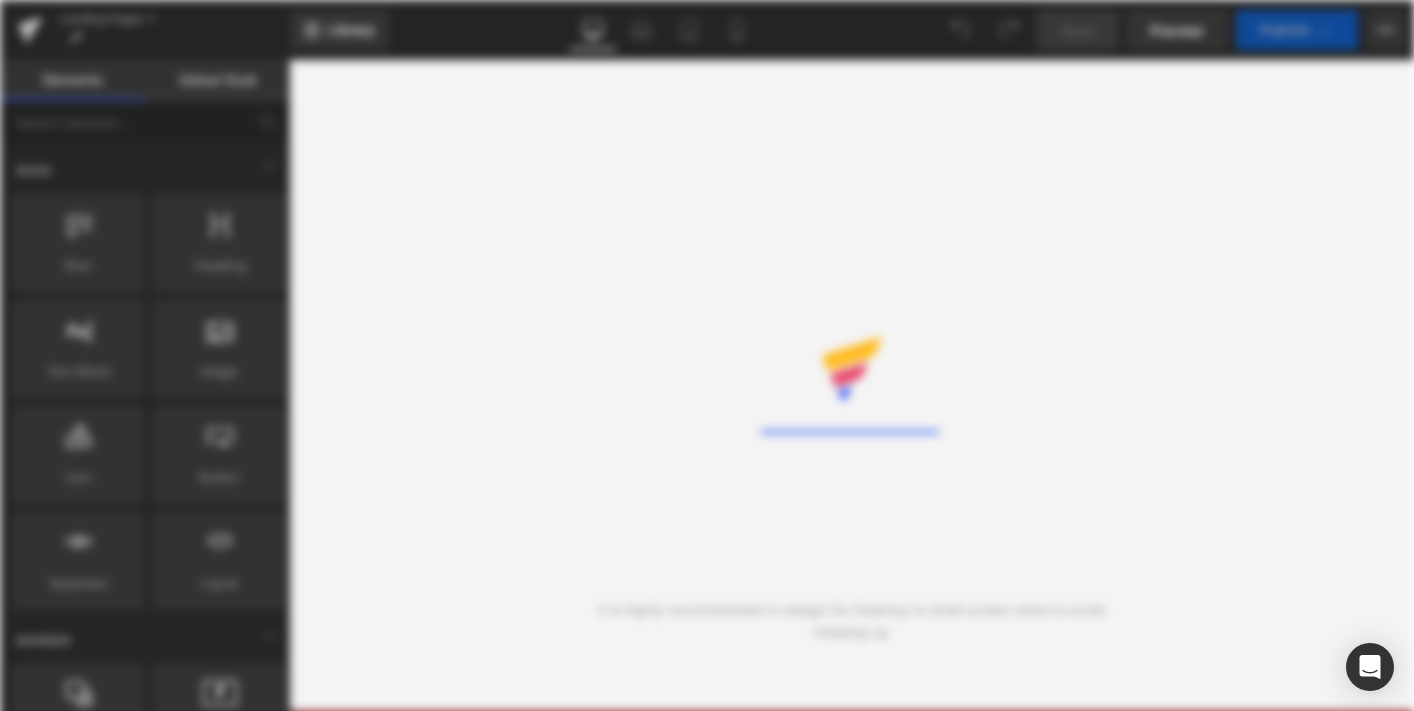 scroll, scrollTop: 0, scrollLeft: 0, axis: both 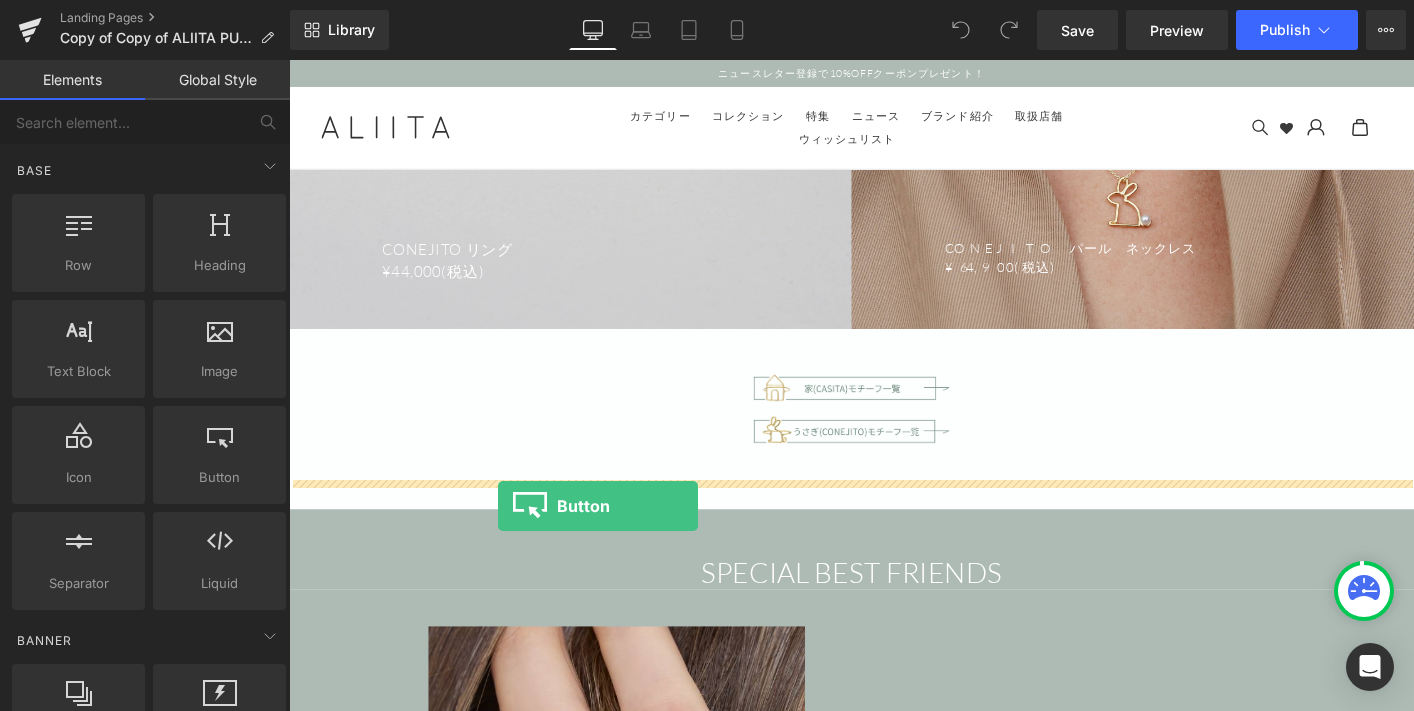 drag, startPoint x: 490, startPoint y: 540, endPoint x: 513, endPoint y: 539, distance: 23.021729 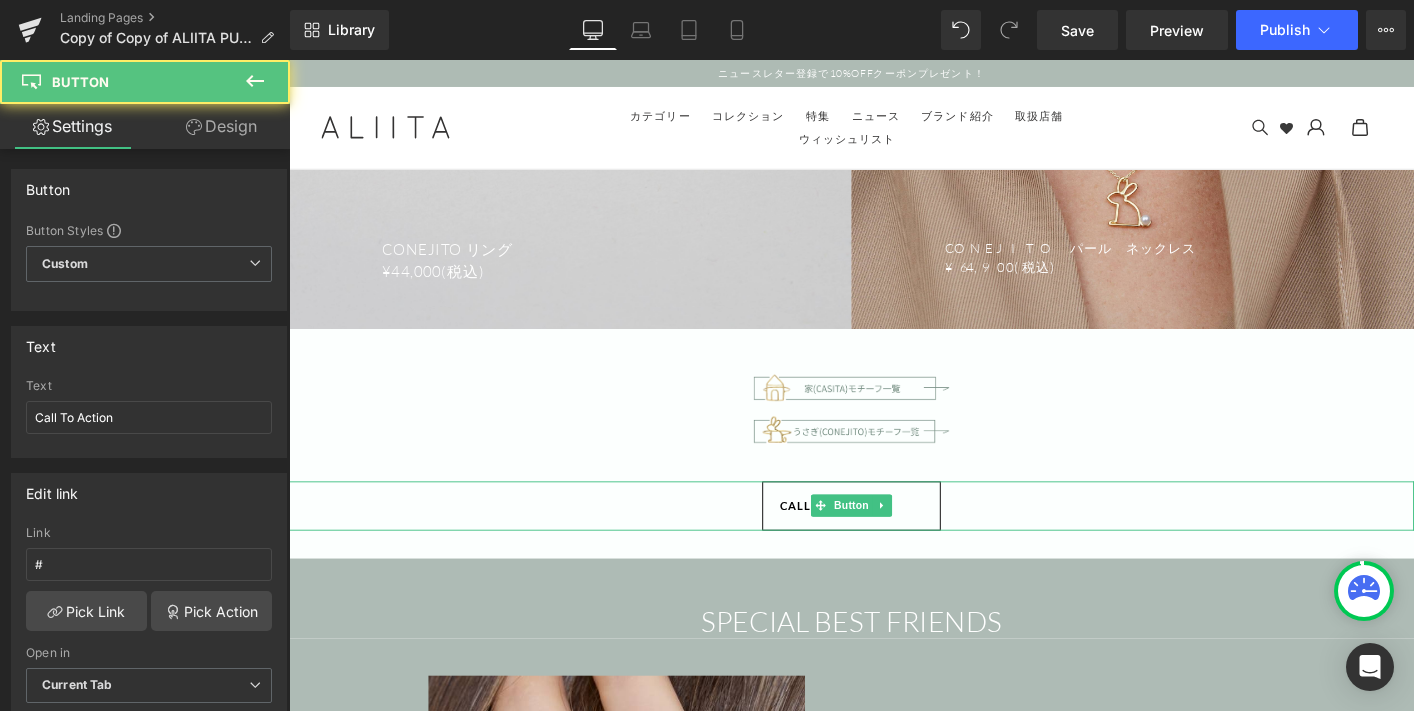 click on "Call To Action" at bounding box center (872, 539) 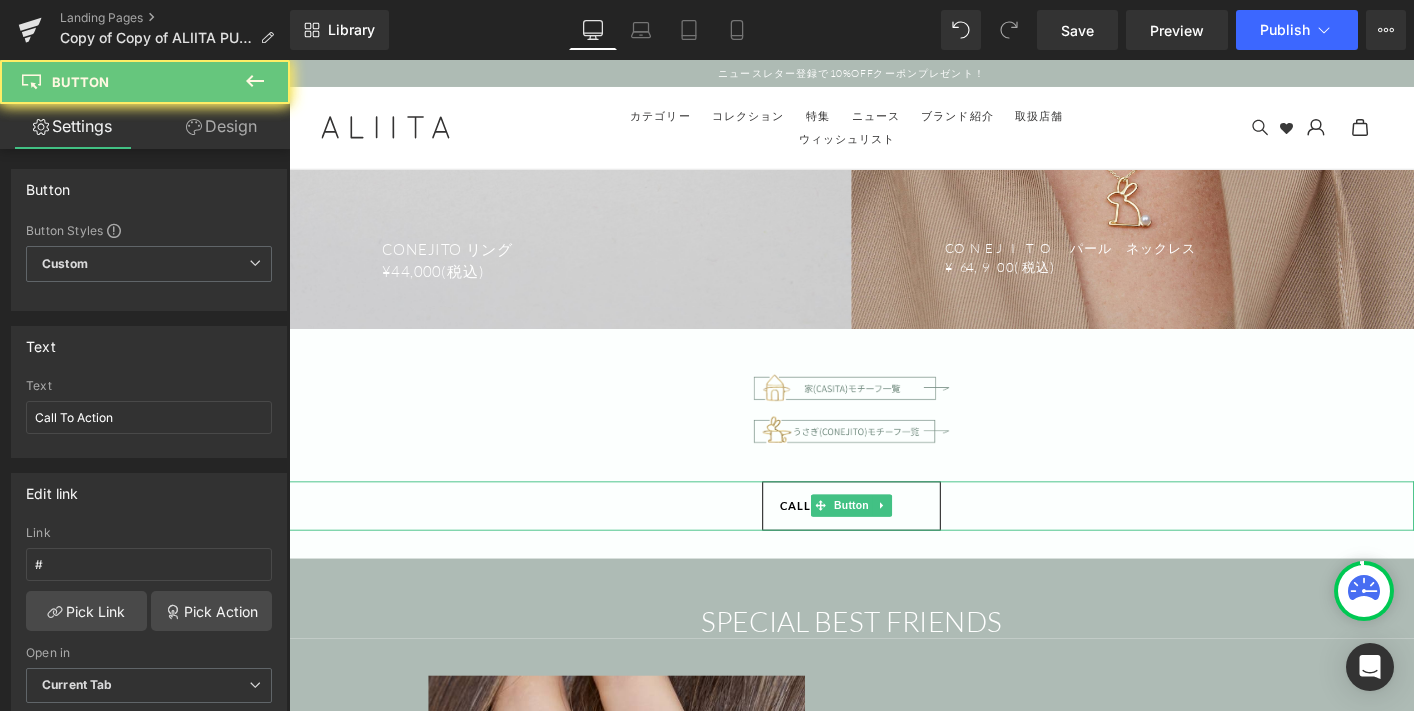 click on "Call To Action" at bounding box center (872, 539) 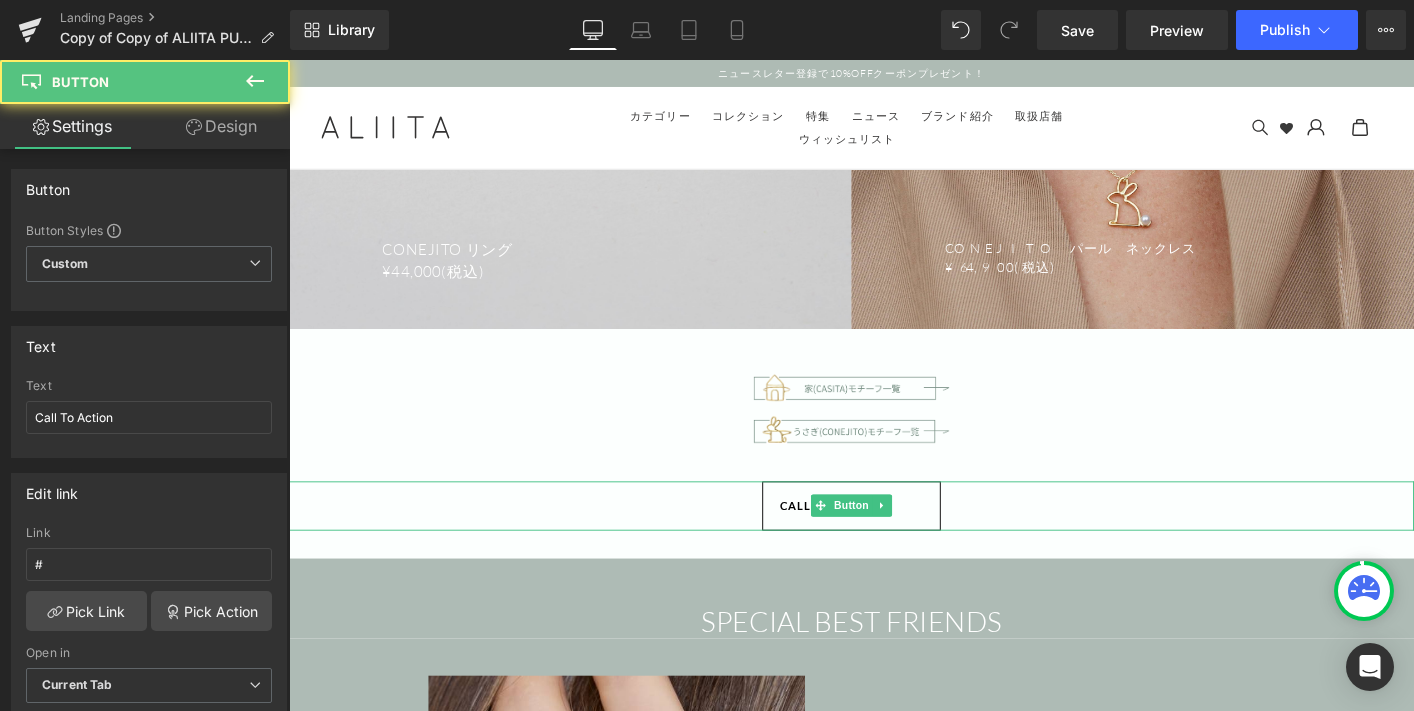 click on "Call To Action" at bounding box center [872, 539] 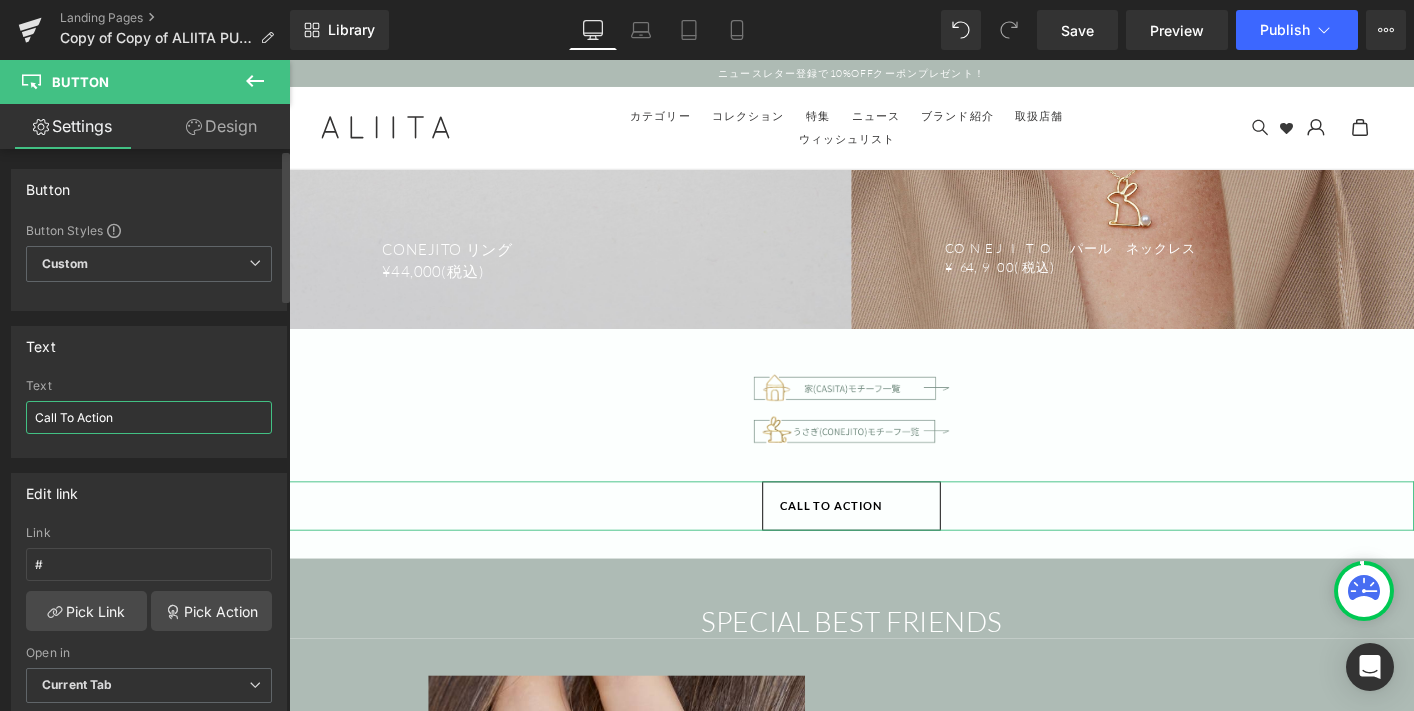 click on "Call To Action" at bounding box center (149, 417) 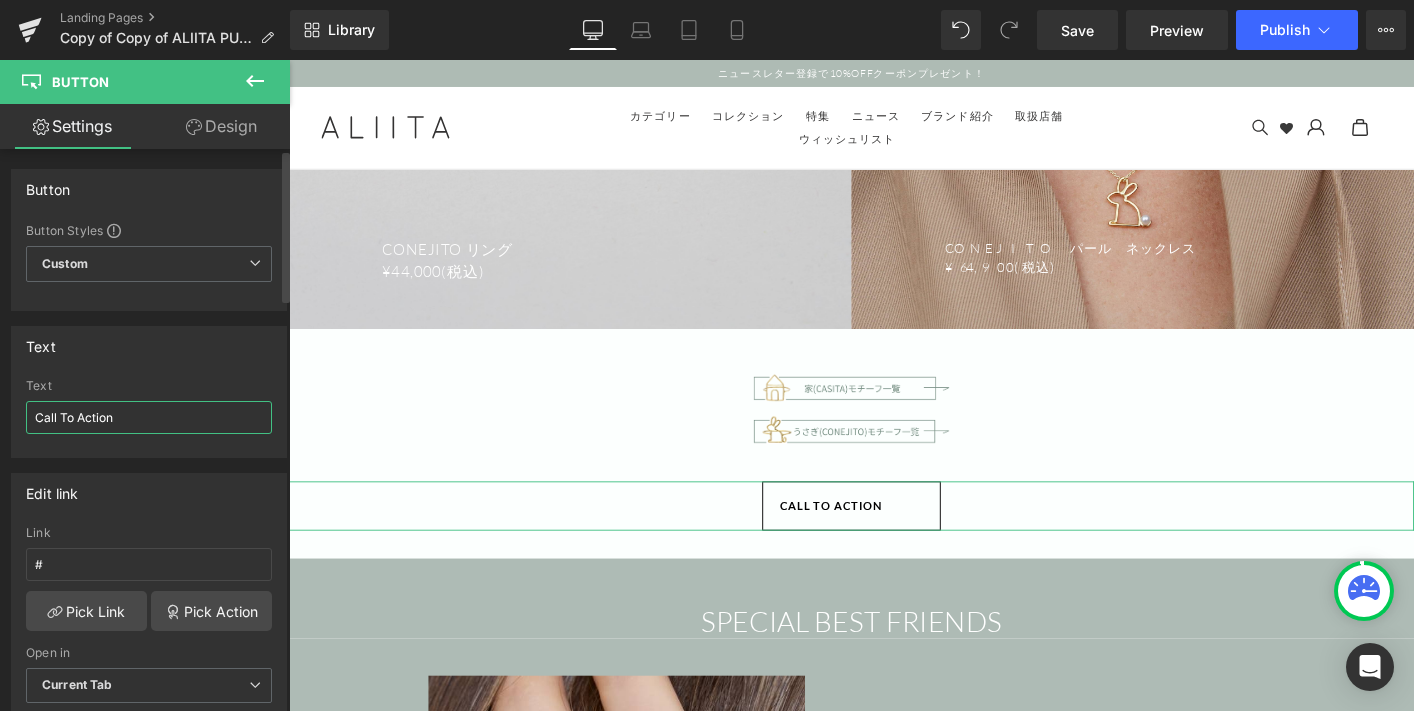 click on "Call To Action" at bounding box center (149, 417) 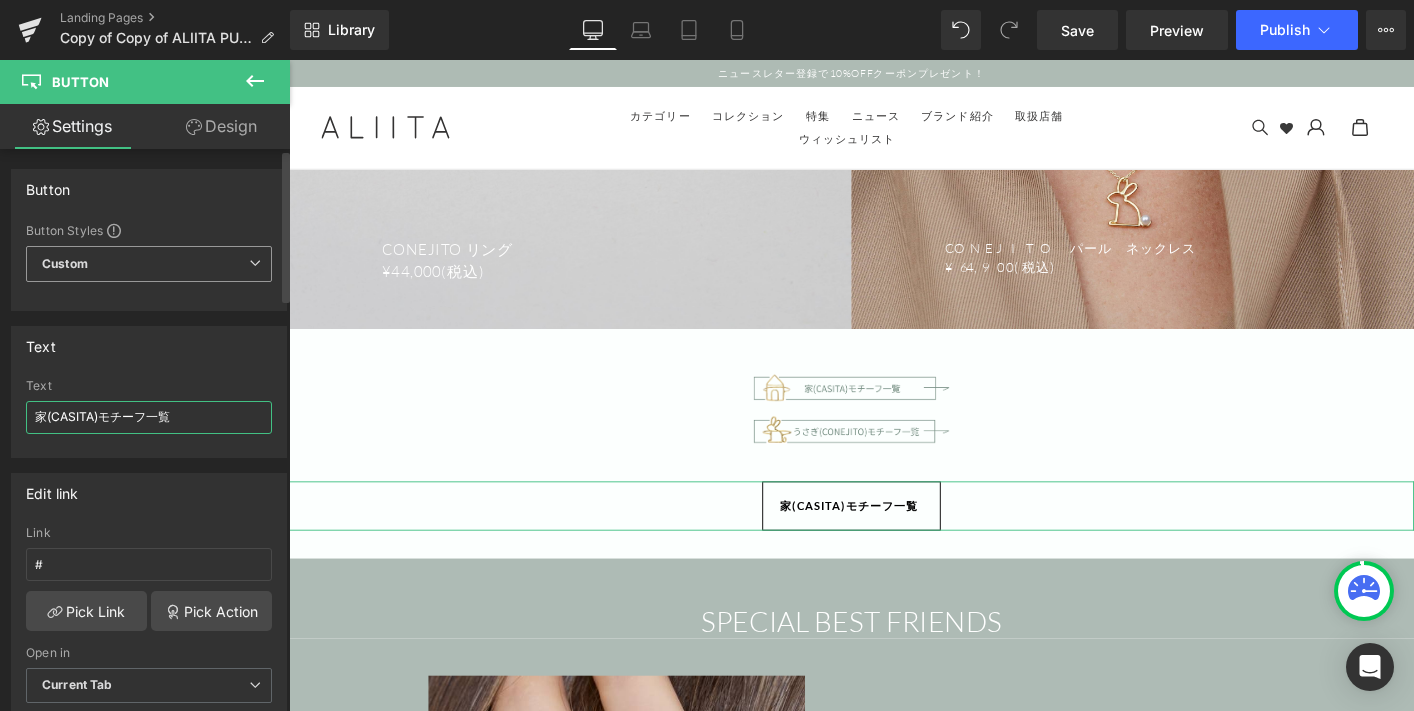 type on "家(CASITA)モチーフ一覧" 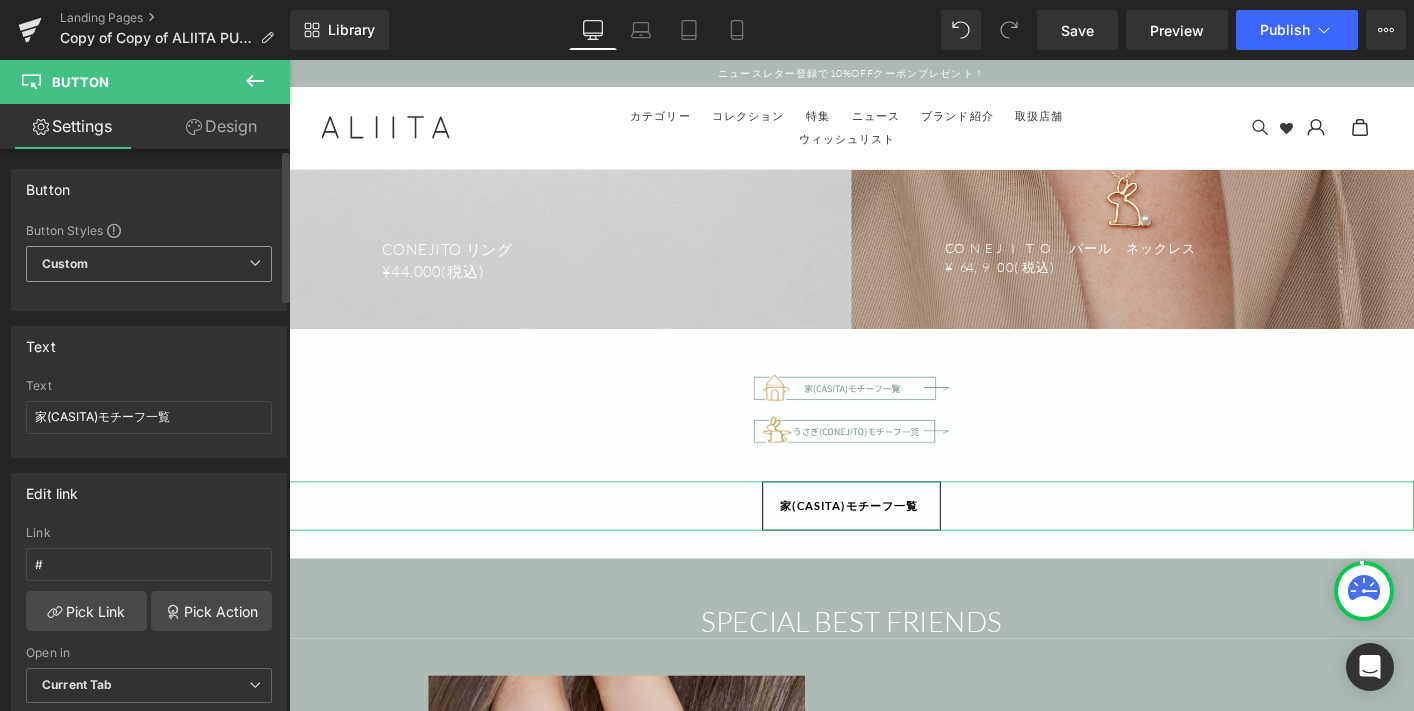 click on "Custom
Setup Global Style" at bounding box center (149, 264) 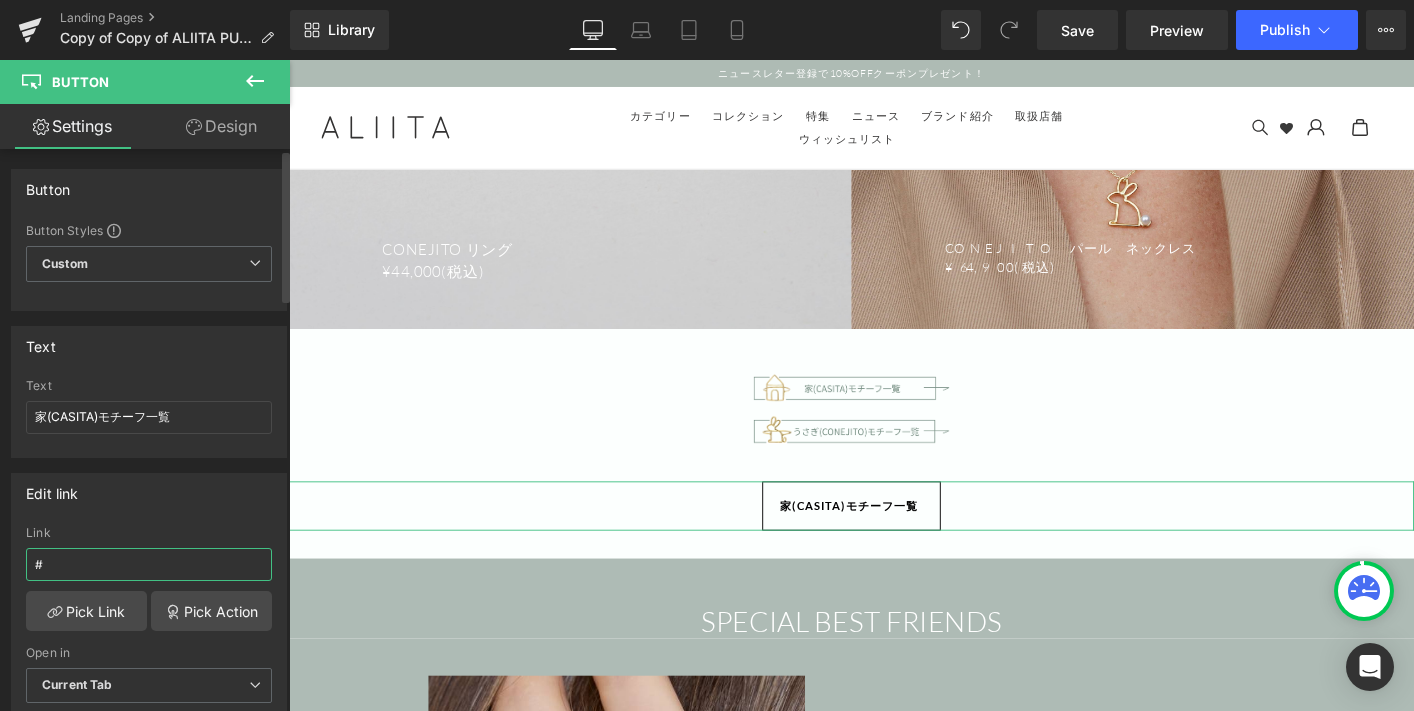 click on "#" at bounding box center [149, 564] 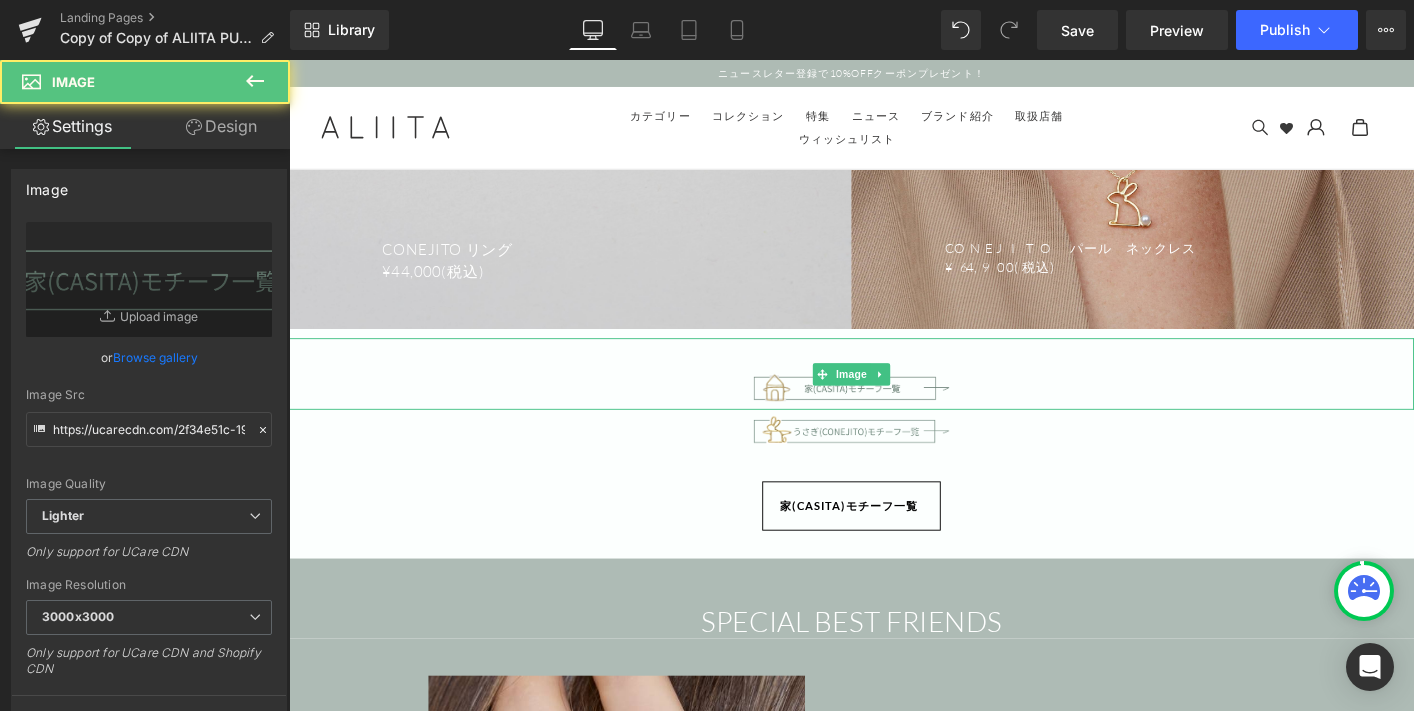 click at bounding box center (894, 397) 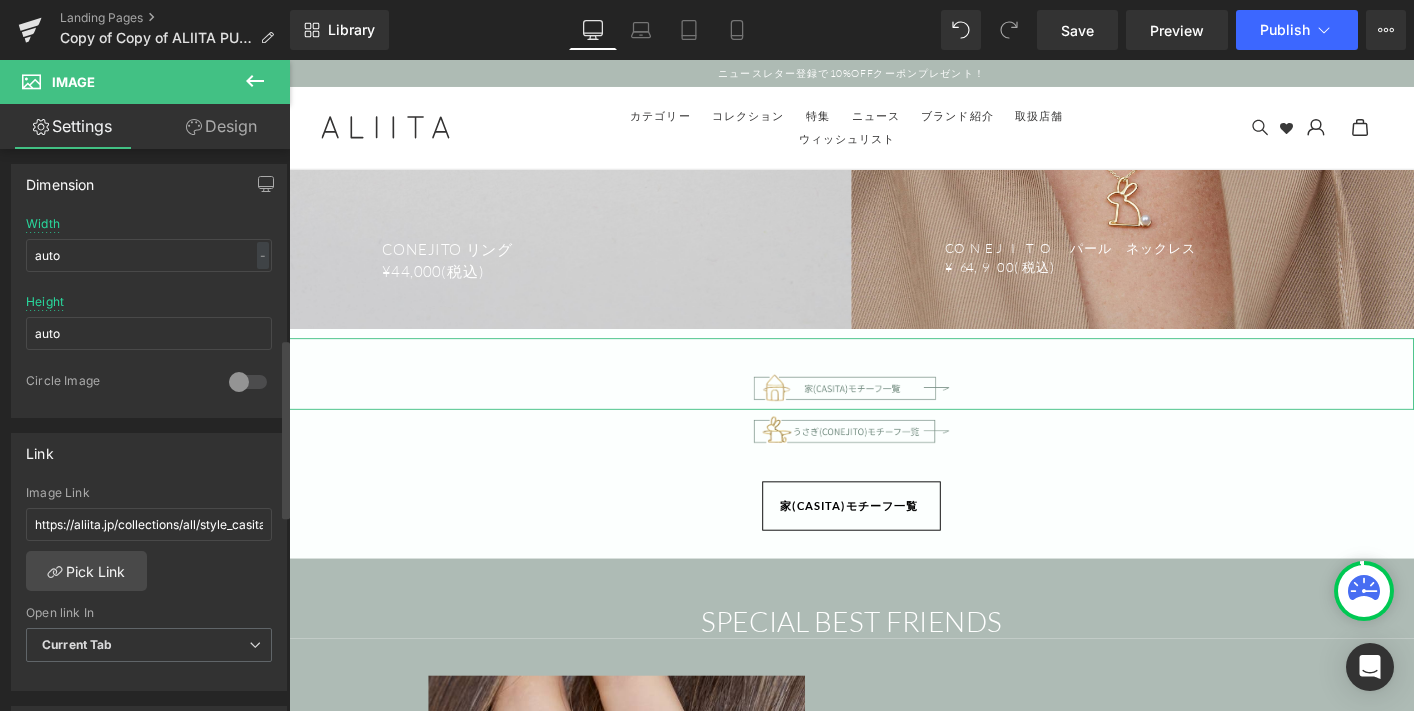 scroll, scrollTop: 596, scrollLeft: 0, axis: vertical 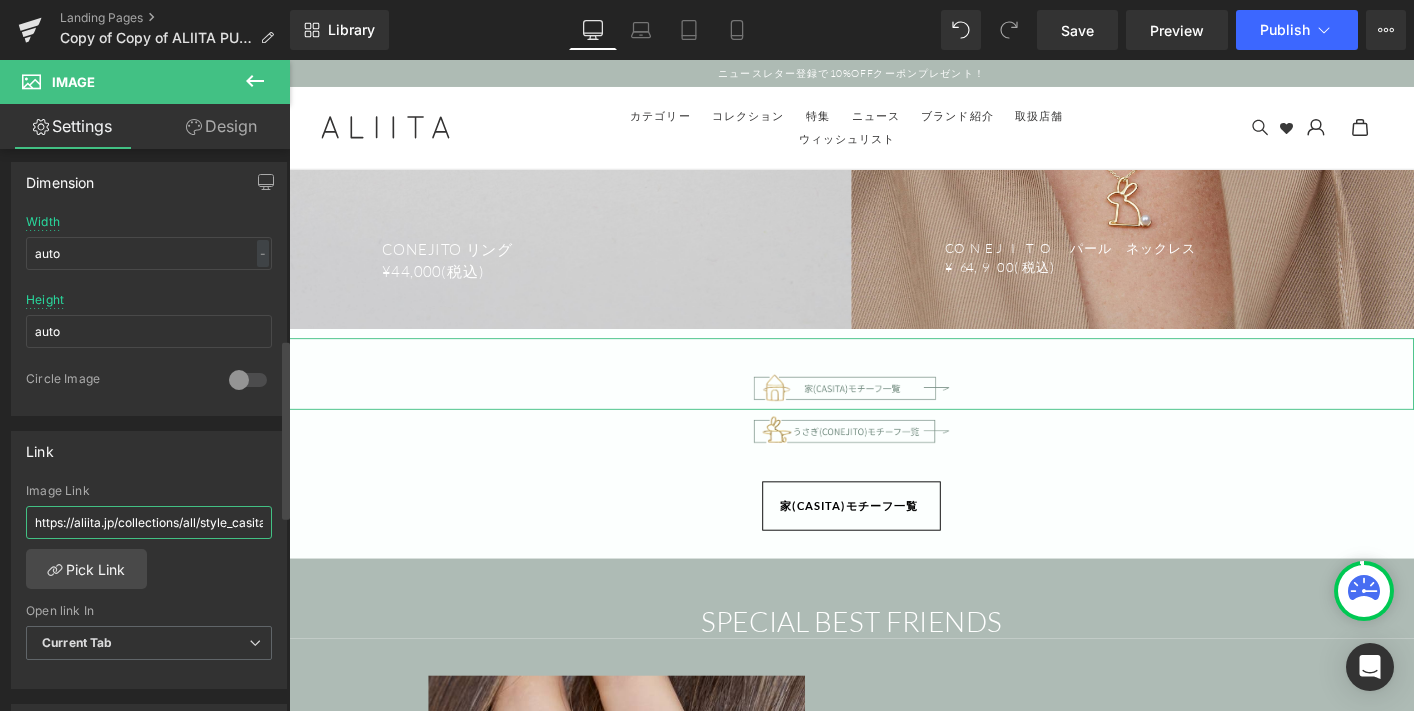click on "https://aliita.jp/collections/all/style_casita" at bounding box center (149, 522) 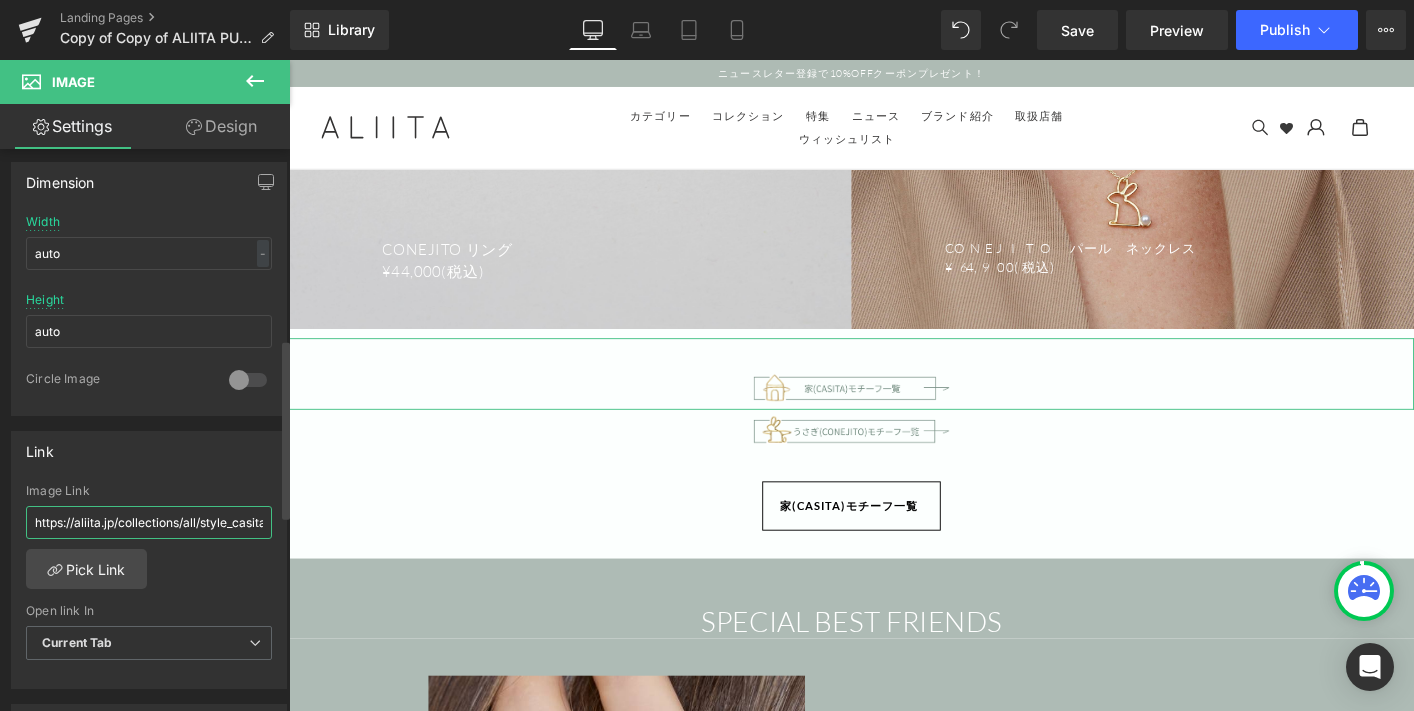 click on "https://aliita.jp/collections/all/style_casita" at bounding box center [149, 522] 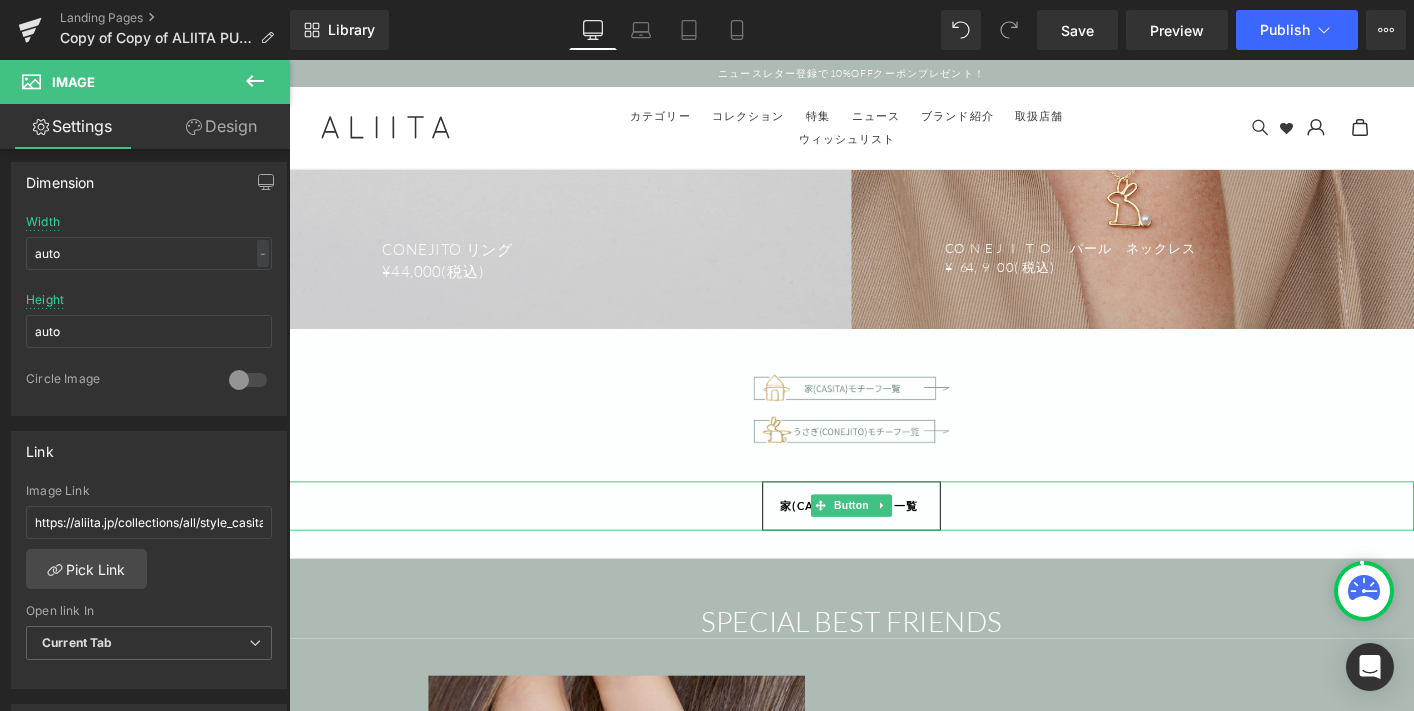 click on "家(CASITA)モチーフ一覧" at bounding box center (894, 539) 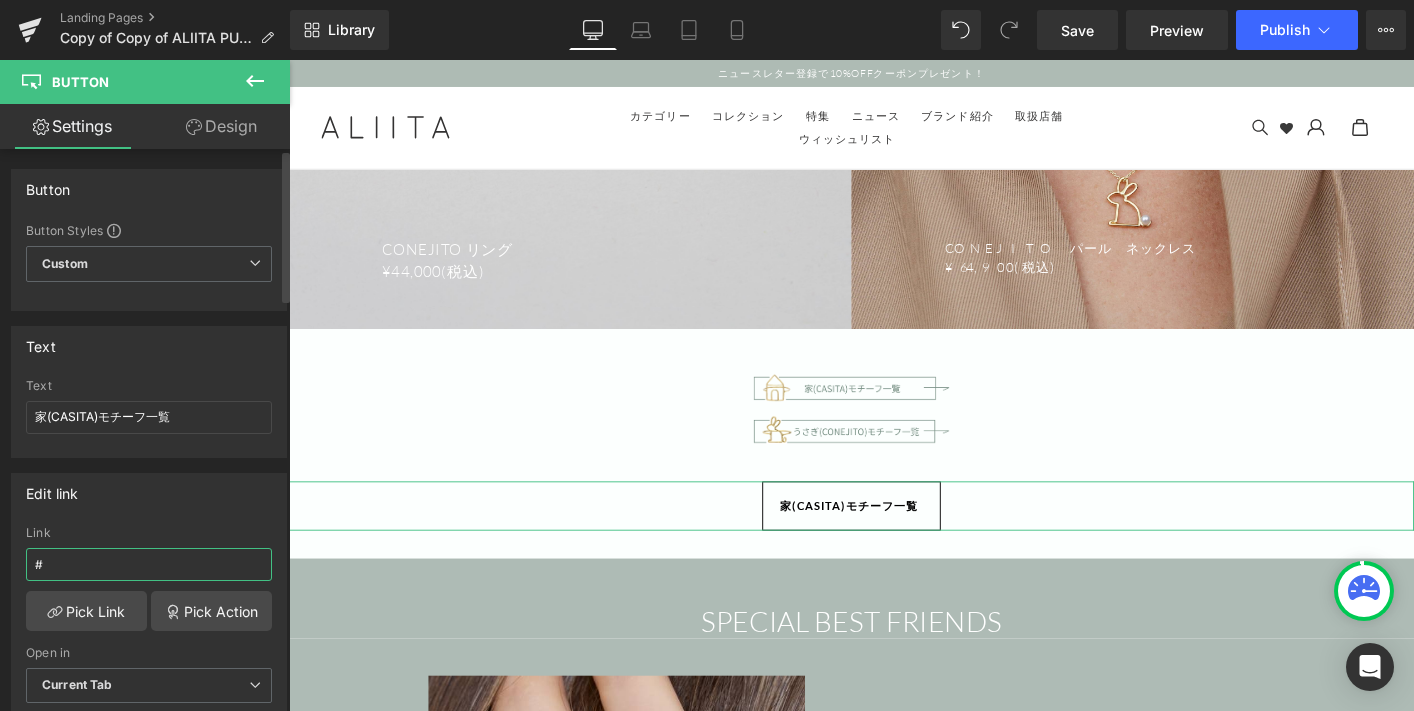 click on "#" at bounding box center [149, 564] 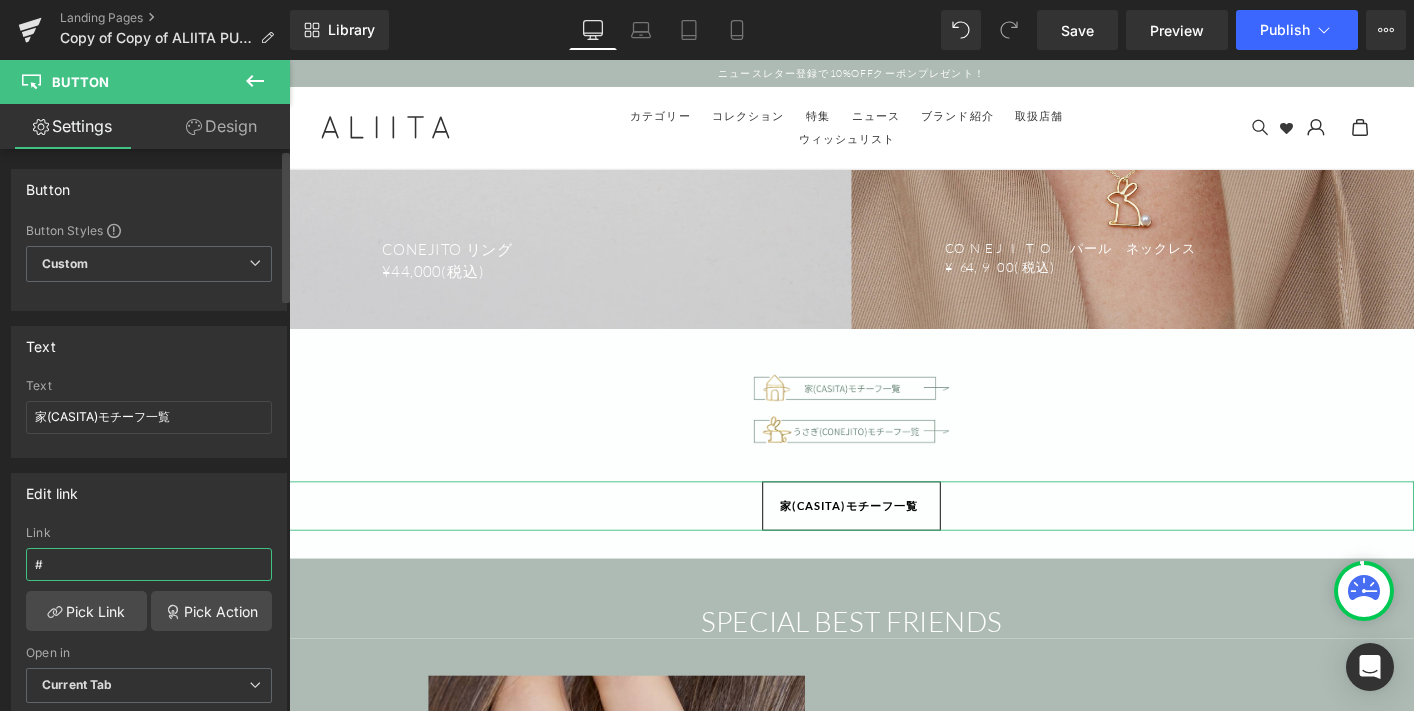 drag, startPoint x: 58, startPoint y: 566, endPoint x: 0, endPoint y: 566, distance: 58 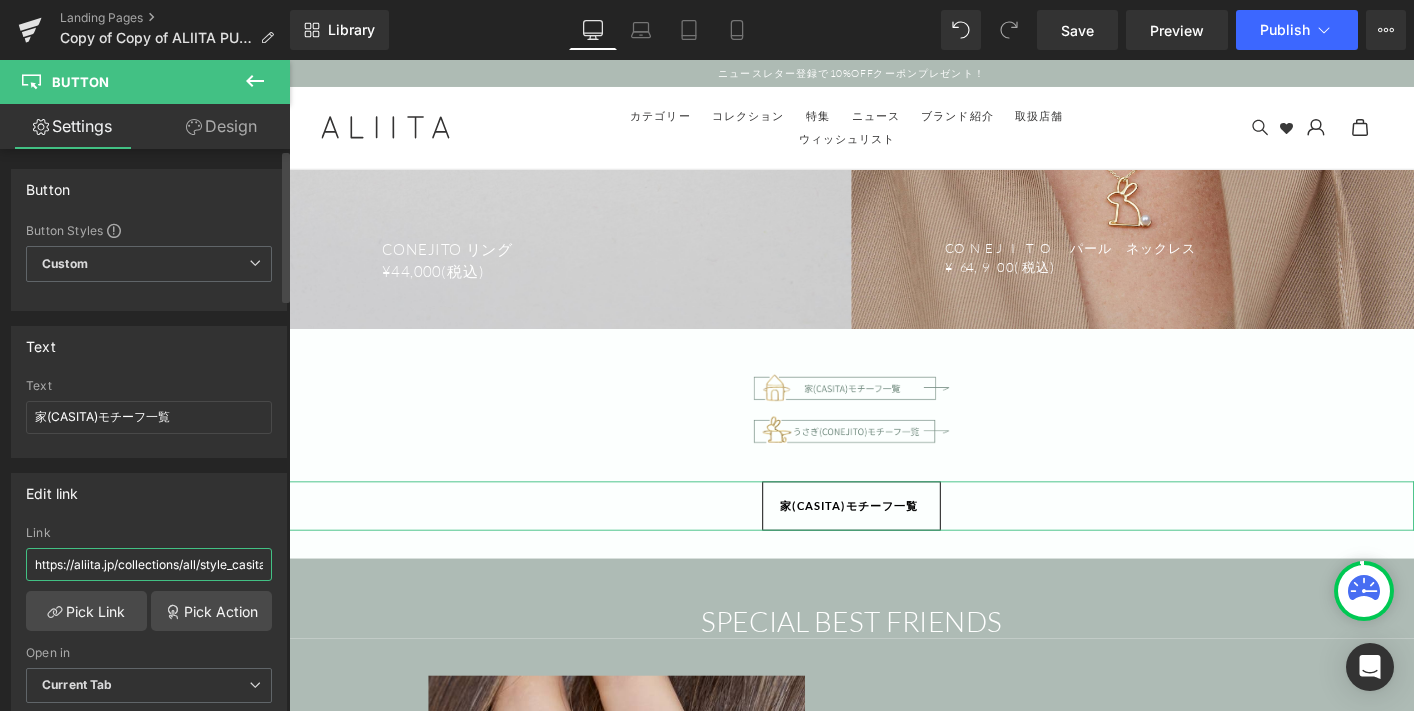 scroll, scrollTop: 0, scrollLeft: 13, axis: horizontal 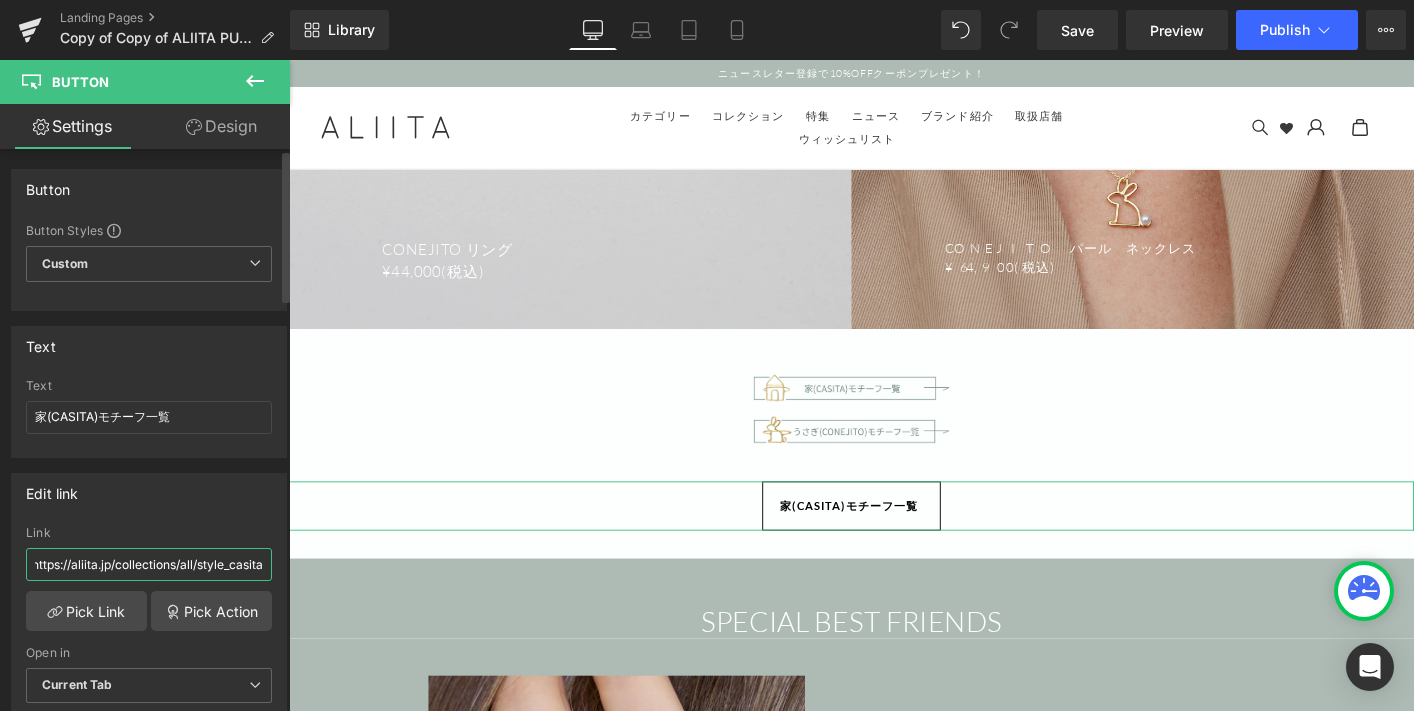 type on "https://aliita.jp/collections/all/style_casita" 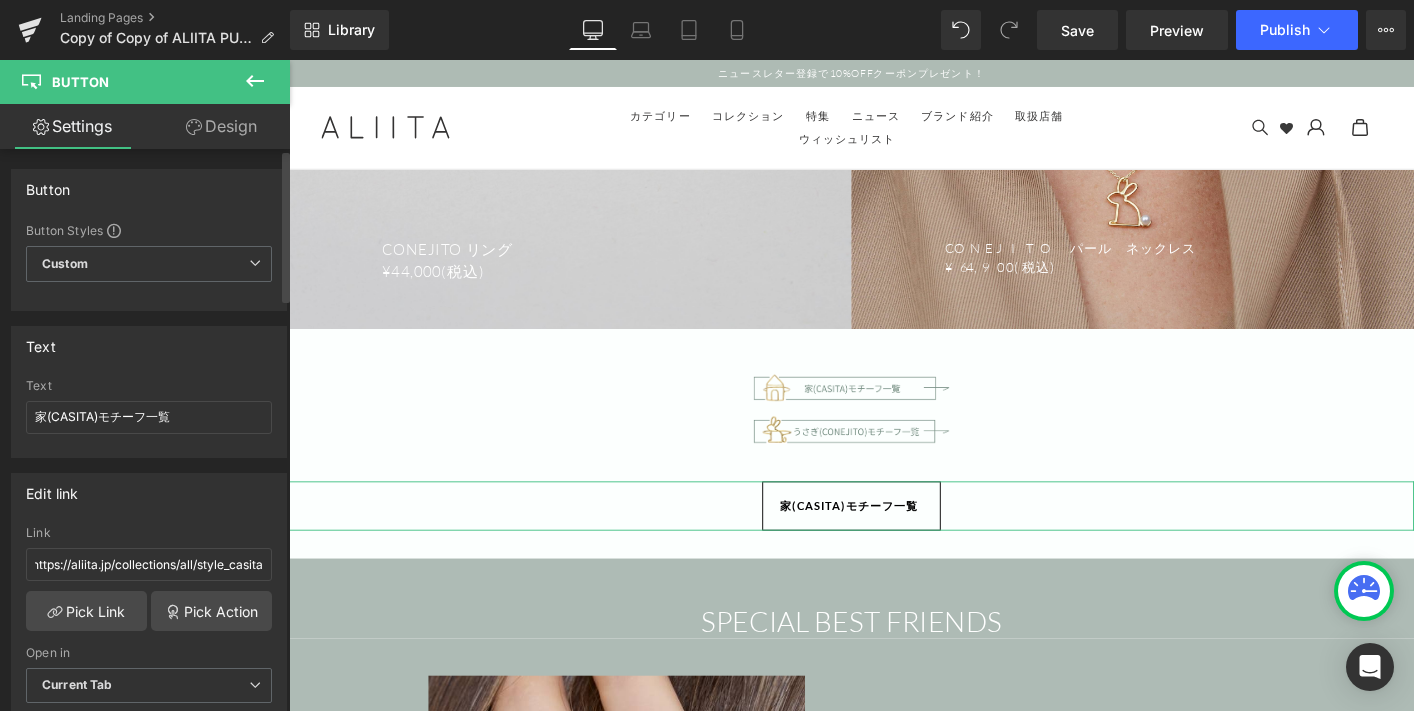scroll, scrollTop: 0, scrollLeft: 0, axis: both 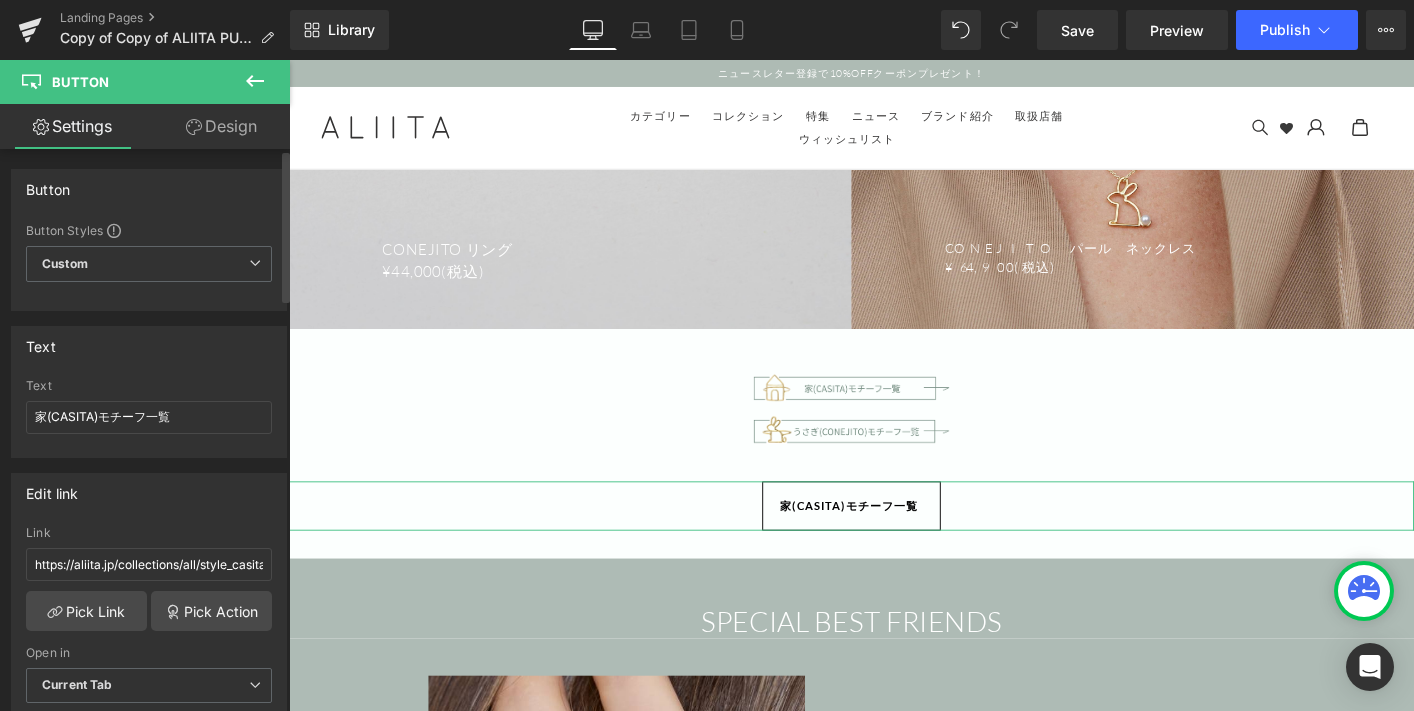 click on "Edit link https://example.com/collections/all/style_casita Link https://example.com/collections/all/style_casita  Pick Link  Pick Action Current Tab New Tab Open in
Current Tab
Current Tab New Tab" at bounding box center (149, 602) 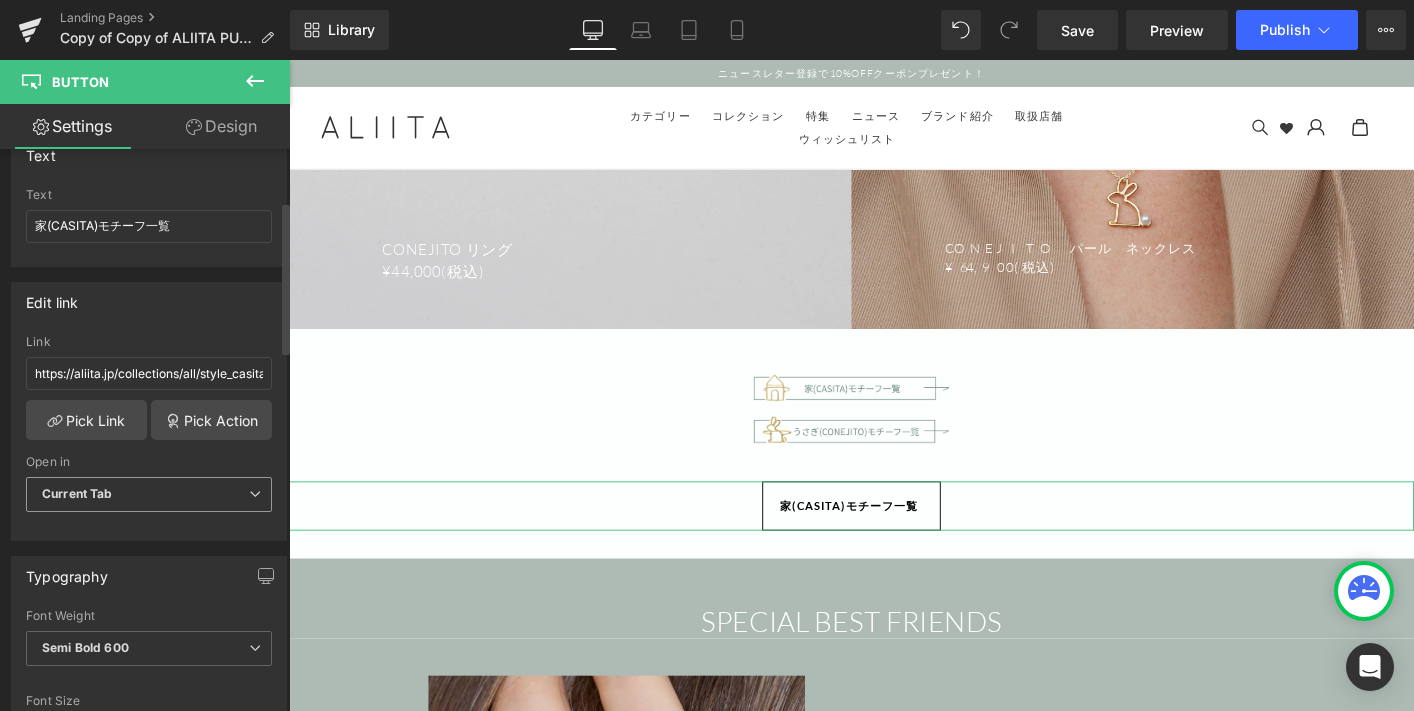 scroll, scrollTop: 192, scrollLeft: 0, axis: vertical 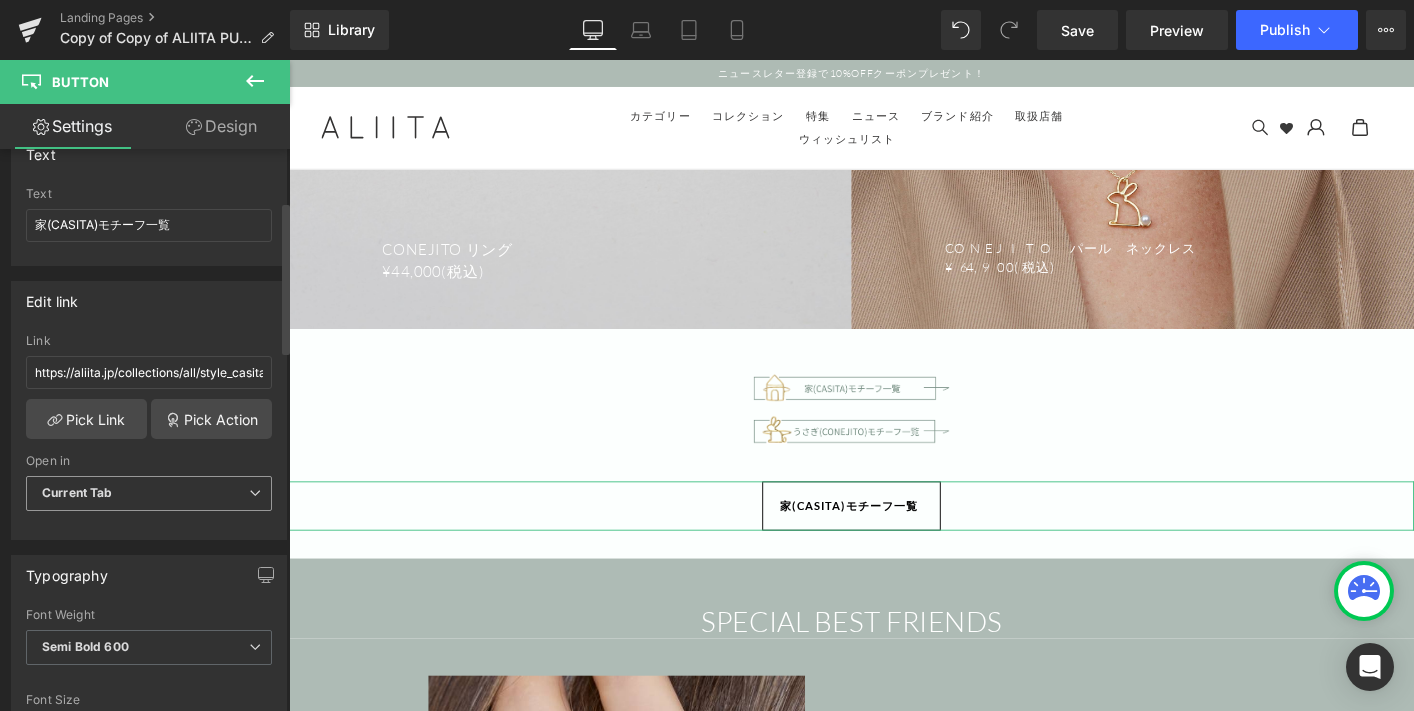 click on "Current Tab" at bounding box center (77, 492) 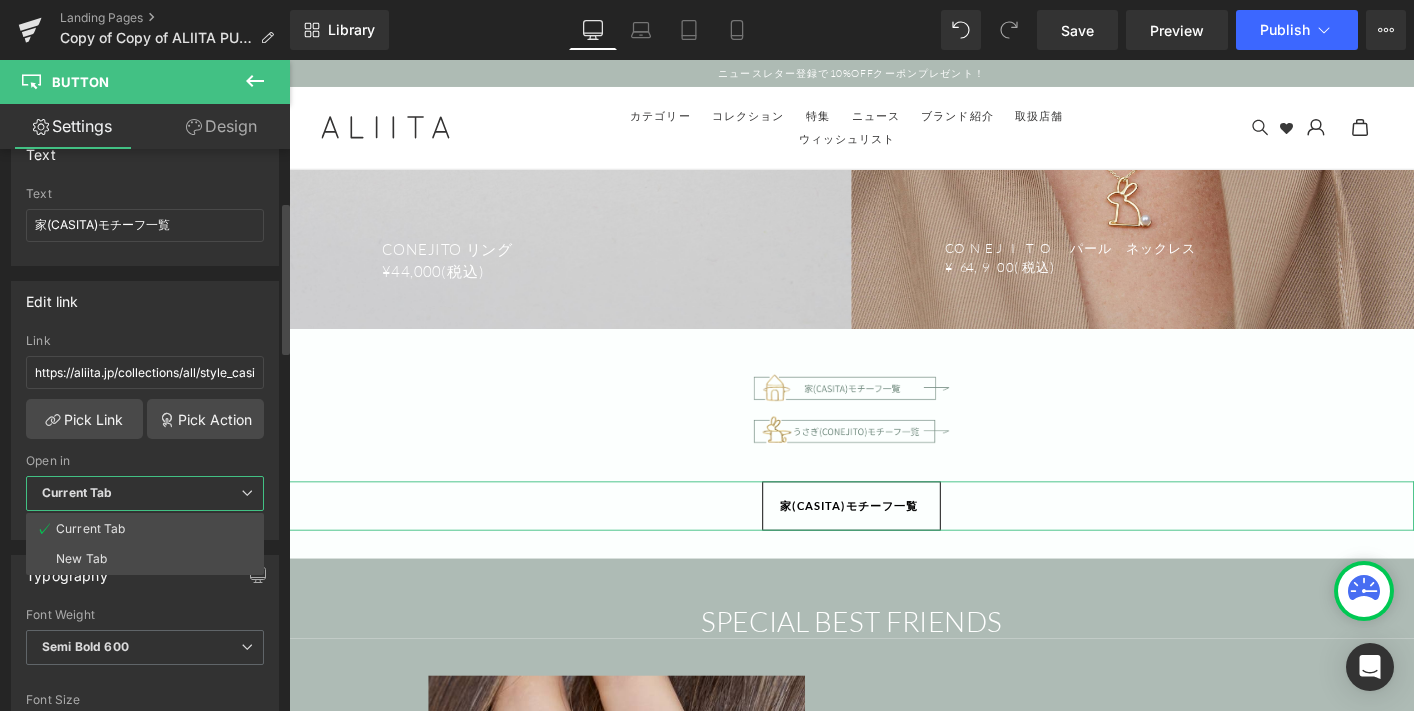 click on "Current Tab" at bounding box center (77, 492) 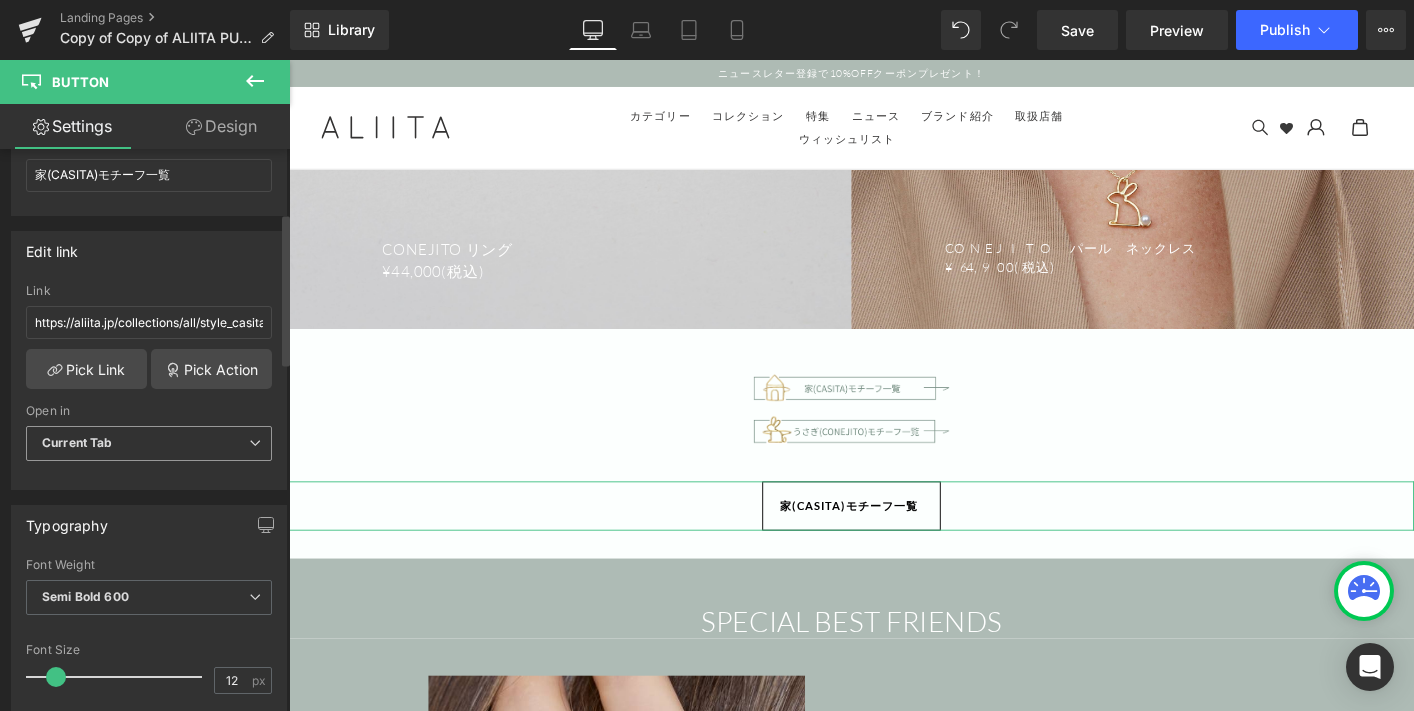 scroll, scrollTop: 251, scrollLeft: 0, axis: vertical 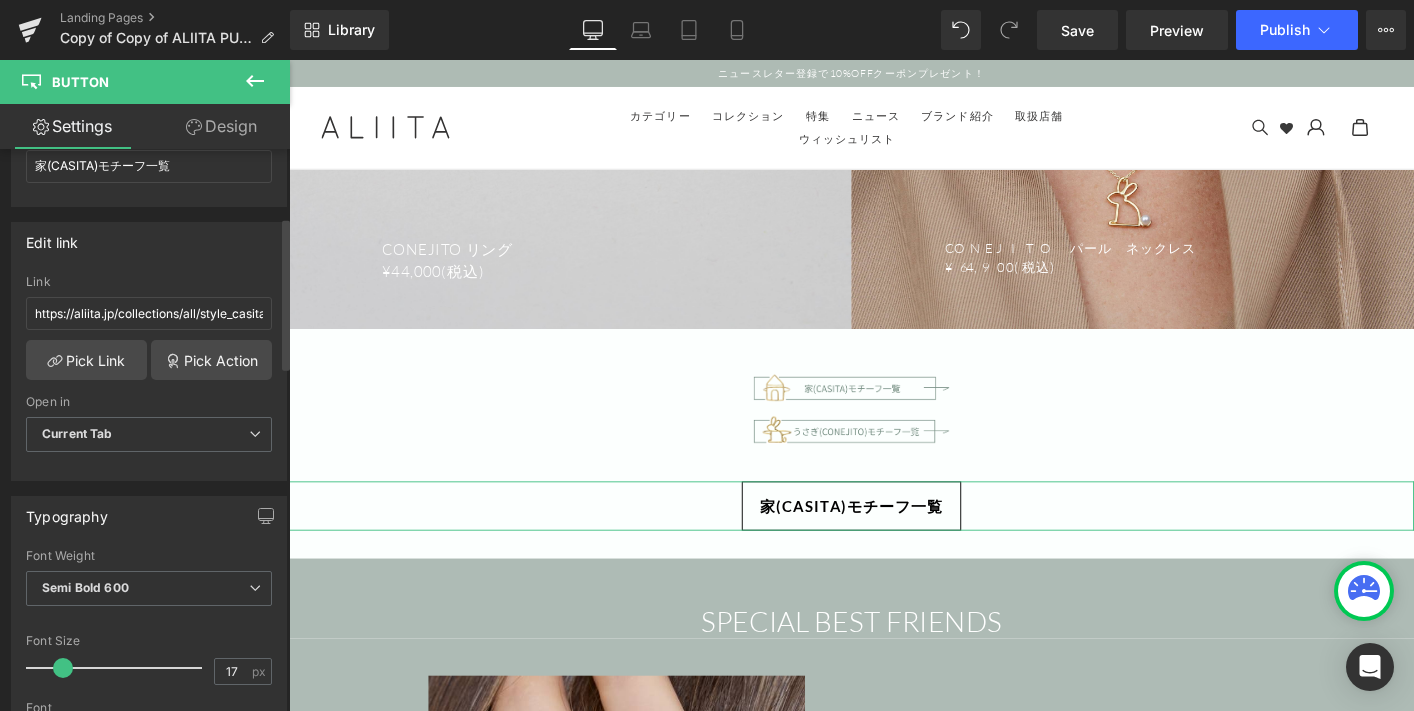 type on "18" 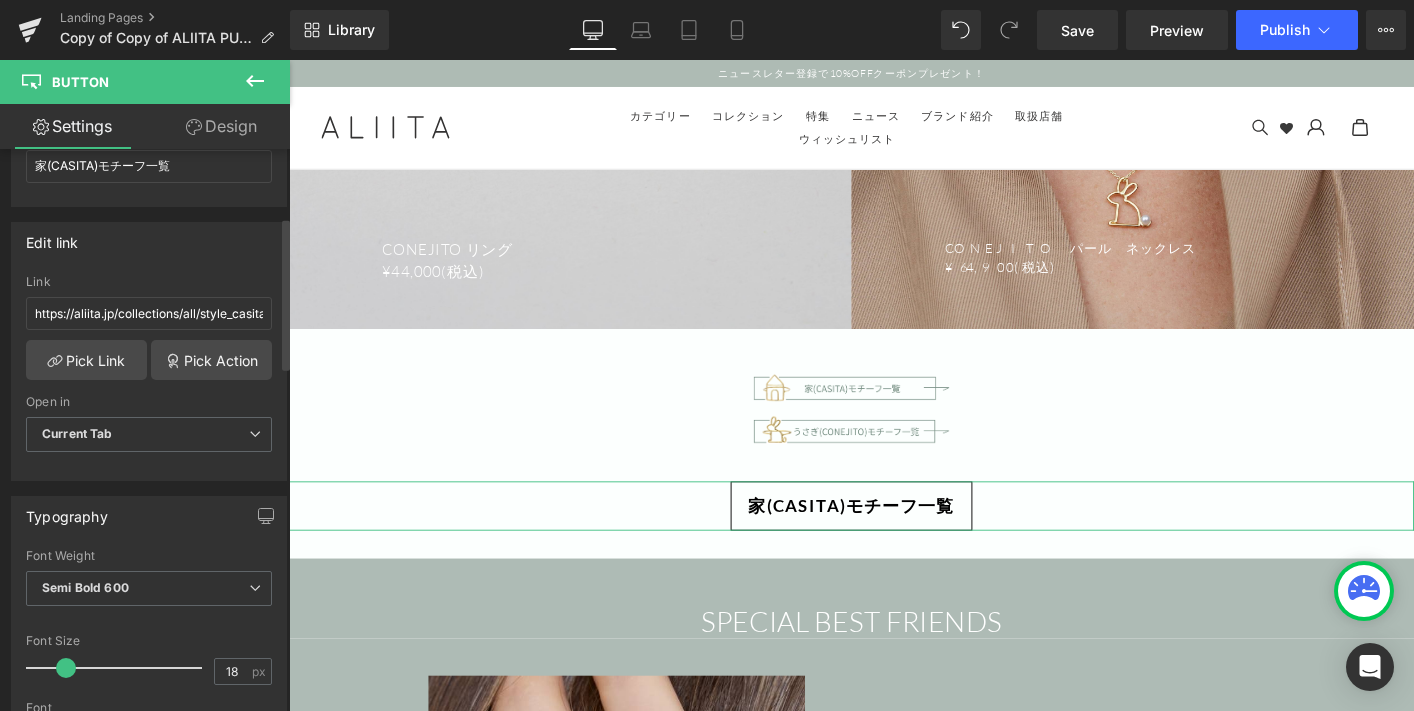 click at bounding box center [66, 668] 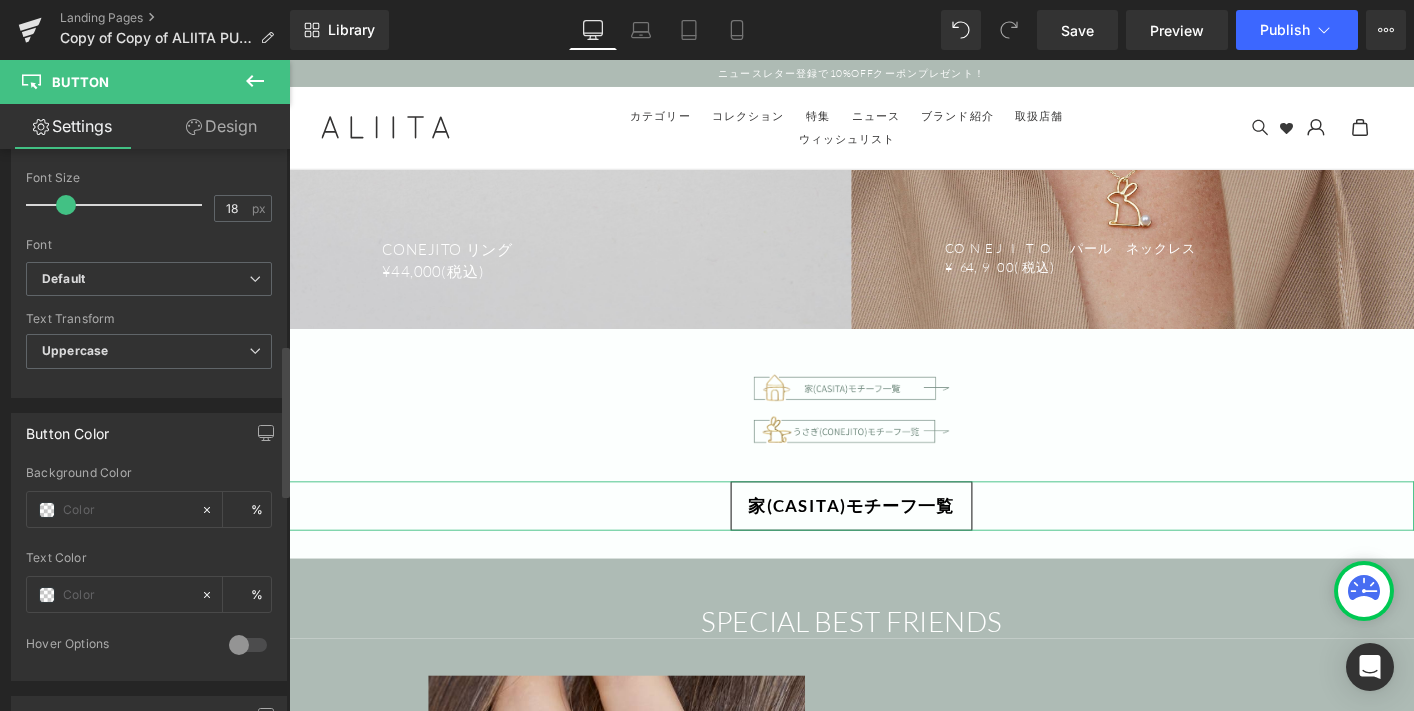 scroll, scrollTop: 721, scrollLeft: 0, axis: vertical 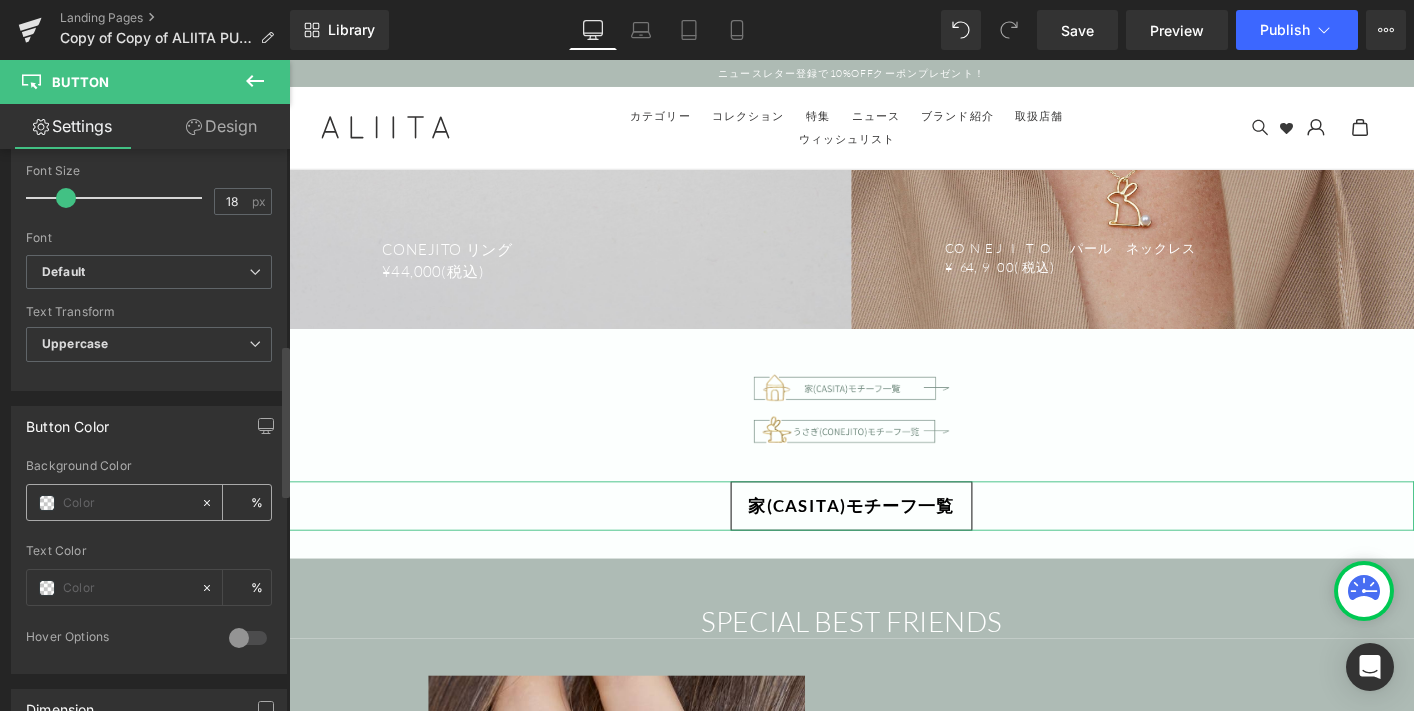 click at bounding box center [127, 503] 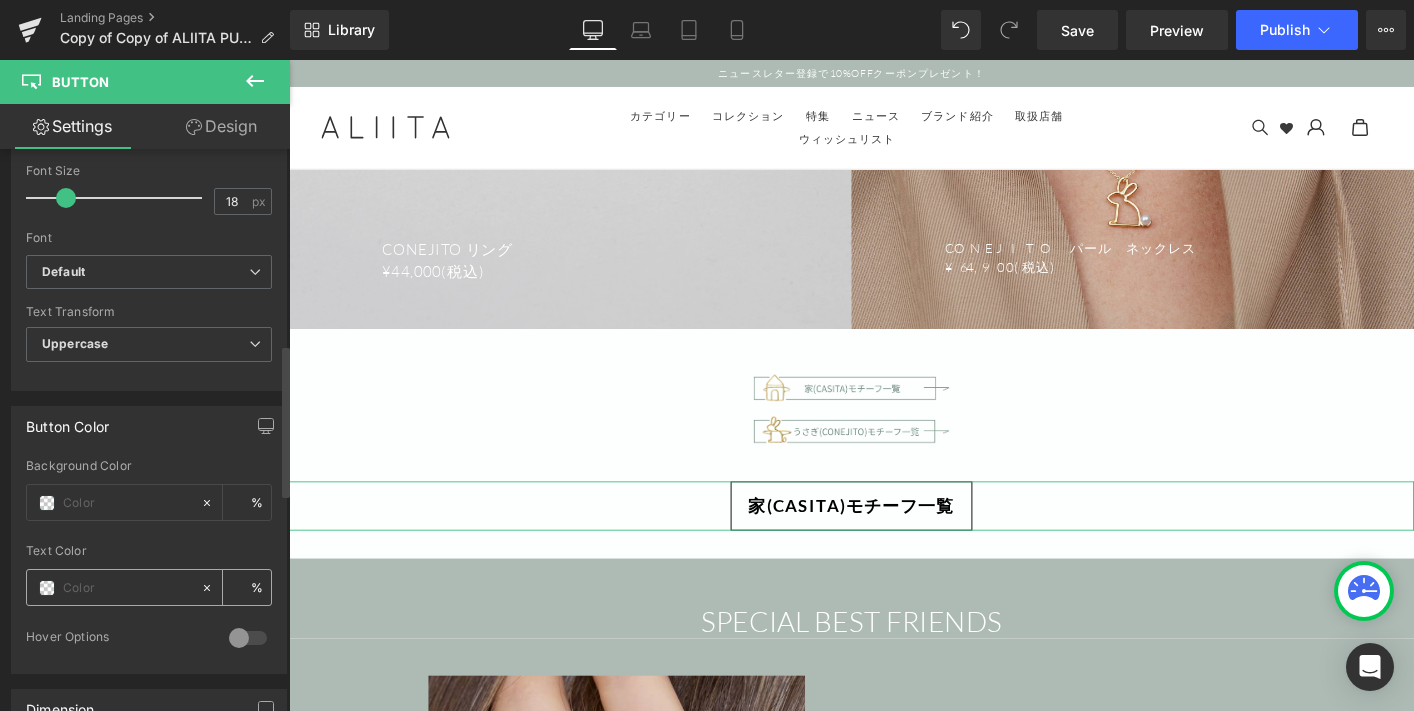 type on "0" 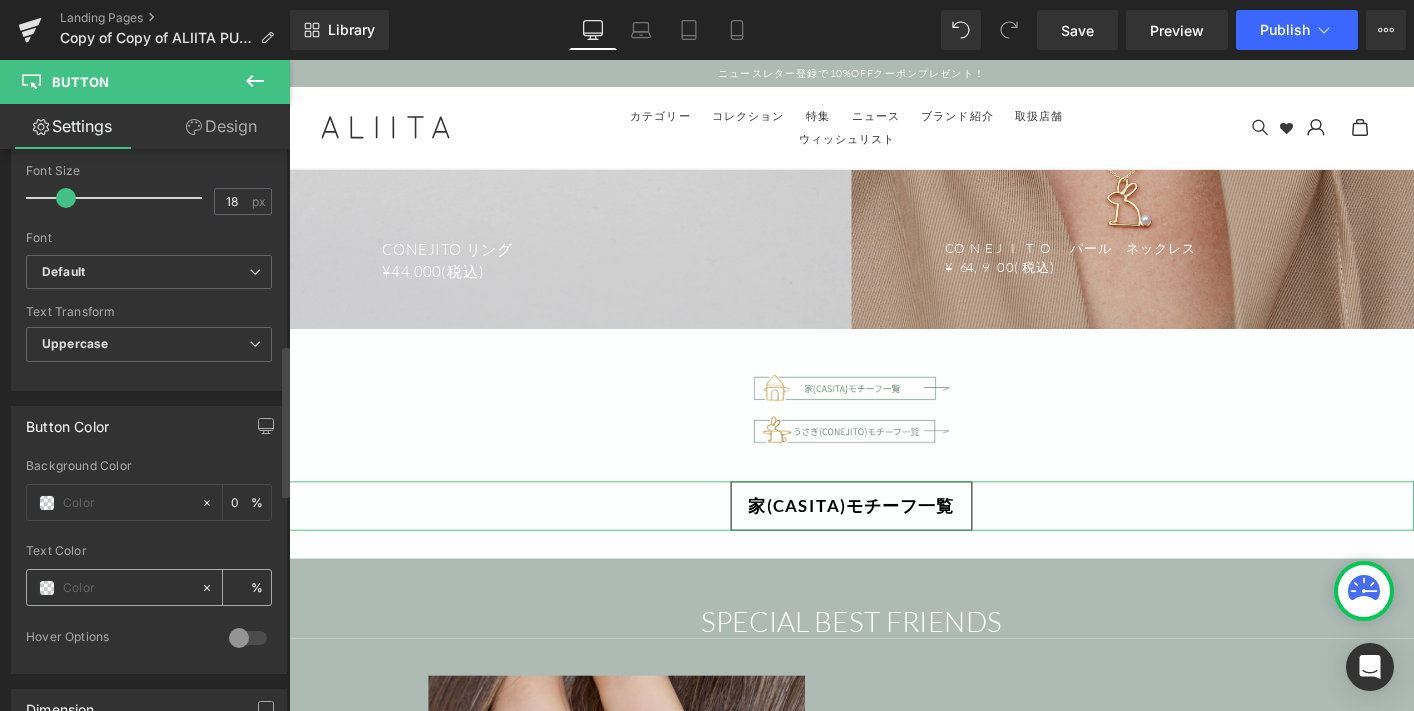 click at bounding box center (127, 588) 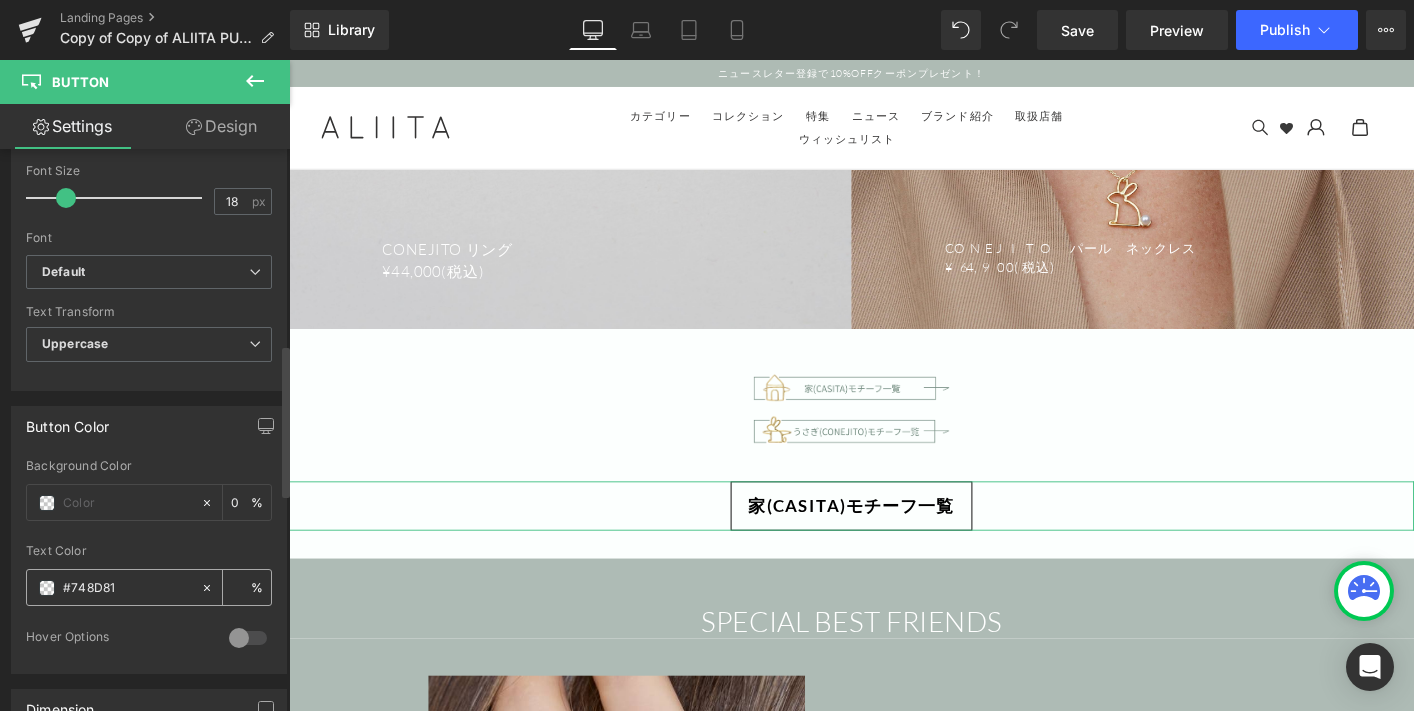 type on "100" 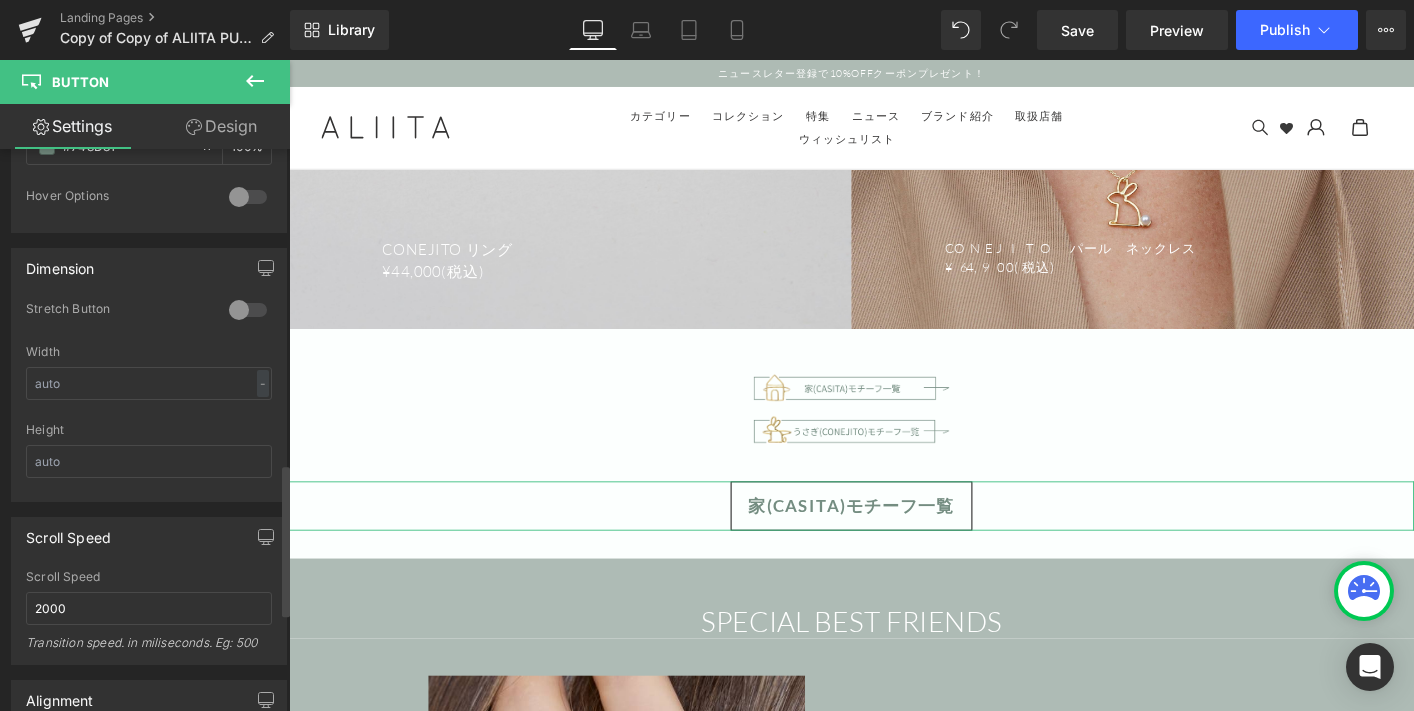 scroll, scrollTop: 1154, scrollLeft: 0, axis: vertical 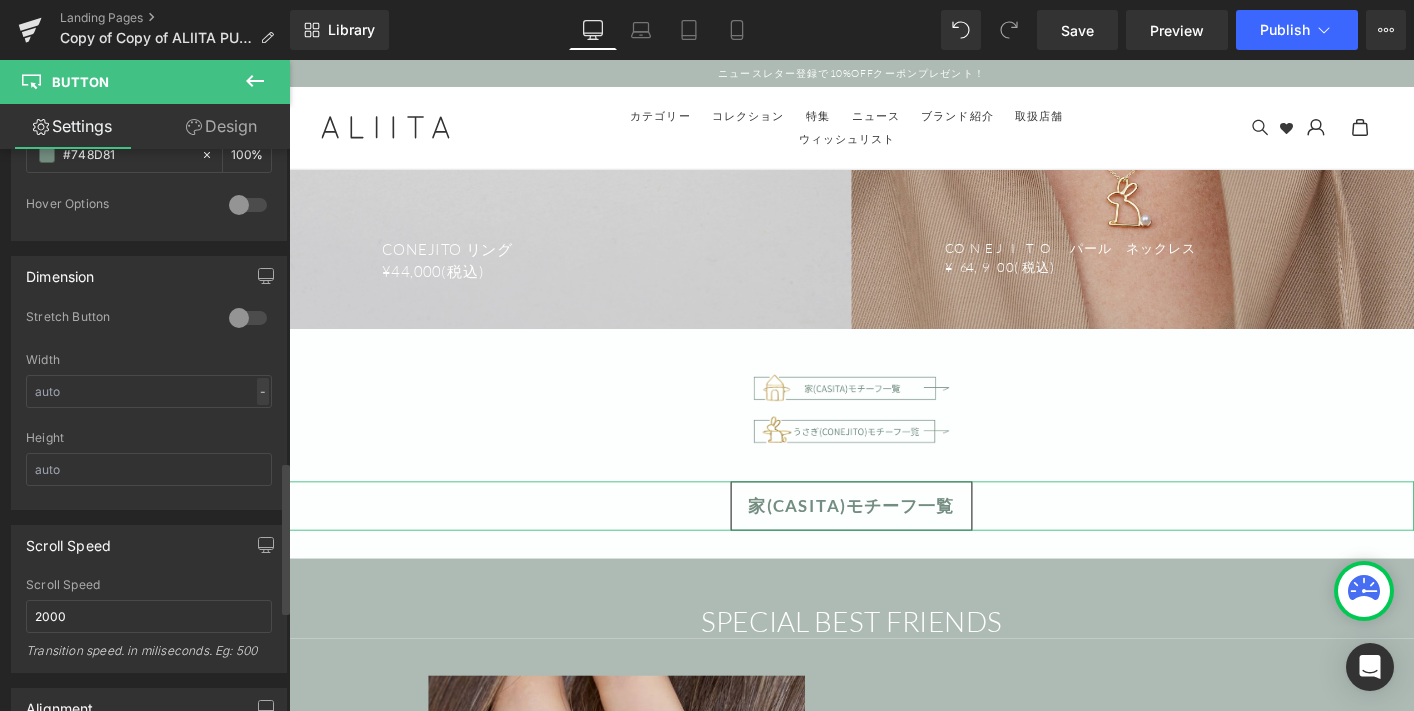 type on "#748d81" 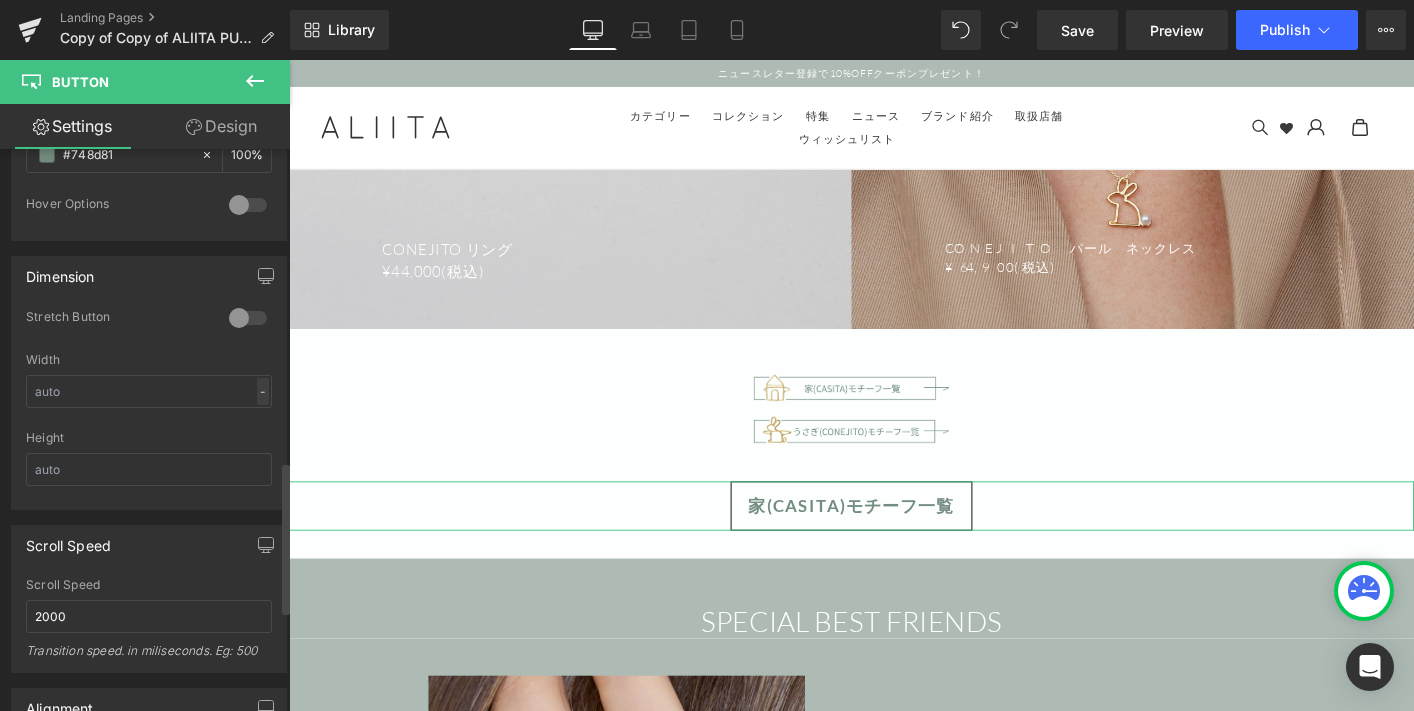 click on "-" at bounding box center [263, 391] 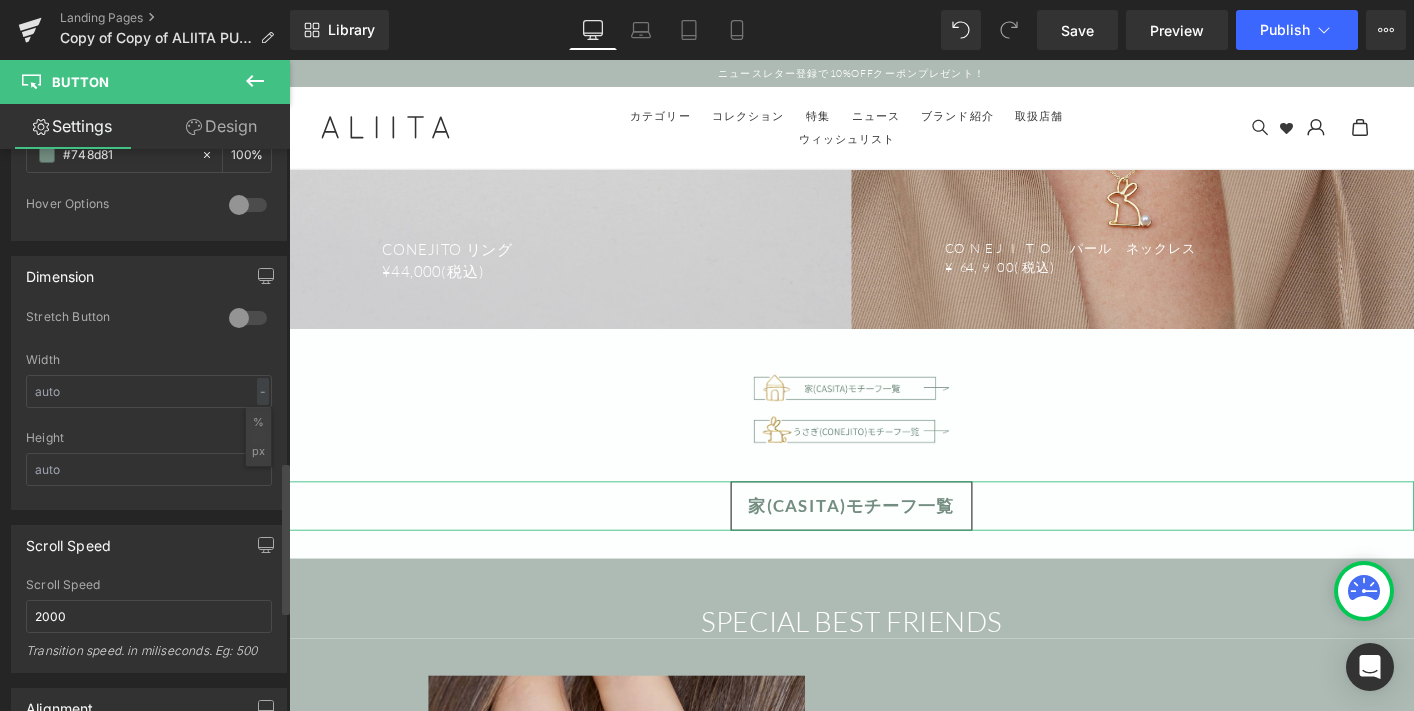 click at bounding box center [248, 318] 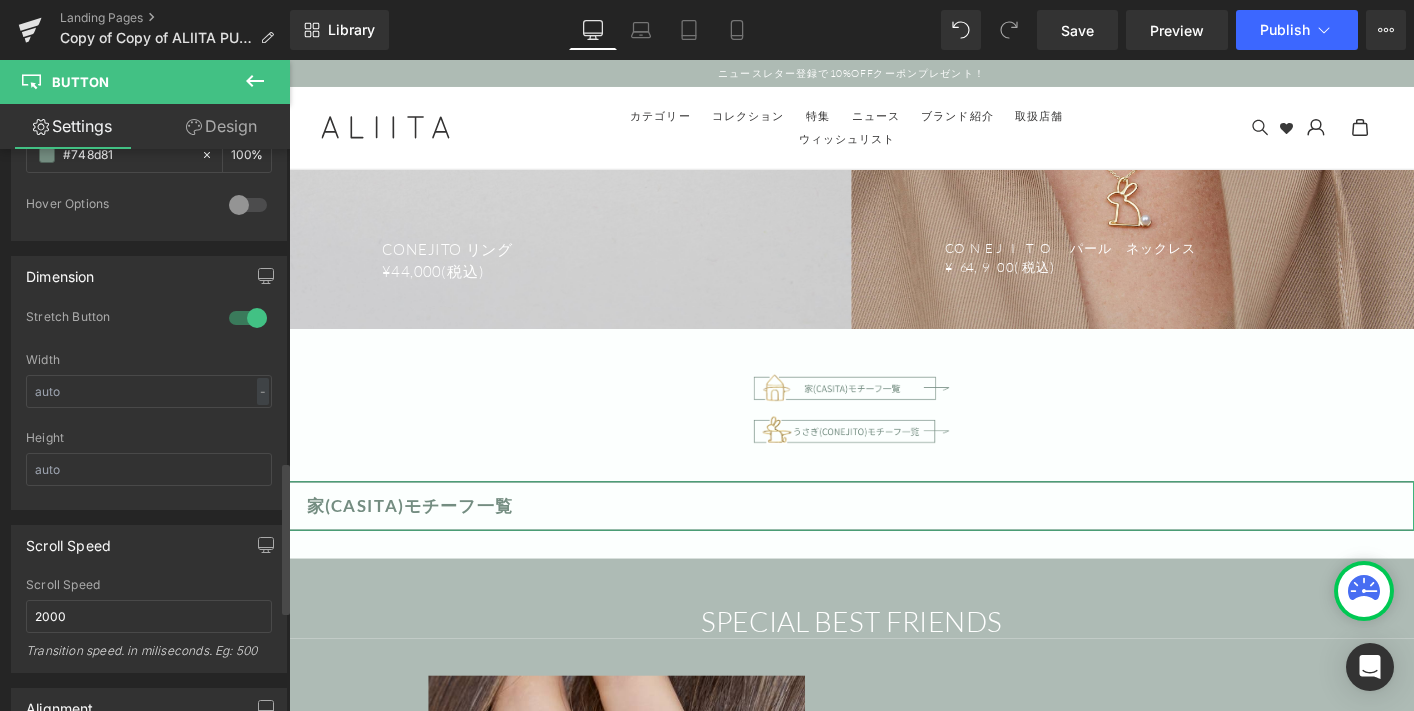 click at bounding box center [248, 318] 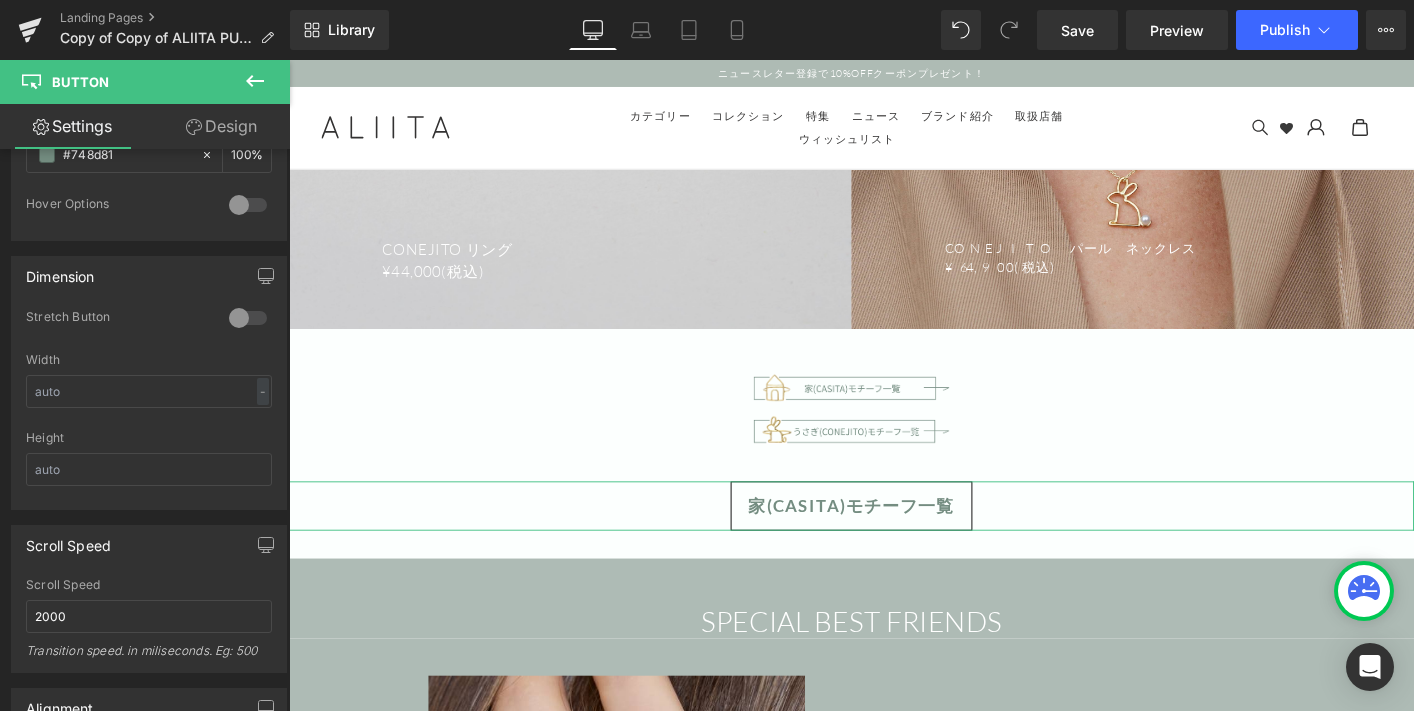 click on "Design" at bounding box center (221, 126) 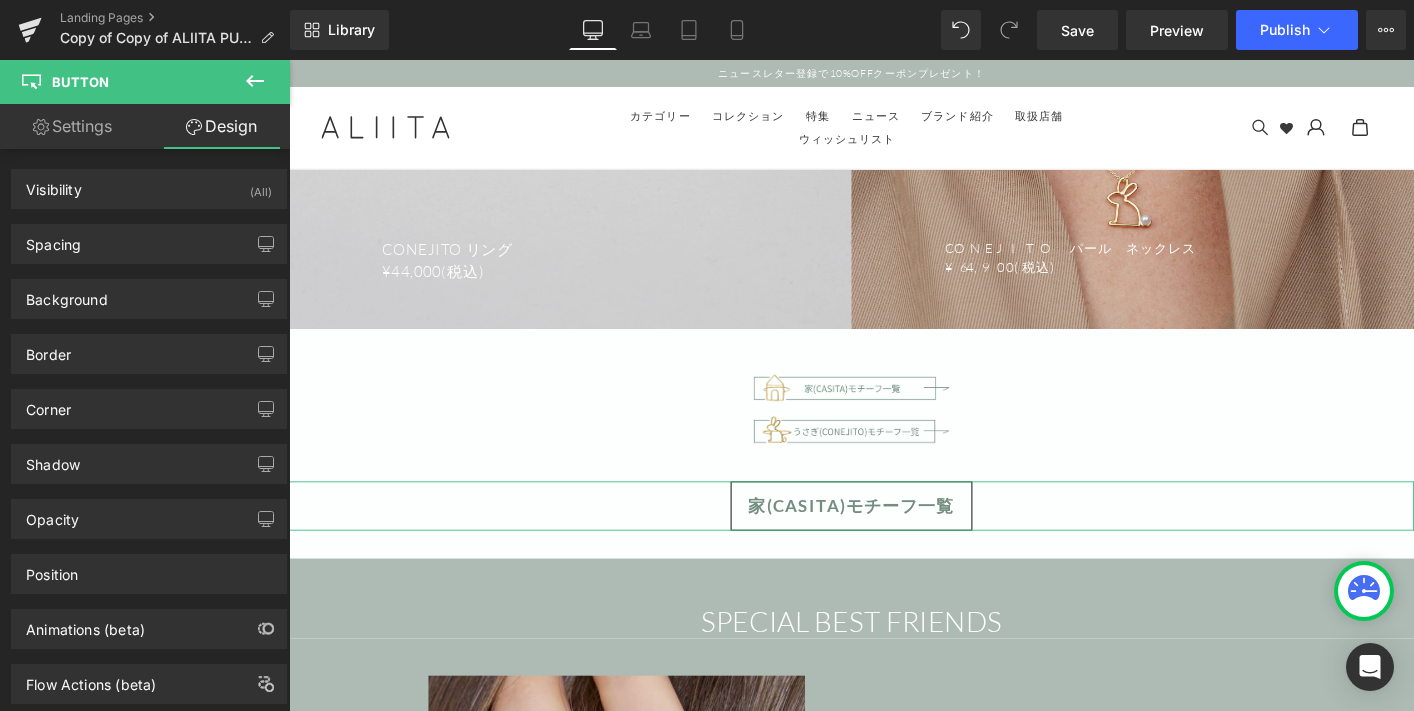 type on "#000000" 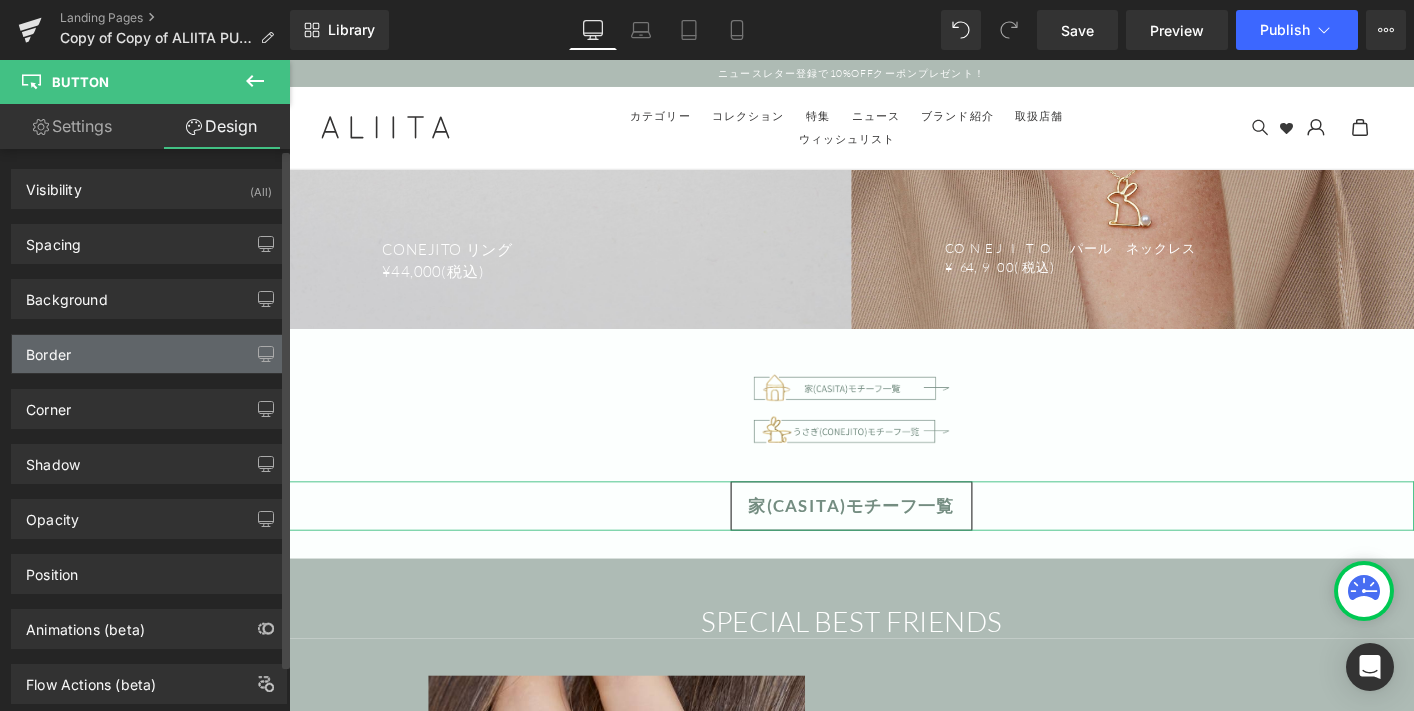 click on "Border" at bounding box center (149, 354) 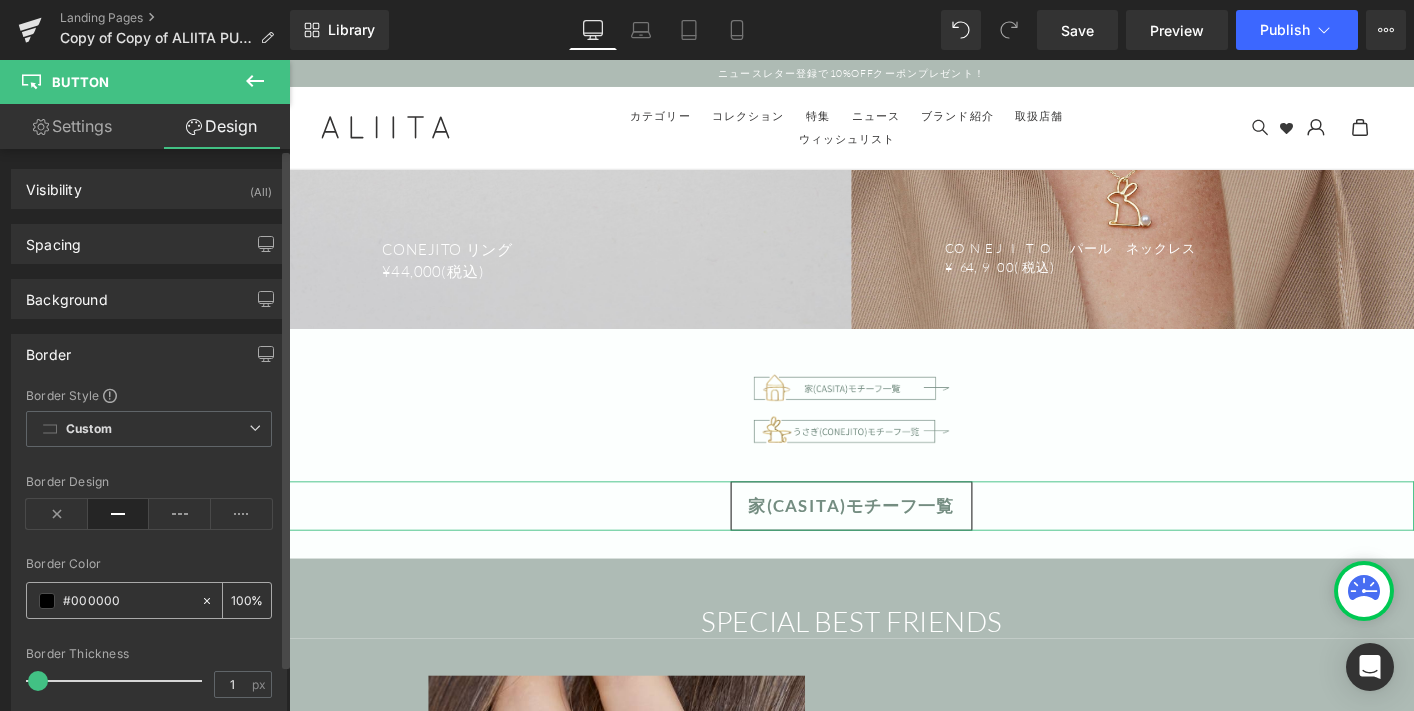 click on "#000000" at bounding box center [127, 601] 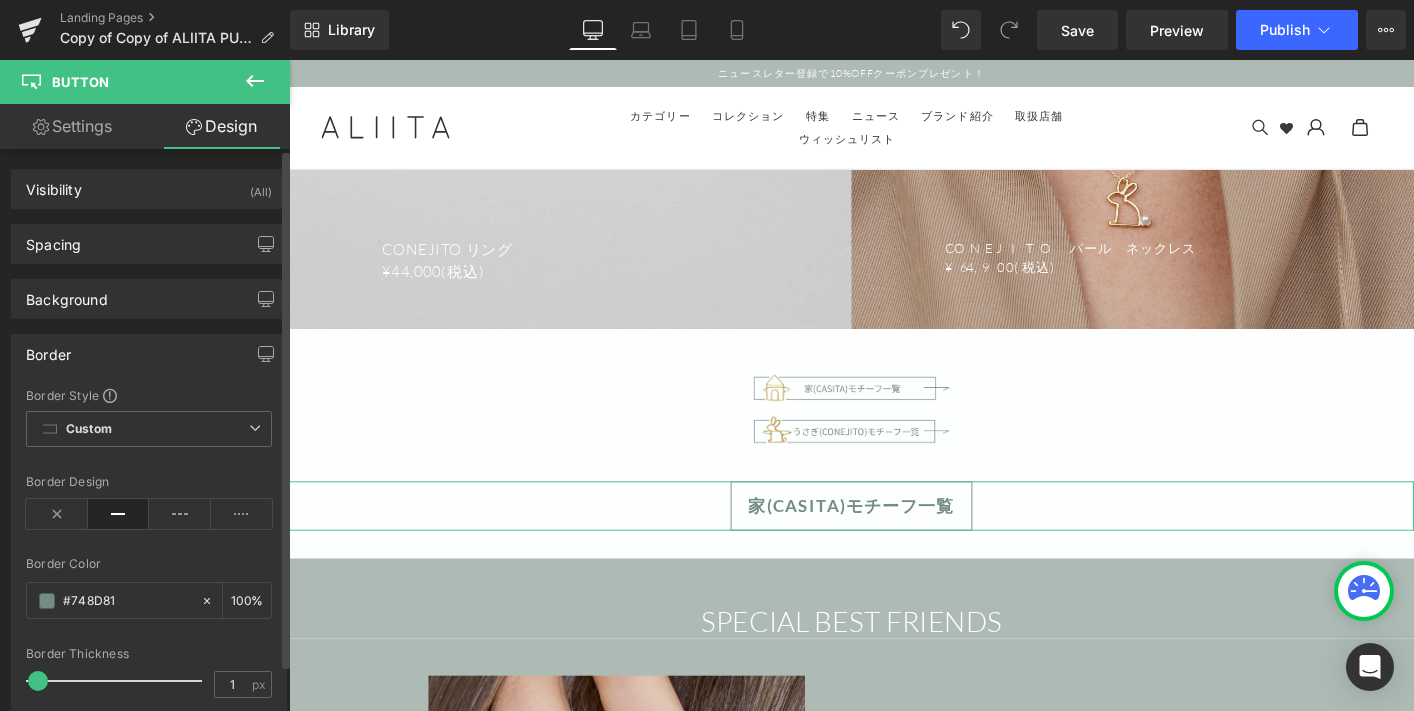 type on "#748d81" 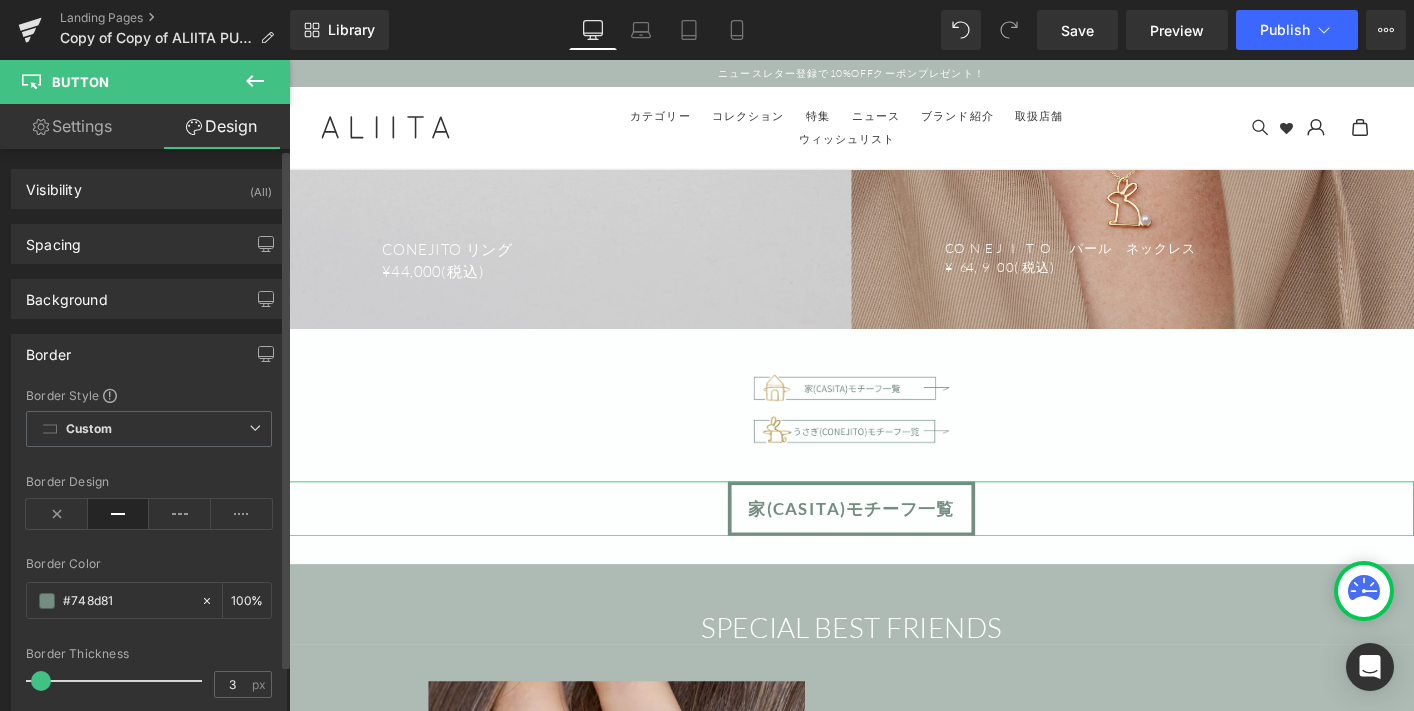 type on "2" 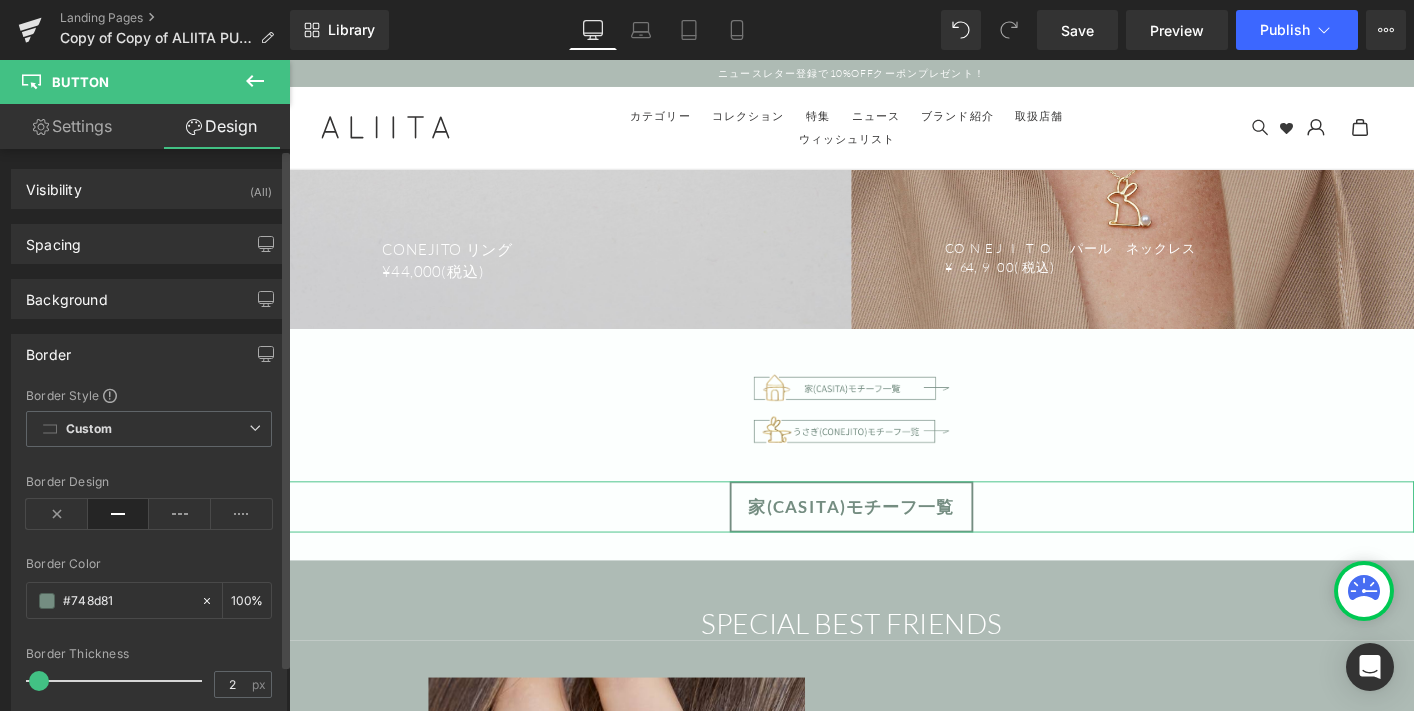 click at bounding box center (39, 681) 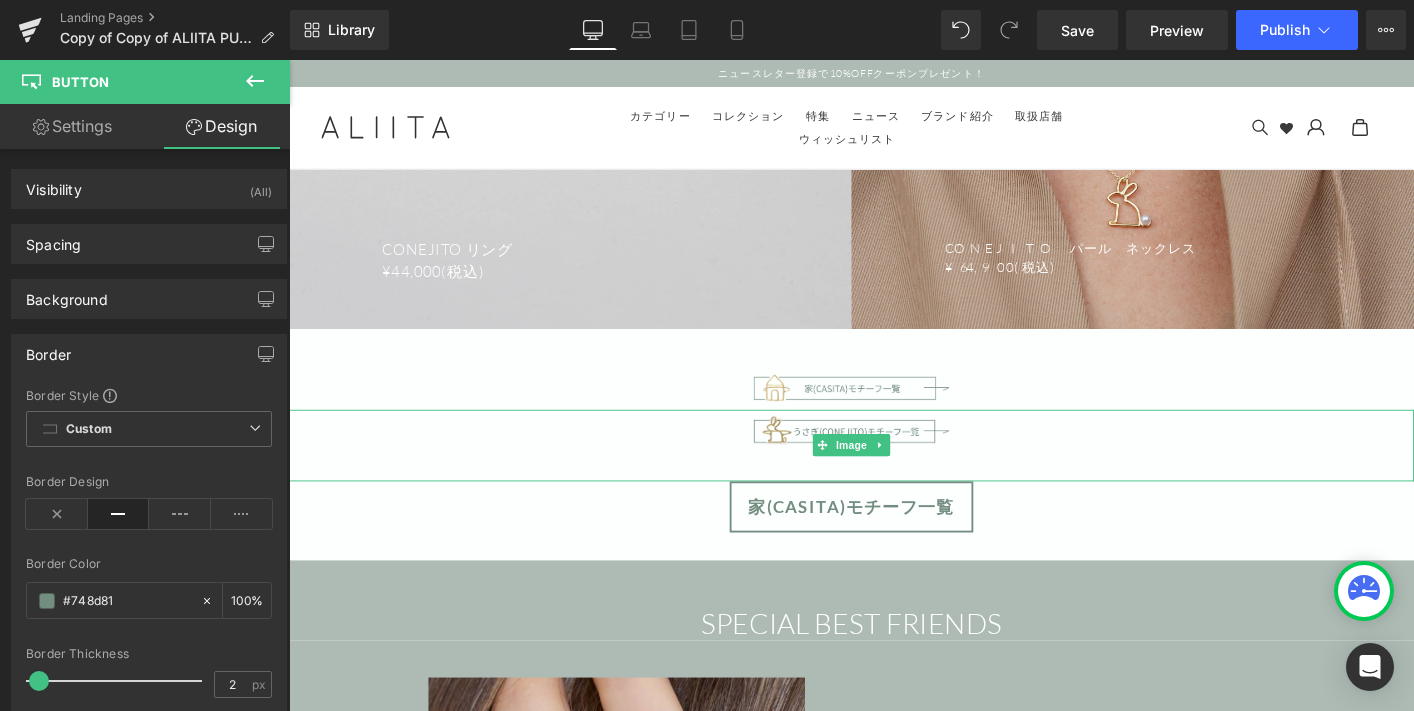 click at bounding box center [894, 474] 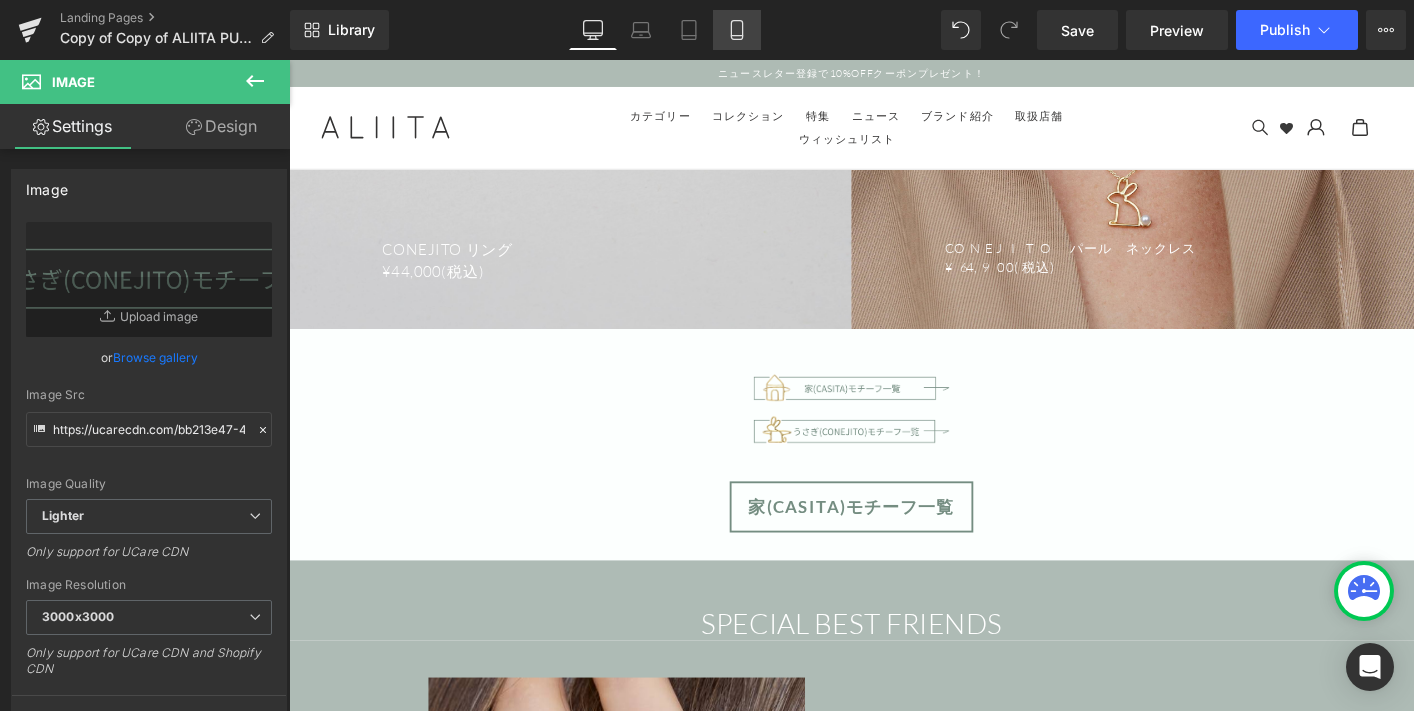 click 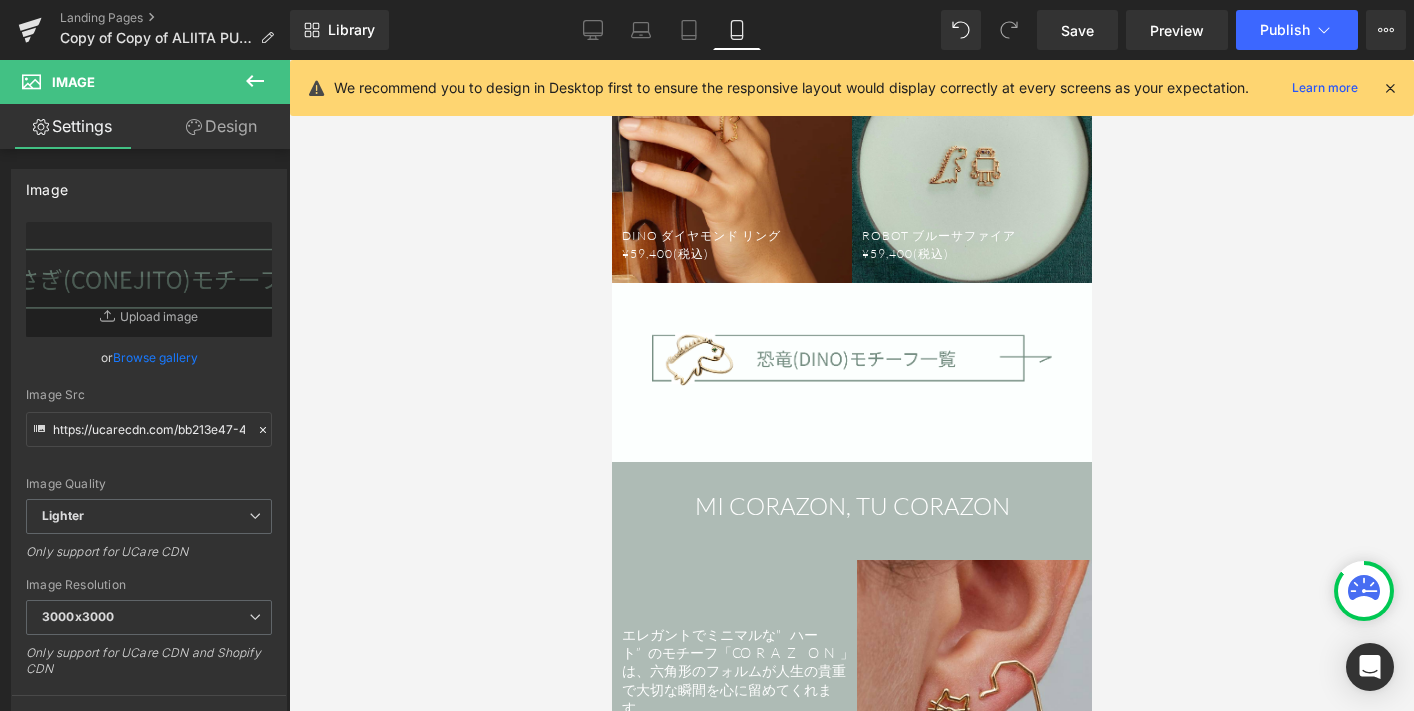 scroll, scrollTop: 2164, scrollLeft: 0, axis: vertical 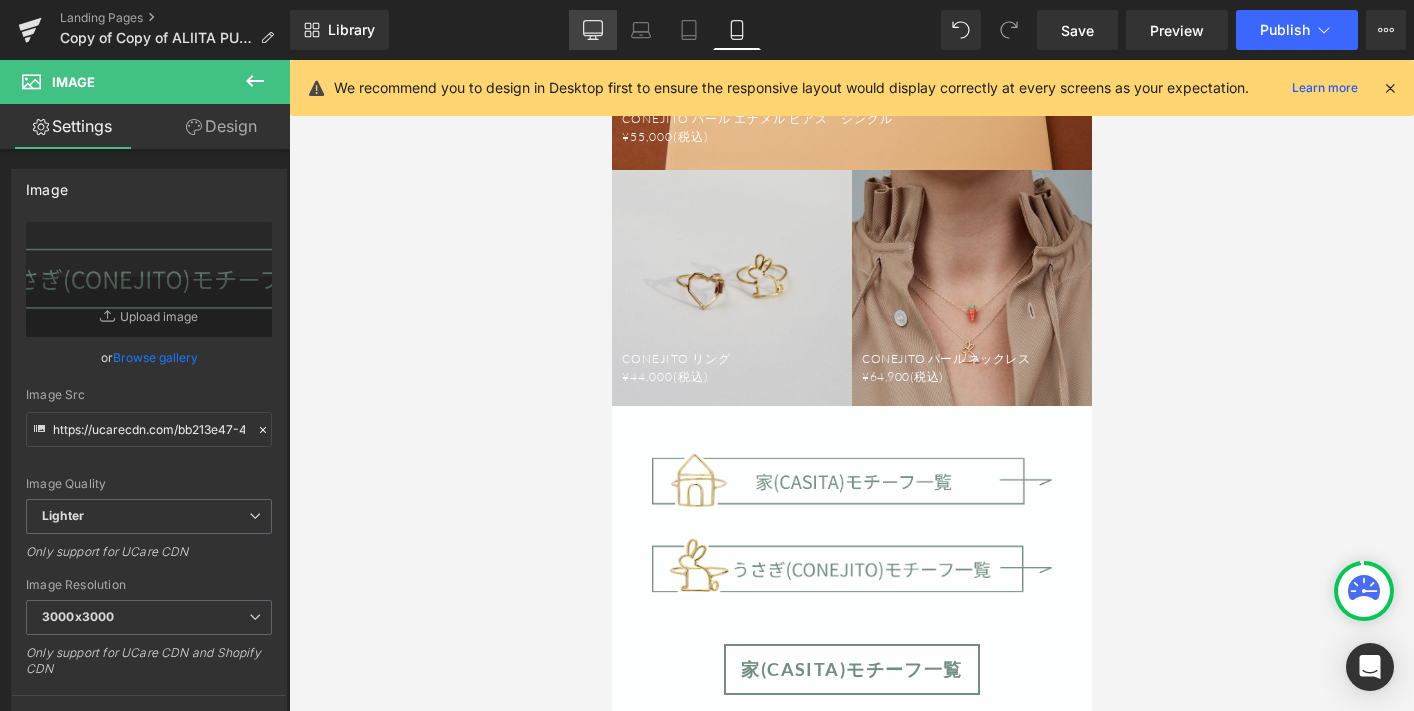 click on "Desktop" at bounding box center (593, 30) 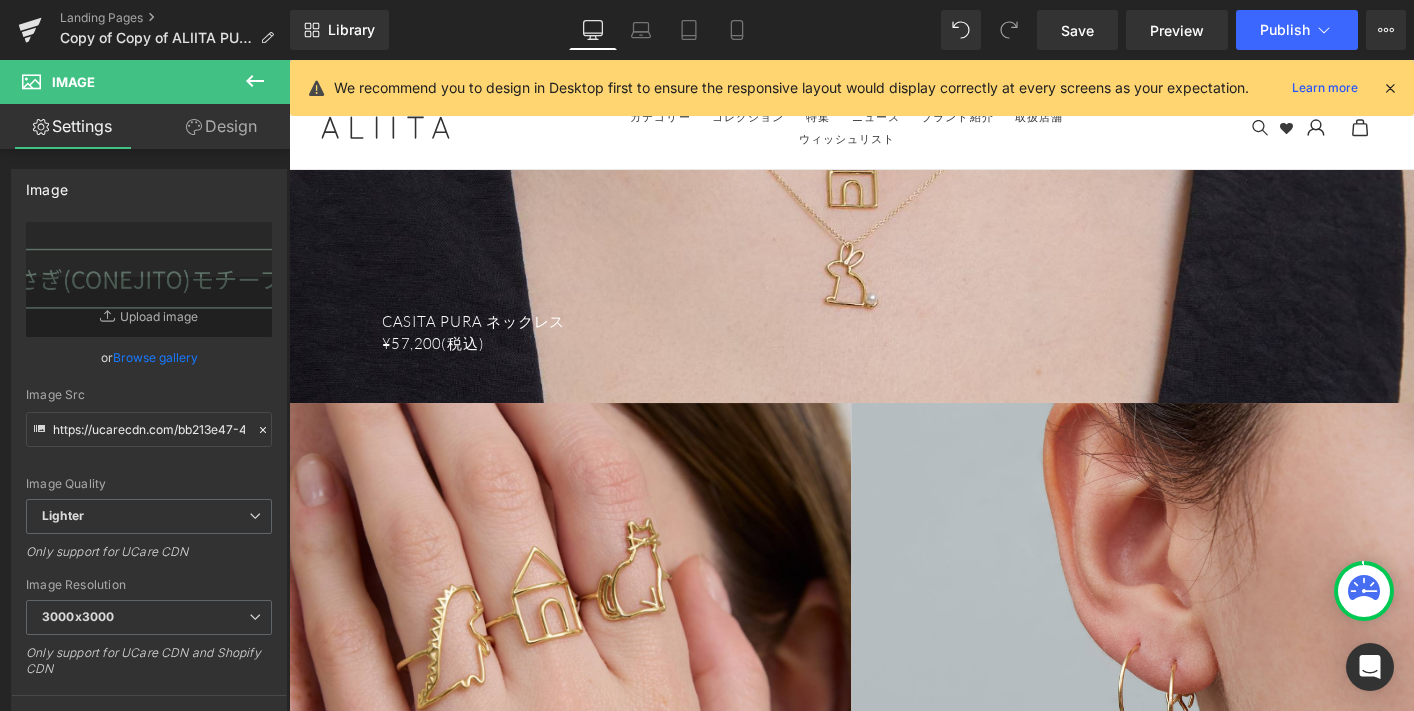 scroll, scrollTop: 4111, scrollLeft: 0, axis: vertical 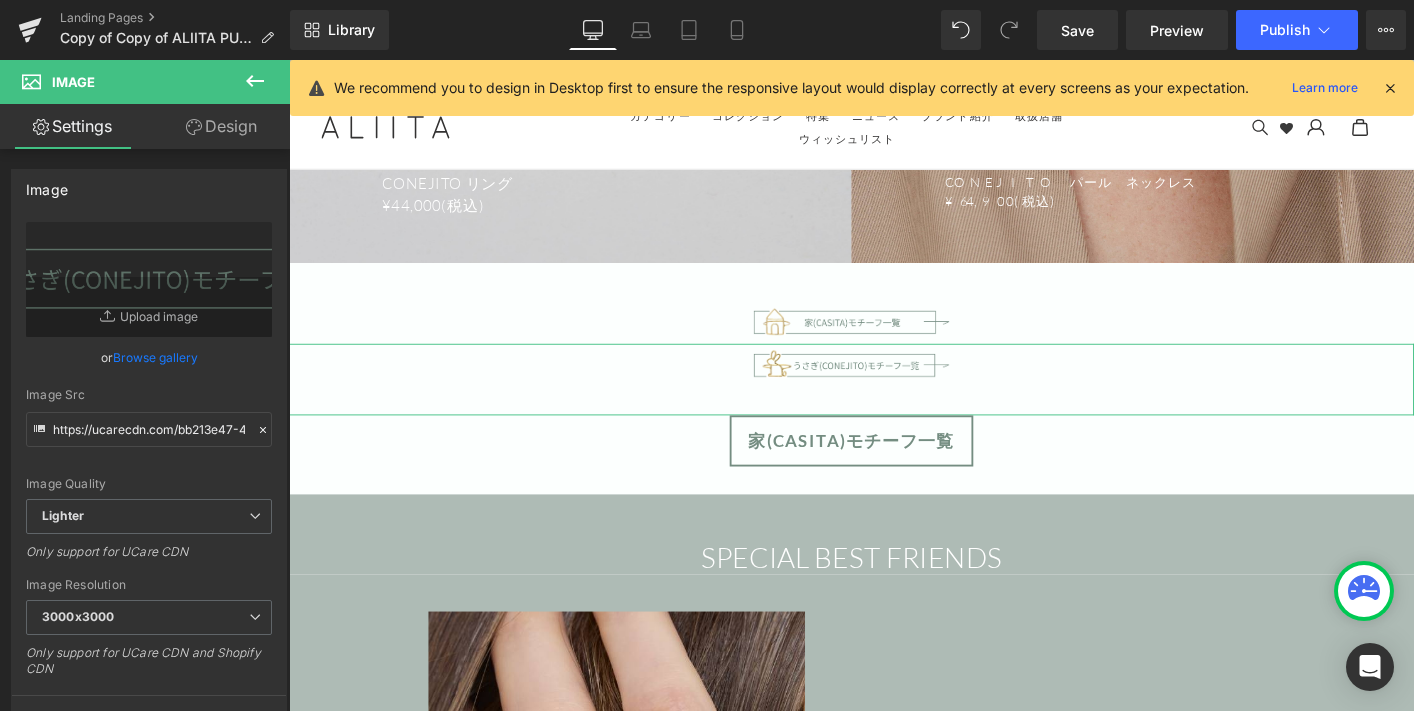 click on "Design" at bounding box center [221, 126] 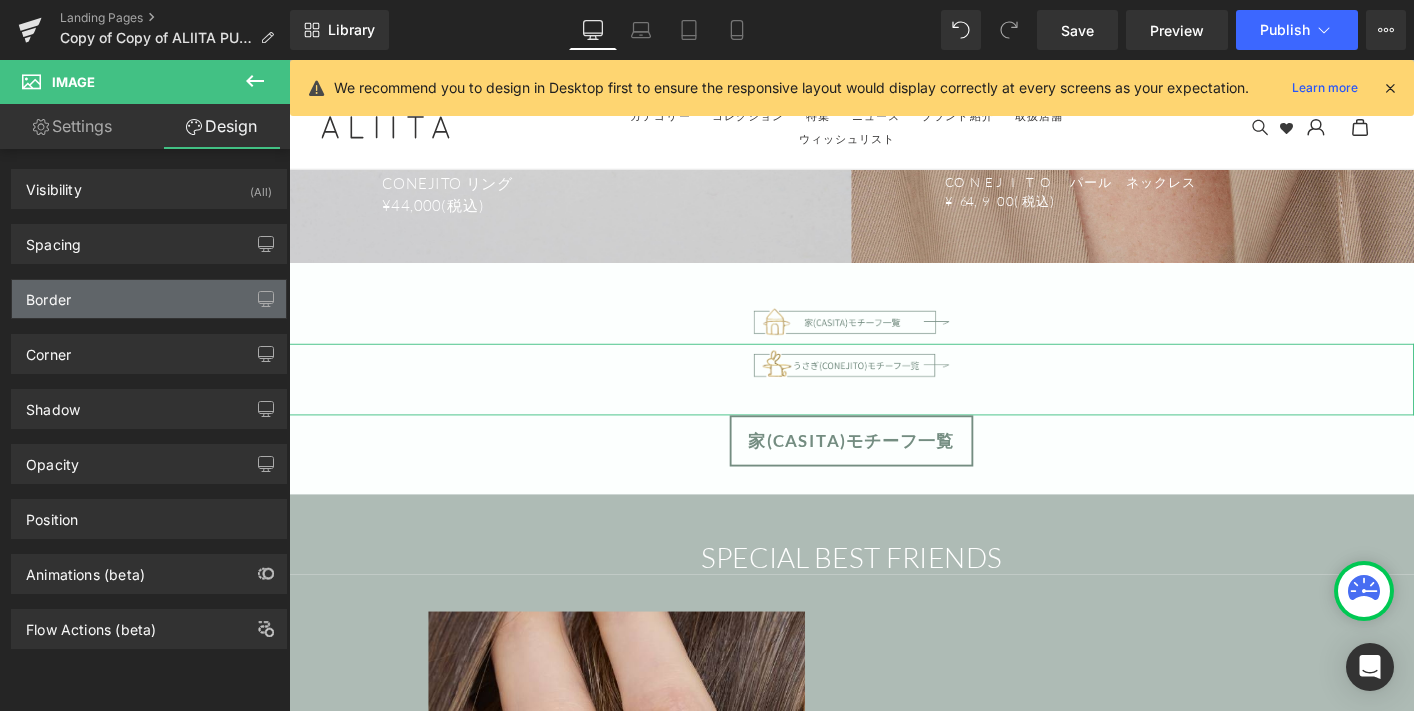 click on "Border" at bounding box center [149, 299] 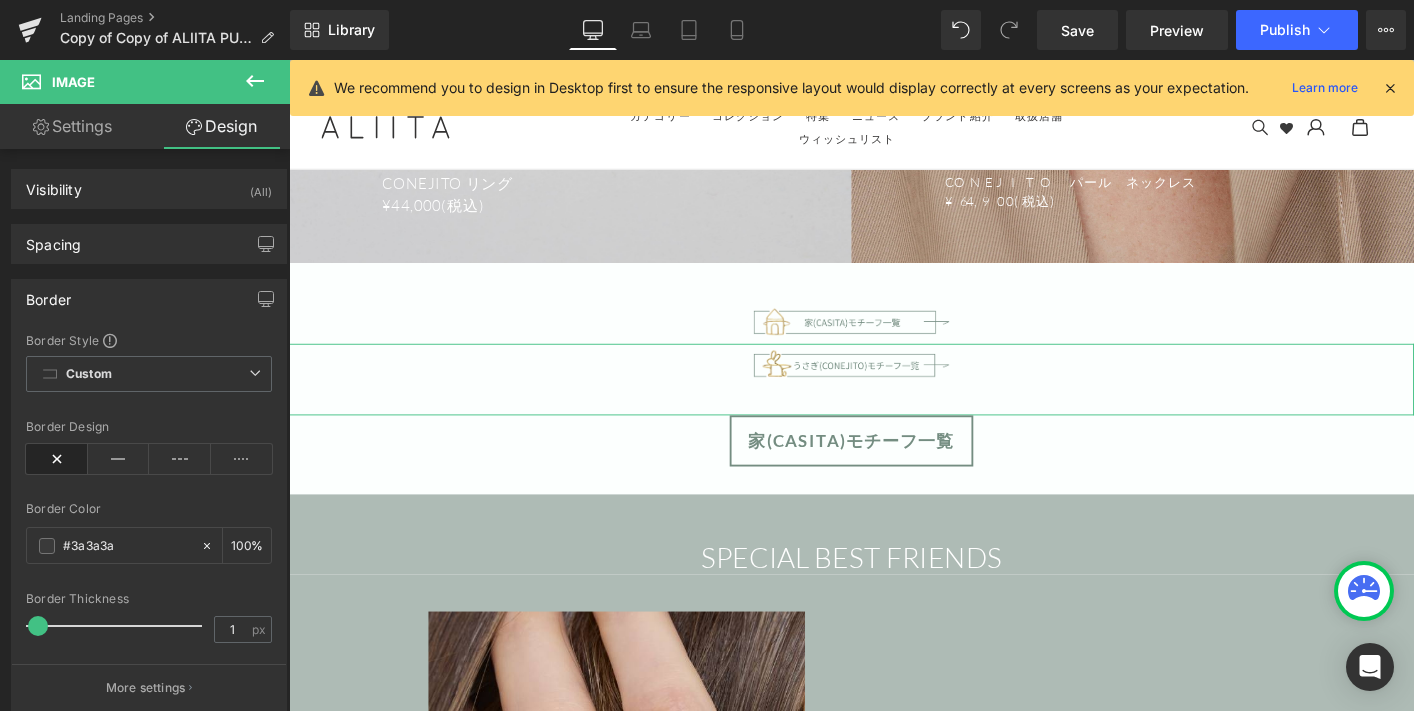 click at bounding box center [38, 626] 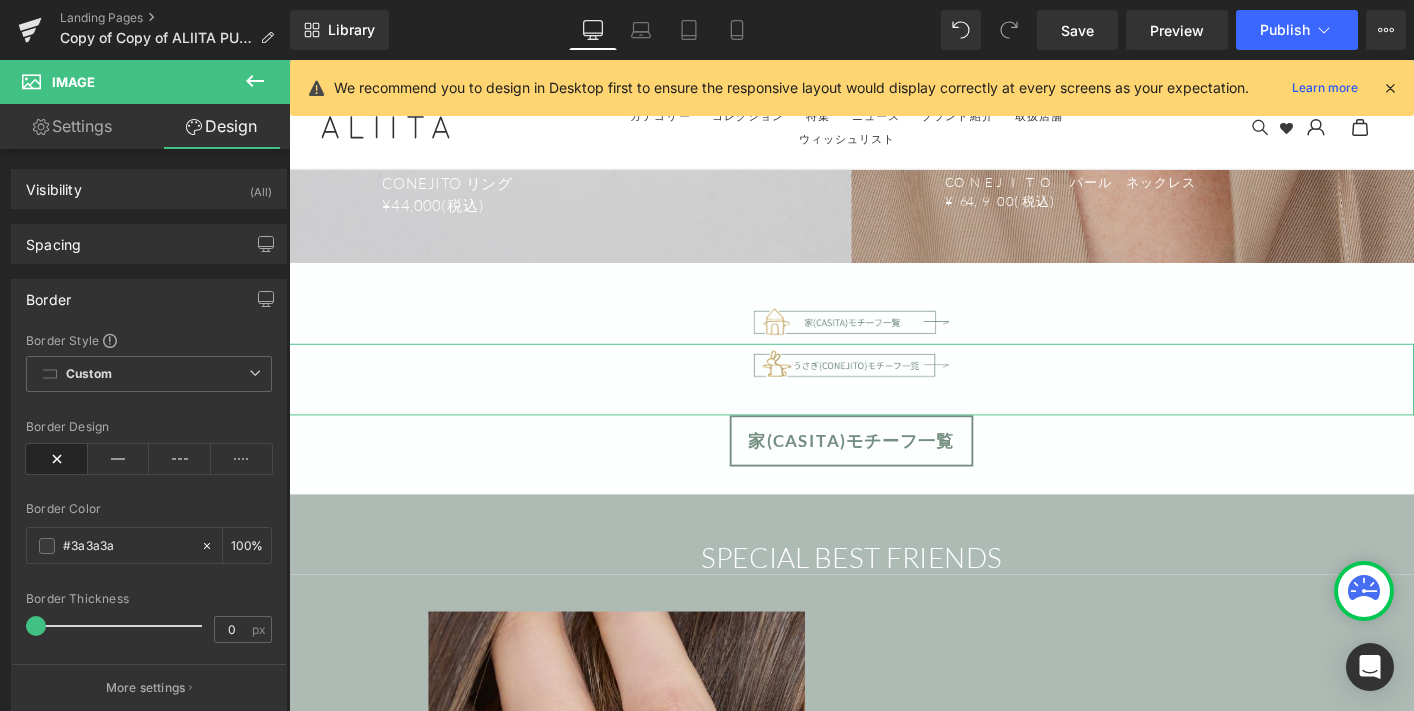 drag, startPoint x: 37, startPoint y: 626, endPoint x: 22, endPoint y: 626, distance: 15 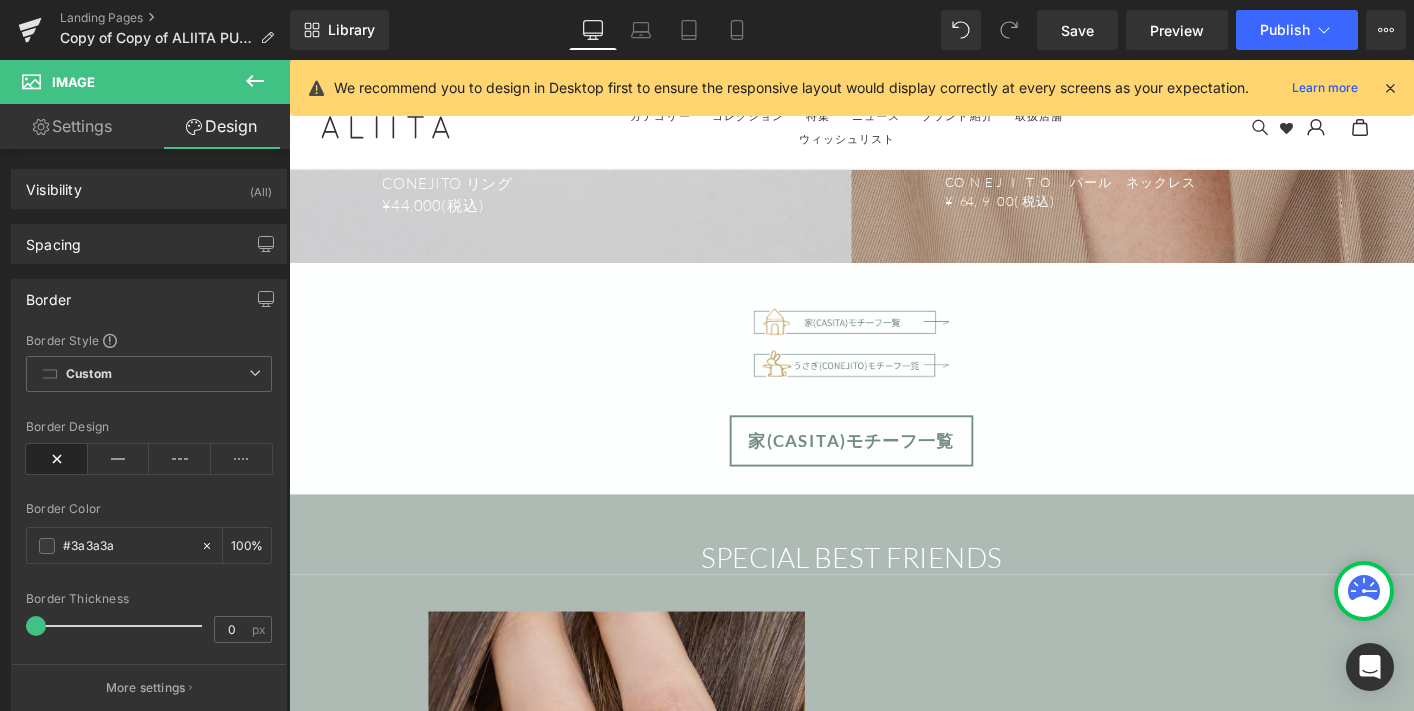 click on "家(CASITA)モチーフ一覧" at bounding box center [894, 469] 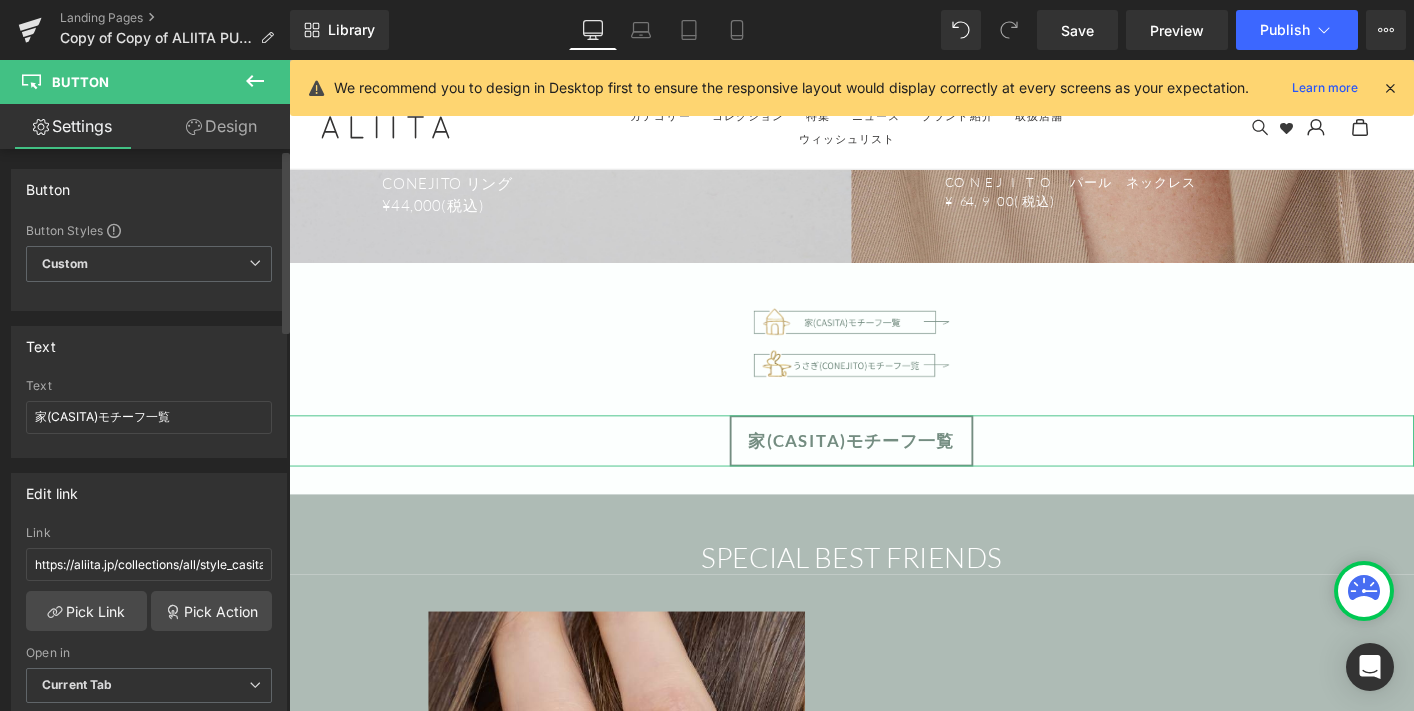 click on "Button
Button Styles Custom
Custom
Setup Global Style
Custom
Setup Global Style
Button Size Large Medium Small
Large
Large Medium Small
Text 家(CASITA)モチーフ一覧 Text 家(CASITA)モチーフ一覧 Edit link https://example.com/collections/all/style_casita Link https://example.com/collections/all/style_casita  Pick Link  Pick Action Current Tab New Tab Open in
Current Tab
Current Tab New Tab Typography Thin 100 Semi Thin 200 Light 300 Regular 400 Medium 500 Semi Bold 600 Super Bold 800 Boldest 900 Bold 700 Lighter Bolder Font Weight
Thin 100" at bounding box center (149, 1166) 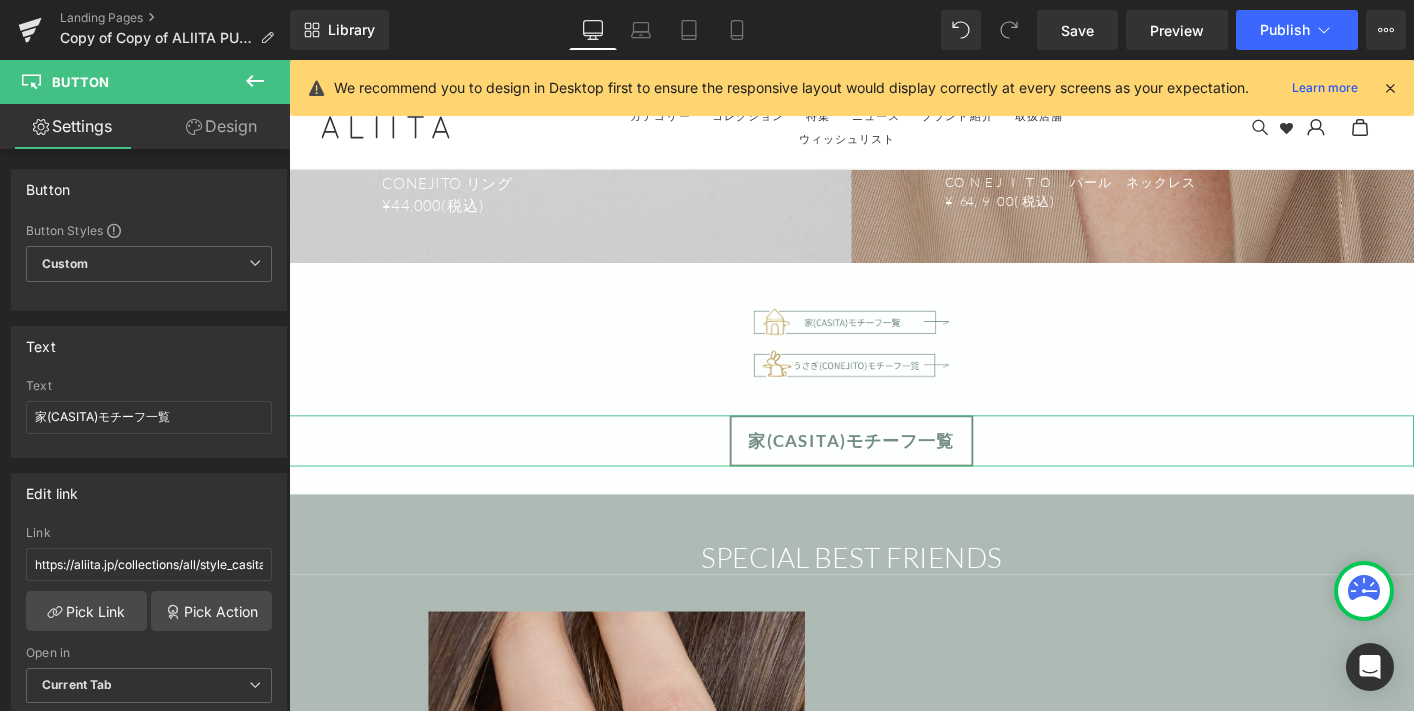 click on "Design" at bounding box center (221, 126) 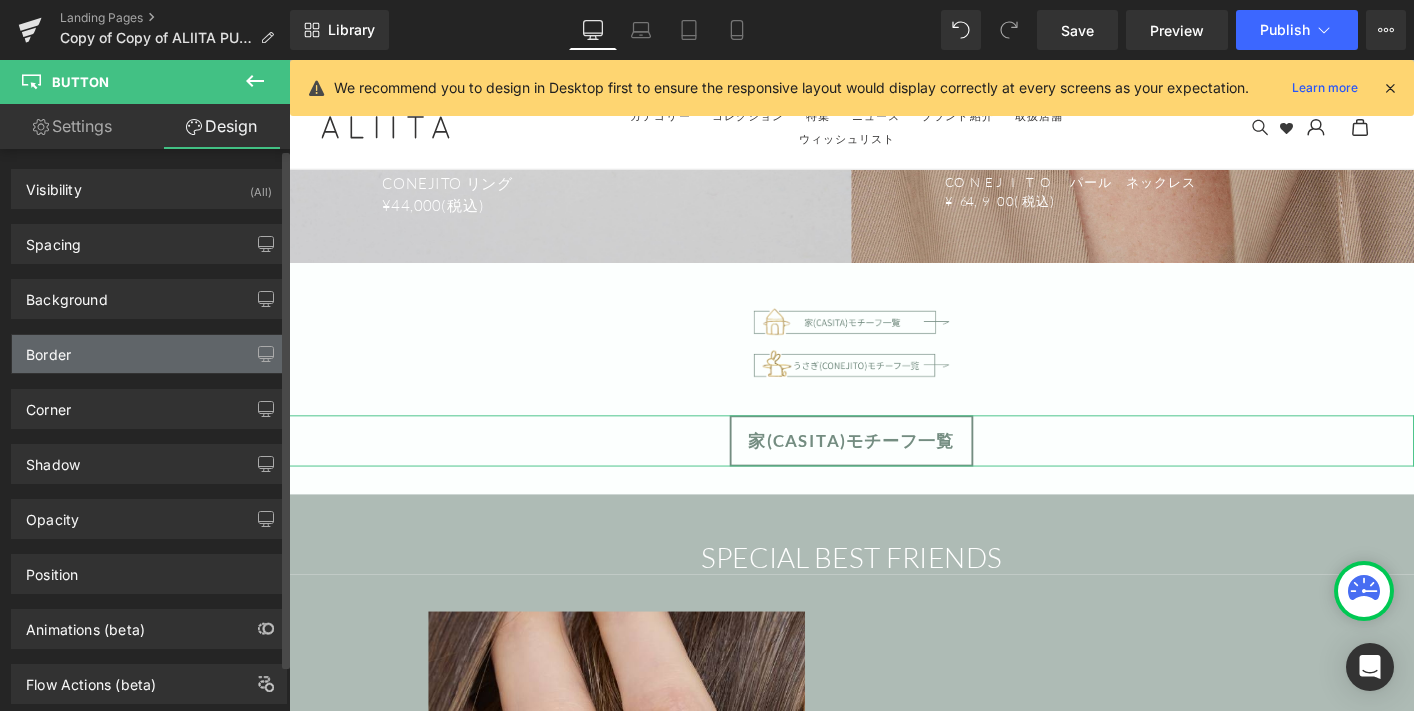 click on "Border" at bounding box center (48, 349) 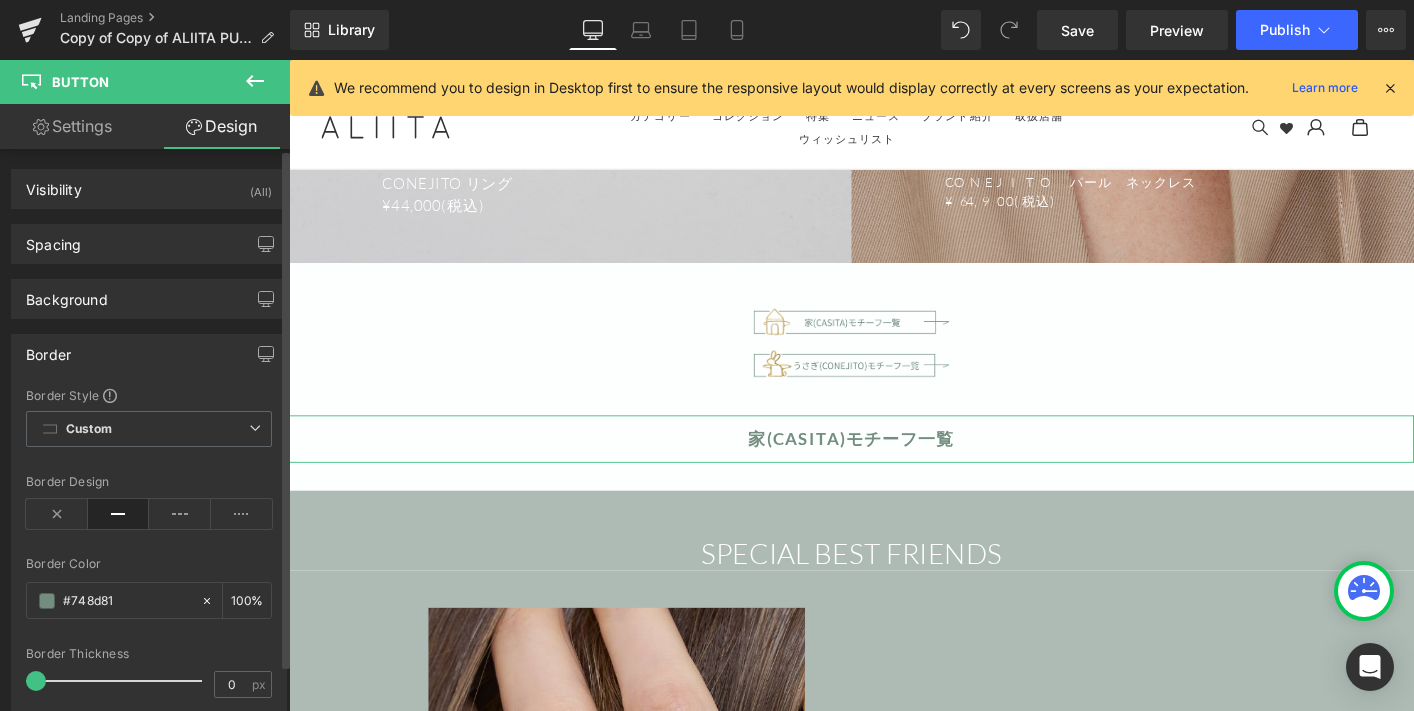 type on "1" 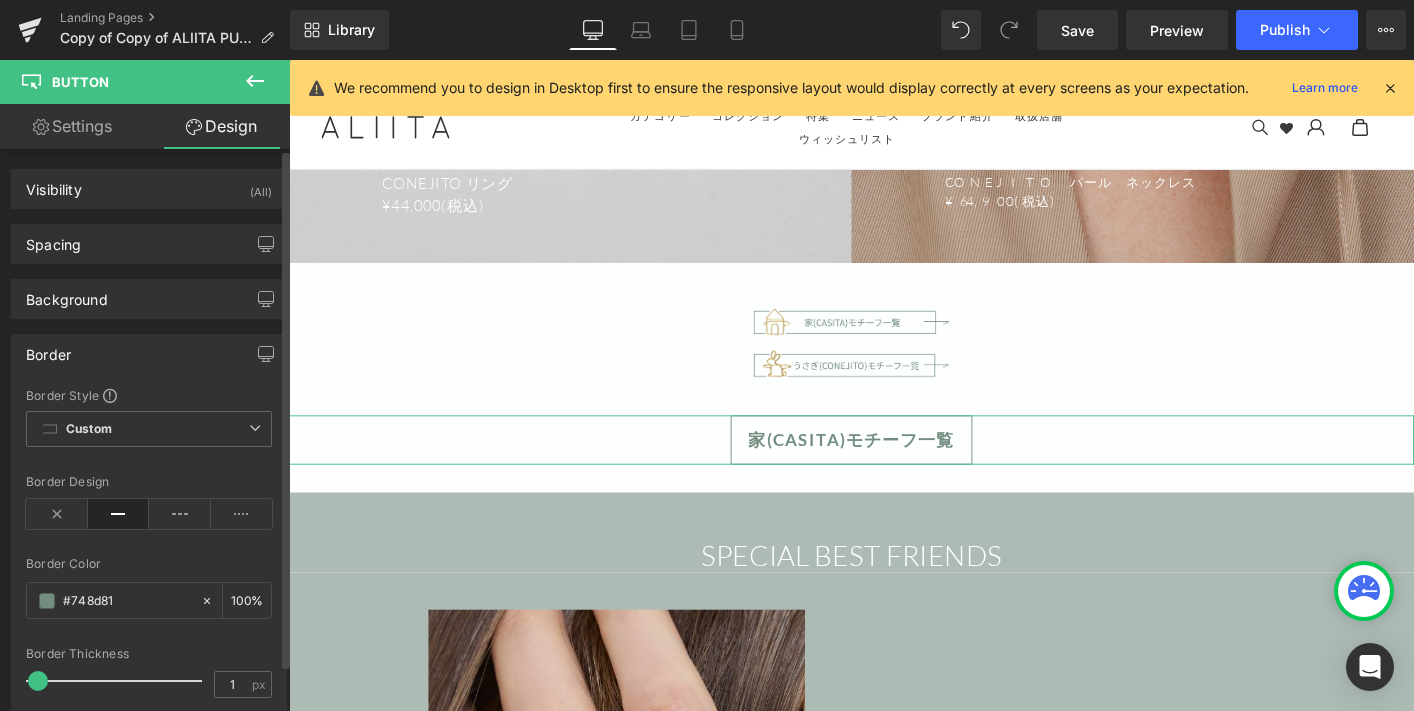 click at bounding box center [38, 681] 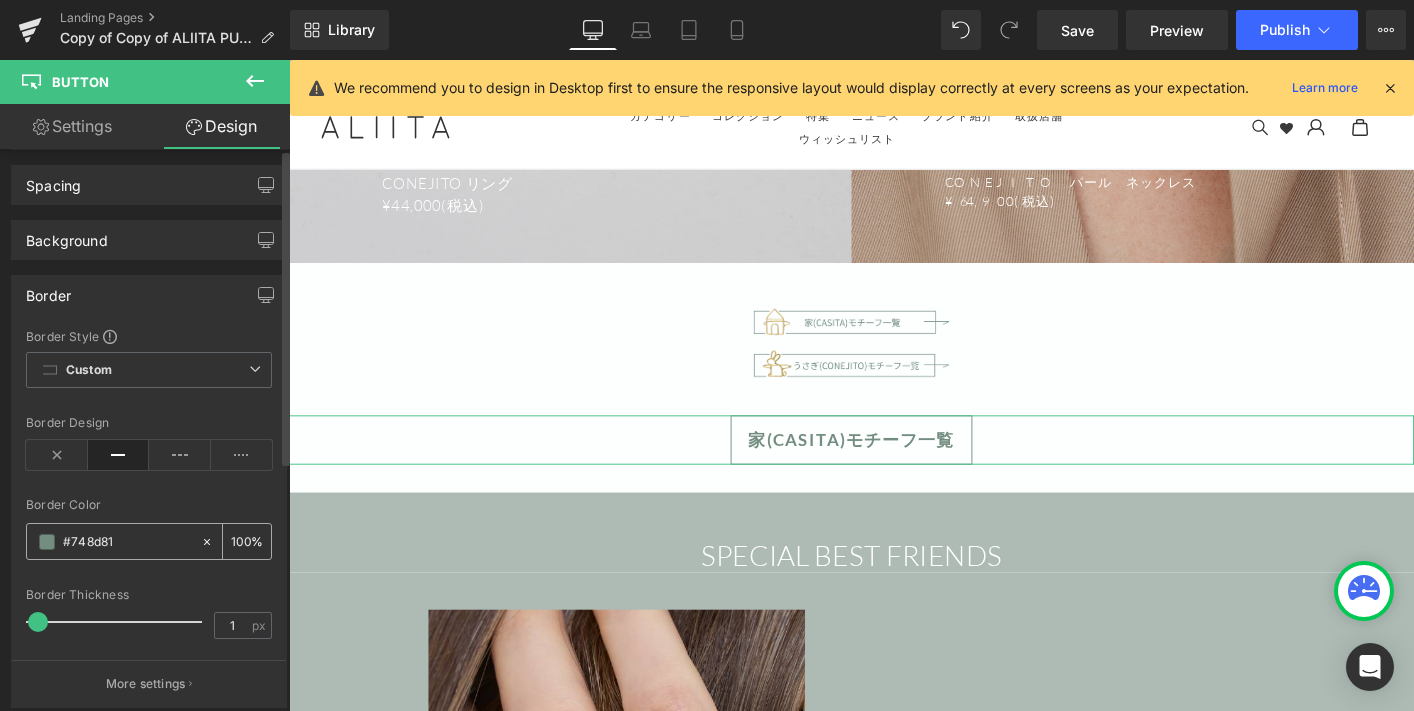 scroll, scrollTop: 0, scrollLeft: 0, axis: both 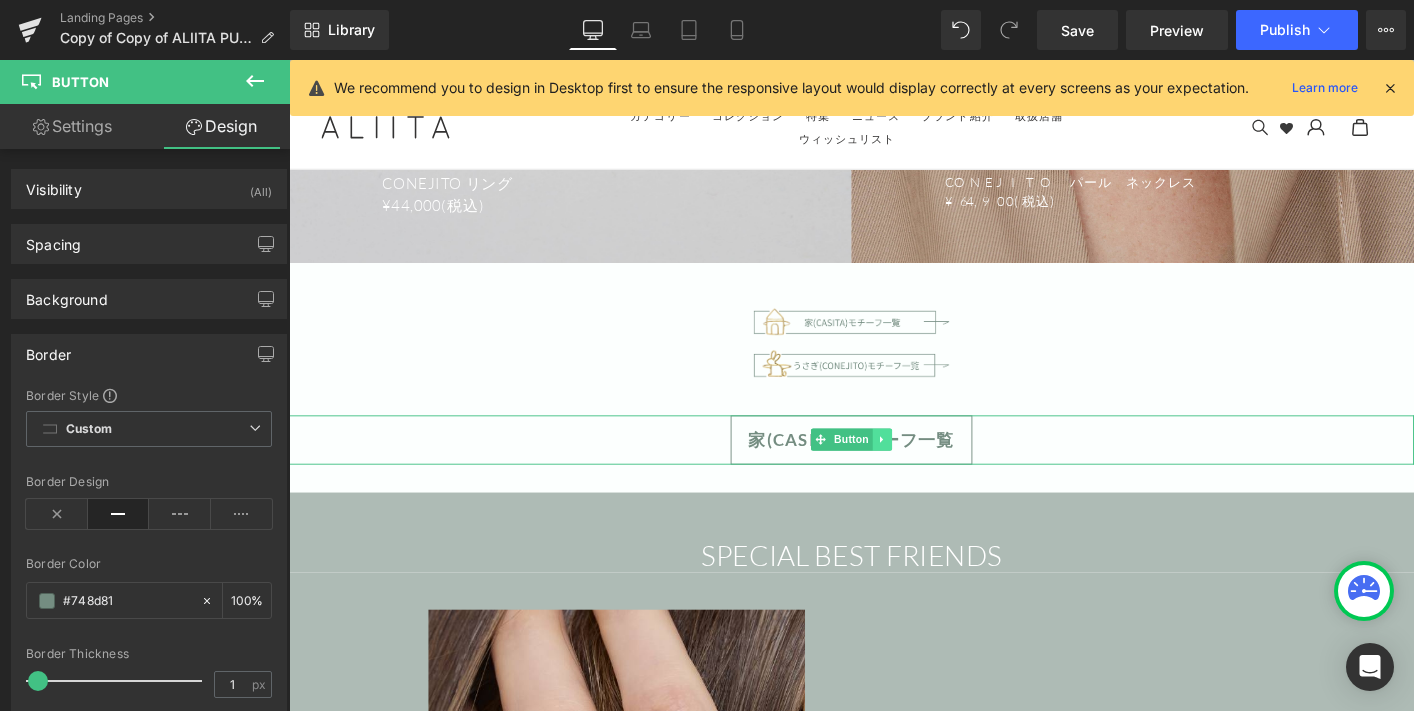 click 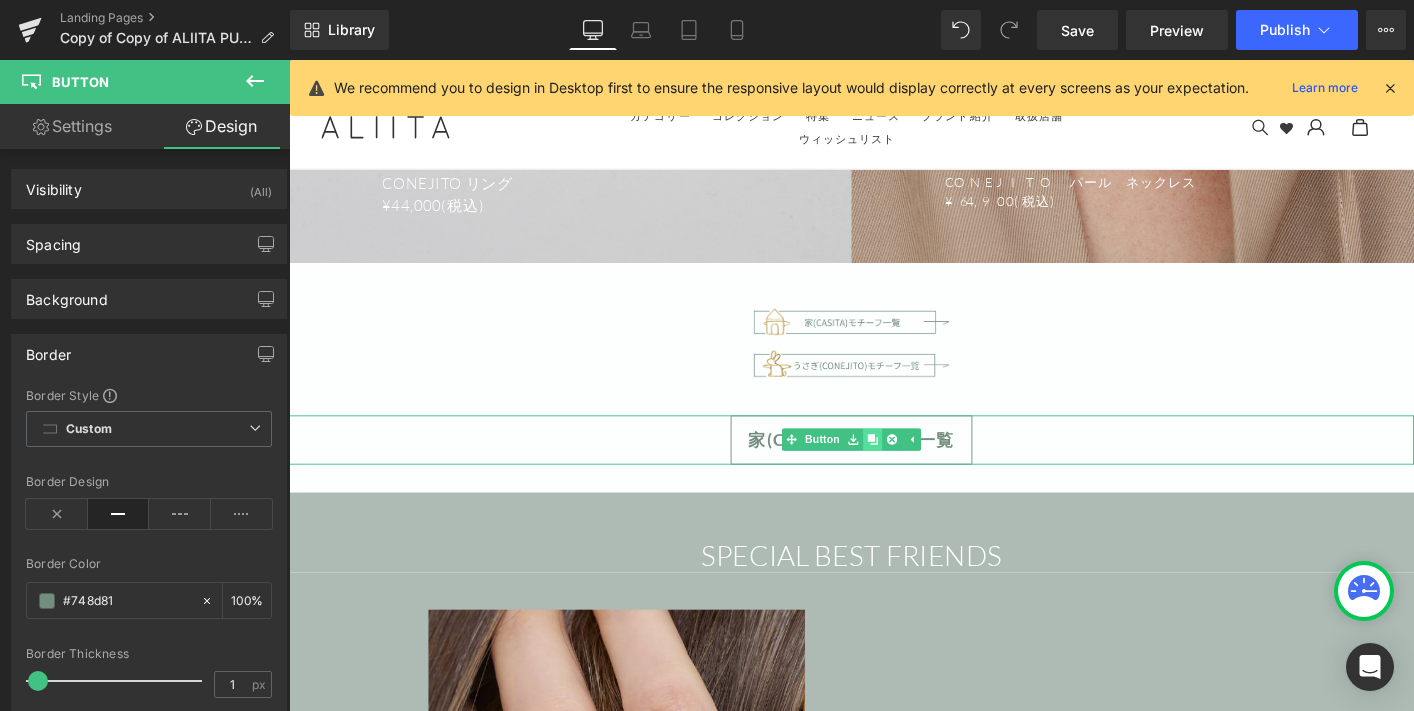 click 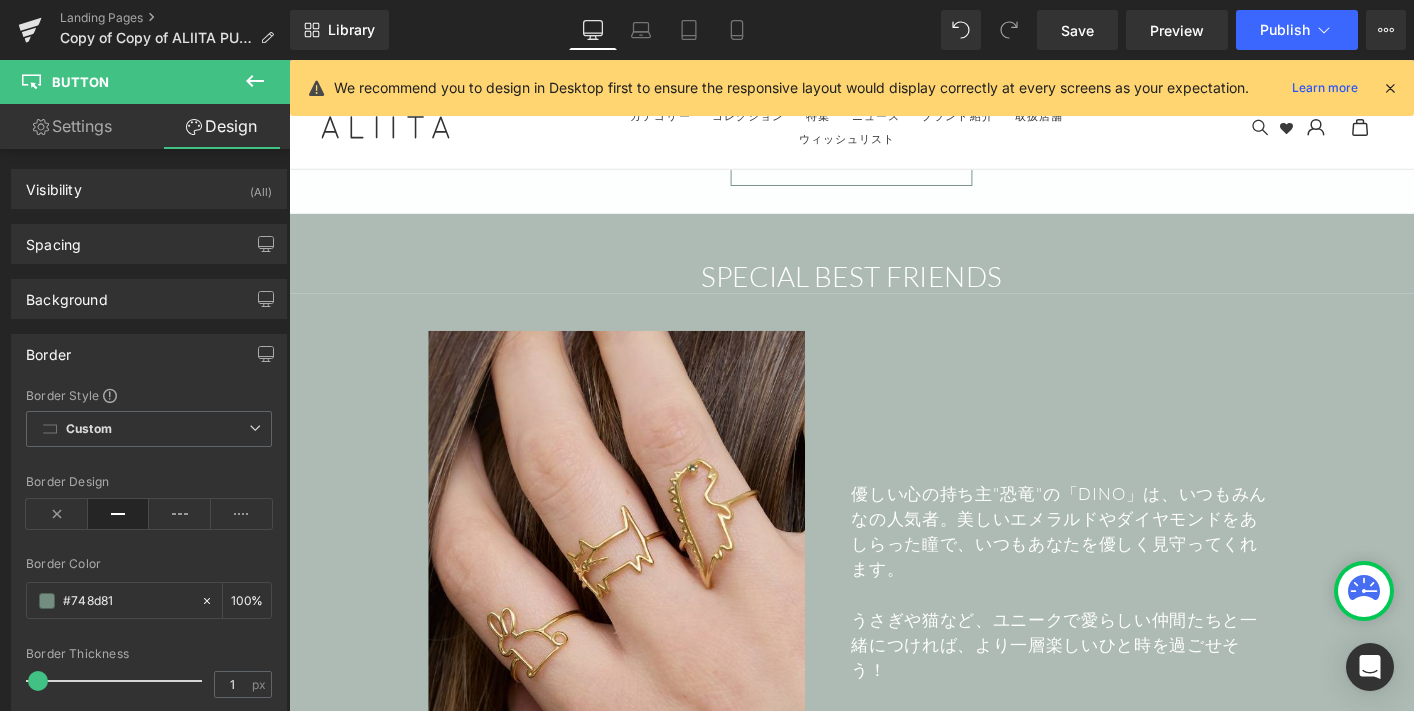 scroll, scrollTop: 4465, scrollLeft: 0, axis: vertical 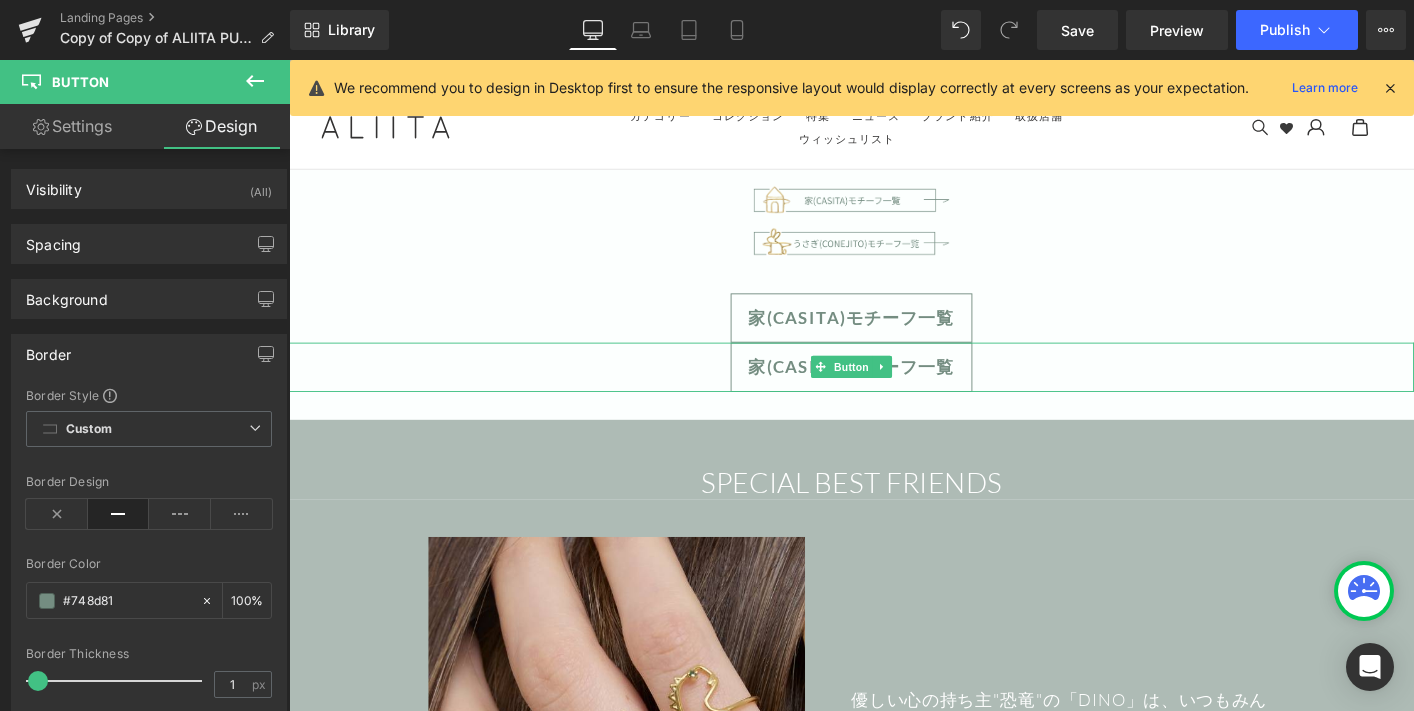 click on "家(CASITA)モチーフ一覧" at bounding box center (894, 390) 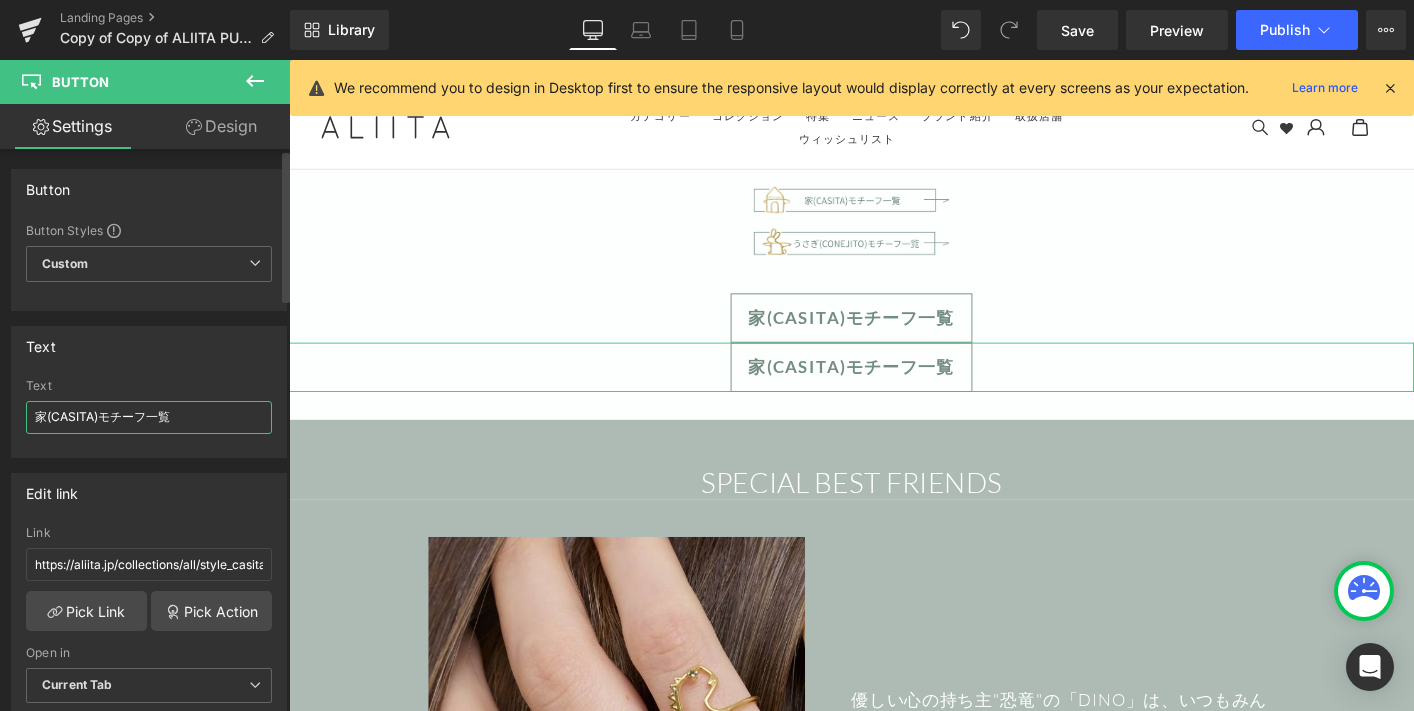 click on "家(CASITA)モチーフ一覧" at bounding box center (149, 417) 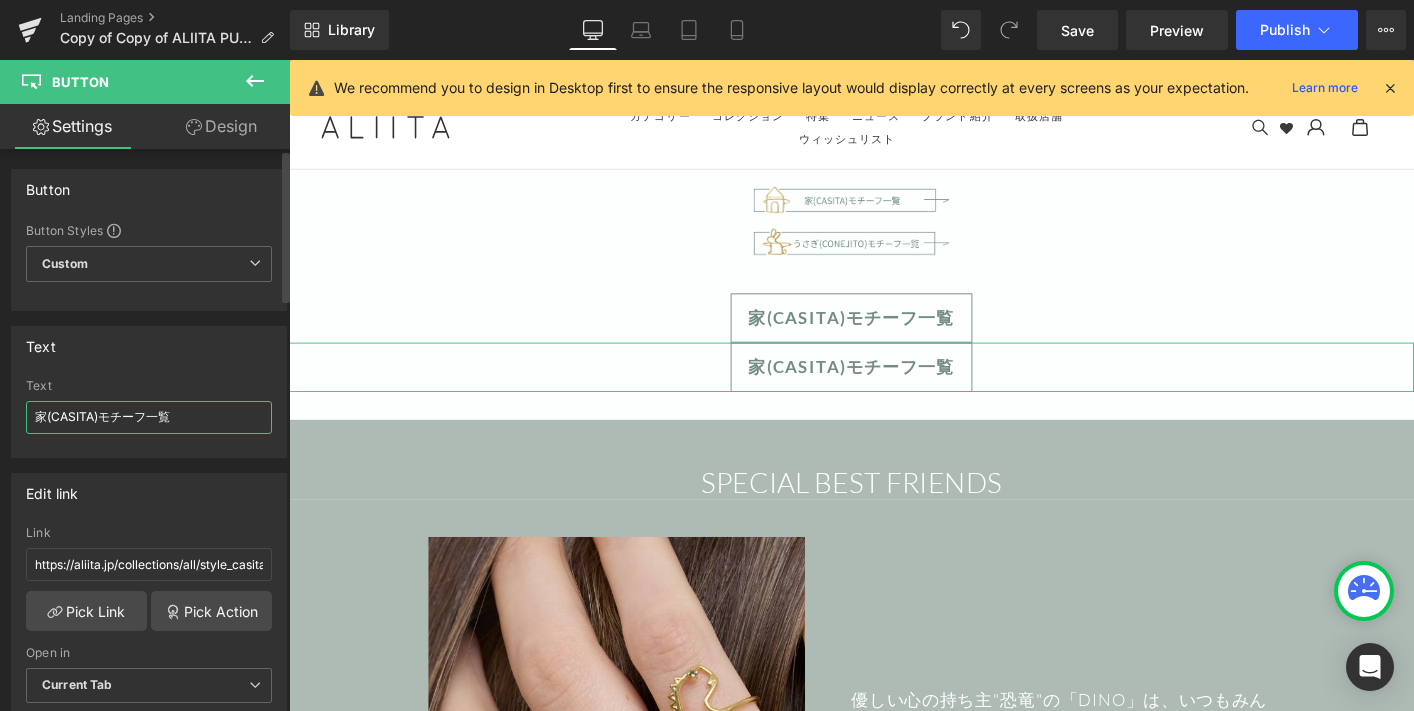 click on "家(CASITA)モチーフ一覧" at bounding box center [149, 417] 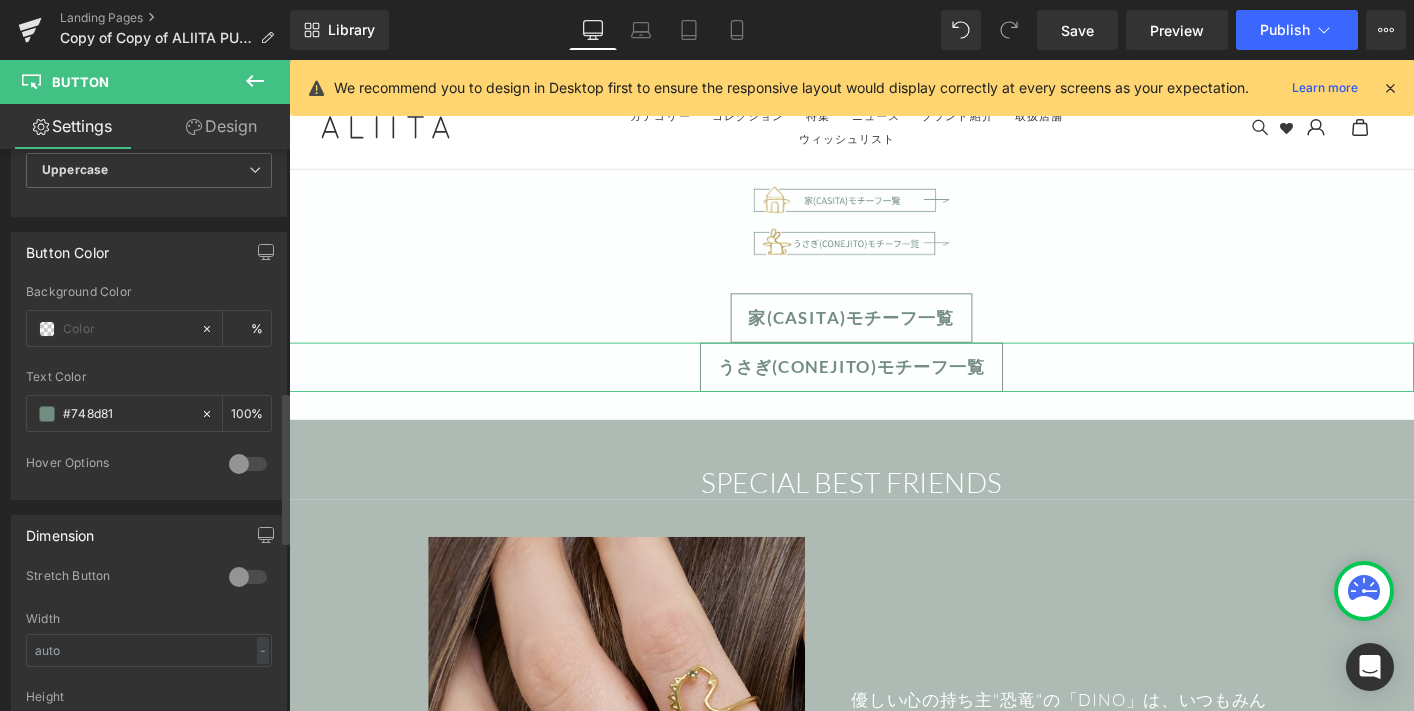 scroll, scrollTop: 906, scrollLeft: 0, axis: vertical 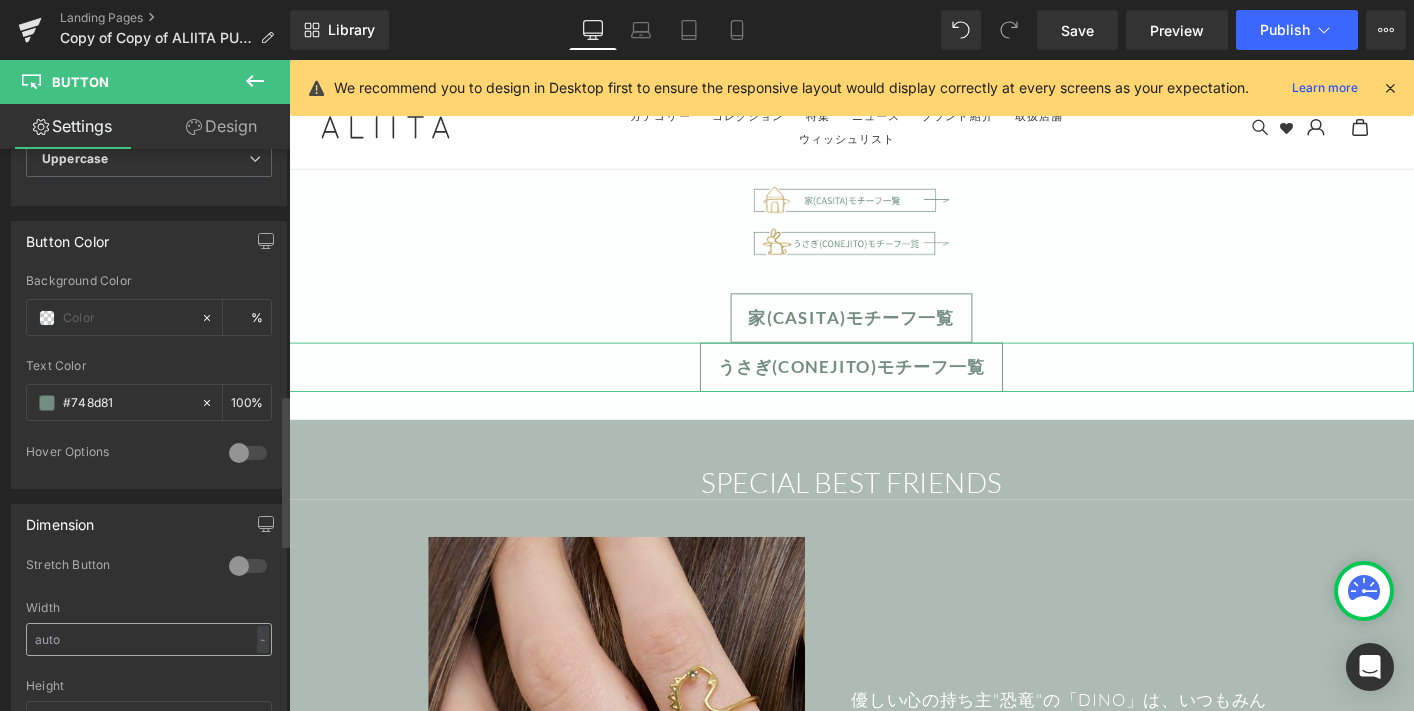 type on "うさぎ(CONEJITO)モチーフ一覧" 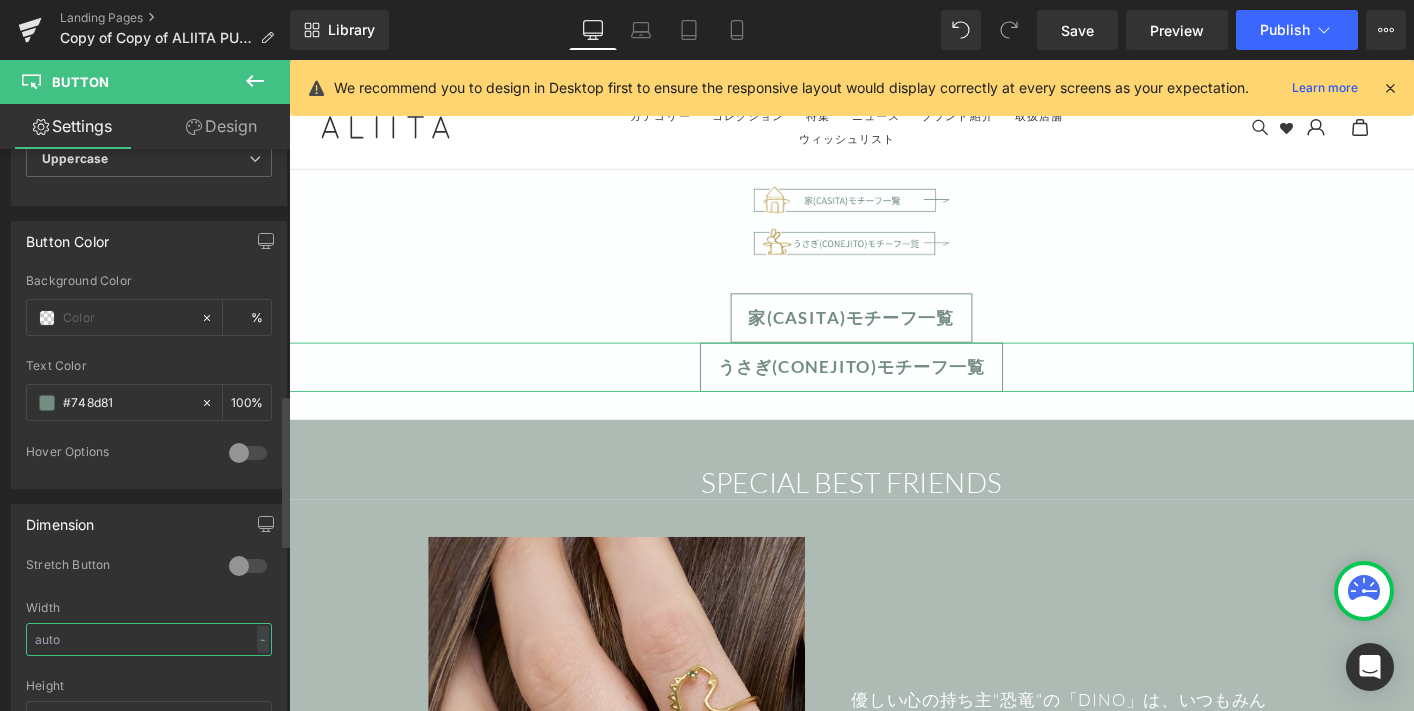 click at bounding box center (149, 639) 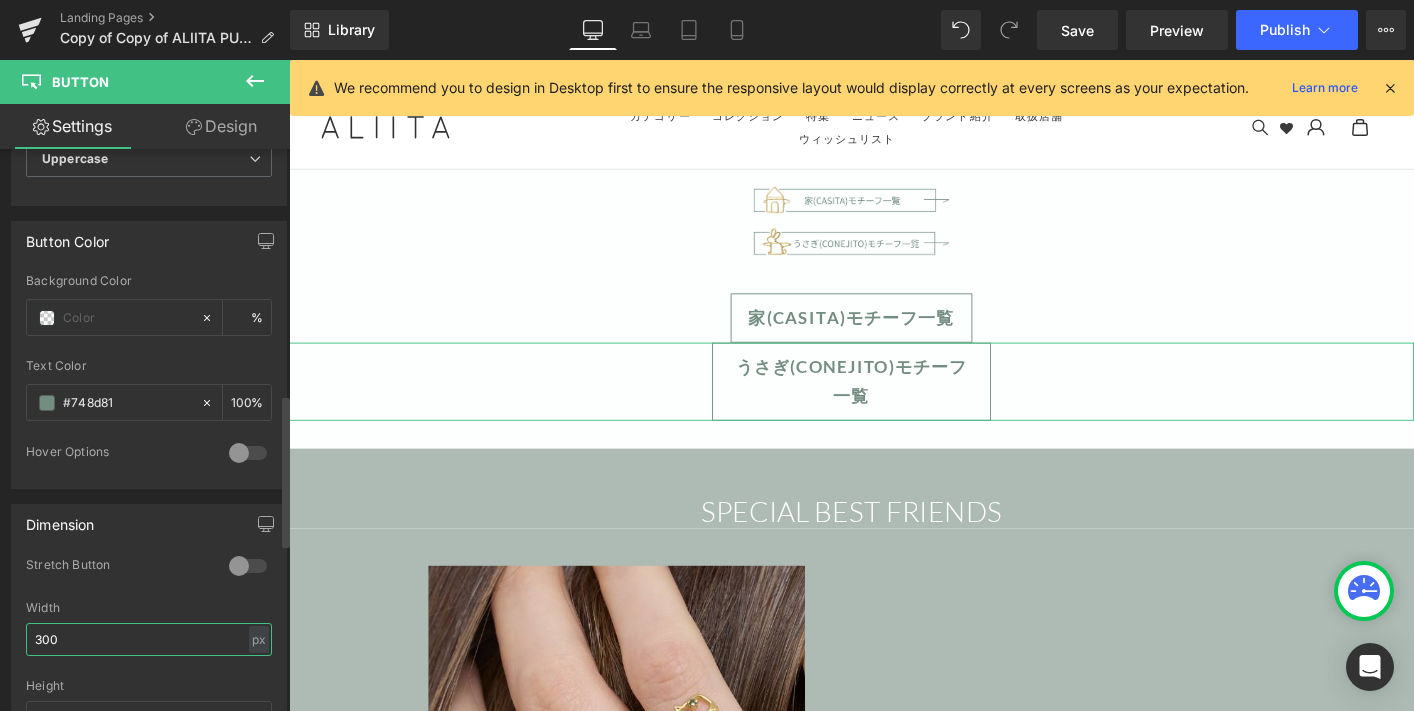 click on "300" at bounding box center [149, 639] 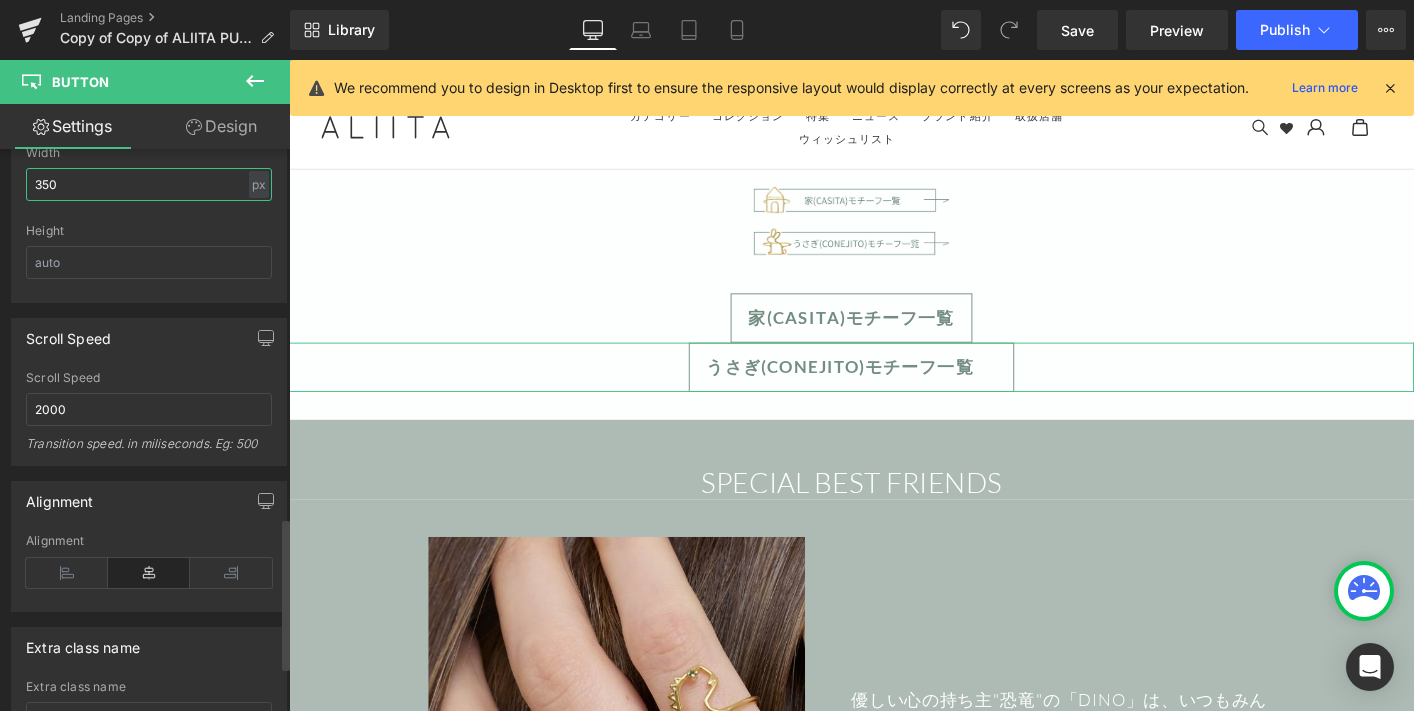 scroll, scrollTop: 1384, scrollLeft: 0, axis: vertical 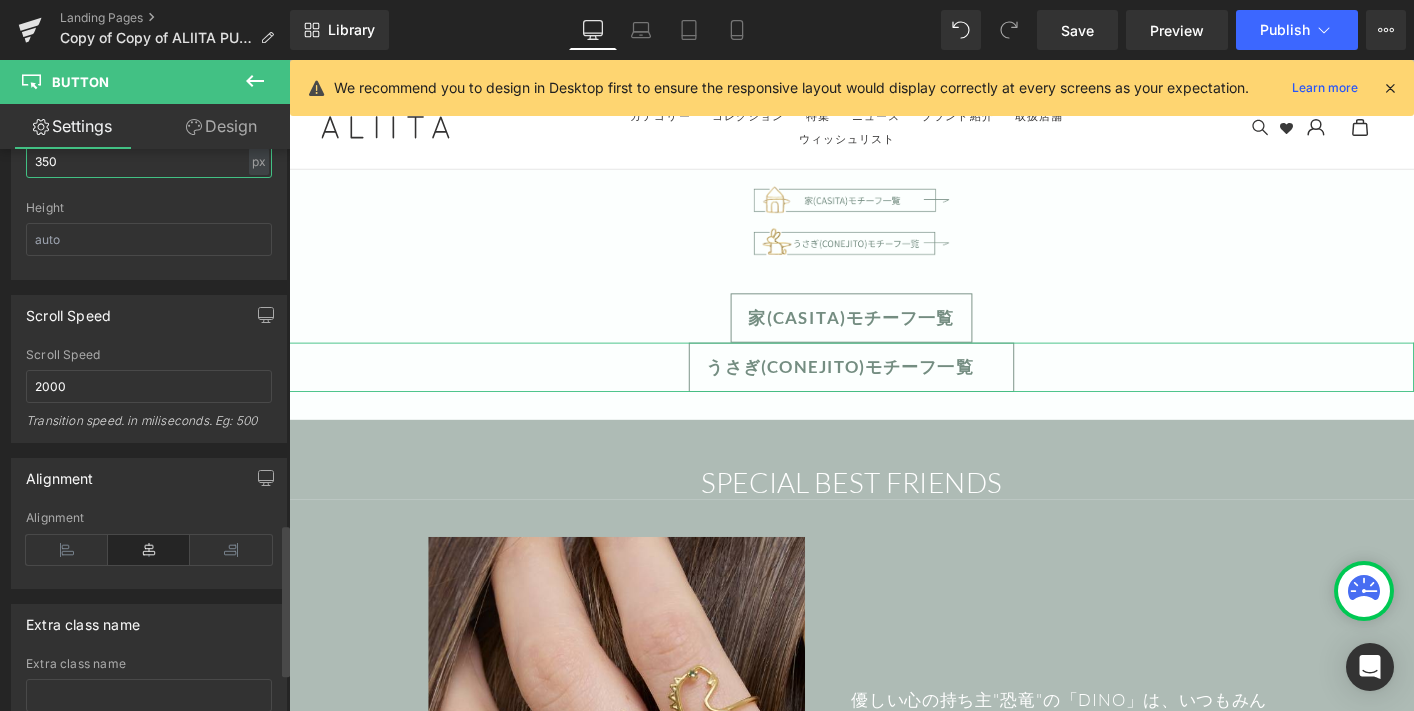 type on "350" 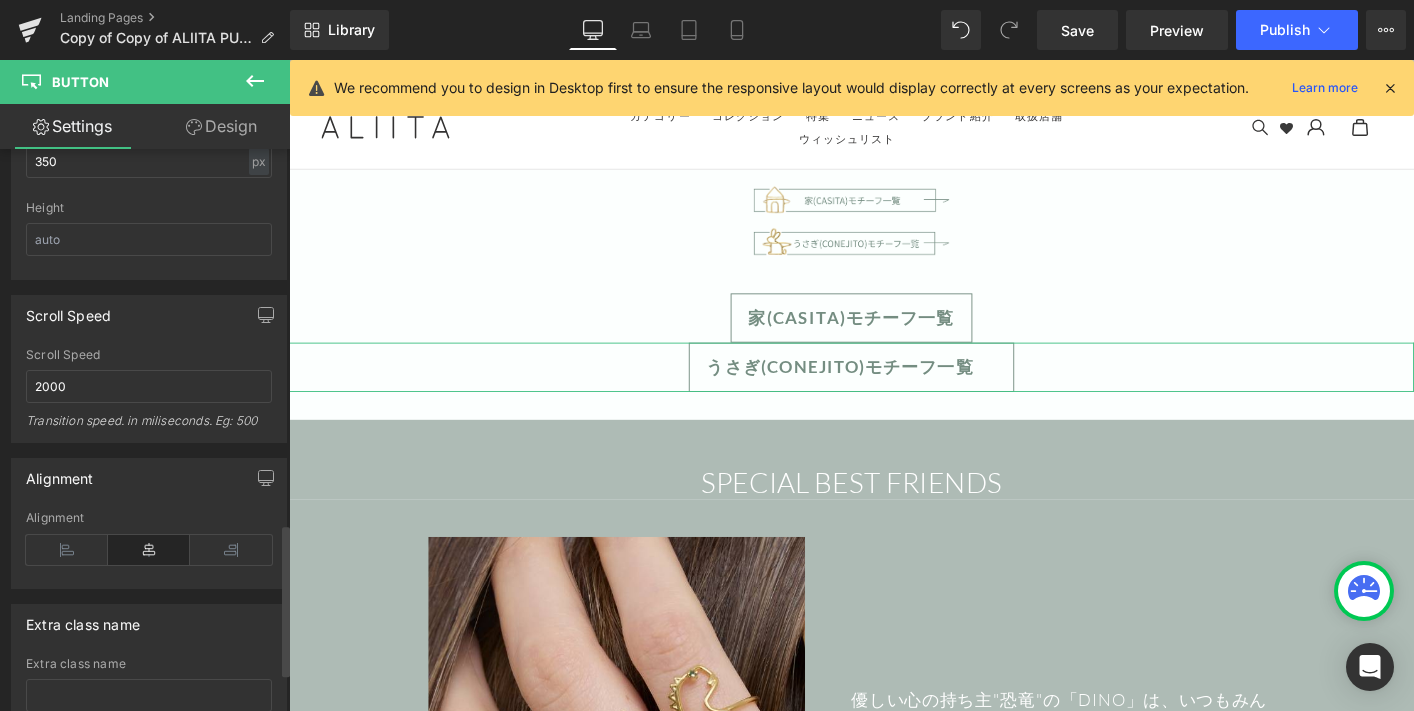 click at bounding box center (149, 550) 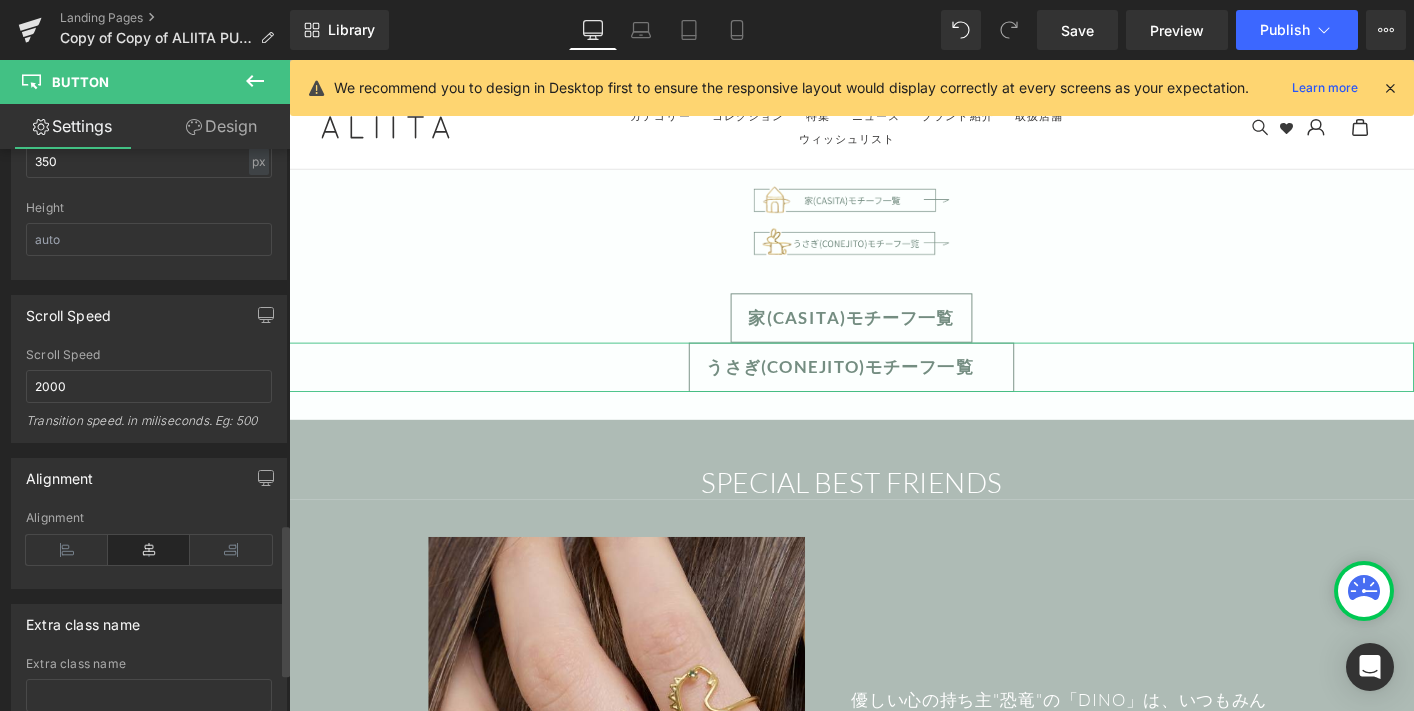 click at bounding box center (149, 550) 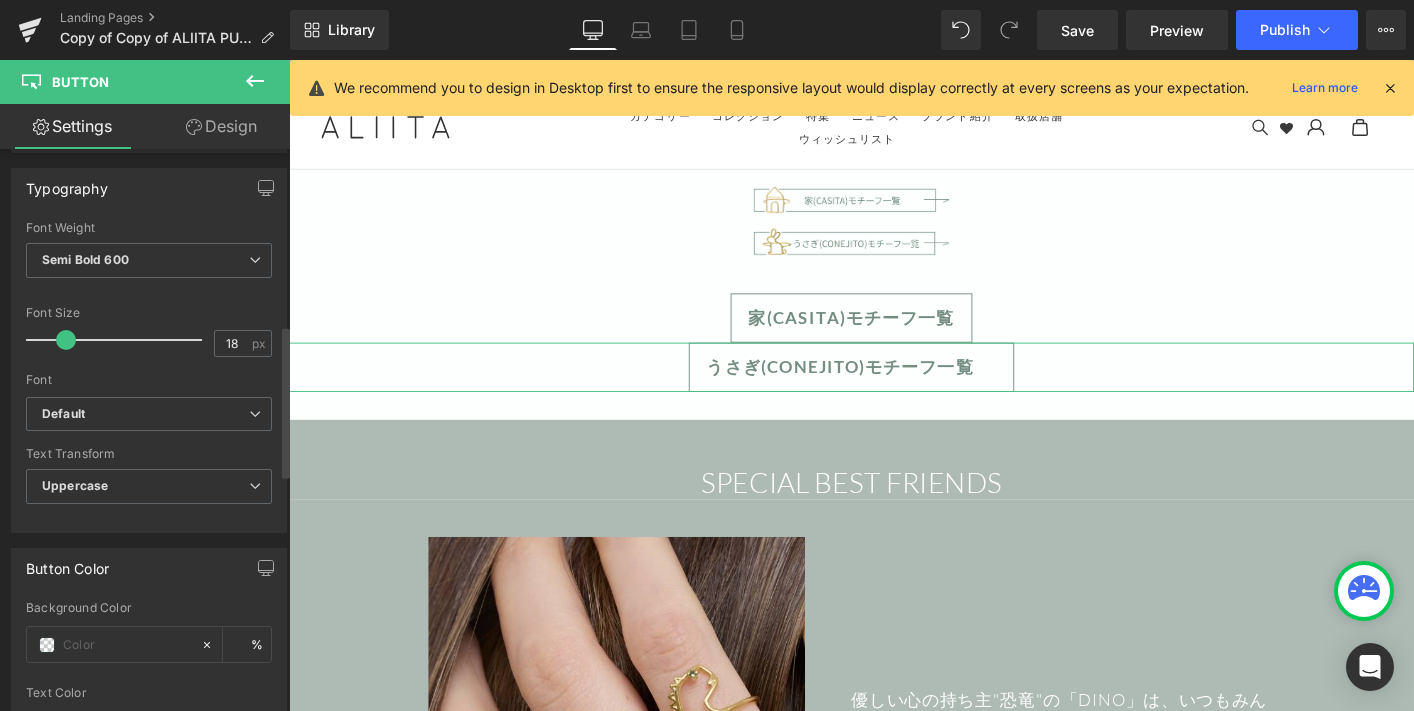 scroll, scrollTop: 428, scrollLeft: 0, axis: vertical 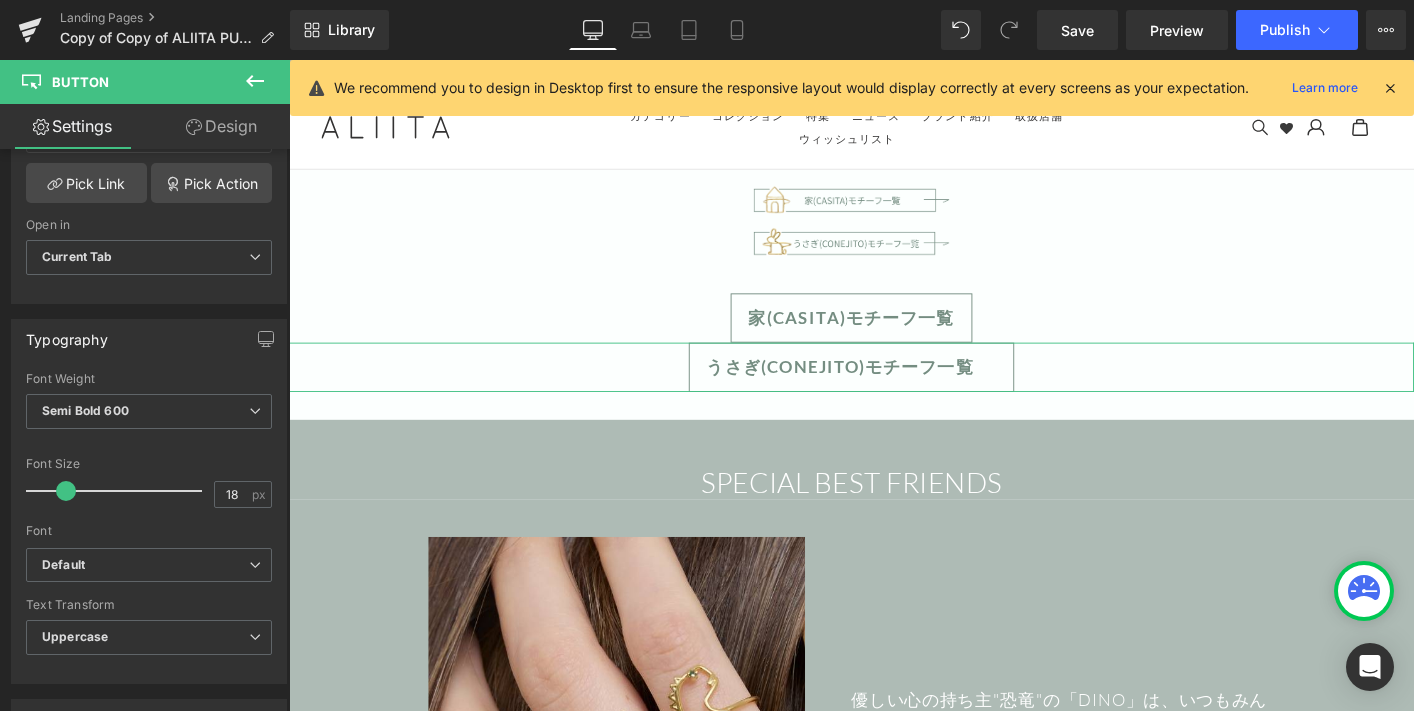click on "Design" at bounding box center (221, 126) 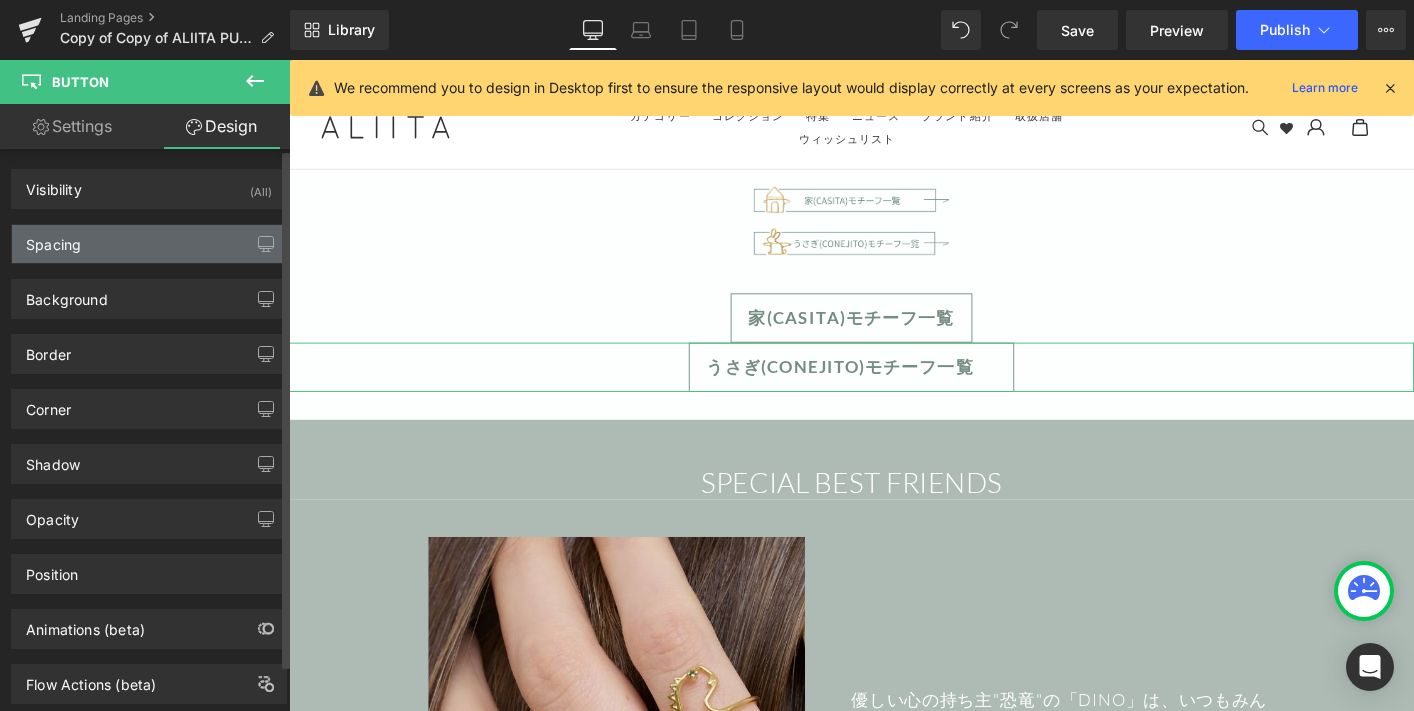 click on "Spacing" at bounding box center (149, 244) 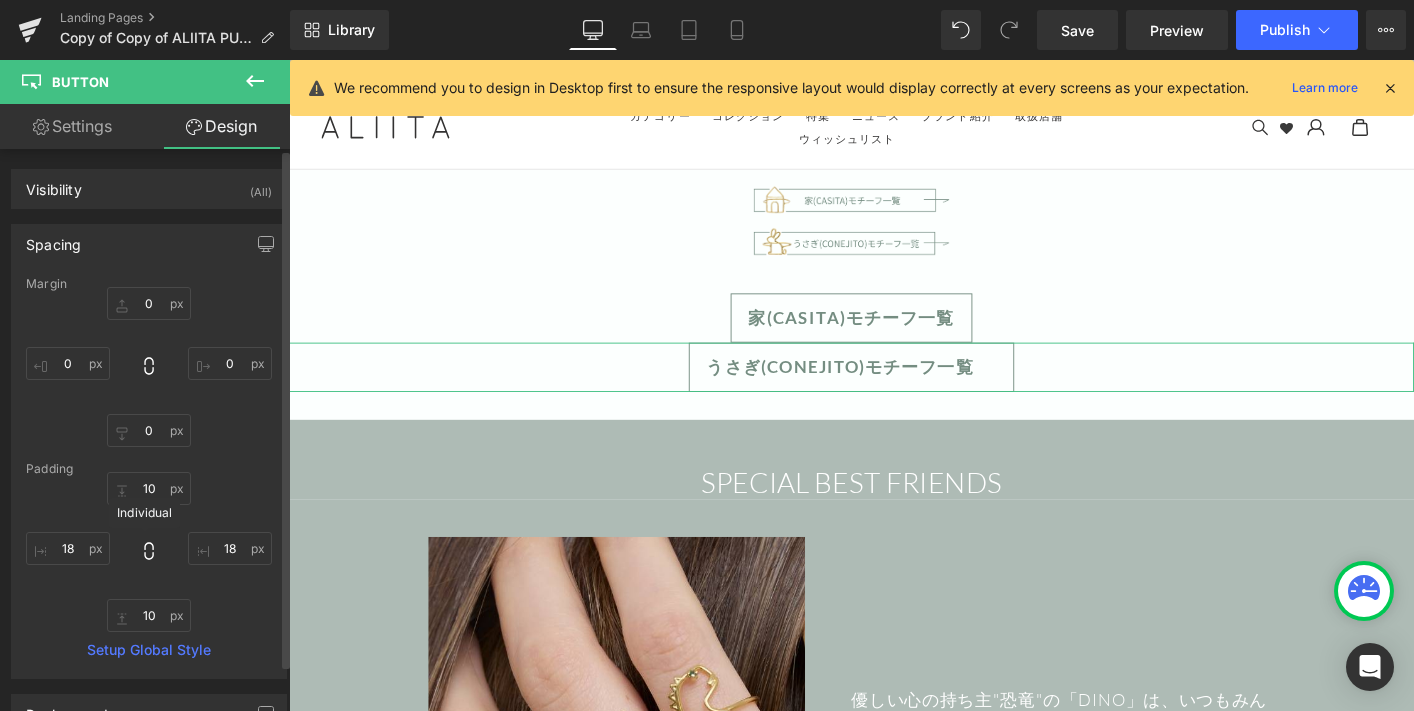 click 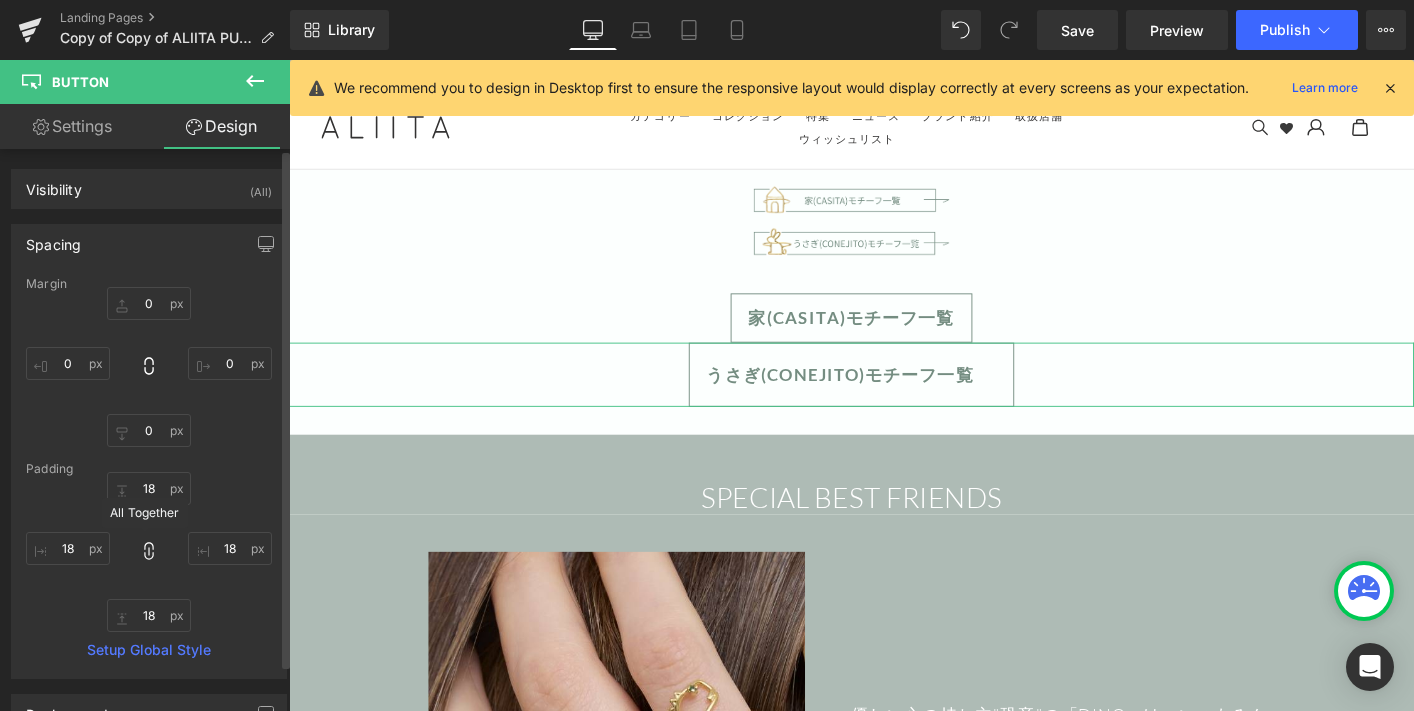 click 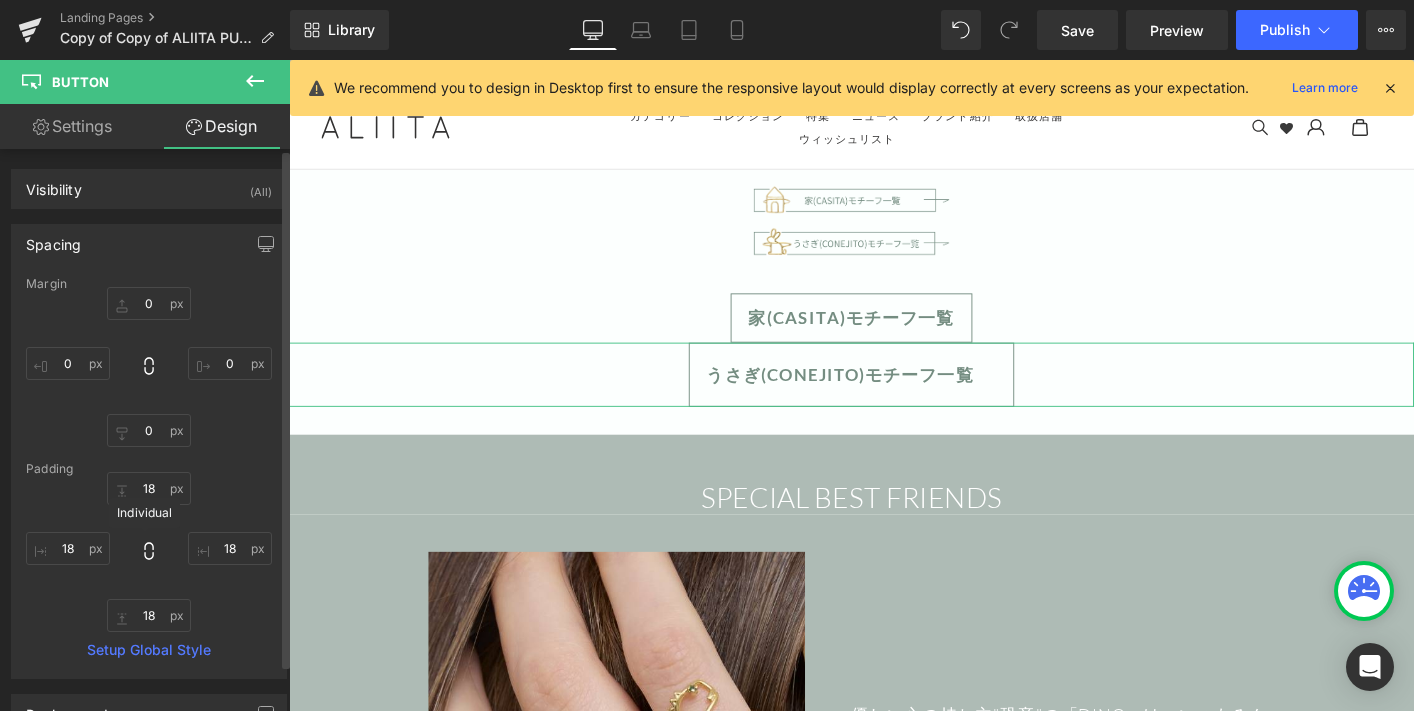 click 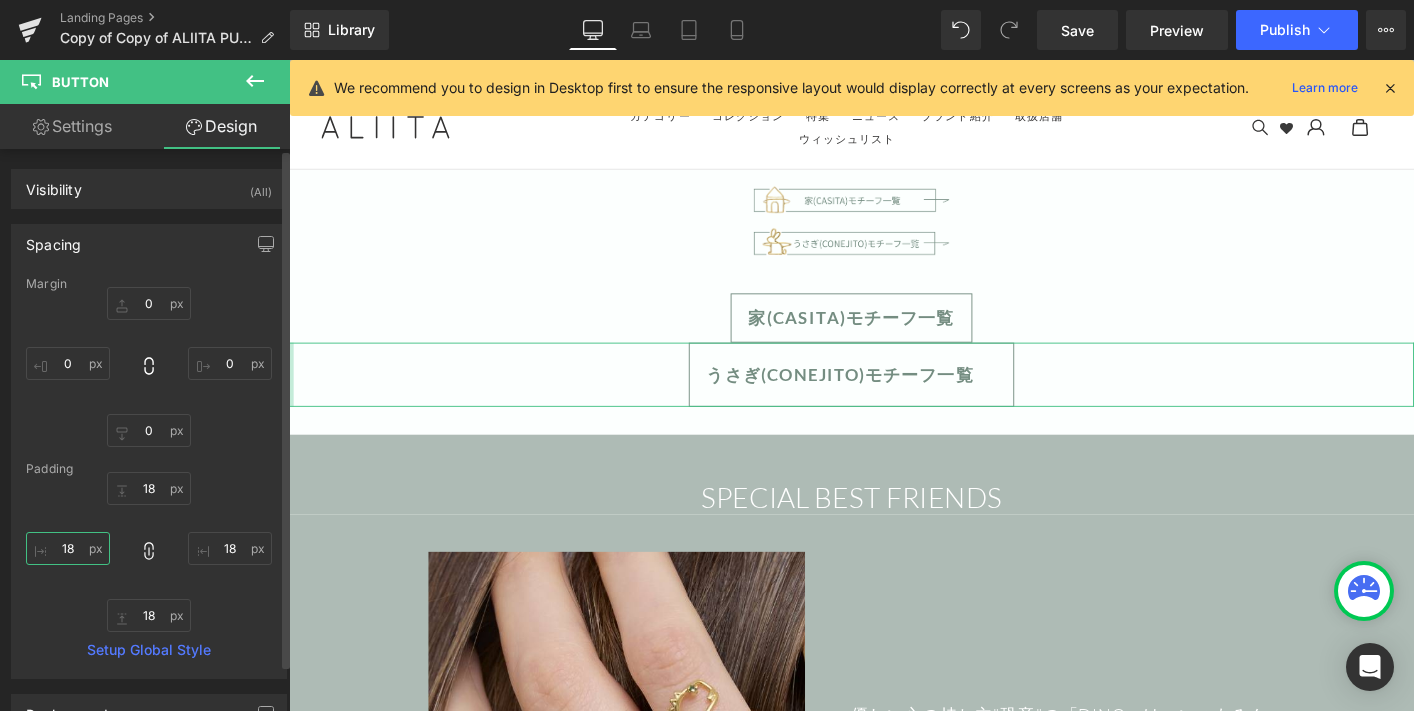 click on "18" at bounding box center (68, 548) 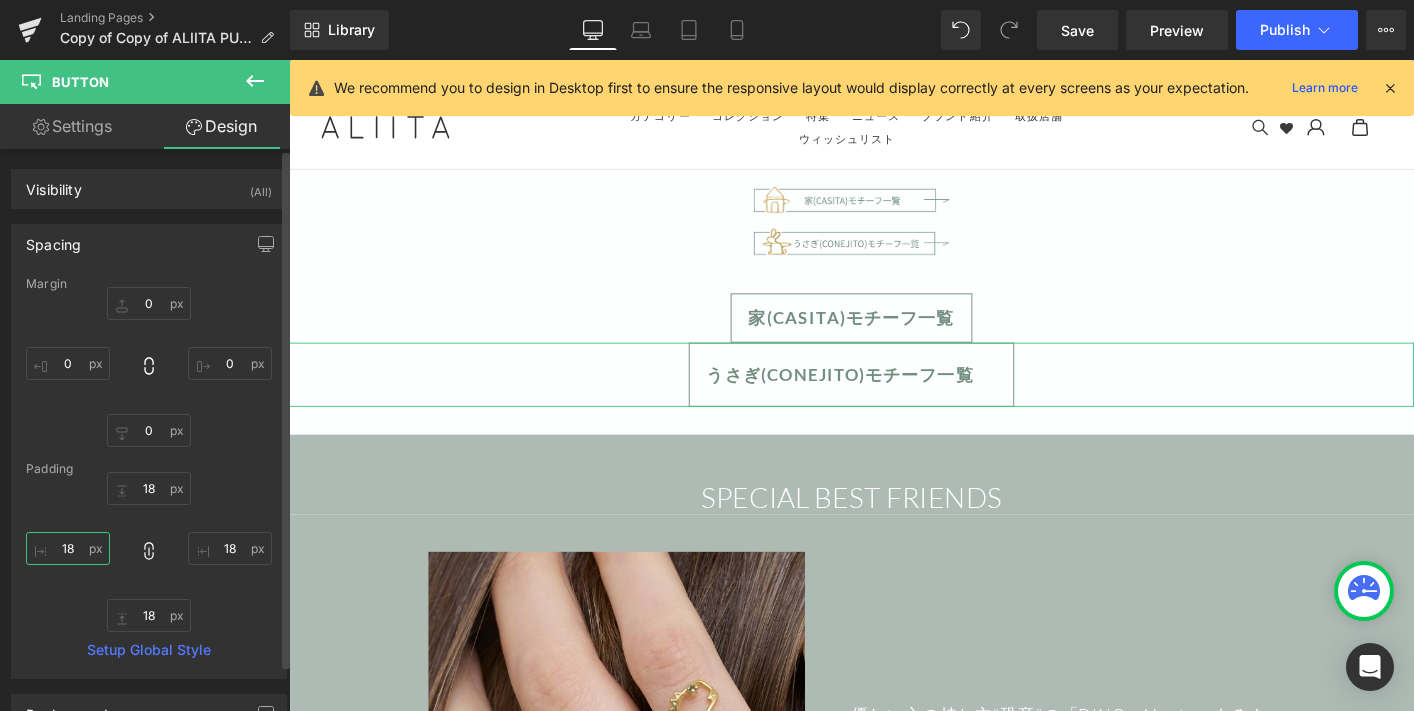 type 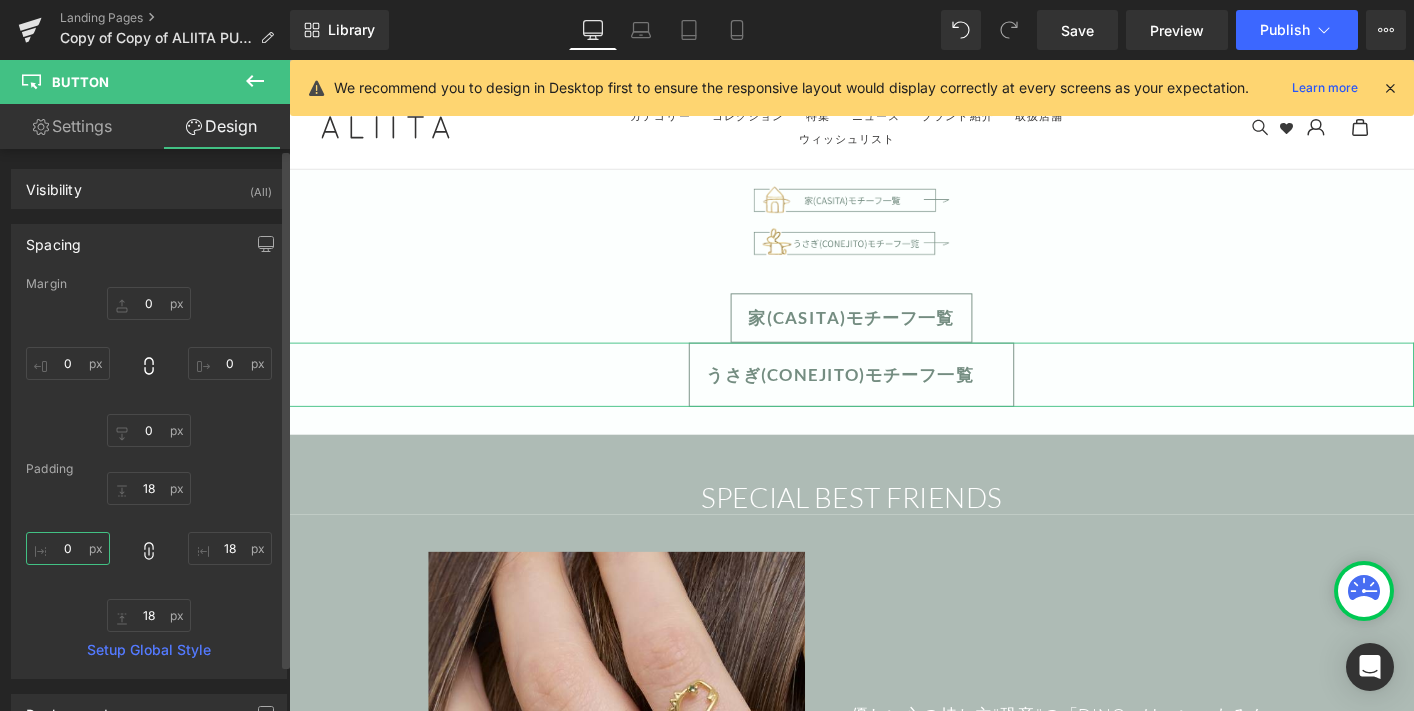 type 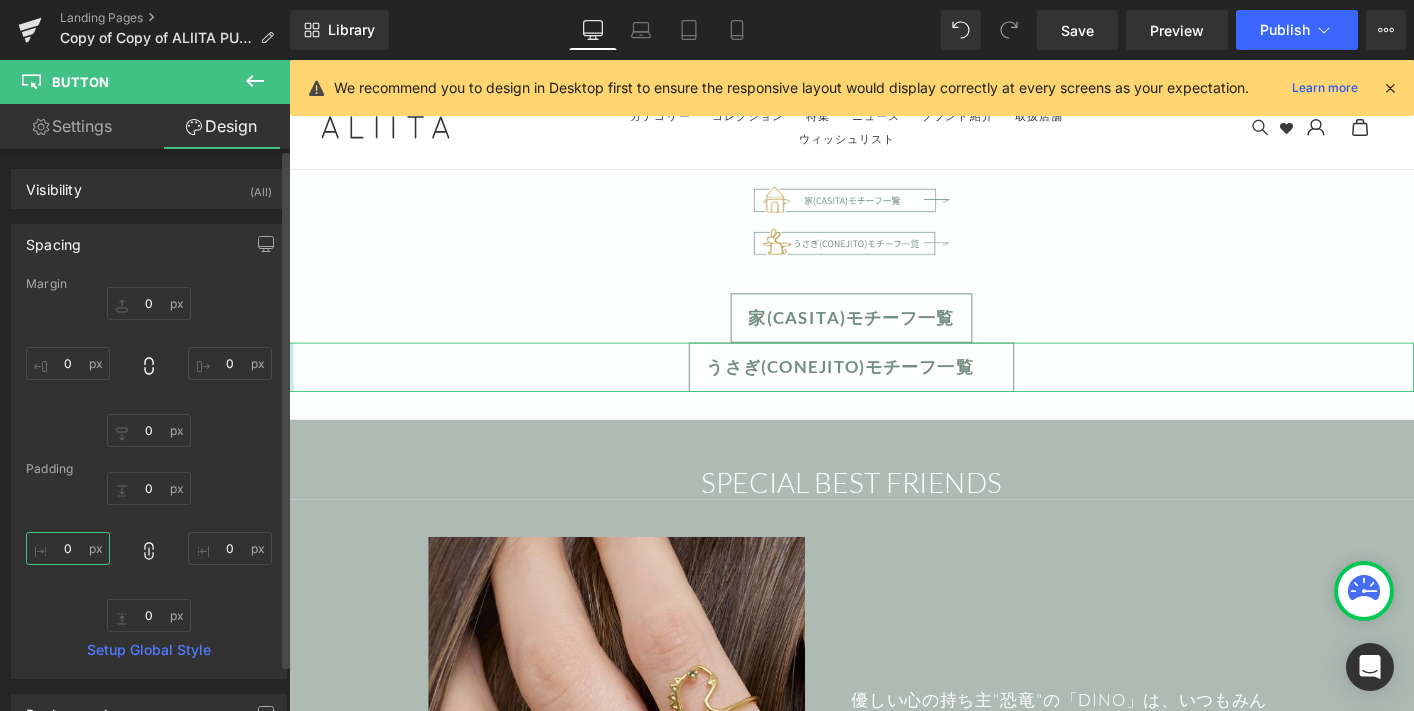 type on "a" 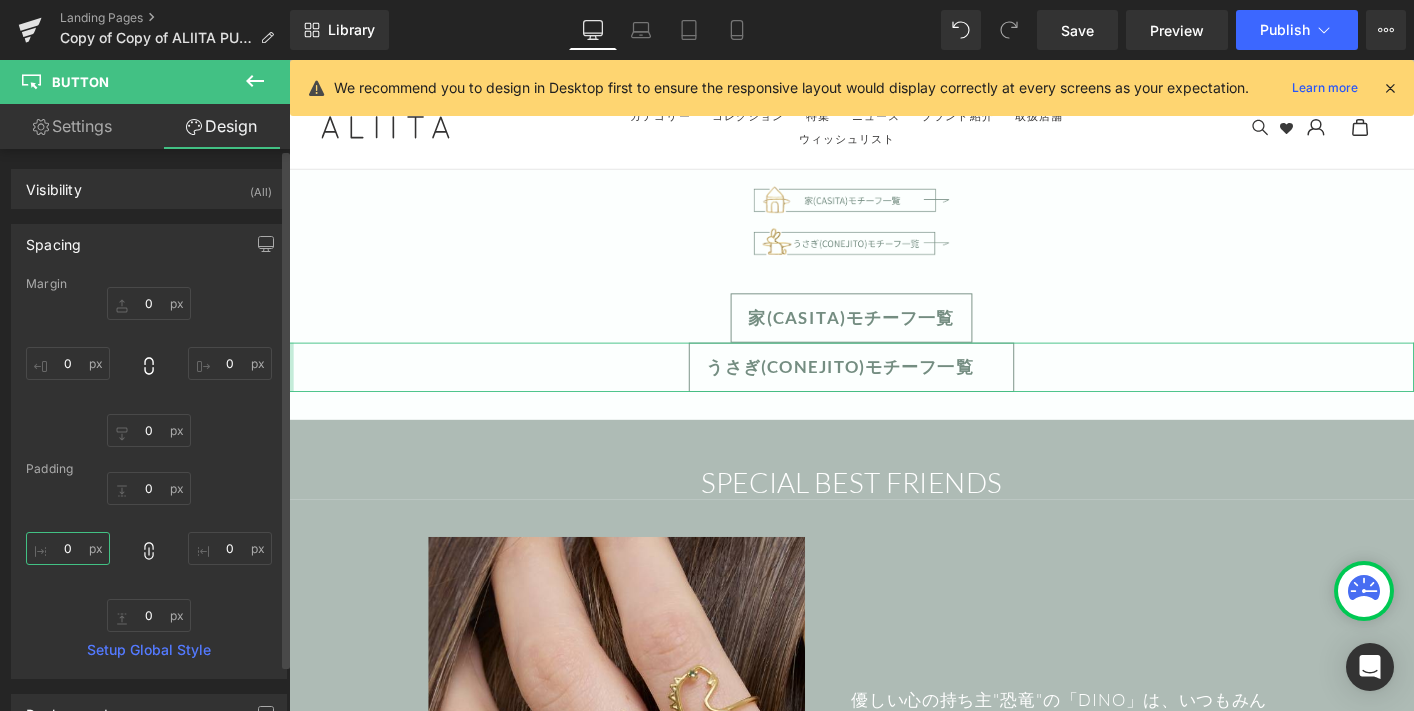 type on "u" 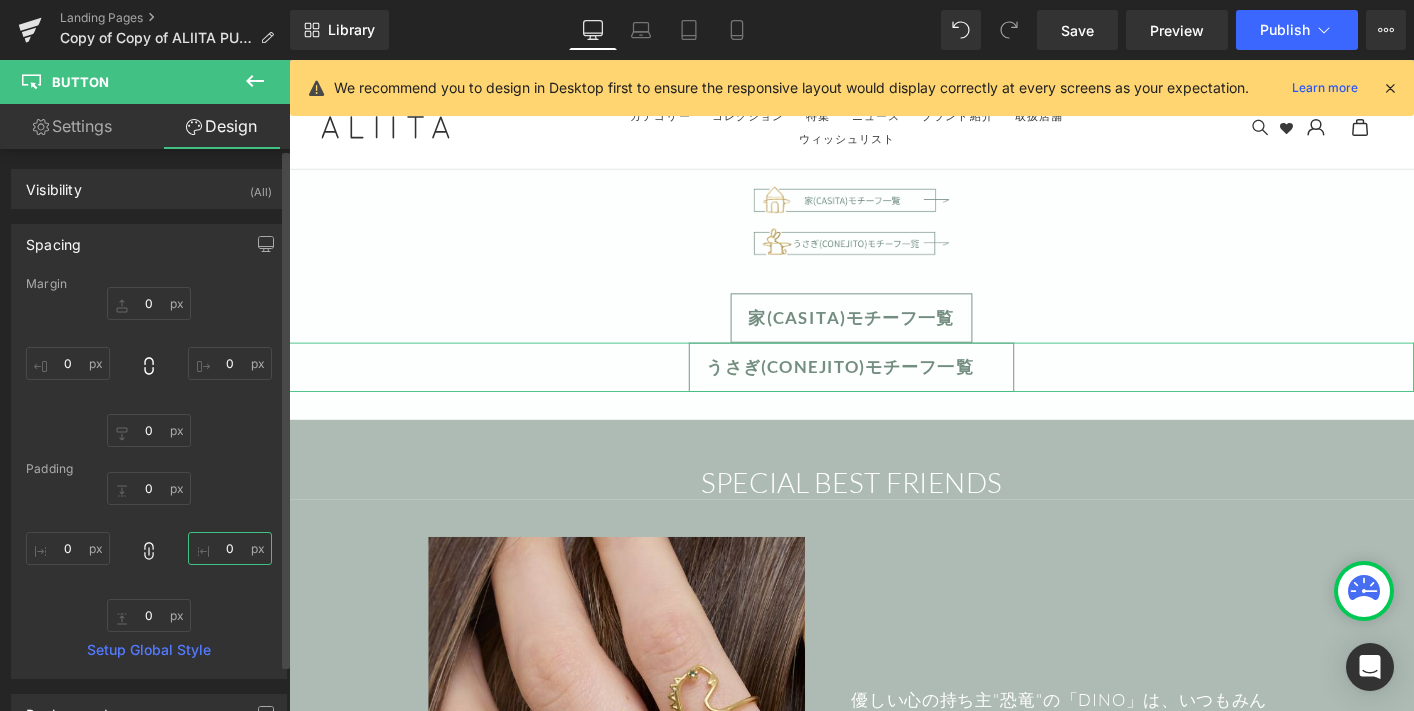 click at bounding box center (230, 548) 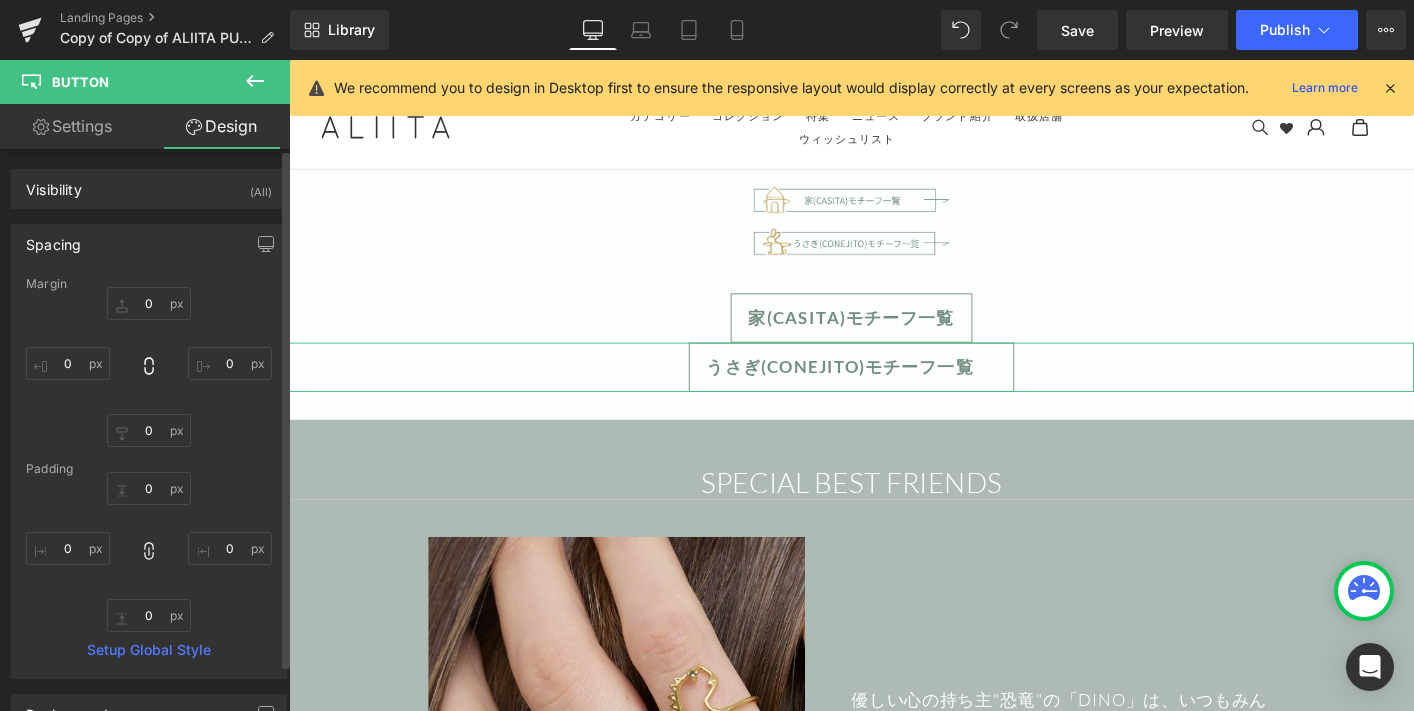 click at bounding box center (149, 552) 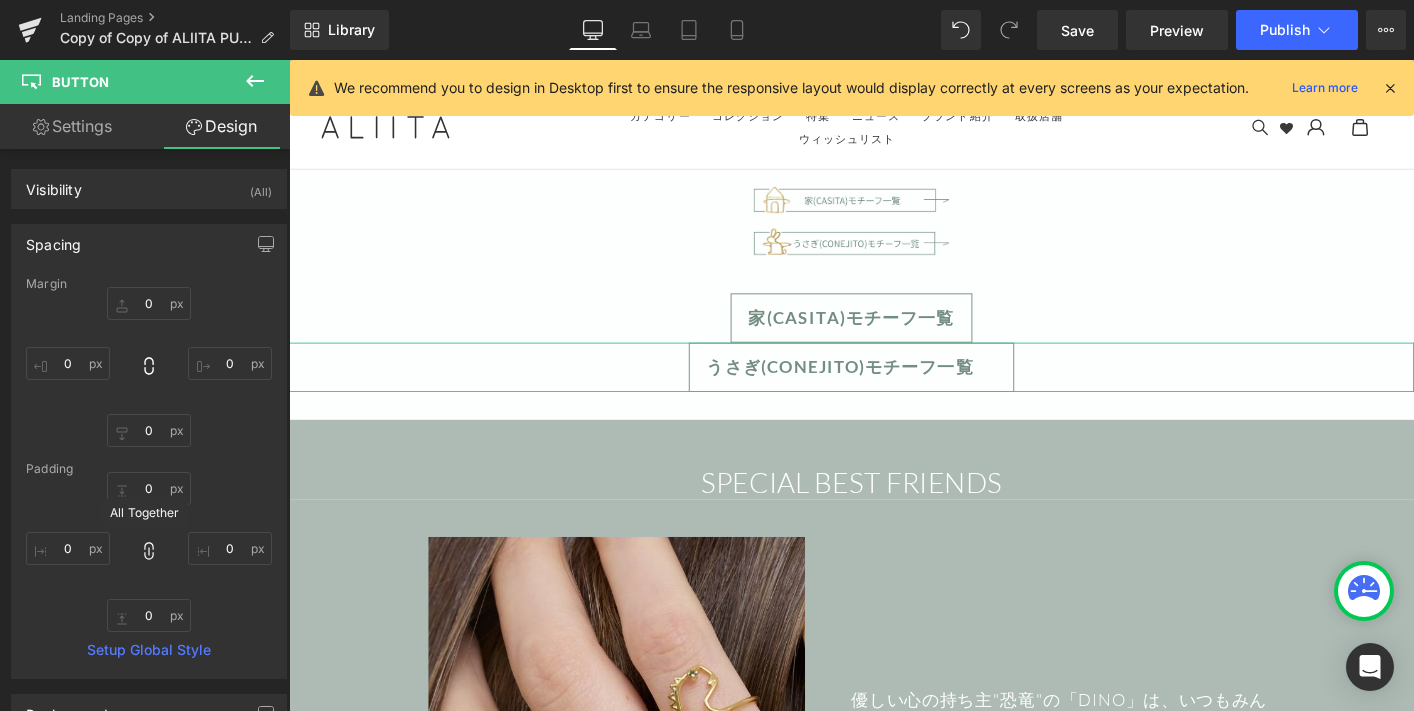 click 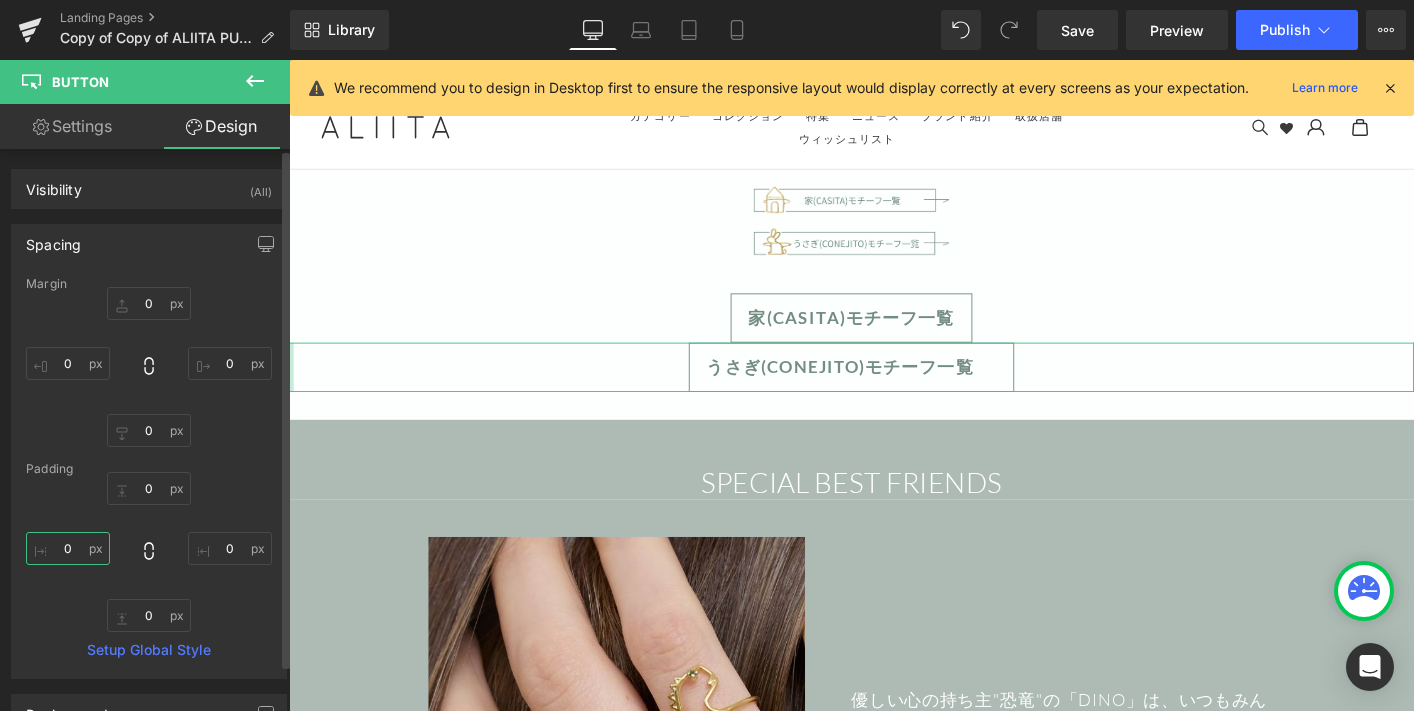 click at bounding box center (68, 548) 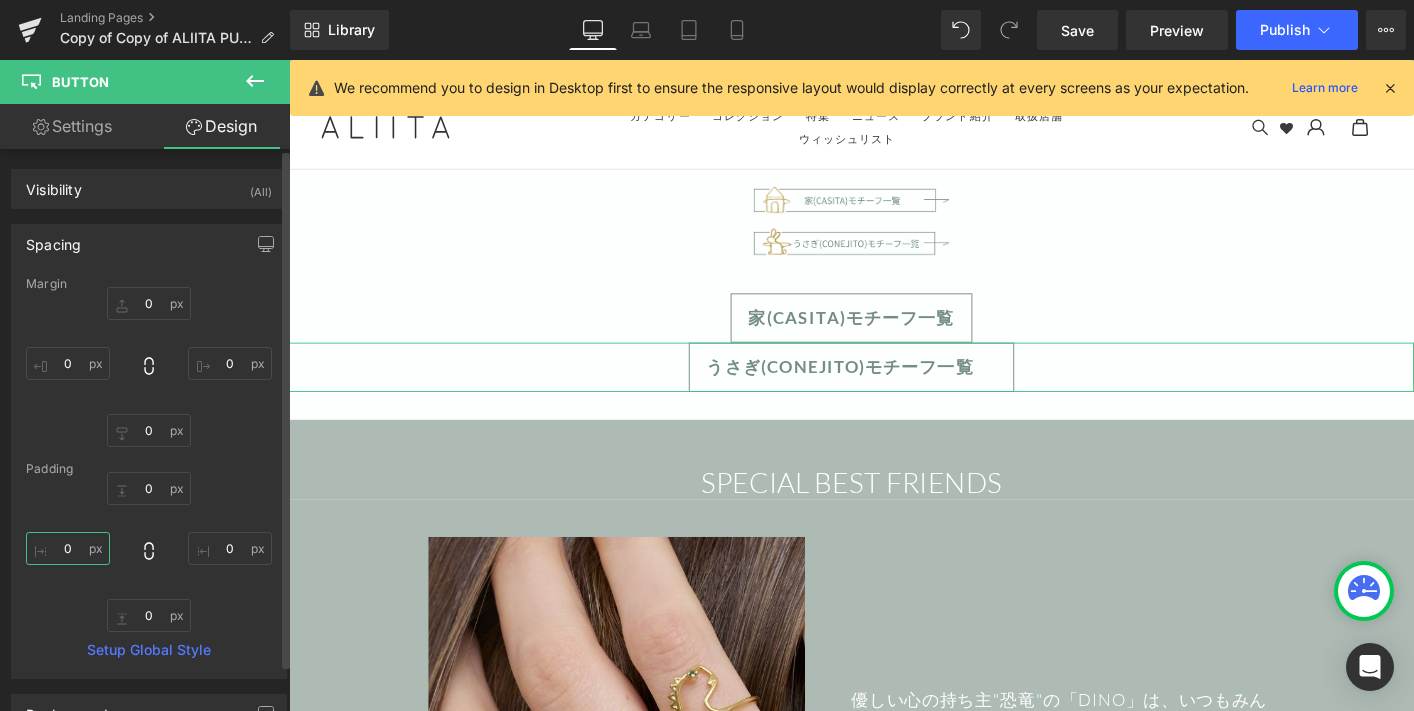 type on "a" 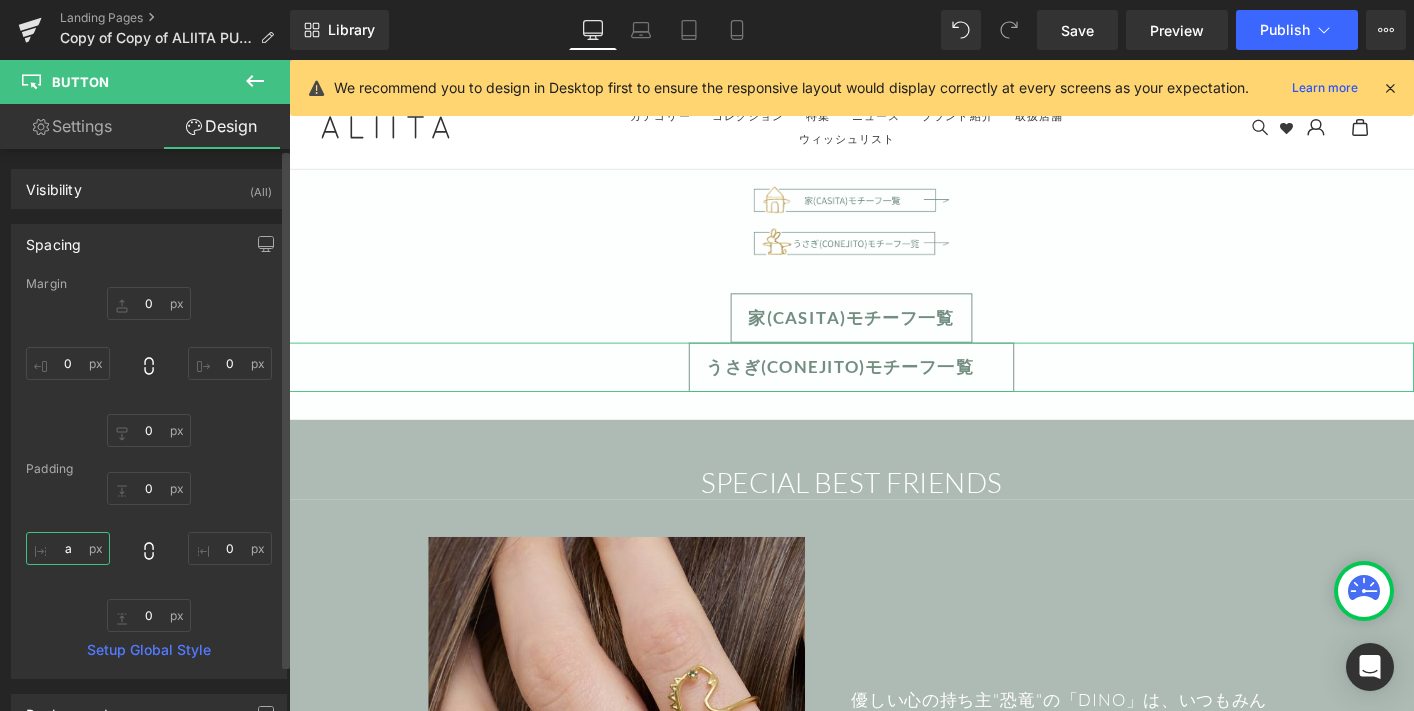 type 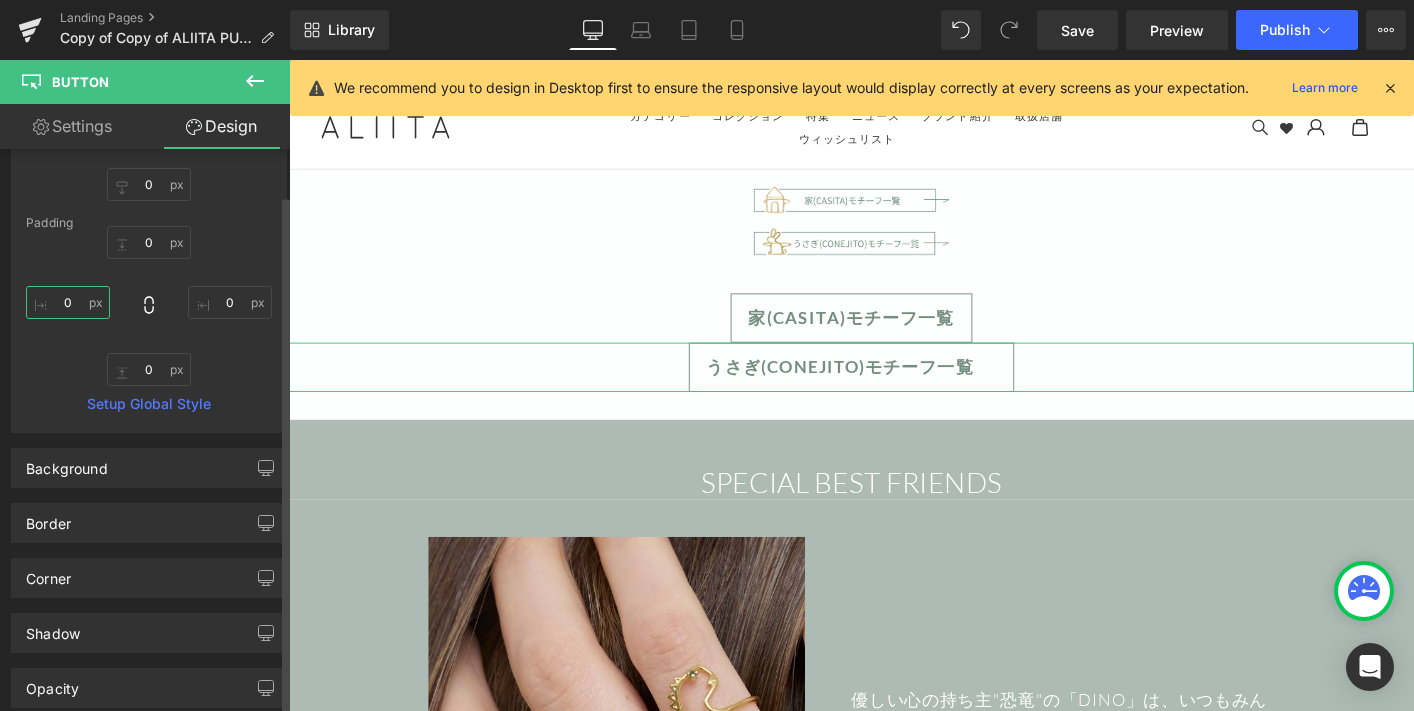 scroll, scrollTop: 276, scrollLeft: 0, axis: vertical 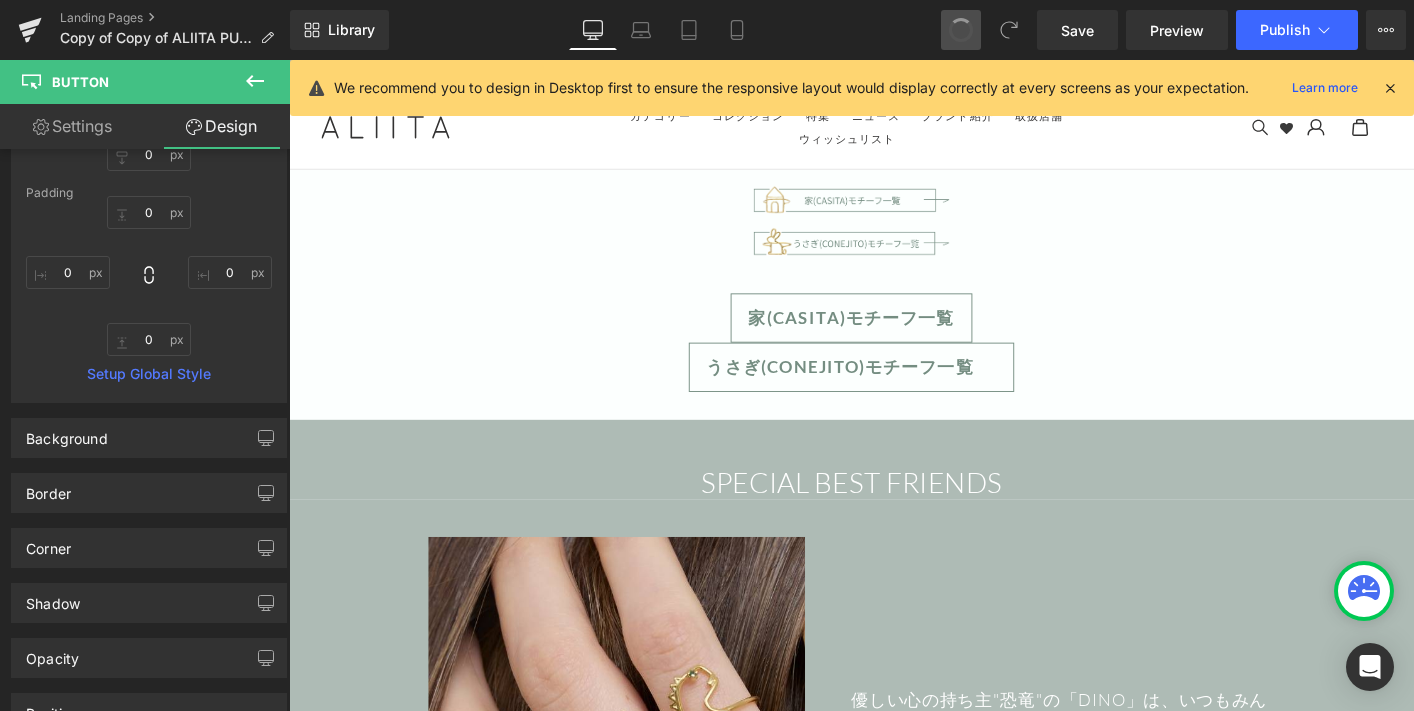 type on "0" 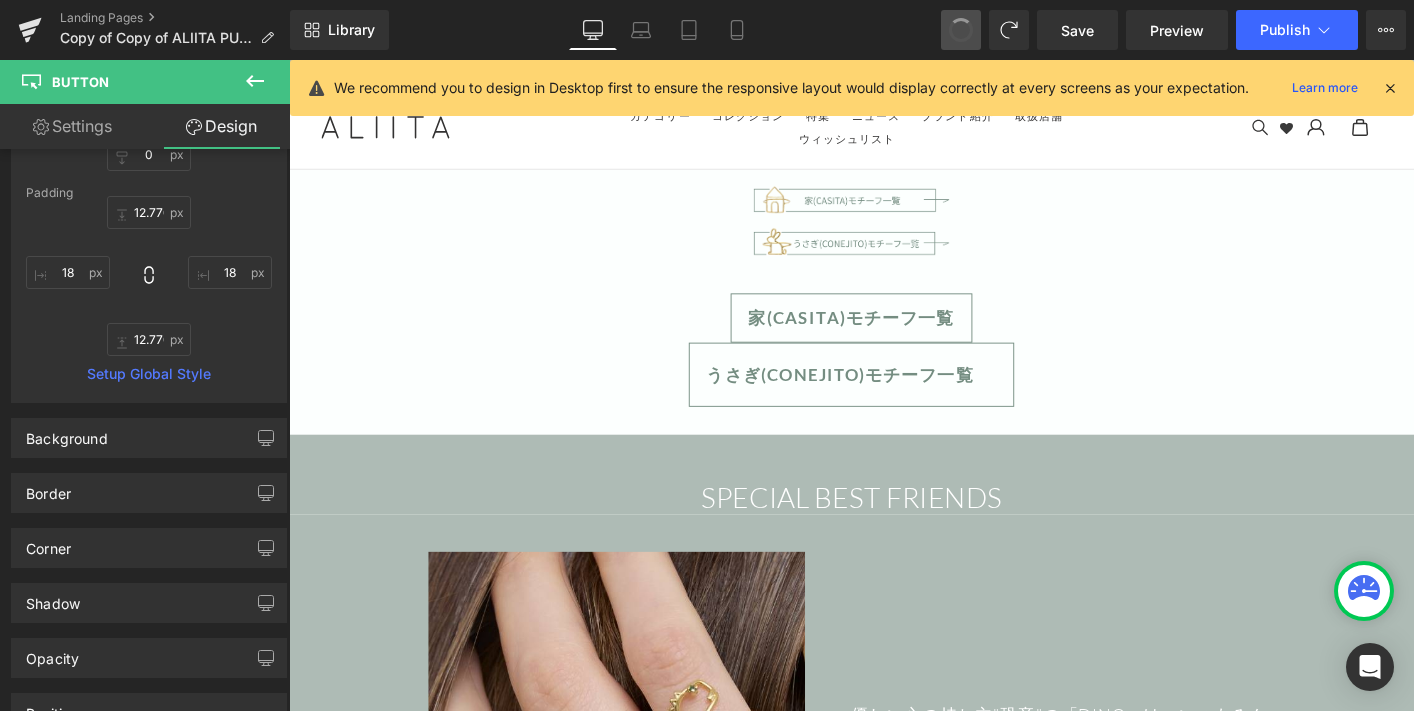 type on "0" 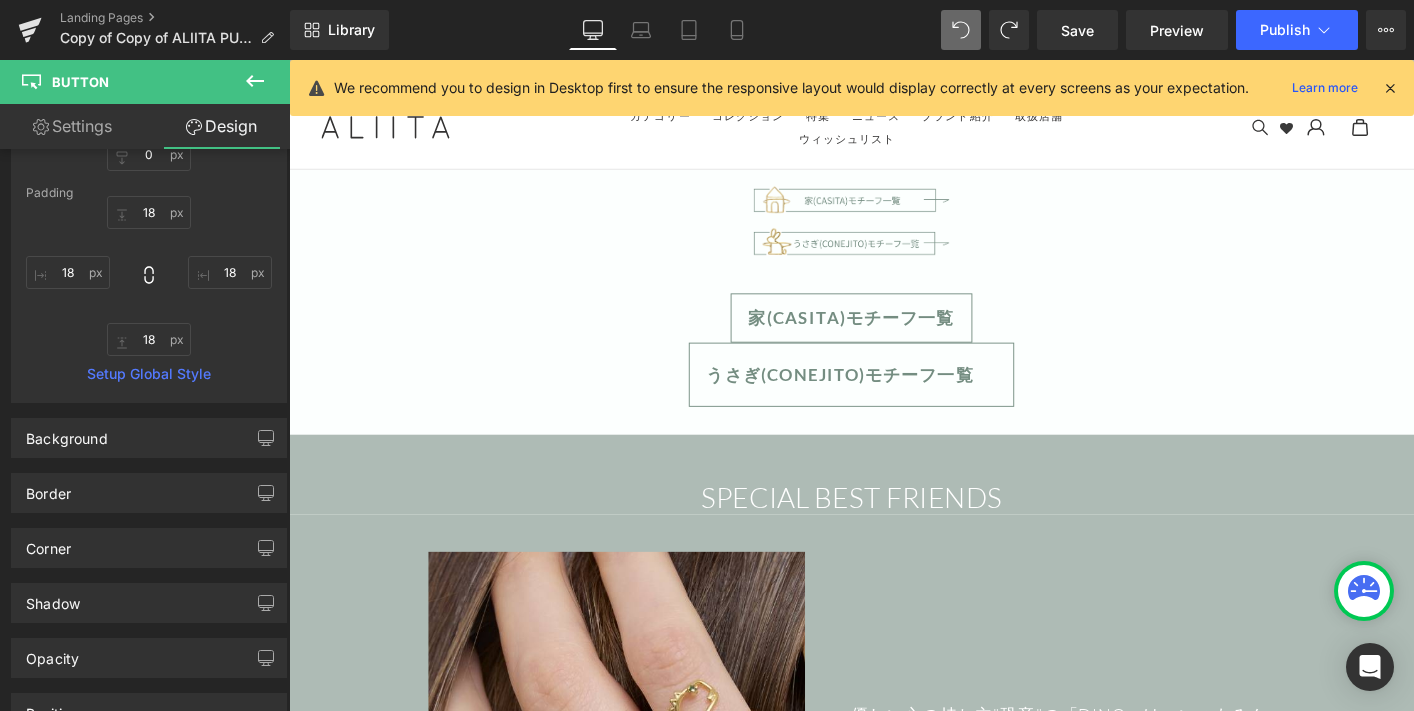 type on "0" 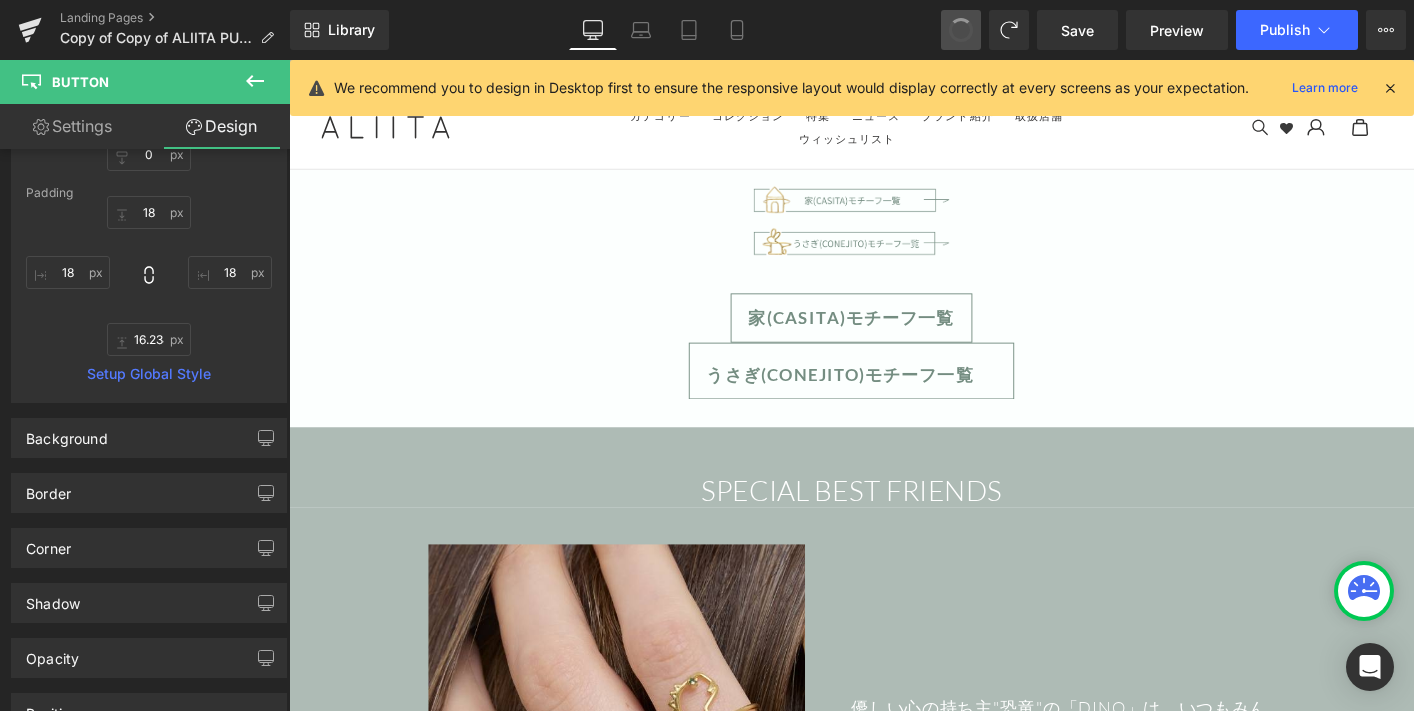 type on "0" 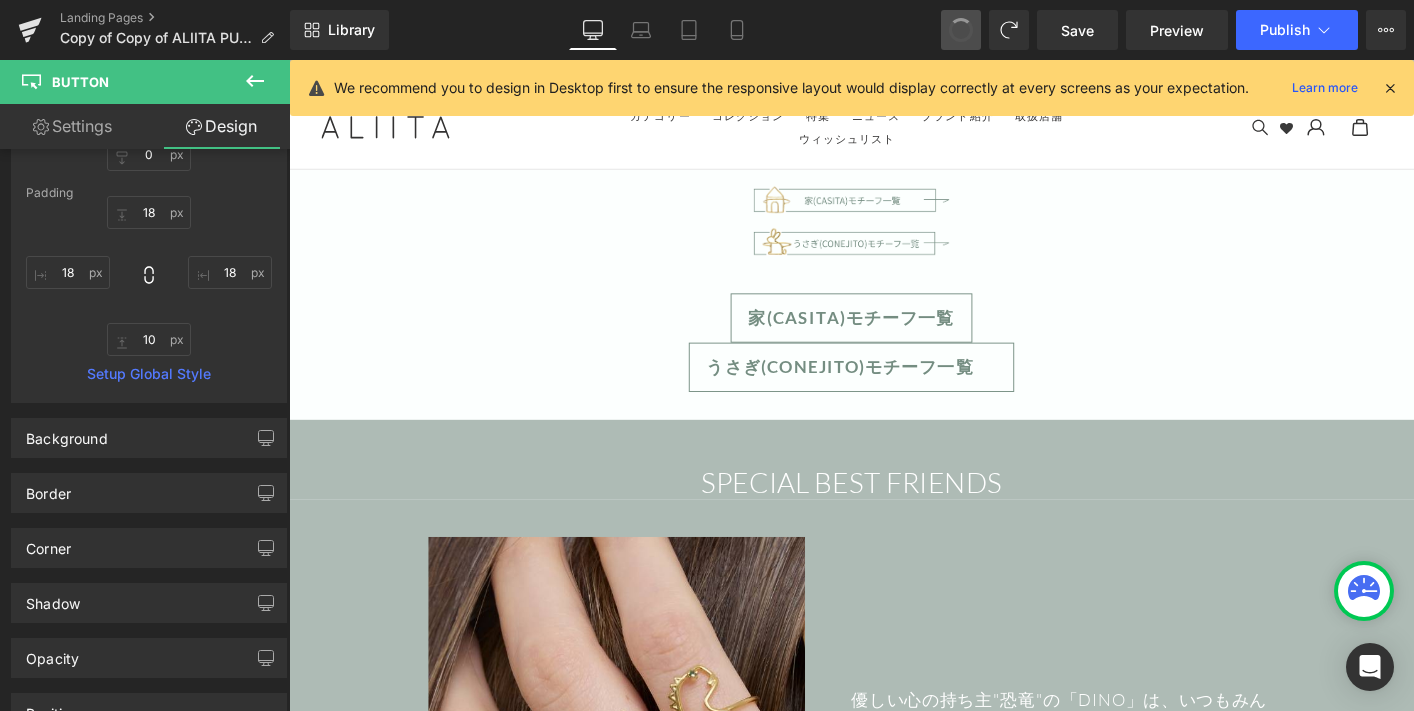 type on "0" 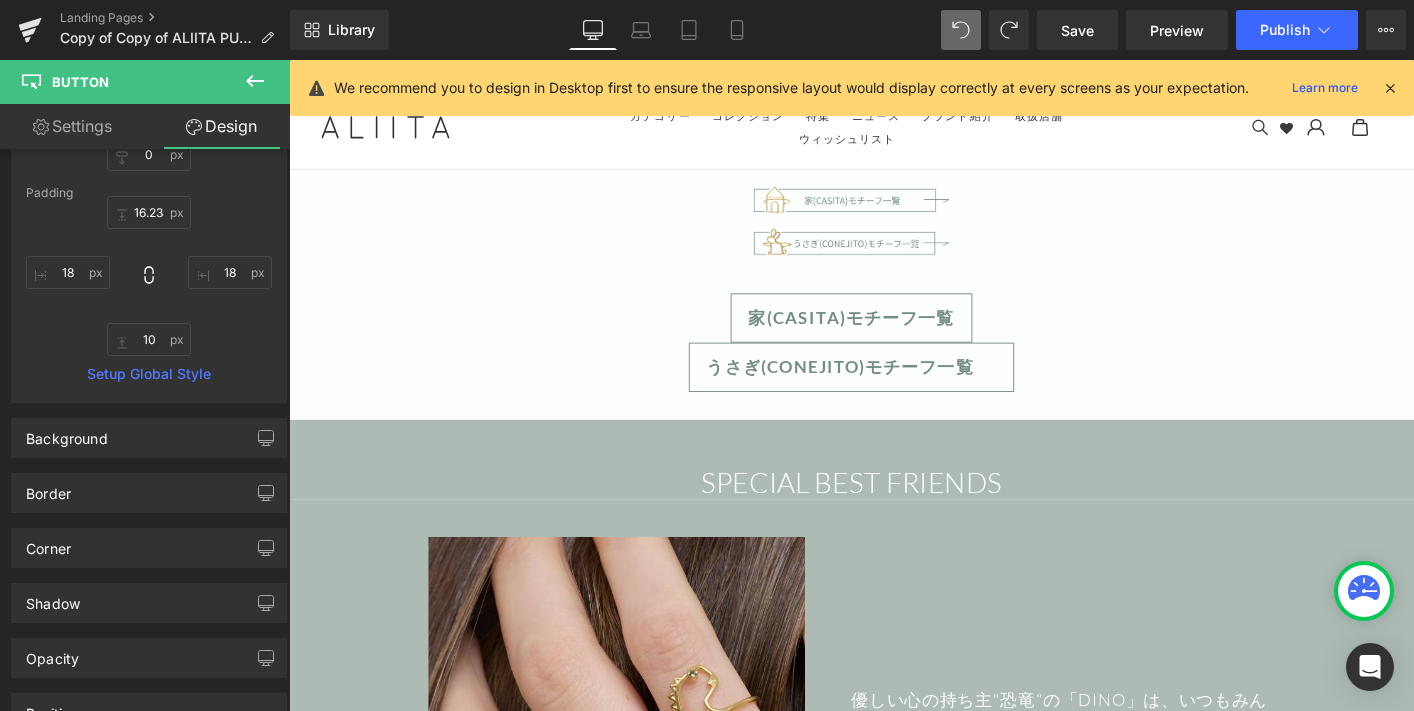 type on "100" 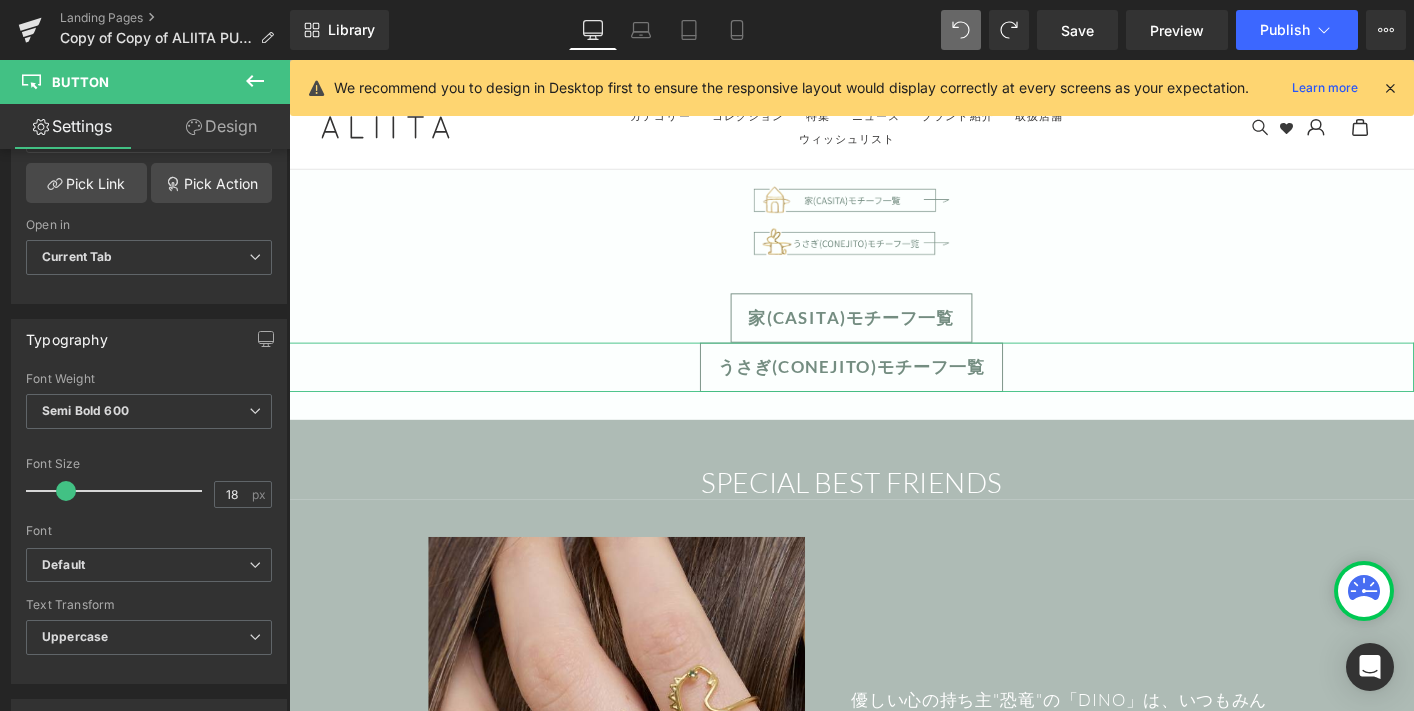 click on "Design" at bounding box center (221, 126) 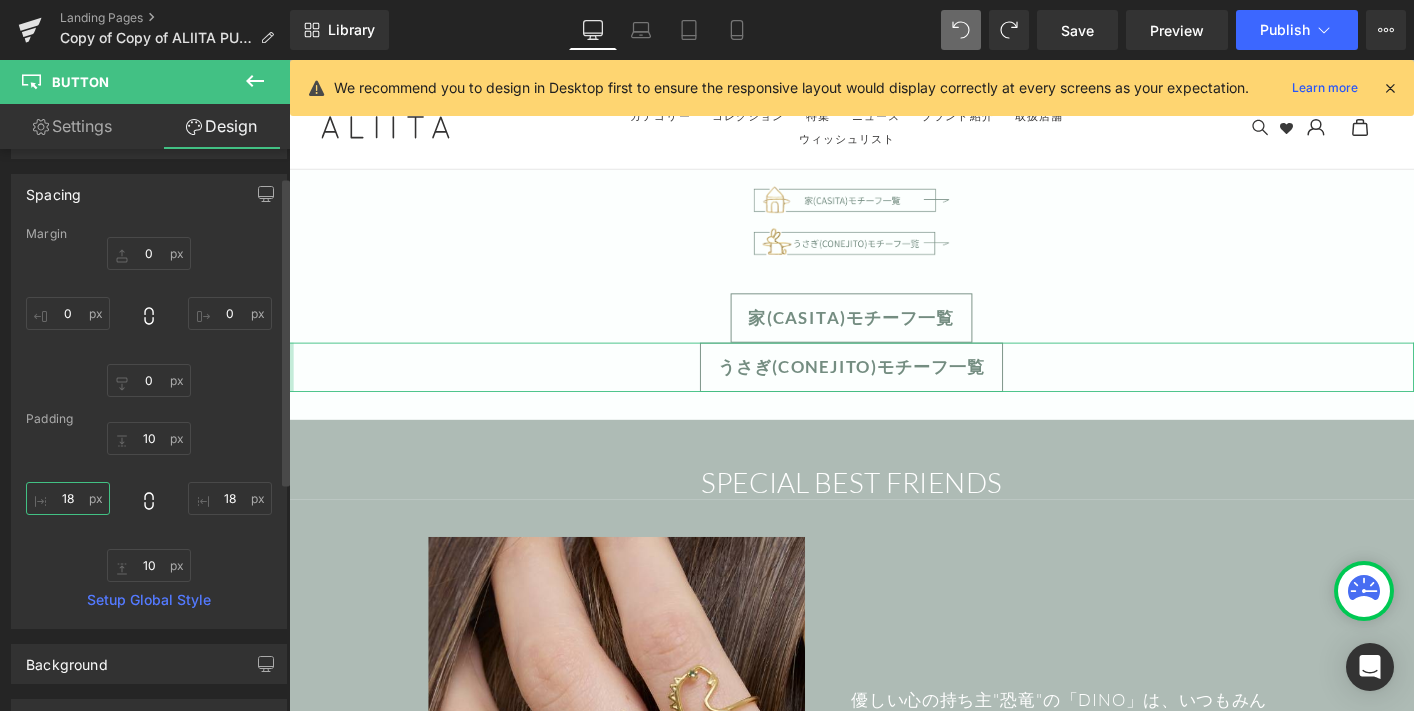 click on "18" at bounding box center [68, 498] 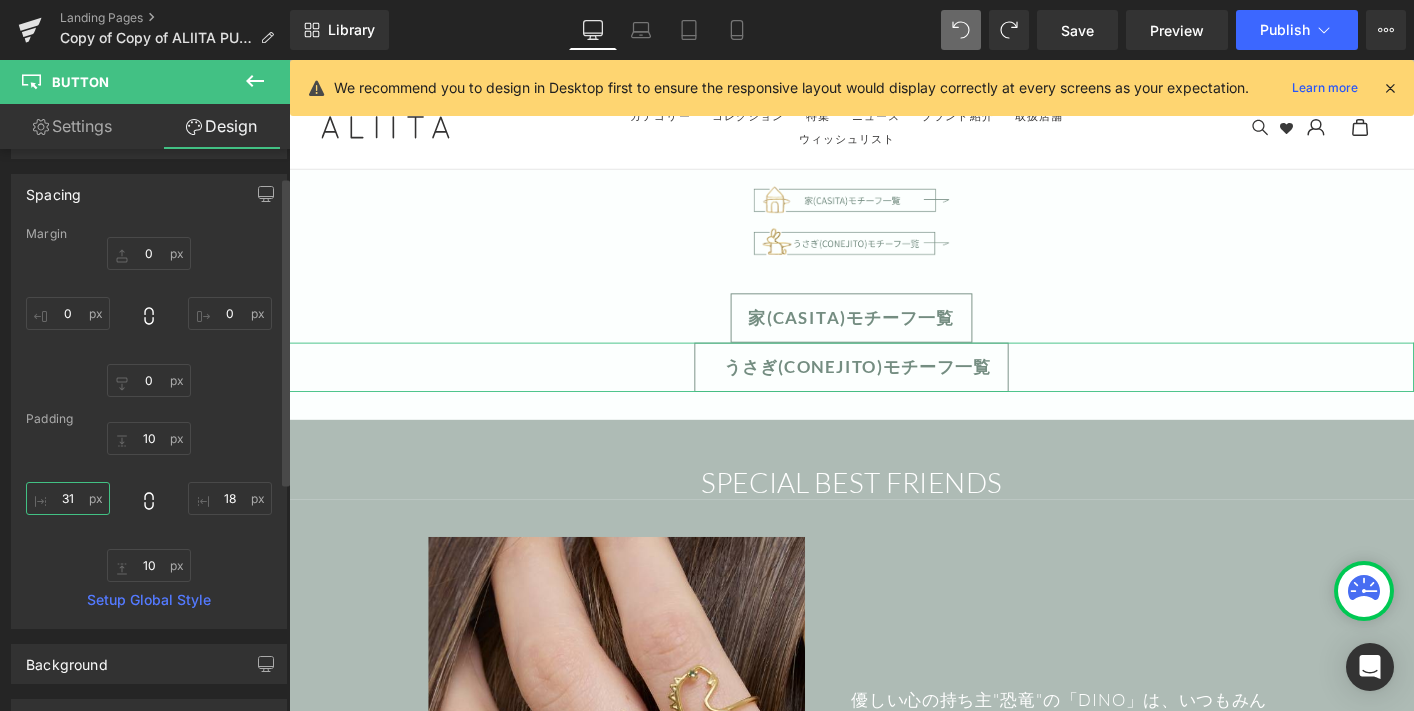 type on "32" 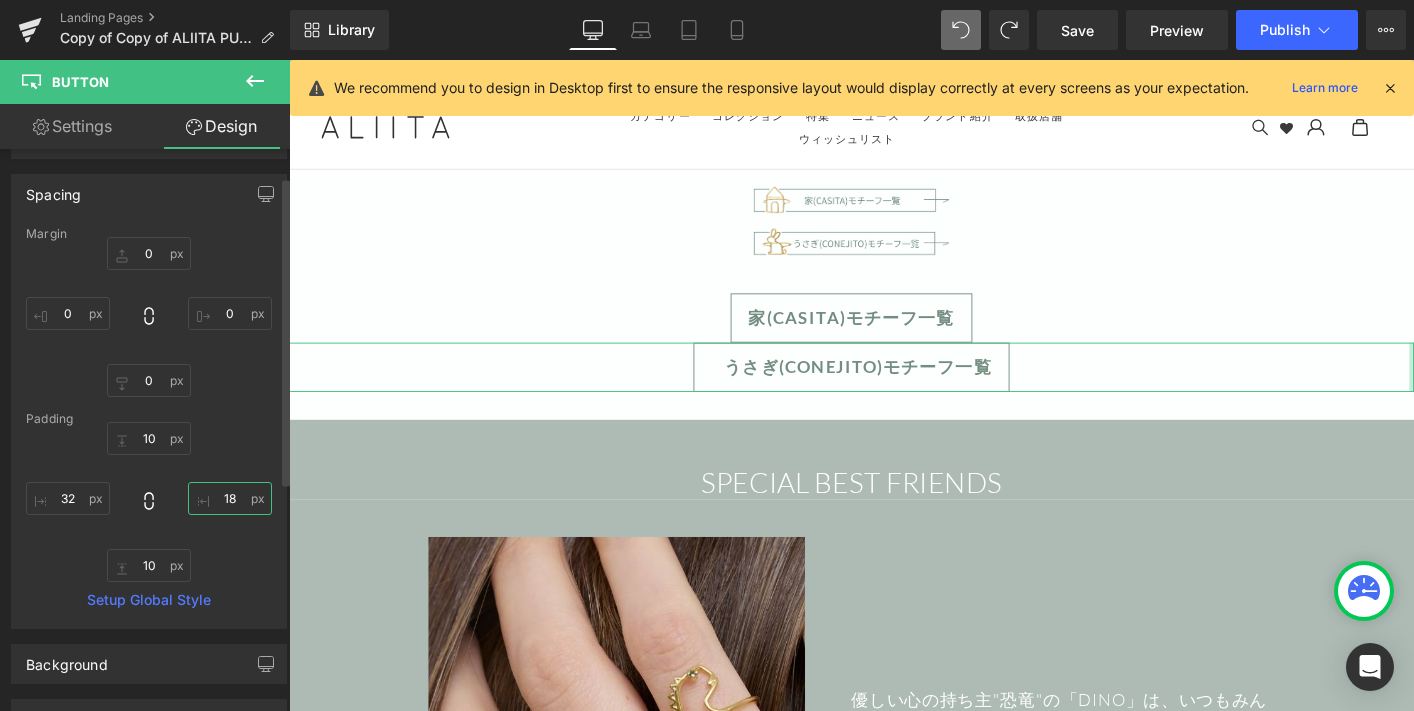 click on "18" at bounding box center [230, 498] 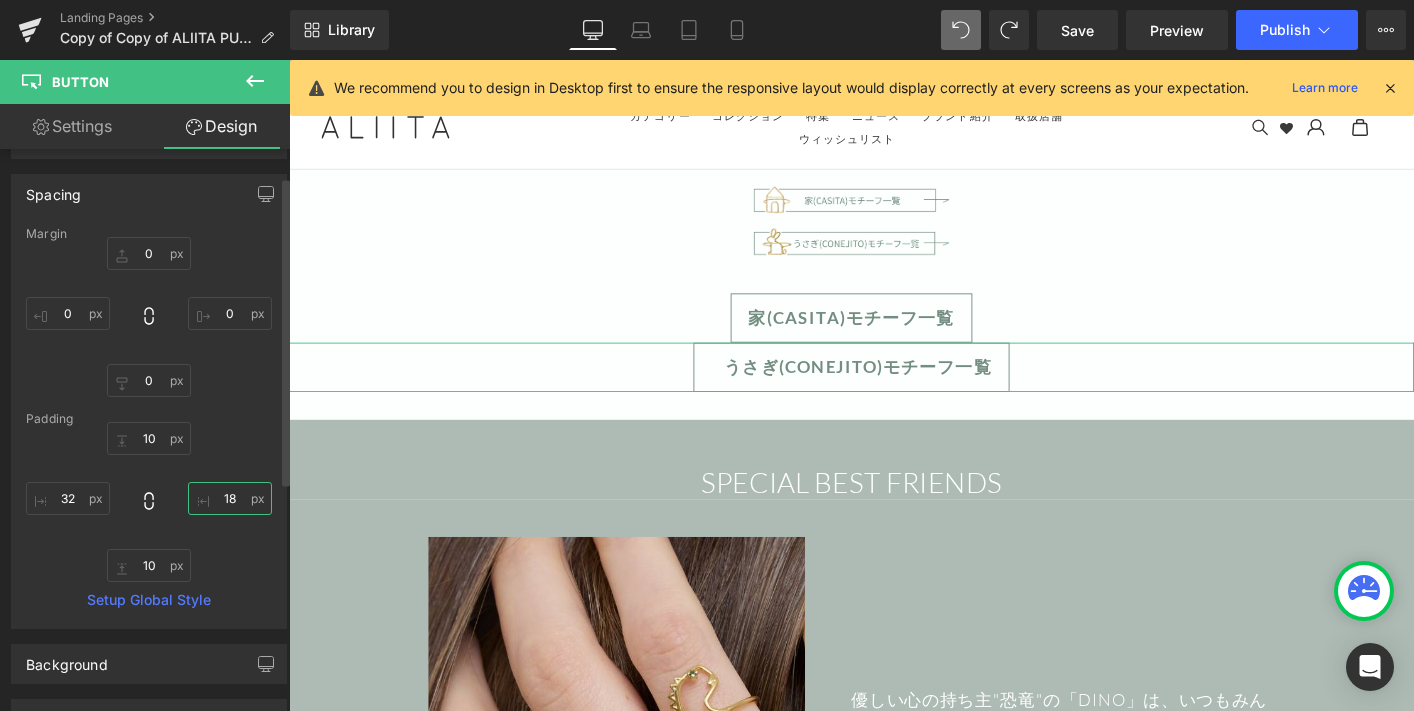 click on "18" at bounding box center (230, 498) 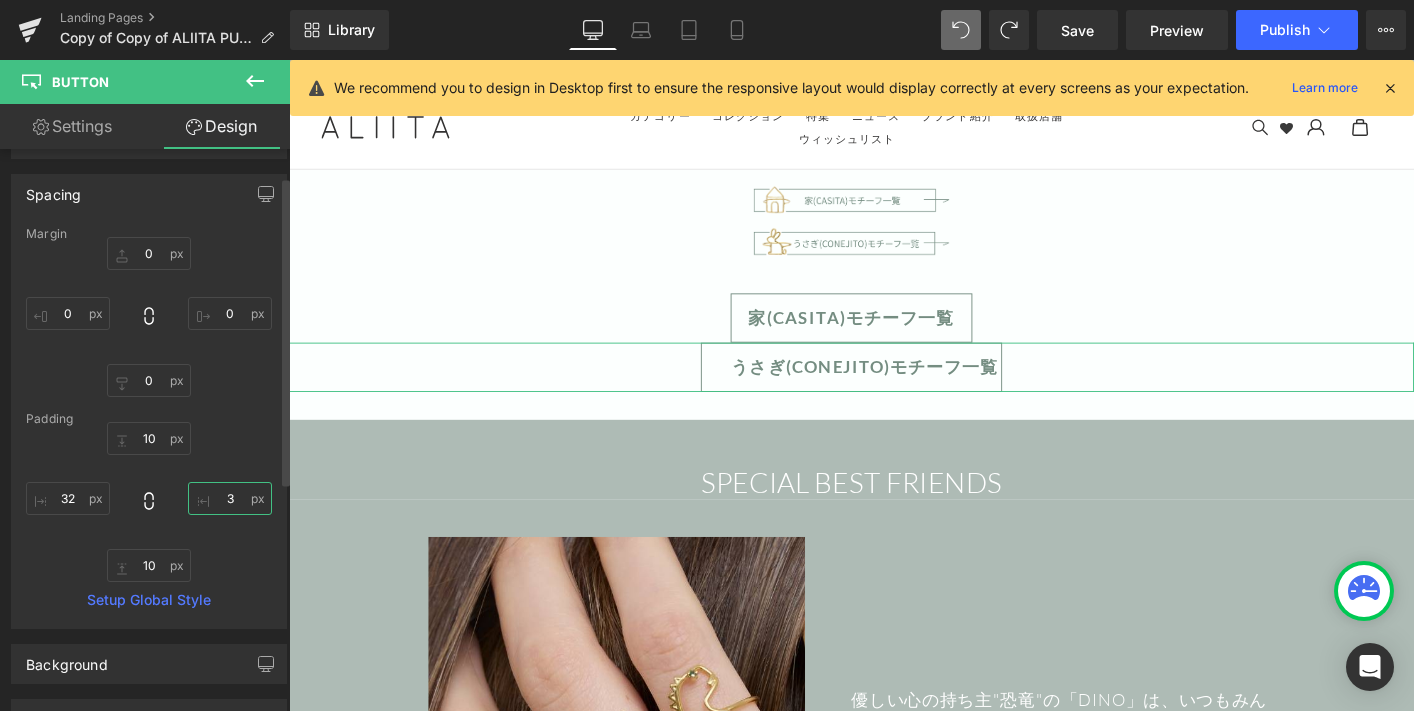 type on "32" 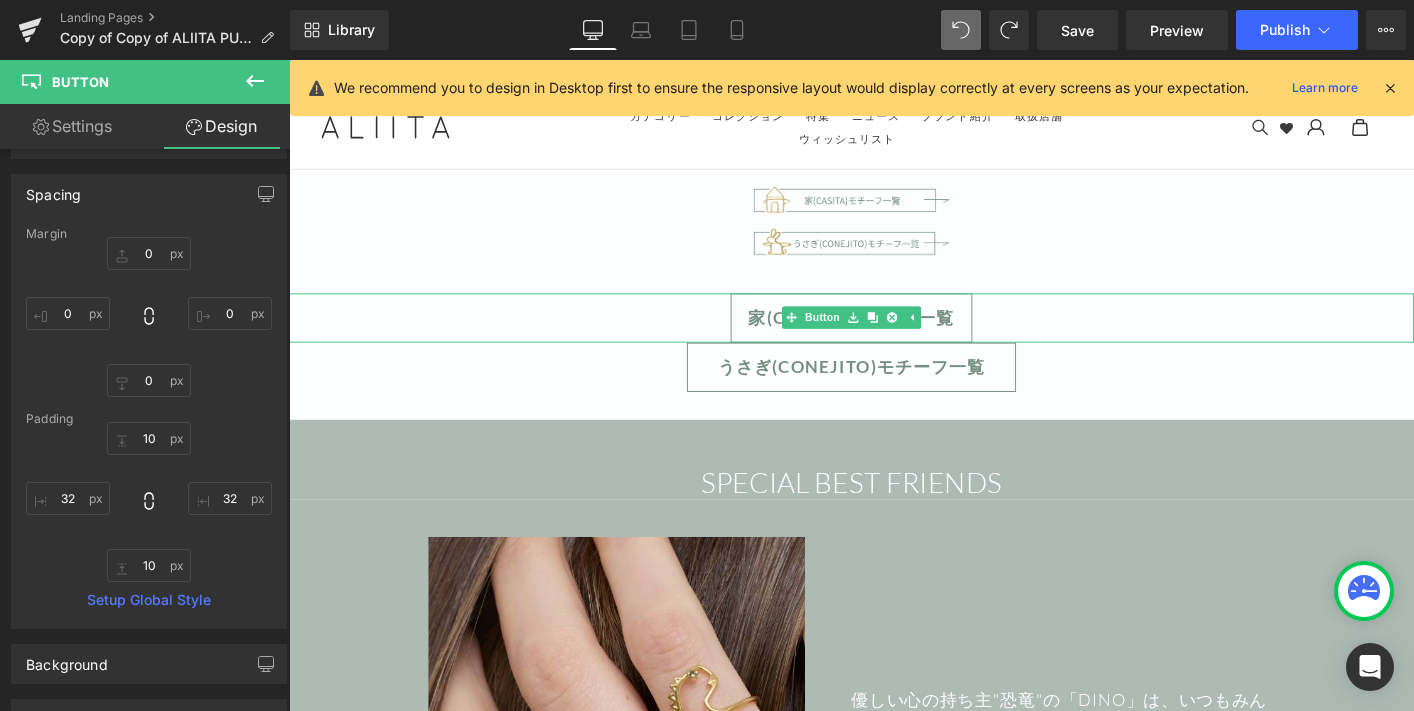 click on "家(CASITA)モチーフ一覧" at bounding box center (894, 337) 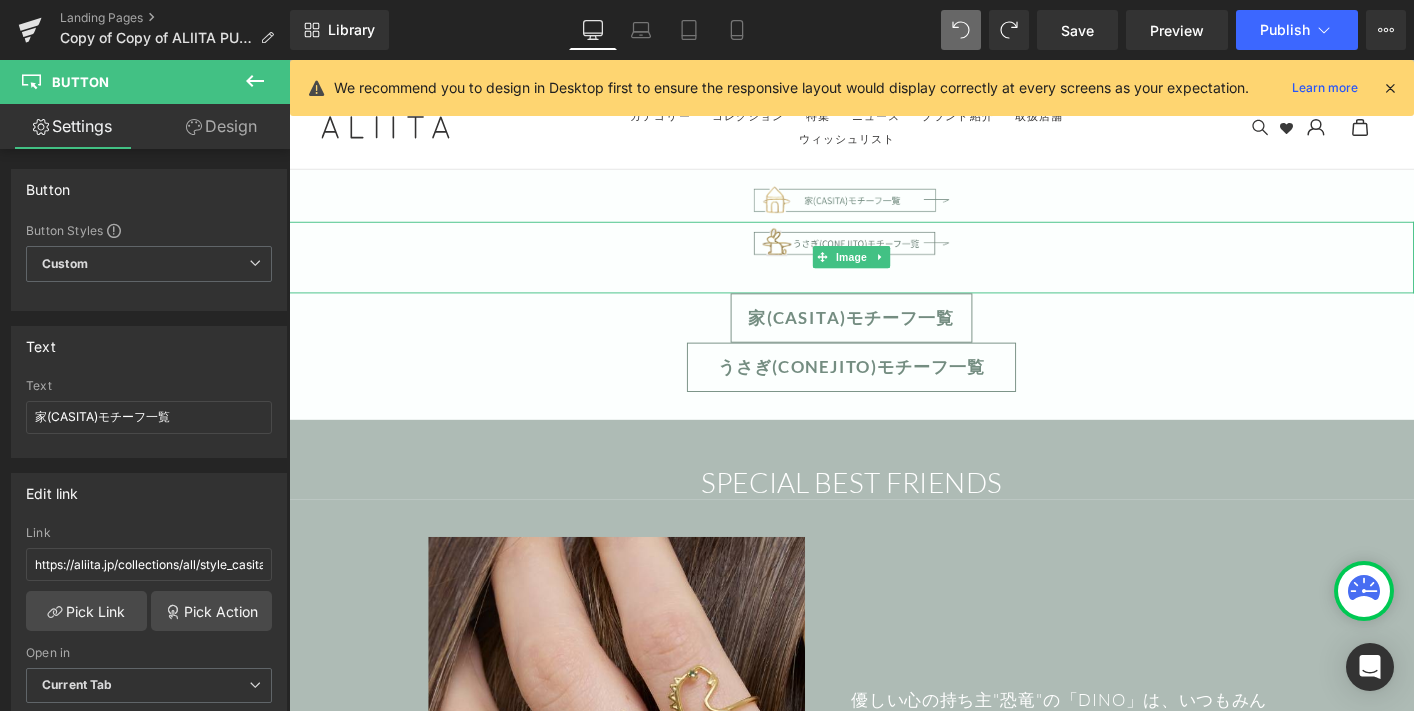 click at bounding box center (894, 272) 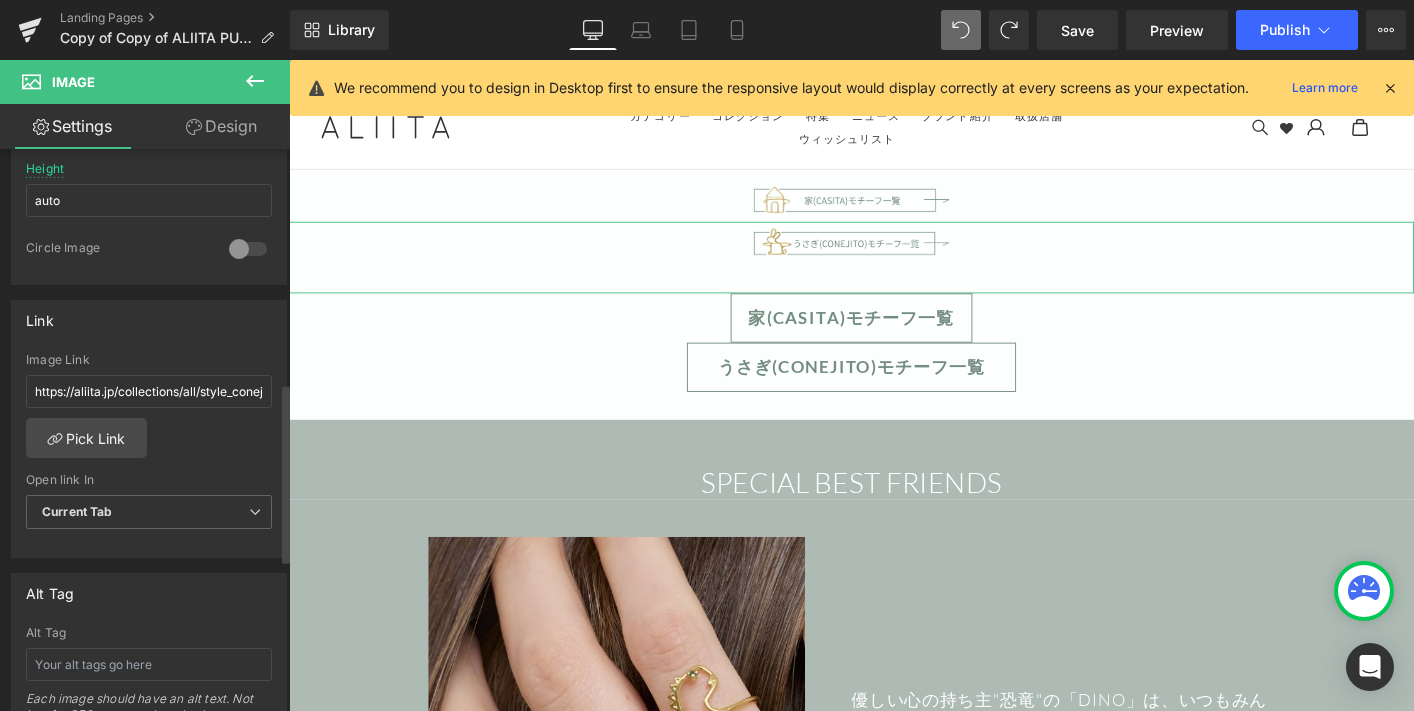 scroll, scrollTop: 722, scrollLeft: 0, axis: vertical 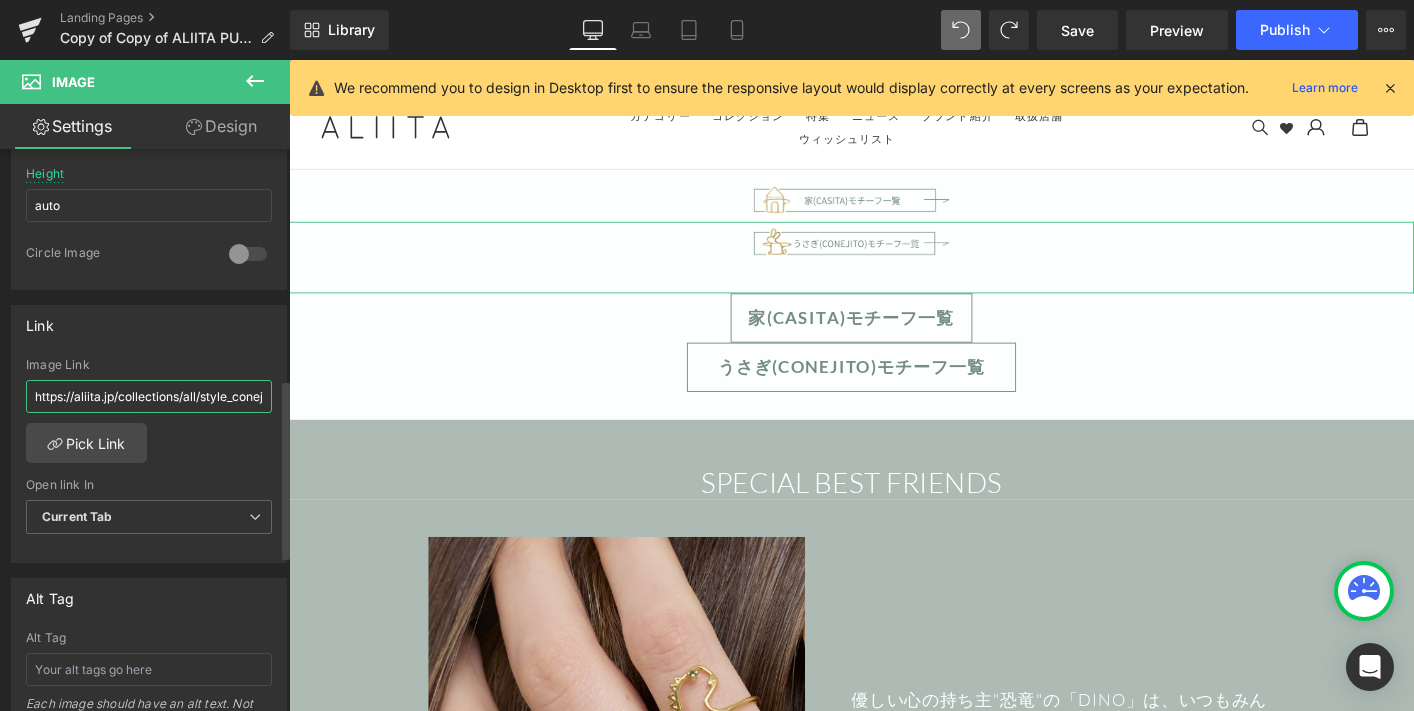 click on "https://aliita.jp/collections/all/style_conejito" at bounding box center (149, 396) 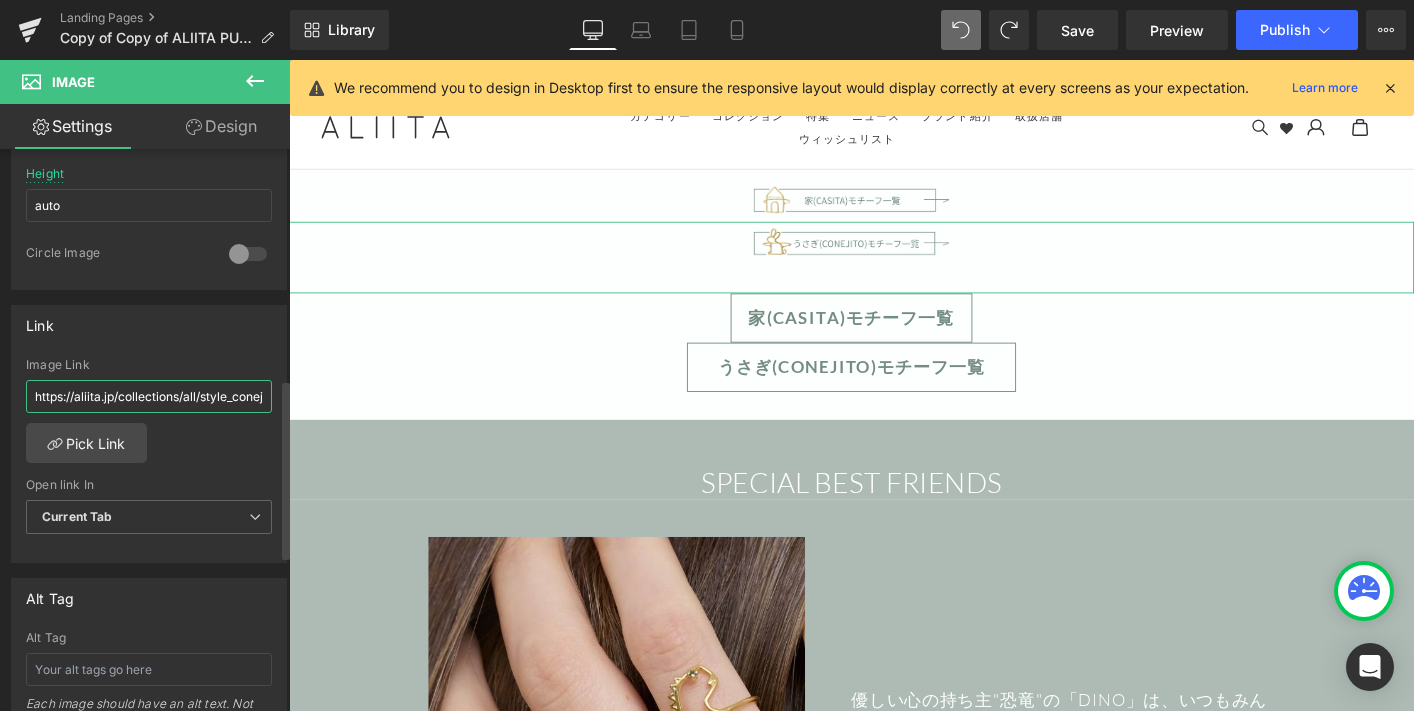 click on "https://aliita.jp/collections/all/style_conejito" at bounding box center [149, 396] 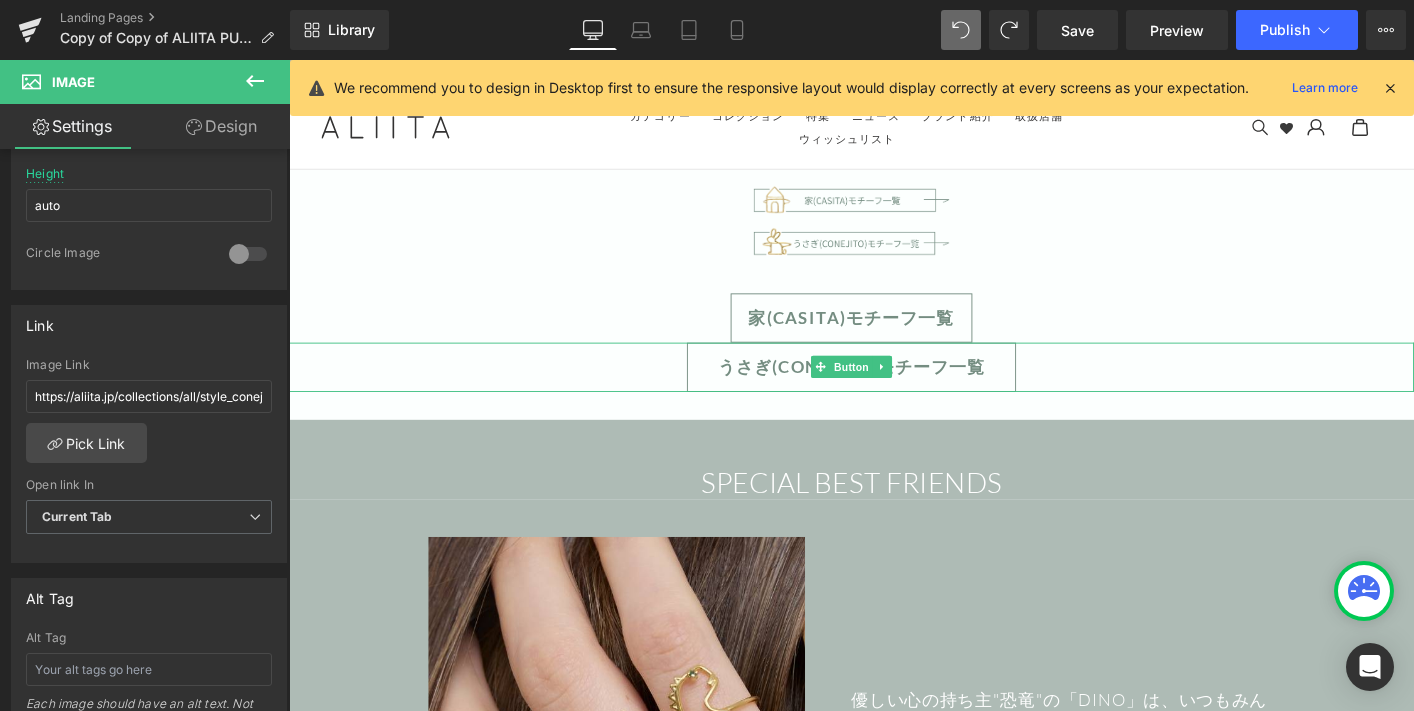 click on "うさぎ(CONEJITO)モチーフ一覧" at bounding box center [894, 390] 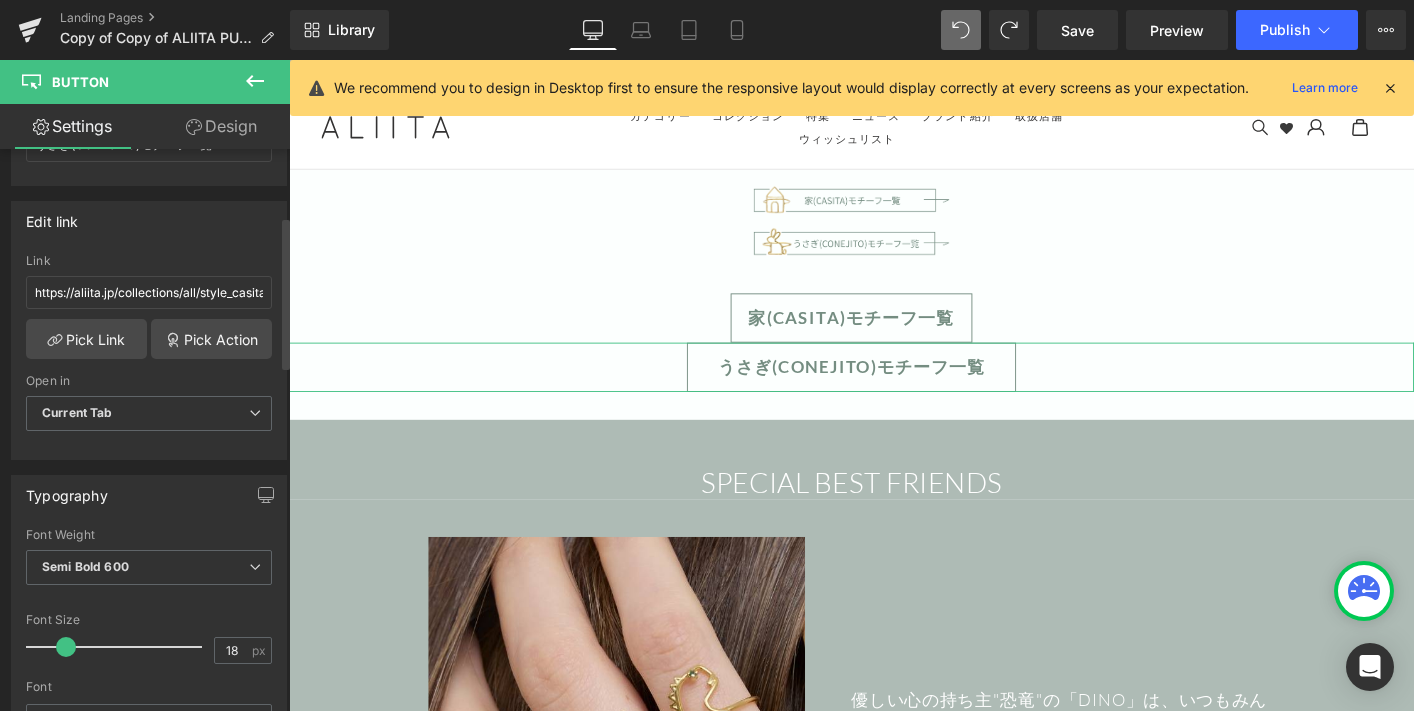 scroll, scrollTop: 244, scrollLeft: 0, axis: vertical 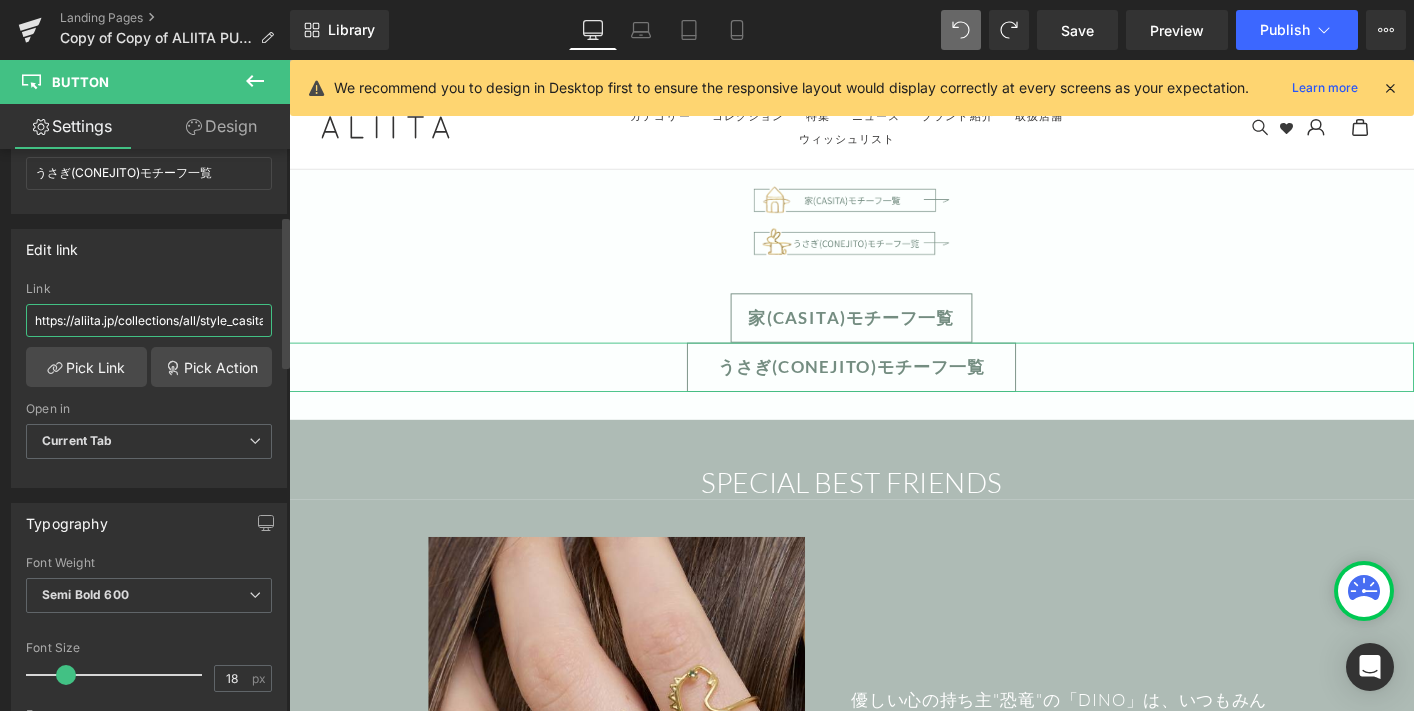 click on "https://aliita.jp/collections/all/style_casita" at bounding box center (149, 320) 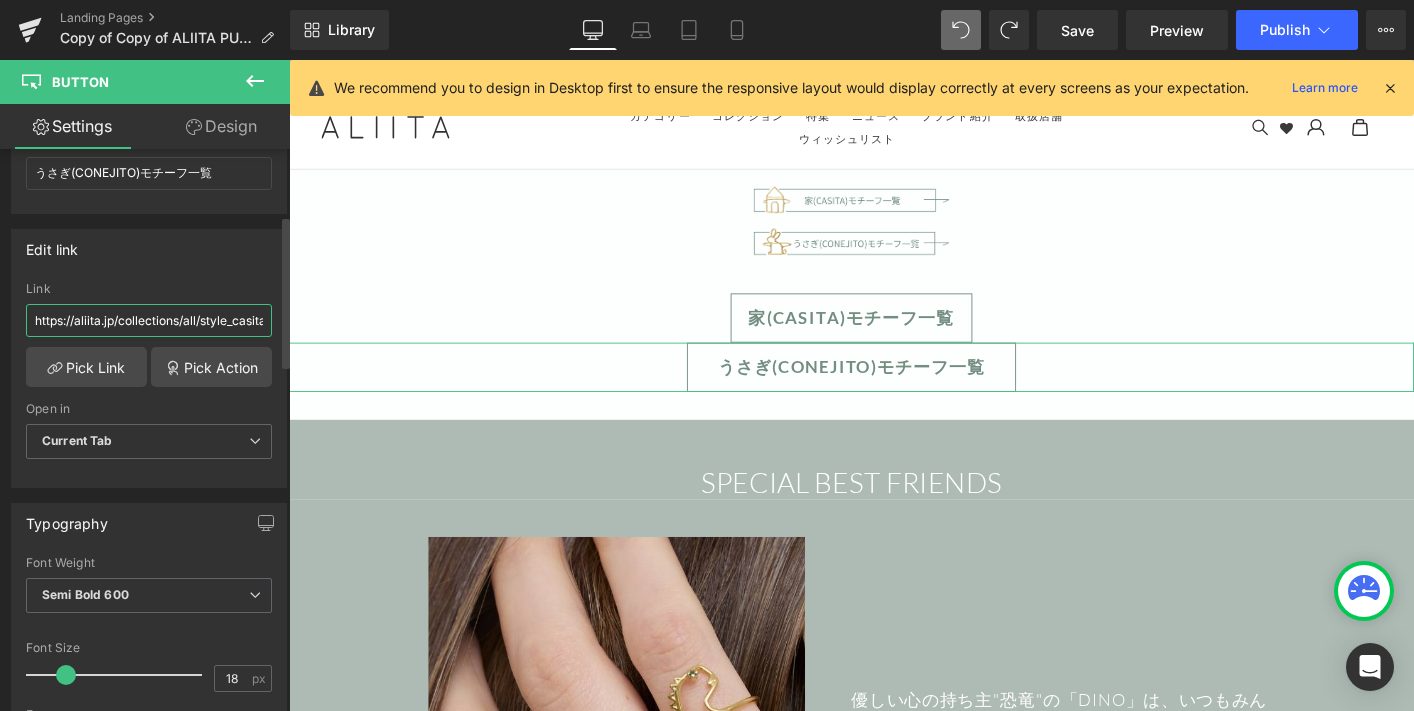 click on "https://aliita.jp/collections/all/style_casita" at bounding box center [149, 320] 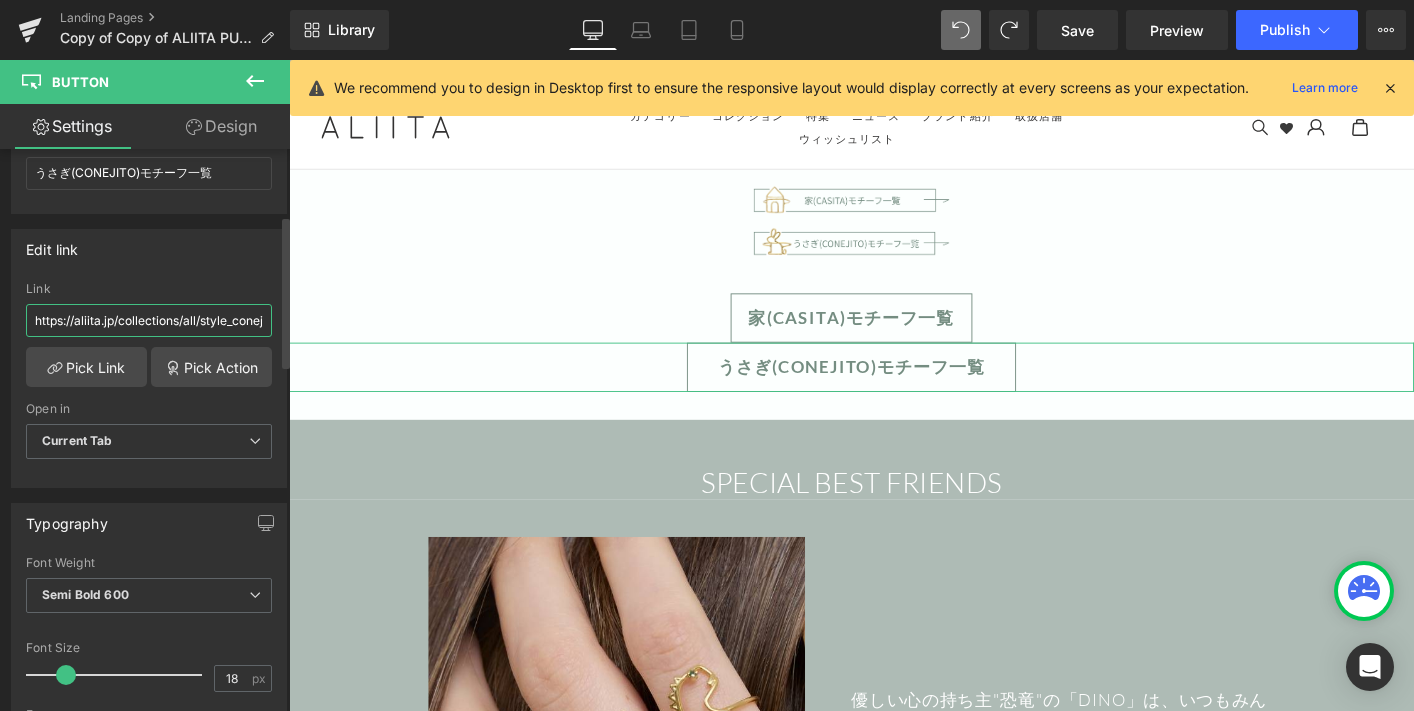 scroll, scrollTop: 0, scrollLeft: 24, axis: horizontal 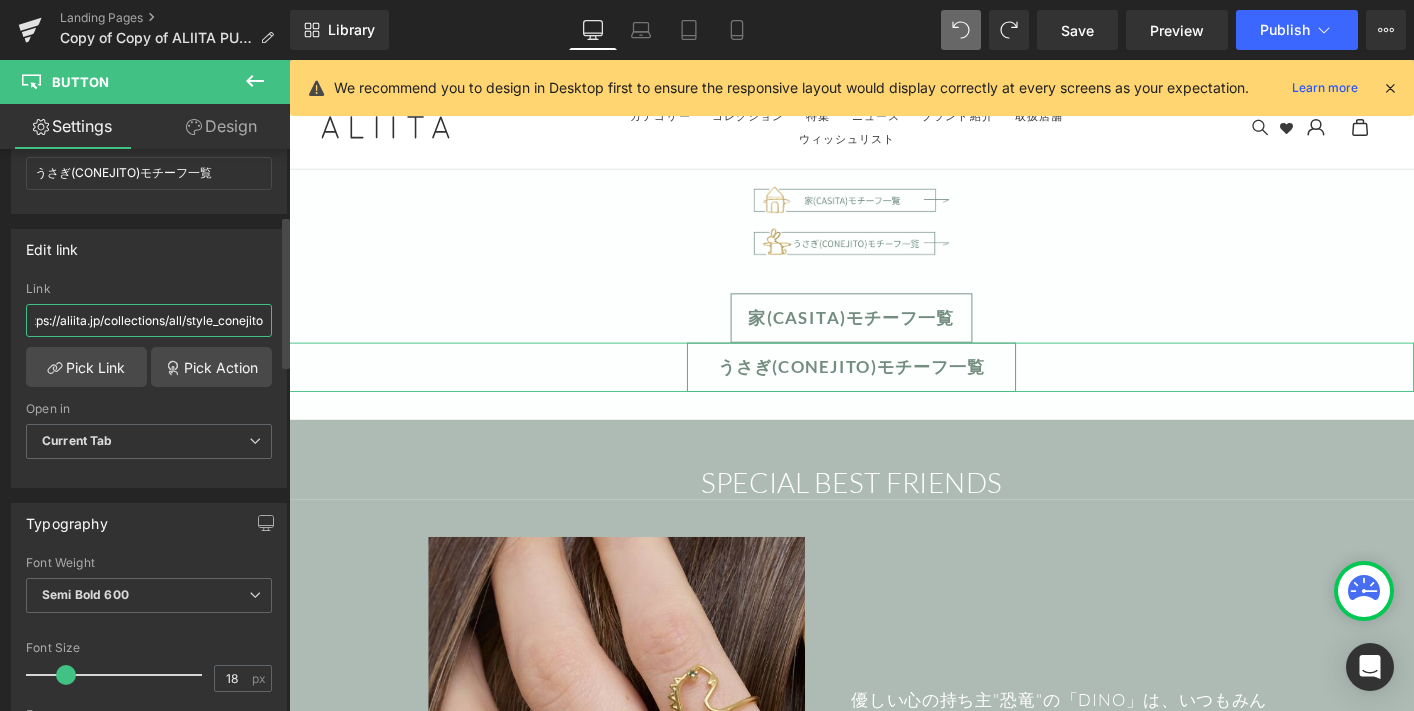 type on "https://aliita.jp/collections/all/style_conejito" 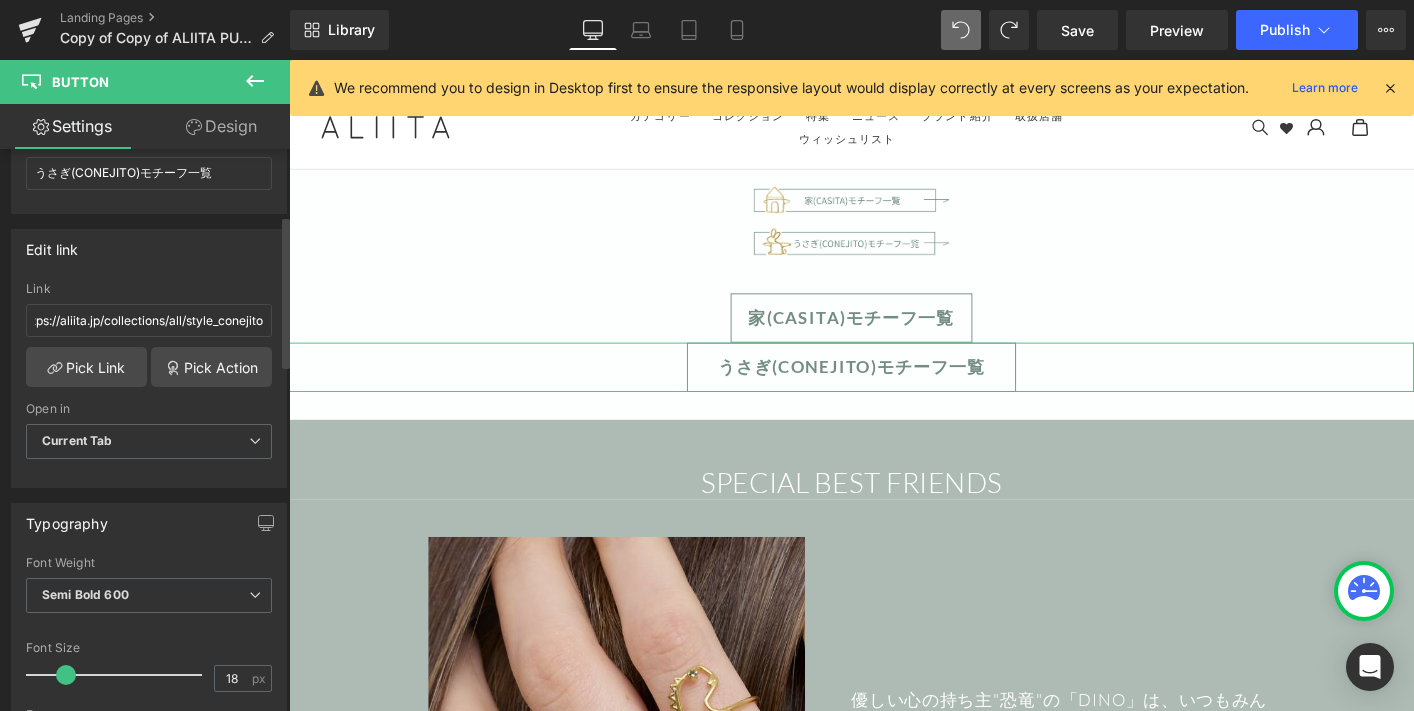 scroll, scrollTop: 0, scrollLeft: 0, axis: both 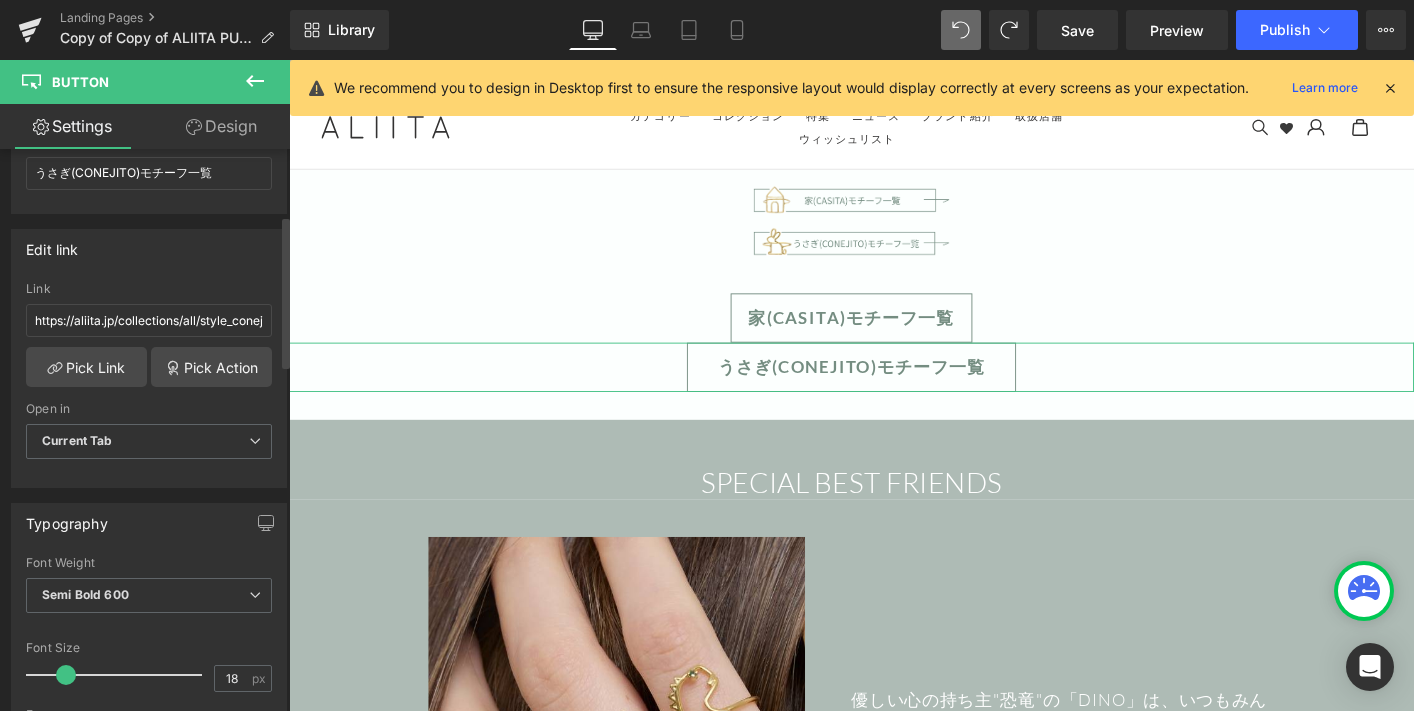 click on "Edit link https://example.com/collections/all/style_conejito Link https://example.com/collections/all/style_conejito  Pick Link  Pick Action Current Tab New Tab Open in
Current Tab
Current Tab New Tab" at bounding box center [149, 358] 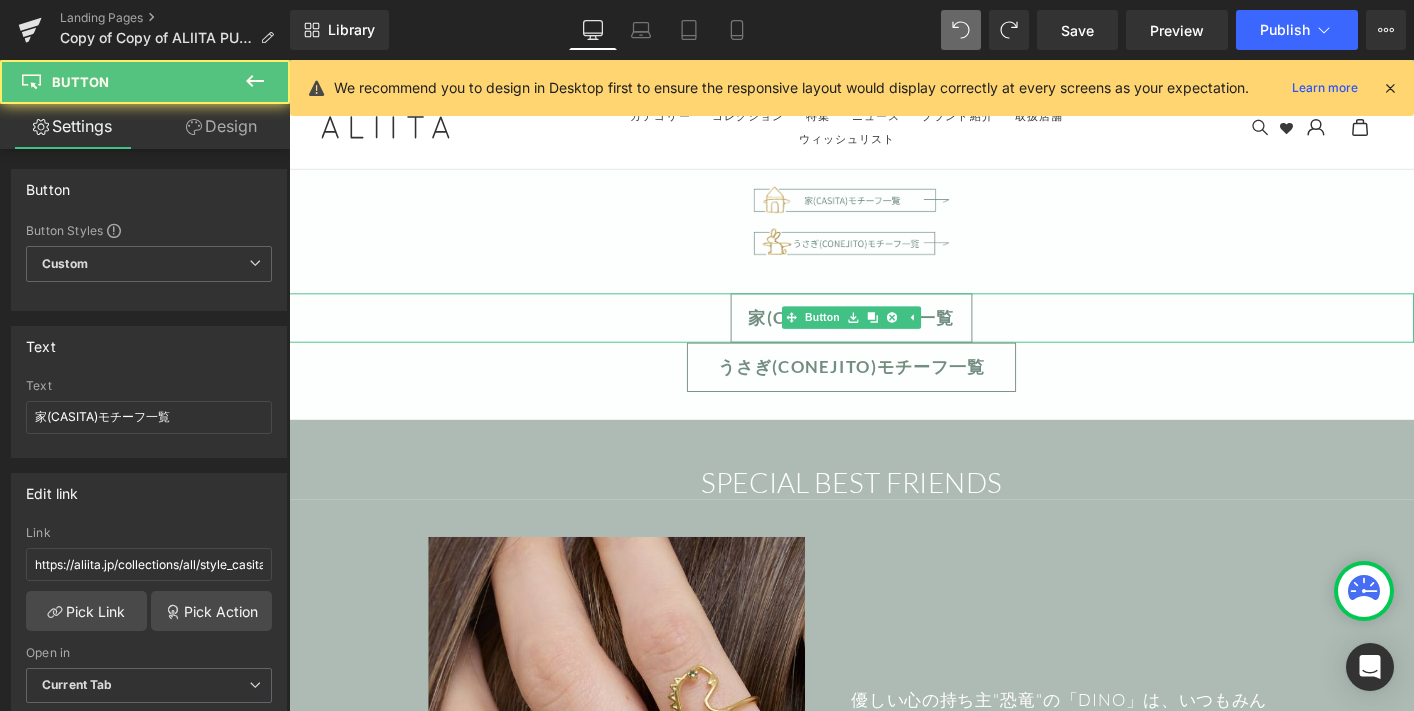 click on "家(CASITA)モチーフ一覧" at bounding box center (894, 337) 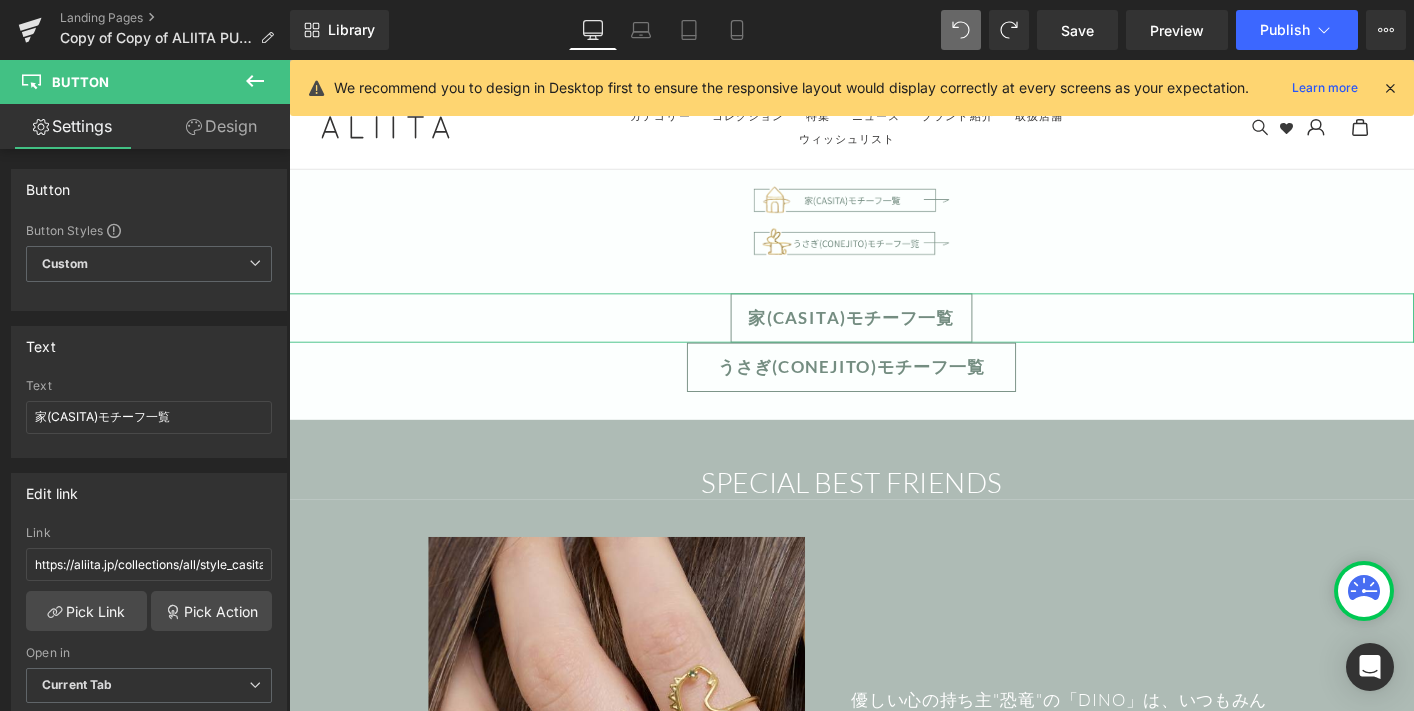 click on "Design" at bounding box center [221, 126] 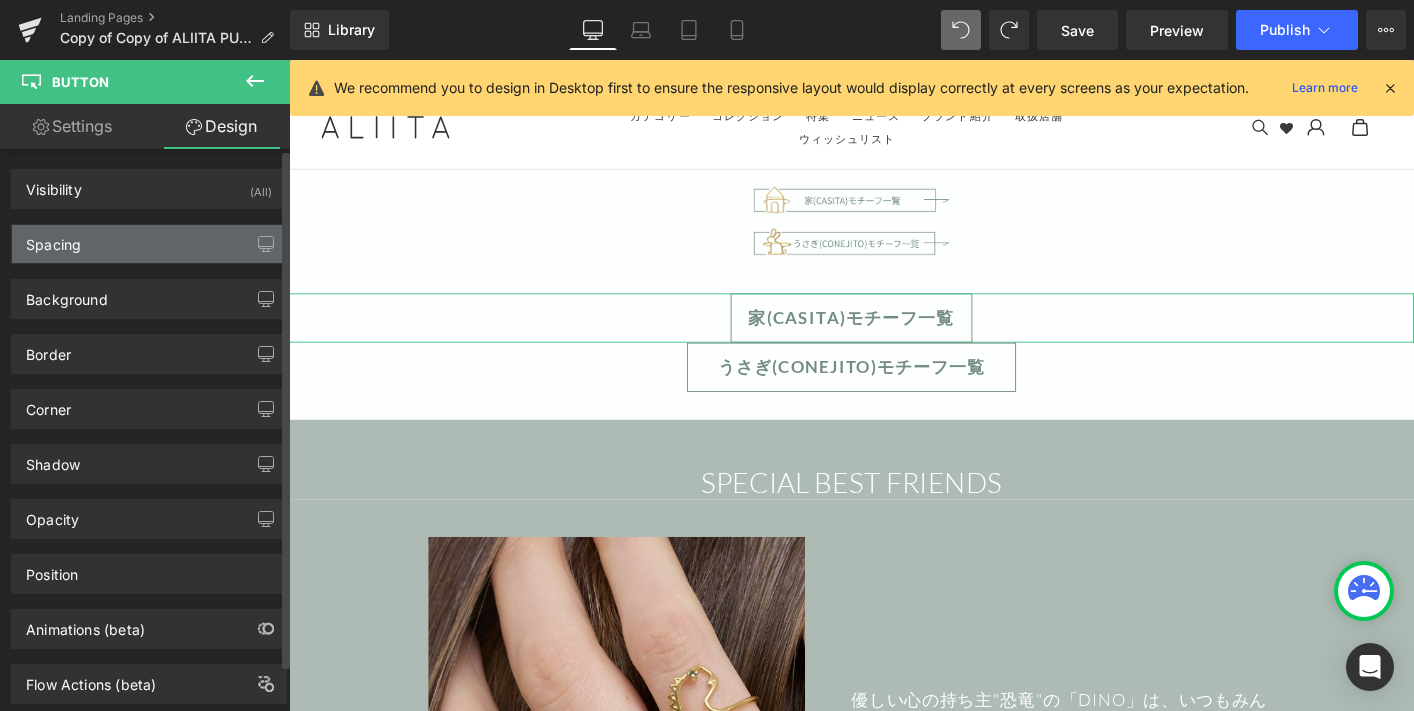 click on "Spacing" at bounding box center [149, 244] 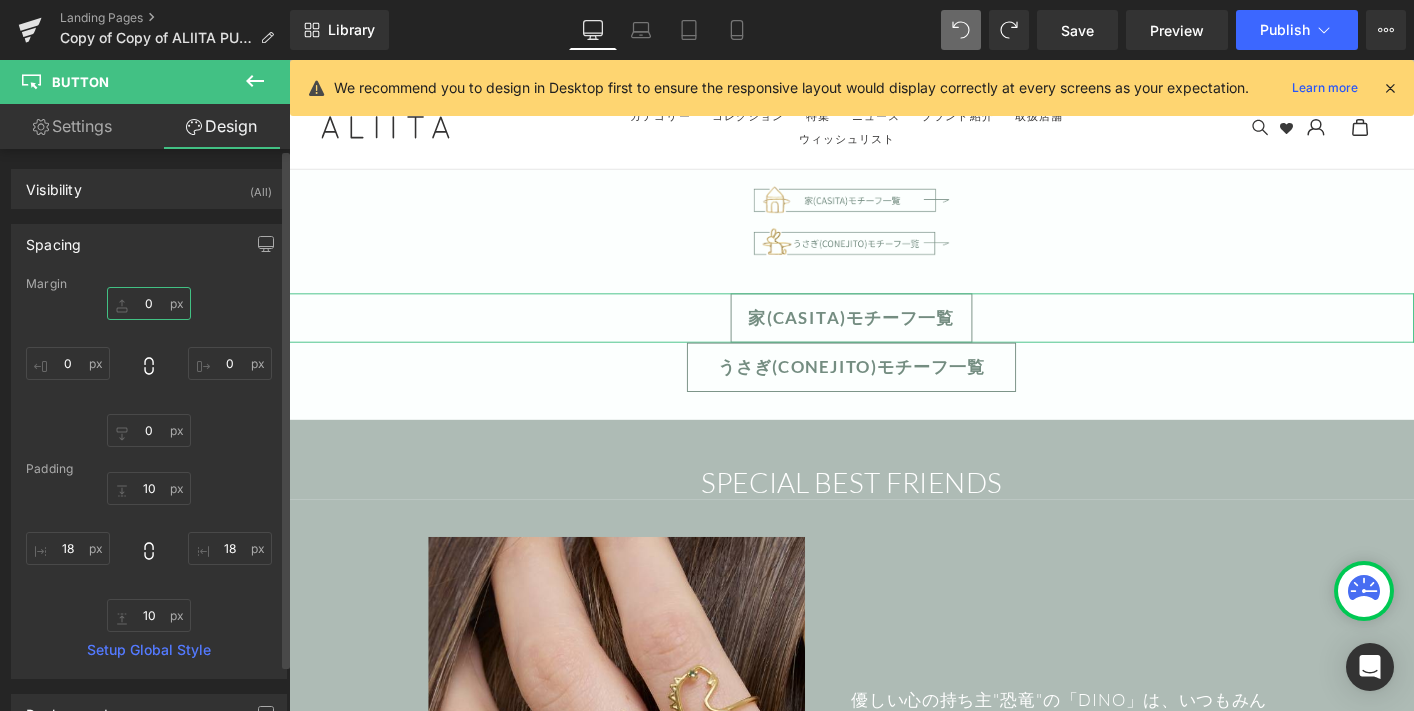 click on "0" at bounding box center [149, 303] 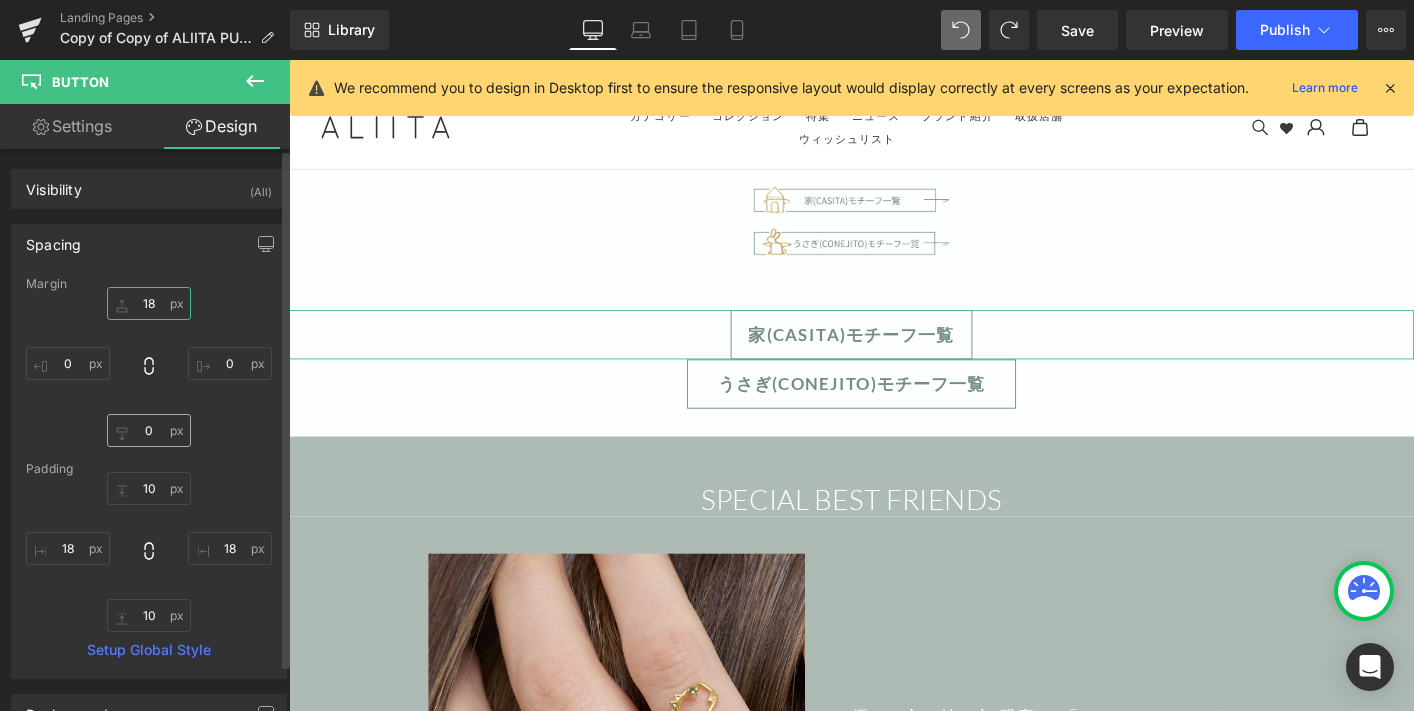 type on "18" 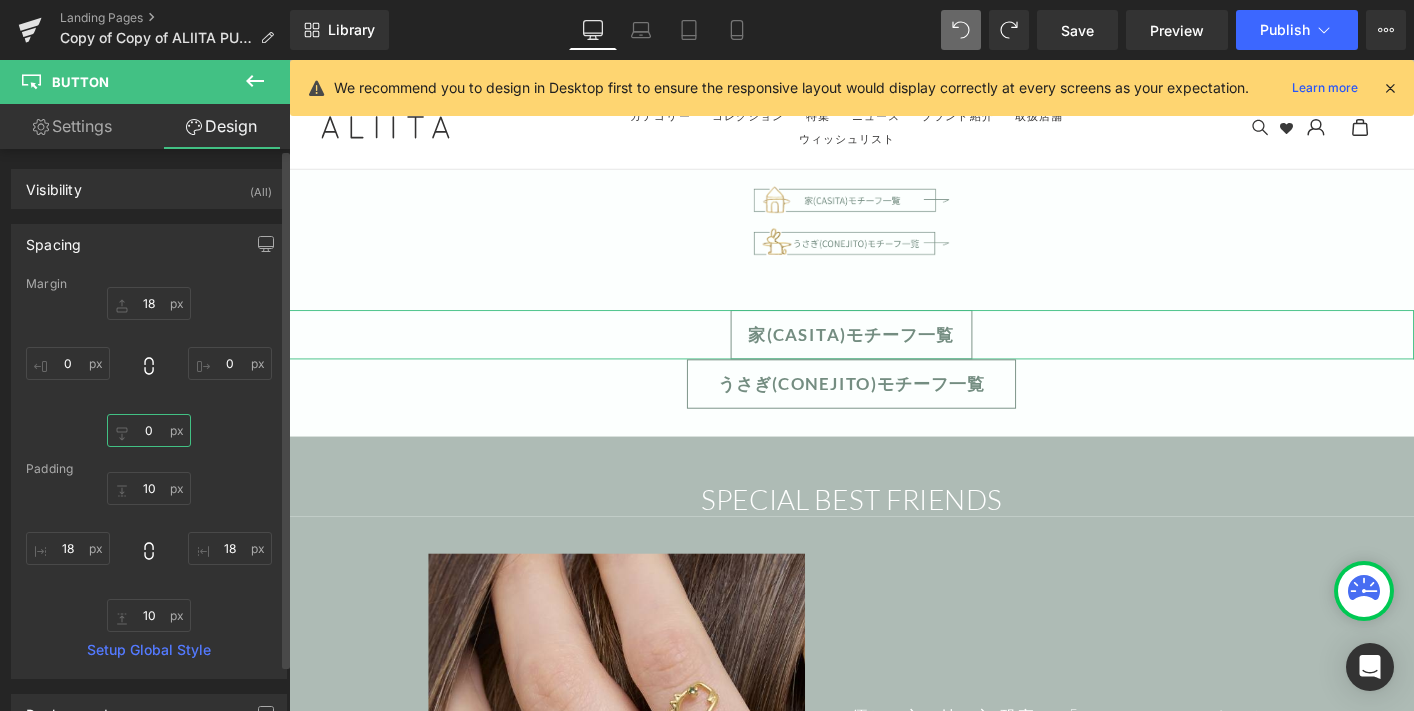 click on "0" at bounding box center (149, 430) 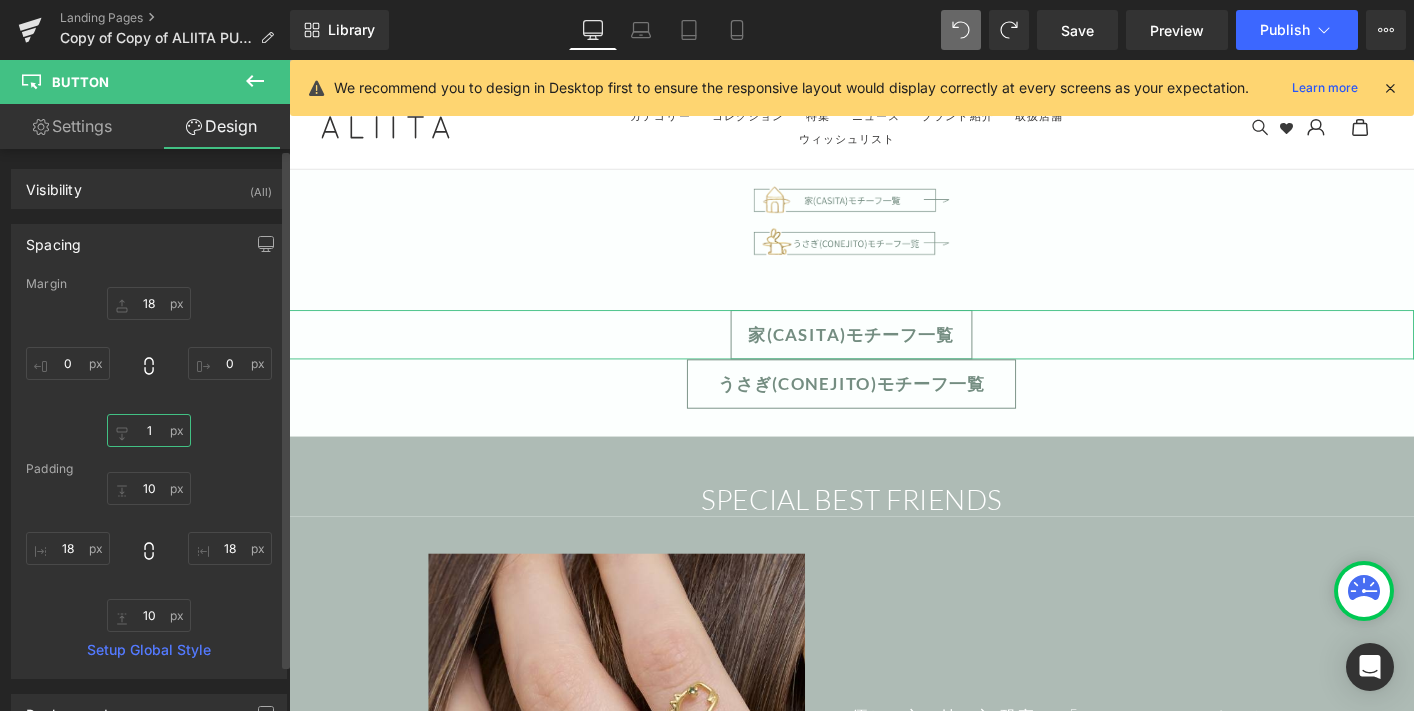 type on "18" 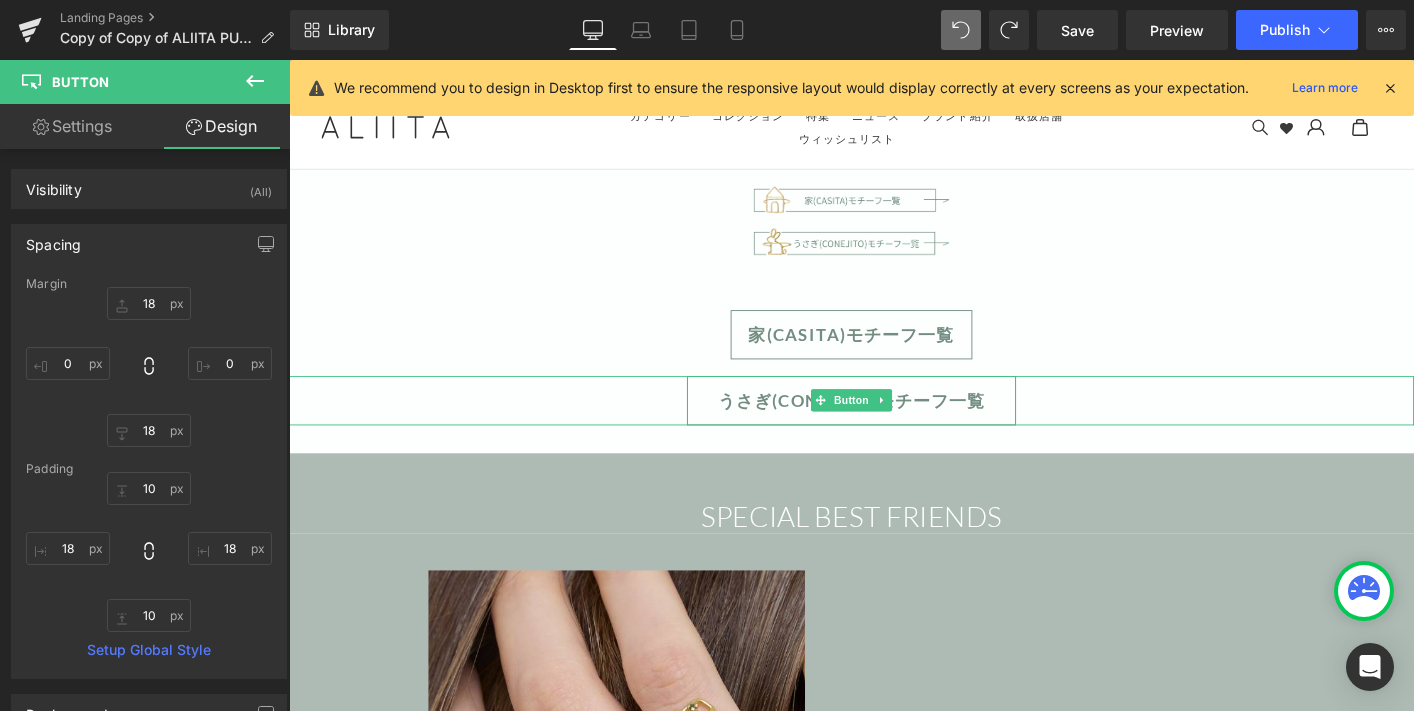 click on "うさぎ(CONEJITO)モチーフ一覧" at bounding box center [894, 426] 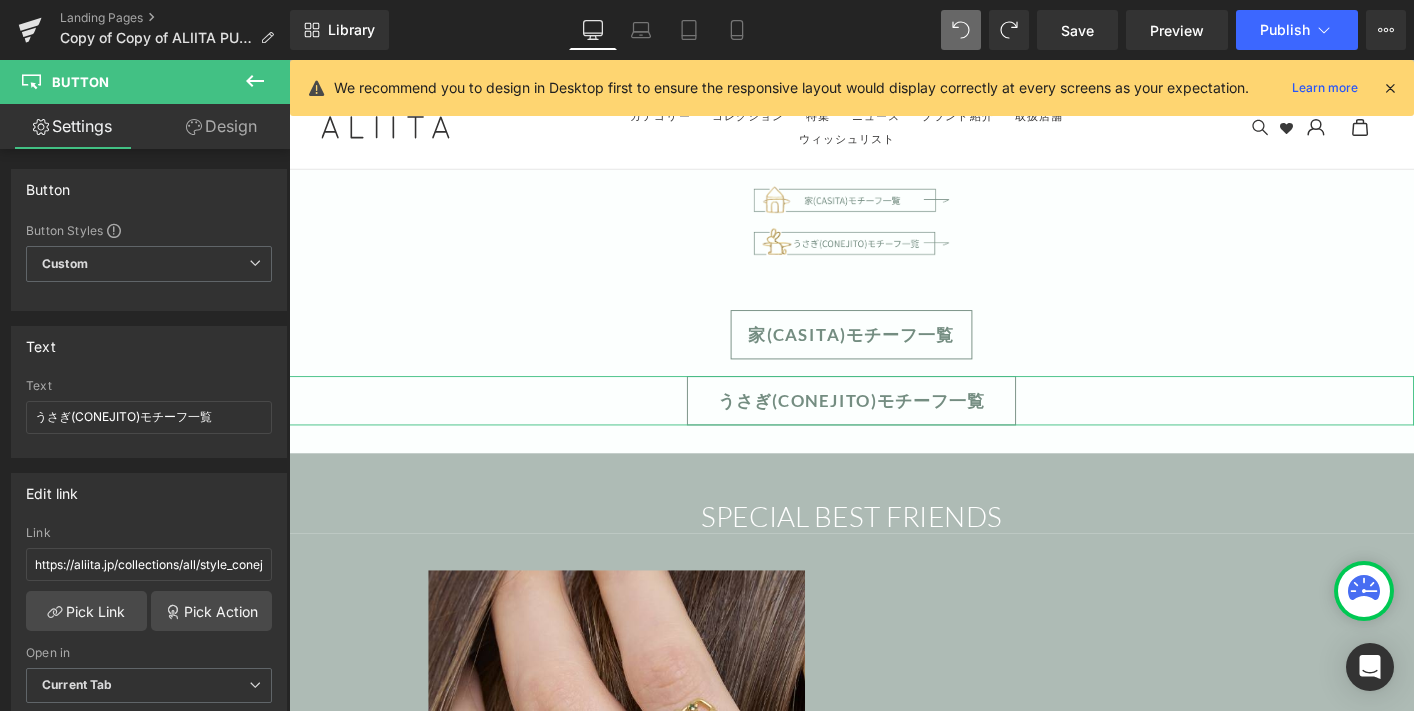 click on "Design" at bounding box center (221, 126) 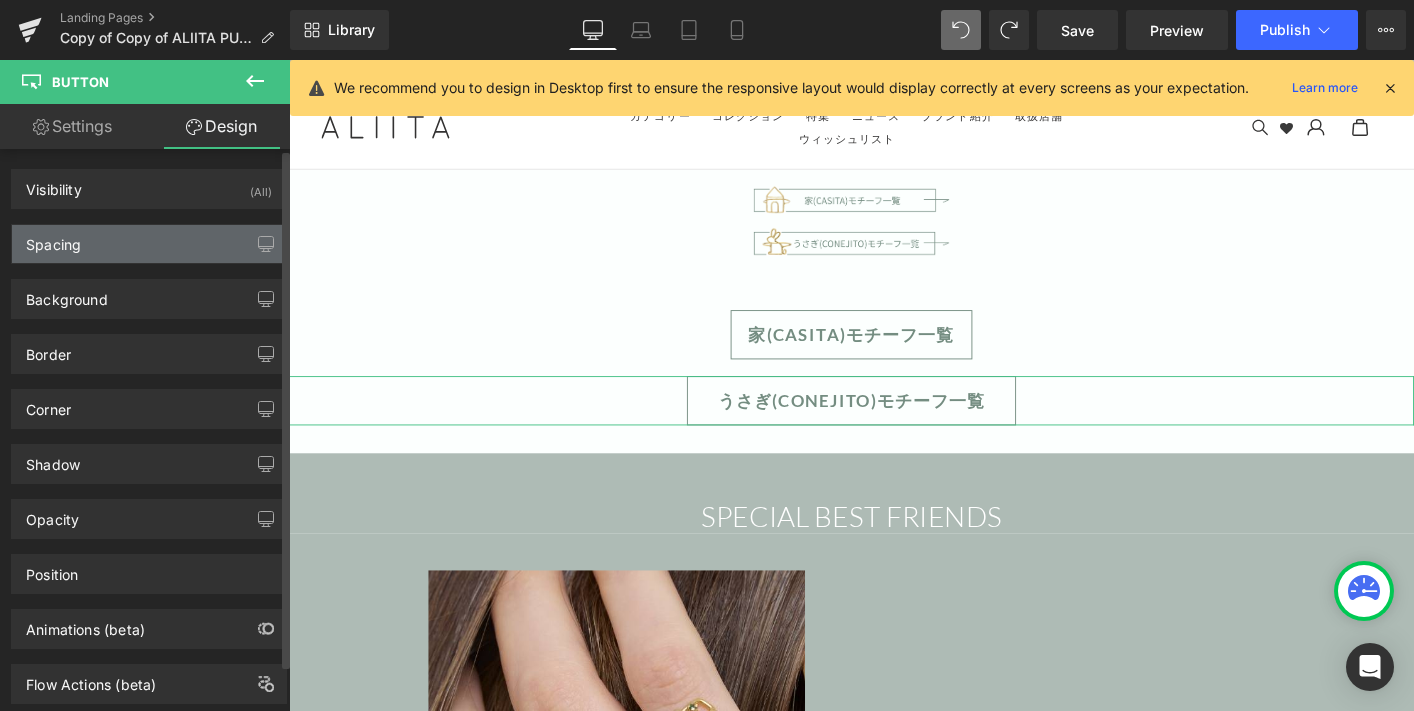 click on "Spacing" at bounding box center [149, 244] 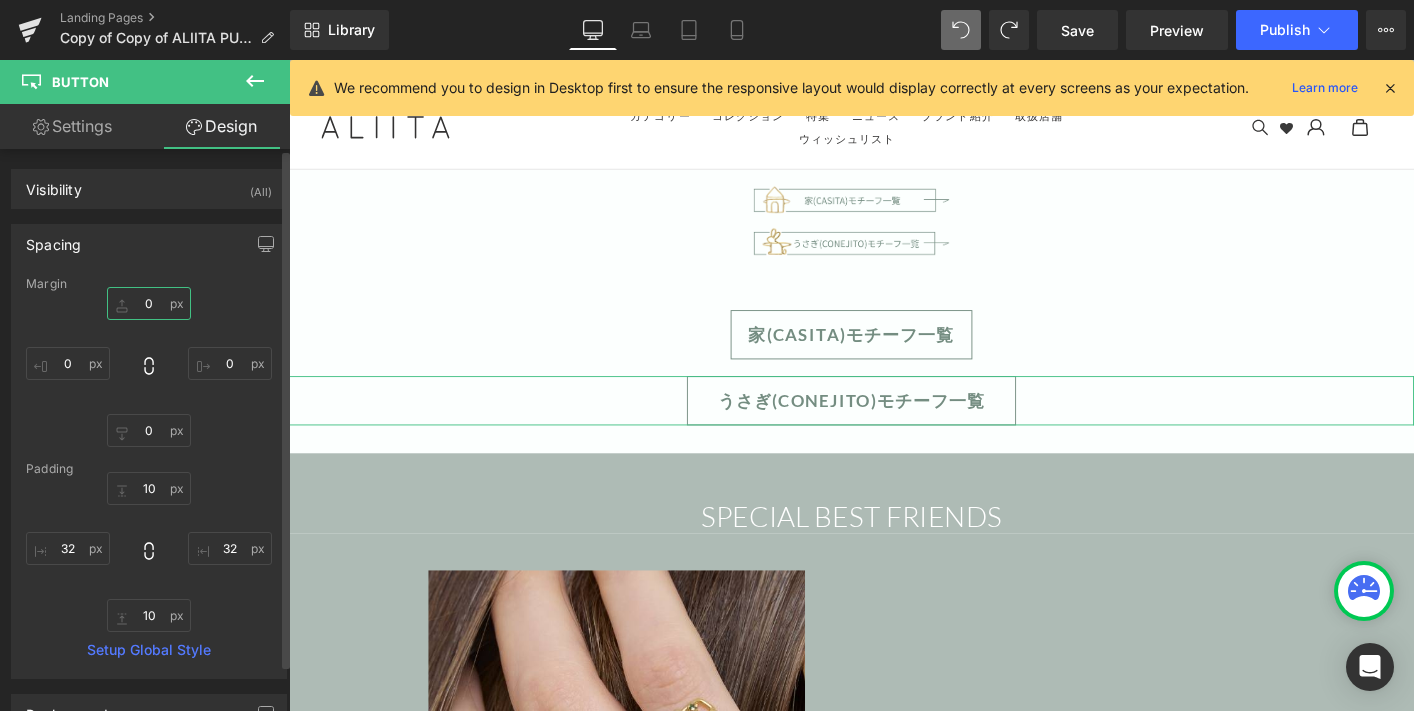 click on "0" at bounding box center [149, 303] 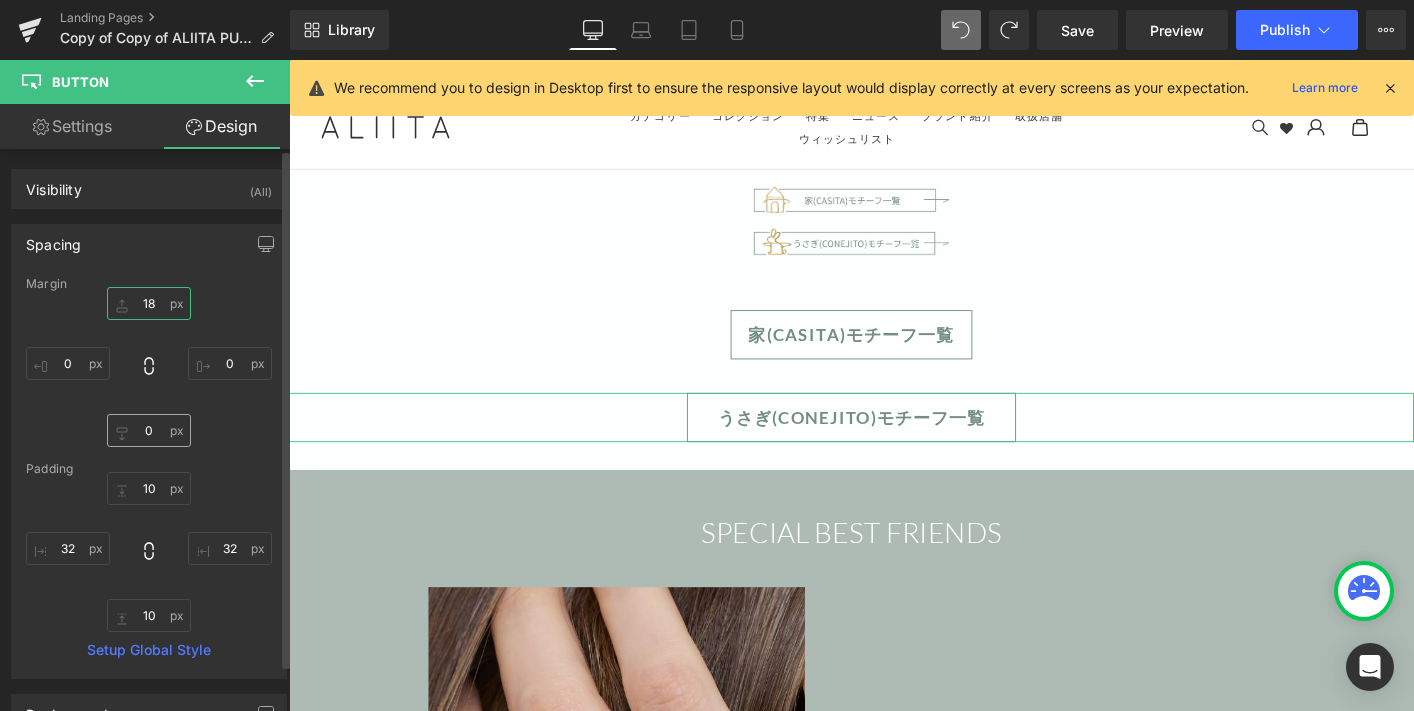 type on "18" 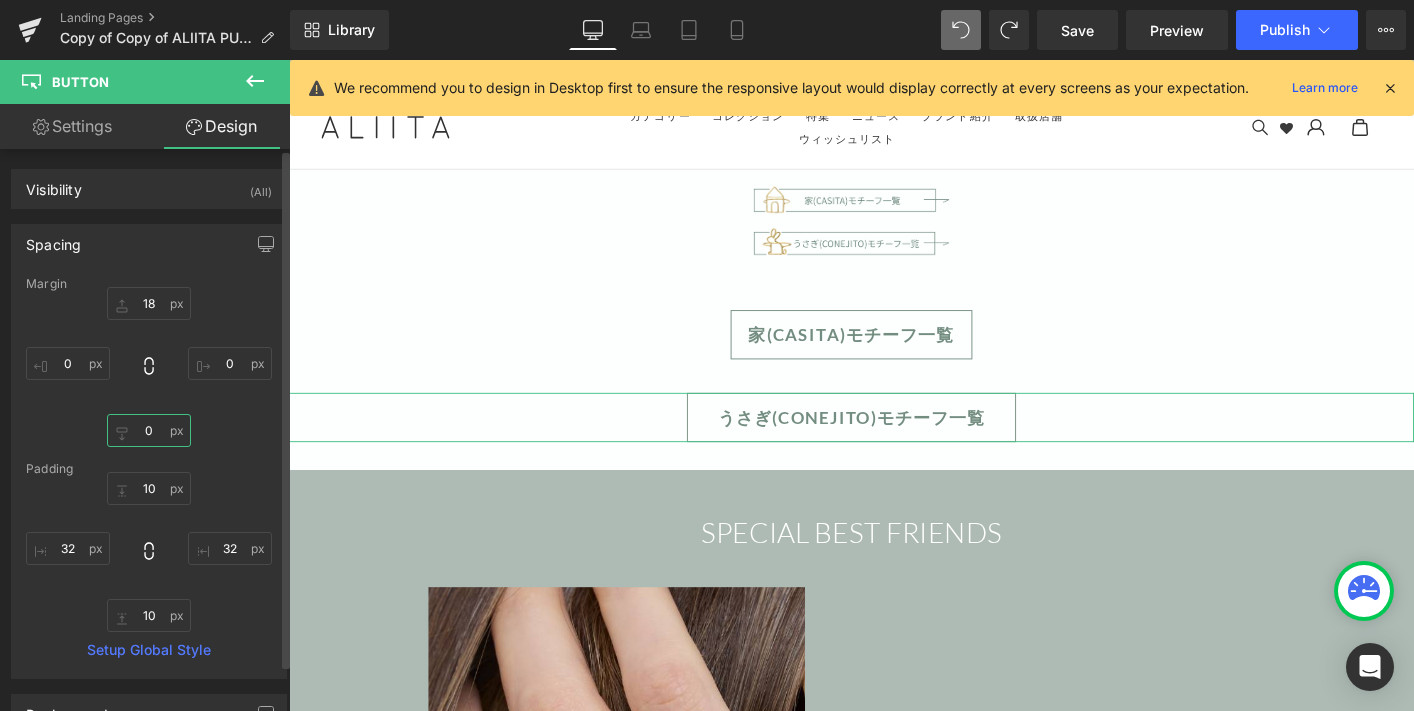 click on "0" at bounding box center [149, 430] 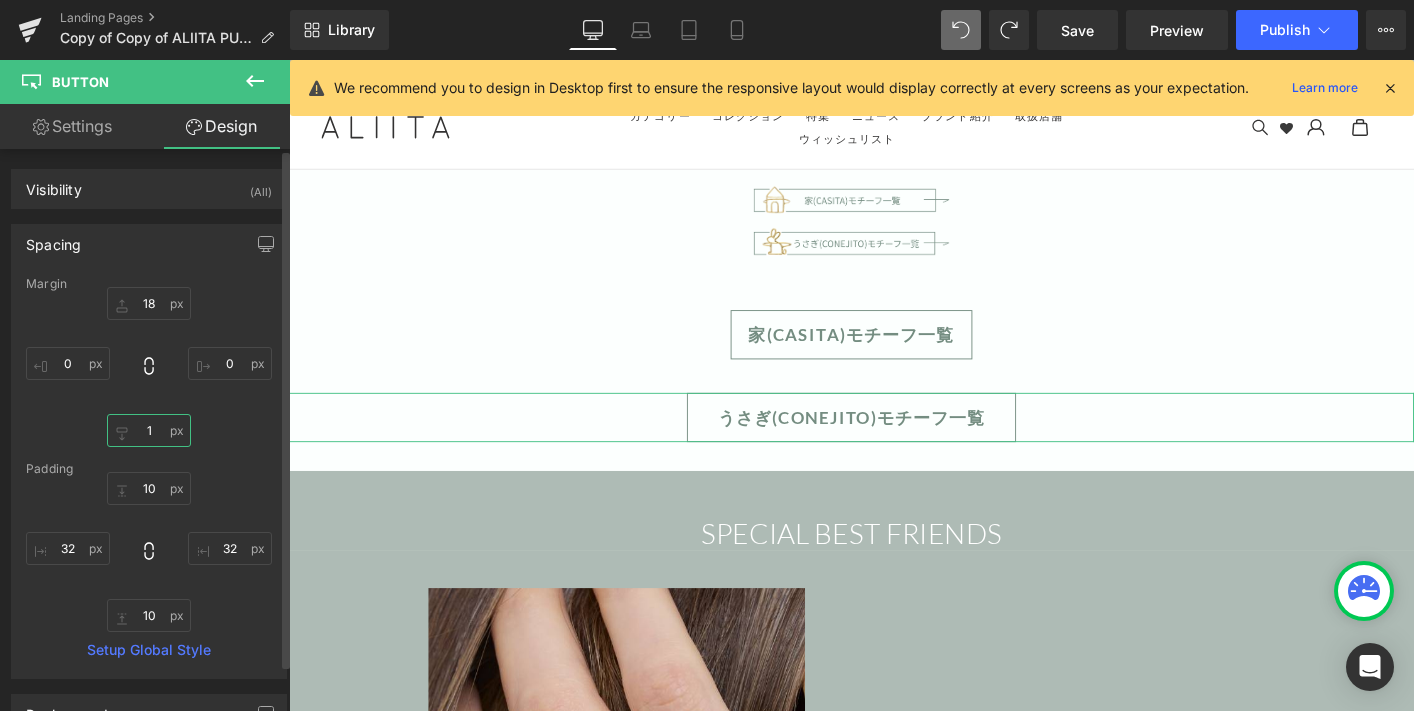 type on "18" 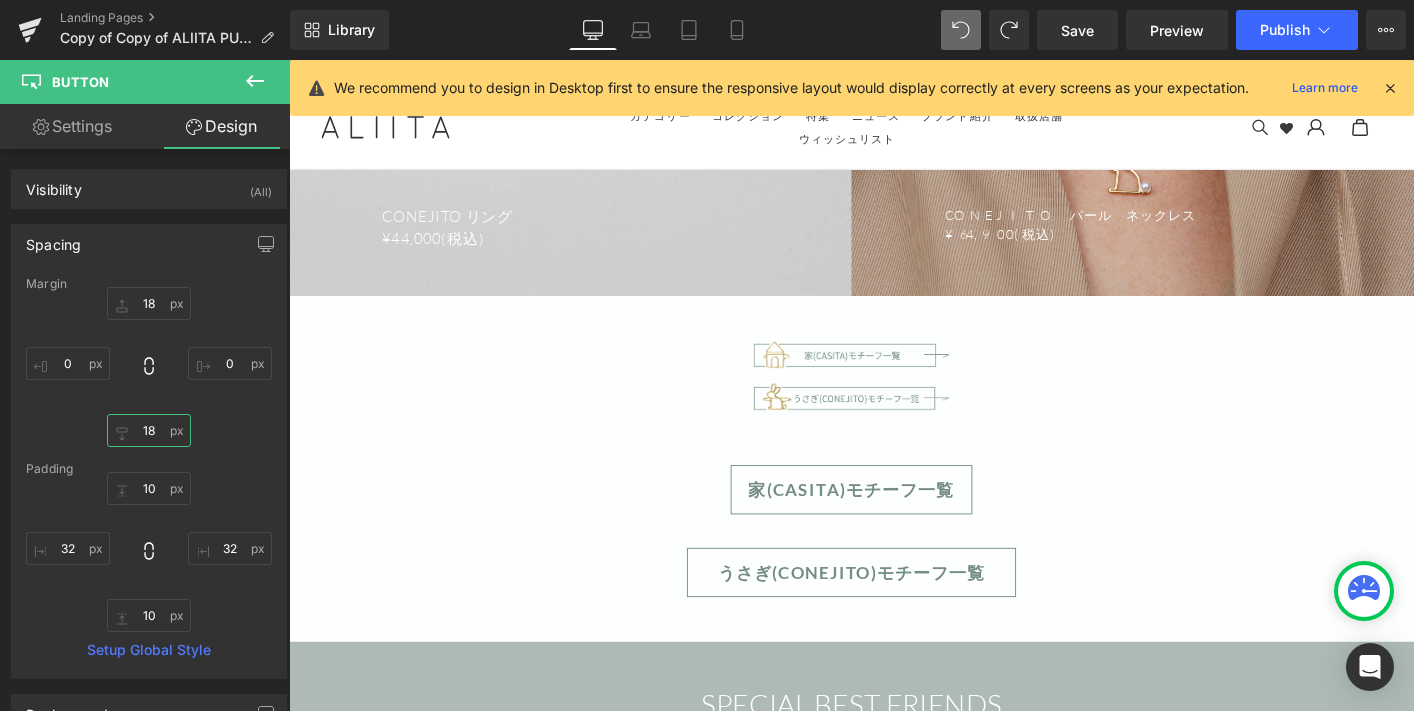 scroll, scrollTop: 4069, scrollLeft: 0, axis: vertical 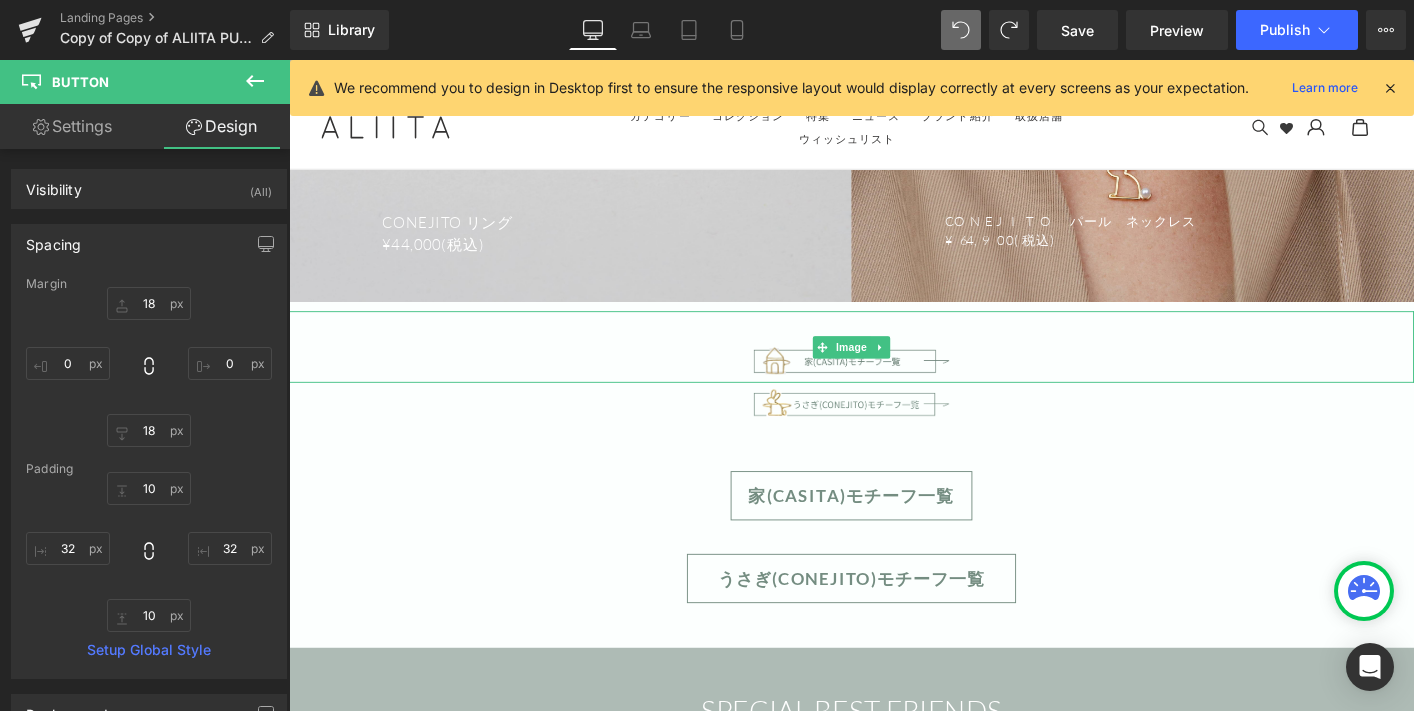click at bounding box center (894, 368) 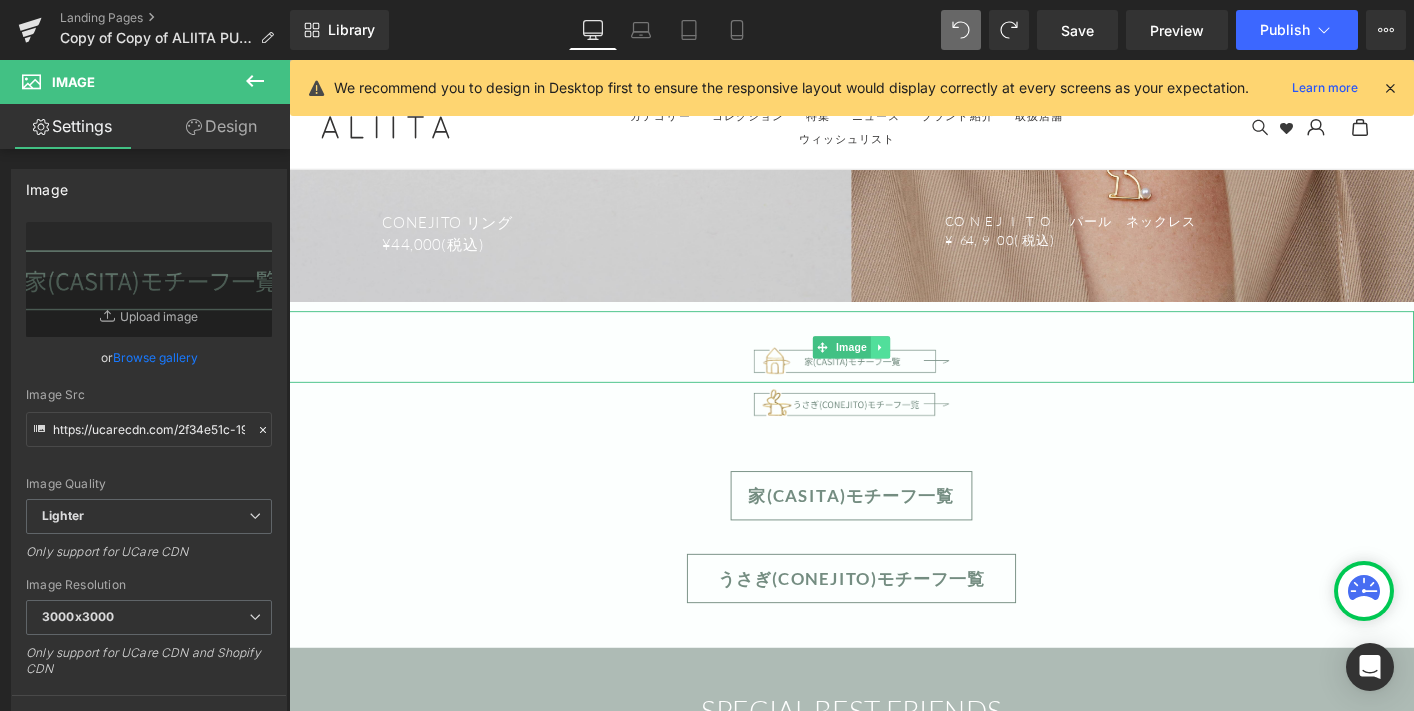 click at bounding box center [925, 369] 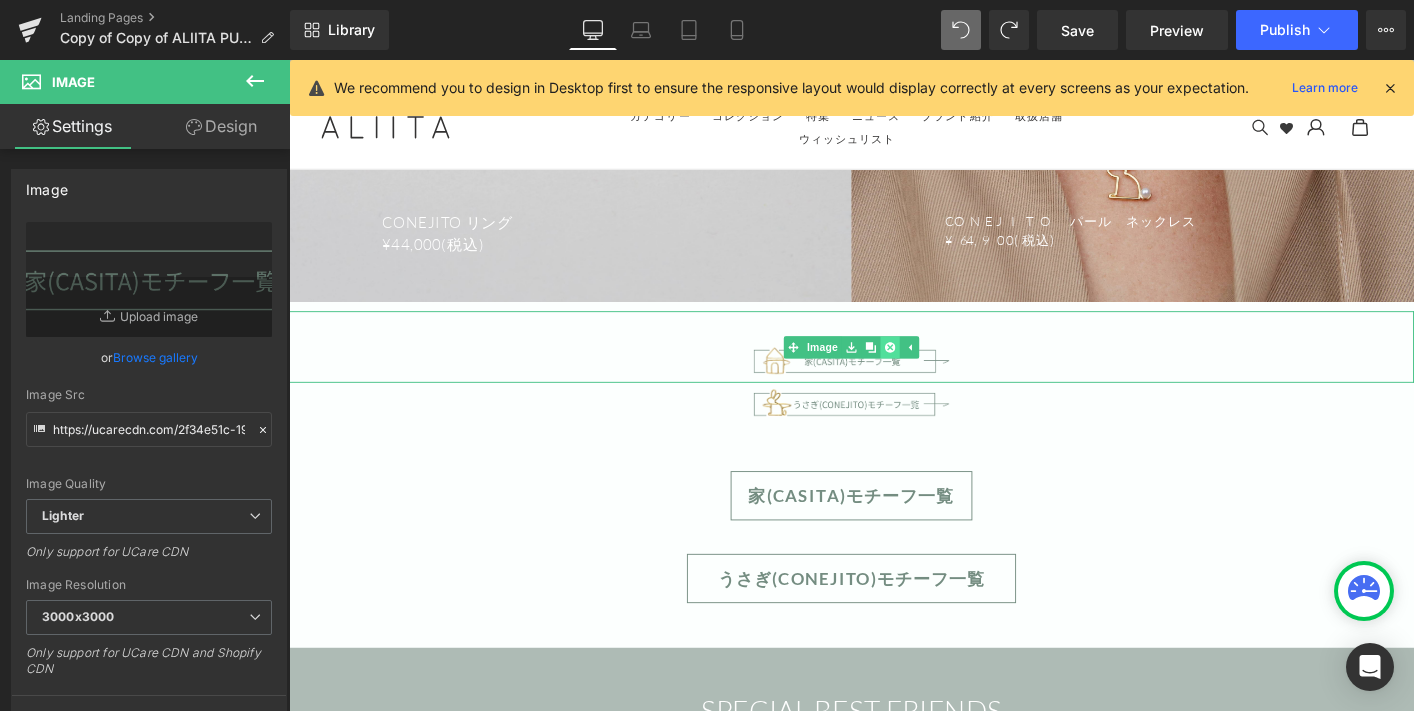 click 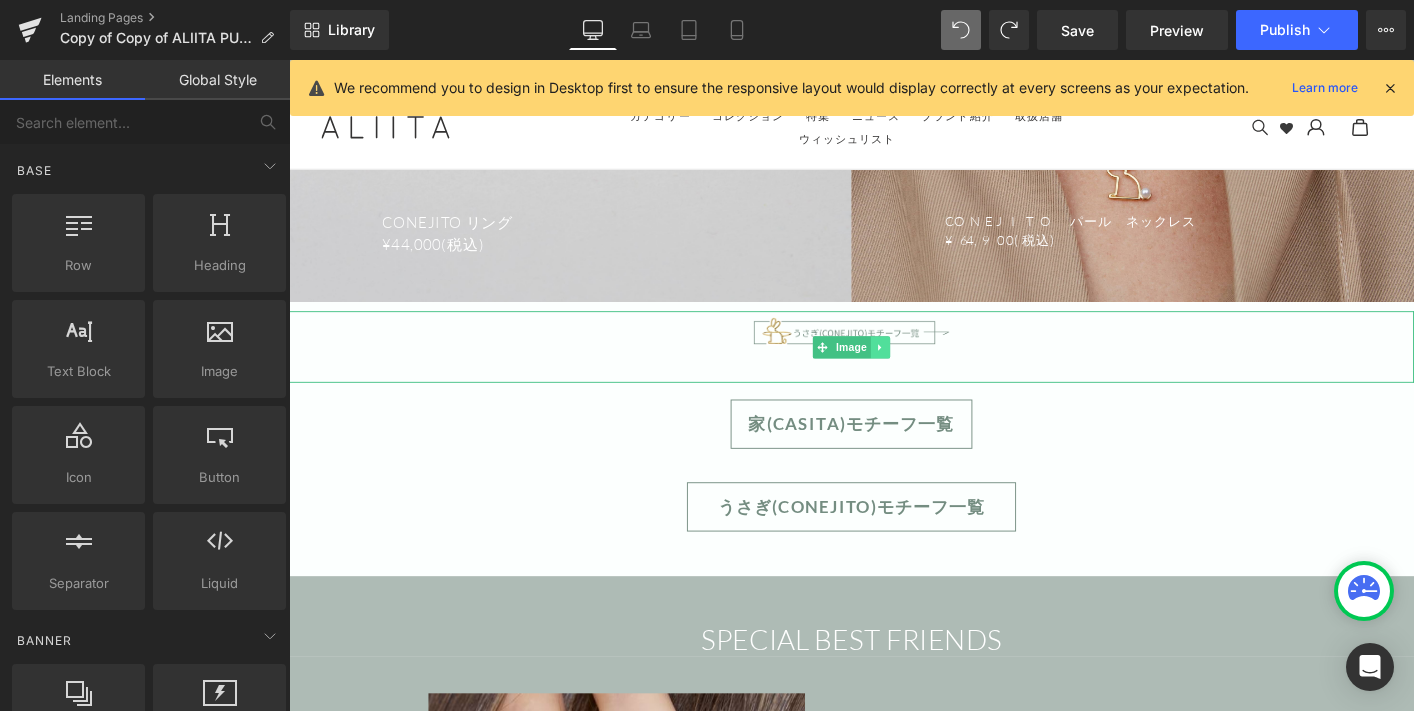 click 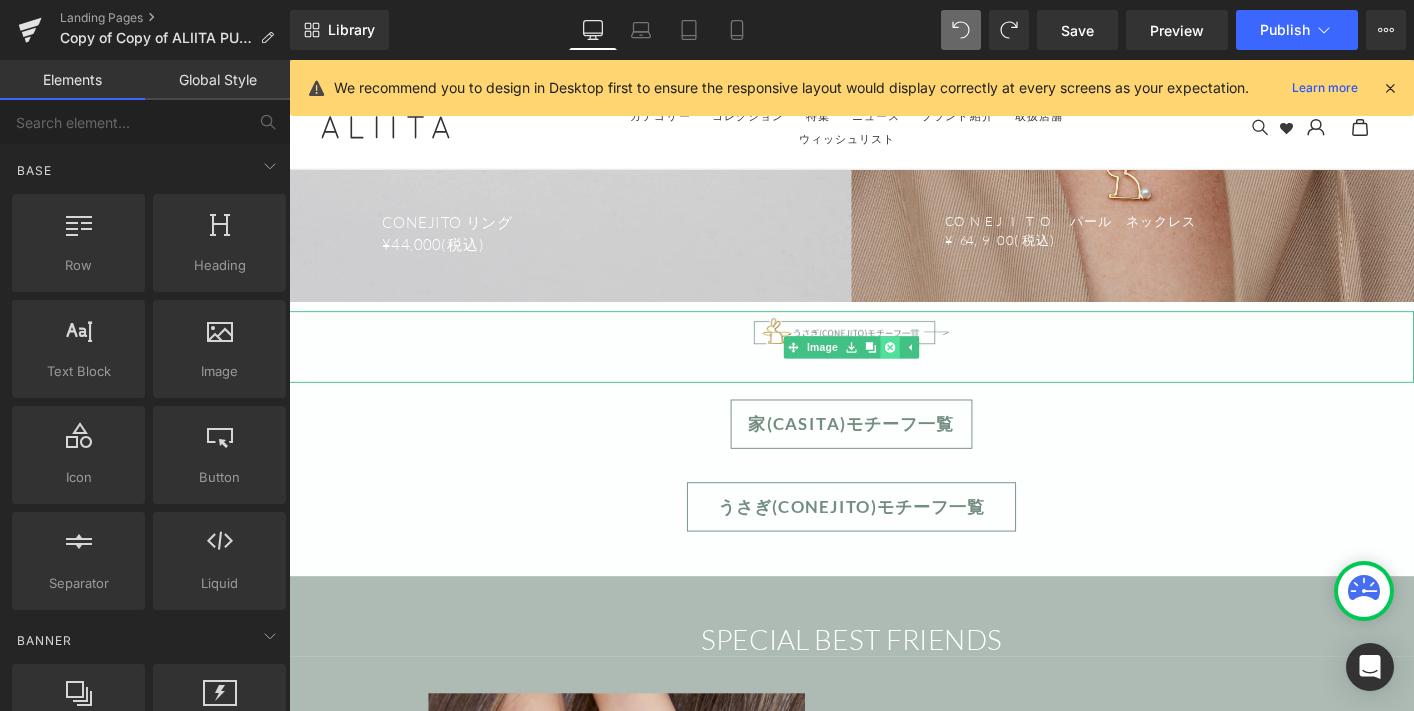 click 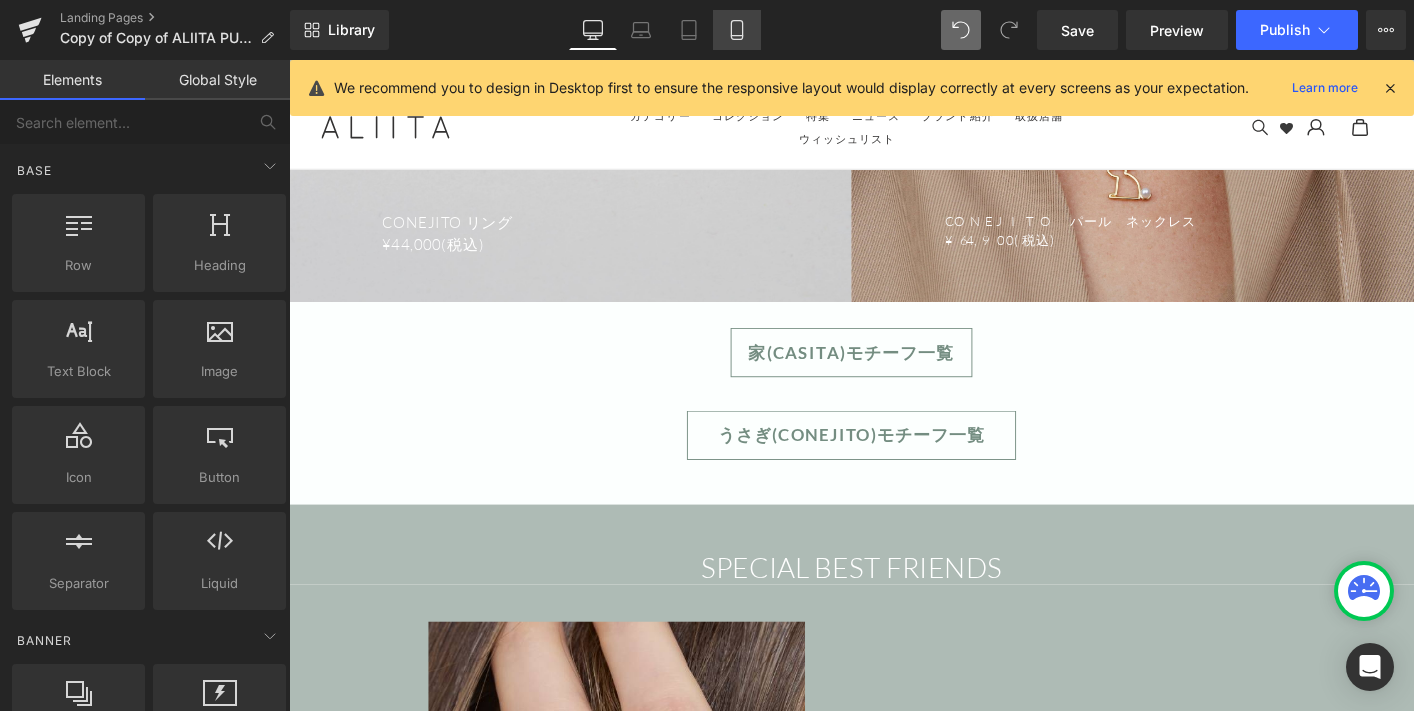 click on "Mobile" at bounding box center [737, 30] 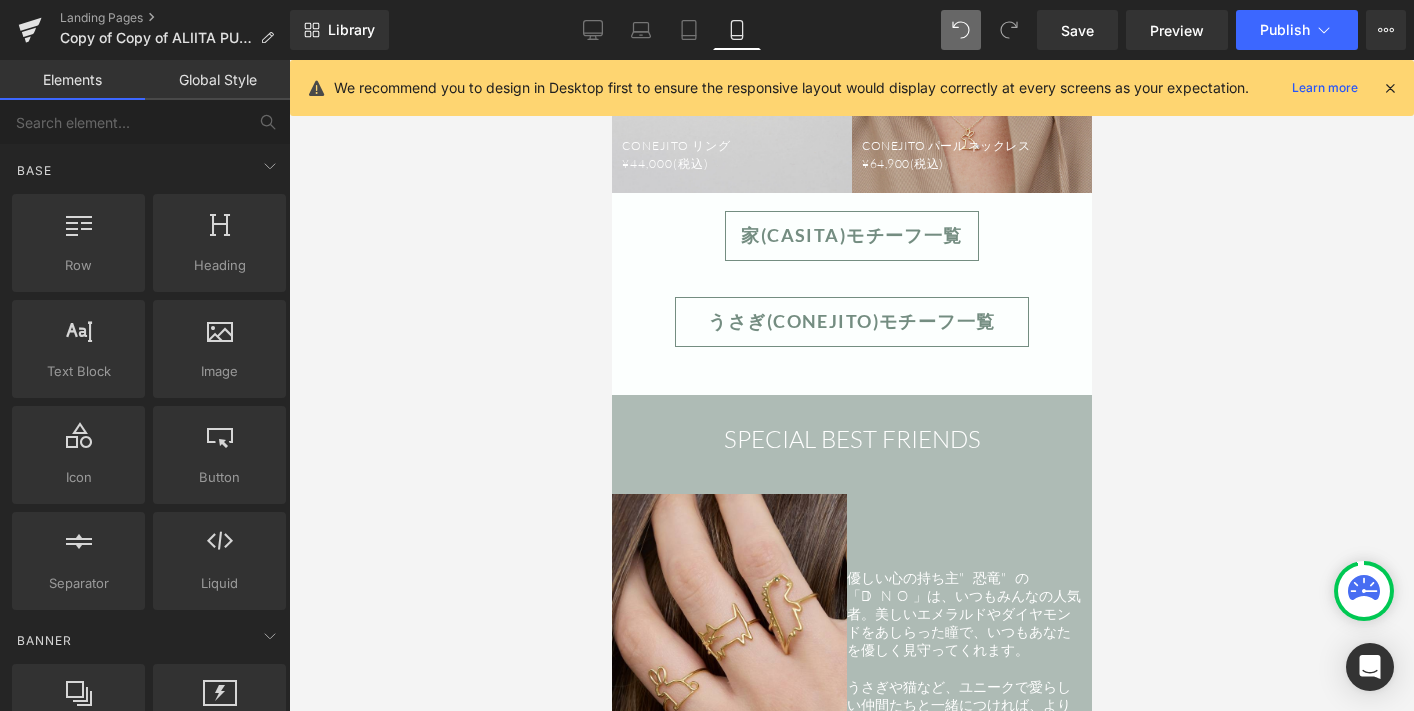 scroll, scrollTop: 2085, scrollLeft: 0, axis: vertical 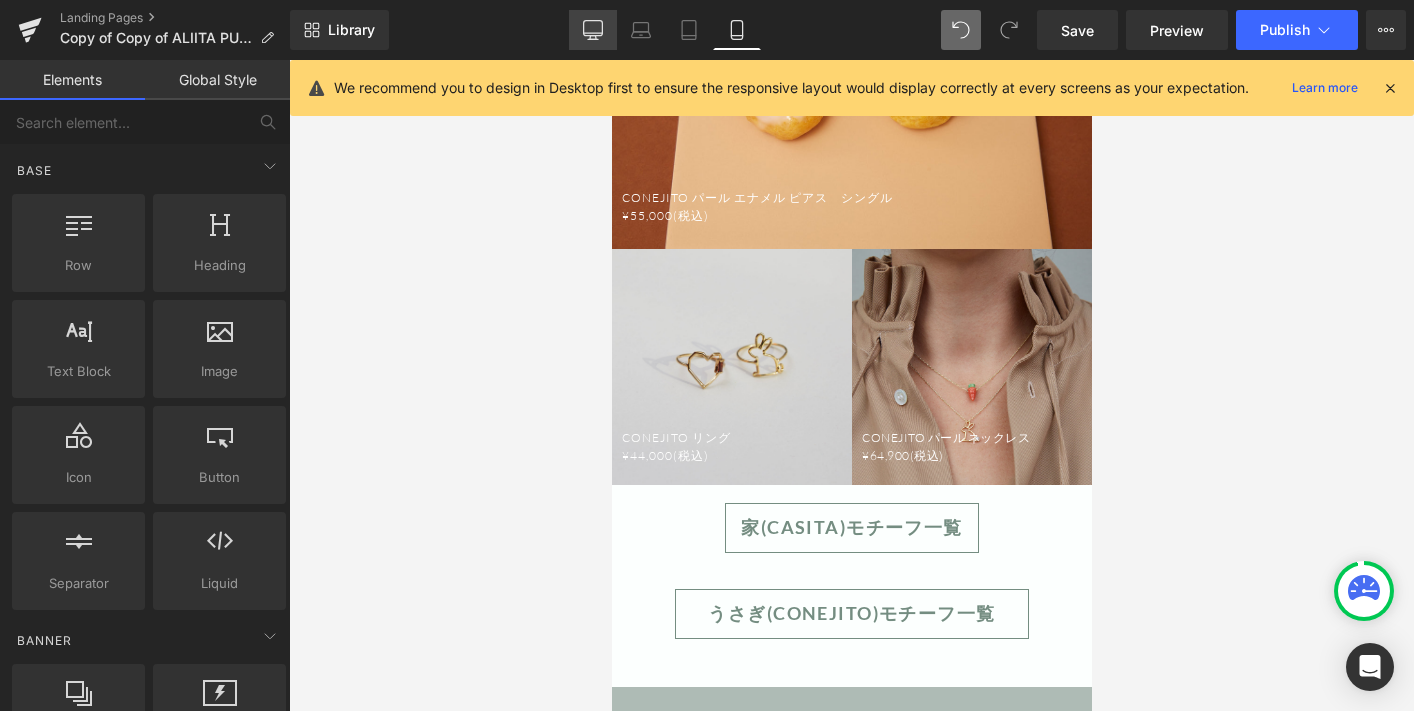 click on "Desktop" at bounding box center (593, 30) 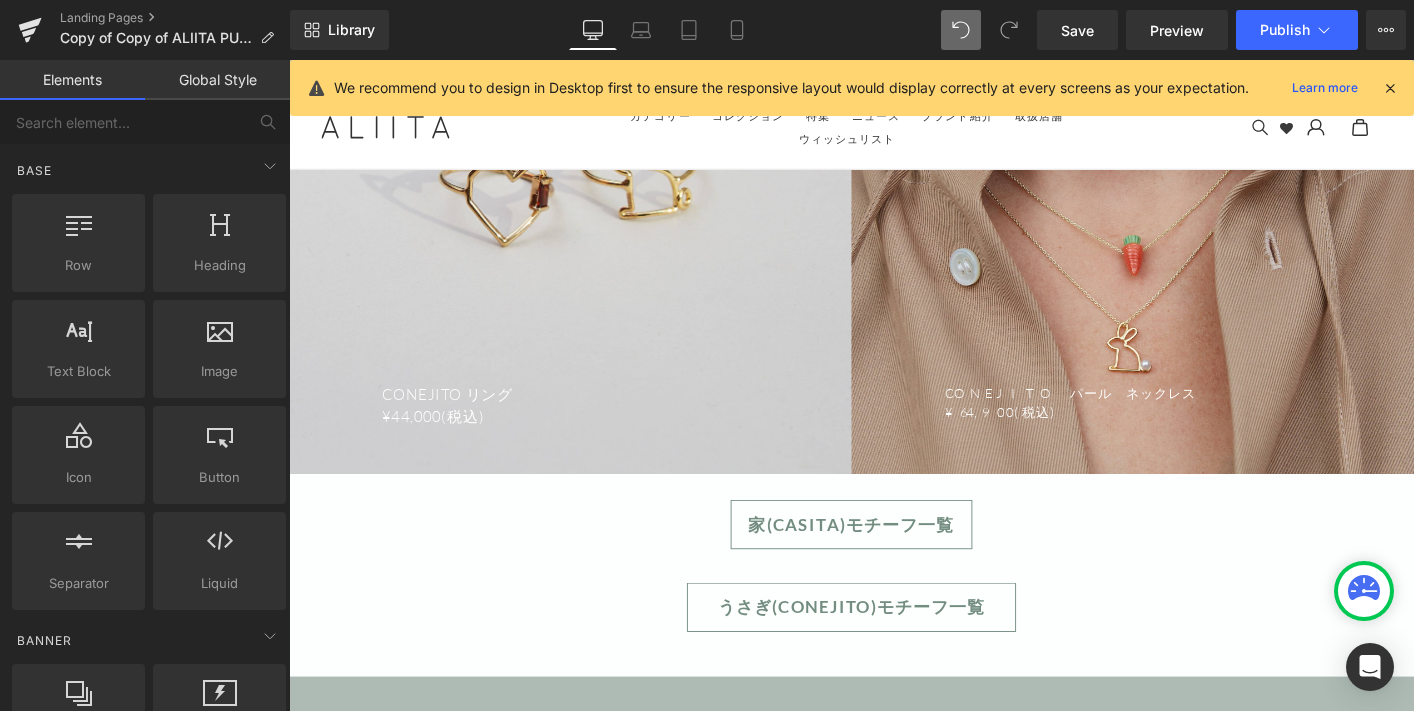 scroll, scrollTop: 4179, scrollLeft: 0, axis: vertical 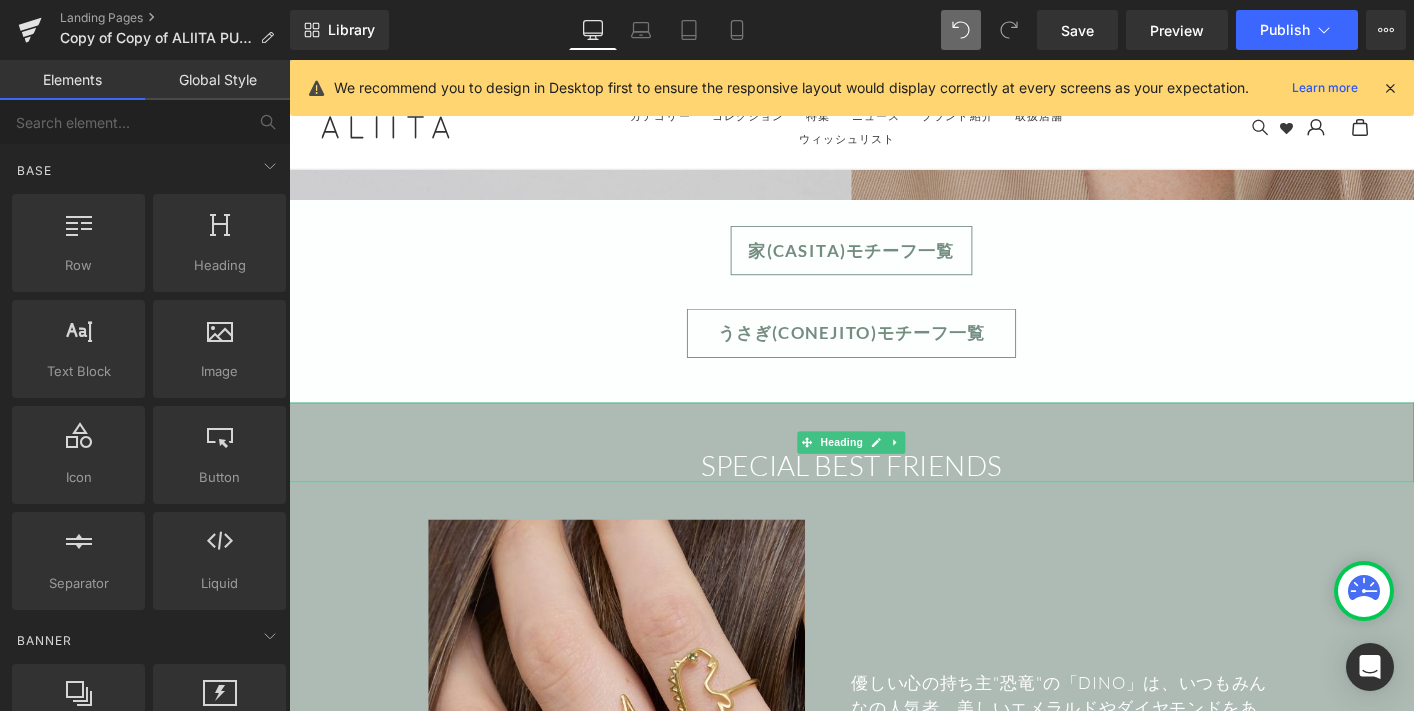 click on "SPECIAL BEST FRIENDS" at bounding box center [894, 471] 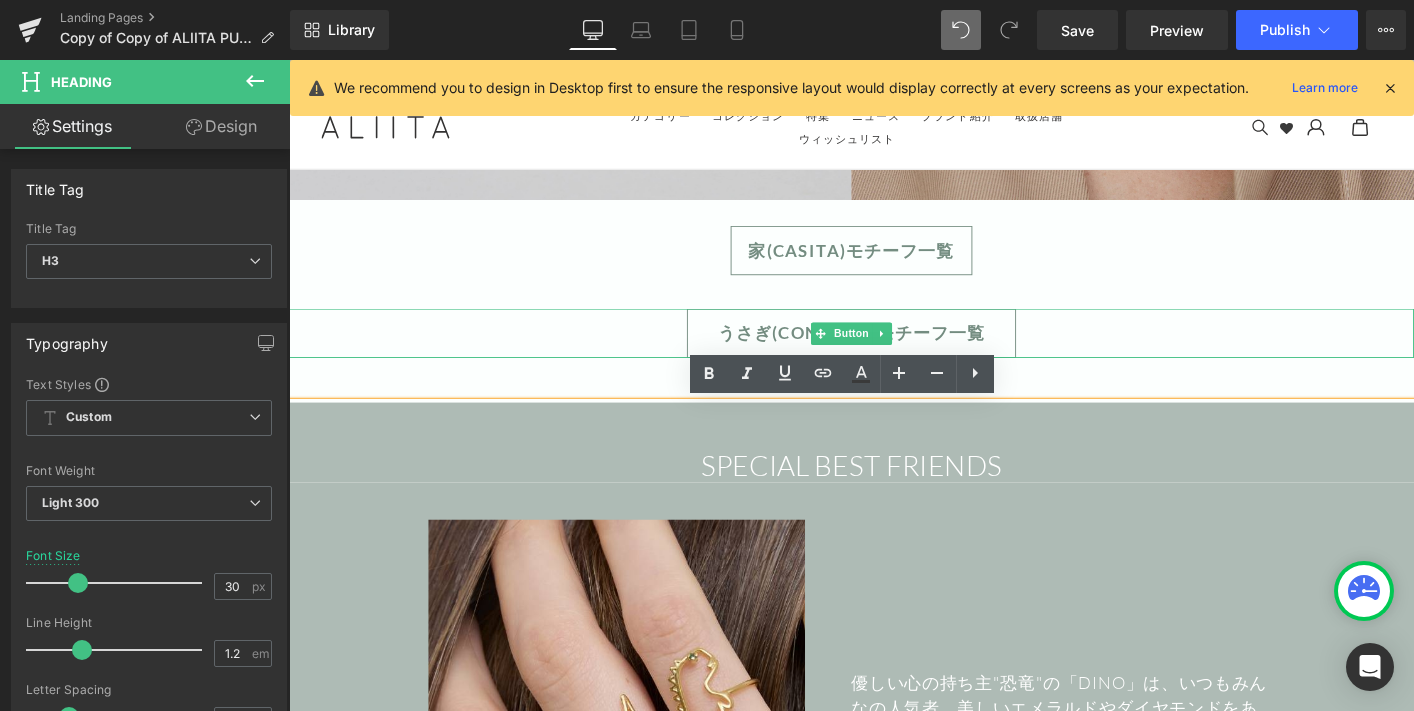 click on "うさぎ(CONEJITO)モチーフ一覧" at bounding box center (894, 353) 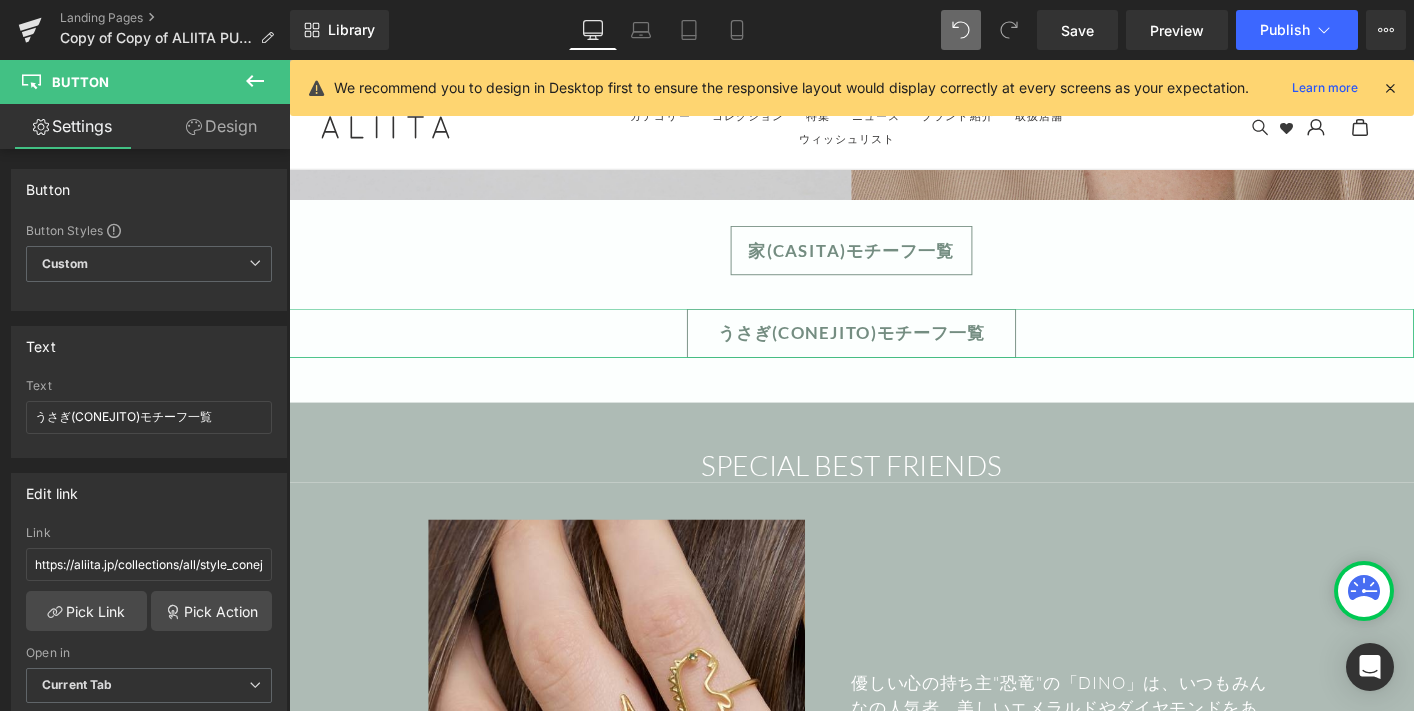 click on "Design" at bounding box center (221, 126) 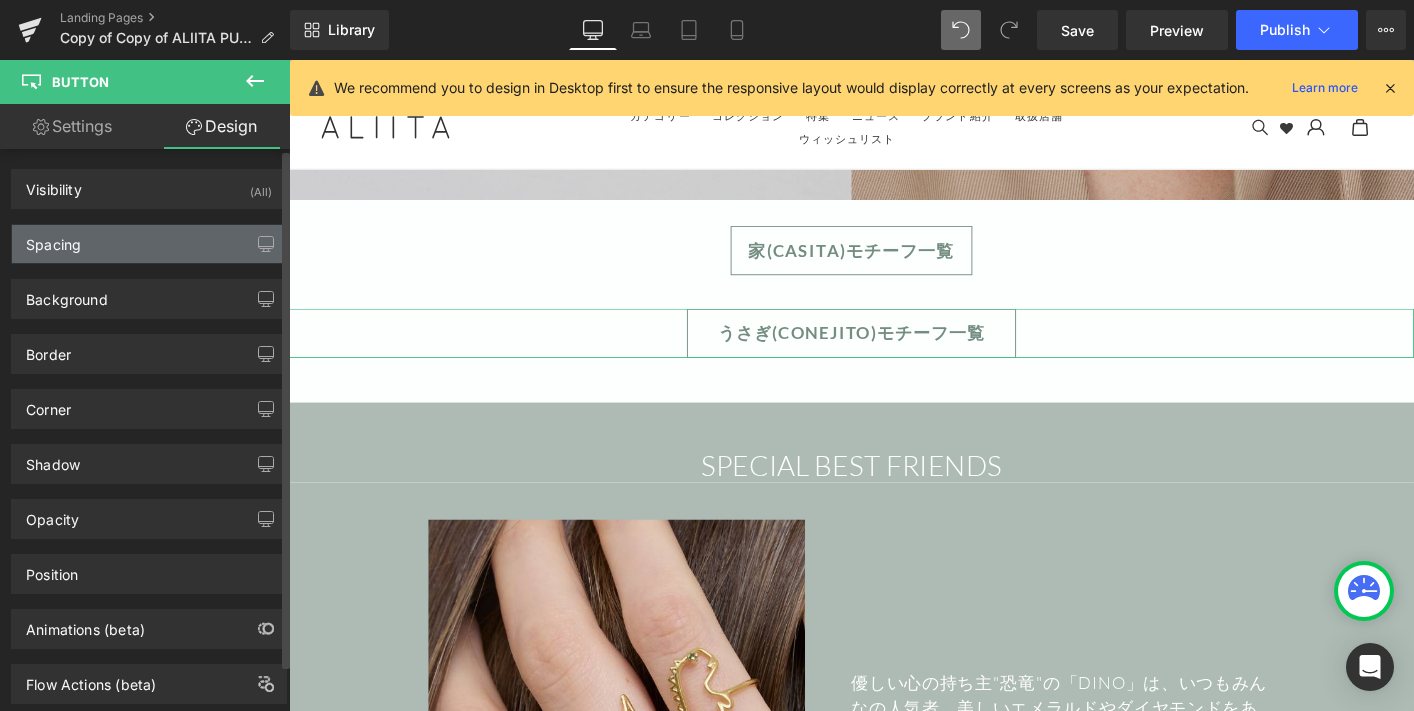 click on "Spacing" at bounding box center (149, 244) 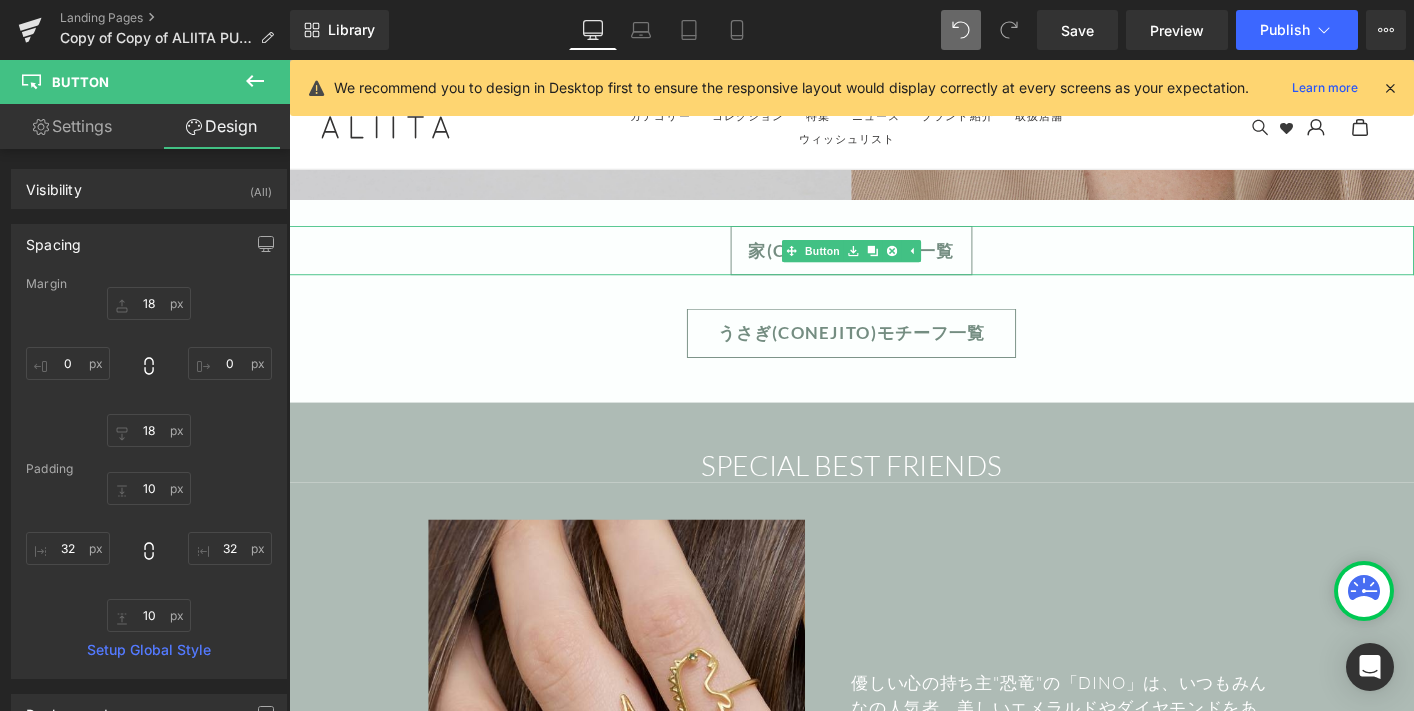 click on "家(CASITA)モチーフ一覧" at bounding box center (894, 264) 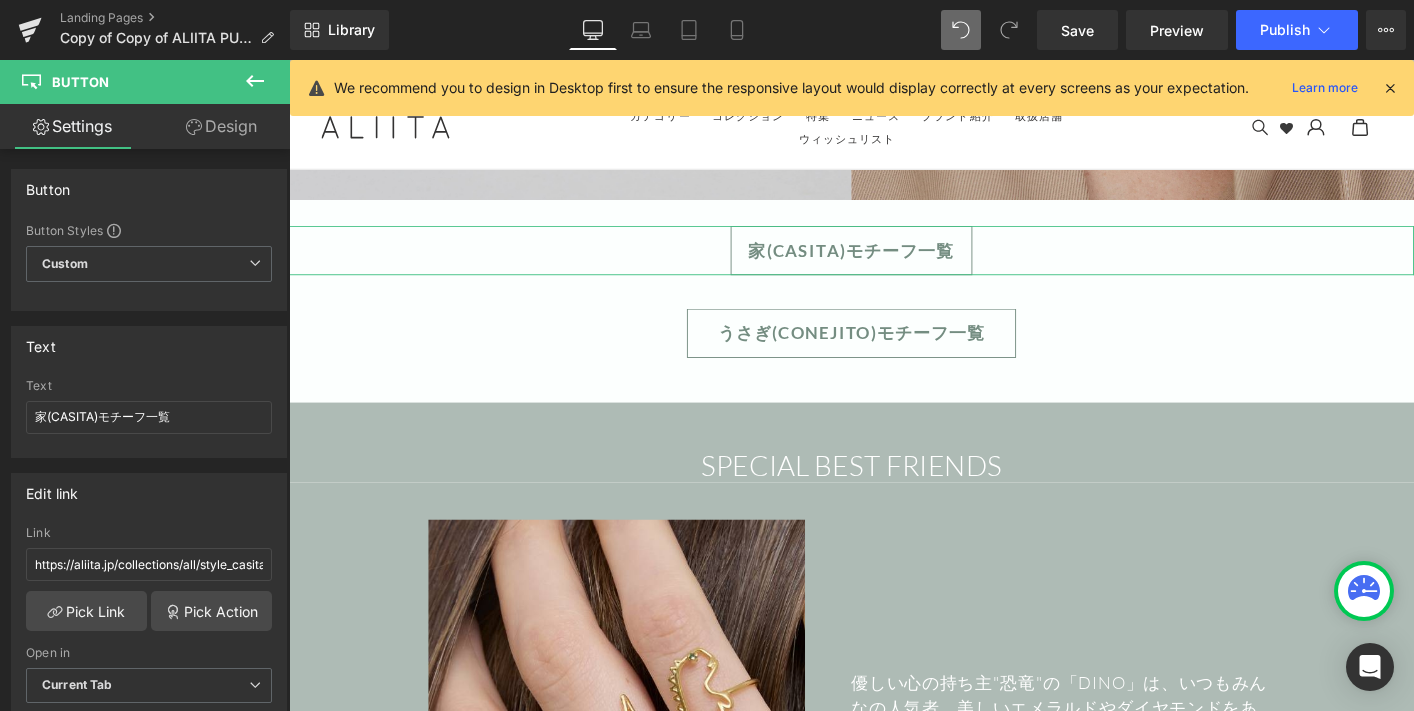click on "Design" at bounding box center (221, 126) 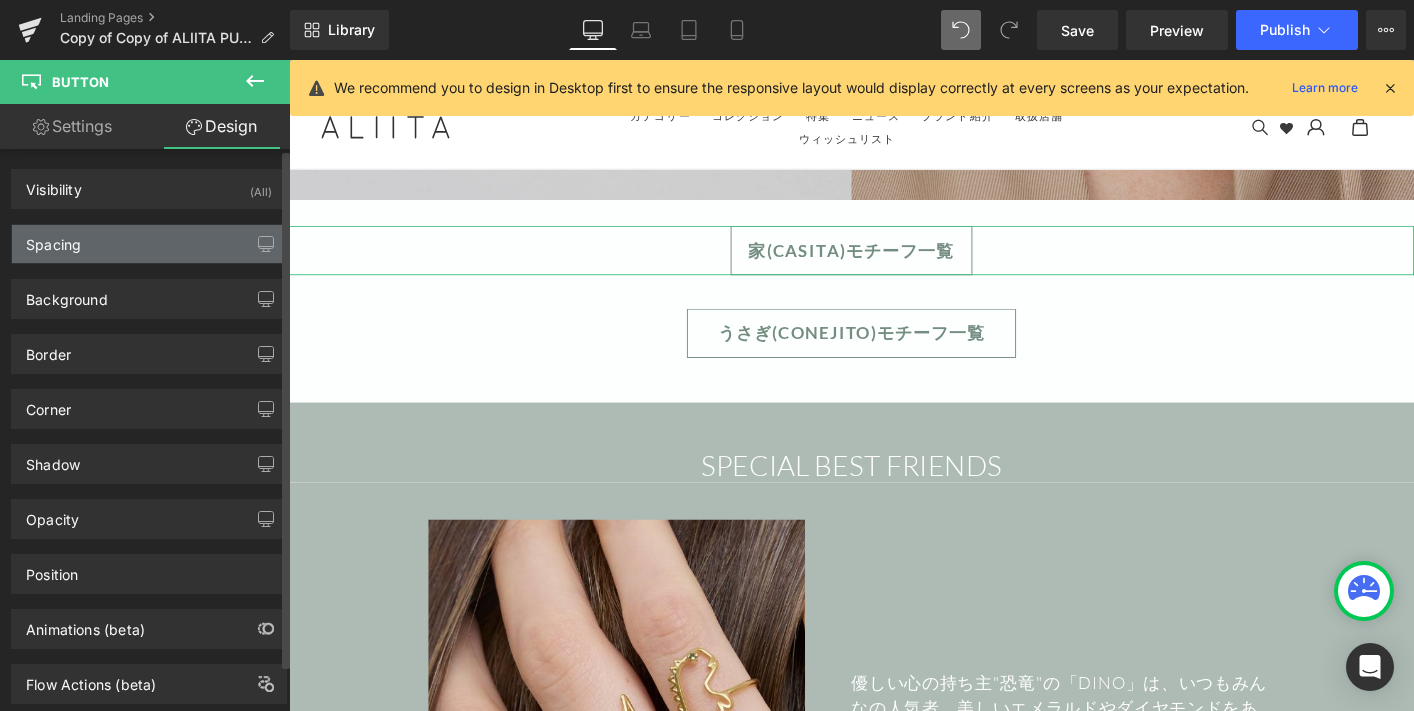 click on "Spacing" at bounding box center (149, 244) 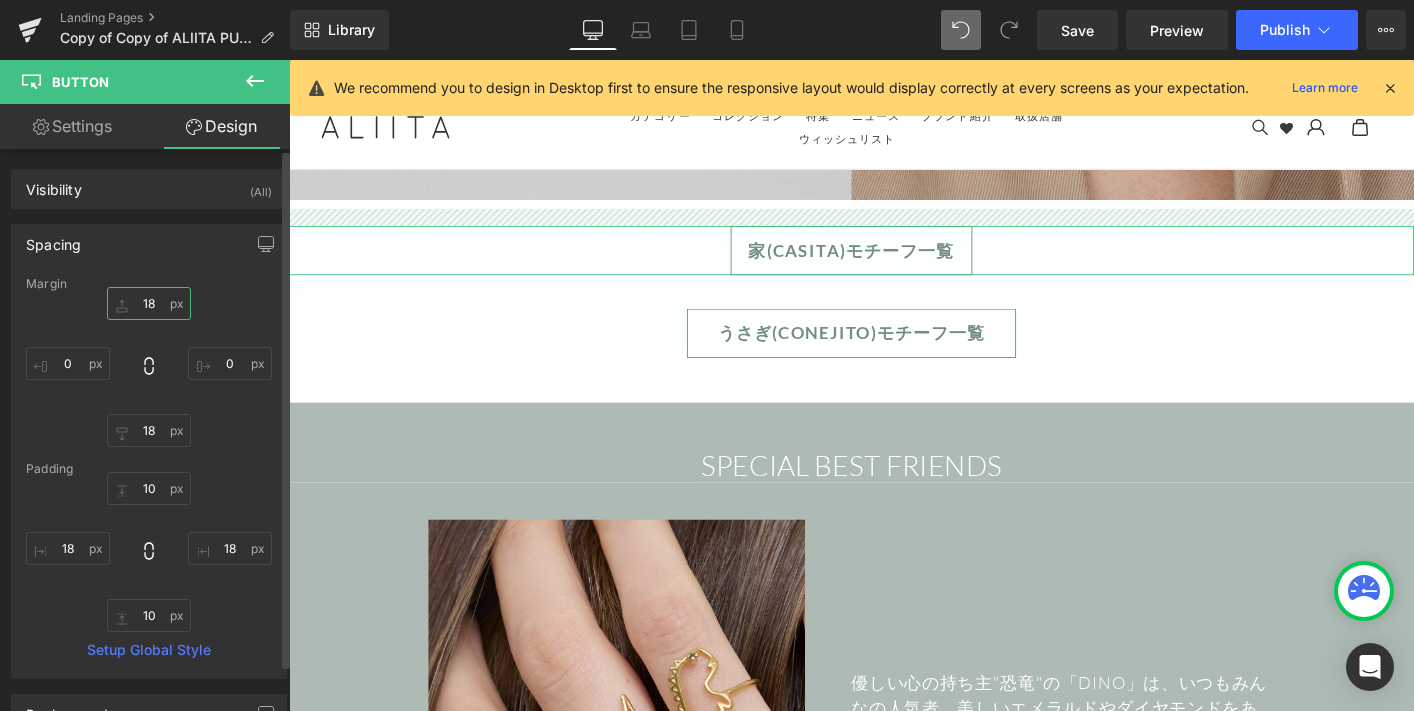 click on "18" at bounding box center [149, 303] 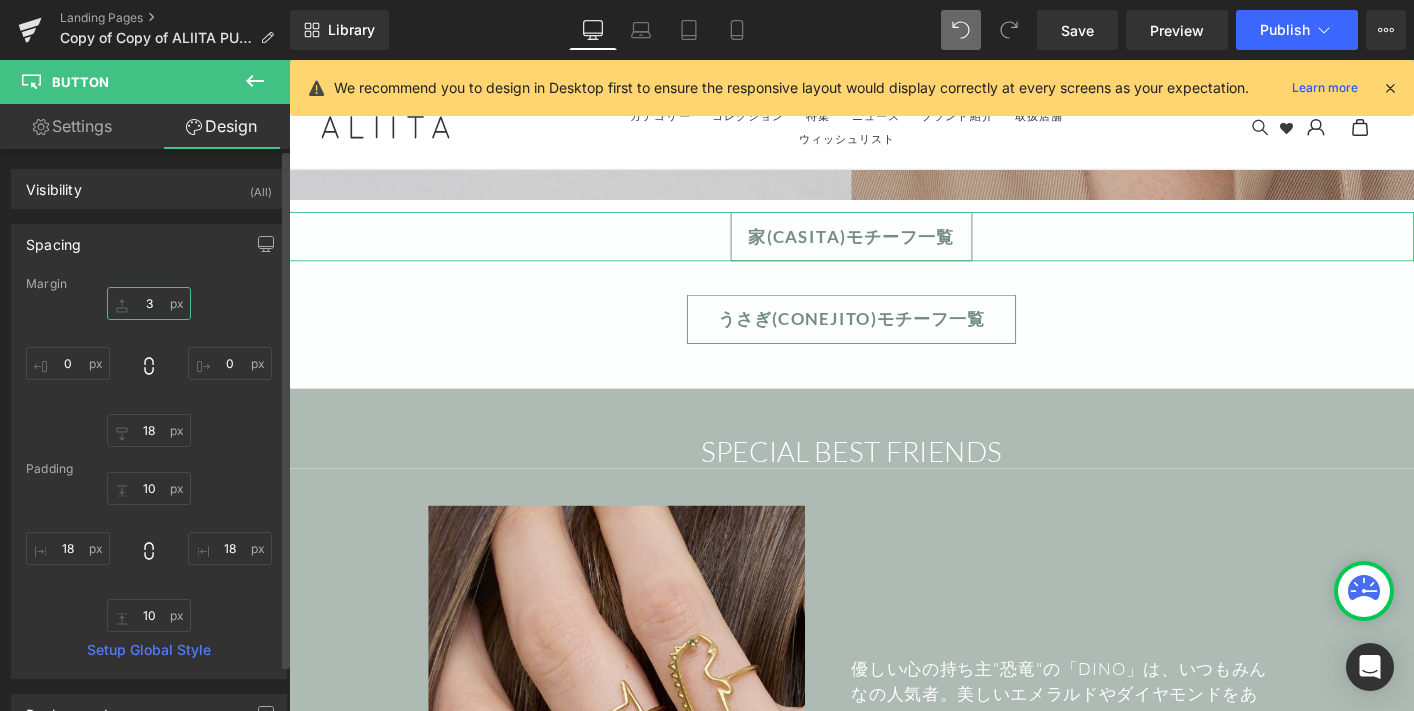 type on "36" 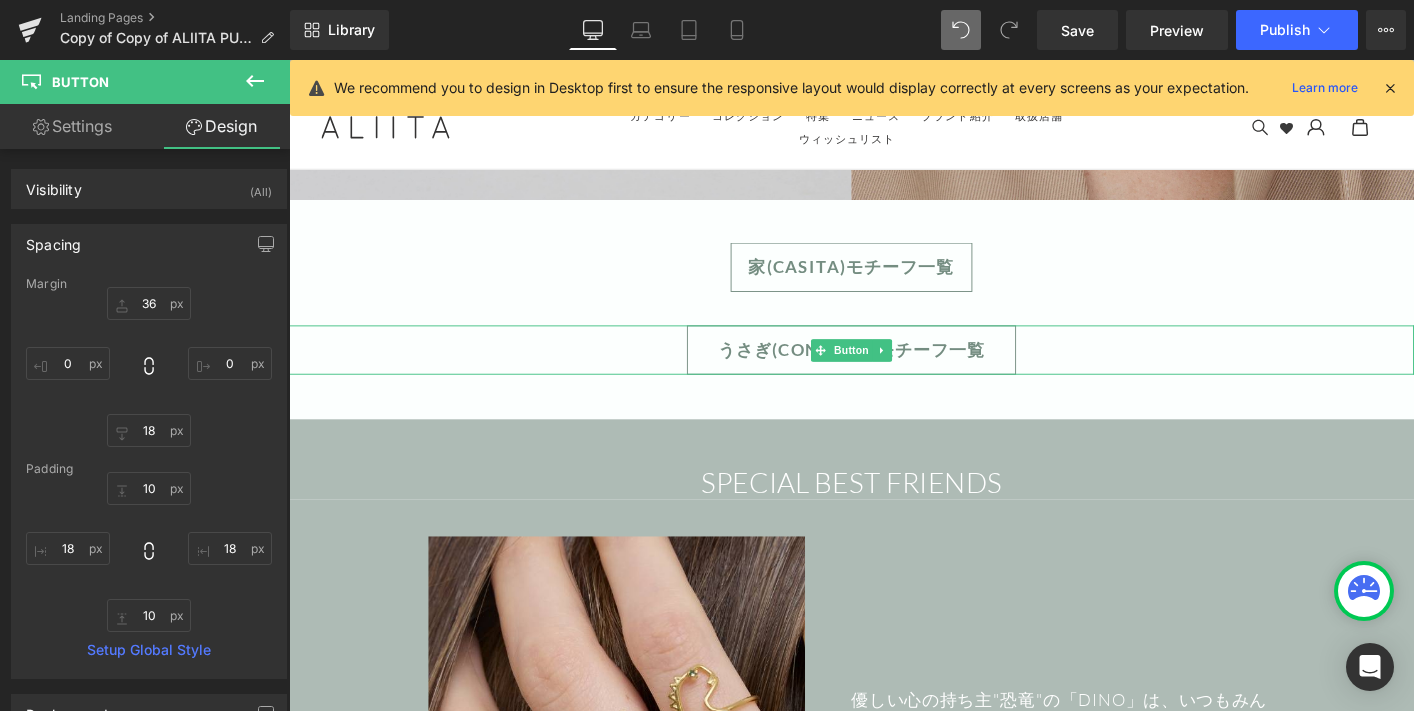 click at bounding box center (894, 395) 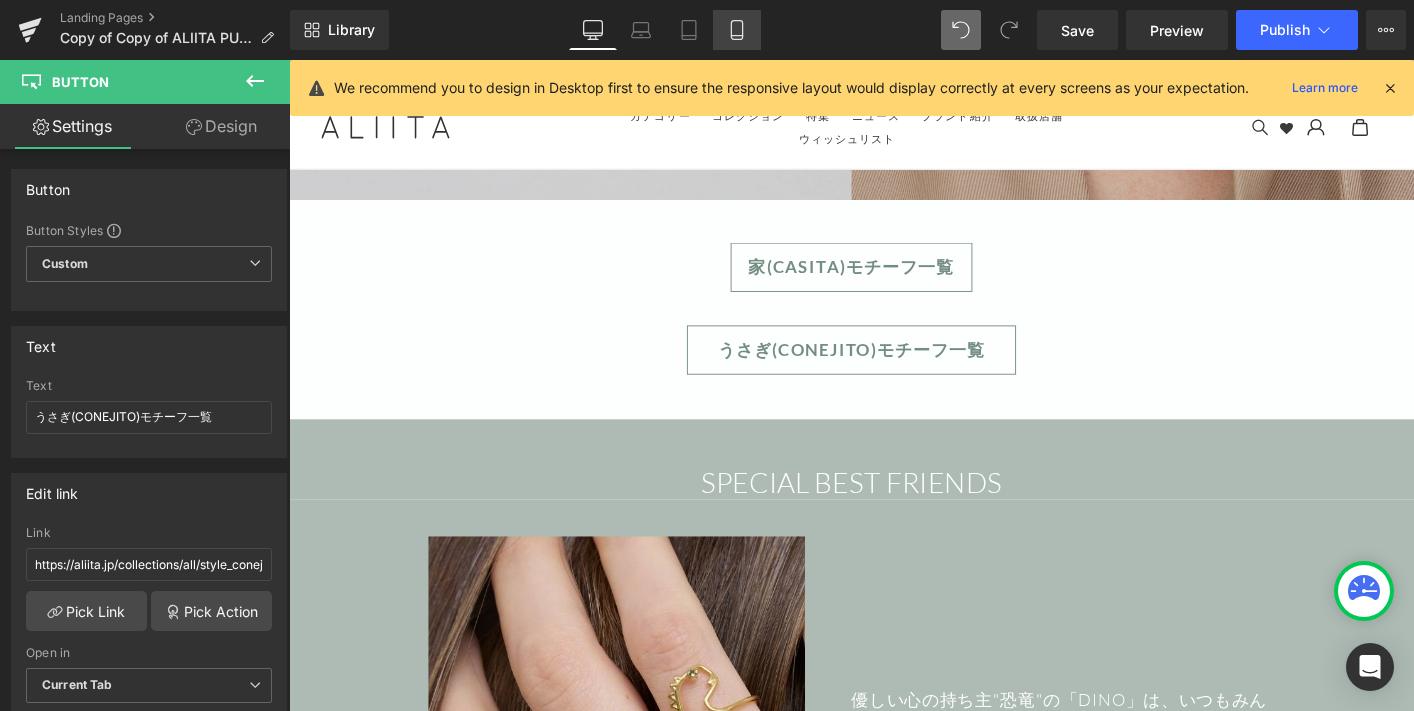 click 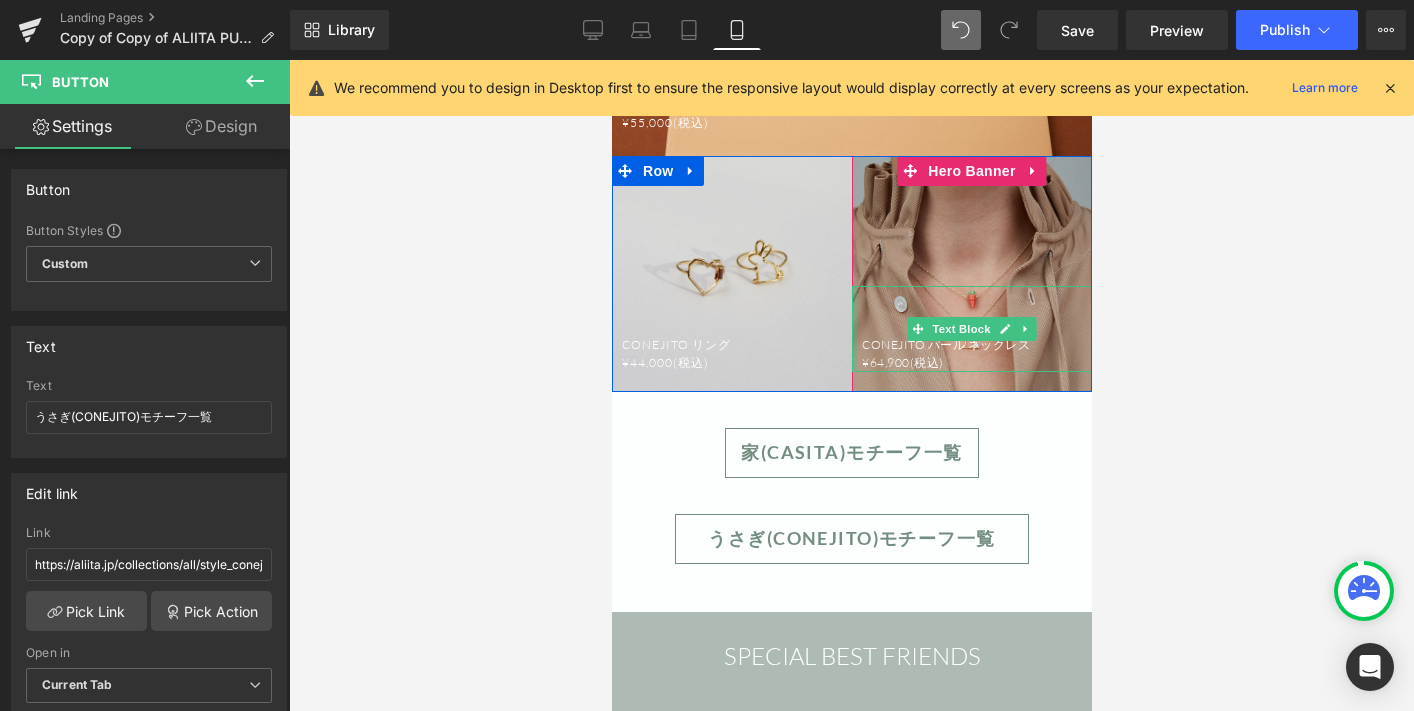 scroll, scrollTop: 2175, scrollLeft: 0, axis: vertical 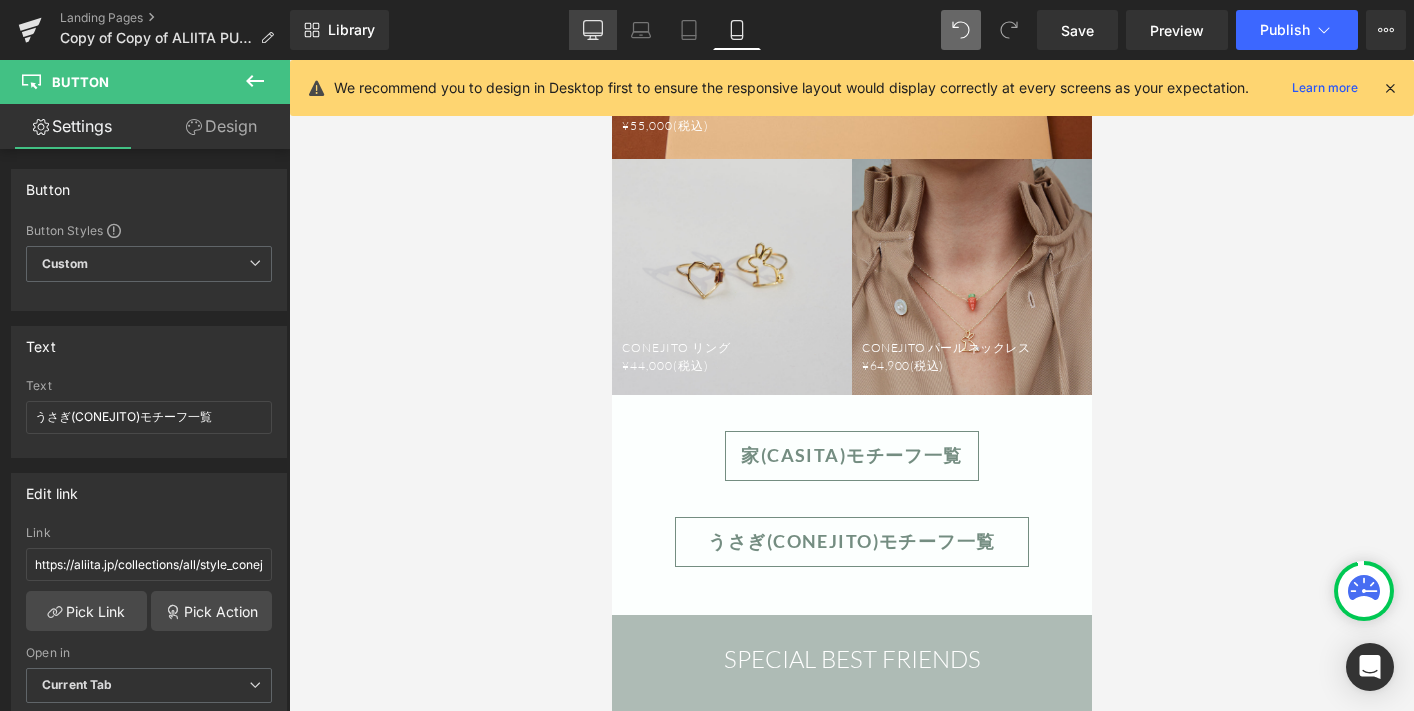 click 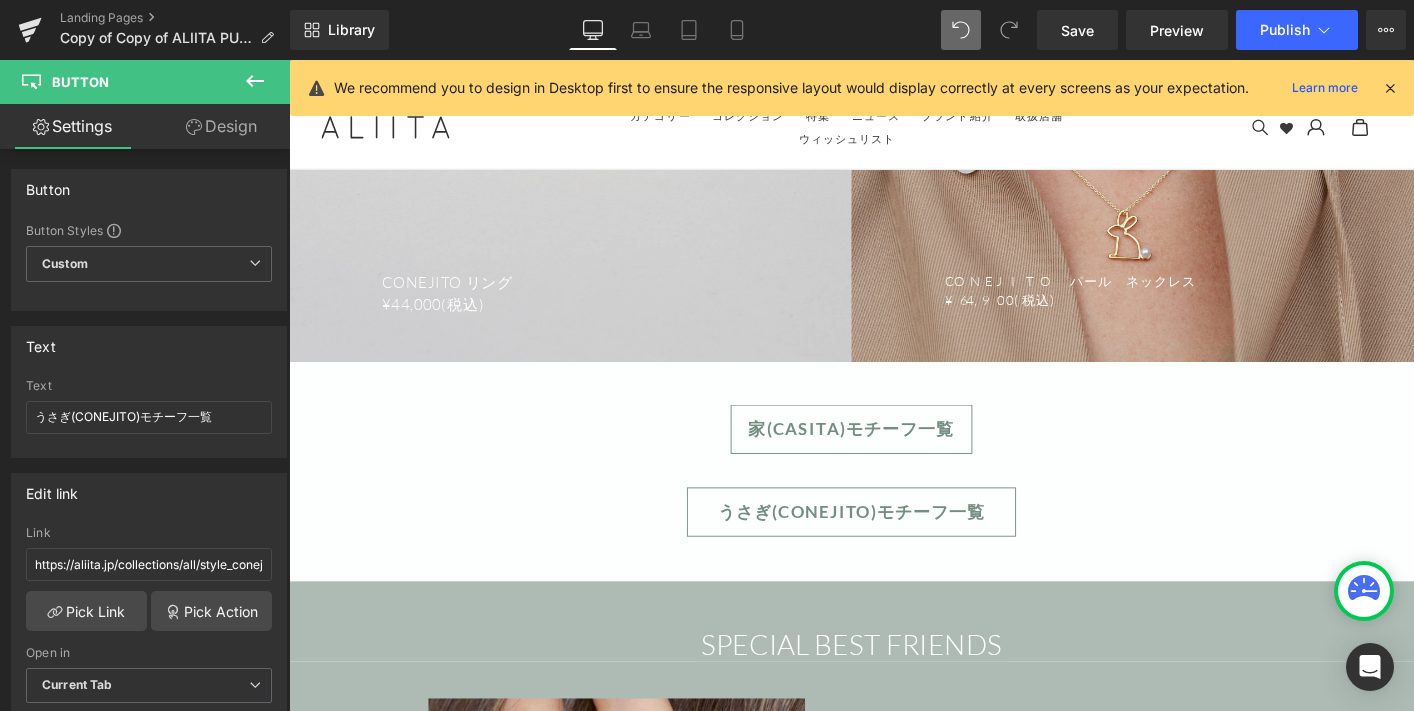 click on "家(CASITA)モチーフ一覧" at bounding box center [894, 457] 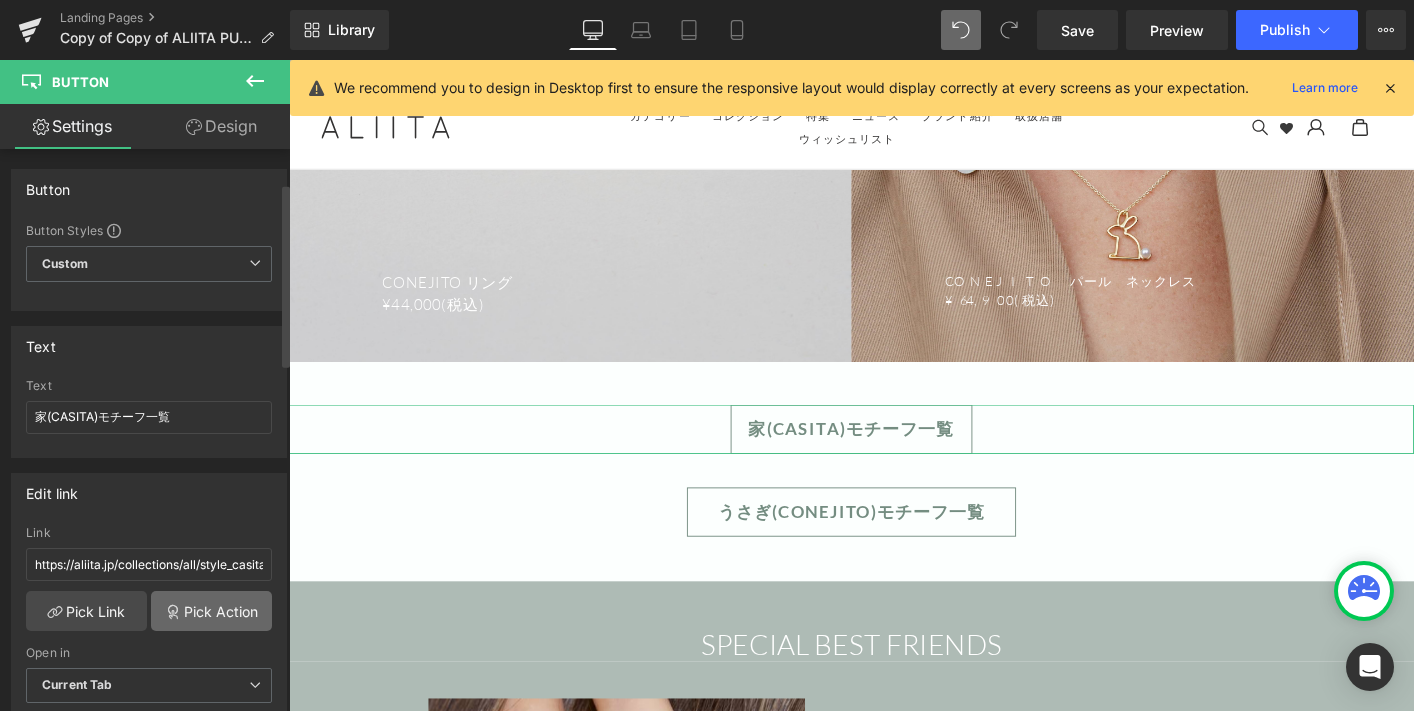scroll, scrollTop: 485, scrollLeft: 0, axis: vertical 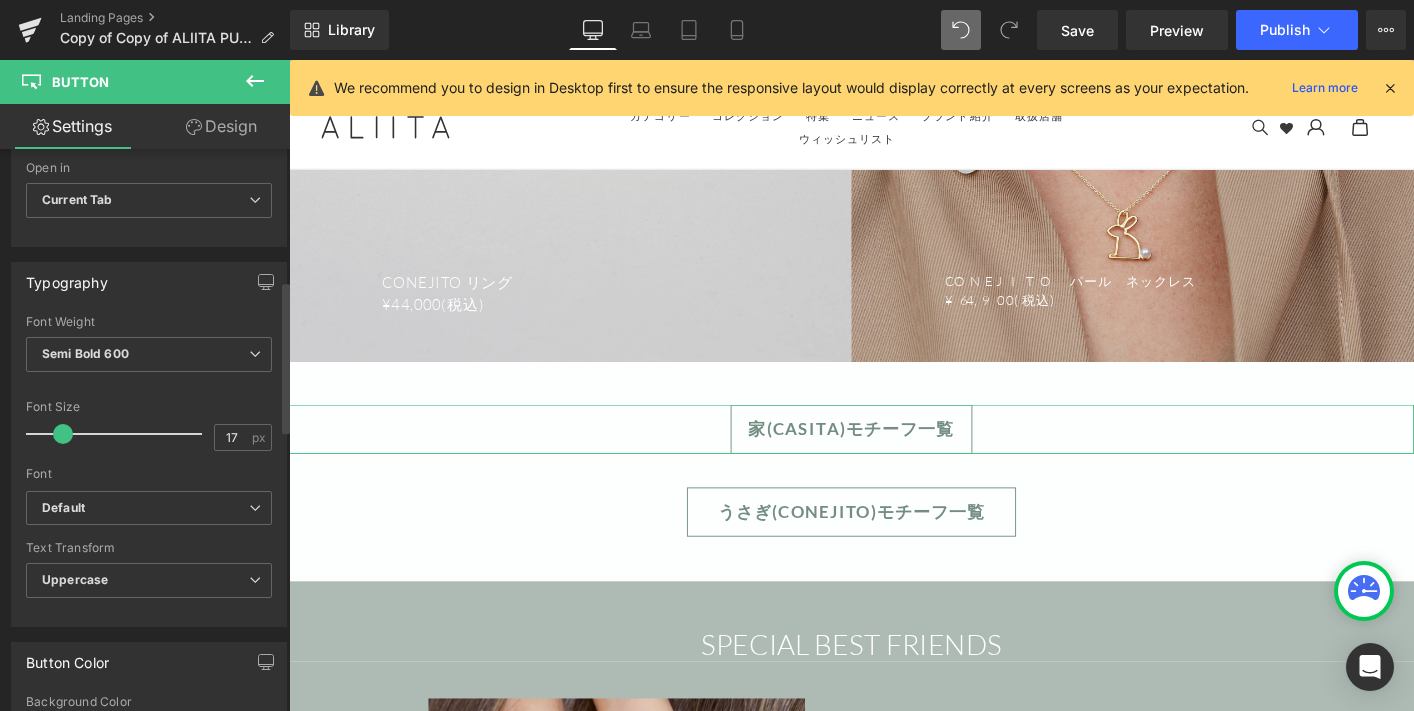 type on "16" 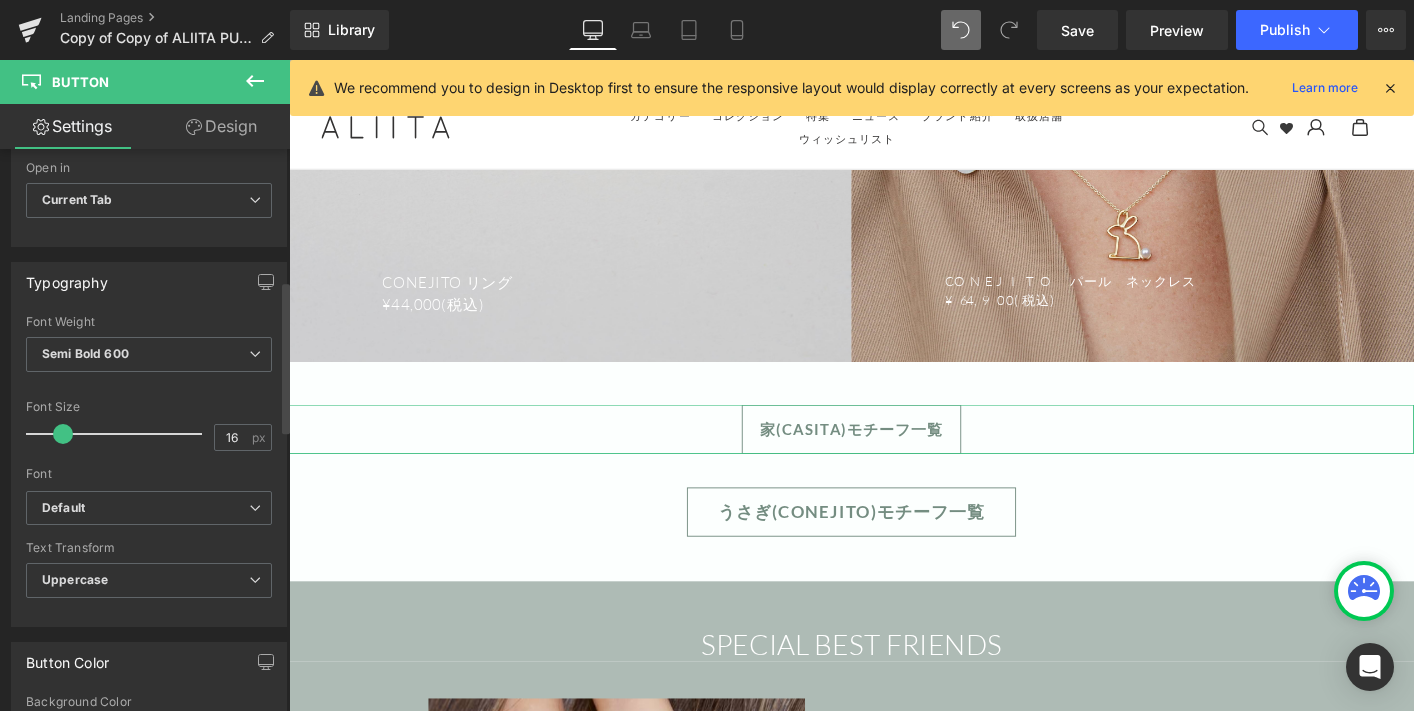 click at bounding box center (63, 434) 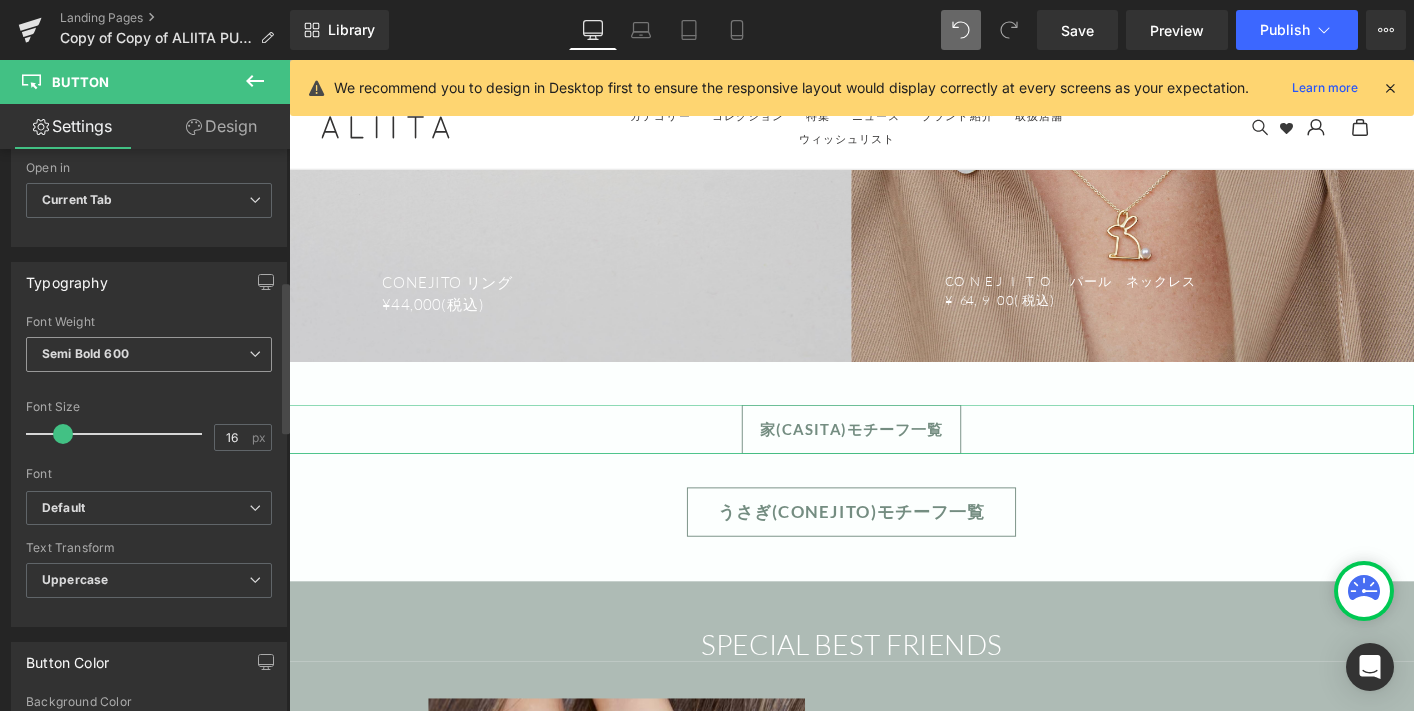 click on "Semi Bold 600" at bounding box center (149, 354) 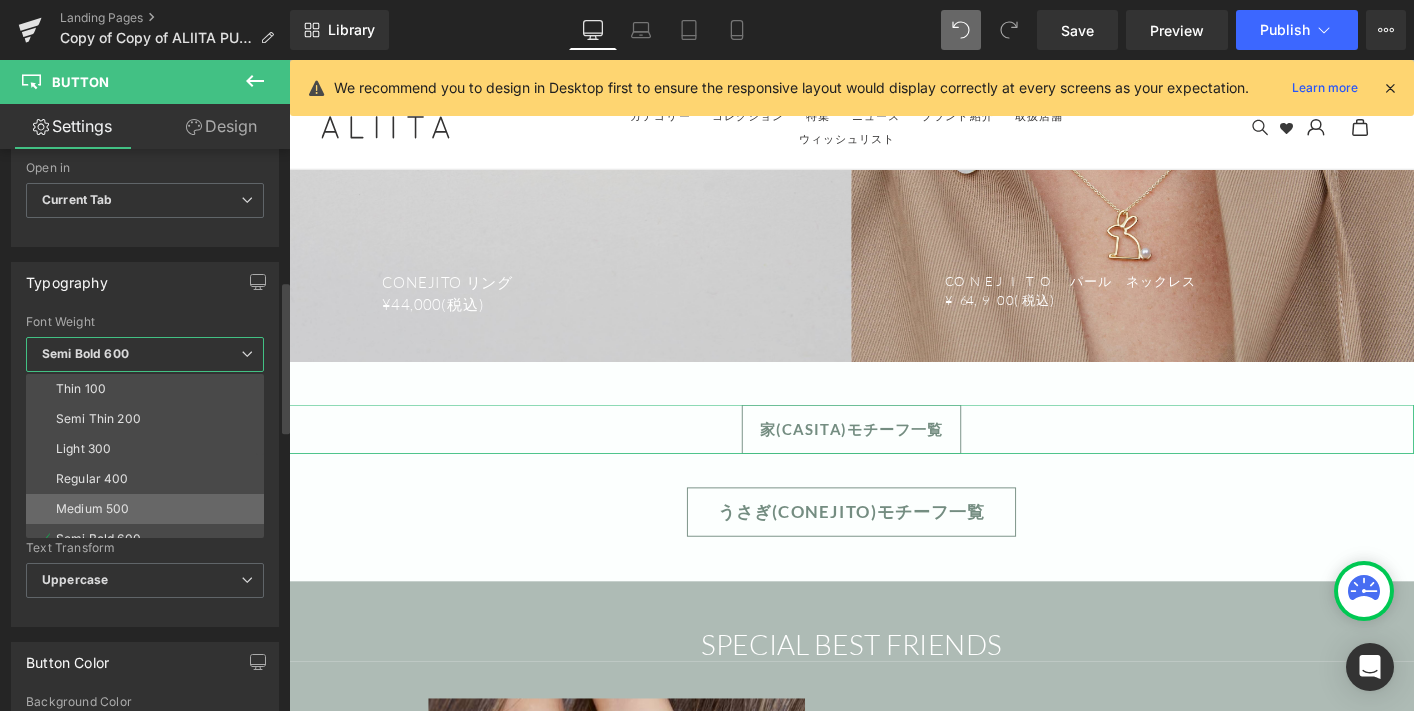 click on "Medium 500" at bounding box center [92, 509] 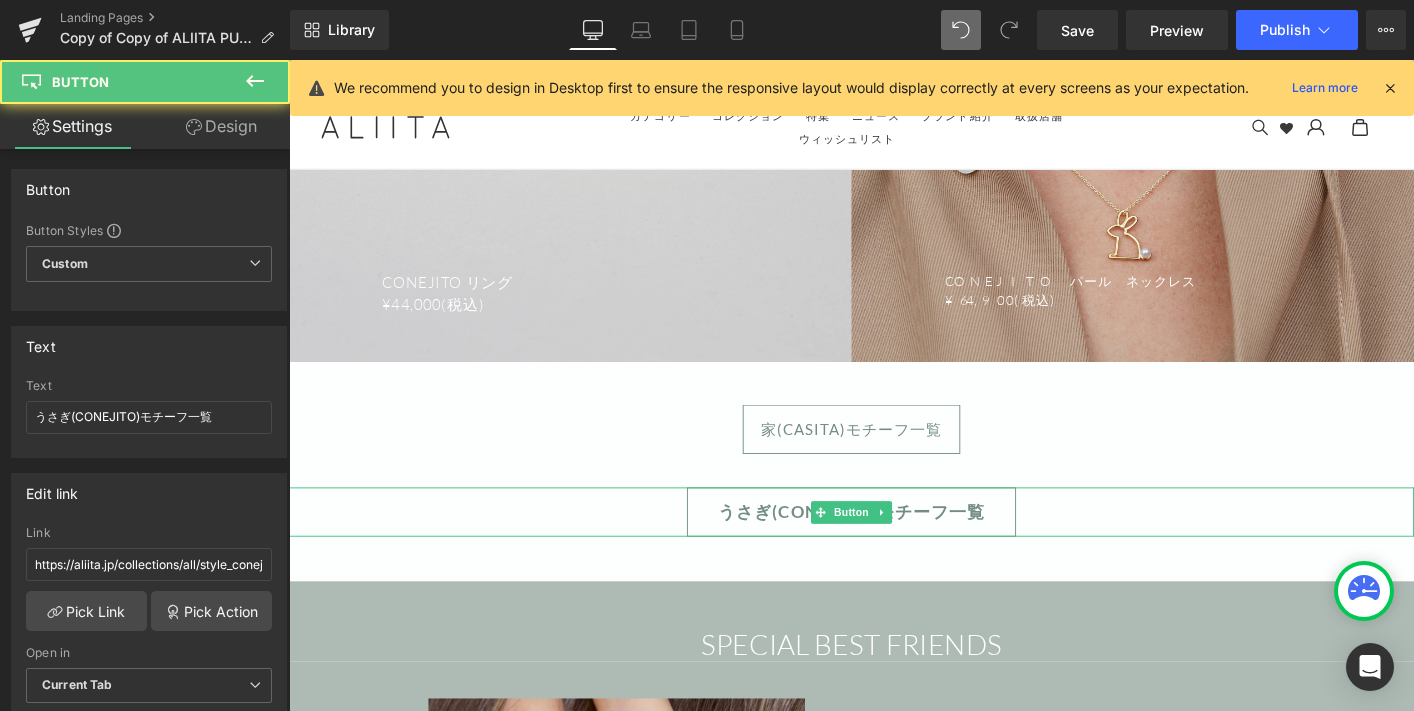 click on "うさぎ(CONEJITO)モチーフ一覧" at bounding box center [894, 546] 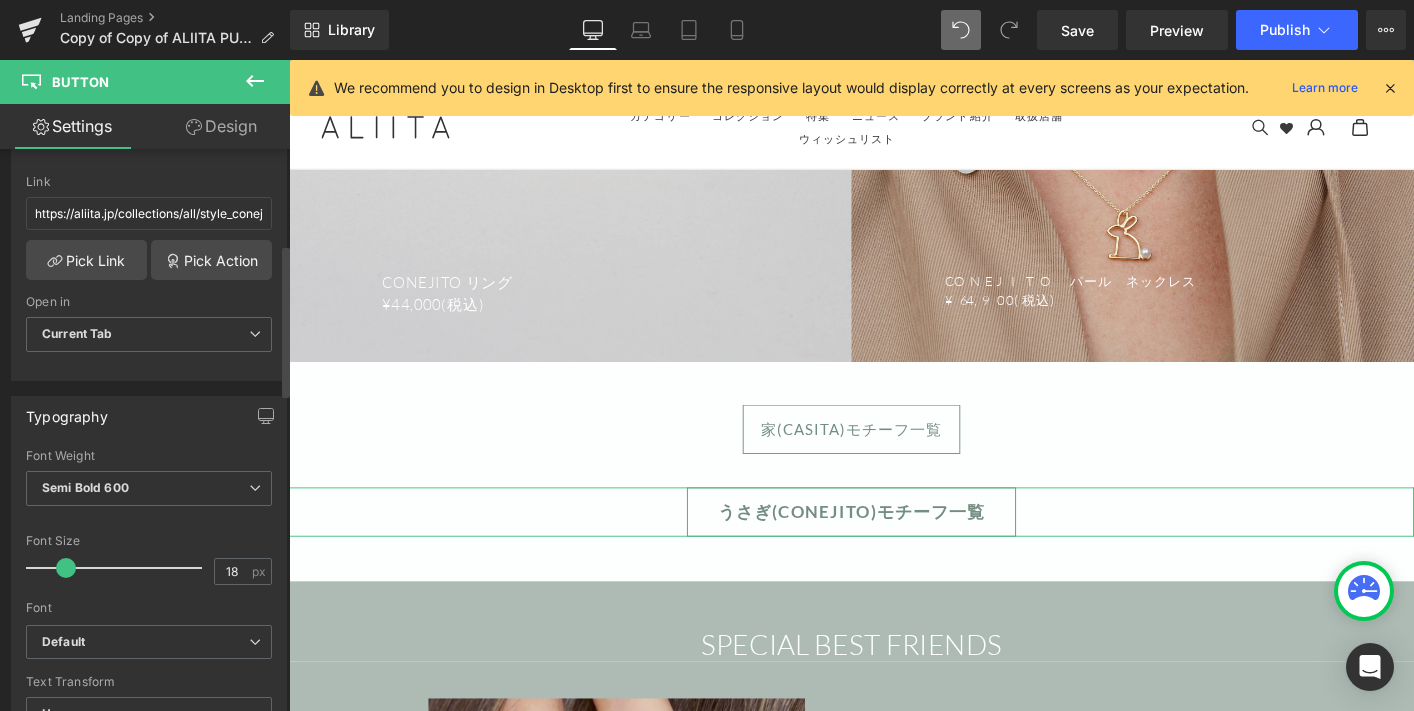 scroll, scrollTop: 352, scrollLeft: 0, axis: vertical 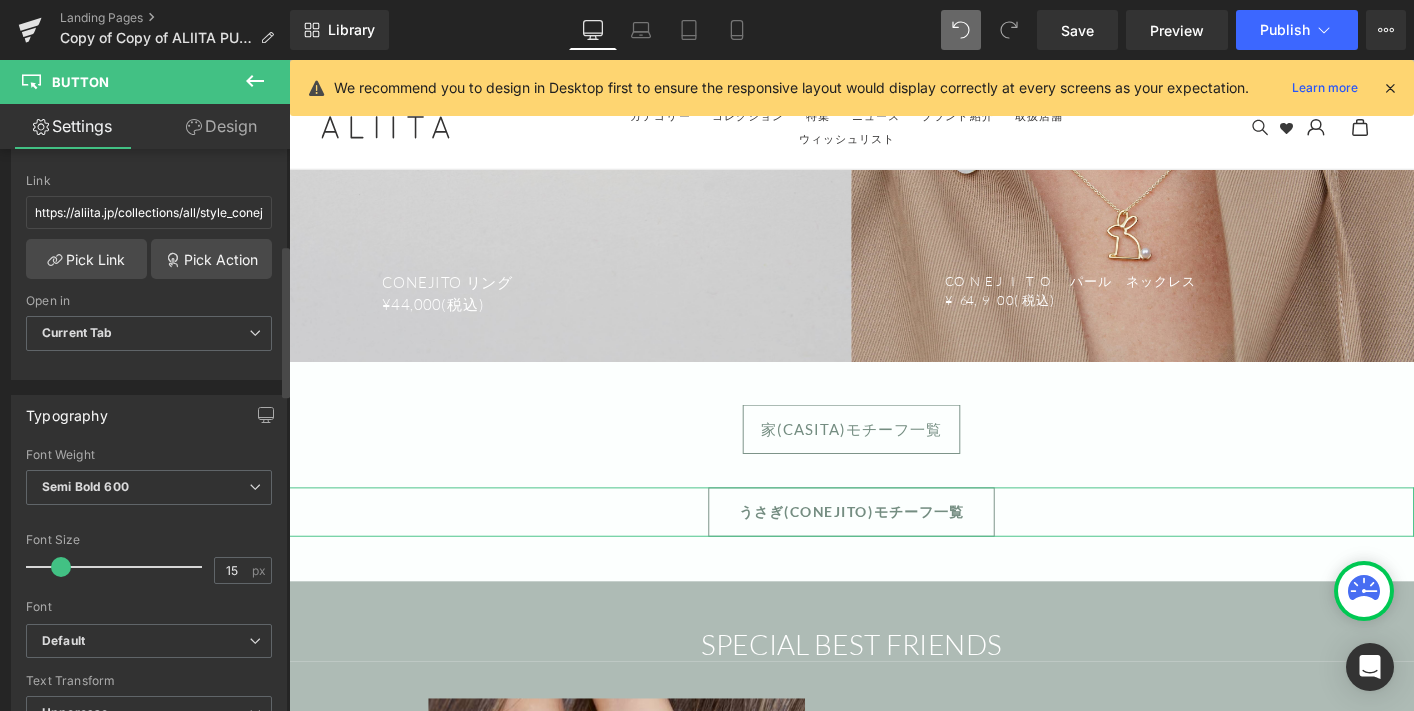 click at bounding box center (61, 567) 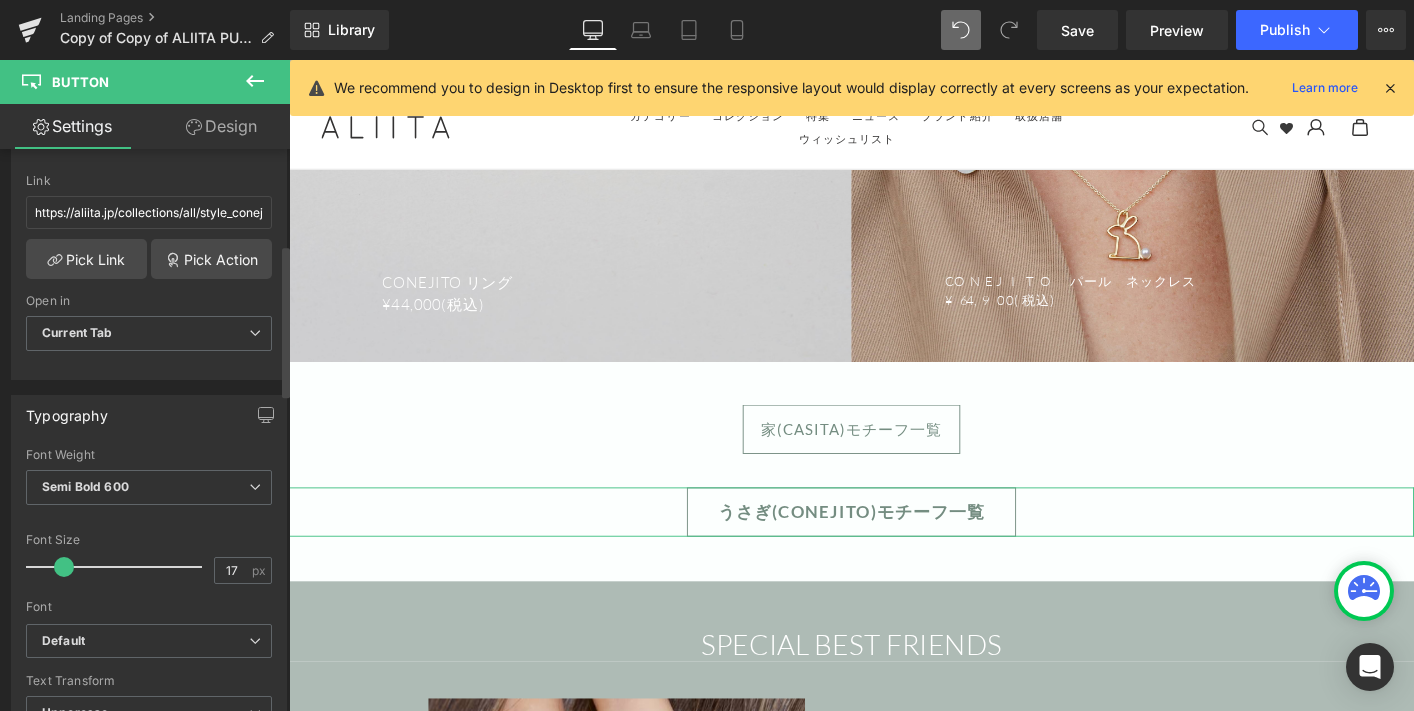 type on "16" 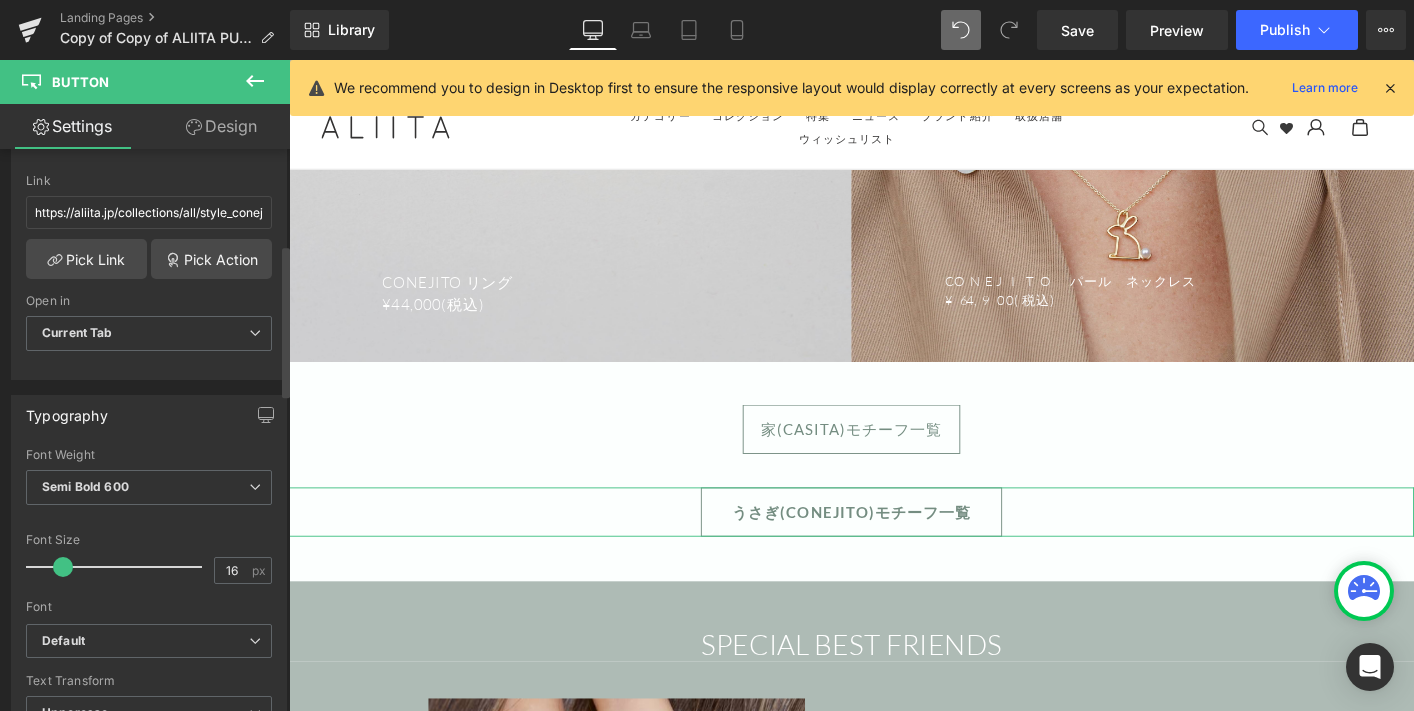 click at bounding box center (63, 567) 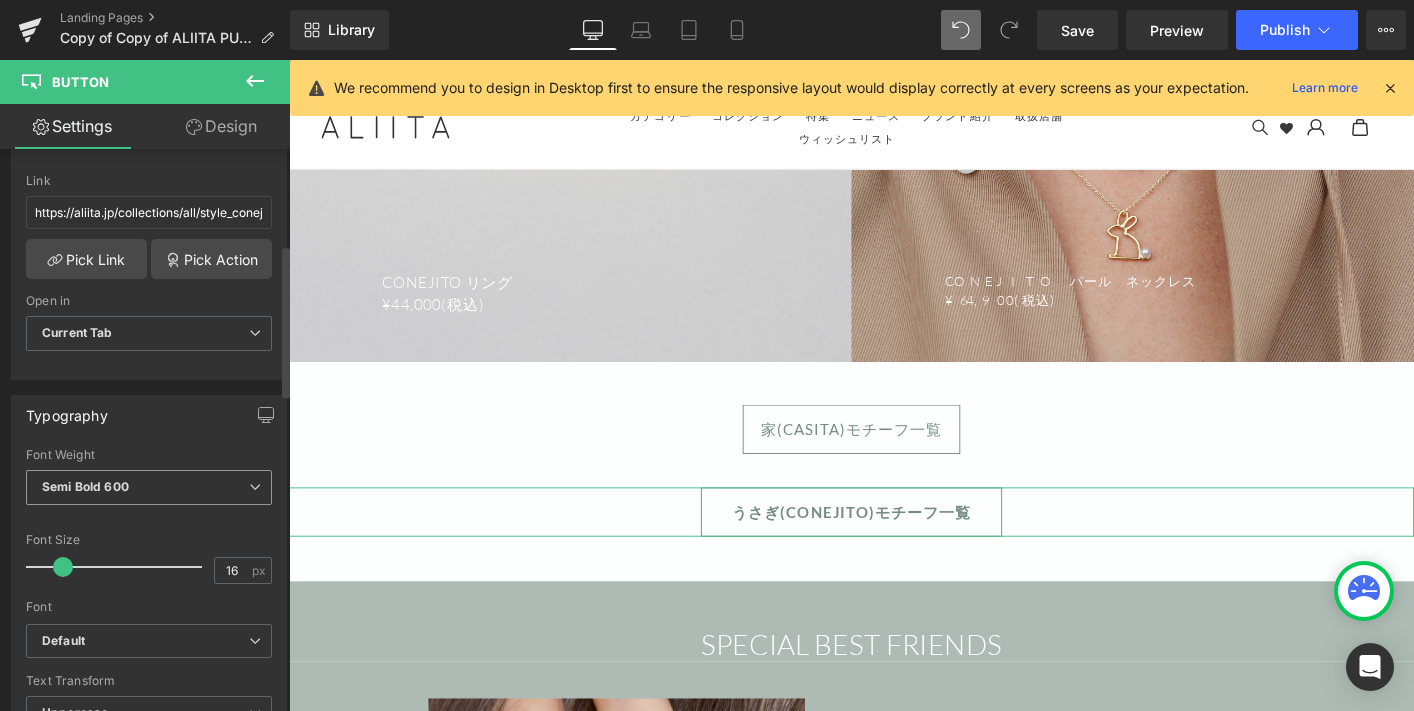 click on "Semi Bold 600" at bounding box center [149, 487] 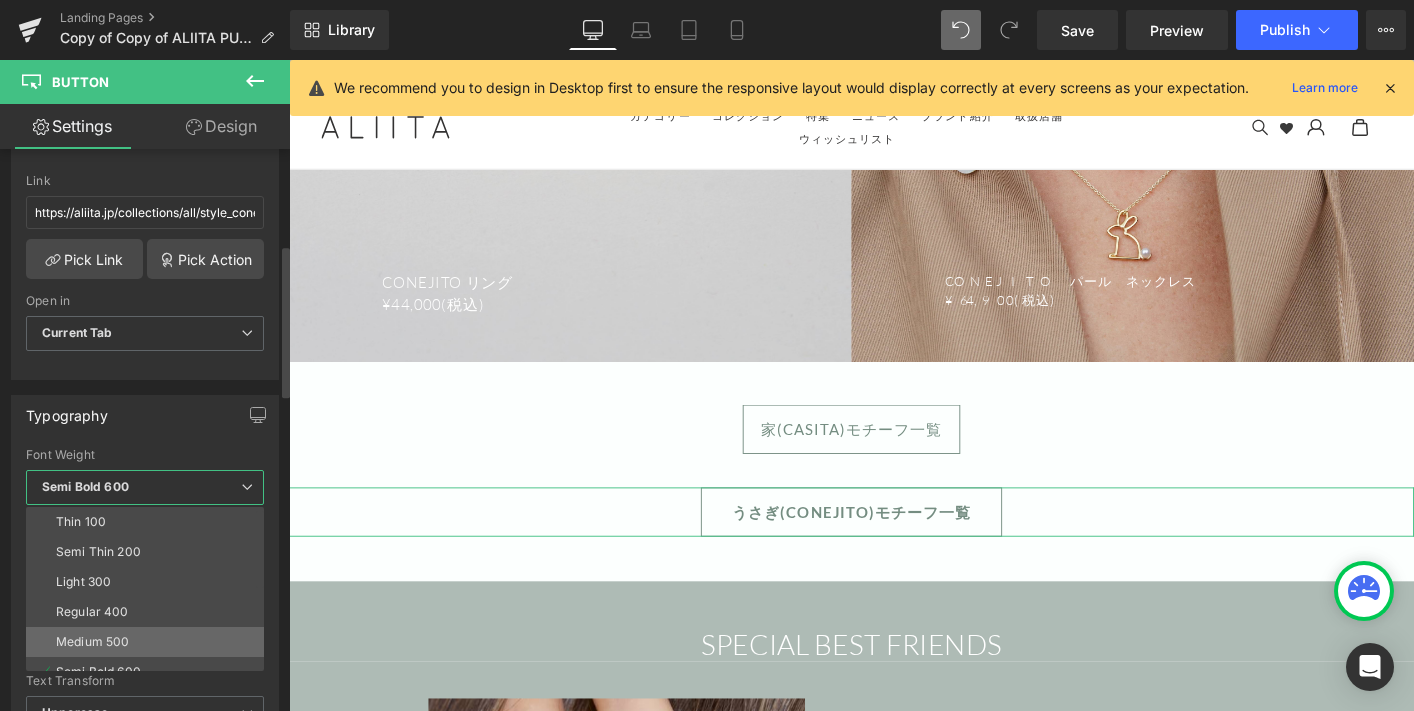 click on "Medium 500" at bounding box center [92, 642] 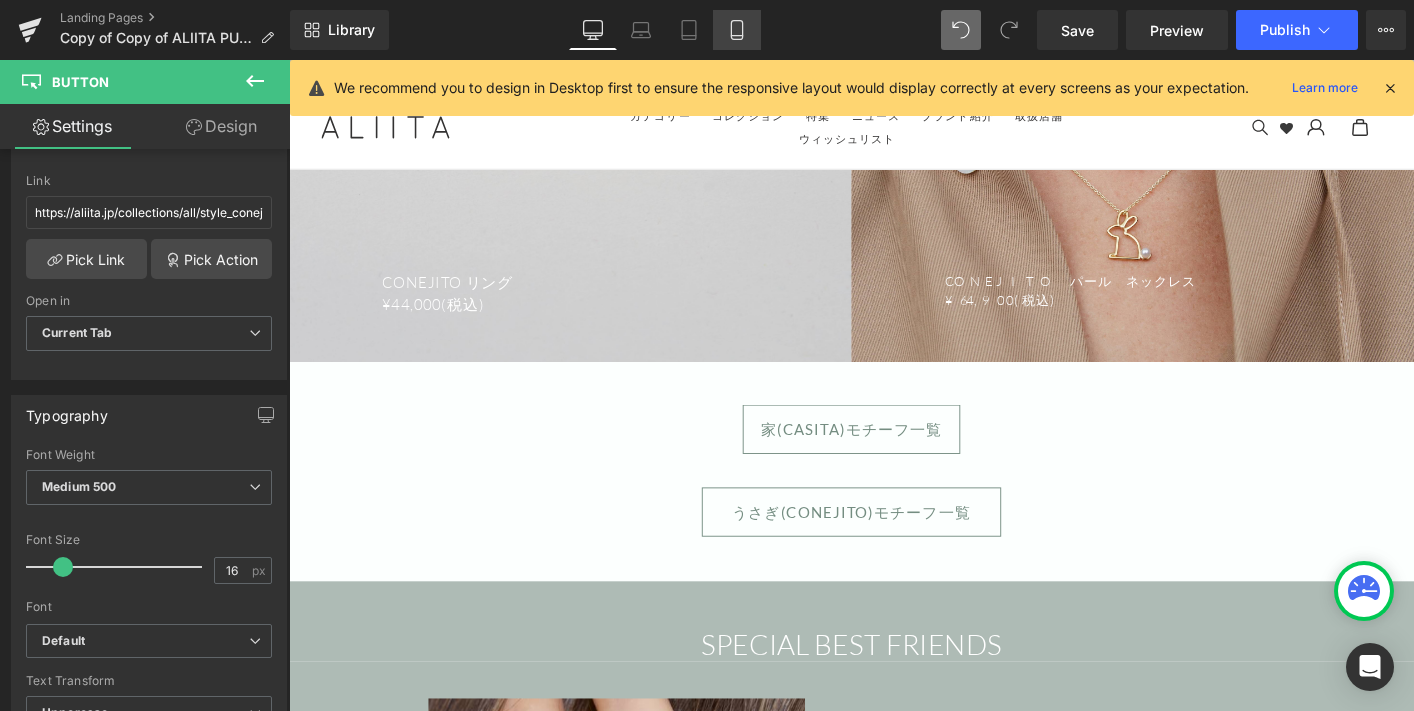 click 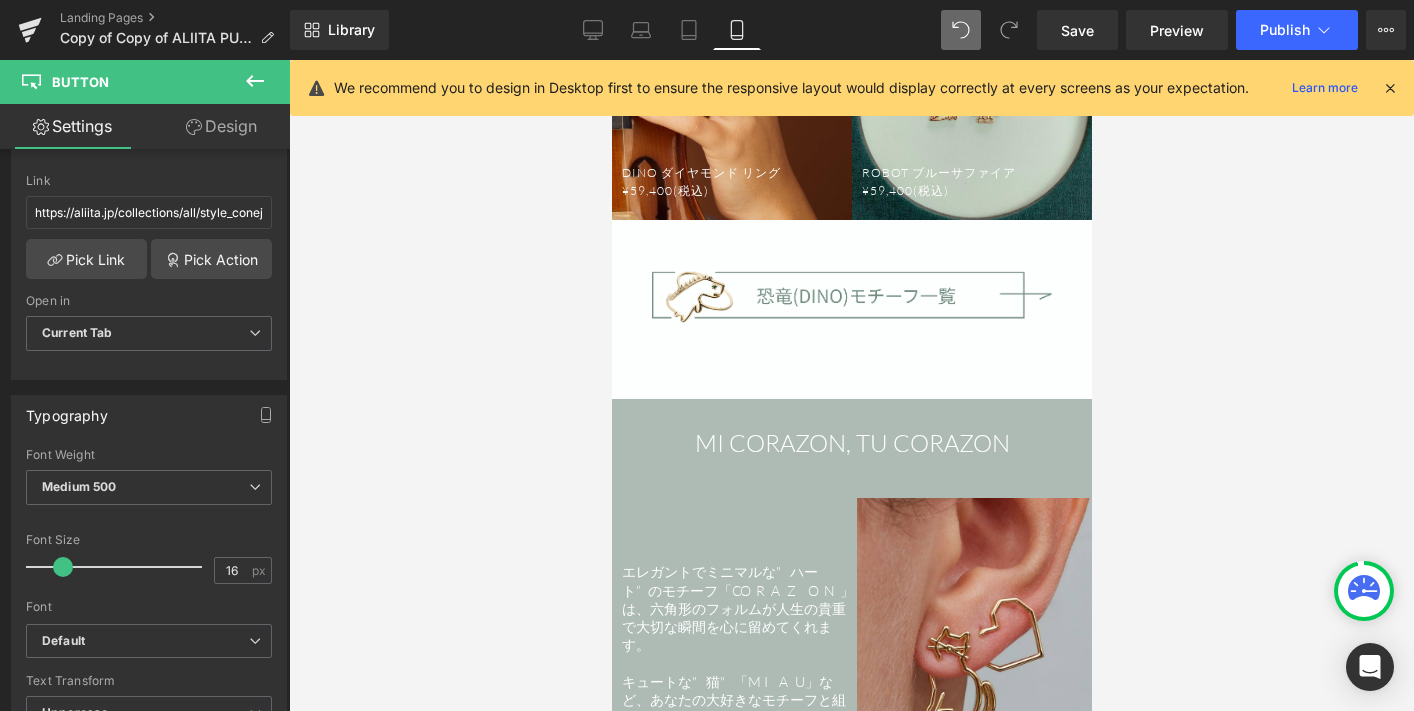 scroll, scrollTop: 2175, scrollLeft: 0, axis: vertical 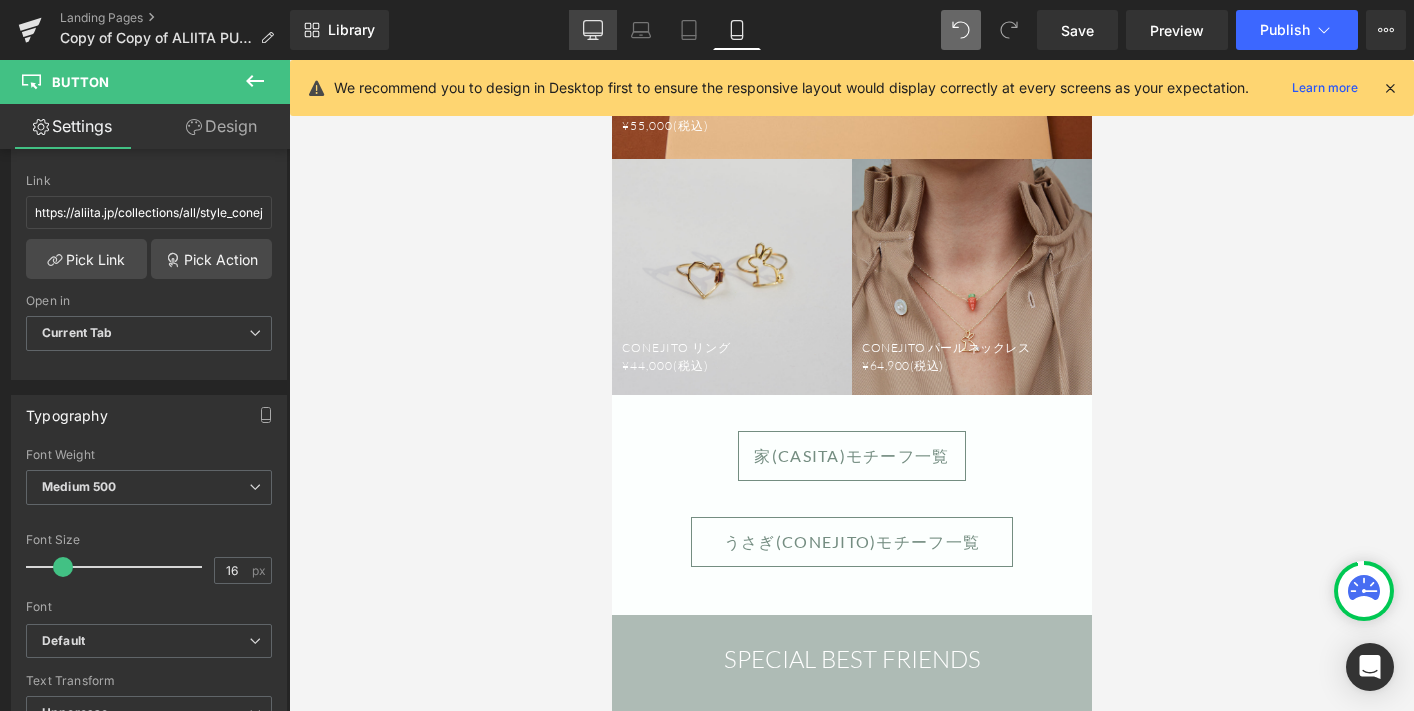 click on "Desktop" at bounding box center (593, 30) 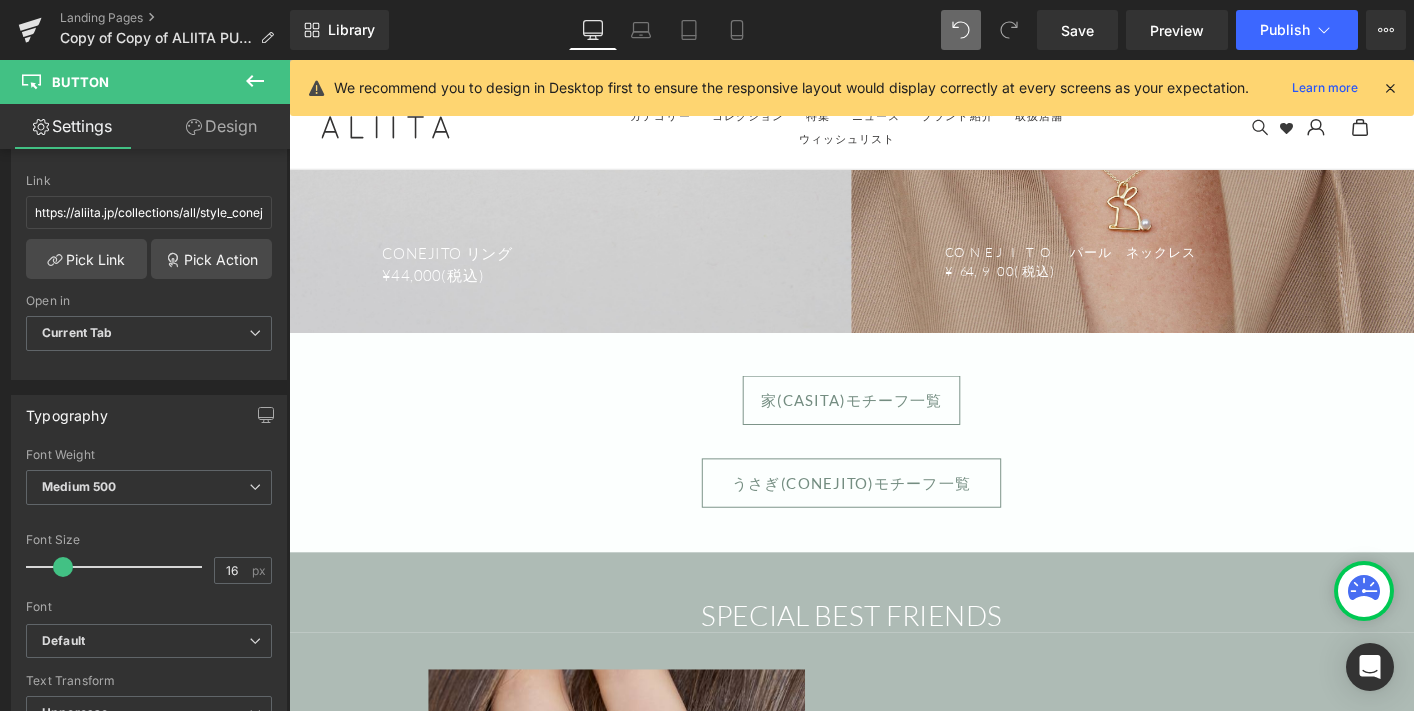 scroll, scrollTop: 4043, scrollLeft: 0, axis: vertical 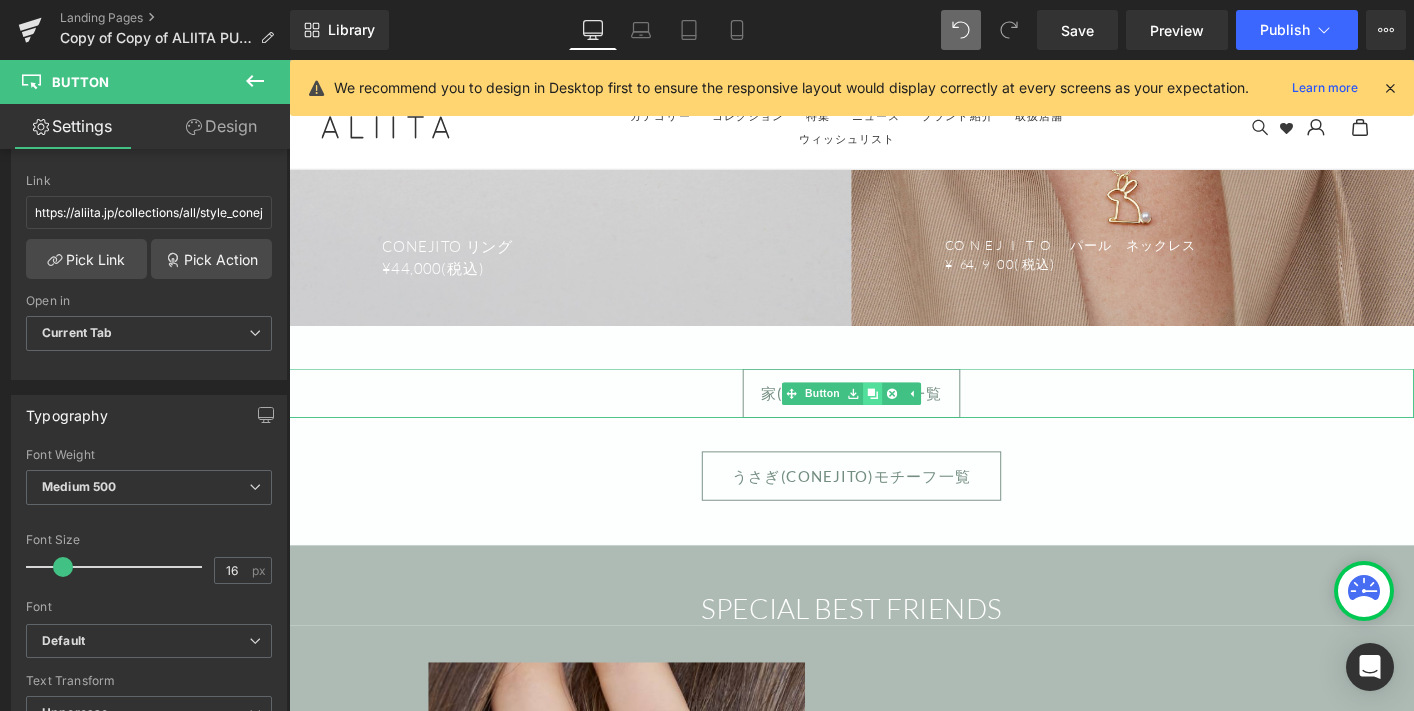 click 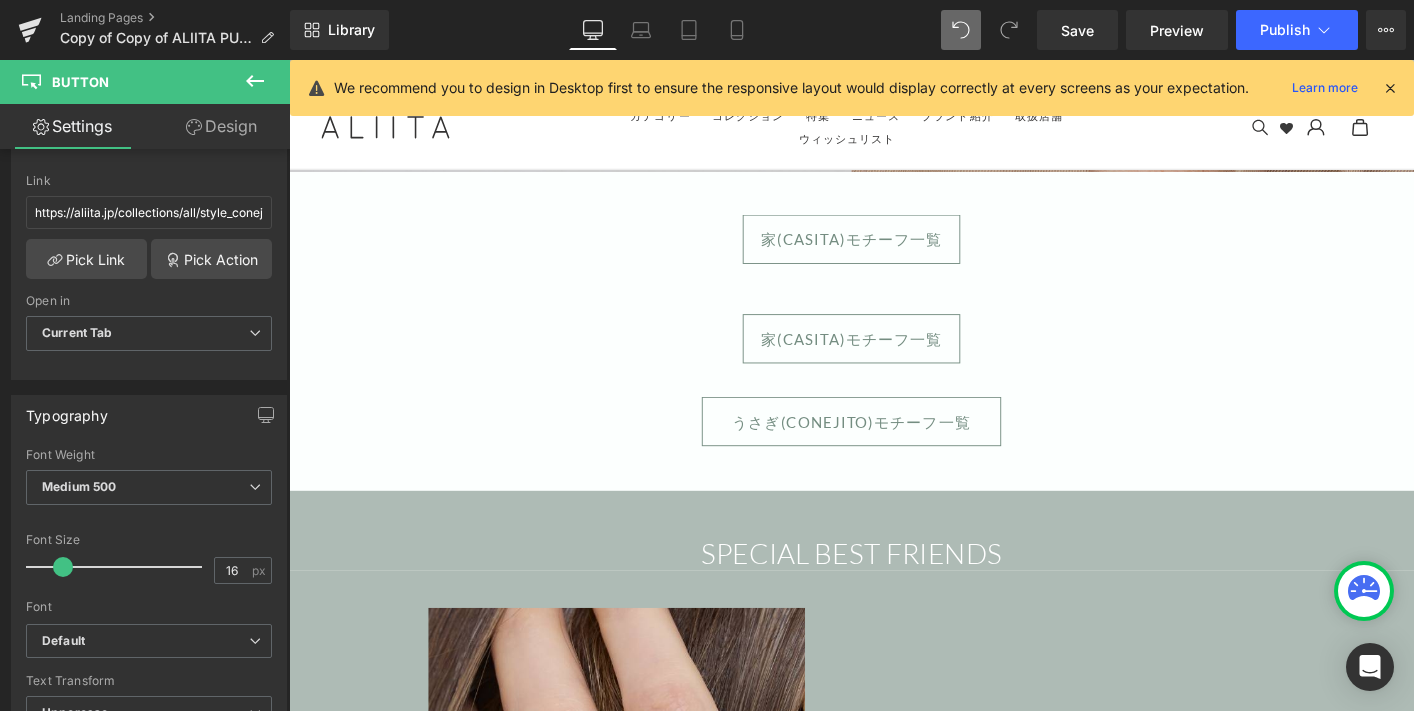 scroll, scrollTop: 4202, scrollLeft: 0, axis: vertical 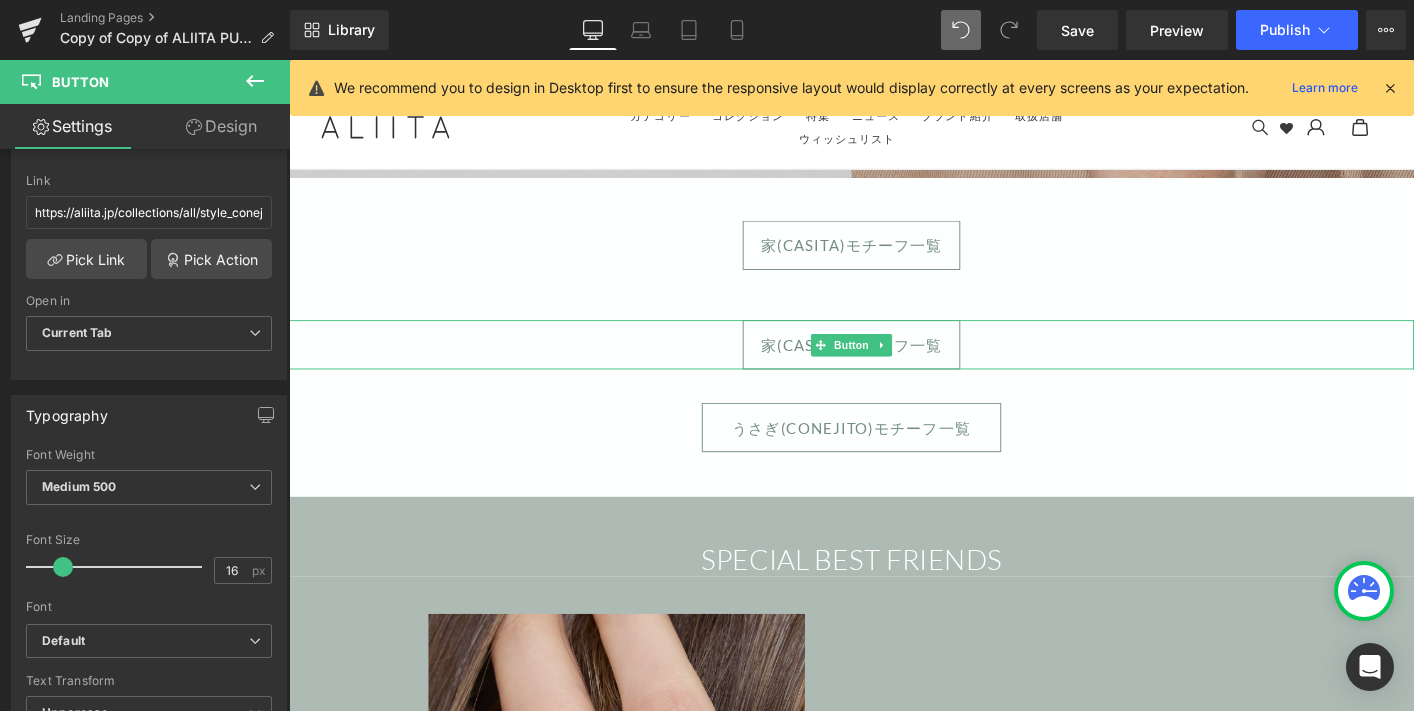 click on "家(CASITA)モチーフ一覧" at bounding box center [894, 366] 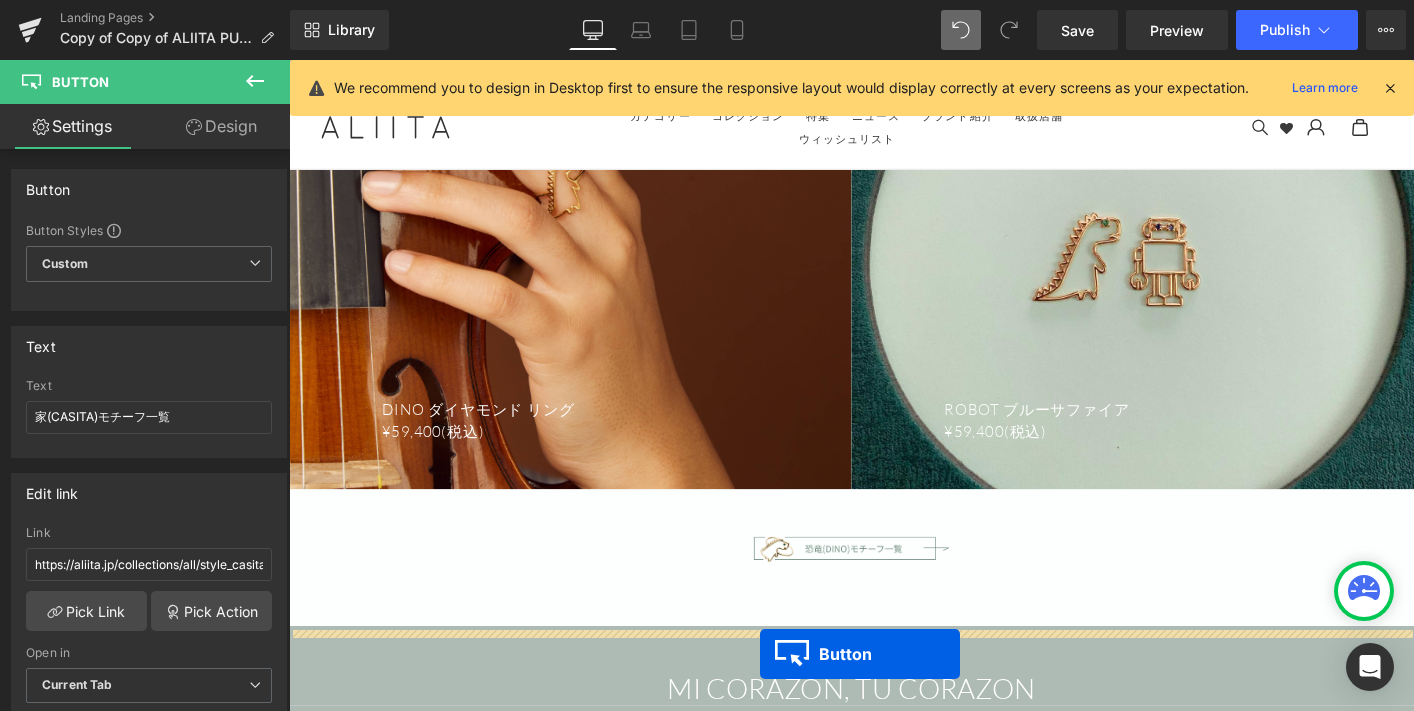 scroll, scrollTop: 7362, scrollLeft: 0, axis: vertical 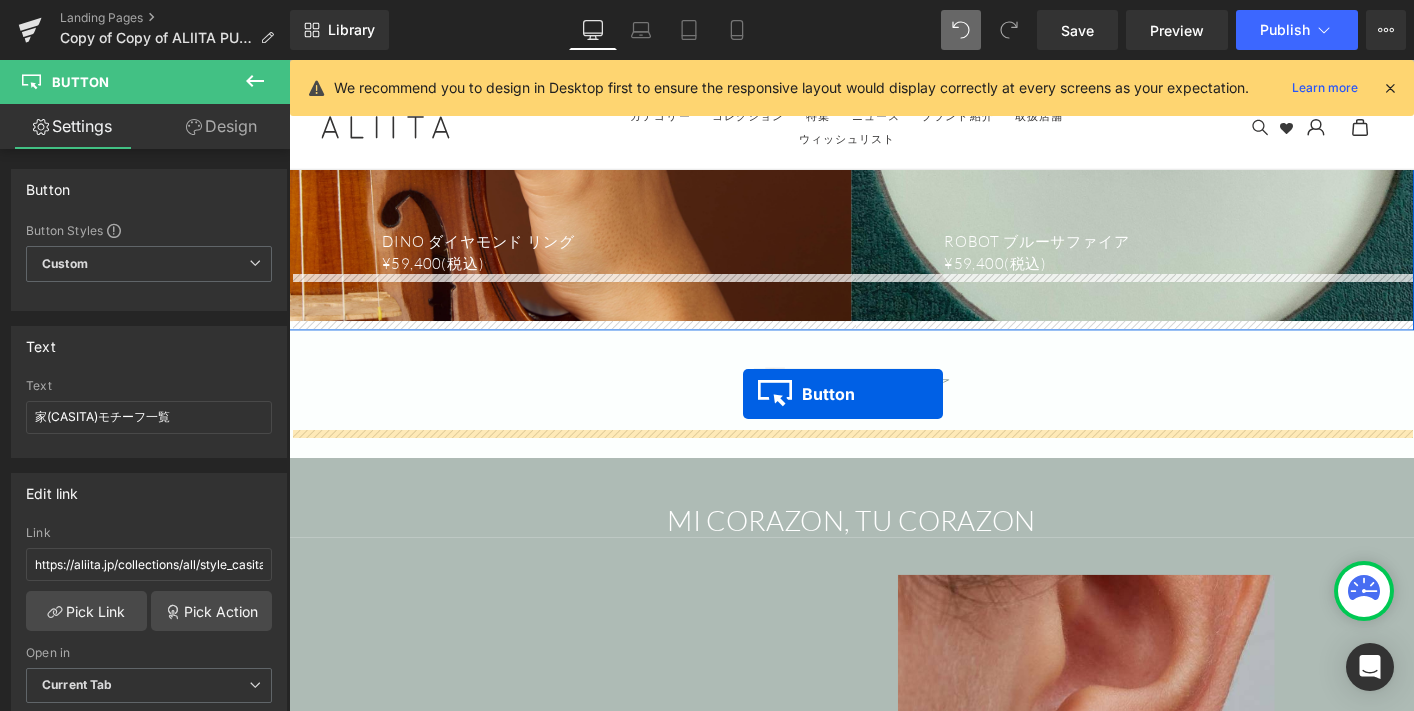 drag, startPoint x: 860, startPoint y: 366, endPoint x: 777, endPoint y: 419, distance: 98.478424 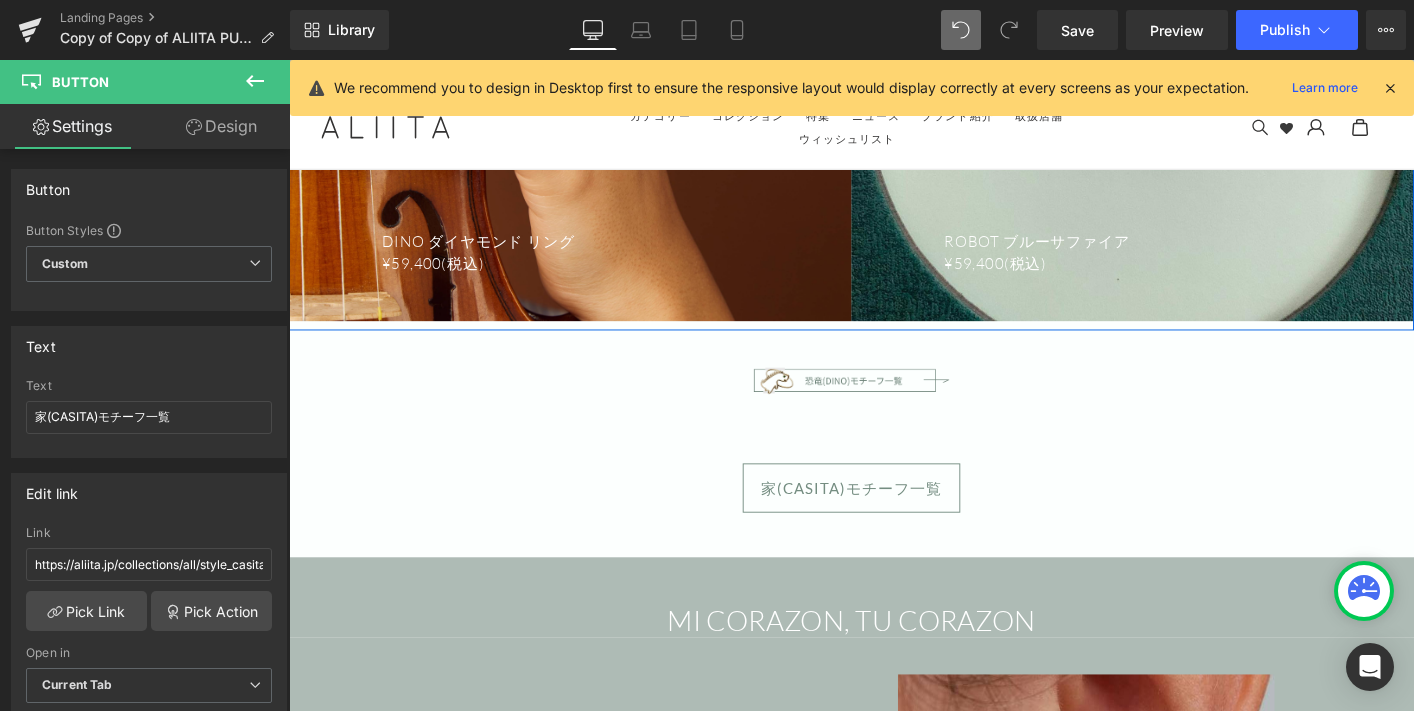 click on "Image" at bounding box center [894, 404] 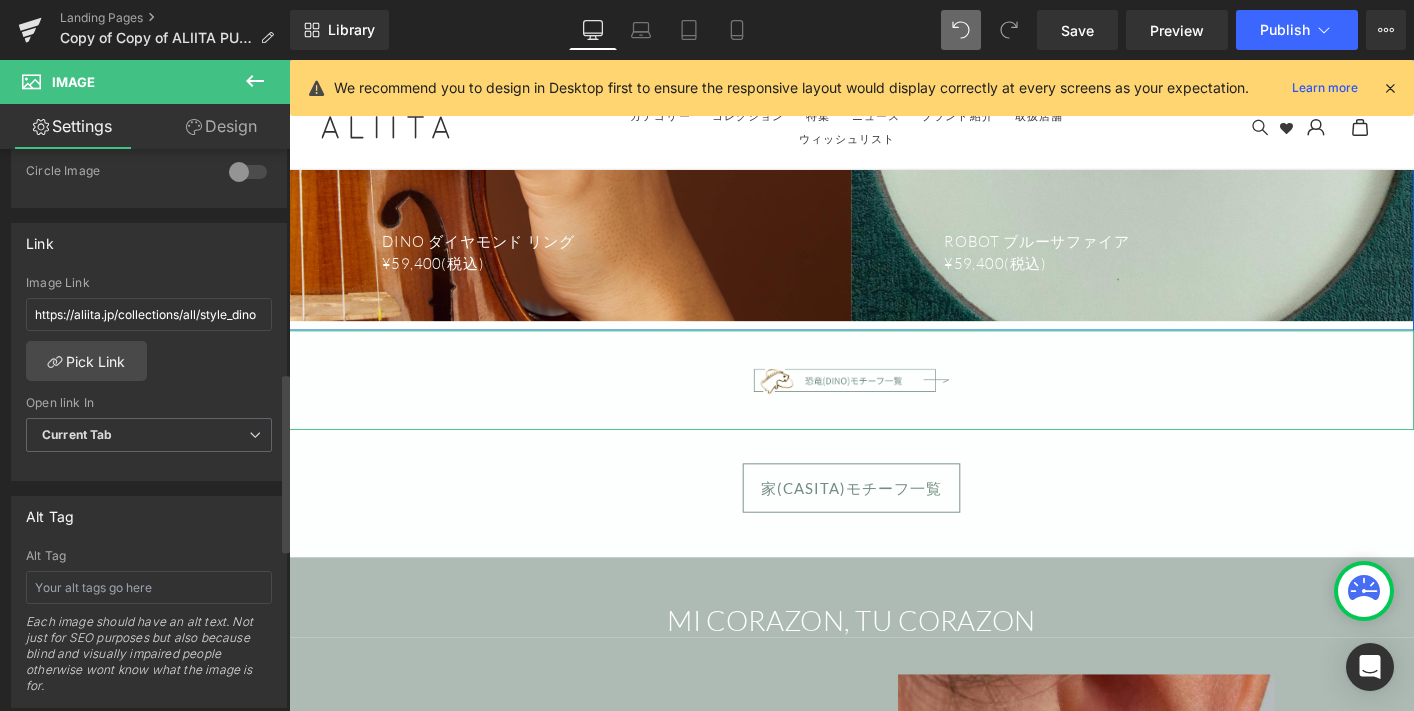 scroll, scrollTop: 666, scrollLeft: 0, axis: vertical 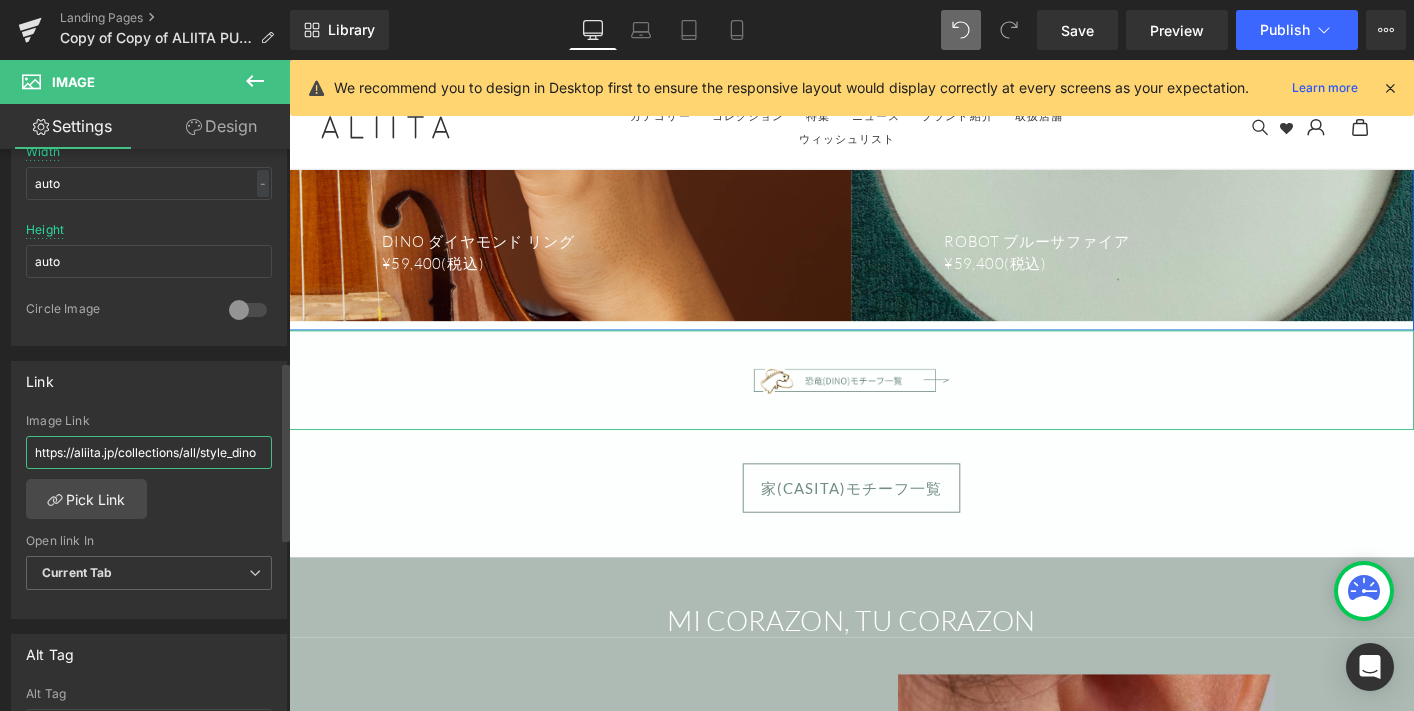 click on "https://aliita.jp/collections/all/style_dino" at bounding box center (149, 452) 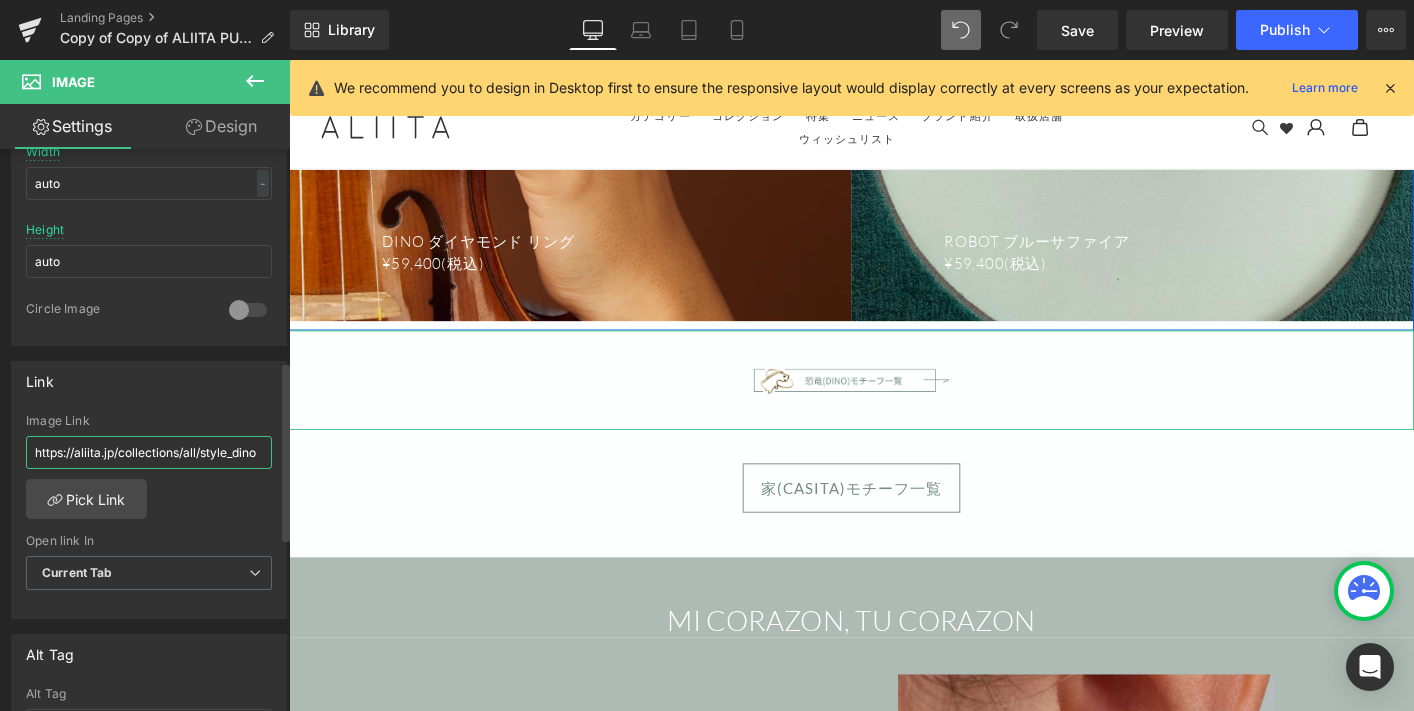 click on "https://aliita.jp/collections/all/style_dino" at bounding box center (149, 452) 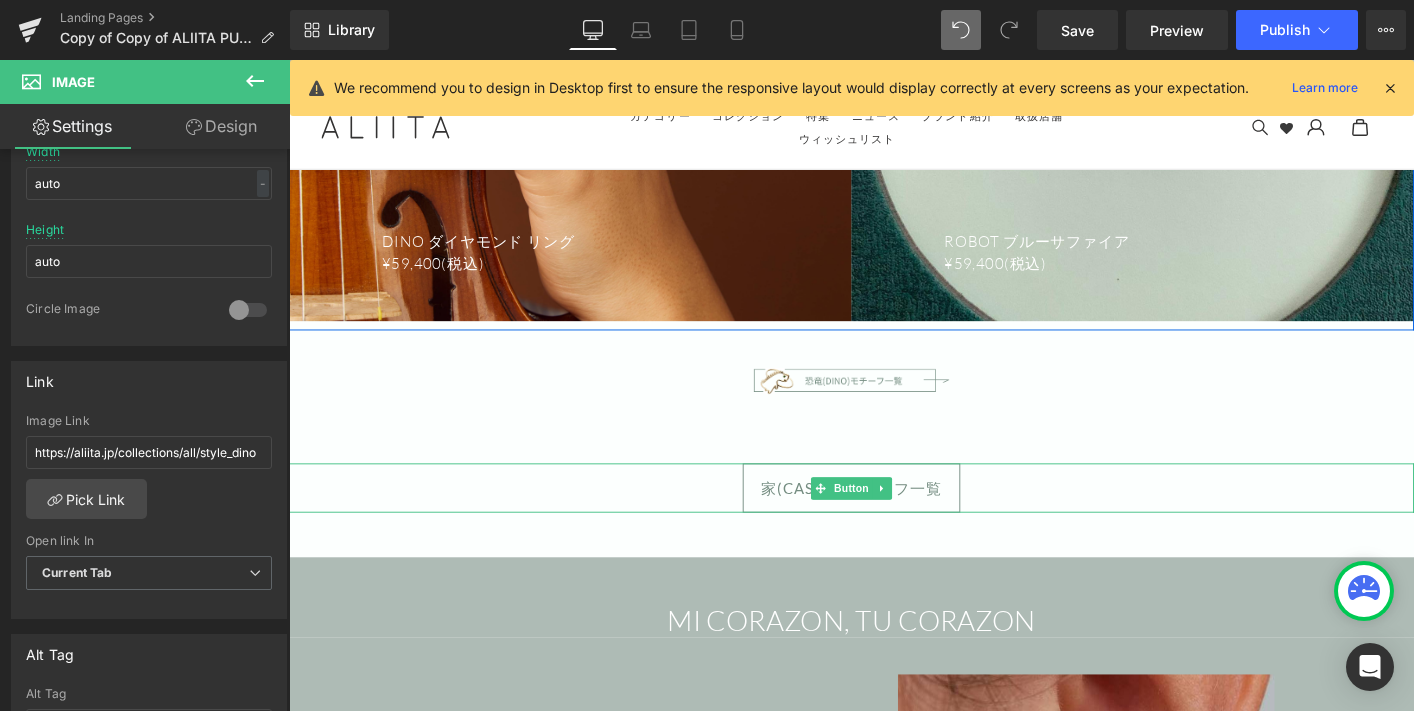 click on "家(CASITA)モチーフ一覧" at bounding box center (894, 520) 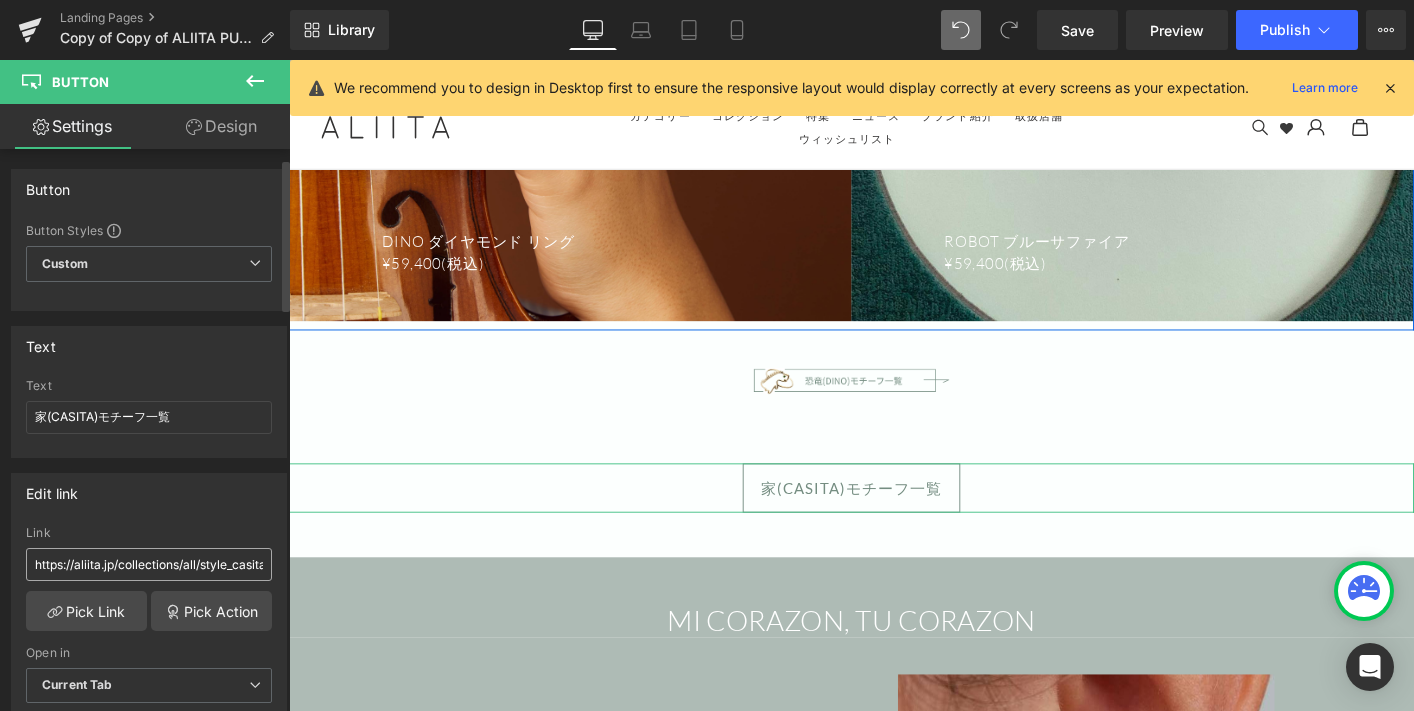 scroll, scrollTop: 63, scrollLeft: 0, axis: vertical 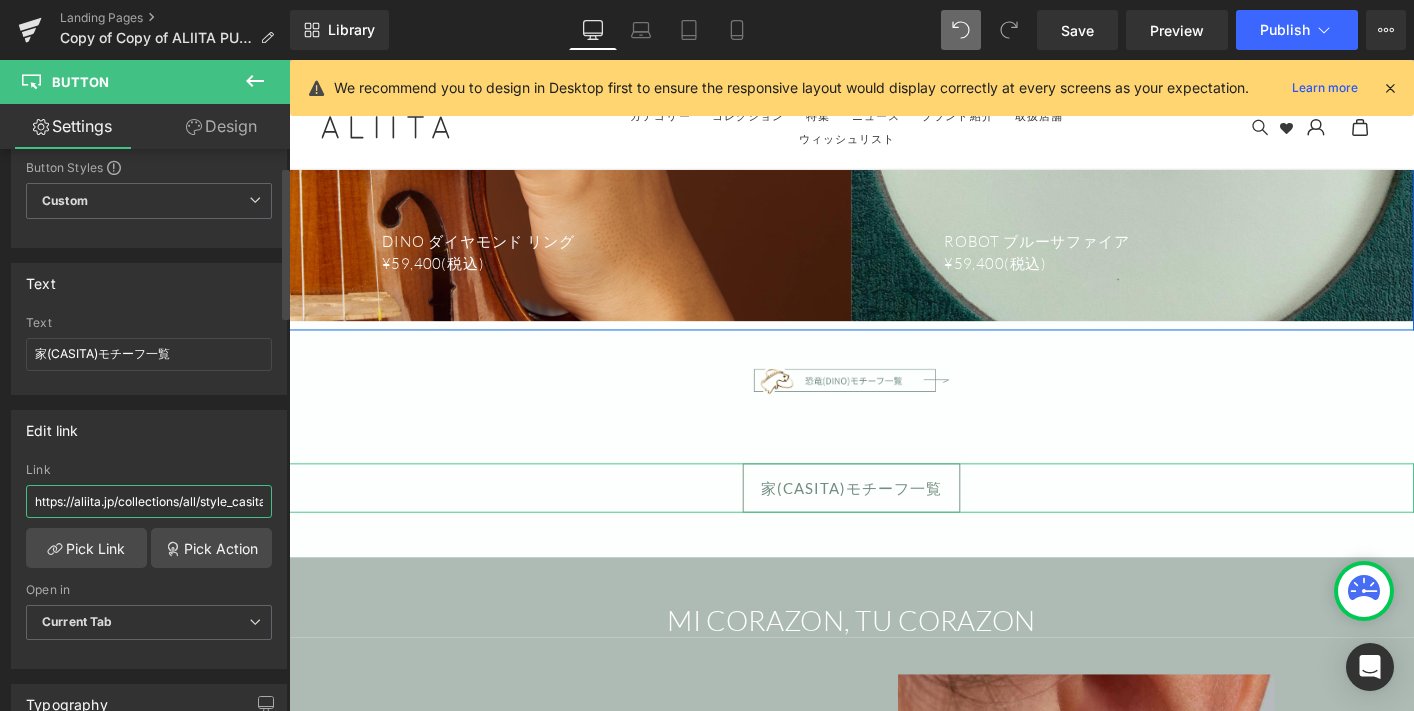 click on "https://aliita.jp/collections/all/style_casita" at bounding box center (149, 501) 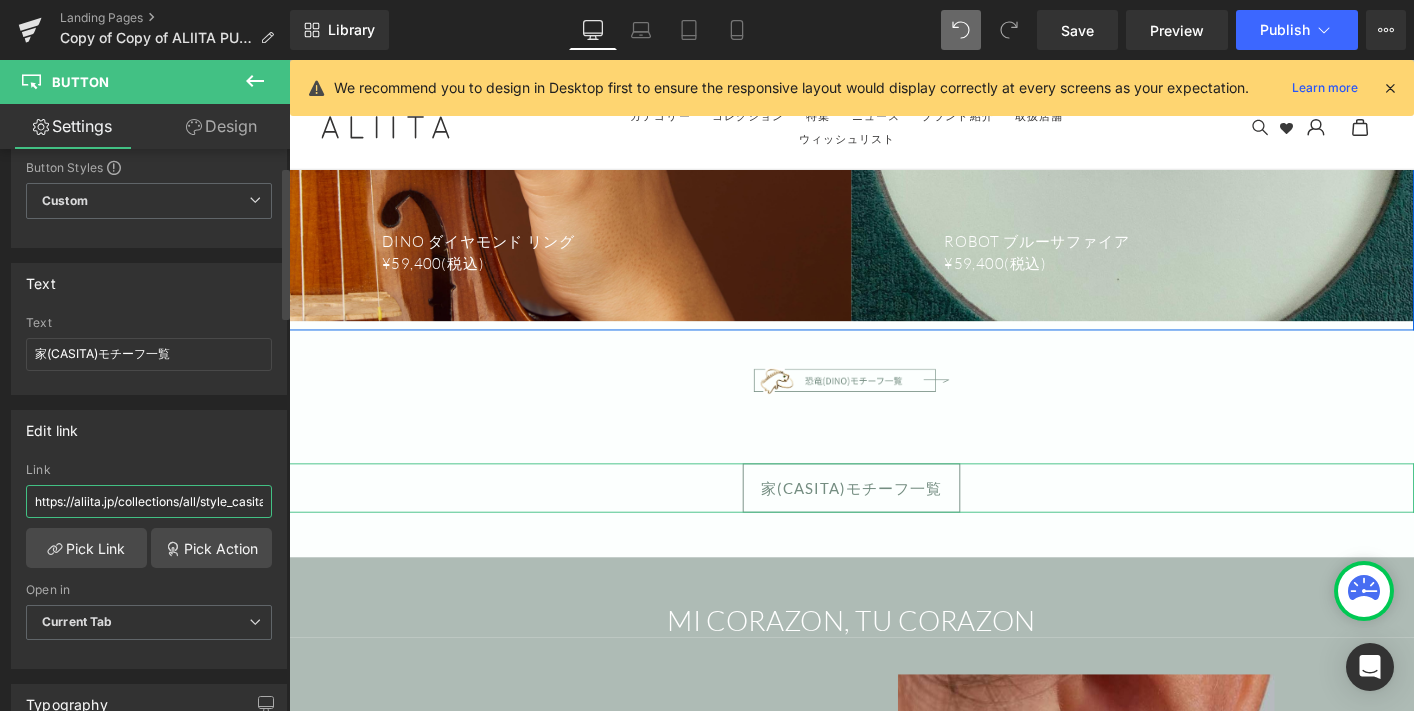 click on "https://aliita.jp/collections/all/style_casita" at bounding box center (149, 501) 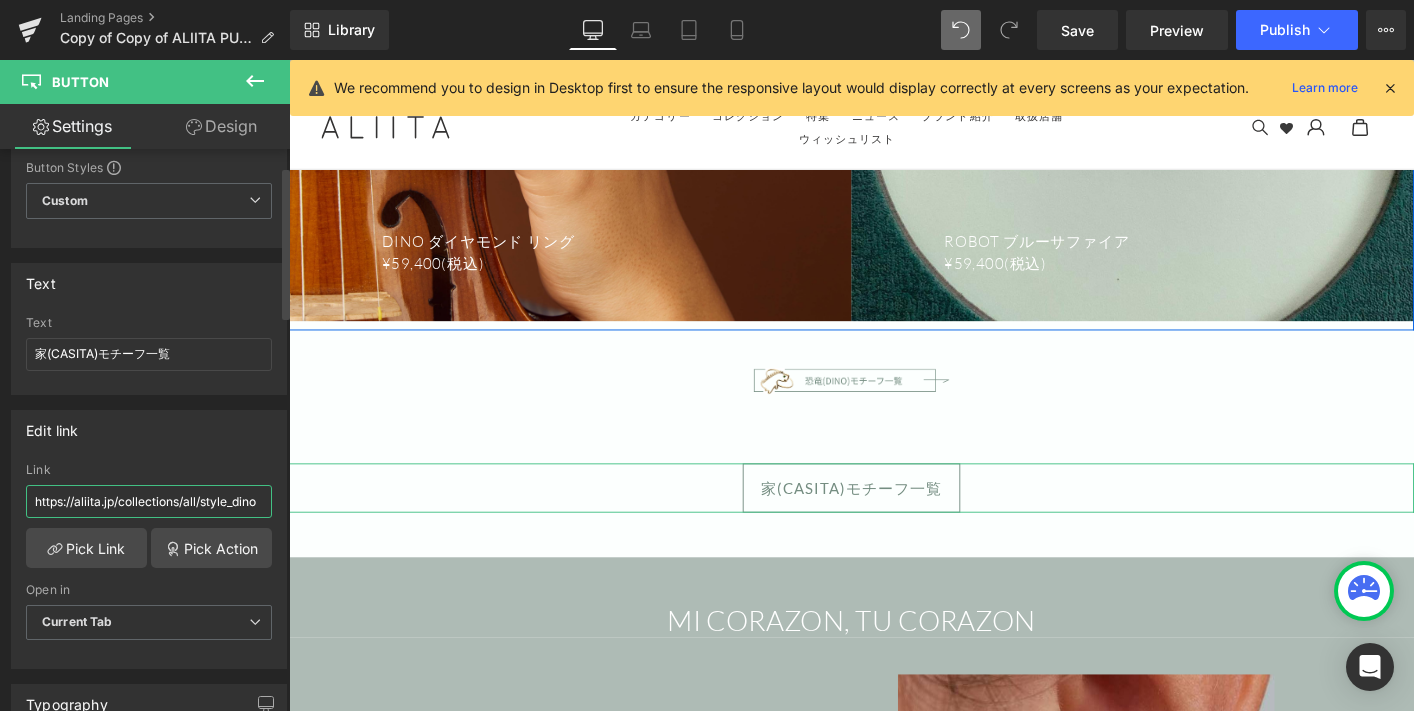 scroll, scrollTop: 0, scrollLeft: 4, axis: horizontal 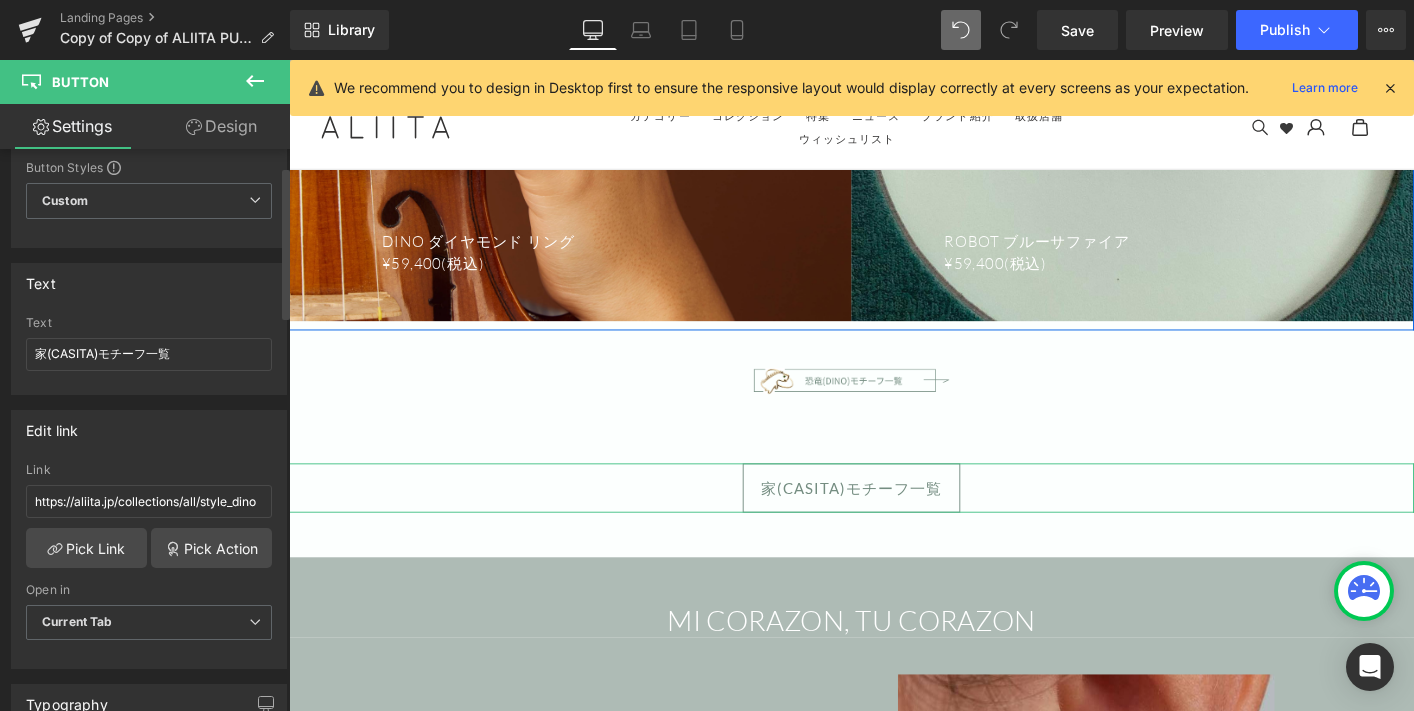 click on "Edit link https://example.com/collections/all/style_dino Link https://example.com/collections/all/style_dino  Pick Link  Pick Action Current Tab New Tab Open in
Current Tab
Current Tab New Tab" at bounding box center [149, 539] 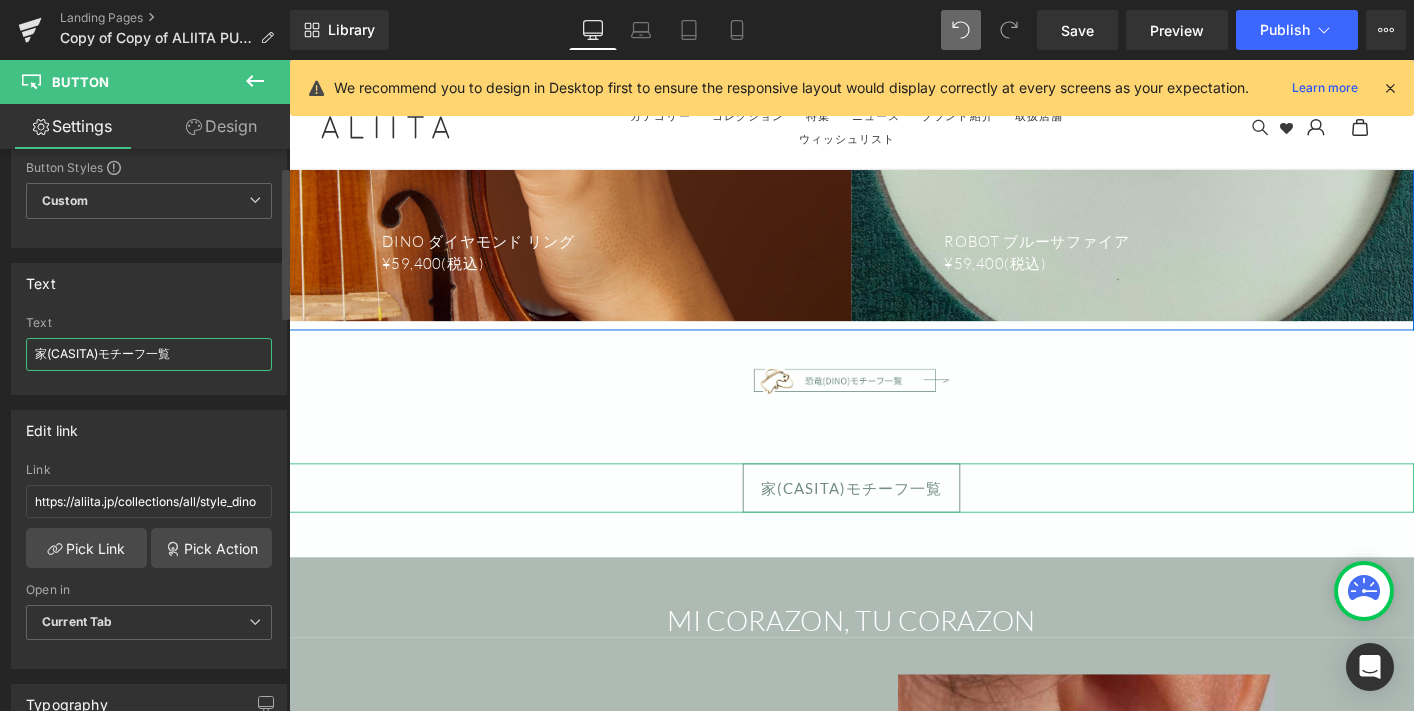 click on "家(CASITA)モチーフ一覧" at bounding box center (149, 354) 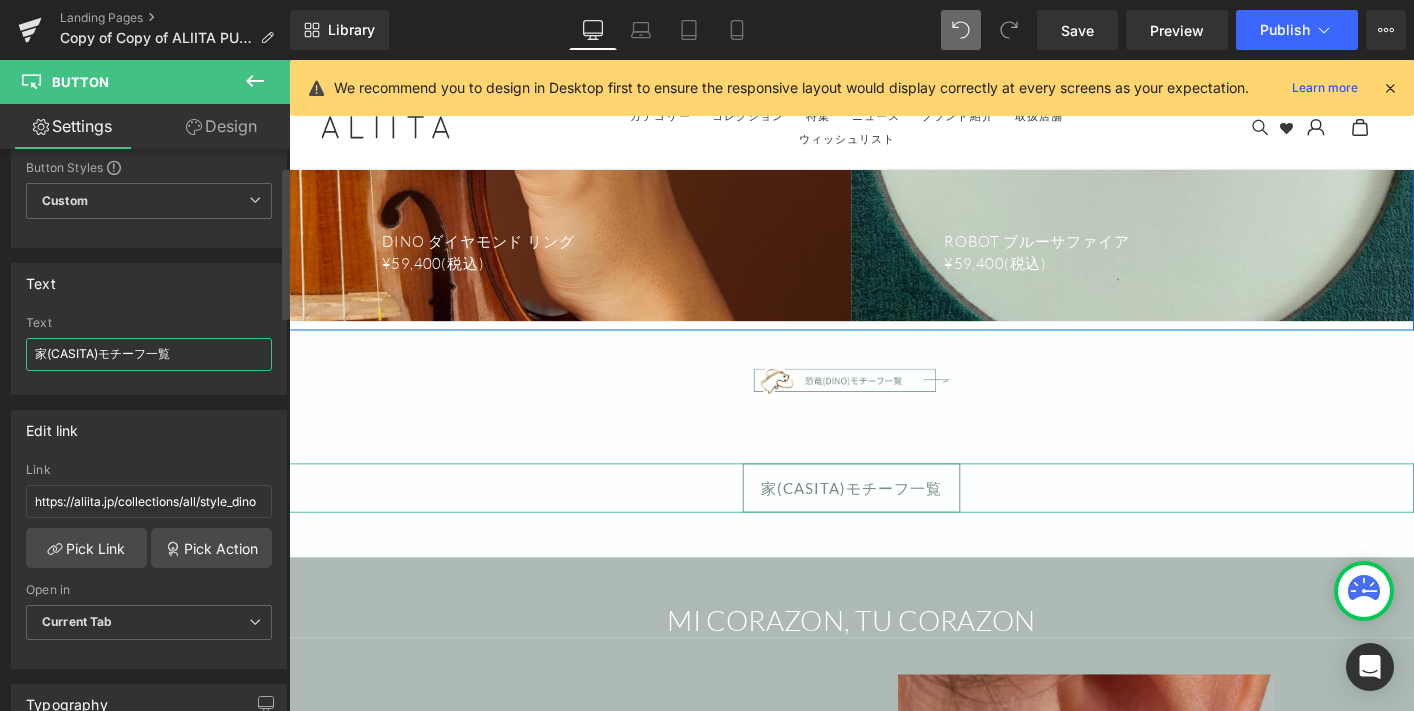 click on "家(CASITA)モチーフ一覧" at bounding box center [149, 354] 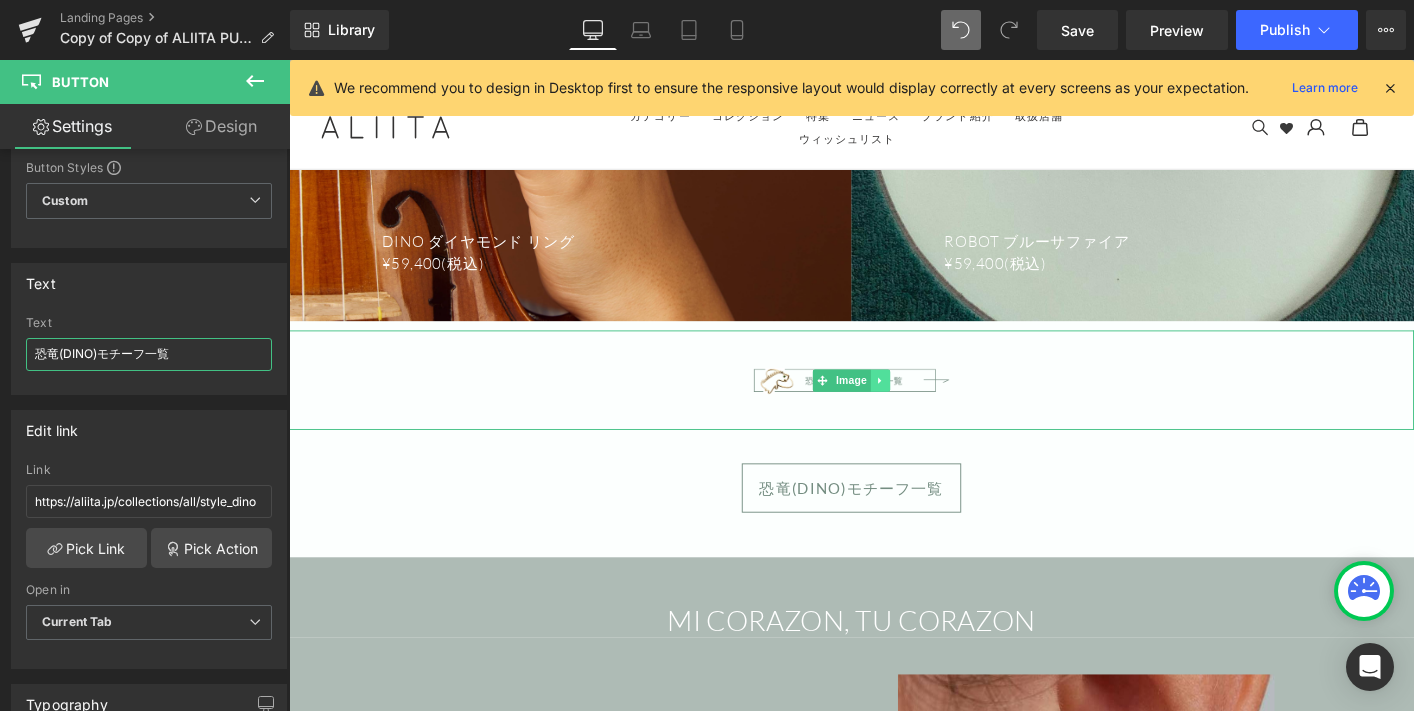 type on "恐竜(DINO)モチーフ一覧" 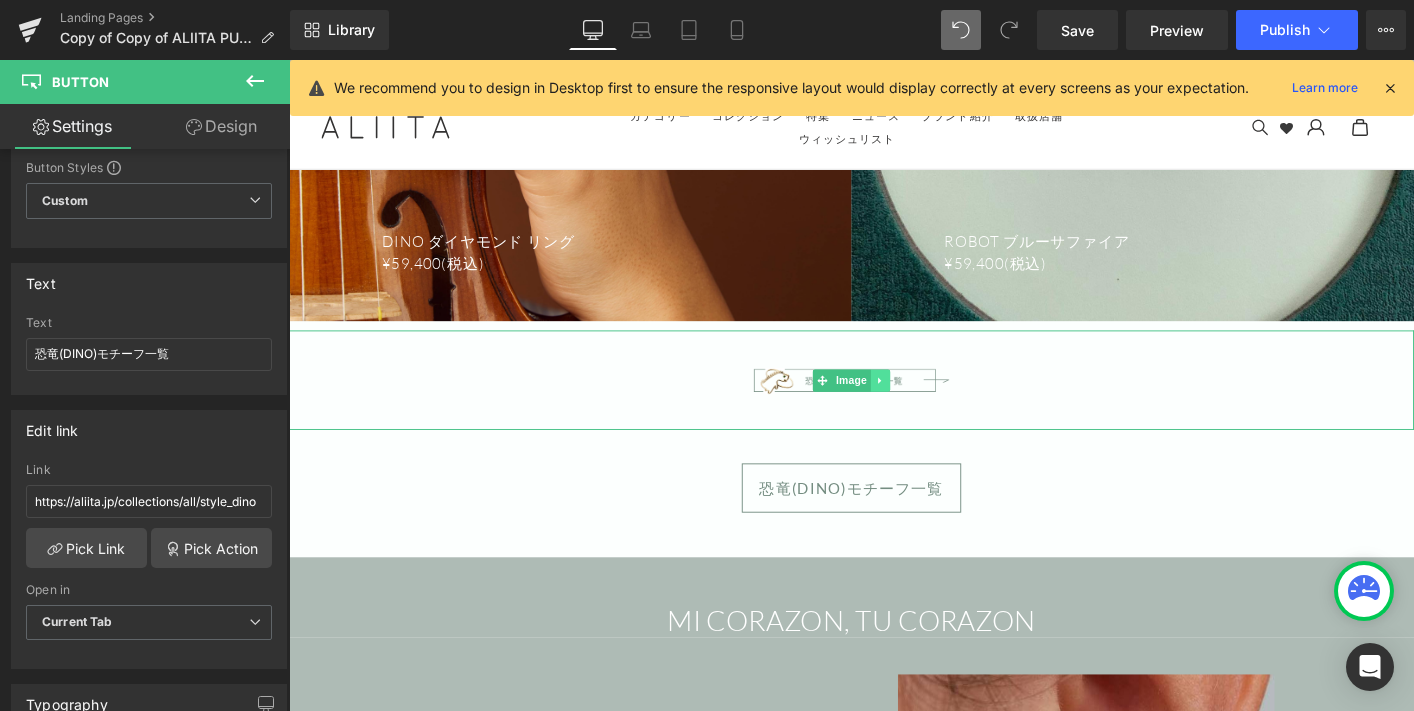 click at bounding box center [925, 405] 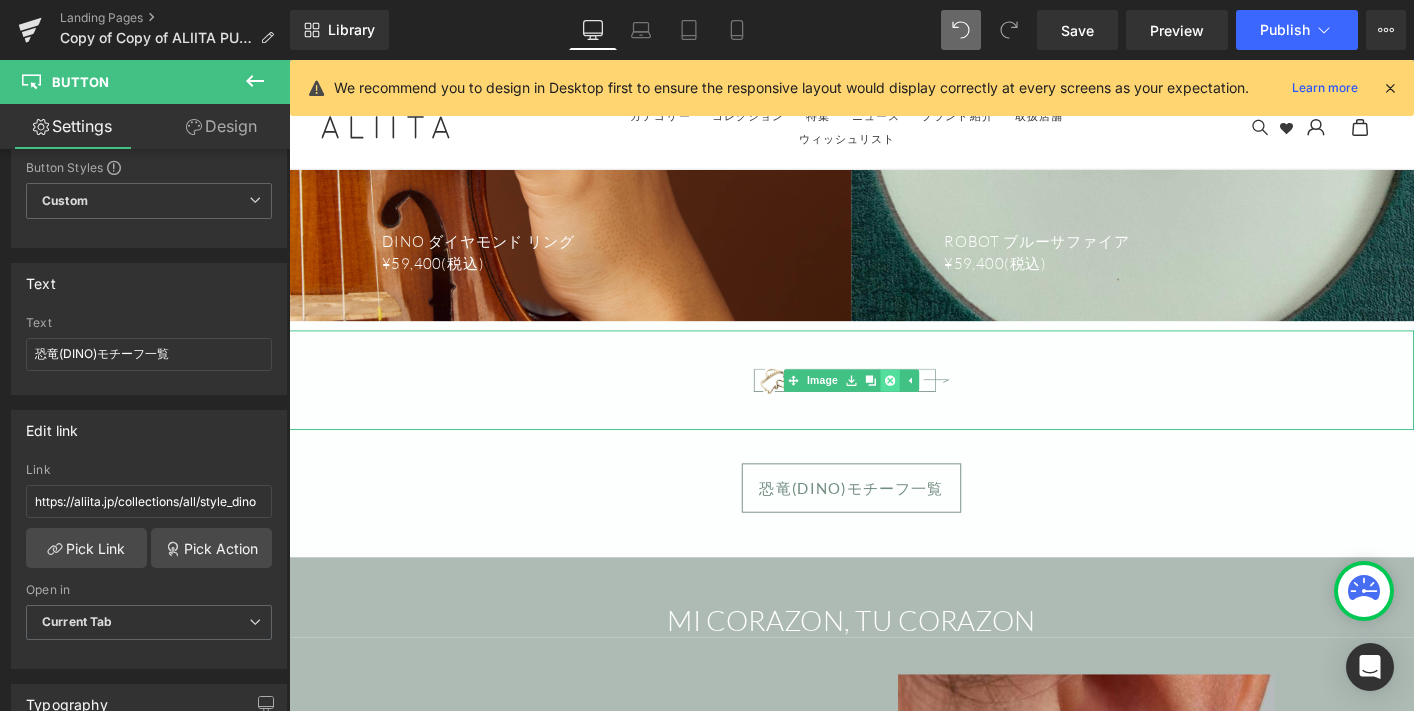 click 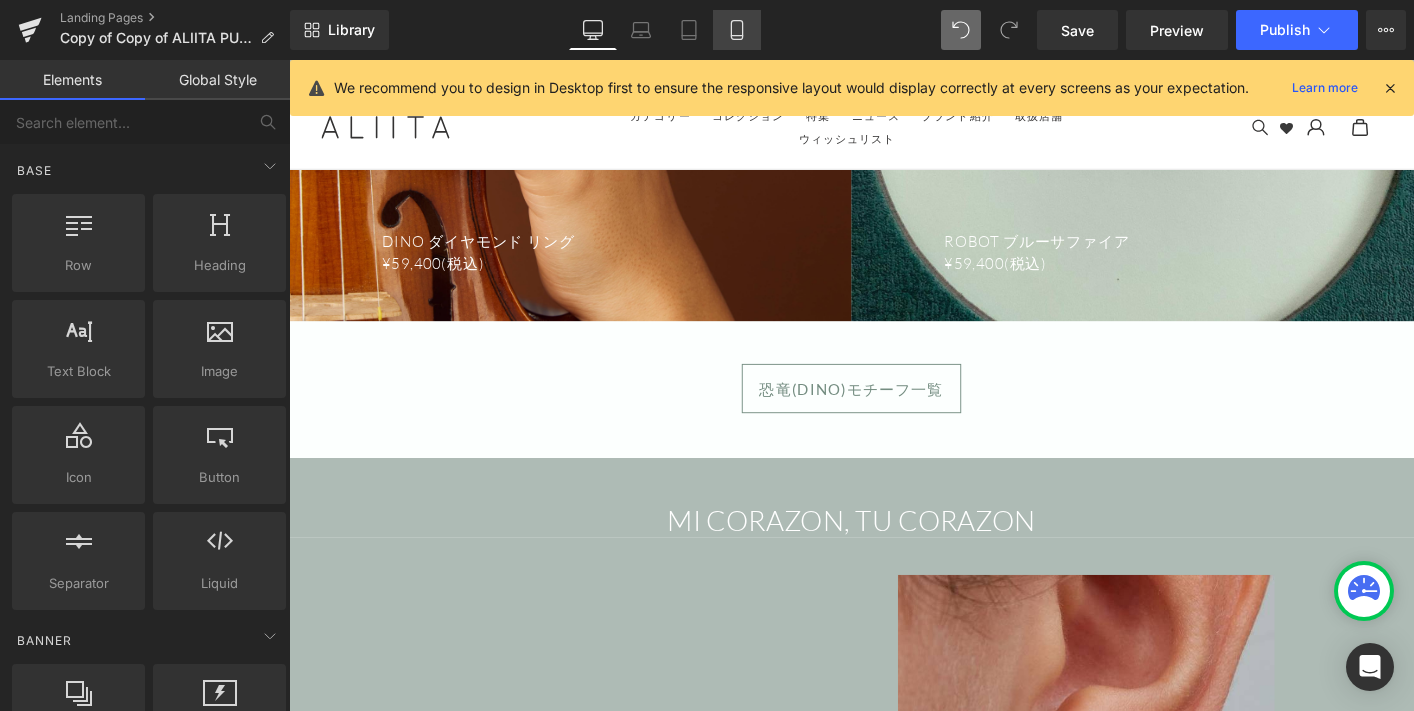 click 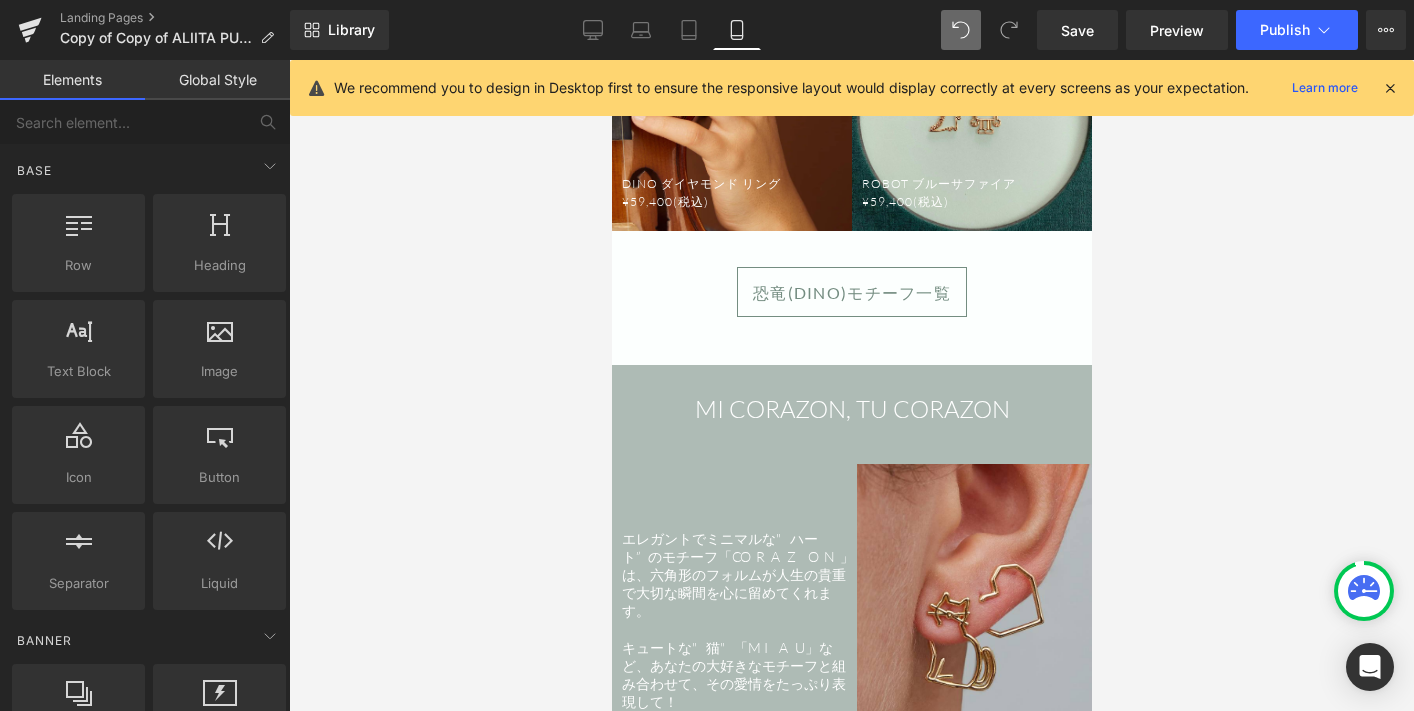 scroll, scrollTop: 3968, scrollLeft: 0, axis: vertical 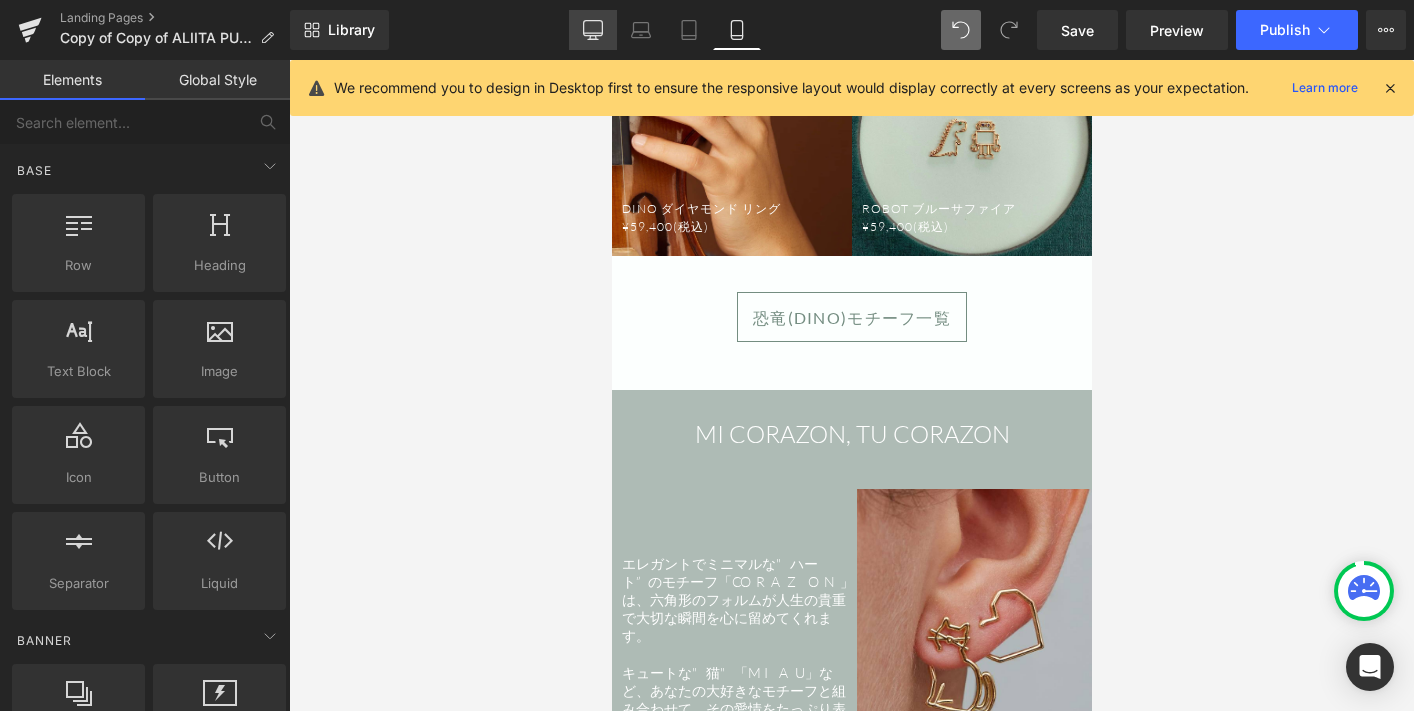 click on "Desktop" at bounding box center [593, 30] 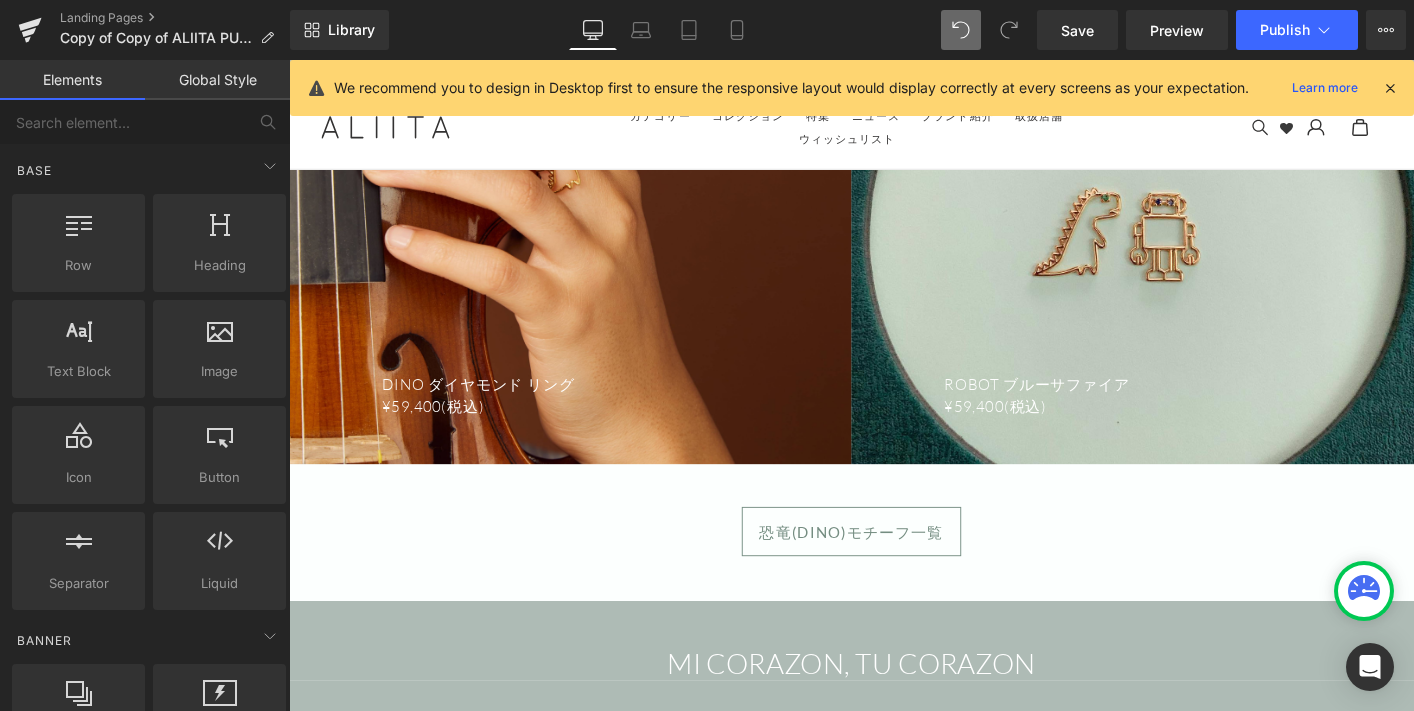 scroll, scrollTop: 7150, scrollLeft: 0, axis: vertical 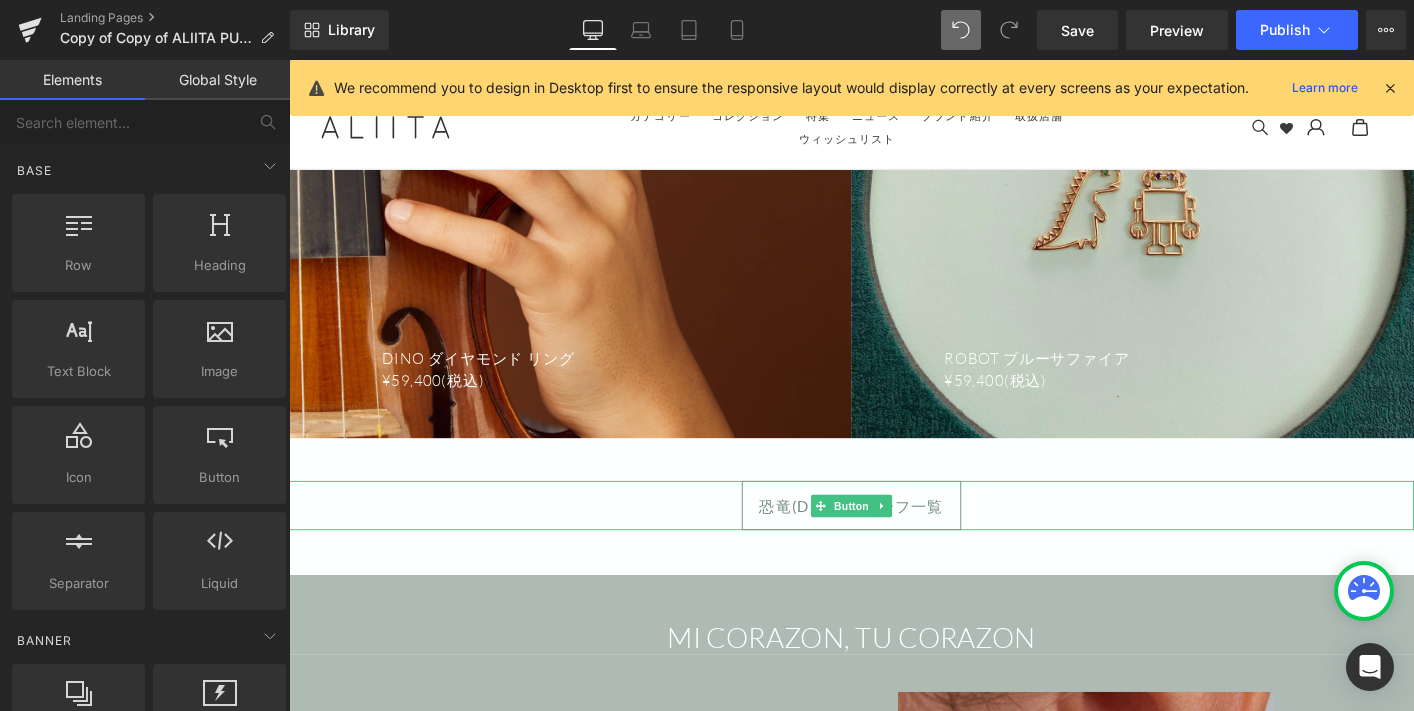 click on "恐竜(DINO)モチーフ一覧" at bounding box center [894, 539] 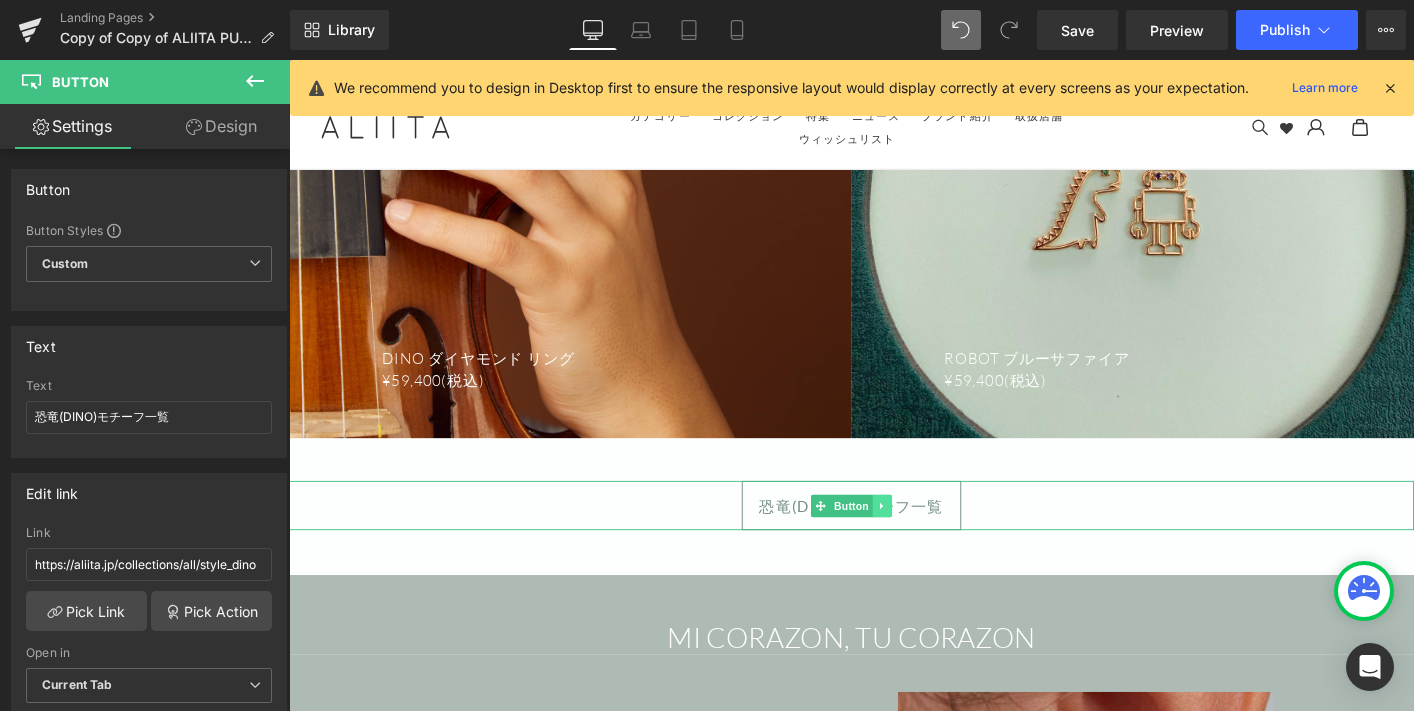click 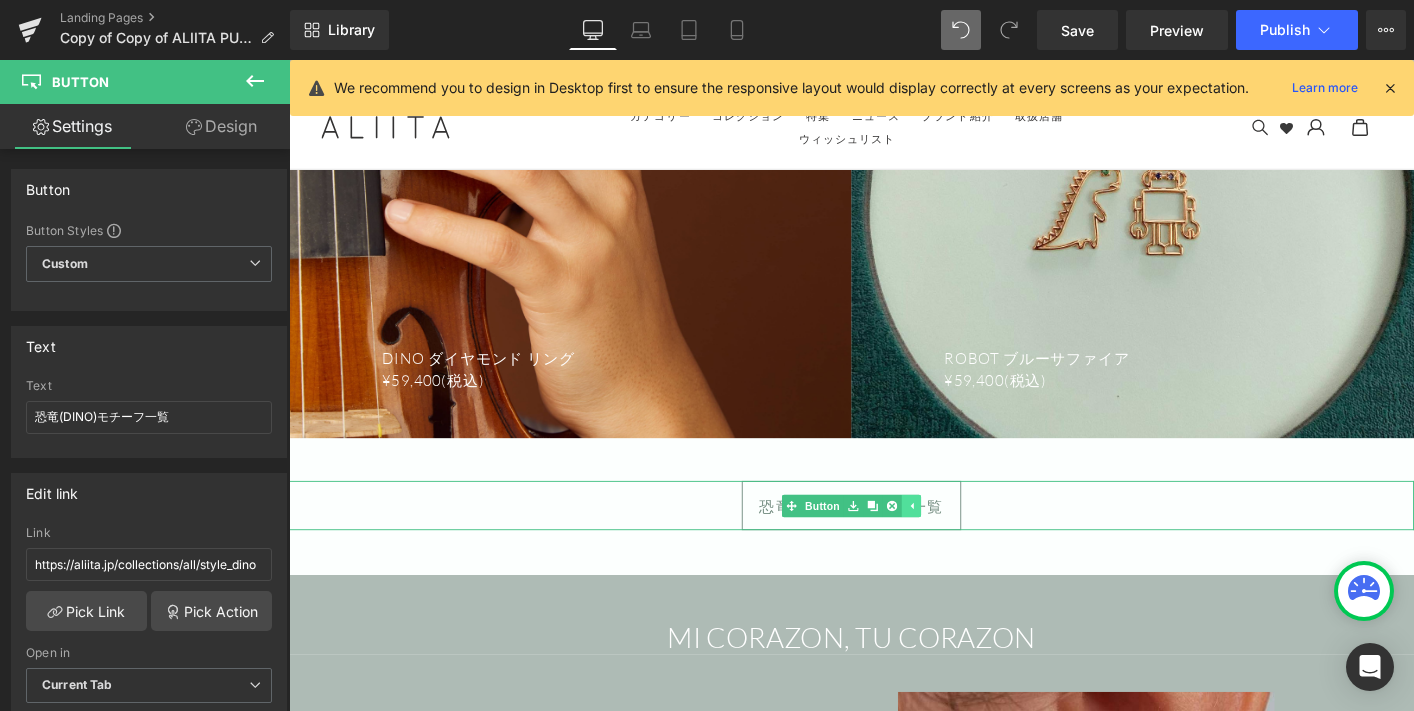 click 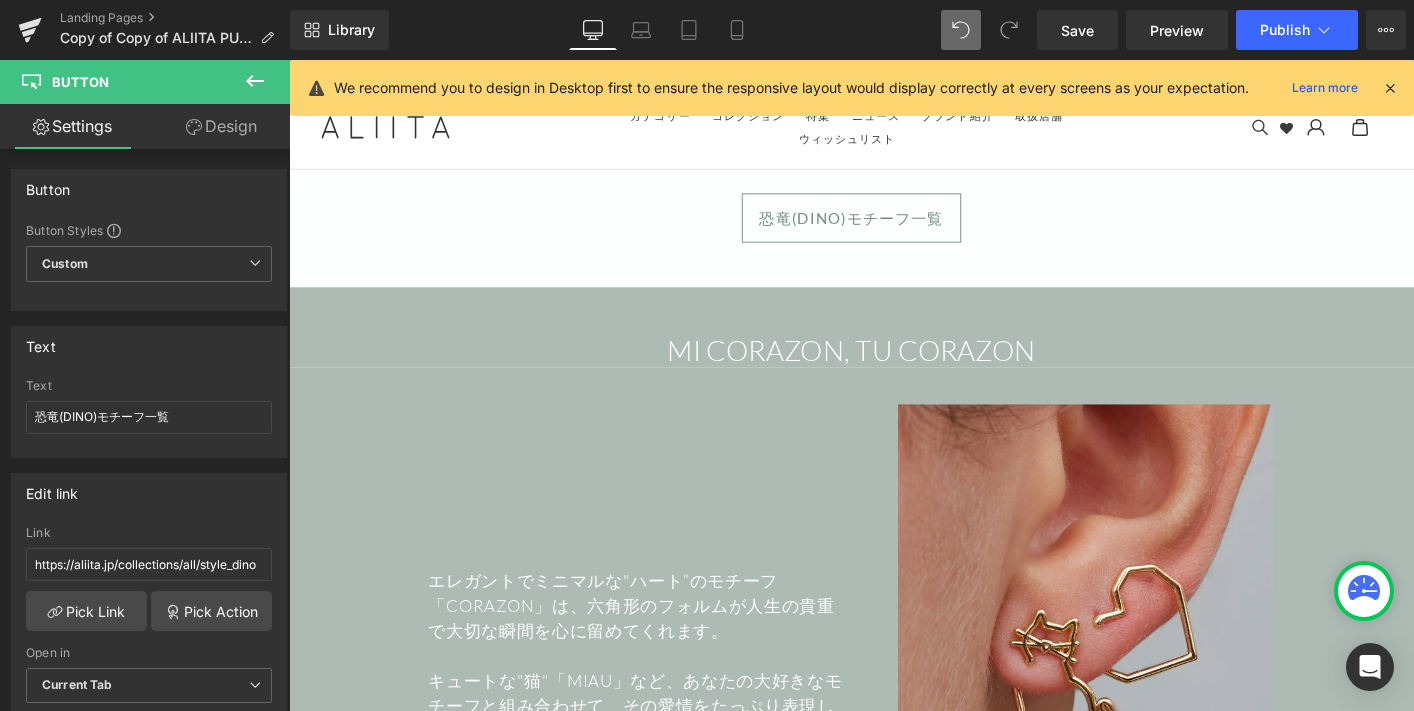 scroll, scrollTop: 7518, scrollLeft: 0, axis: vertical 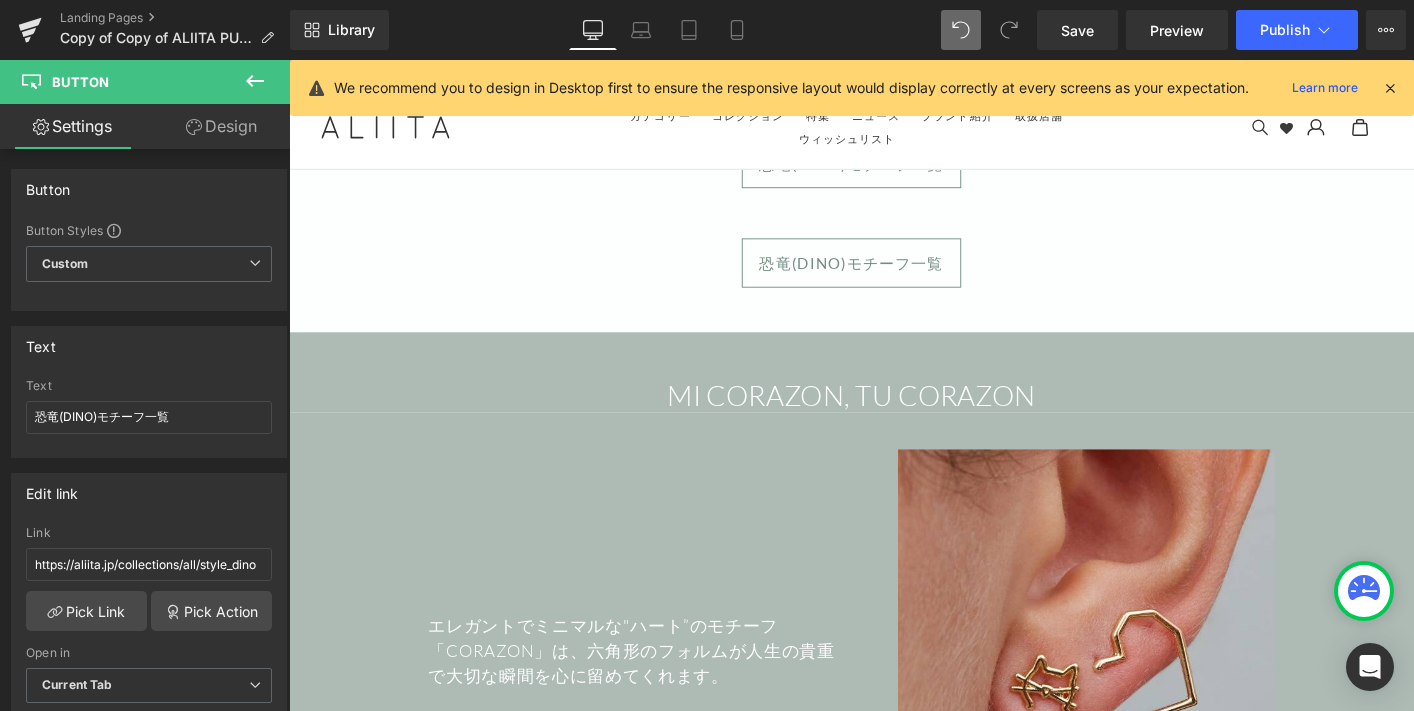 click on "恐竜(DINO)モチーフ一覧" at bounding box center (894, 278) 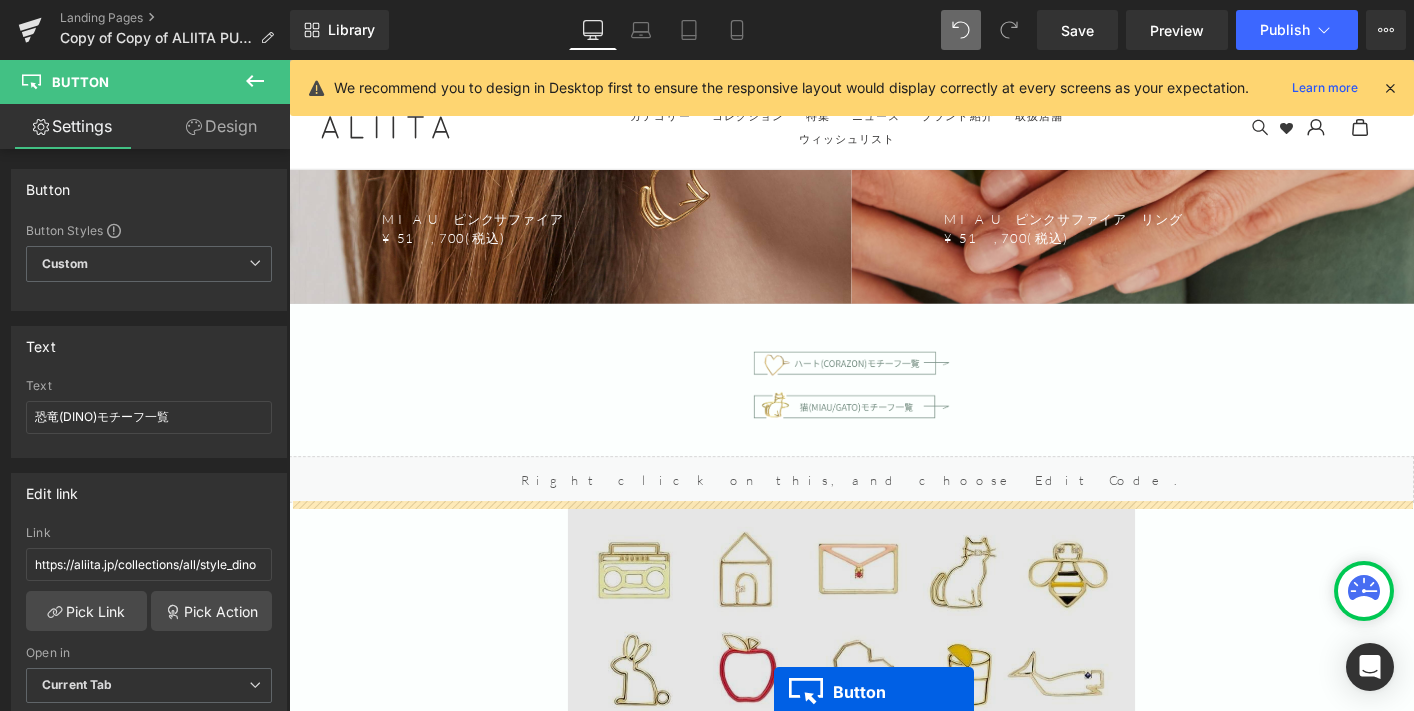 scroll, scrollTop: 10618, scrollLeft: 0, axis: vertical 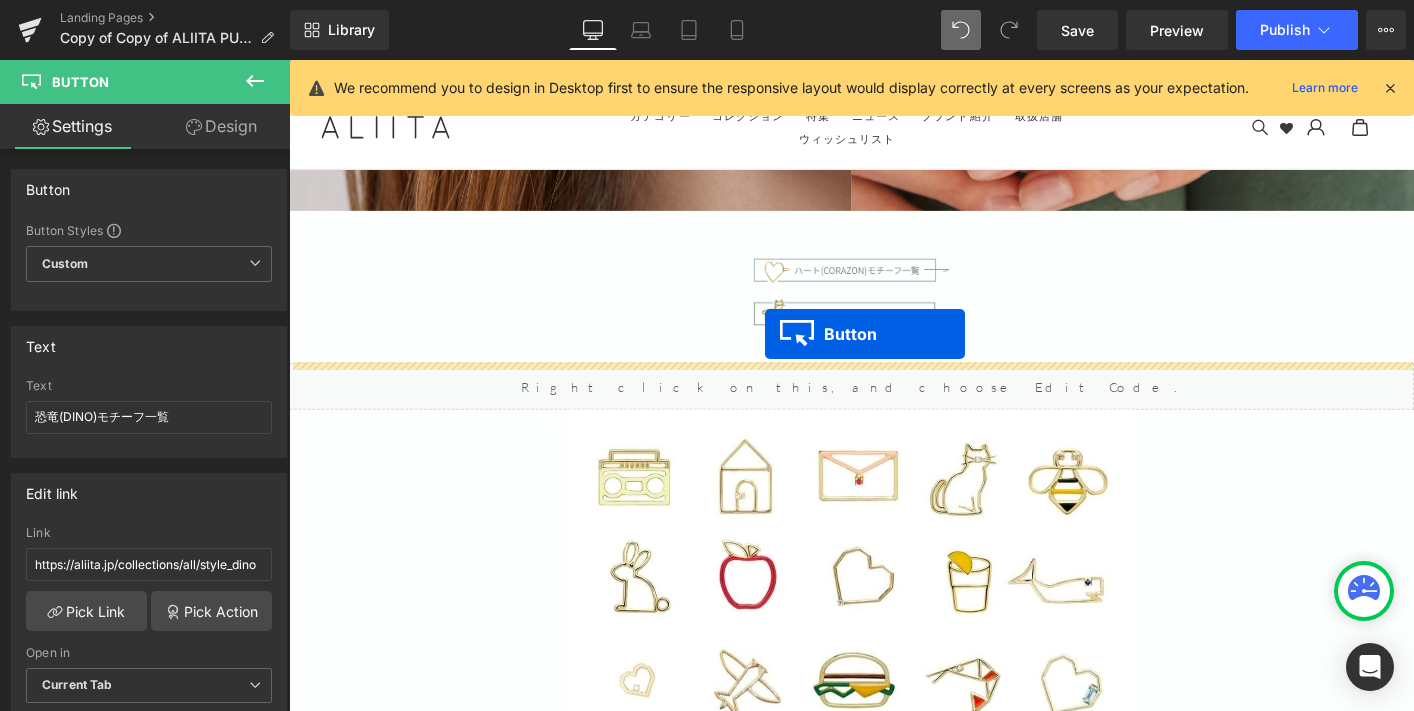drag, startPoint x: 863, startPoint y: 275, endPoint x: 801, endPoint y: 355, distance: 101.21265 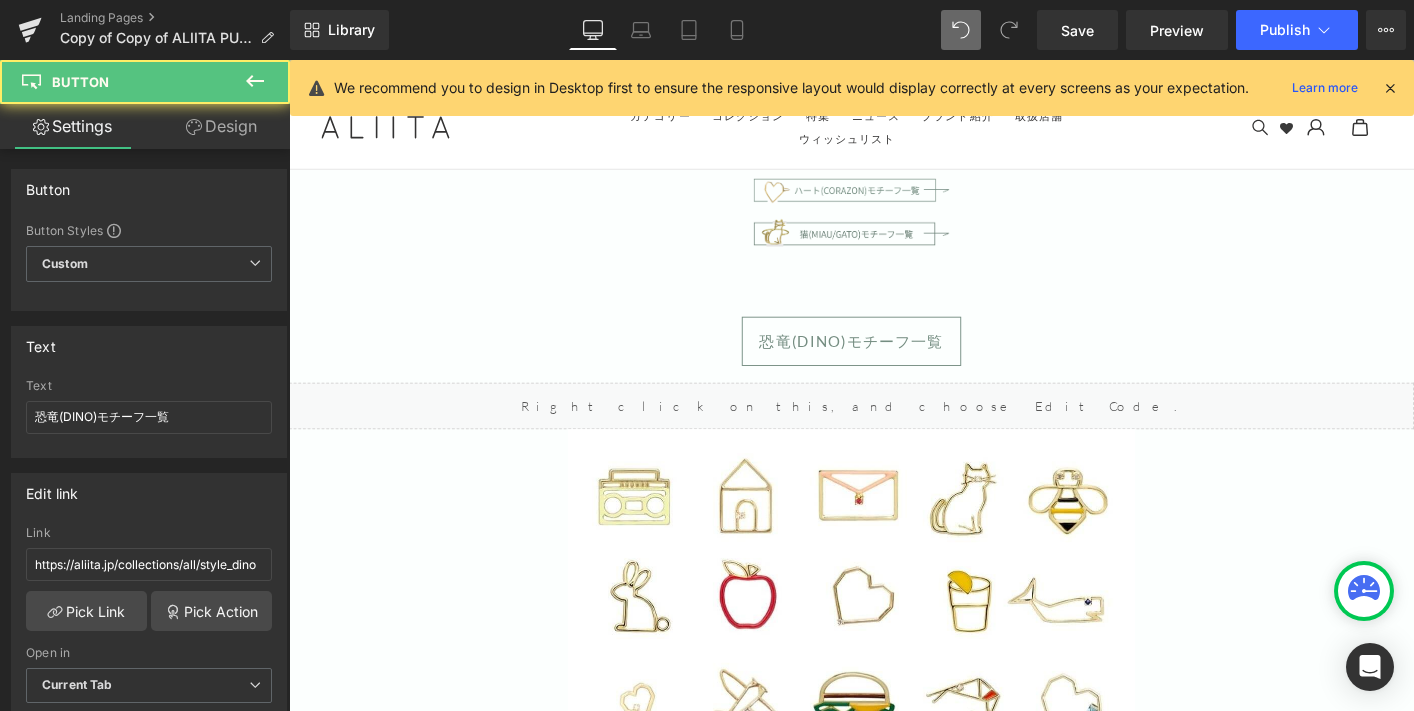 scroll, scrollTop: 10532, scrollLeft: 0, axis: vertical 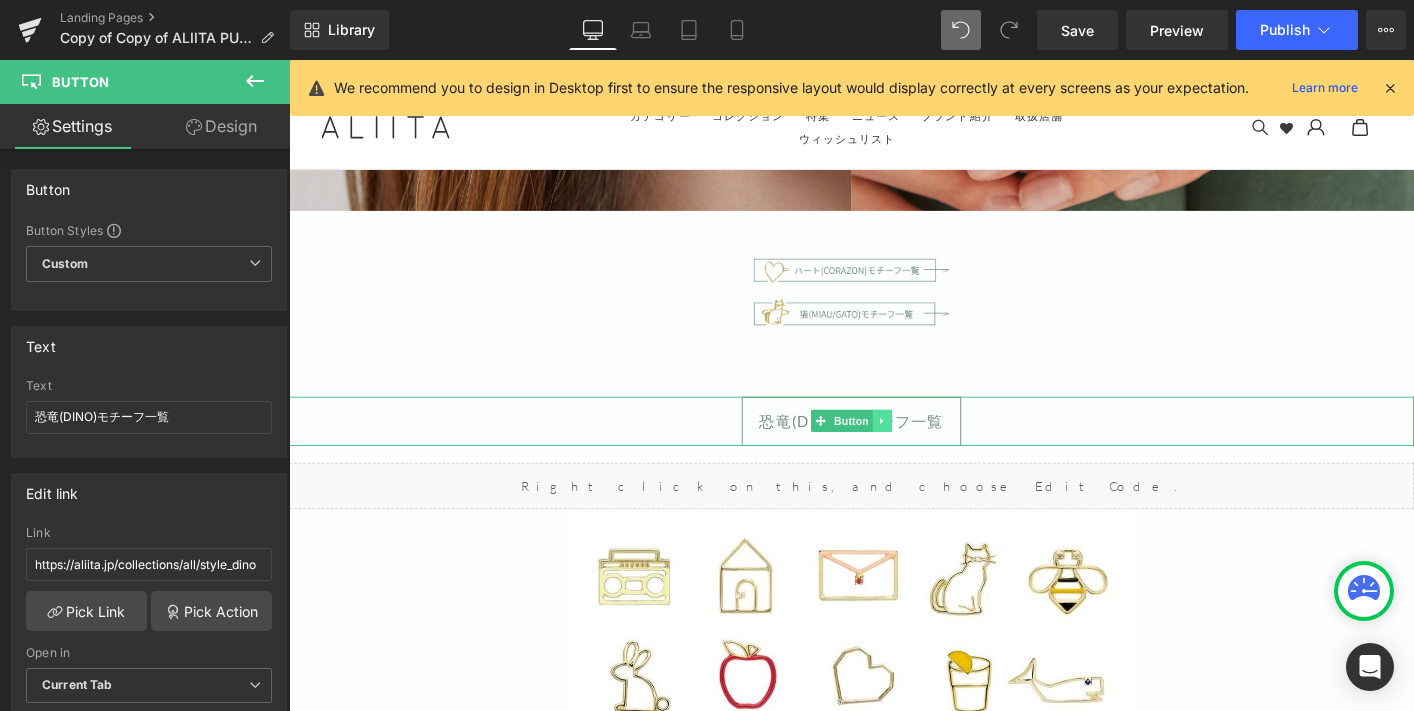 click at bounding box center (927, 448) 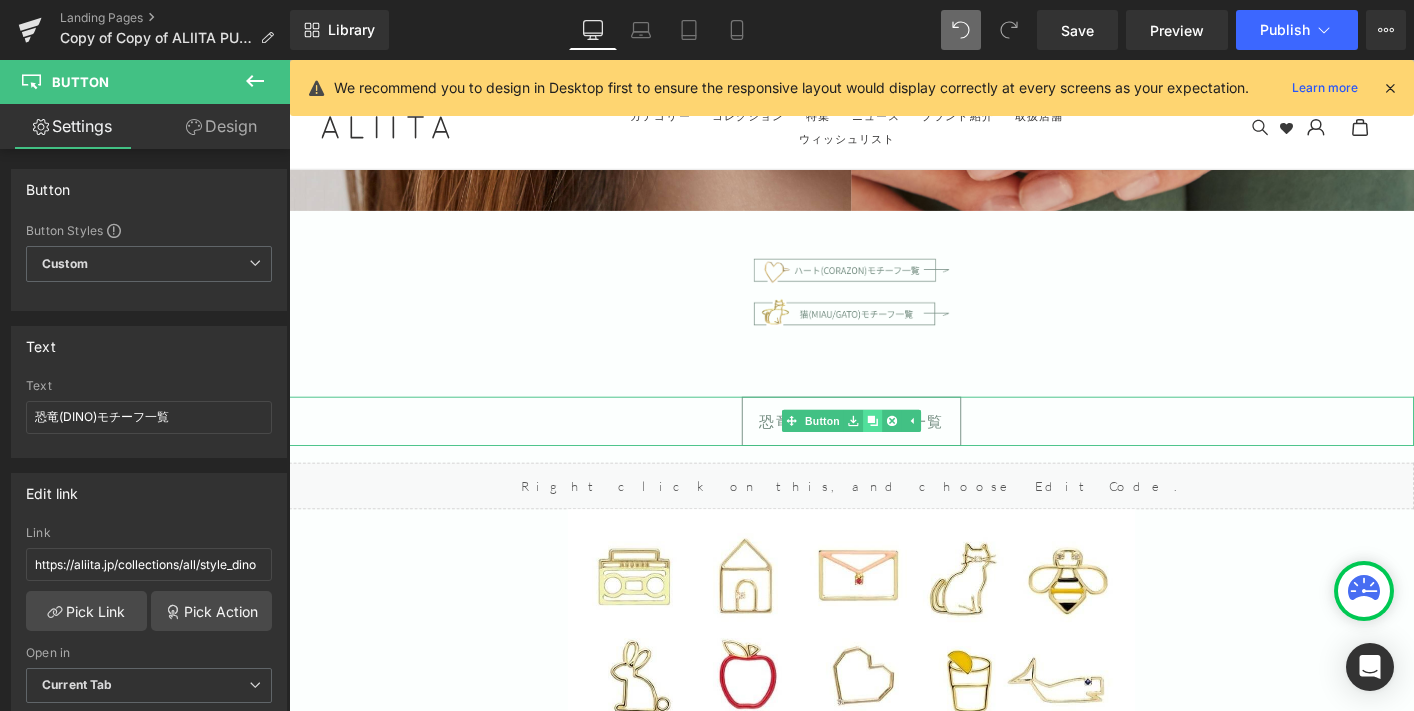 click 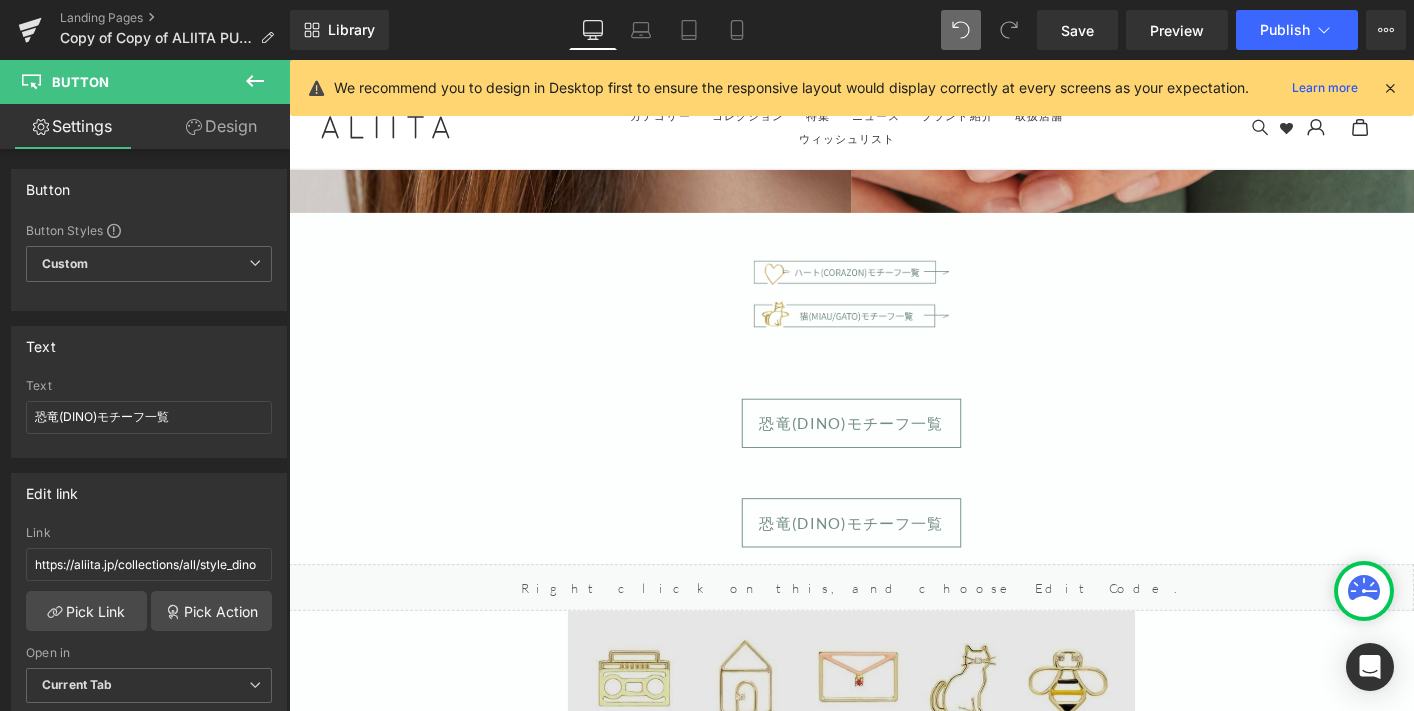 scroll, scrollTop: 10491, scrollLeft: 0, axis: vertical 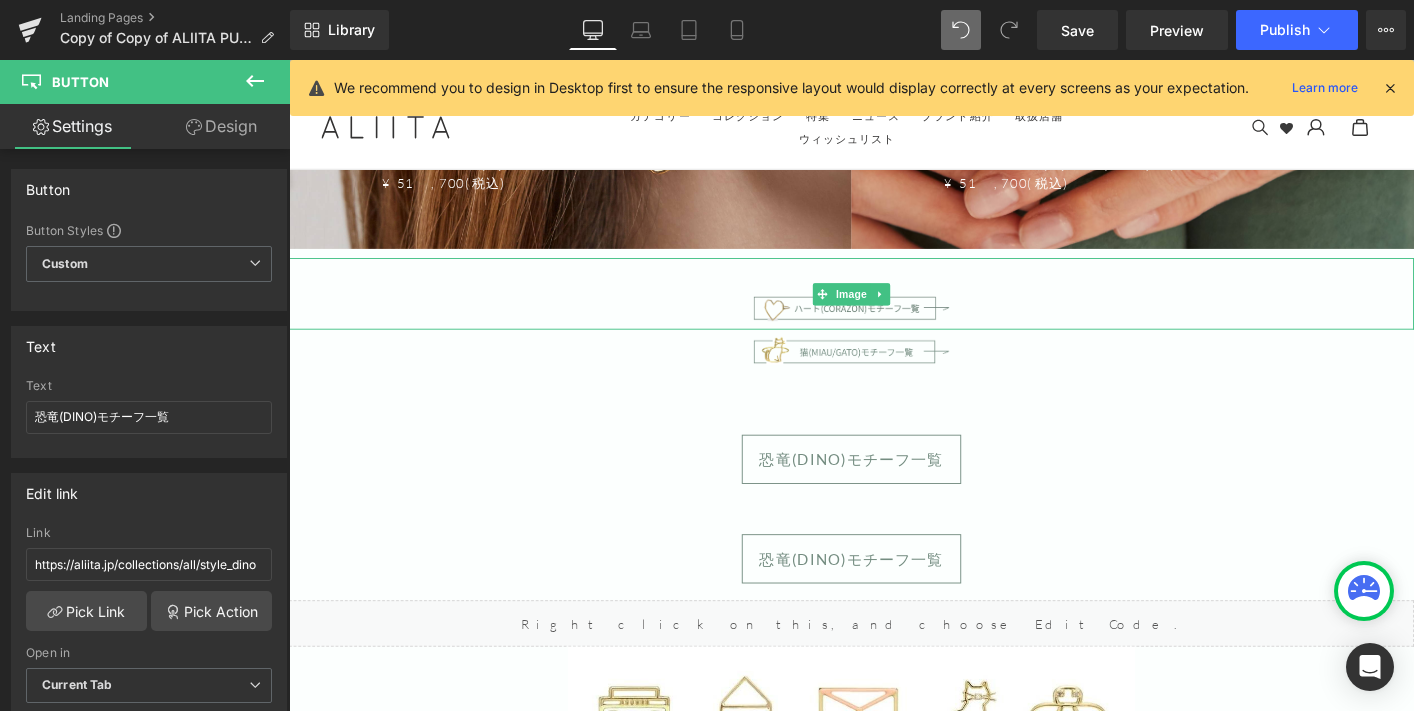 click at bounding box center (894, 311) 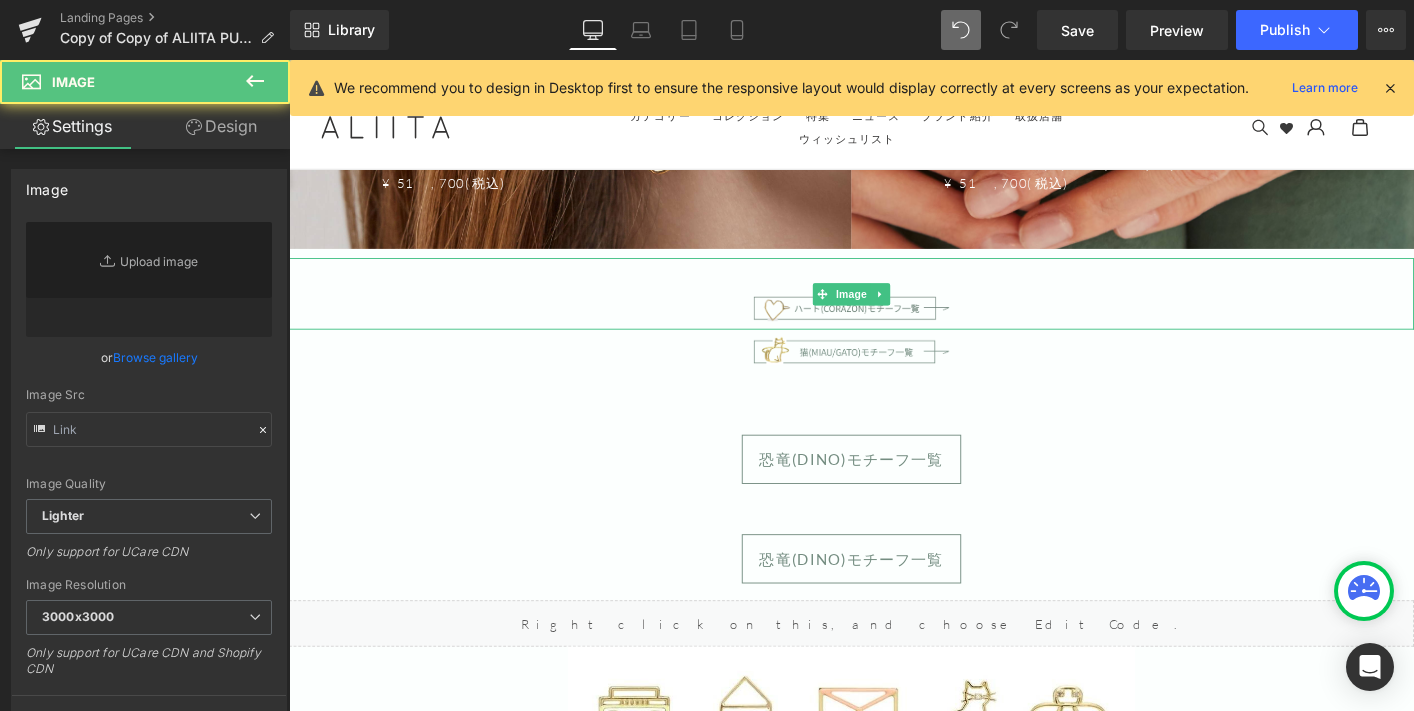 type on "https://ucarecdn.com/8b15bb96-8949-4986-b9e7-ce2237e72d49/-/format/auto/-/preview/3000x3000/-/quality/lighter/button-heart.png" 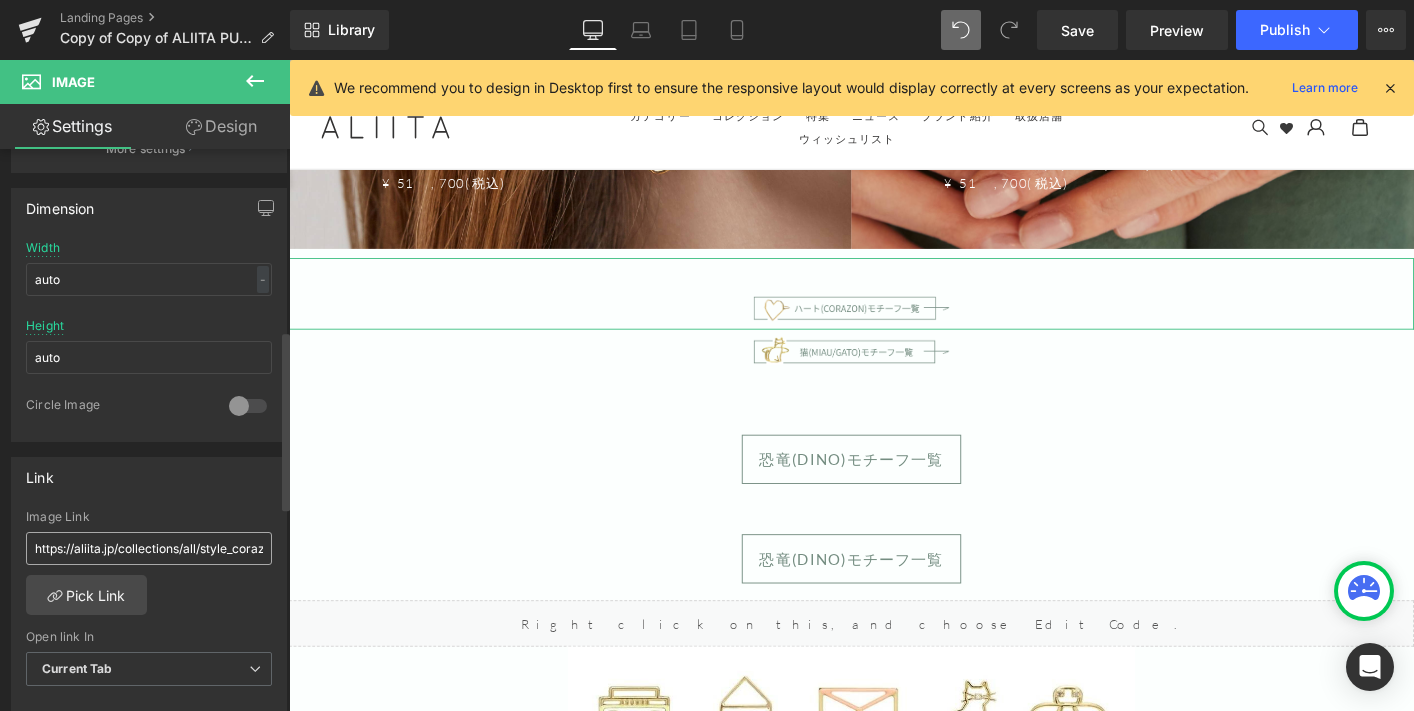 scroll, scrollTop: 573, scrollLeft: 0, axis: vertical 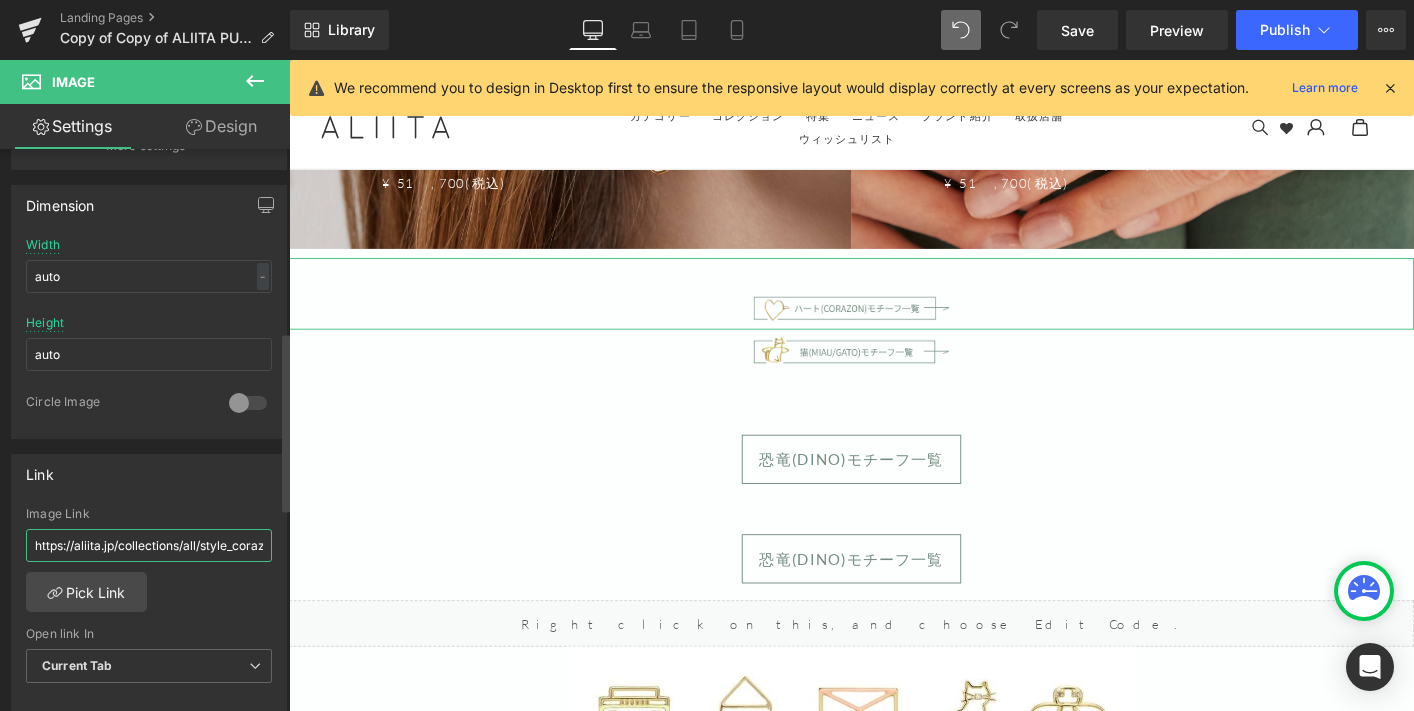 click on "https://aliita.jp/collections/all/style_corazon" at bounding box center [149, 545] 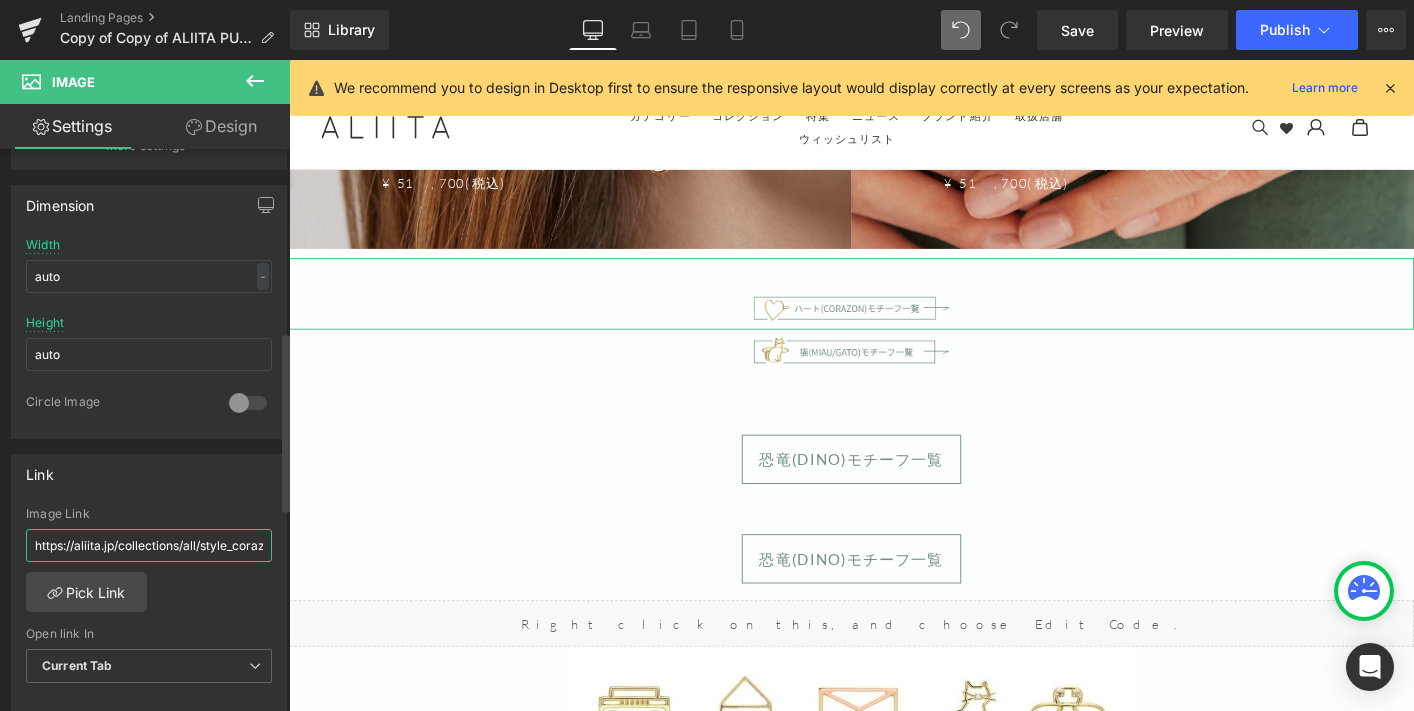 click on "https://aliita.jp/collections/all/style_corazon" at bounding box center (149, 545) 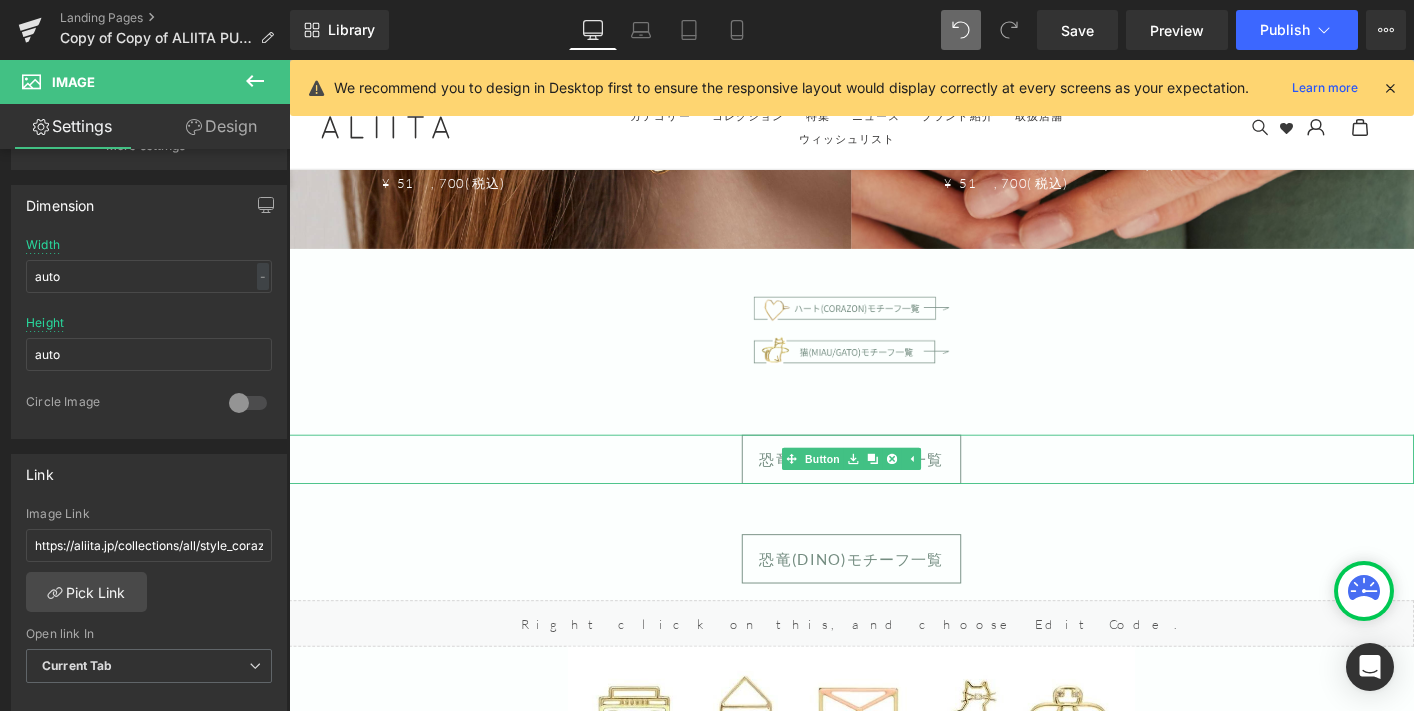 click on "恐竜(DINO)モチーフ一覧" at bounding box center (894, 489) 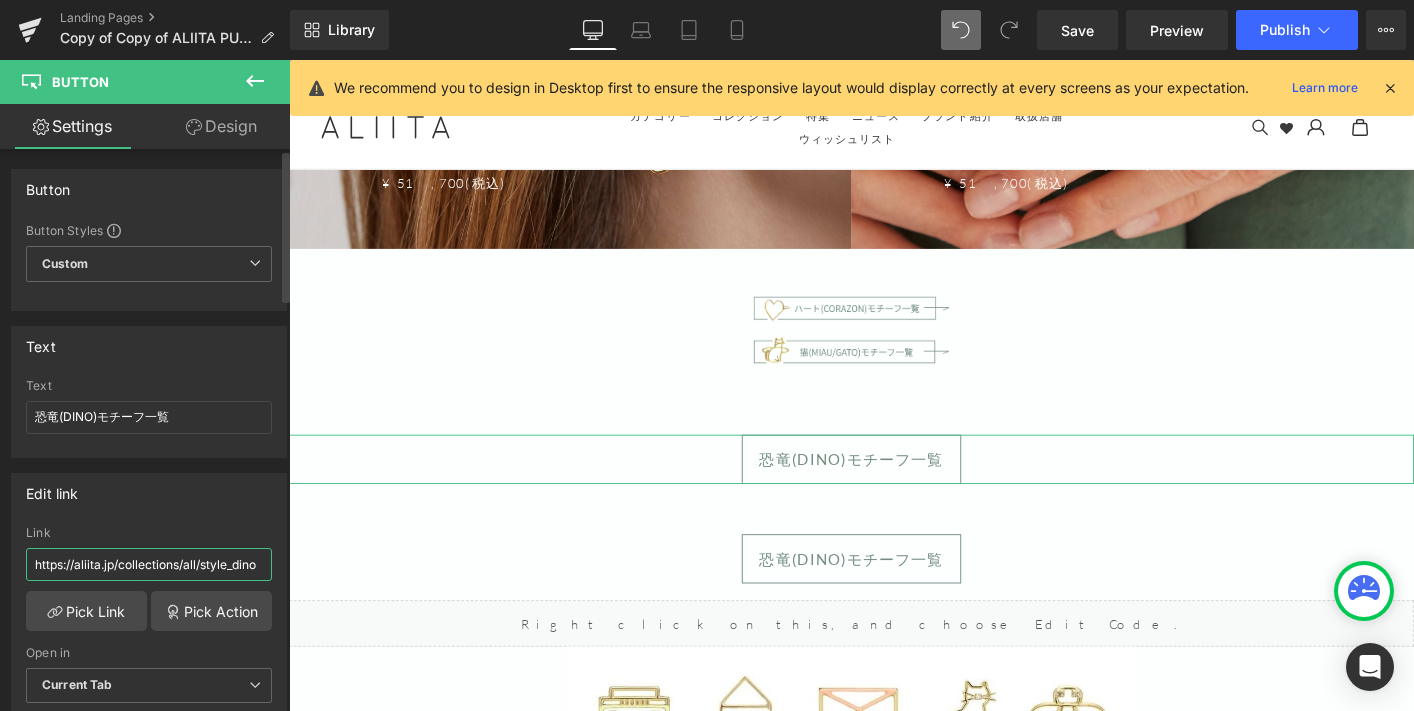 click on "https://aliita.jp/collections/all/style_dino" at bounding box center (149, 564) 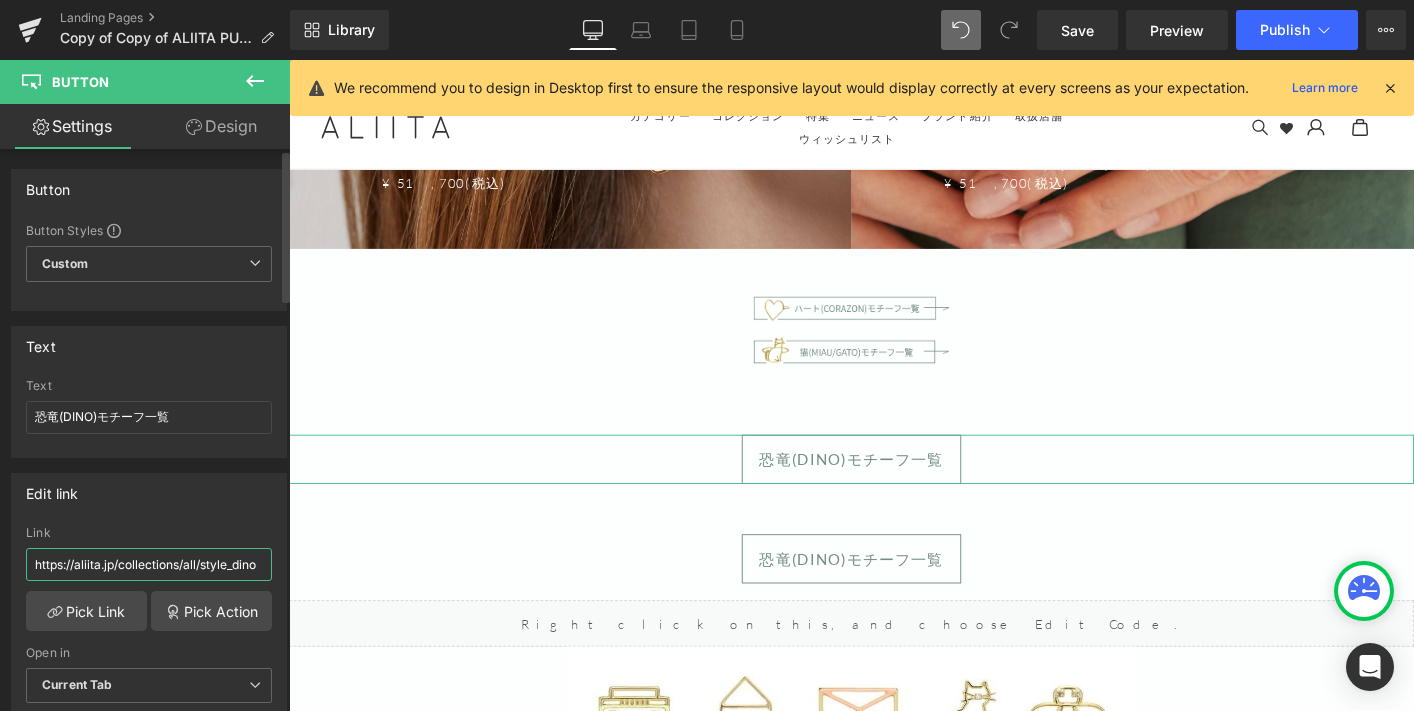 click on "https://aliita.jp/collections/all/style_dino" at bounding box center [149, 564] 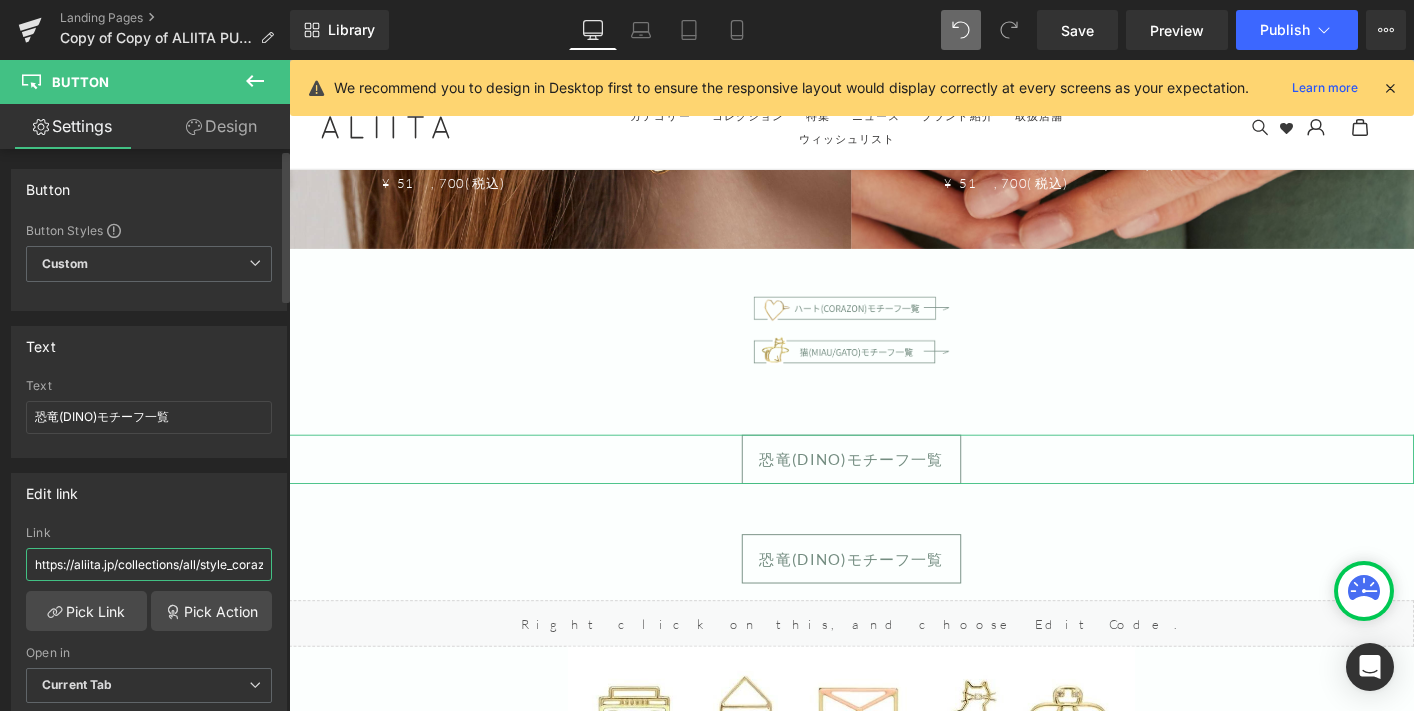 scroll, scrollTop: 0, scrollLeft: 26, axis: horizontal 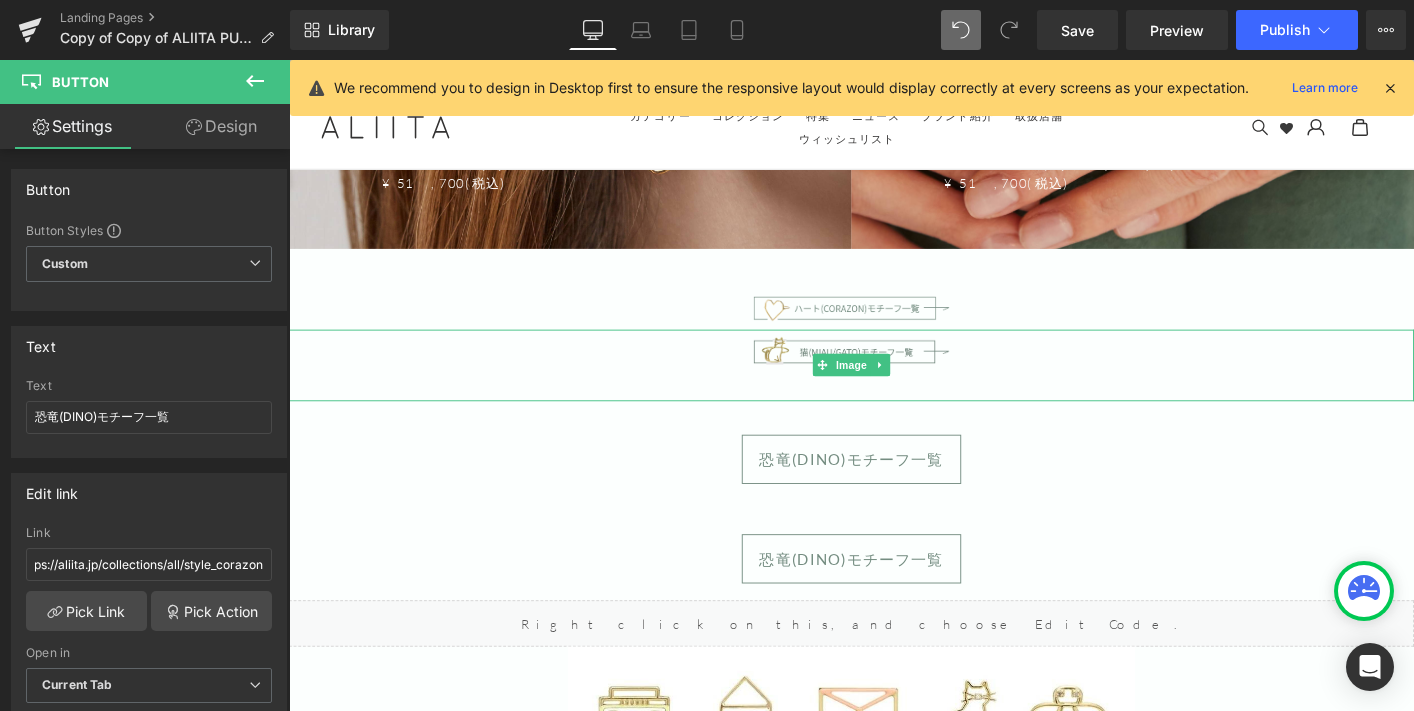 click at bounding box center [894, 388] 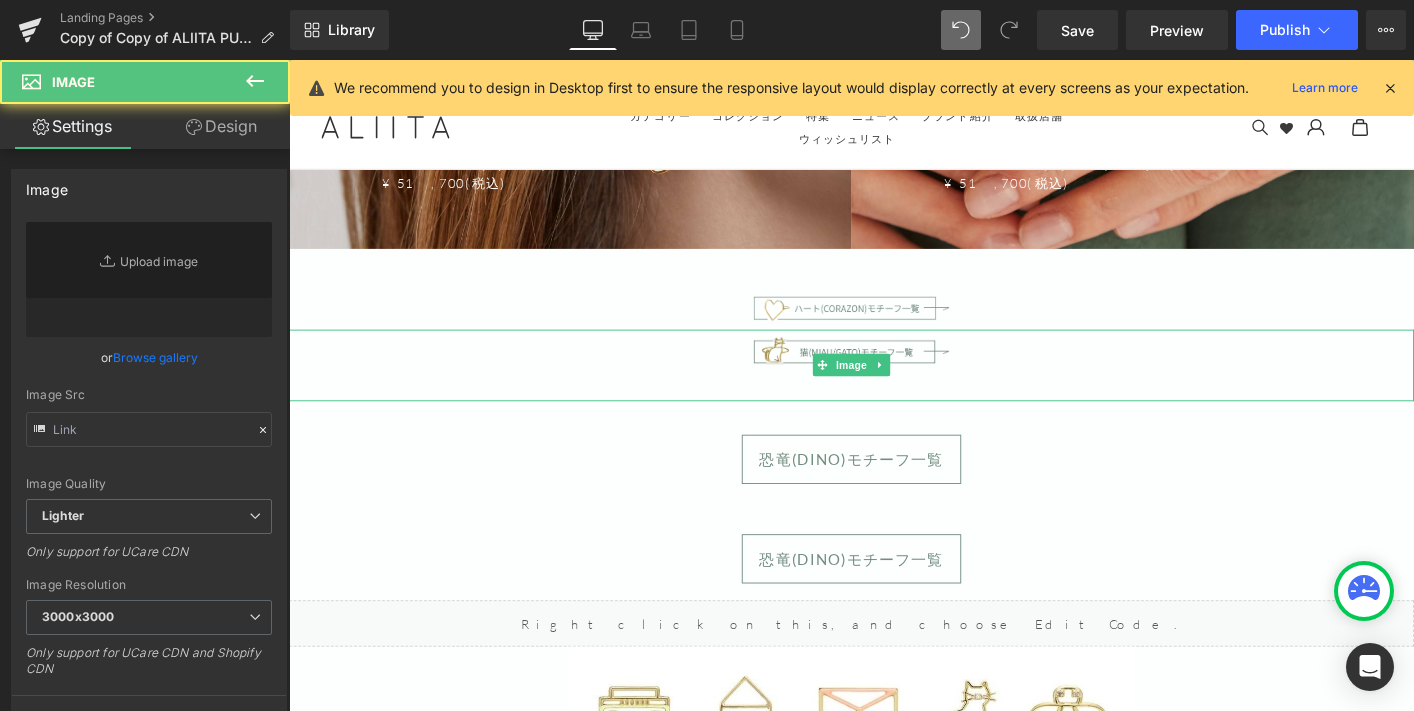 type on "https://ucarecdn.com/a0da294b-9211-4c36-9b6e-4934ccb7615c/-/format/auto/-/preview/3000x3000/-/quality/lighter/button-miau.png" 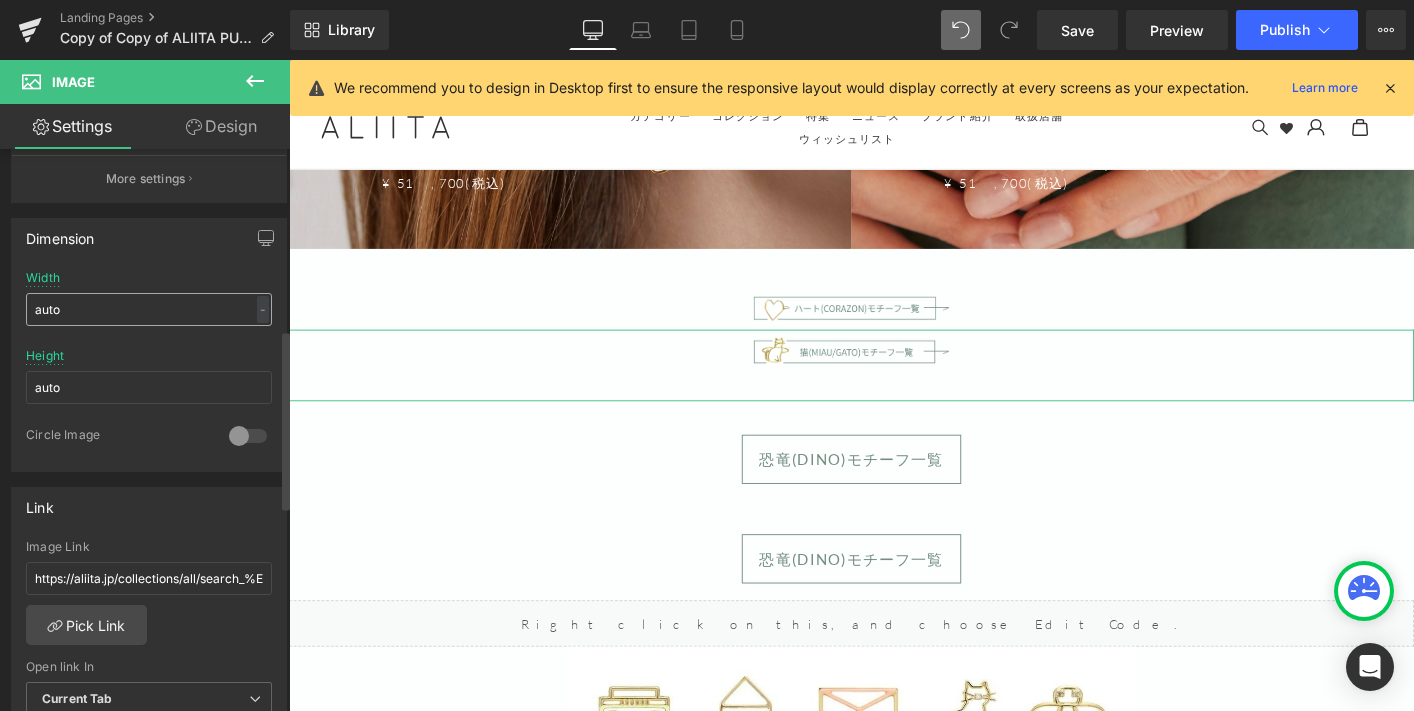 scroll, scrollTop: 567, scrollLeft: 0, axis: vertical 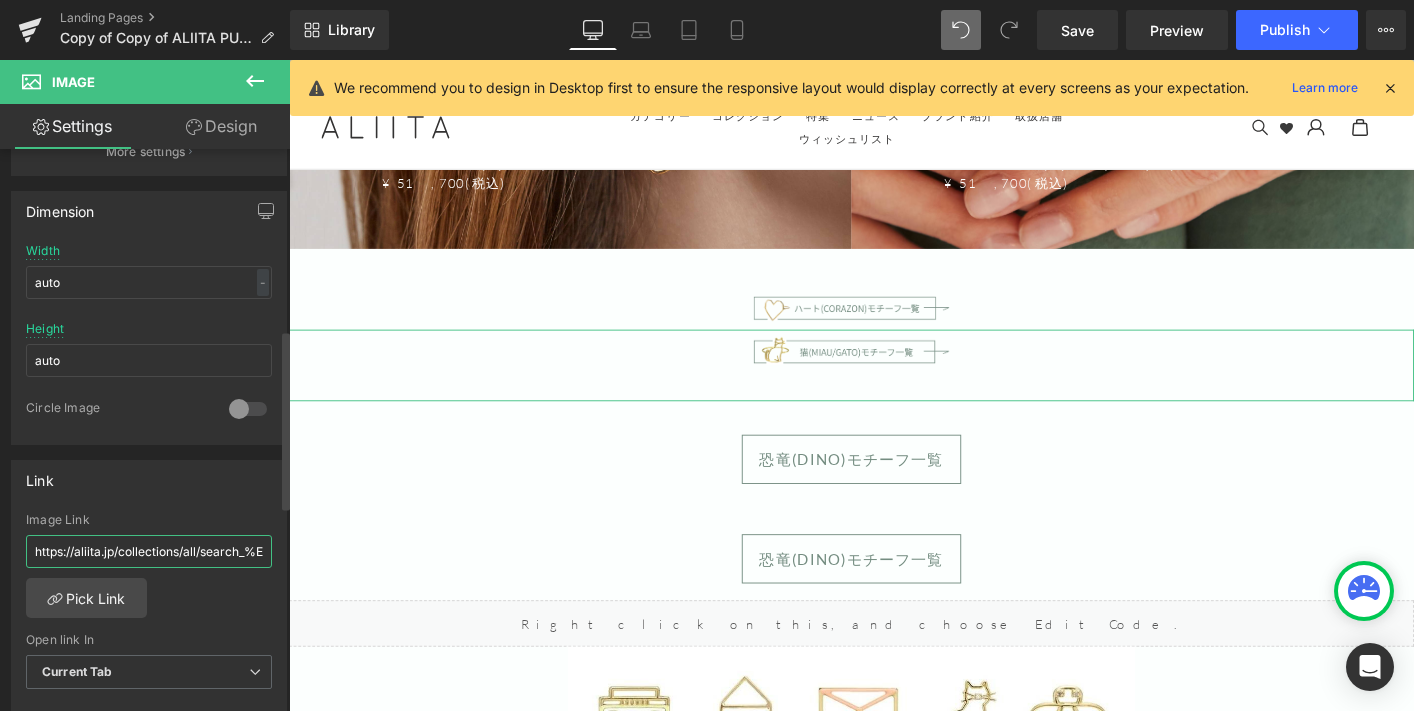 click on "https://aliita.jp/collections/all/search_%E3%83%8D%E3%82%B3" at bounding box center [149, 551] 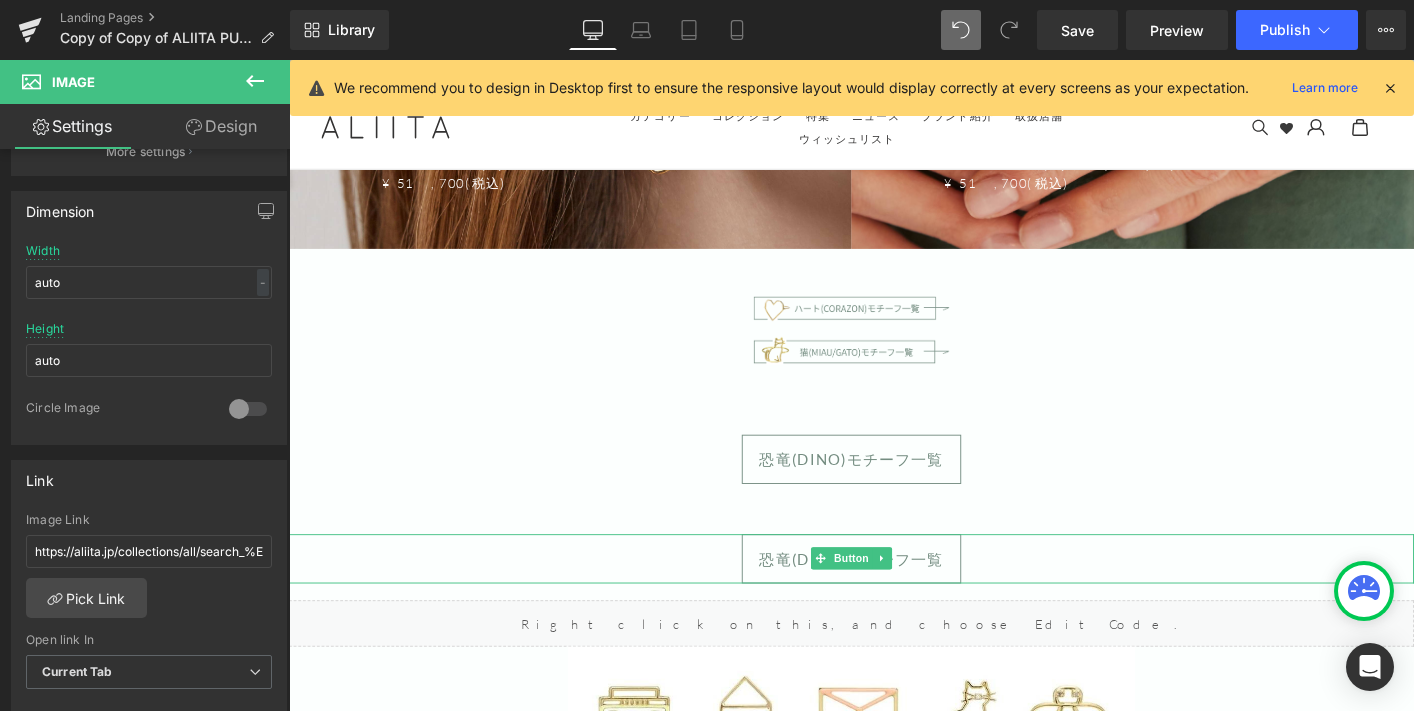 click on "恐竜(DINO)モチーフ一覧" at bounding box center [894, 596] 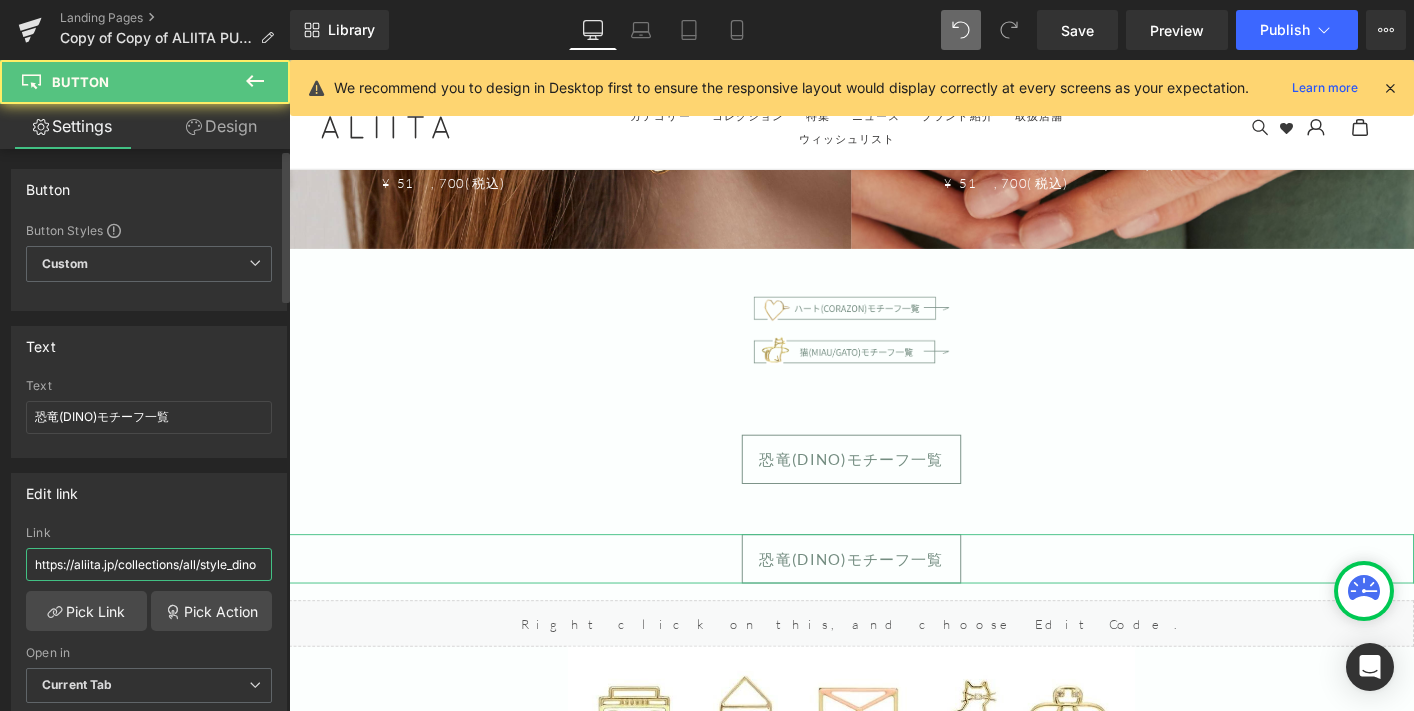 click on "https://aliita.jp/collections/all/style_dino" at bounding box center [149, 564] 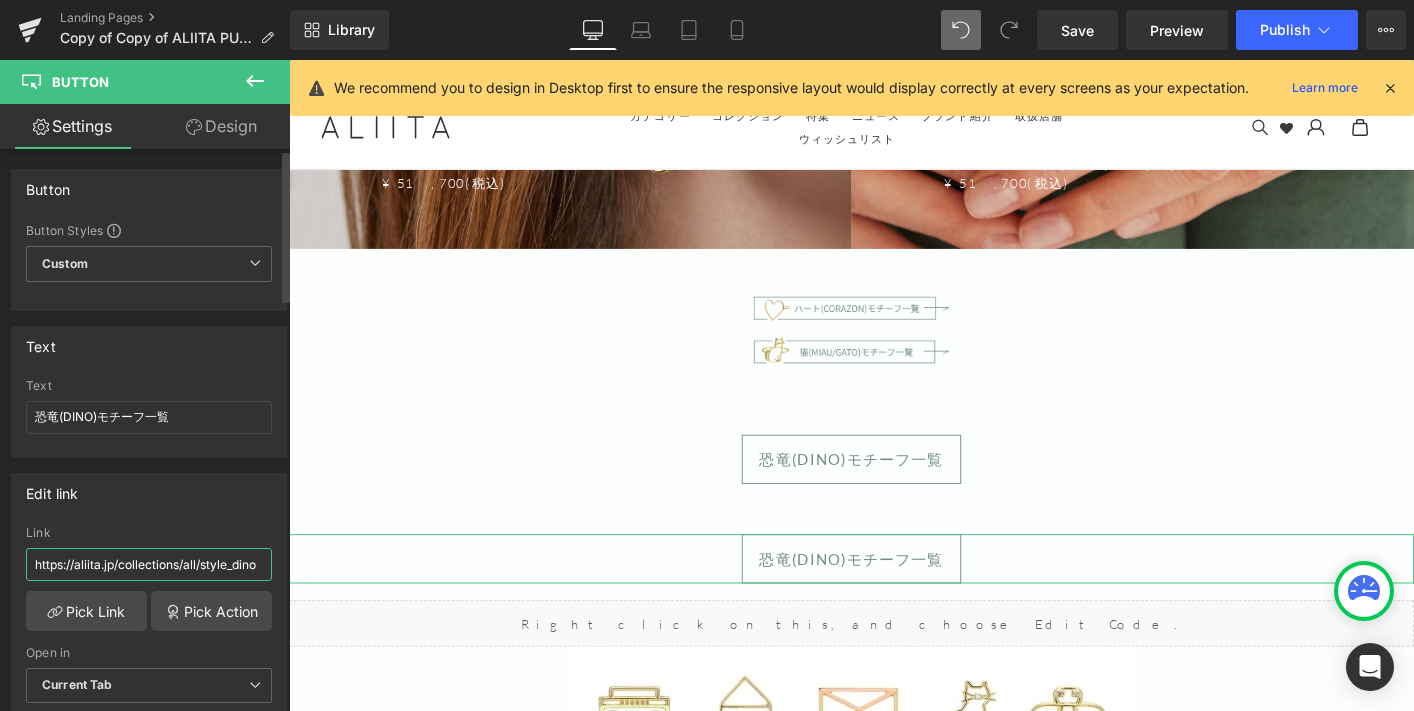 click on "https://aliita.jp/collections/all/style_dino" at bounding box center [149, 564] 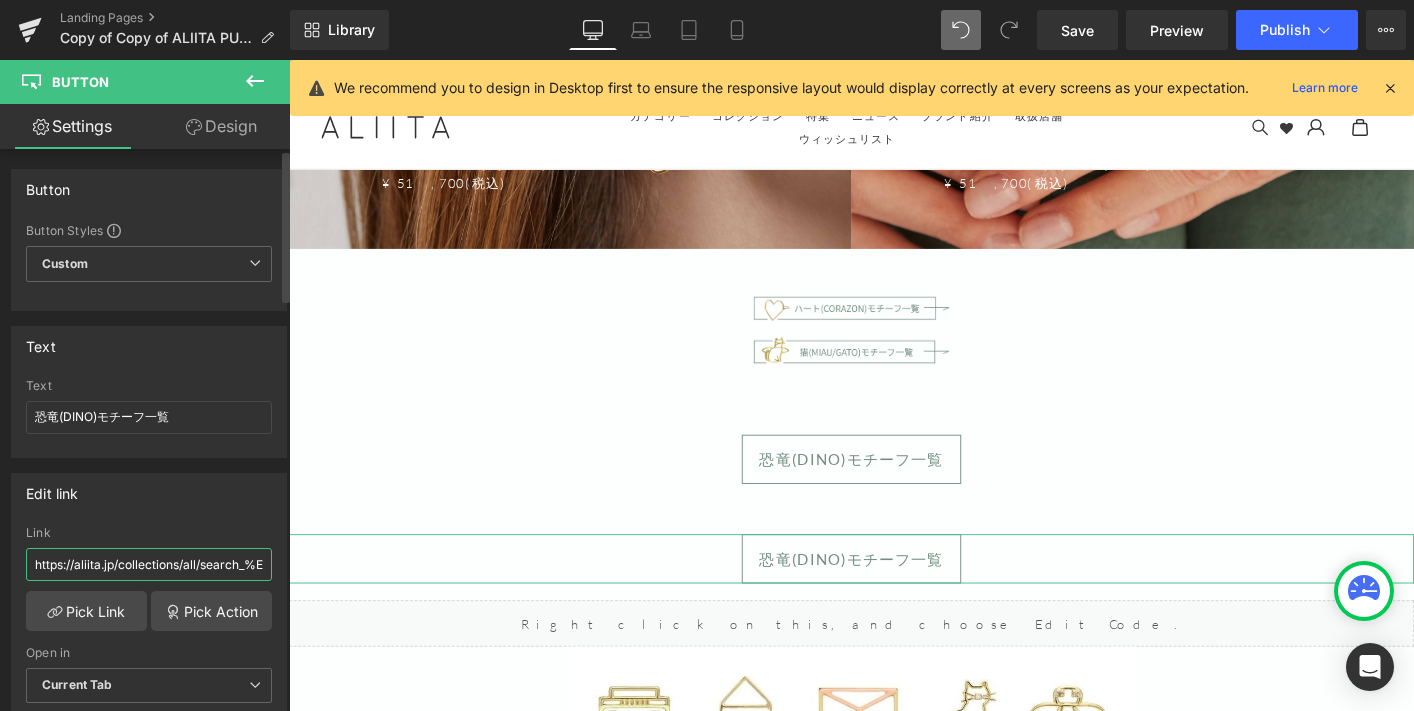 scroll, scrollTop: 0, scrollLeft: 152, axis: horizontal 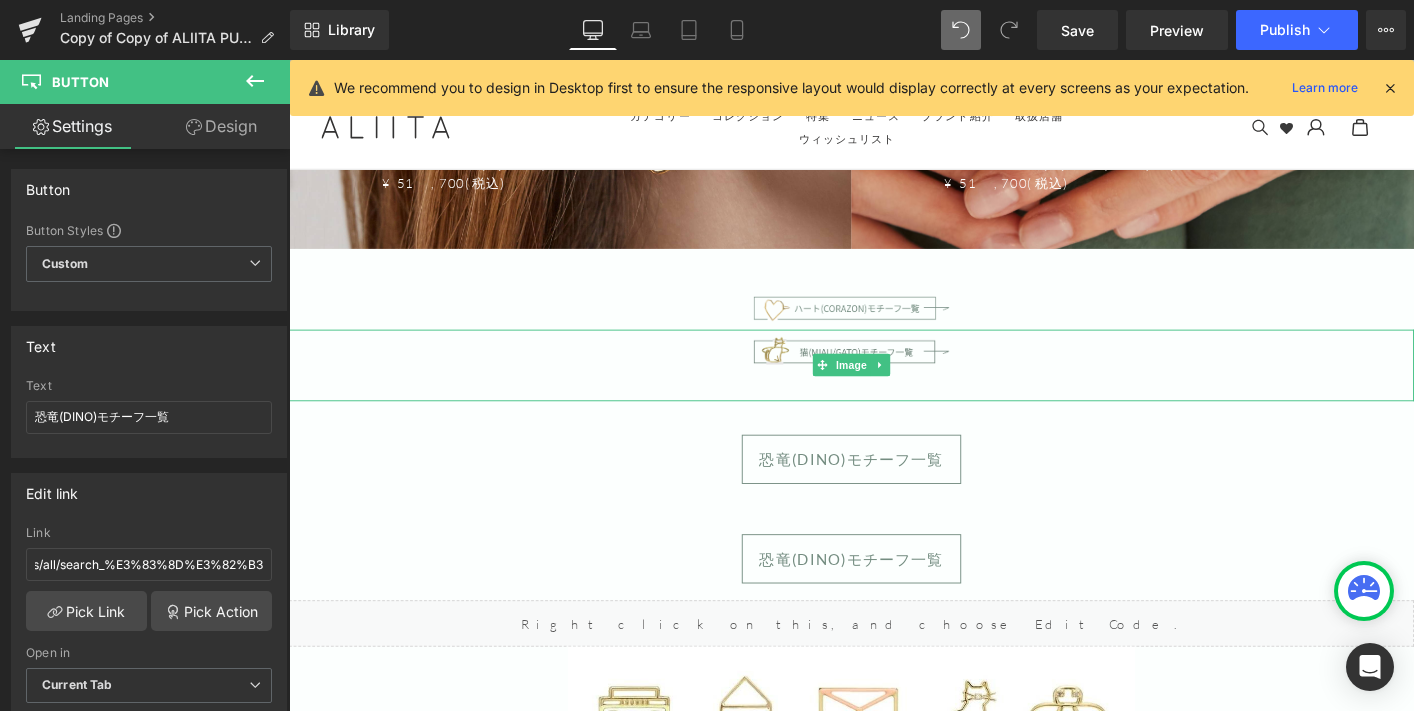 click at bounding box center [894, 388] 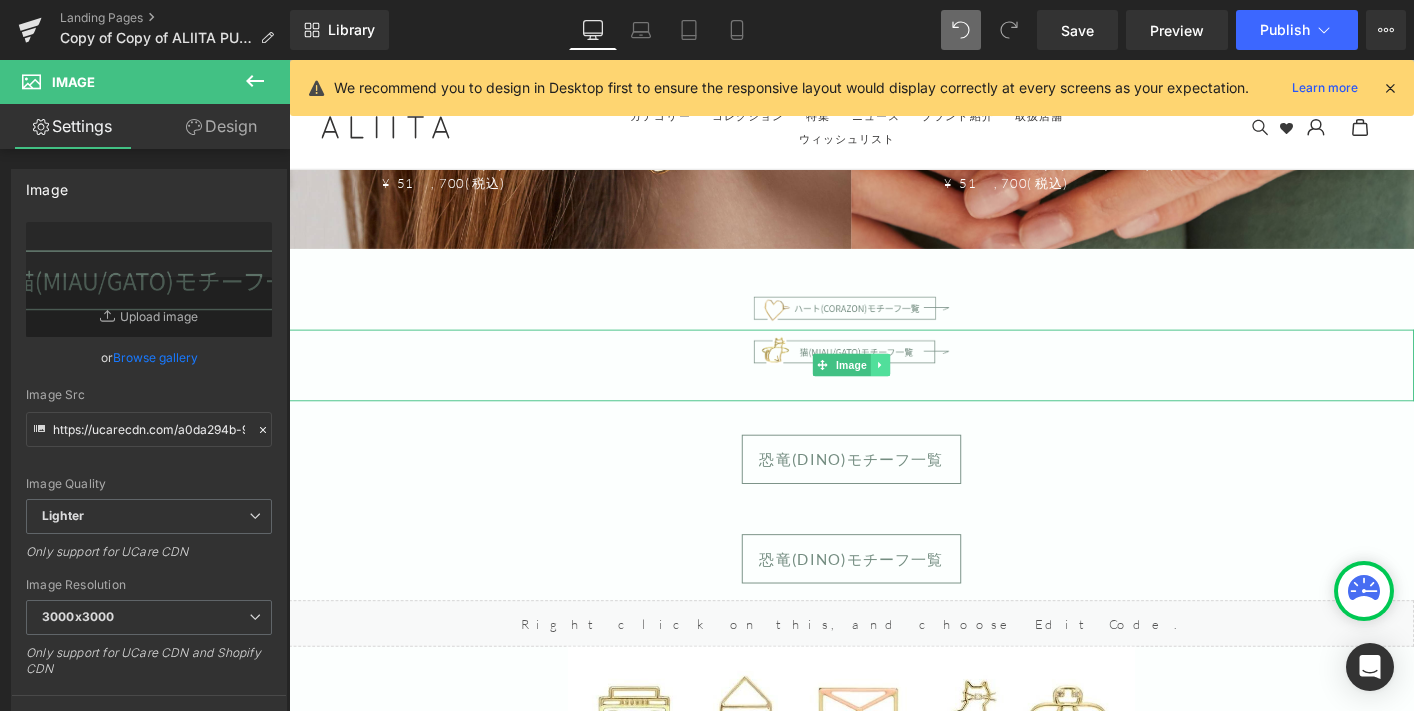 click 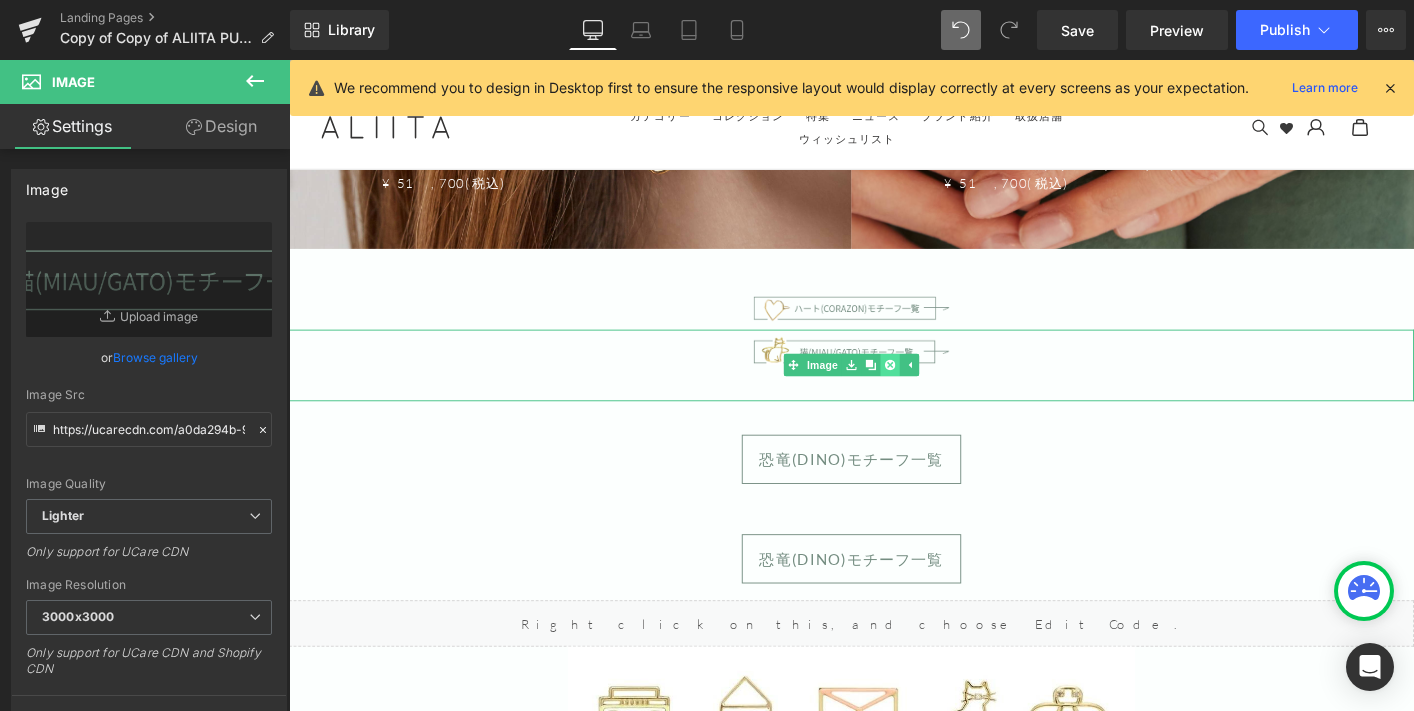 click 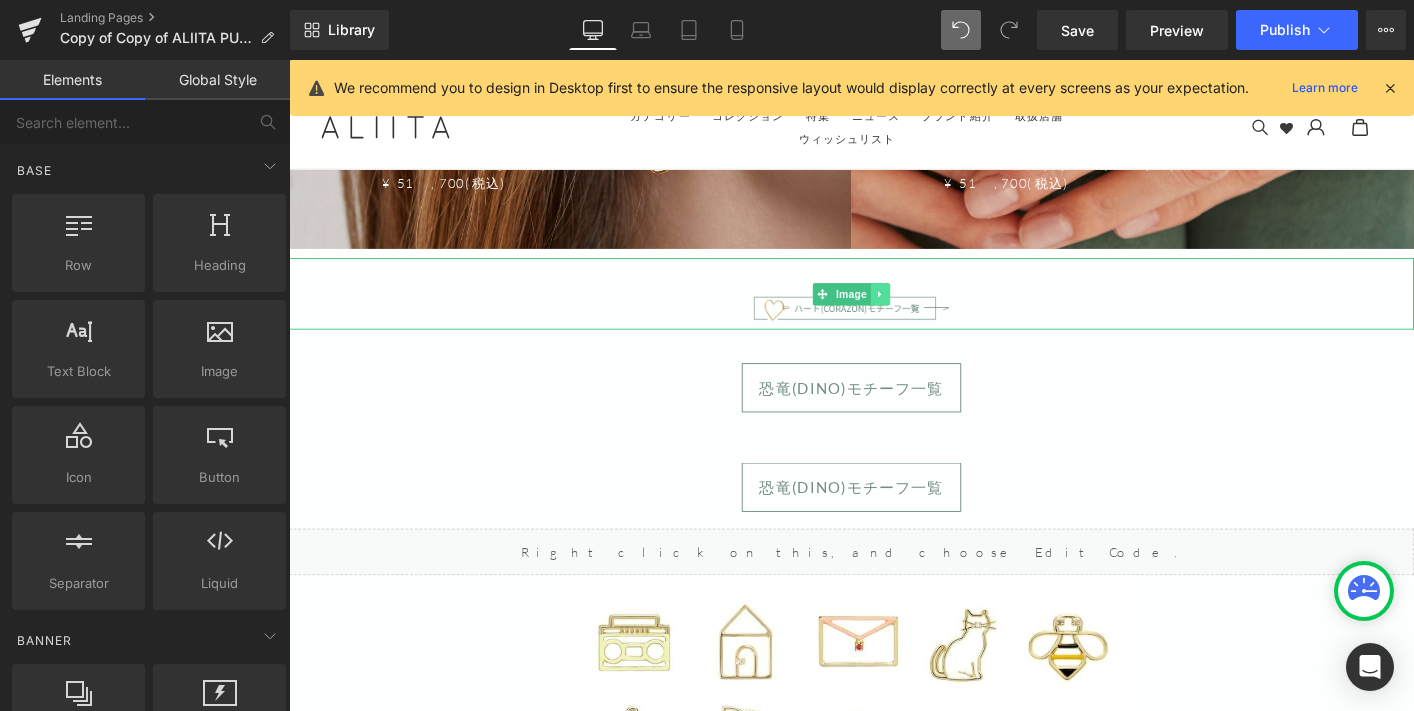 click 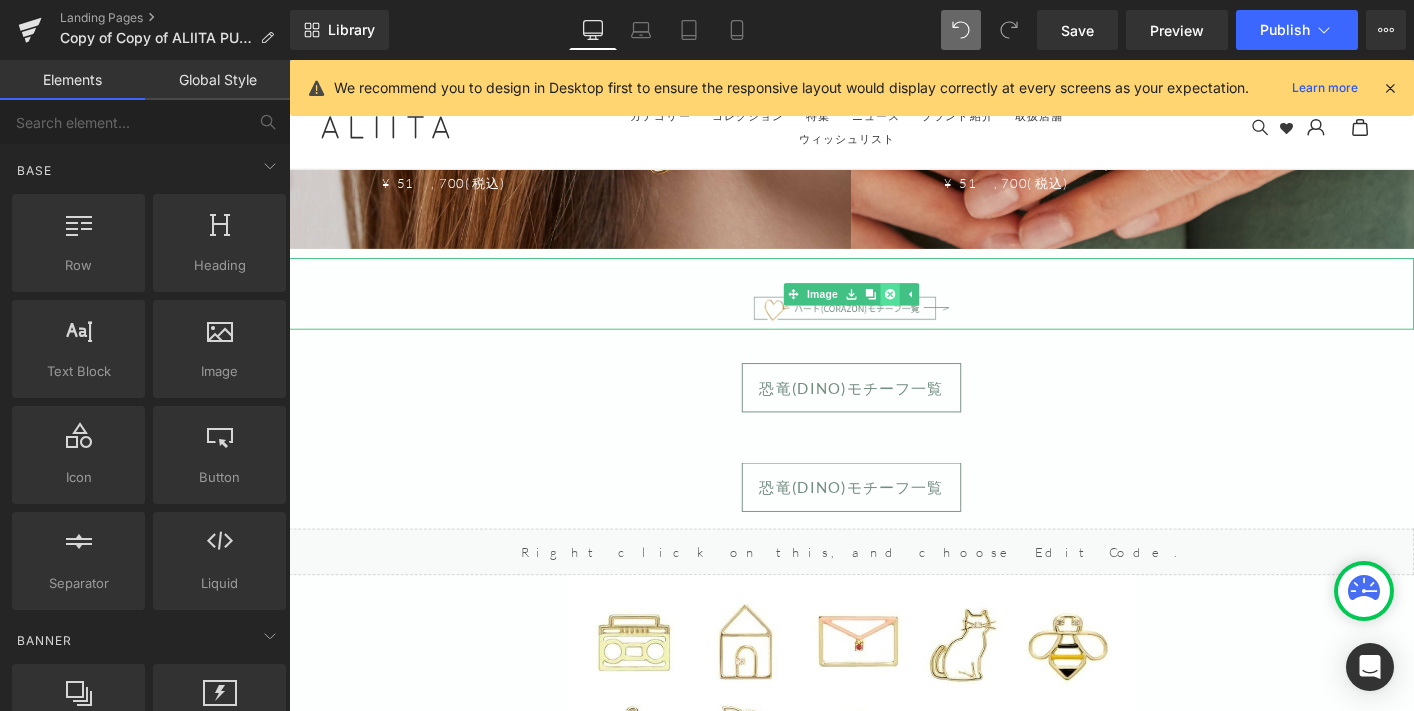 click 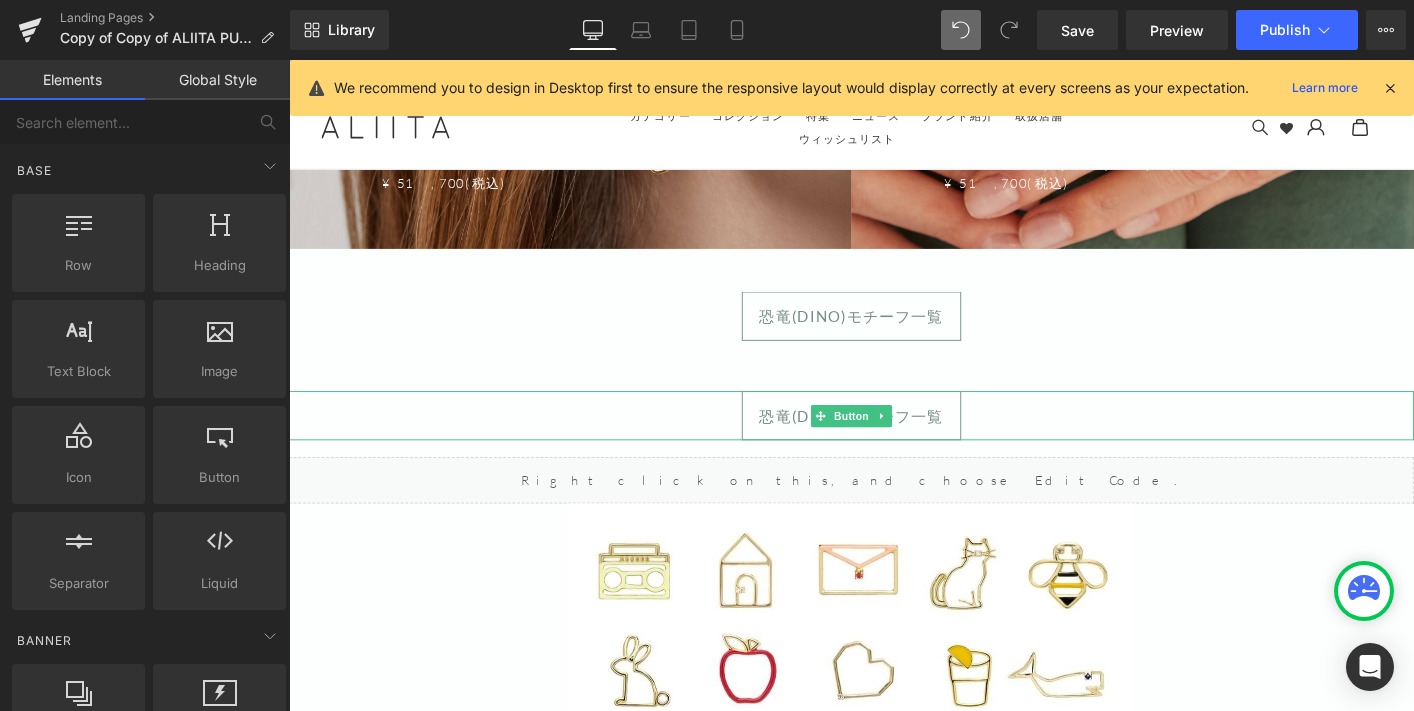 click on "恐竜(DINO)モチーフ一覧" at bounding box center (894, 442) 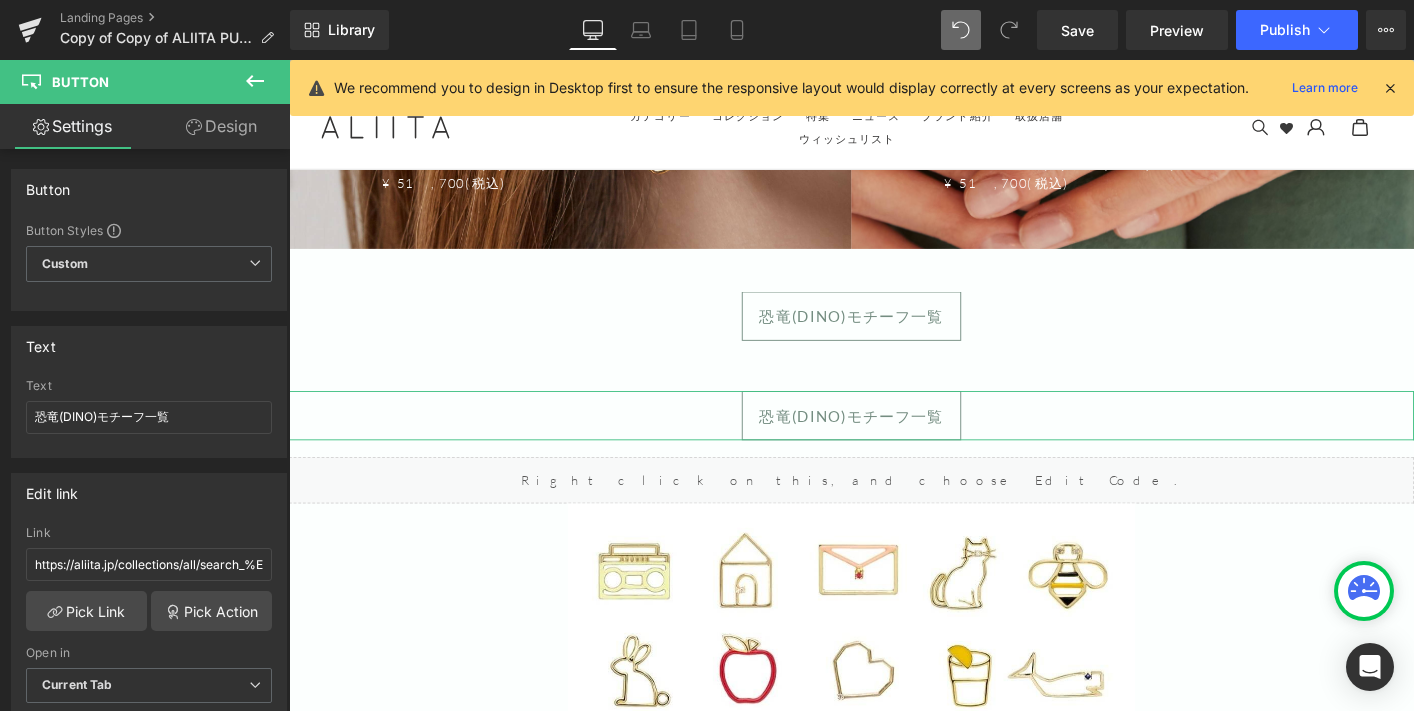 click on "Design" at bounding box center (221, 126) 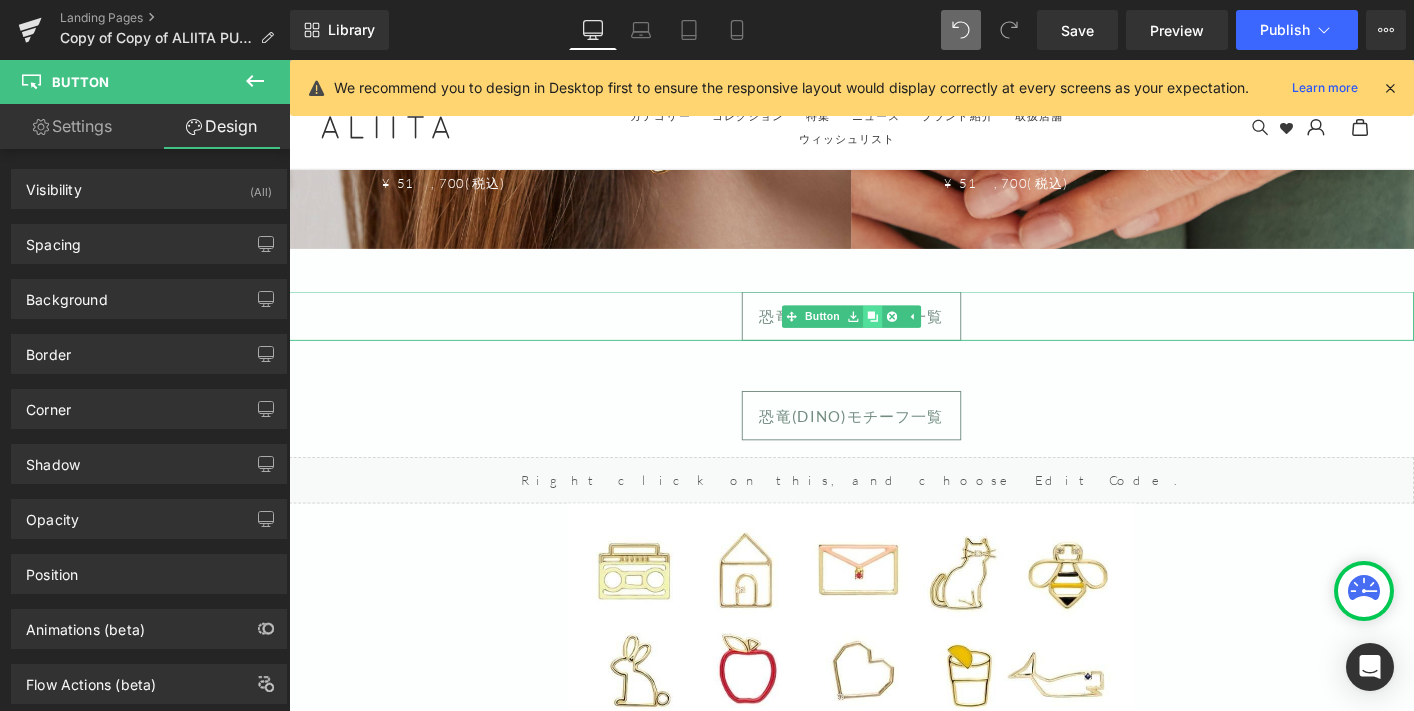 click 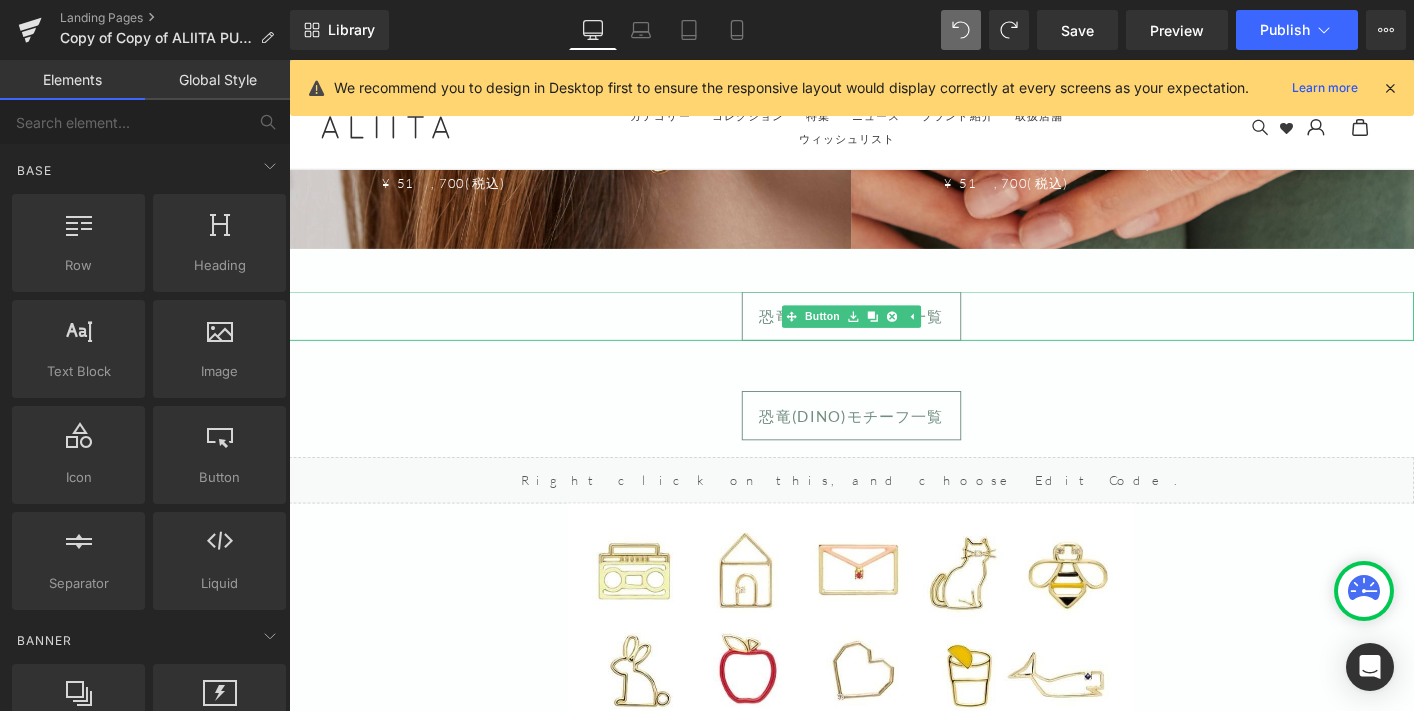 click on "恐竜(DINO)モチーフ一覧" at bounding box center [894, 335] 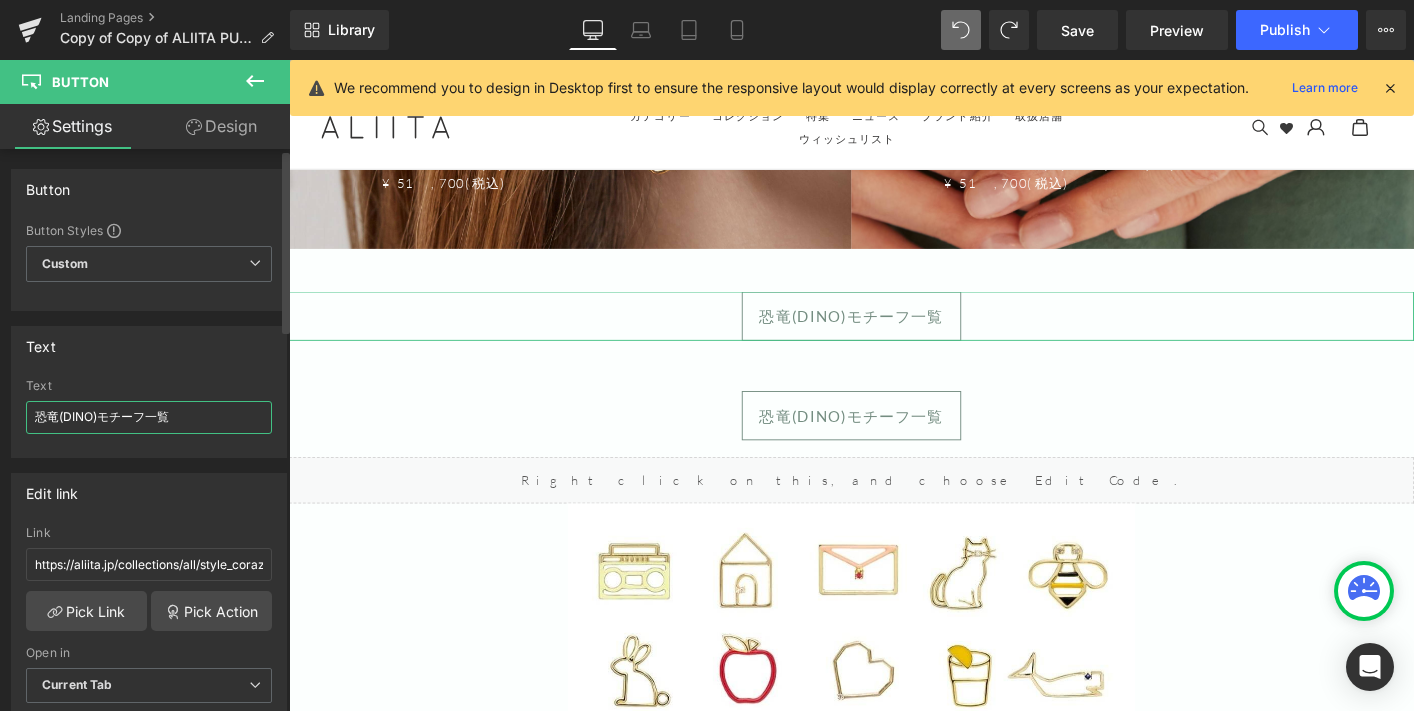 click on "恐竜(DINO)モチーフ一覧" at bounding box center [149, 417] 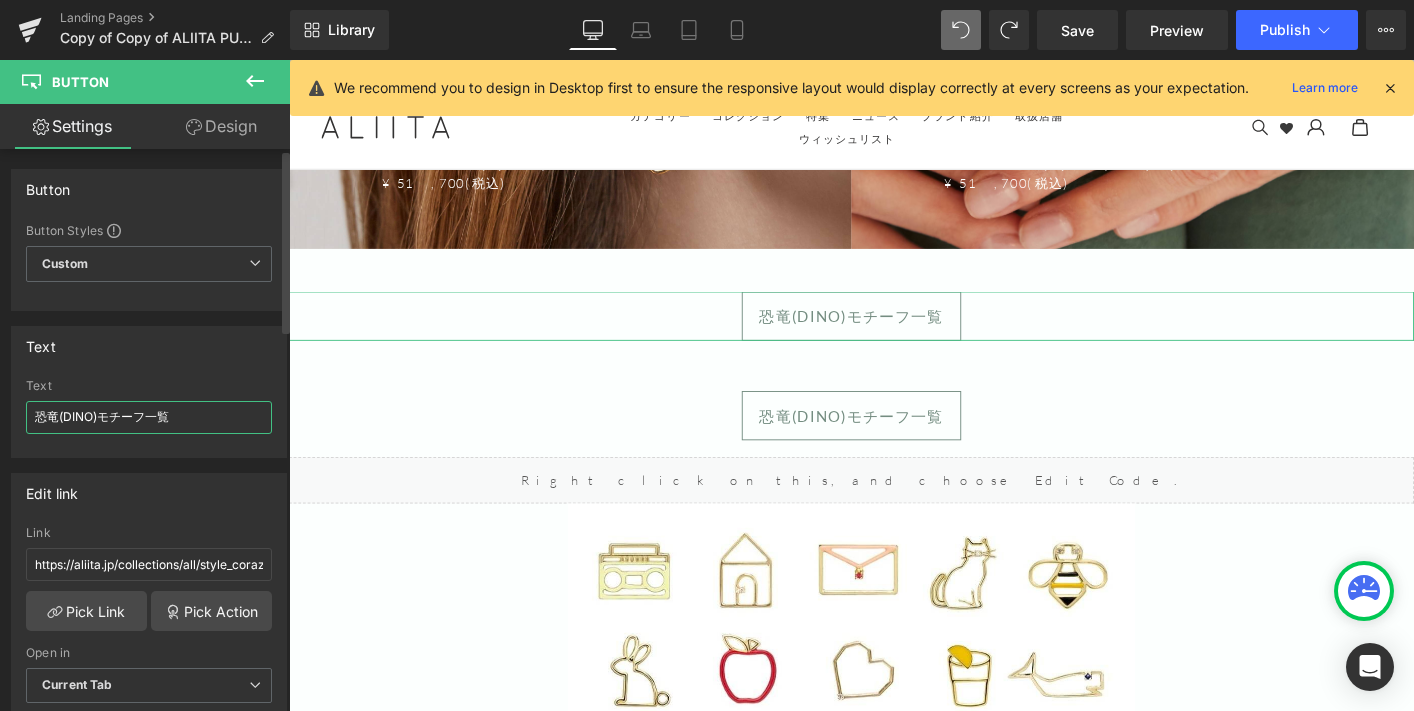 click on "恐竜(DINO)モチーフ一覧" at bounding box center [149, 417] 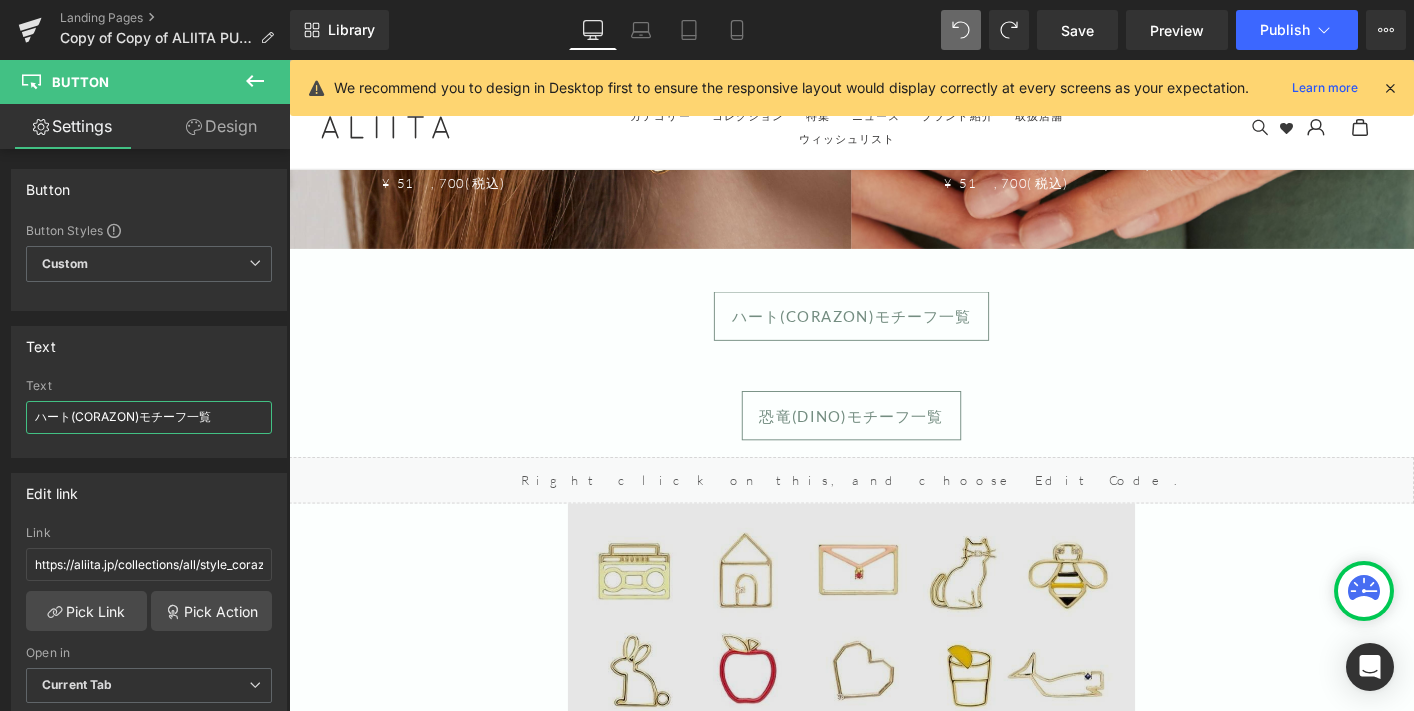 type on "ハート(CORAZON)モチーフ一覧" 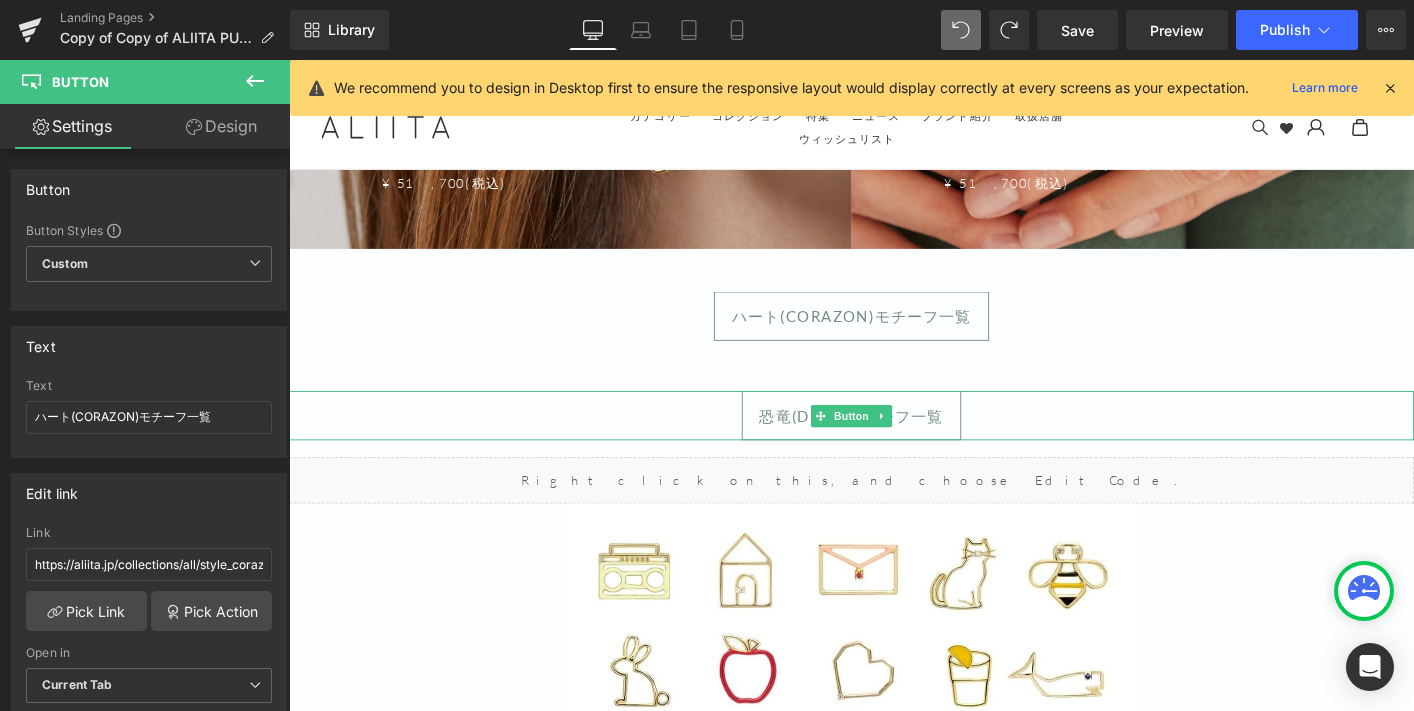 click on "恐竜(DINO)モチーフ一覧" at bounding box center (894, 442) 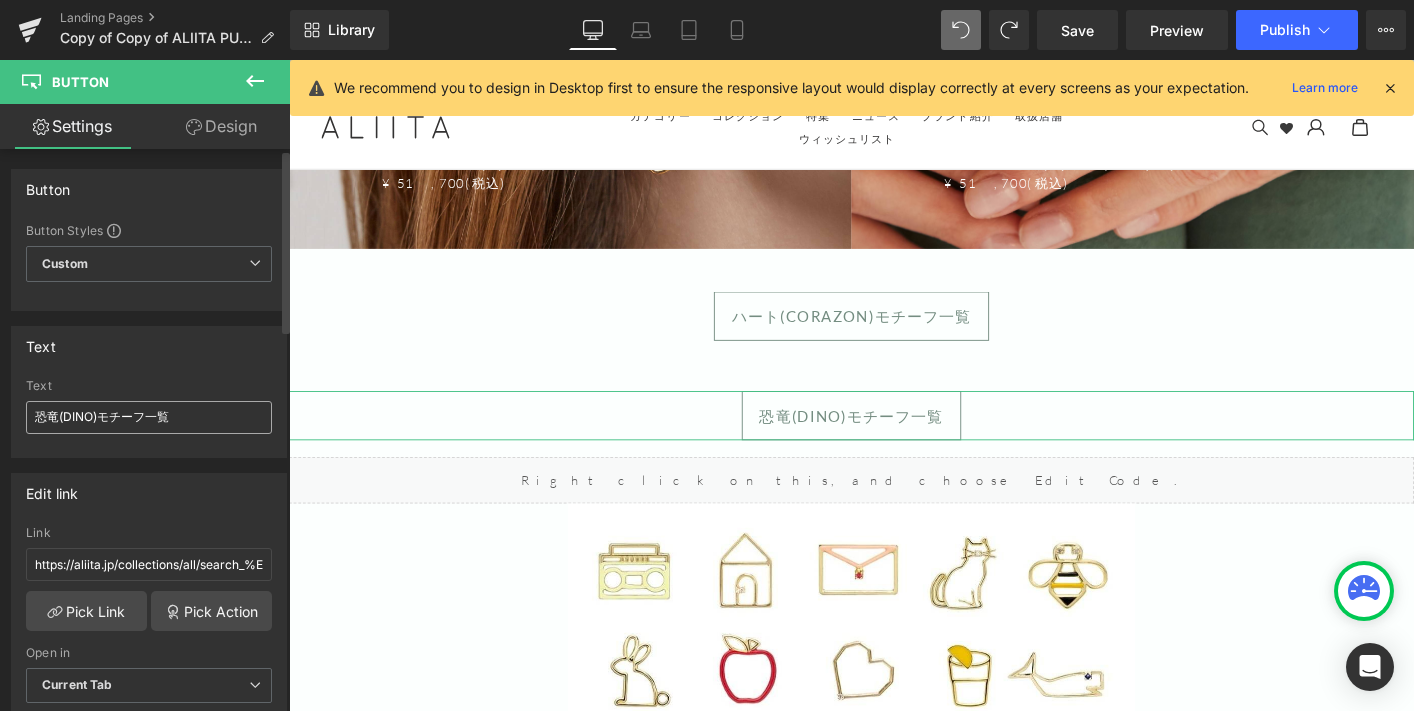 click on "恐竜(DINO)モチーフ一覧" at bounding box center [149, 417] 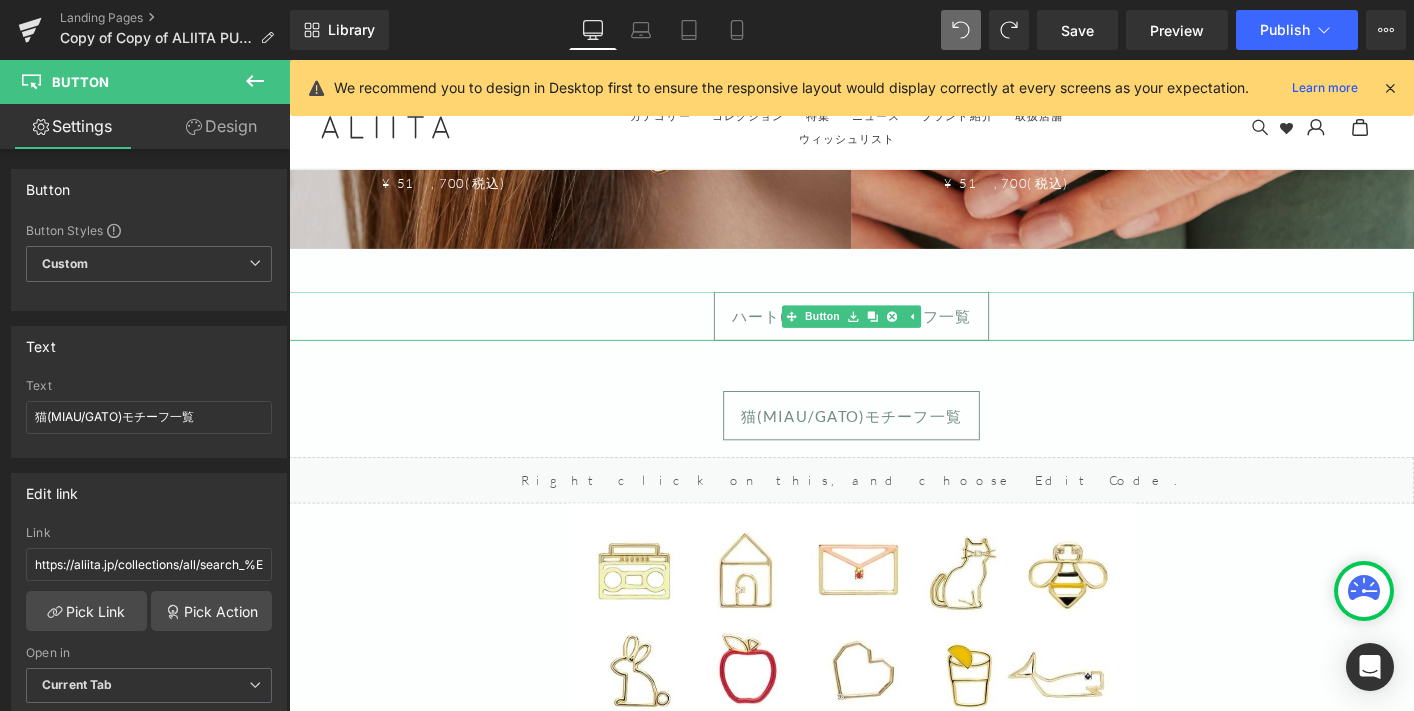 click on "ハート(CORAZON)モチーフ一覧" at bounding box center [894, 335] 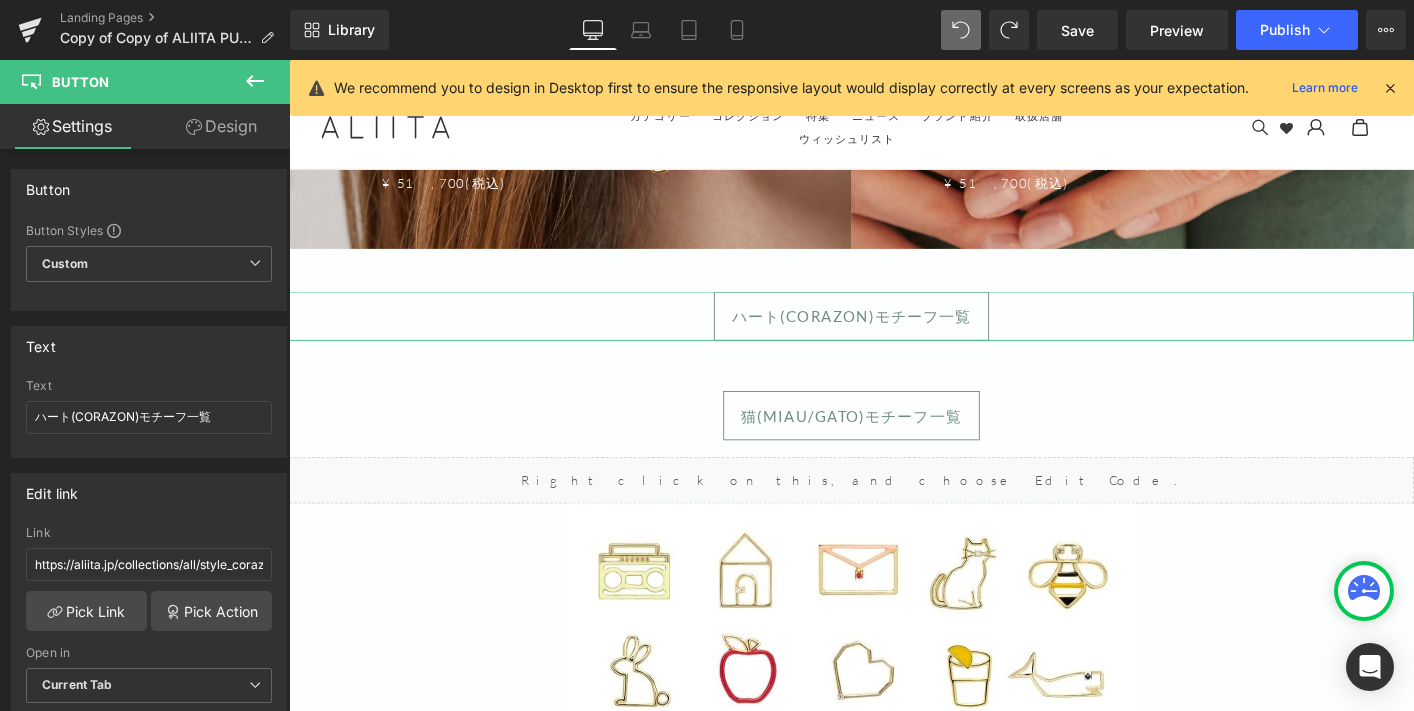 click on "Design" at bounding box center [221, 126] 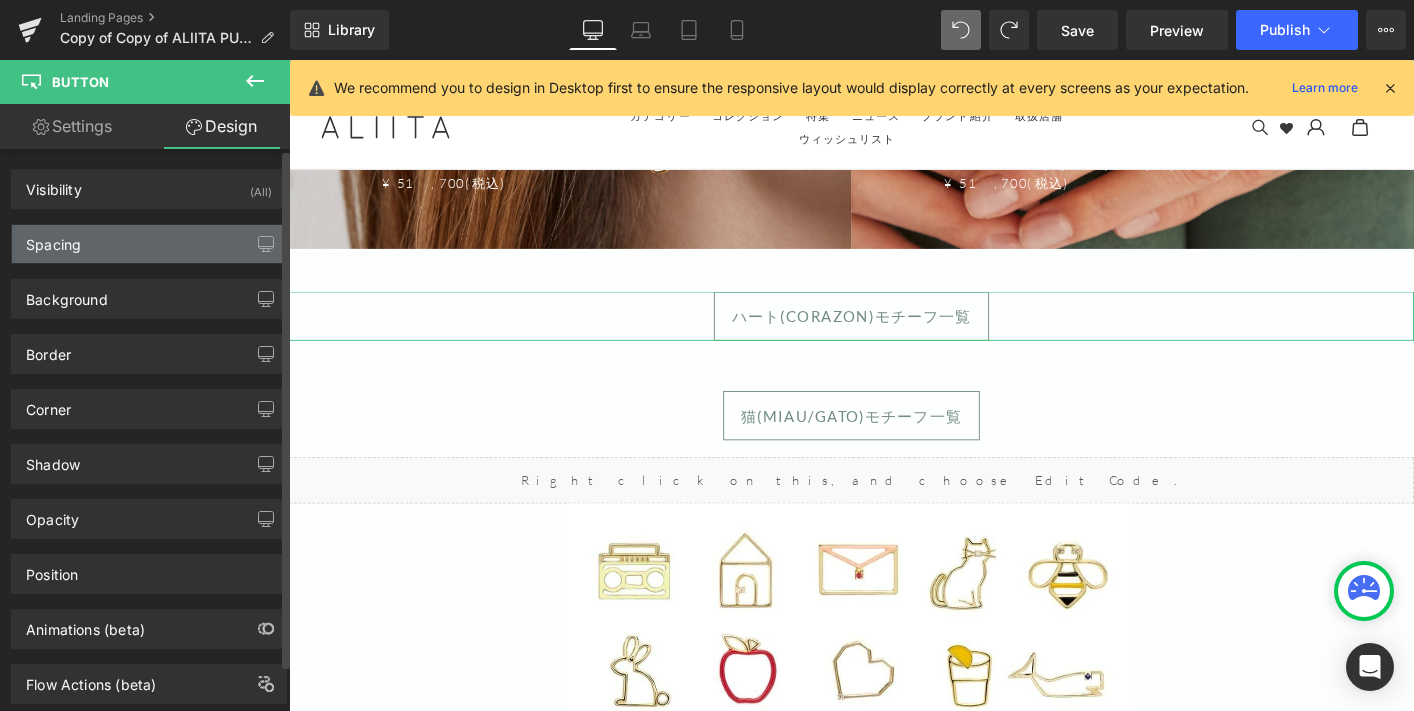 click on "Spacing" at bounding box center (149, 244) 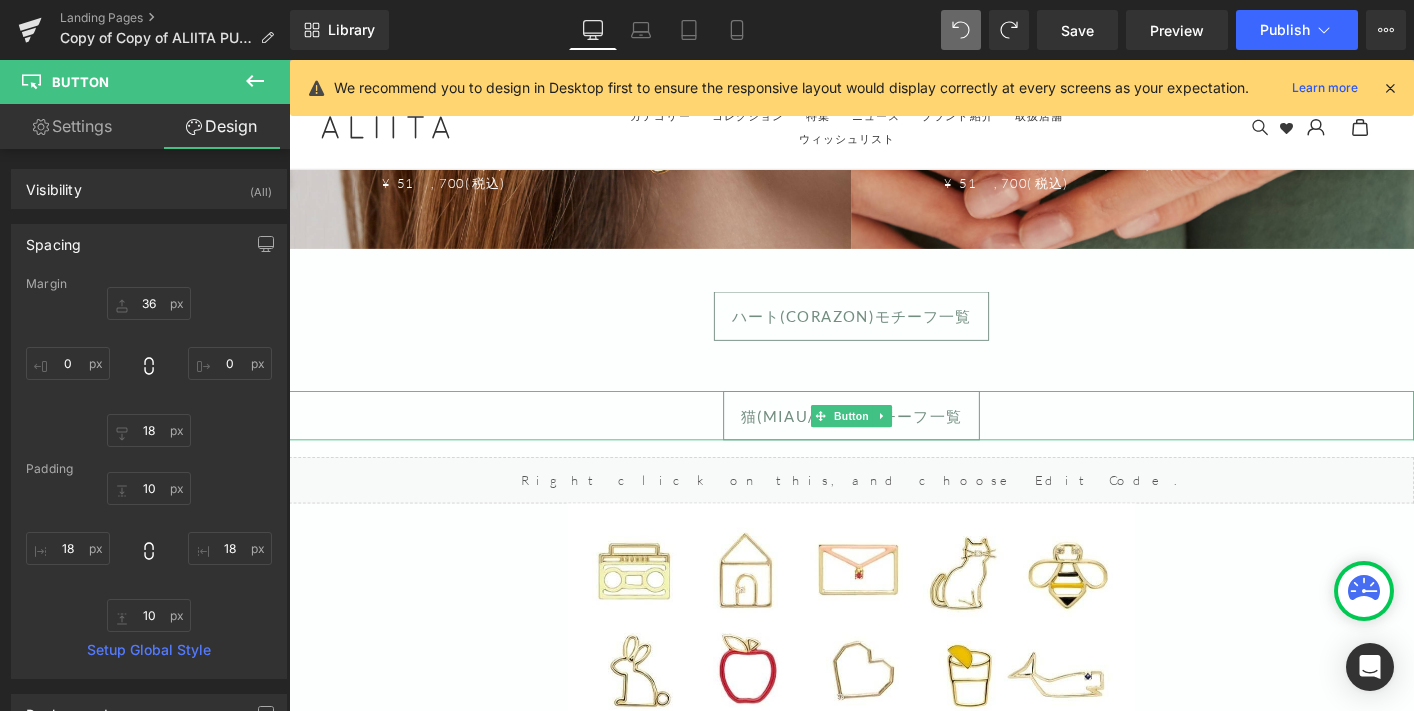 click on "猫(MIAU/GATO)モチーフ一覧" at bounding box center [894, 442] 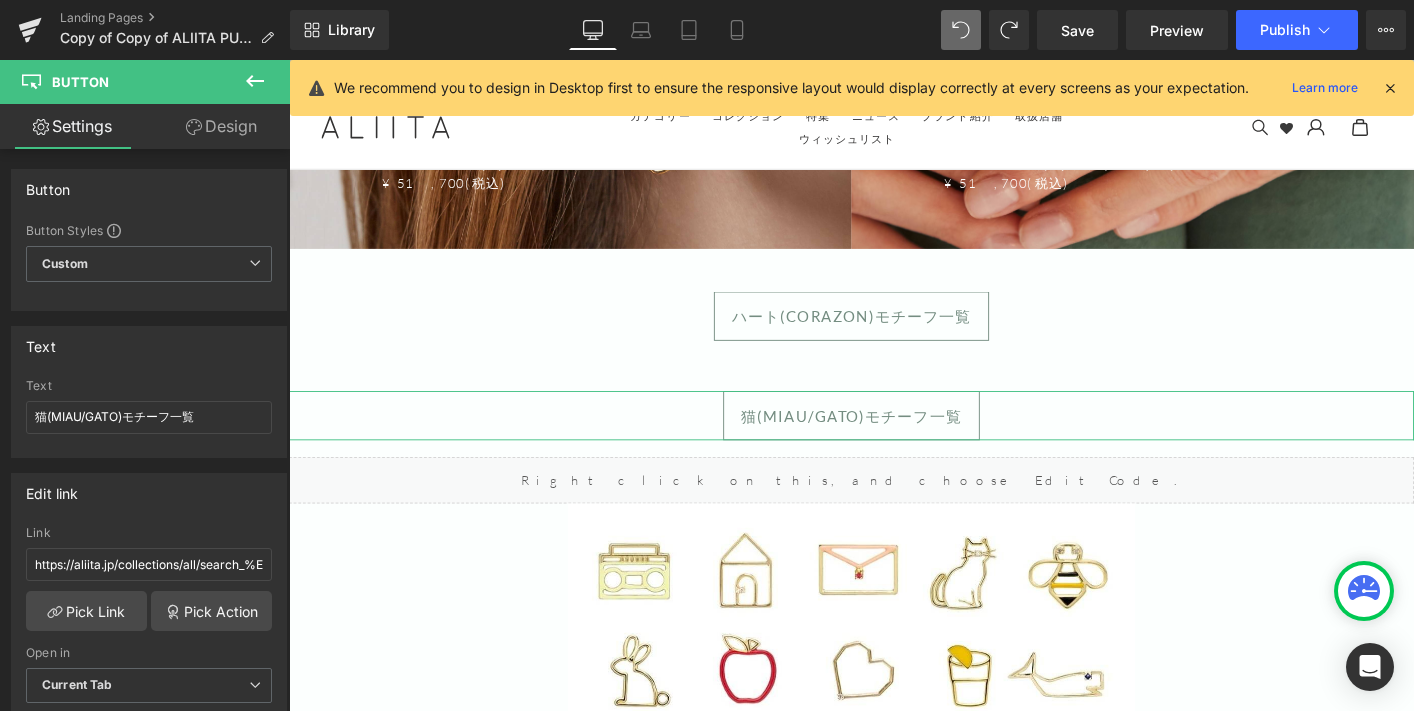 click on "Design" at bounding box center [221, 126] 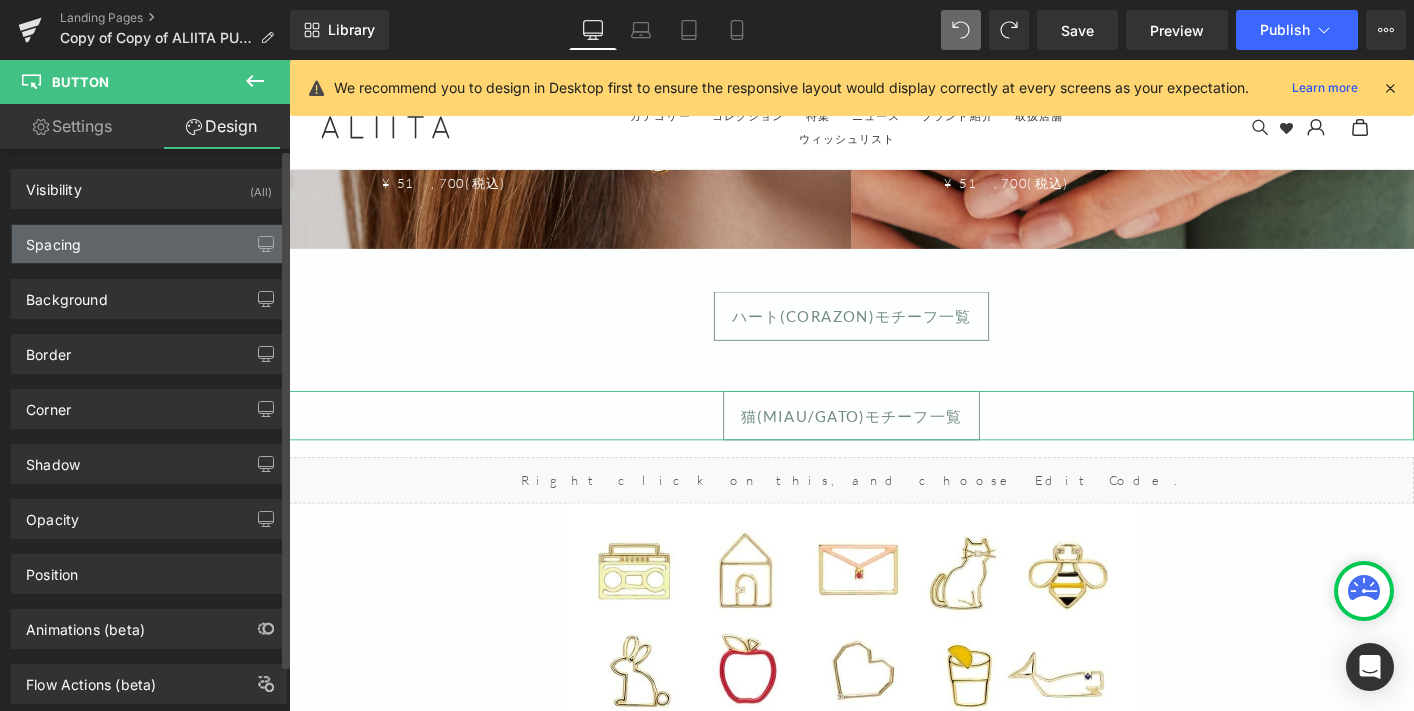 click on "Spacing" at bounding box center (149, 244) 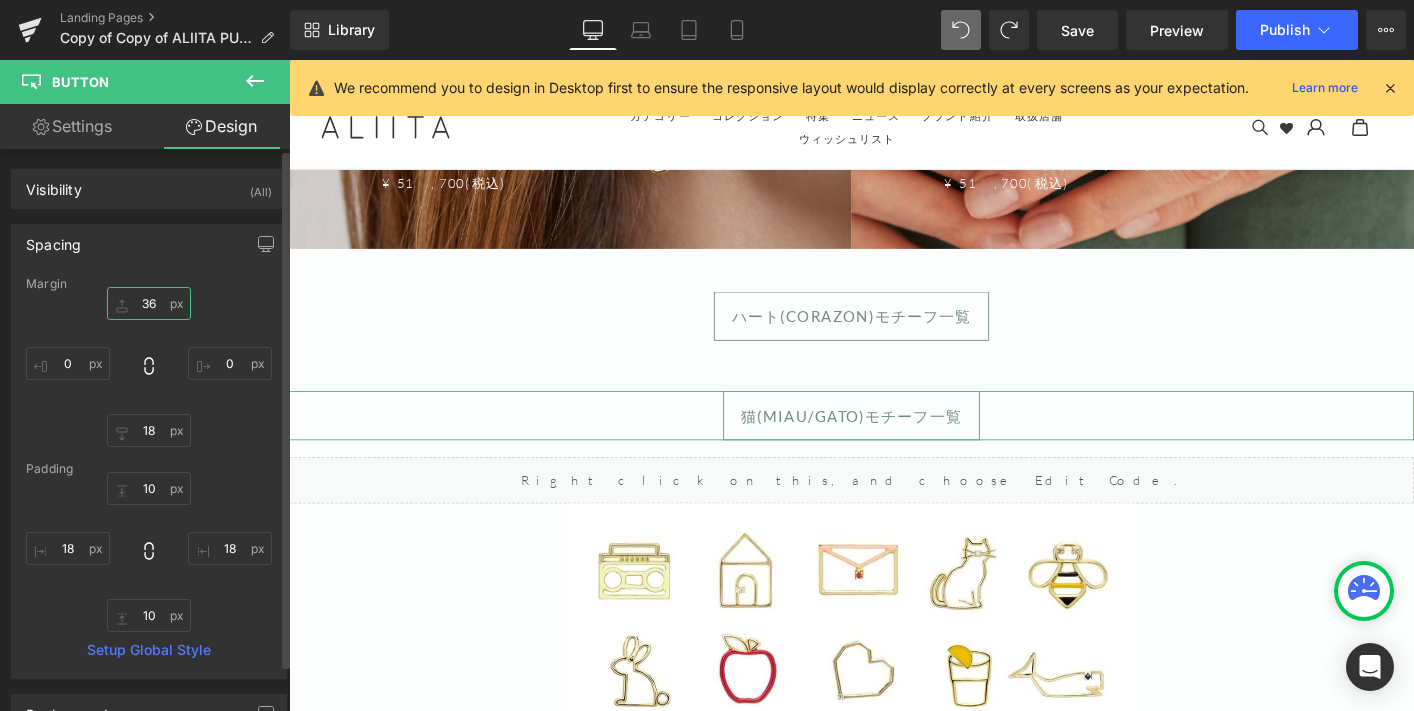 click on "36" at bounding box center [149, 303] 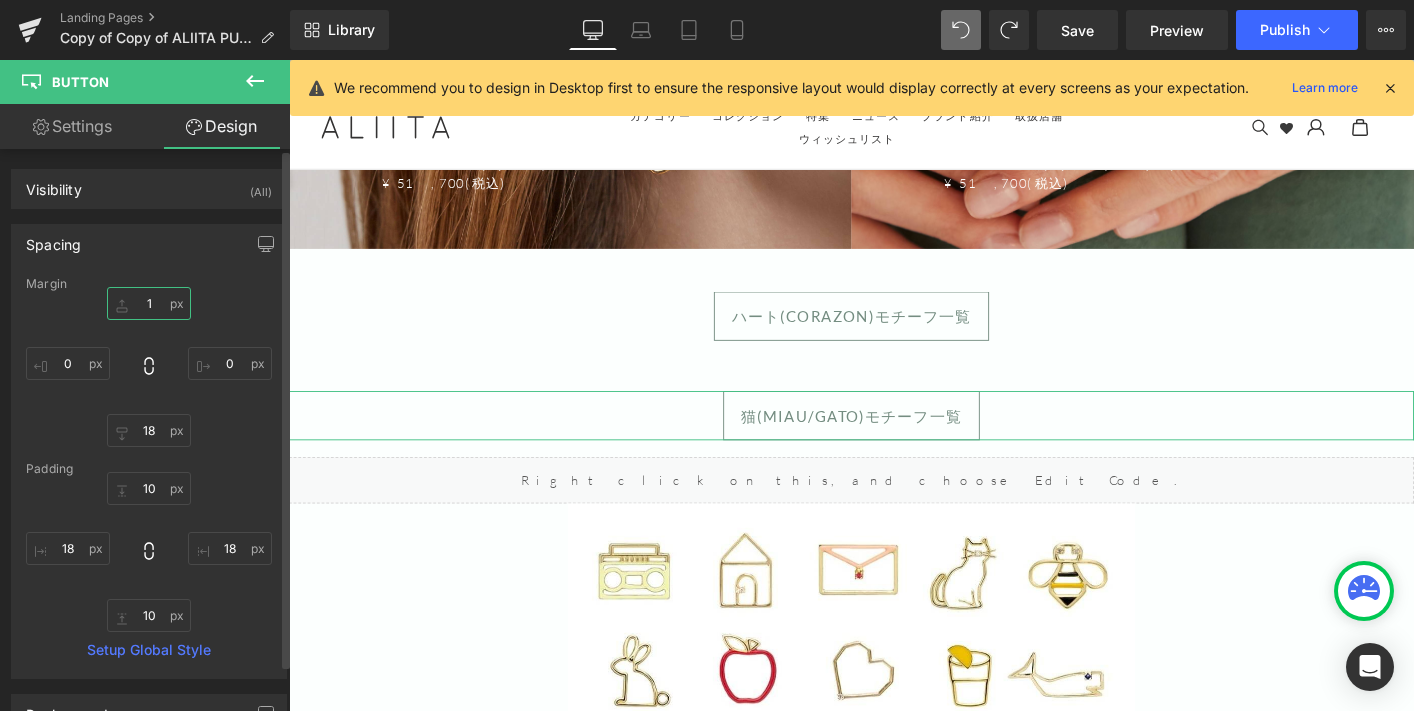 type on "18" 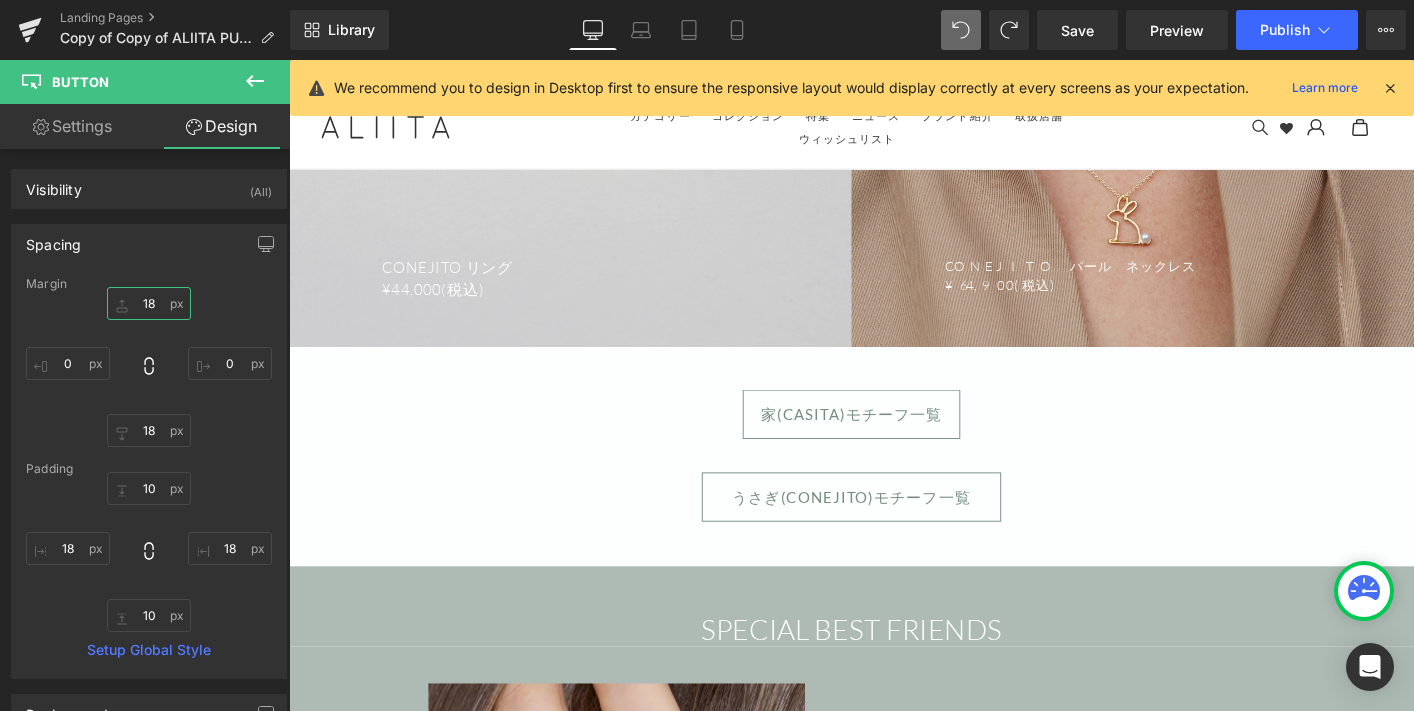 scroll, scrollTop: 4055, scrollLeft: 0, axis: vertical 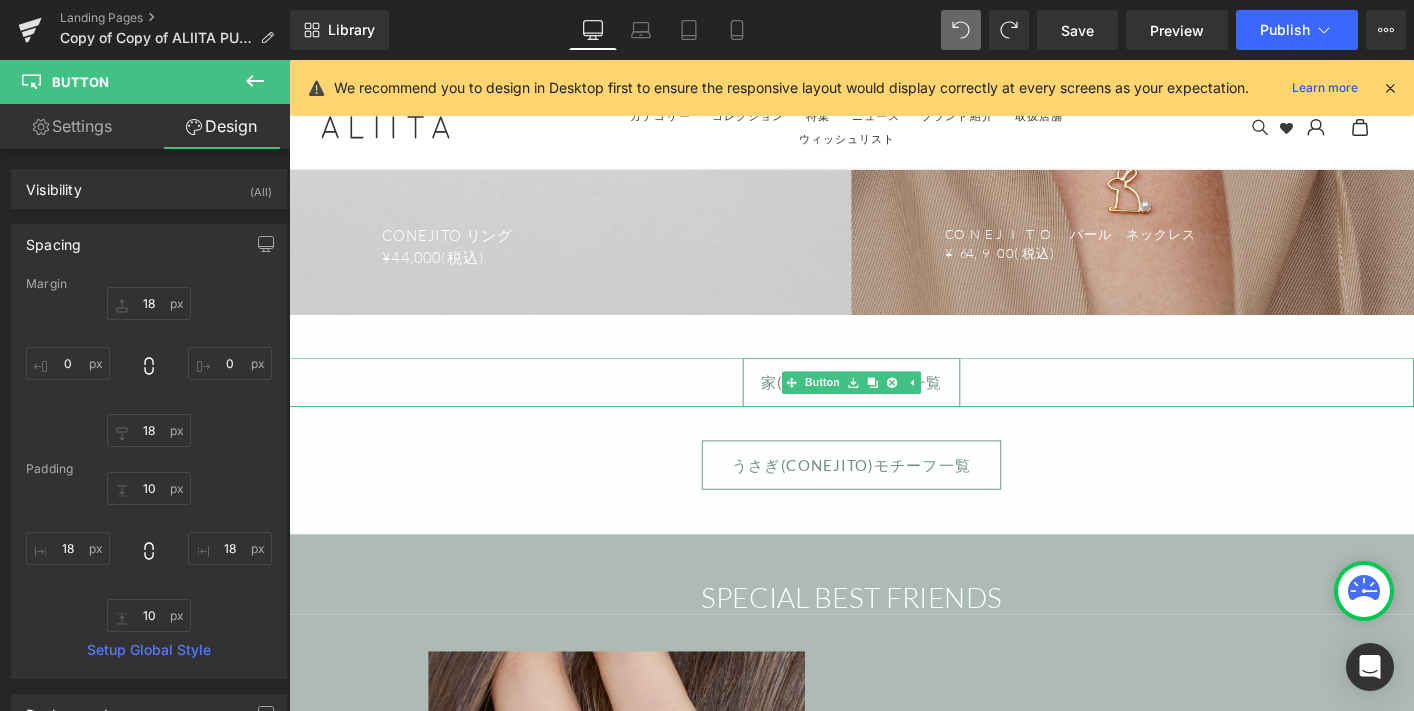 click on "家(CASITA)モチーフ一覧" at bounding box center (894, 406) 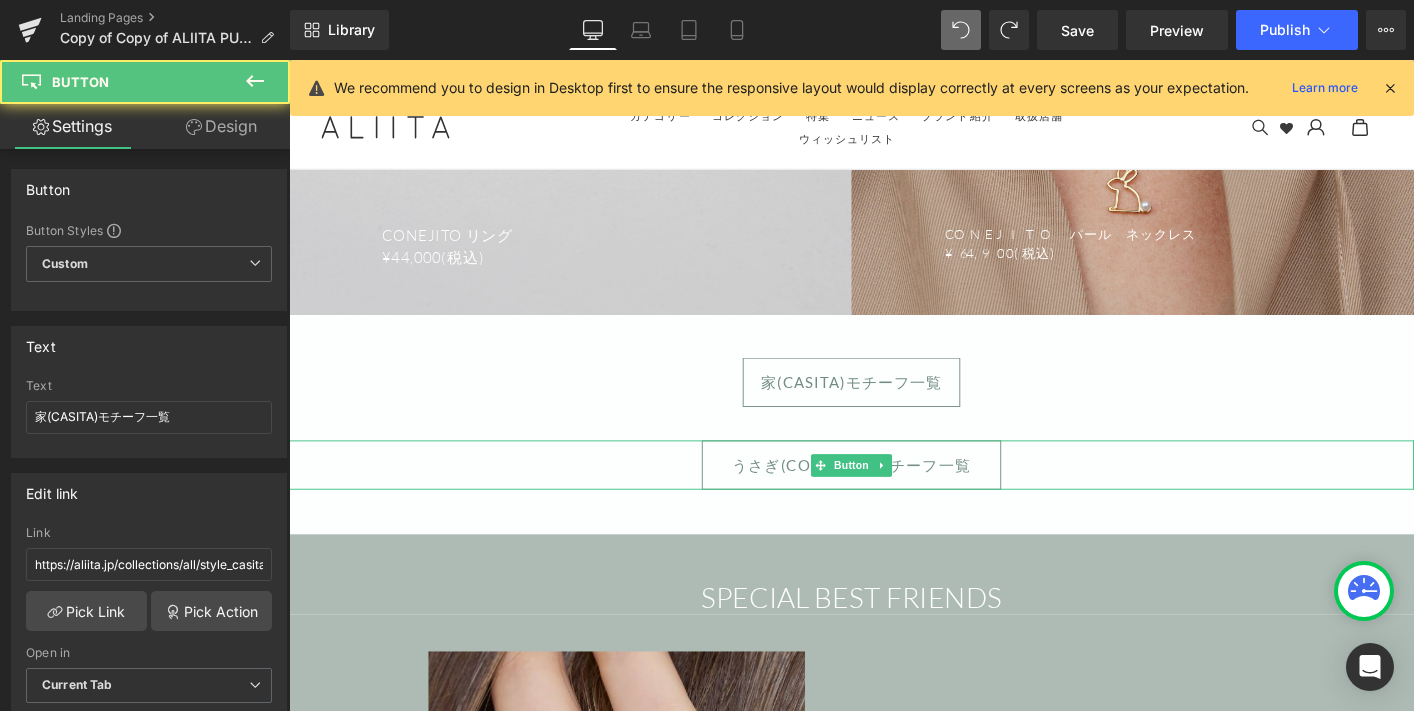 click on "うさぎ(CONEJITO)モチーフ一覧" at bounding box center (894, 495) 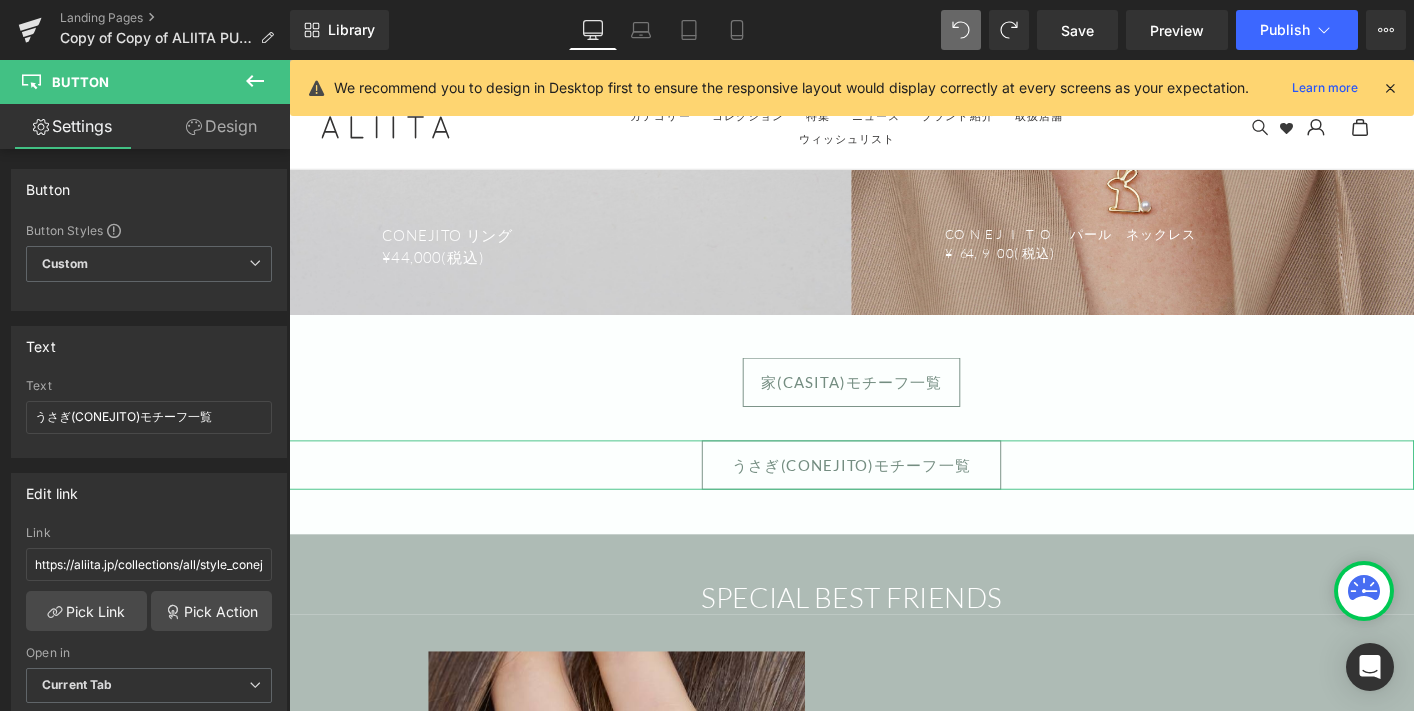 click on "Design" at bounding box center [221, 126] 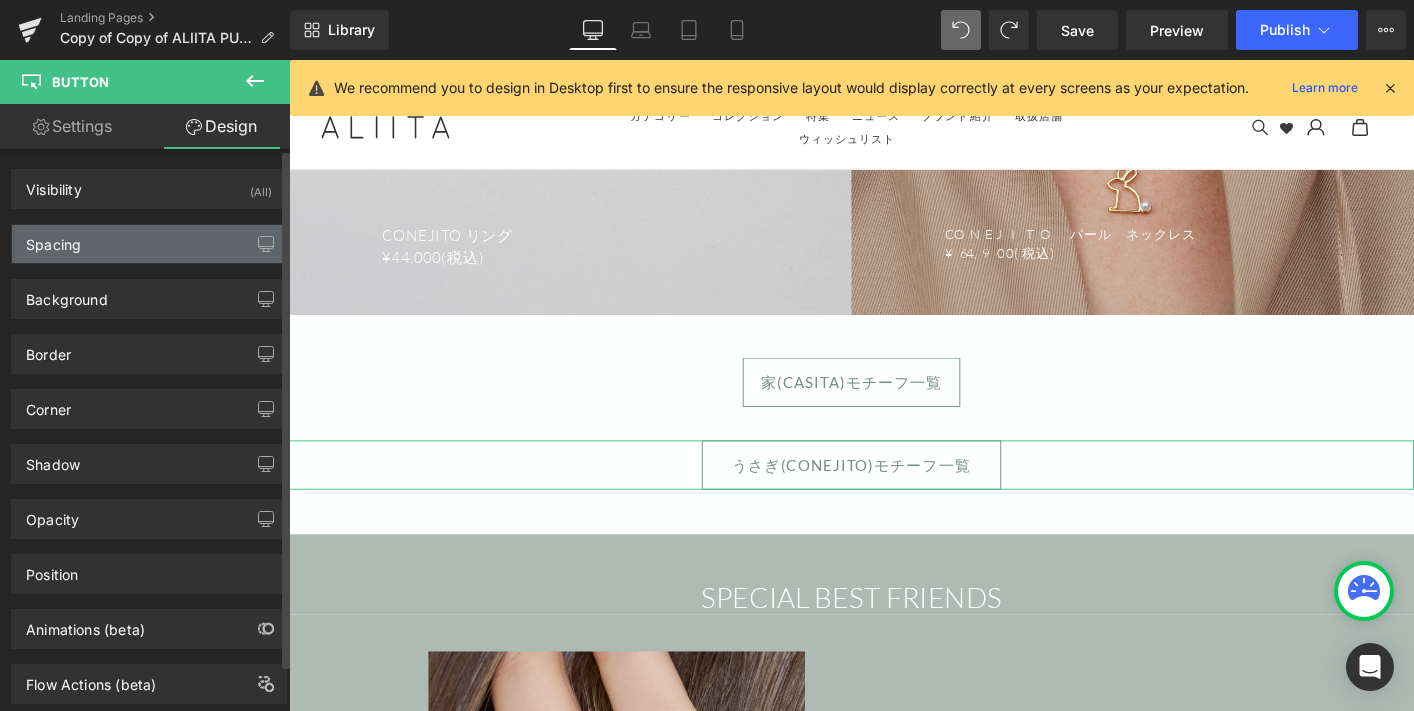 click on "Spacing" at bounding box center (149, 244) 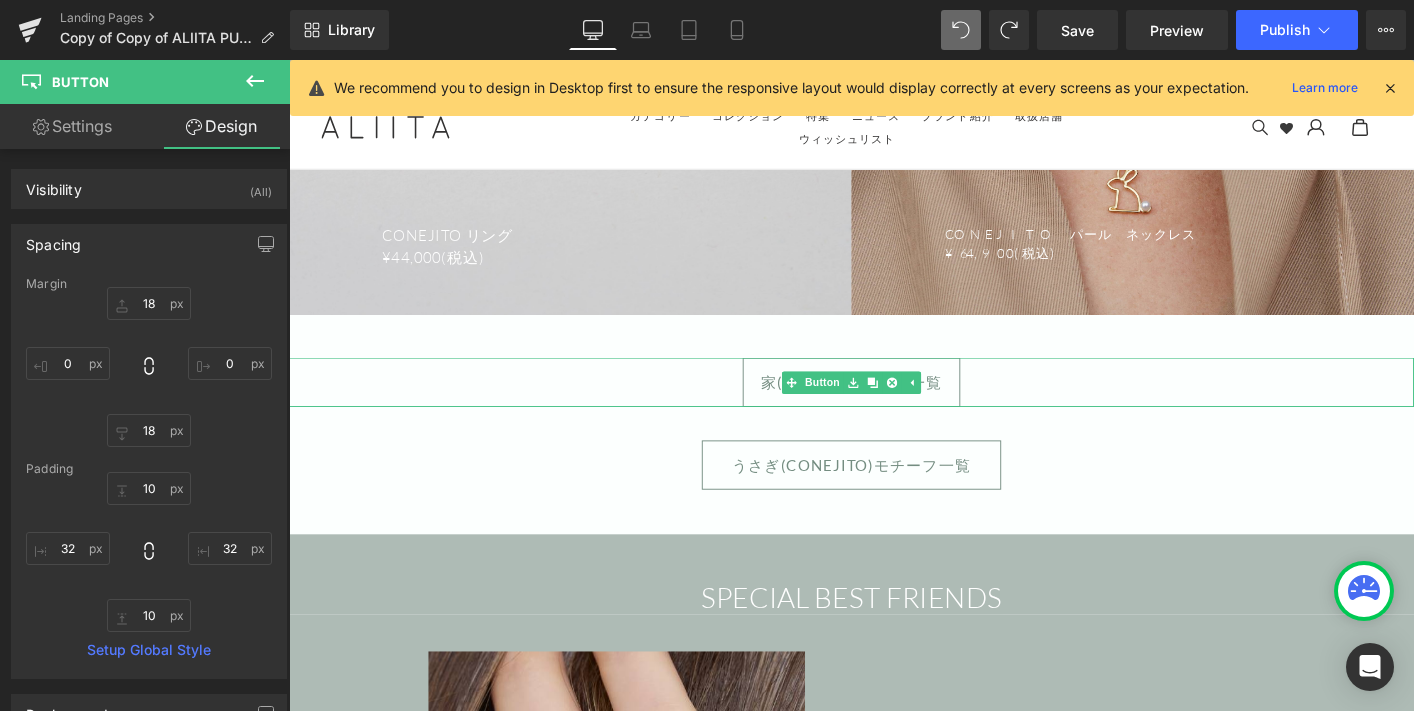 click on "家(CASITA)モチーフ一覧" at bounding box center (894, 406) 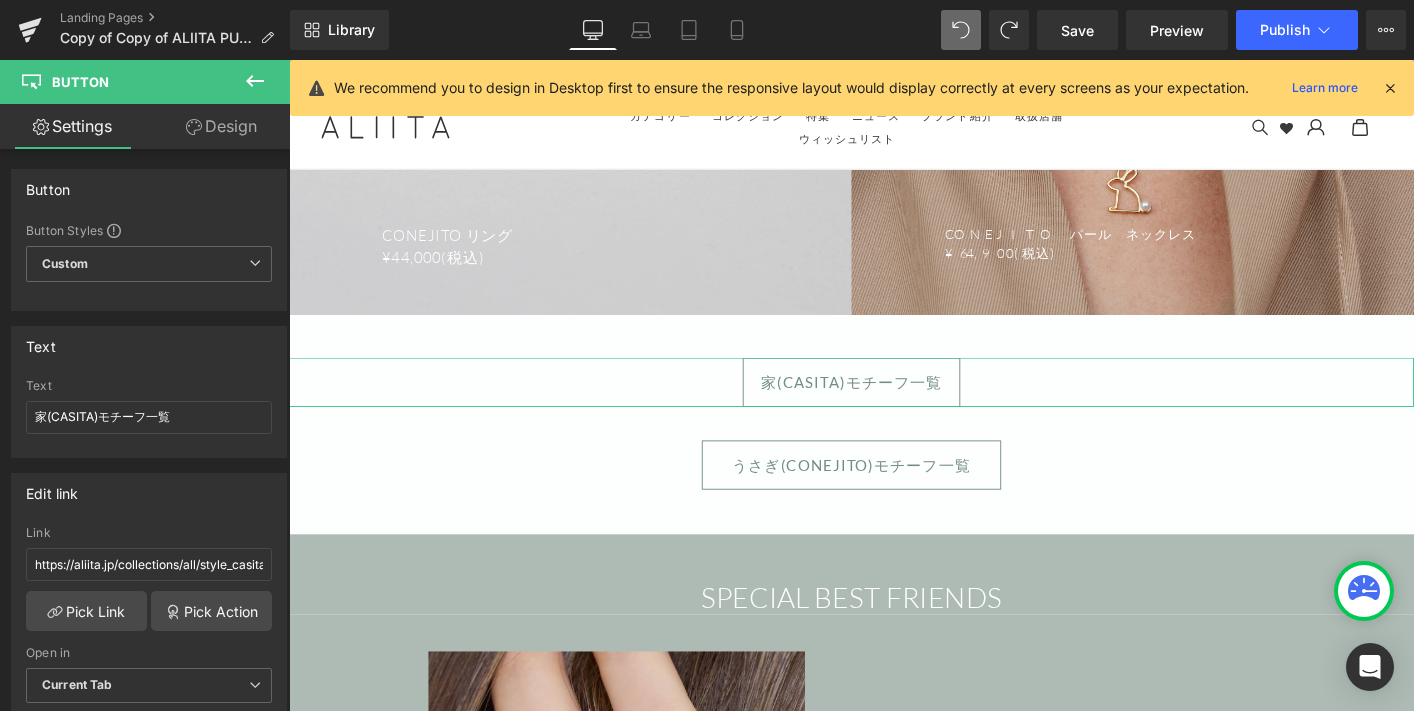 click on "Design" at bounding box center [221, 126] 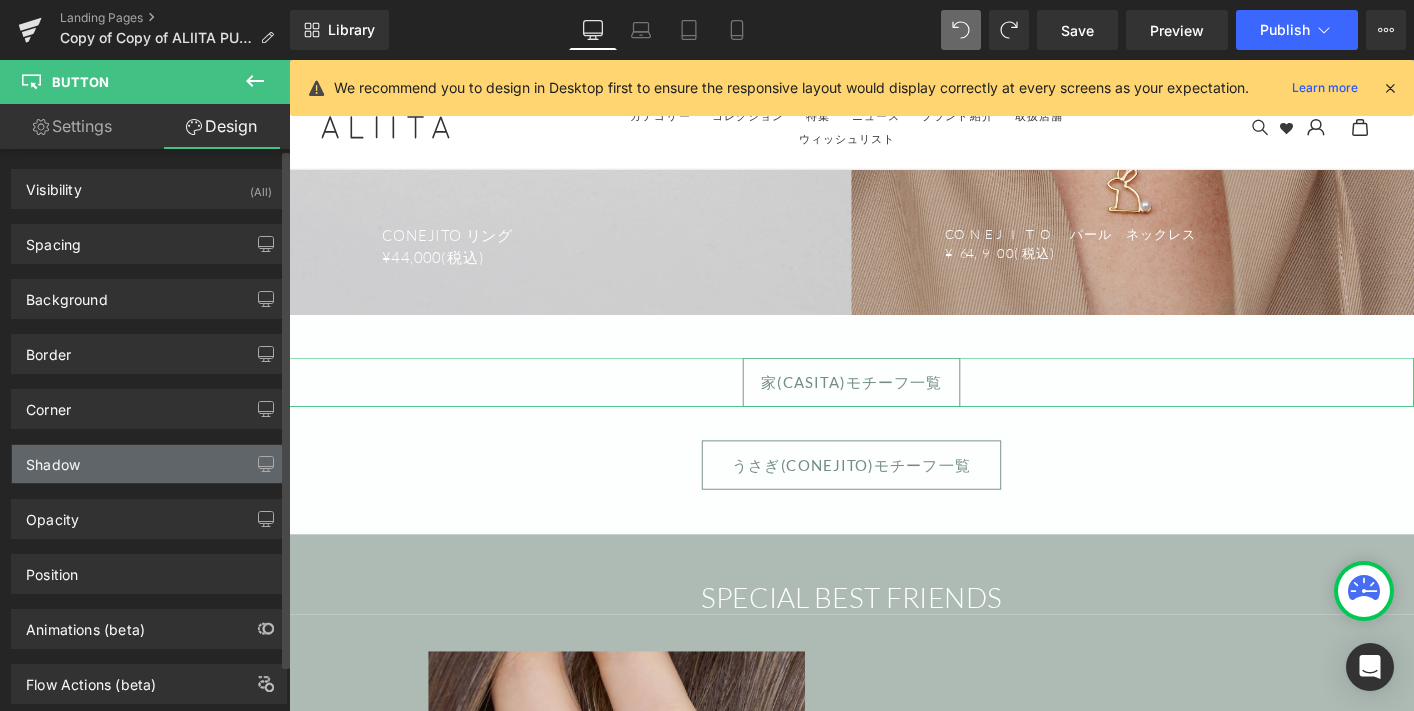 type on "36" 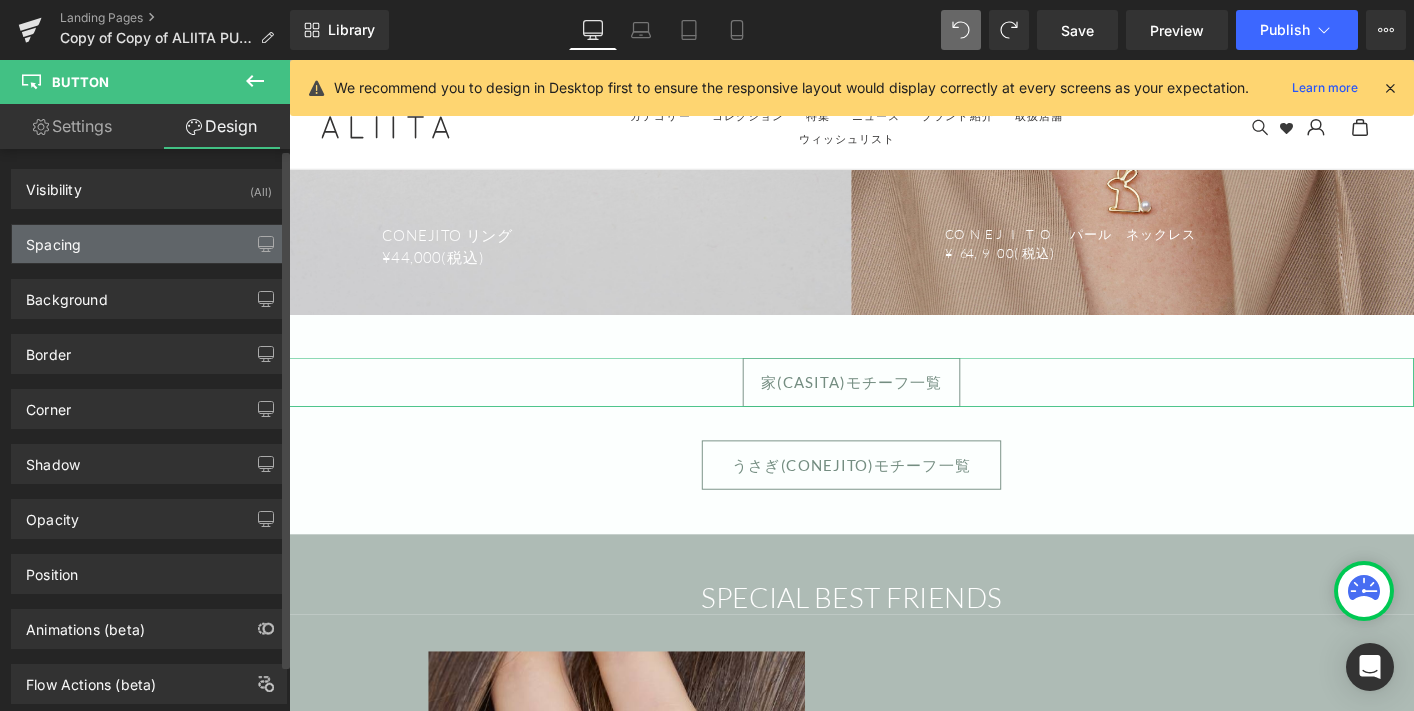 click on "Spacing" at bounding box center [53, 239] 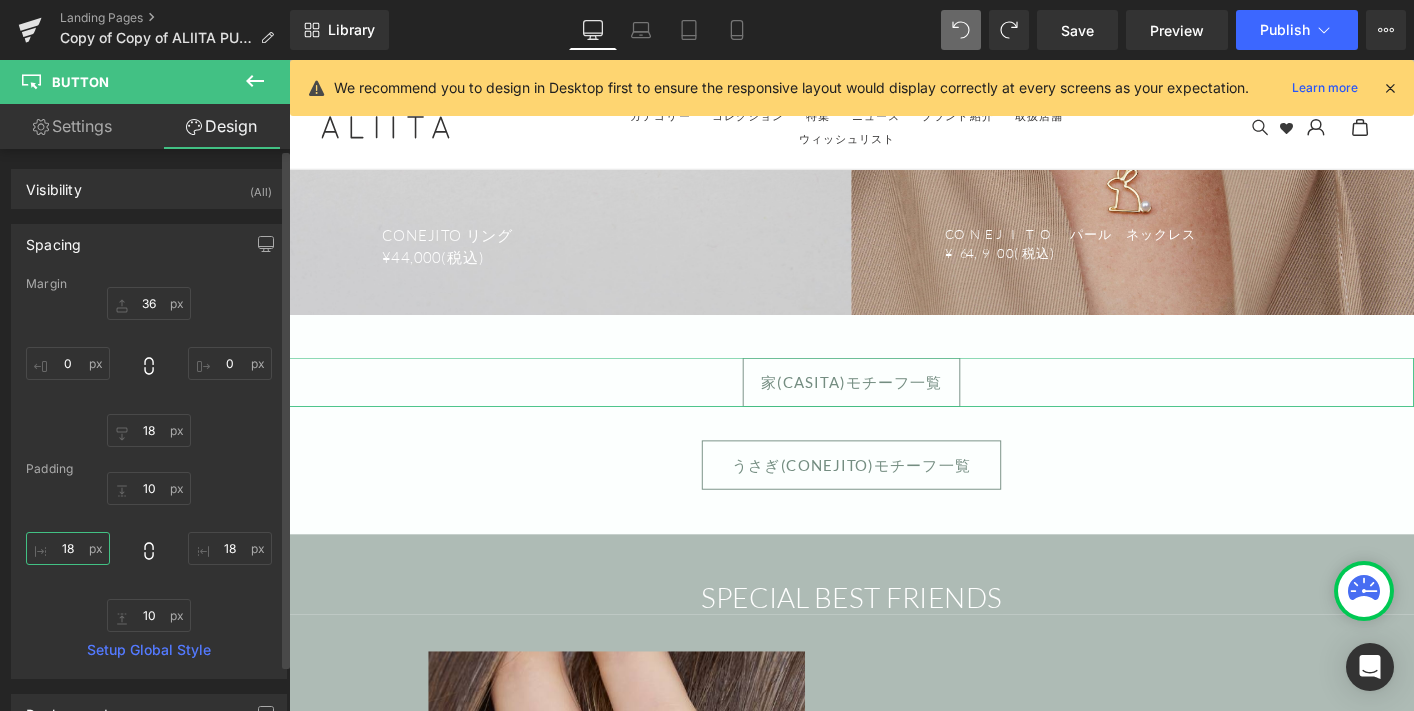 click on "18" at bounding box center (68, 548) 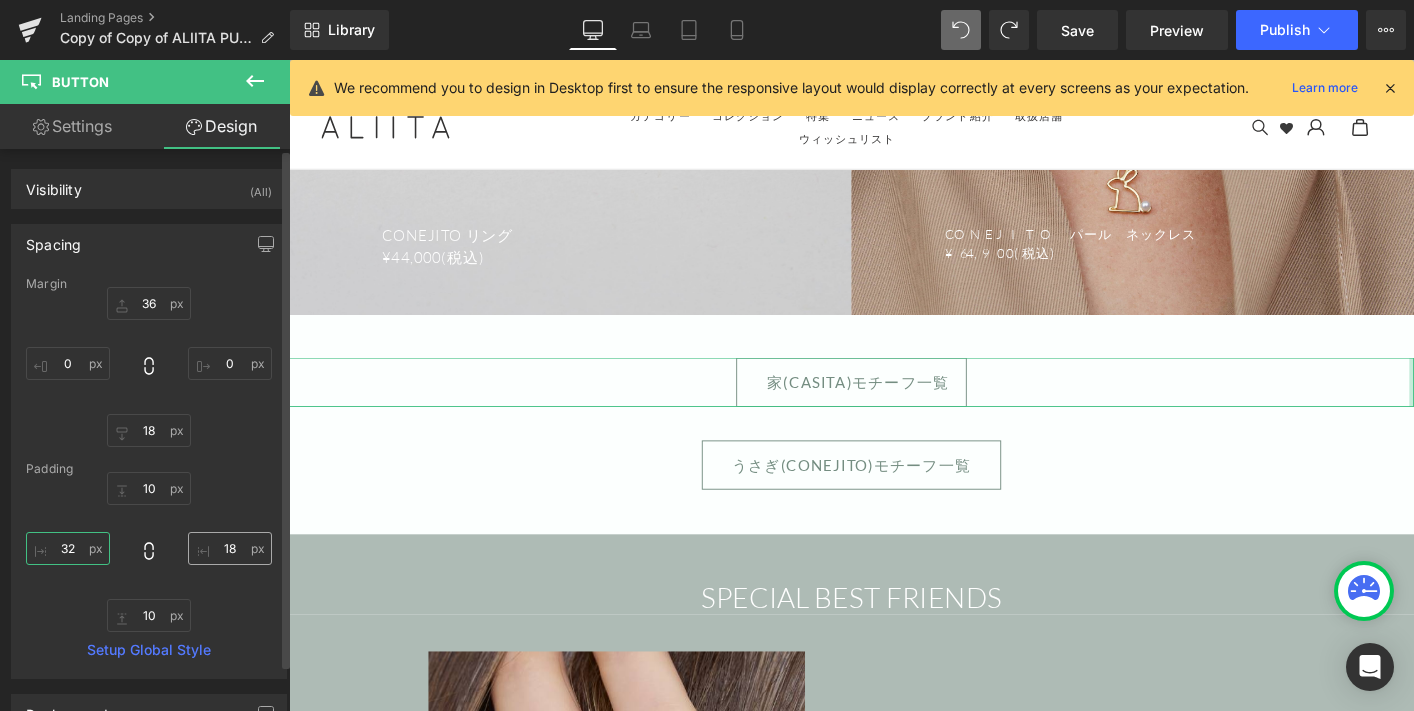 type on "32" 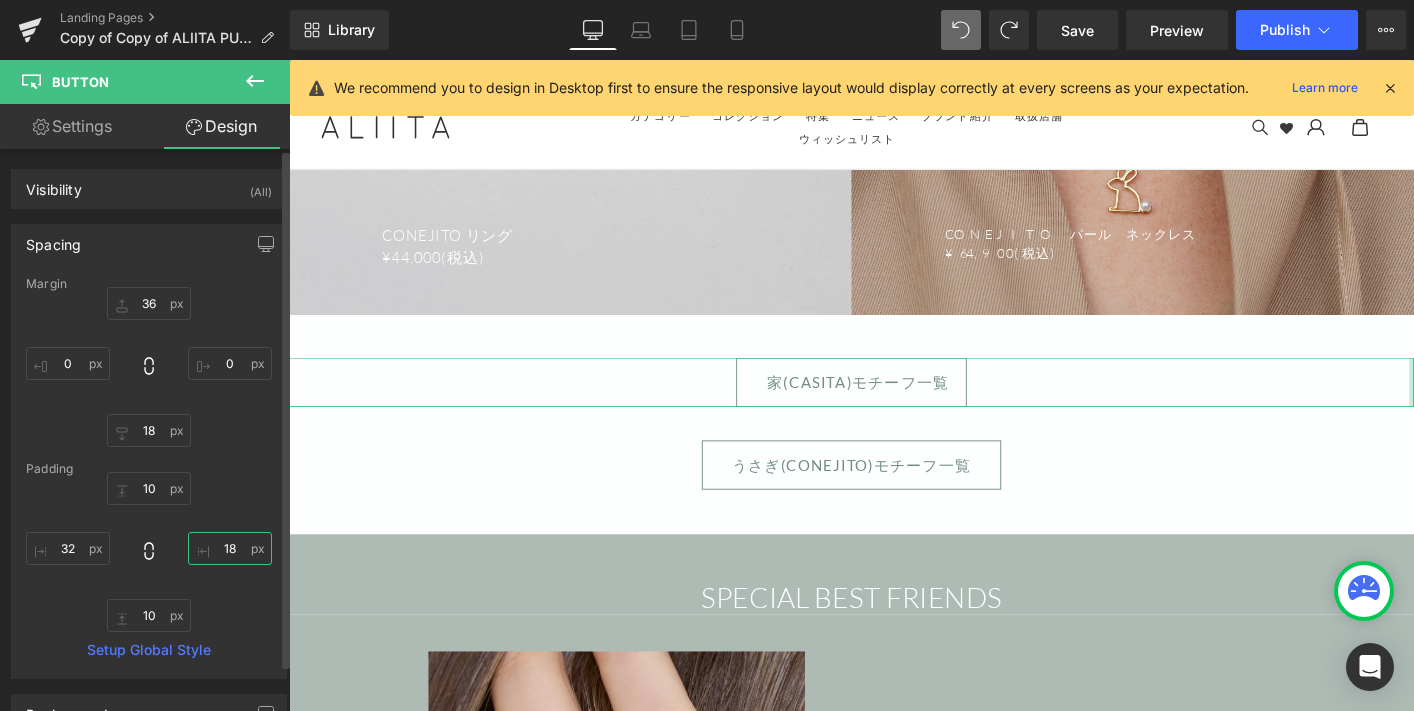 click on "18" at bounding box center (230, 548) 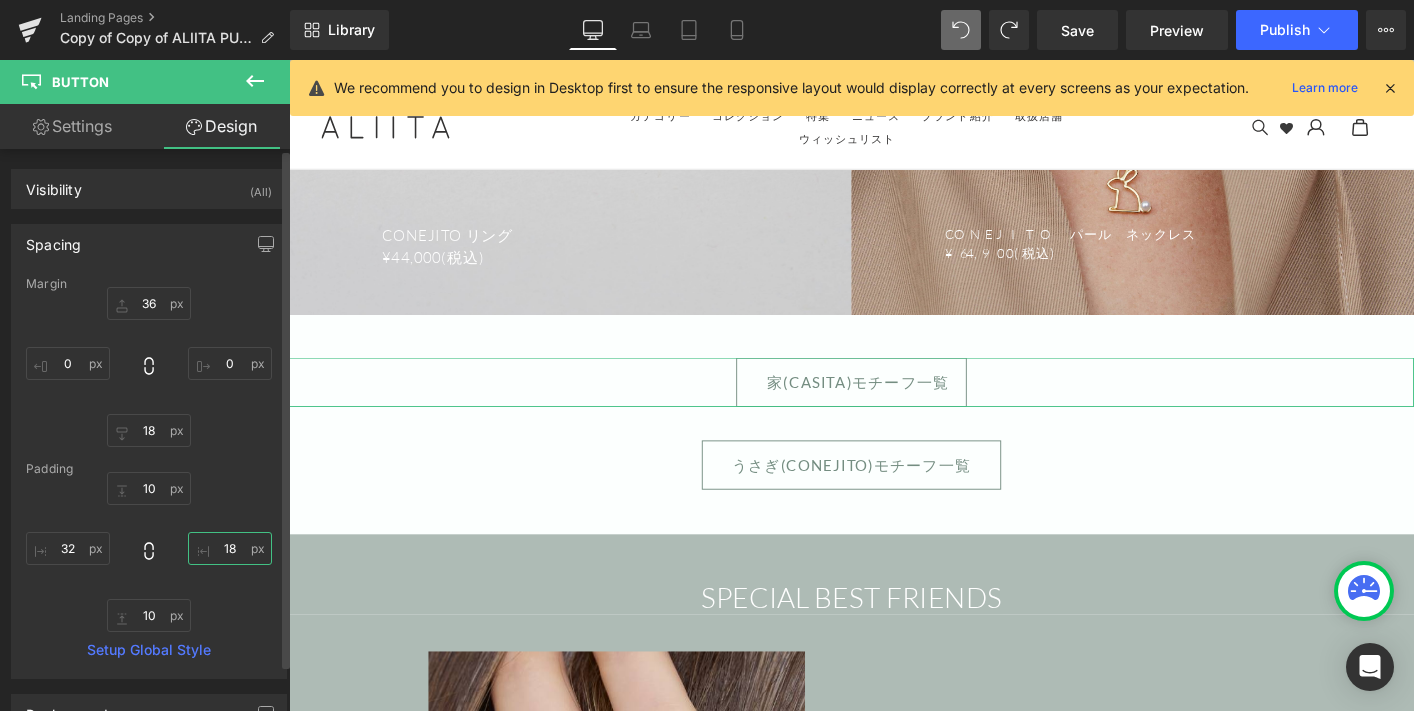 click on "18" at bounding box center (230, 548) 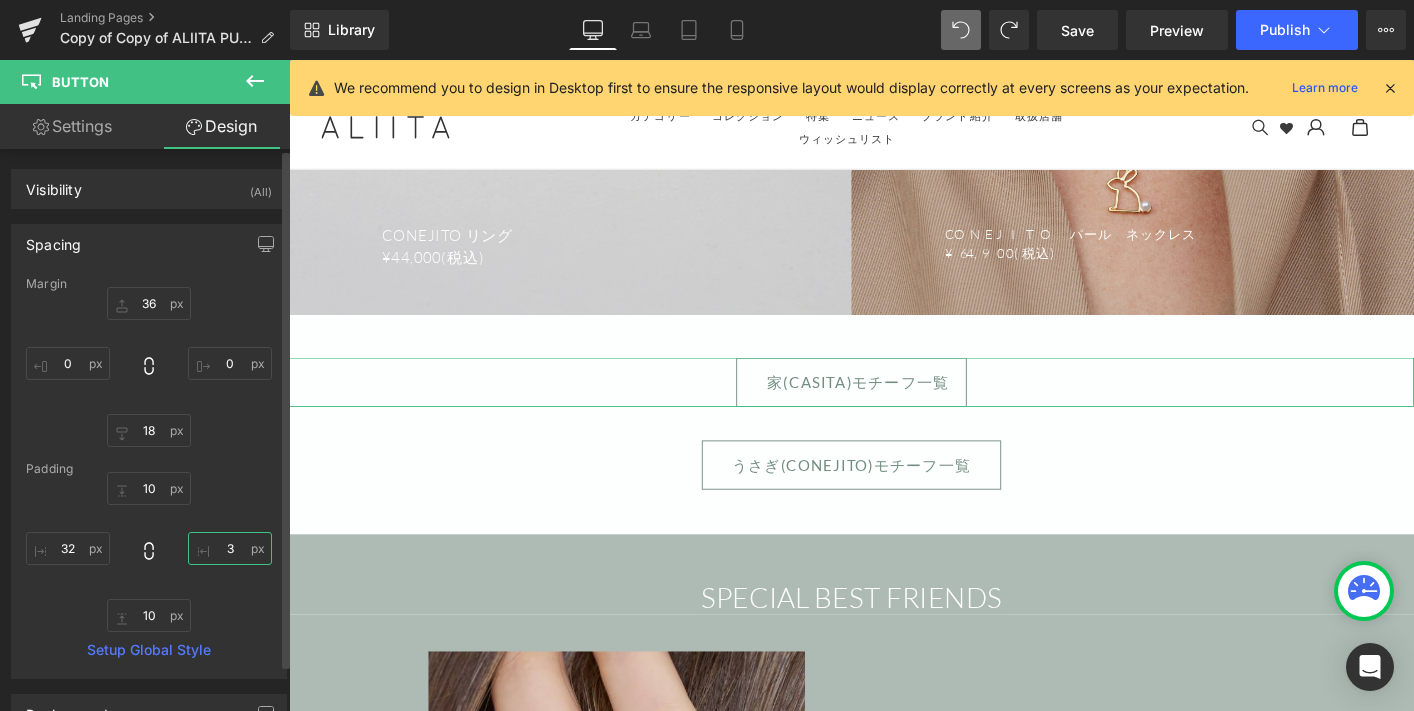 type on "32" 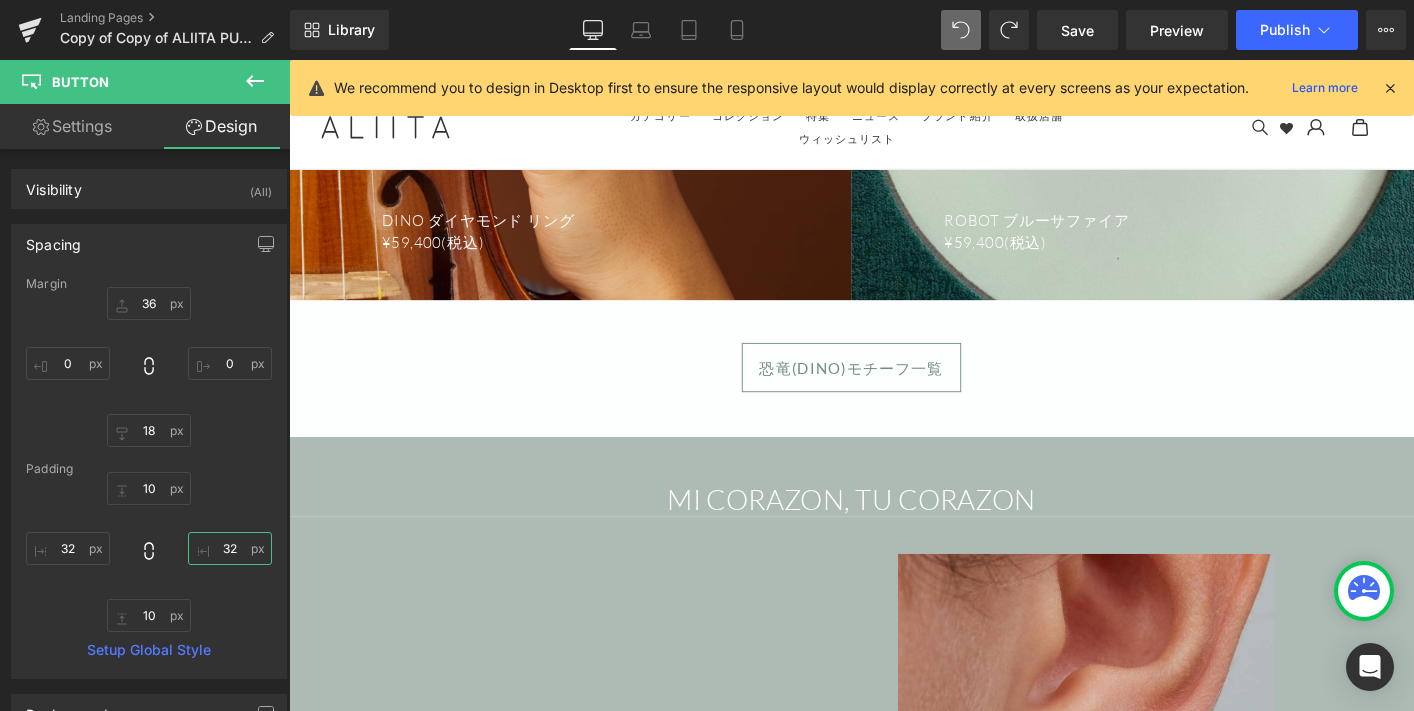 scroll, scrollTop: 7408, scrollLeft: 0, axis: vertical 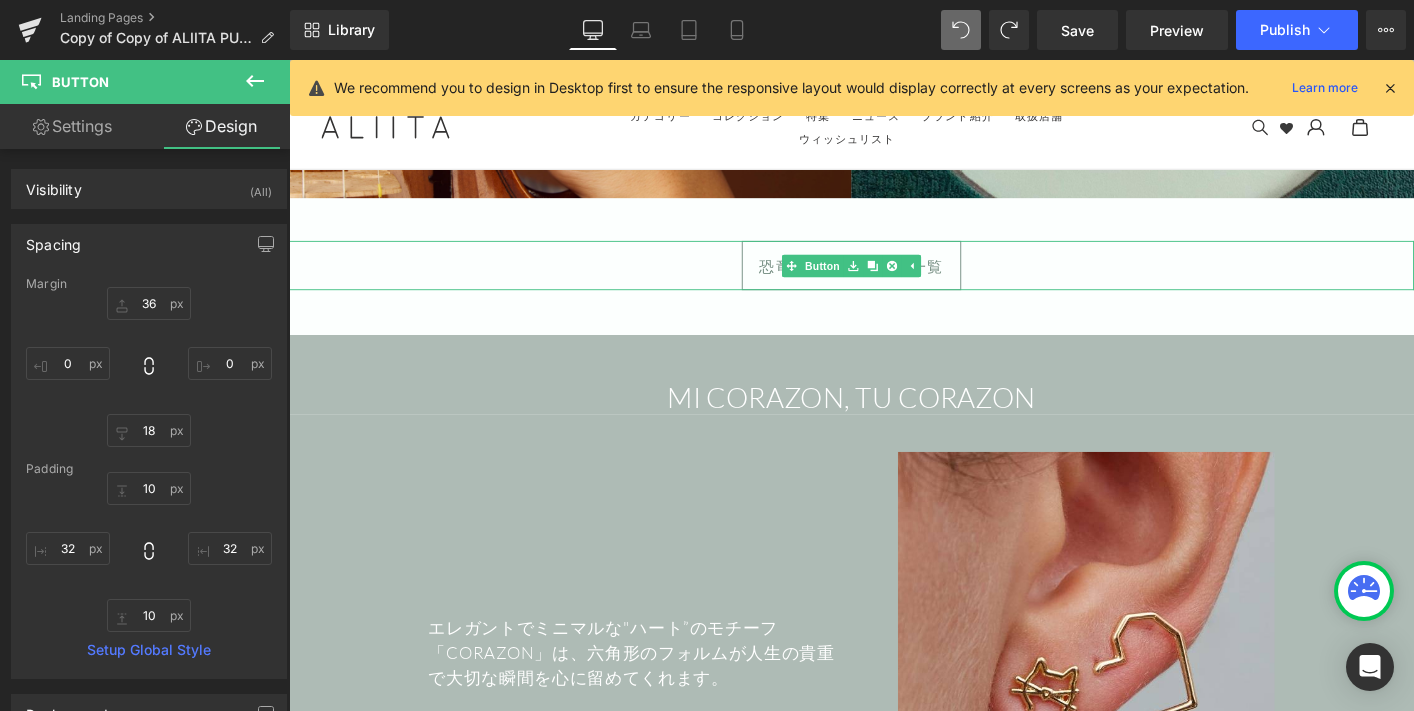 click on "恐竜(DINO)モチーフ一覧" at bounding box center (894, 281) 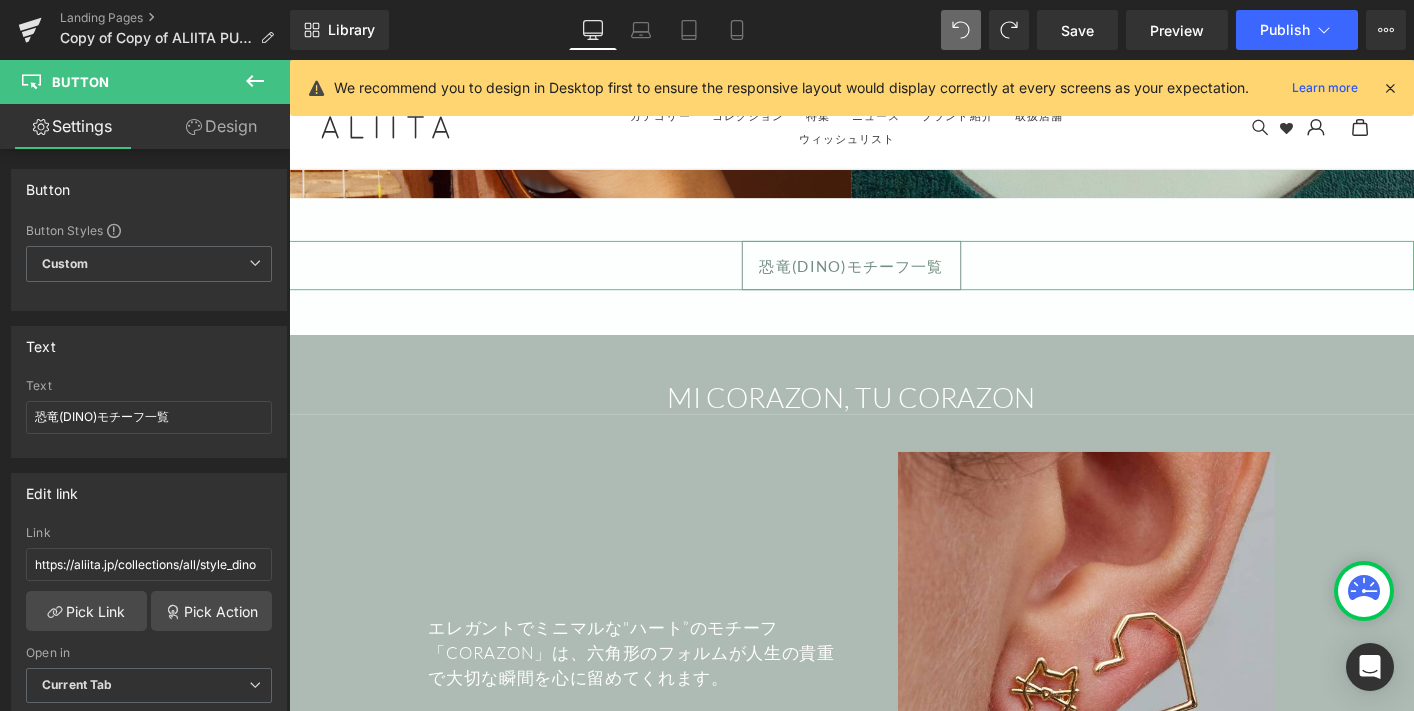 click on "Design" at bounding box center [221, 126] 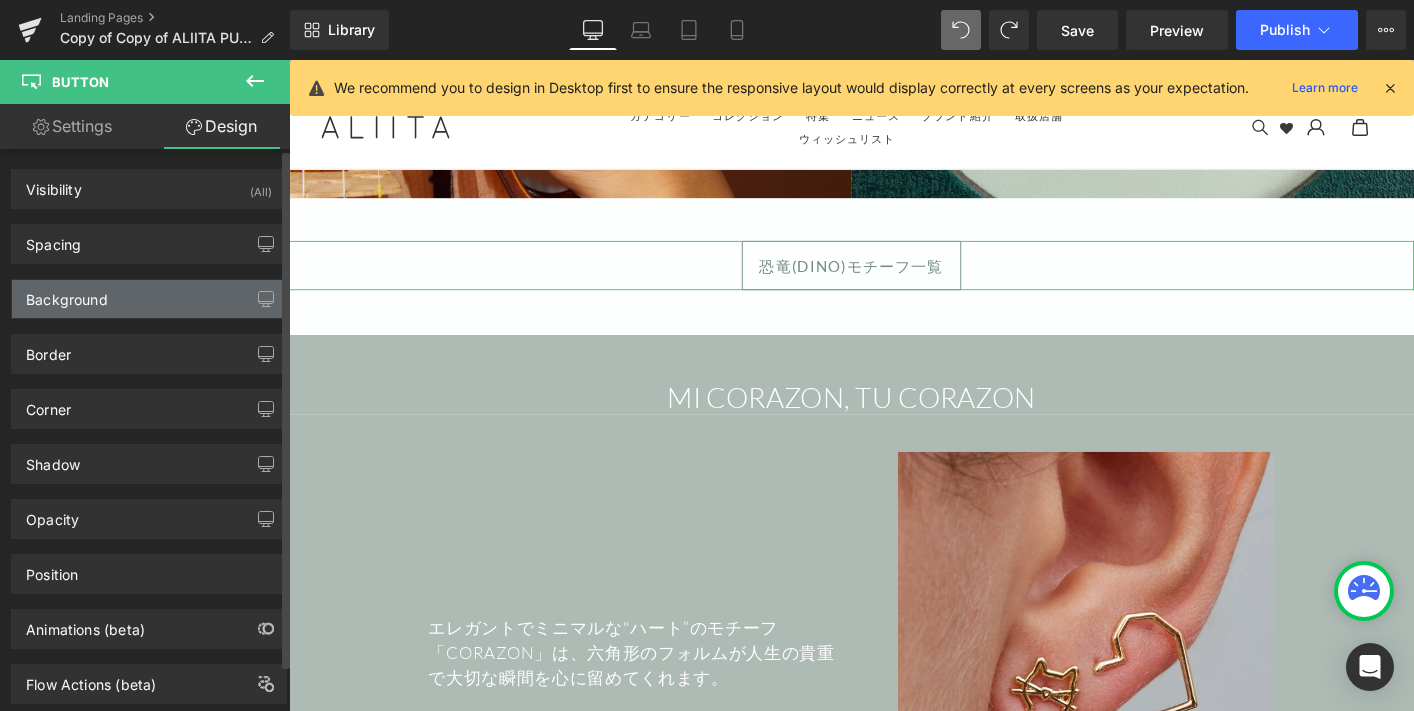 click on "Background" at bounding box center [67, 294] 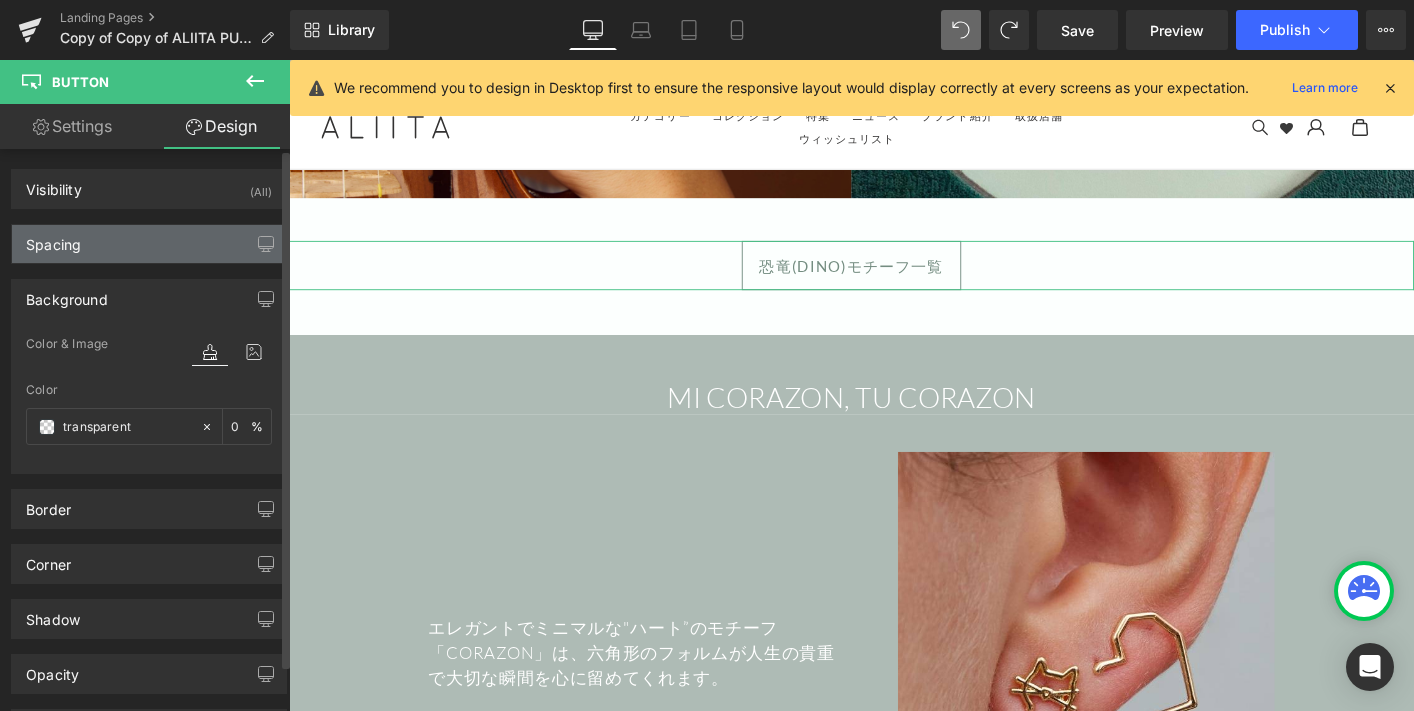 click on "Spacing" at bounding box center (53, 239) 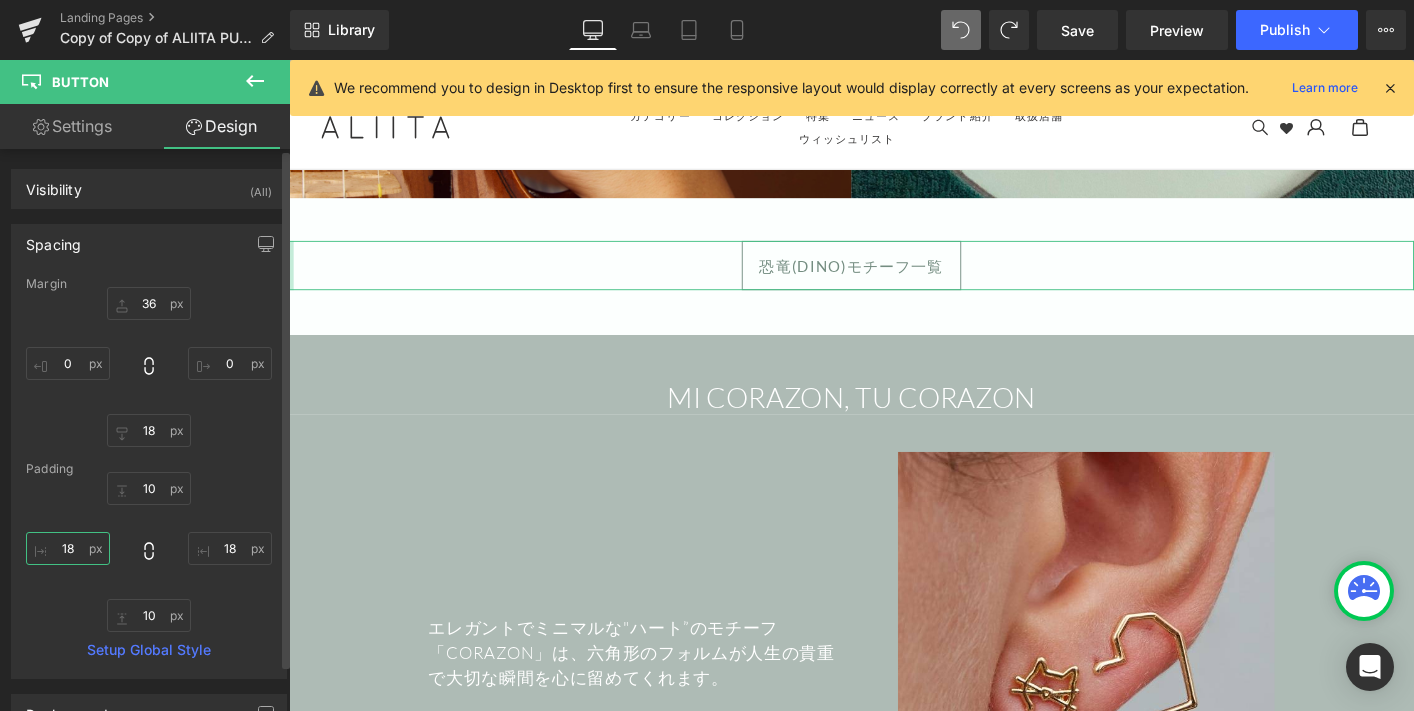 click on "18" at bounding box center (68, 548) 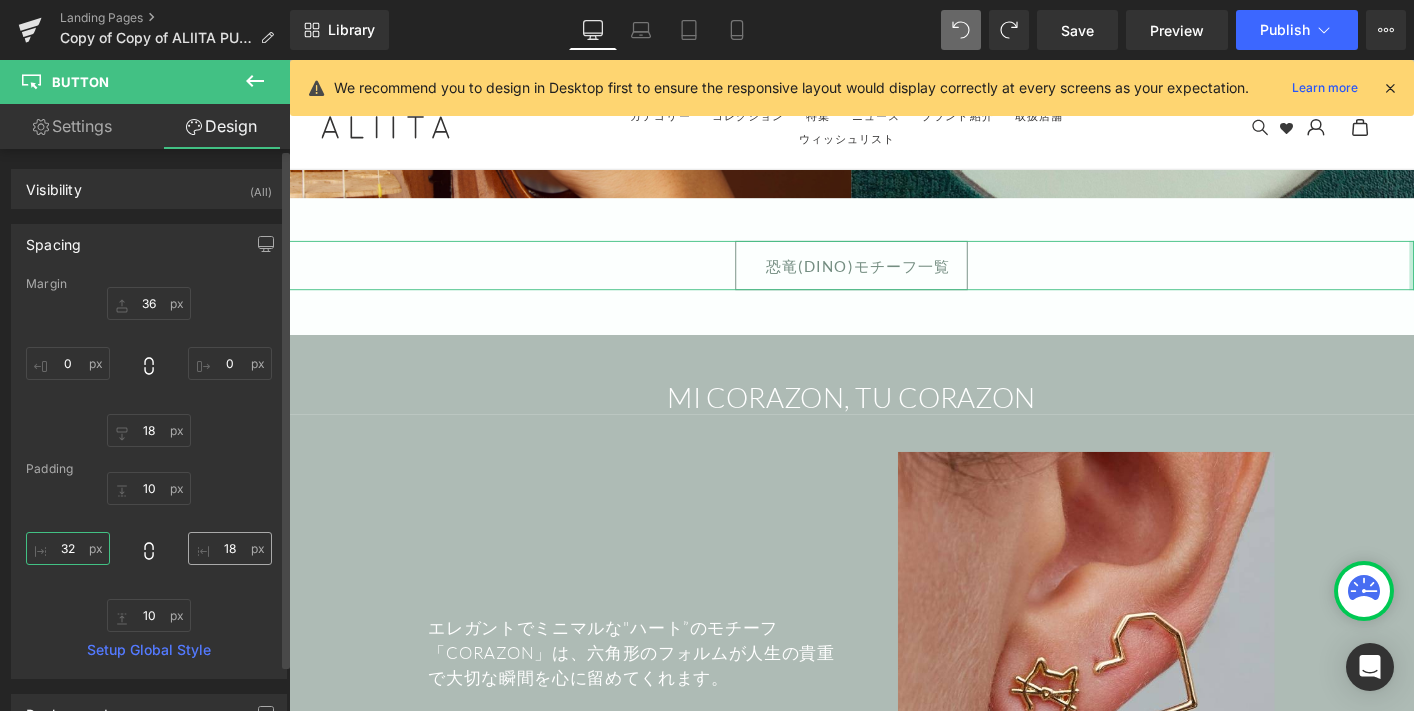 type on "32" 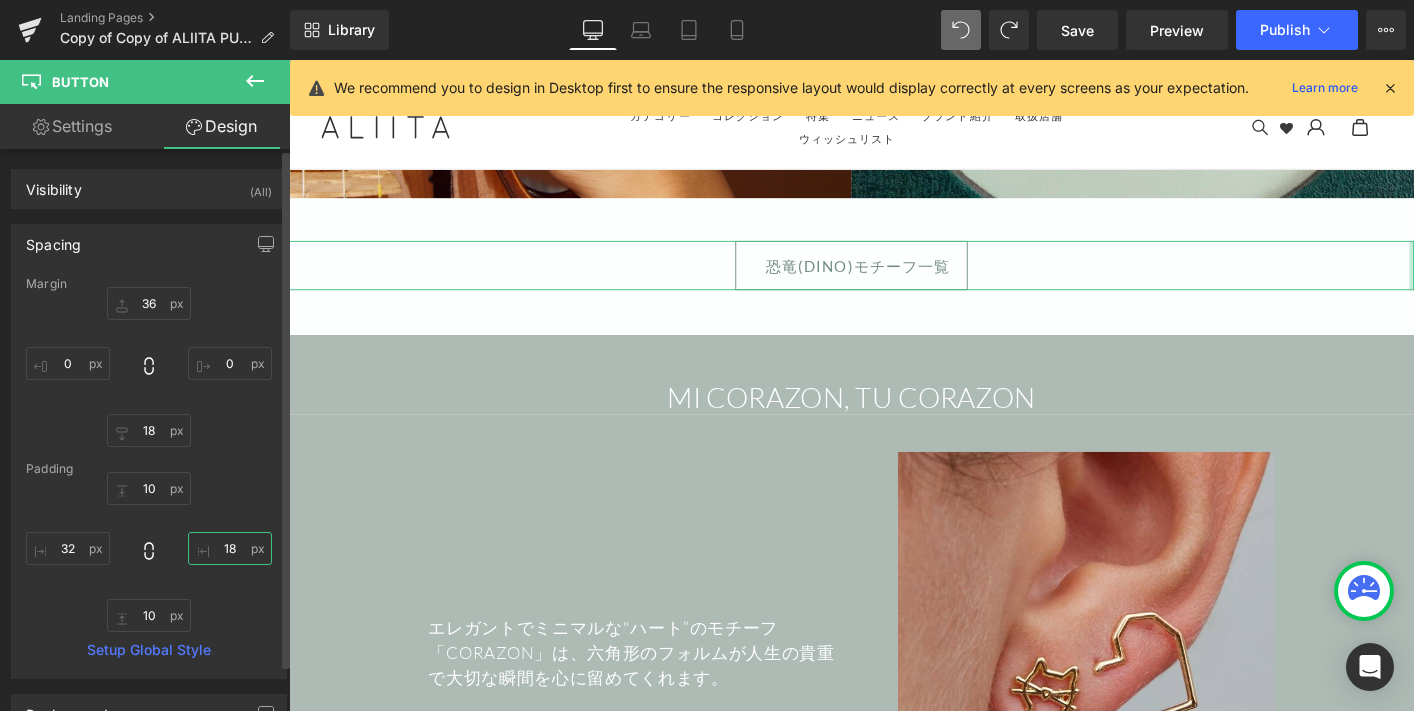 click on "18" at bounding box center [230, 548] 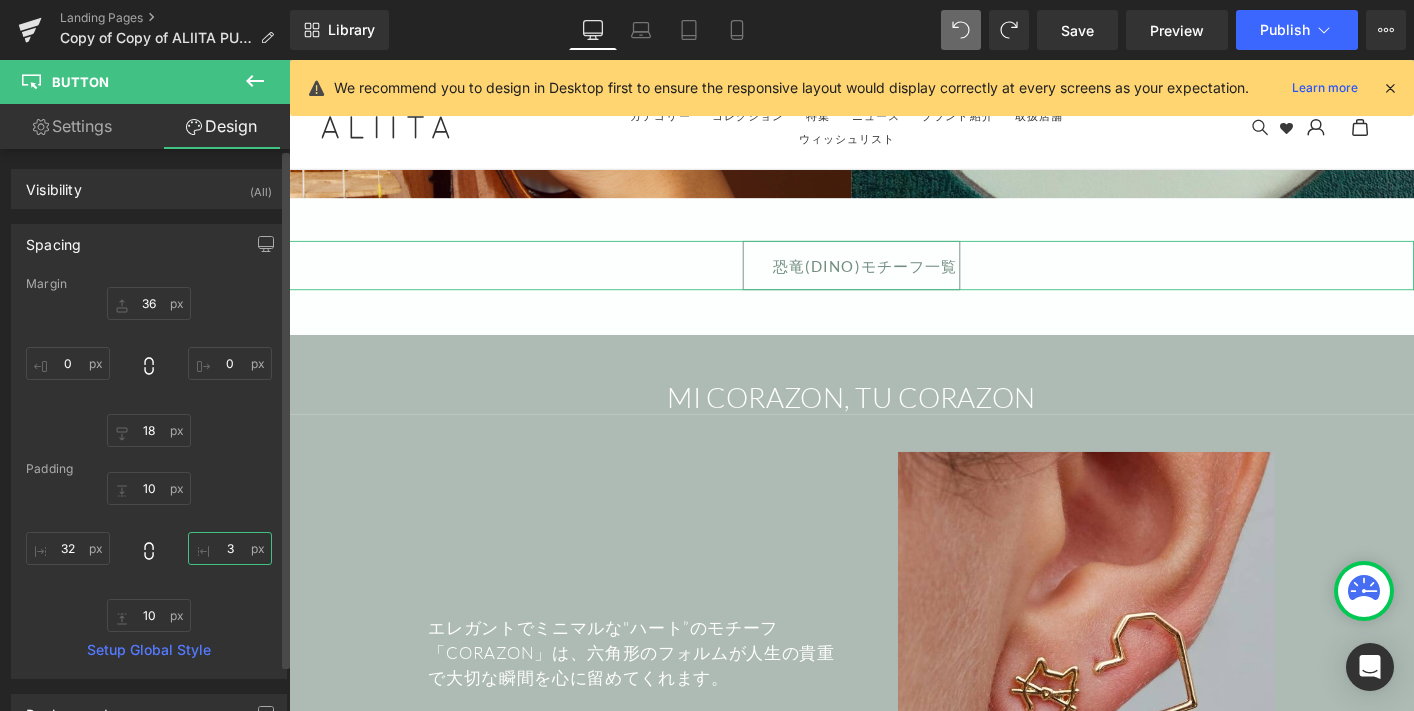 type on "32" 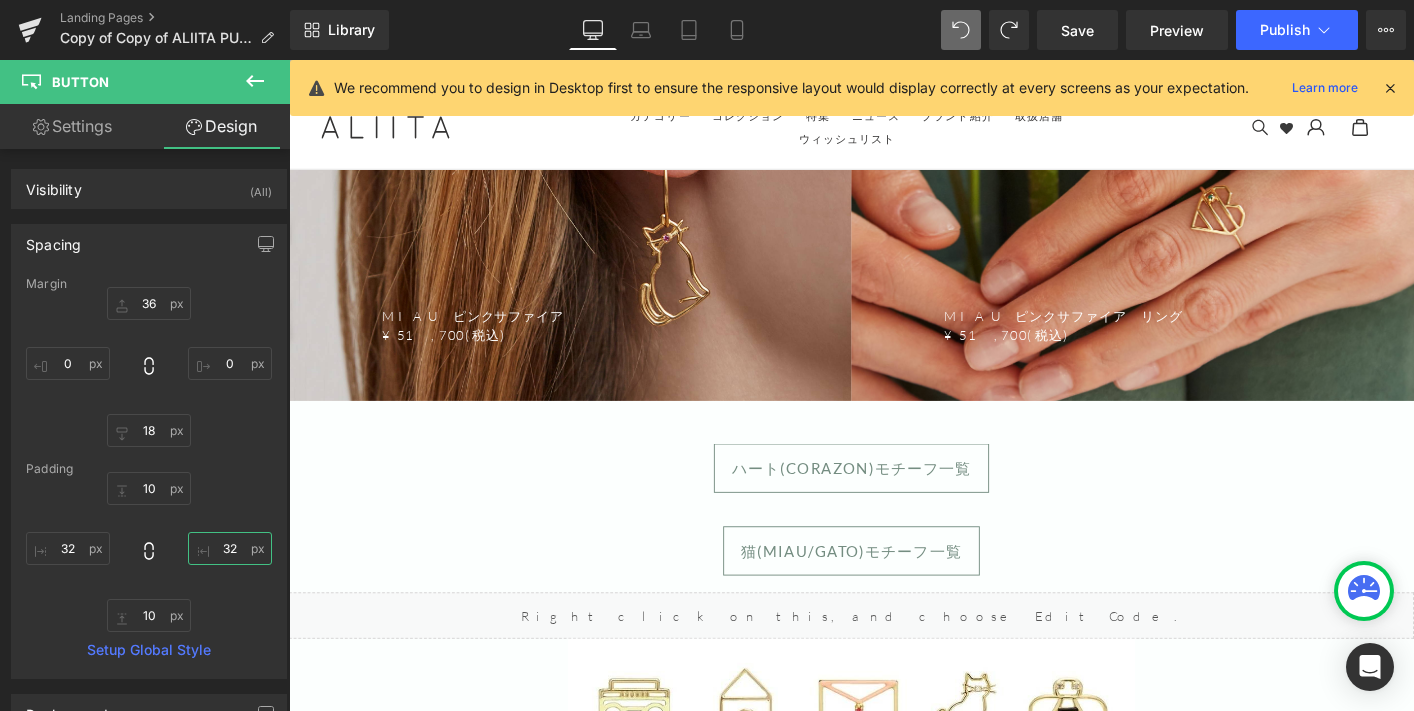 scroll, scrollTop: 10304, scrollLeft: 0, axis: vertical 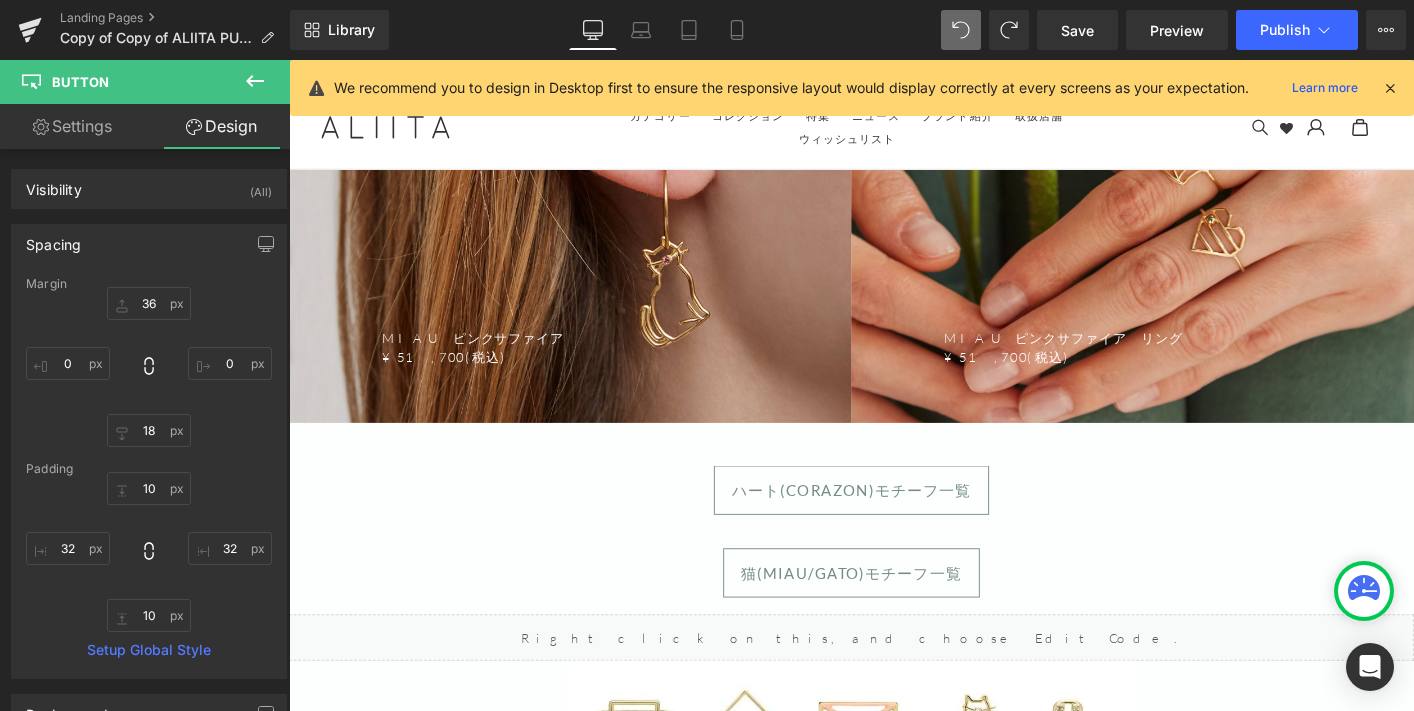click on "ハート(CORAZON)モチーフ一覧" at bounding box center (894, 522) 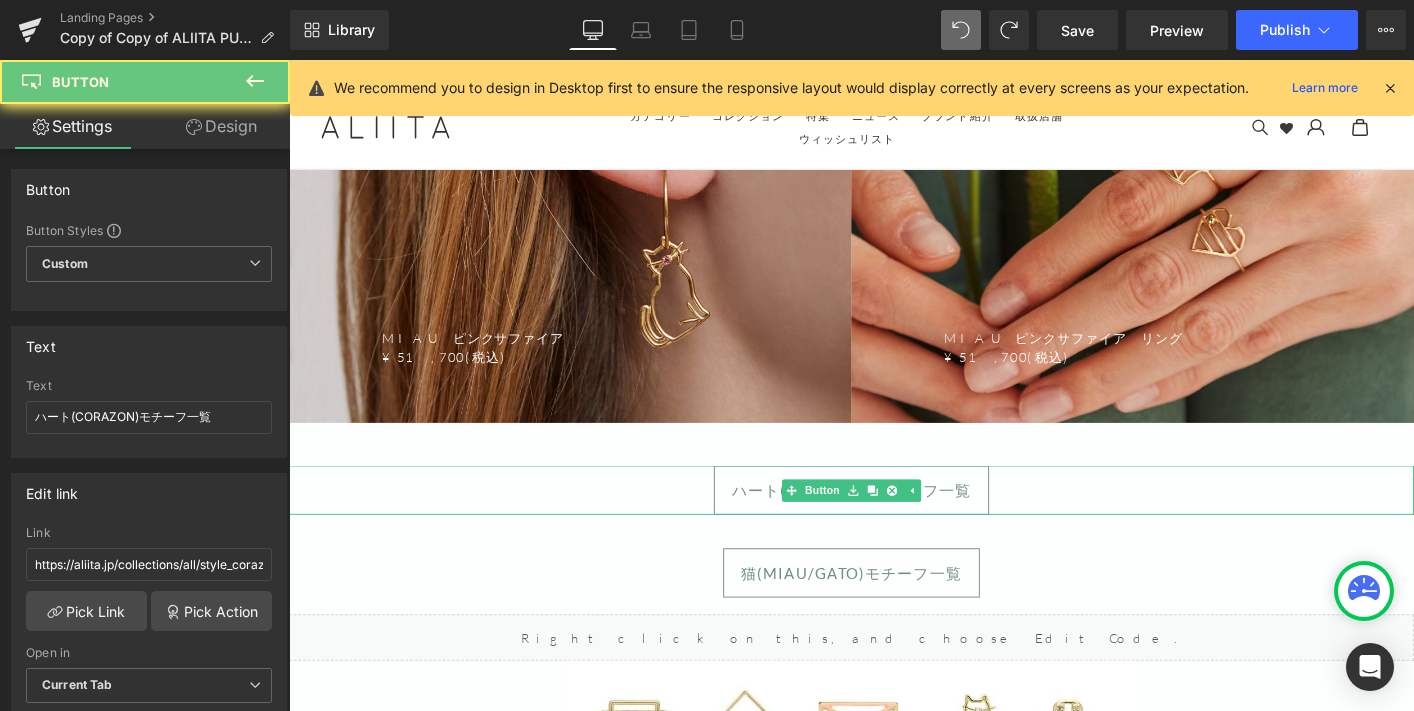 click on "ハート(CORAZON)モチーフ一覧" at bounding box center (894, 522) 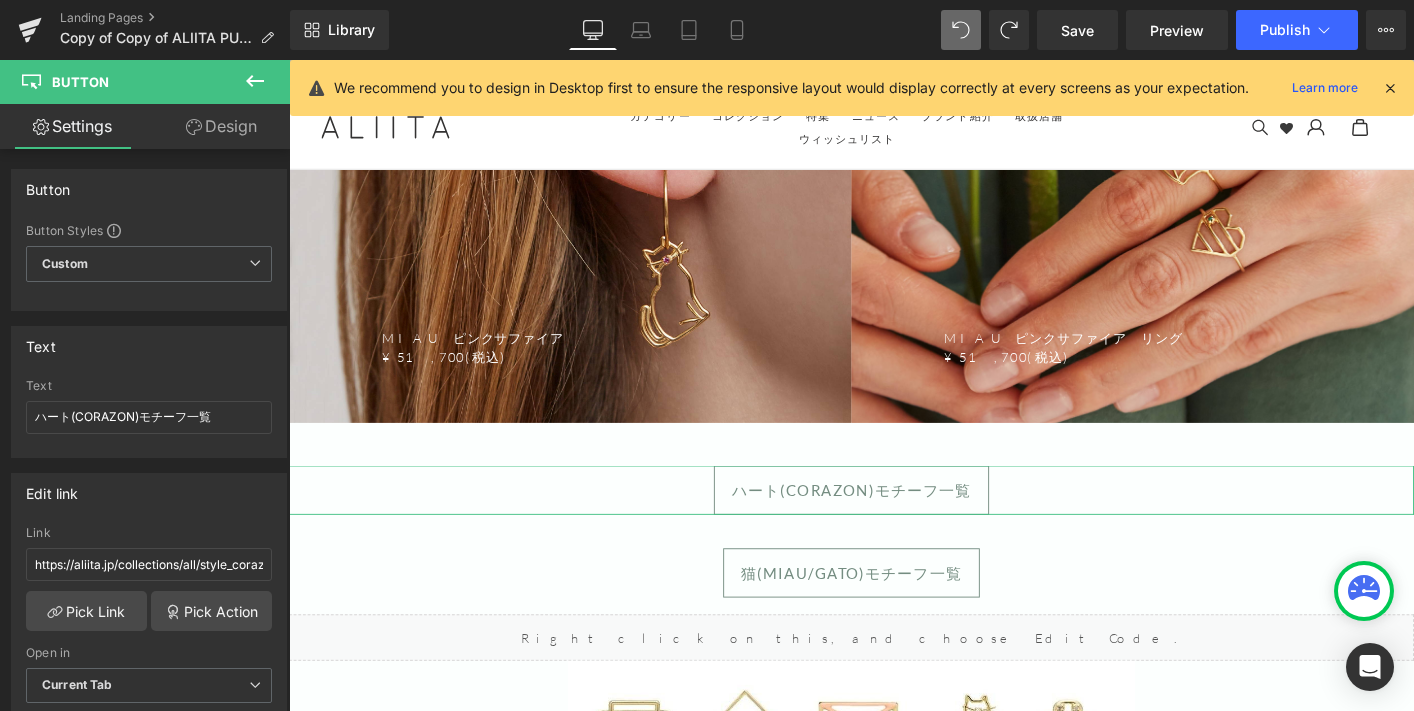 click on "Design" at bounding box center (221, 126) 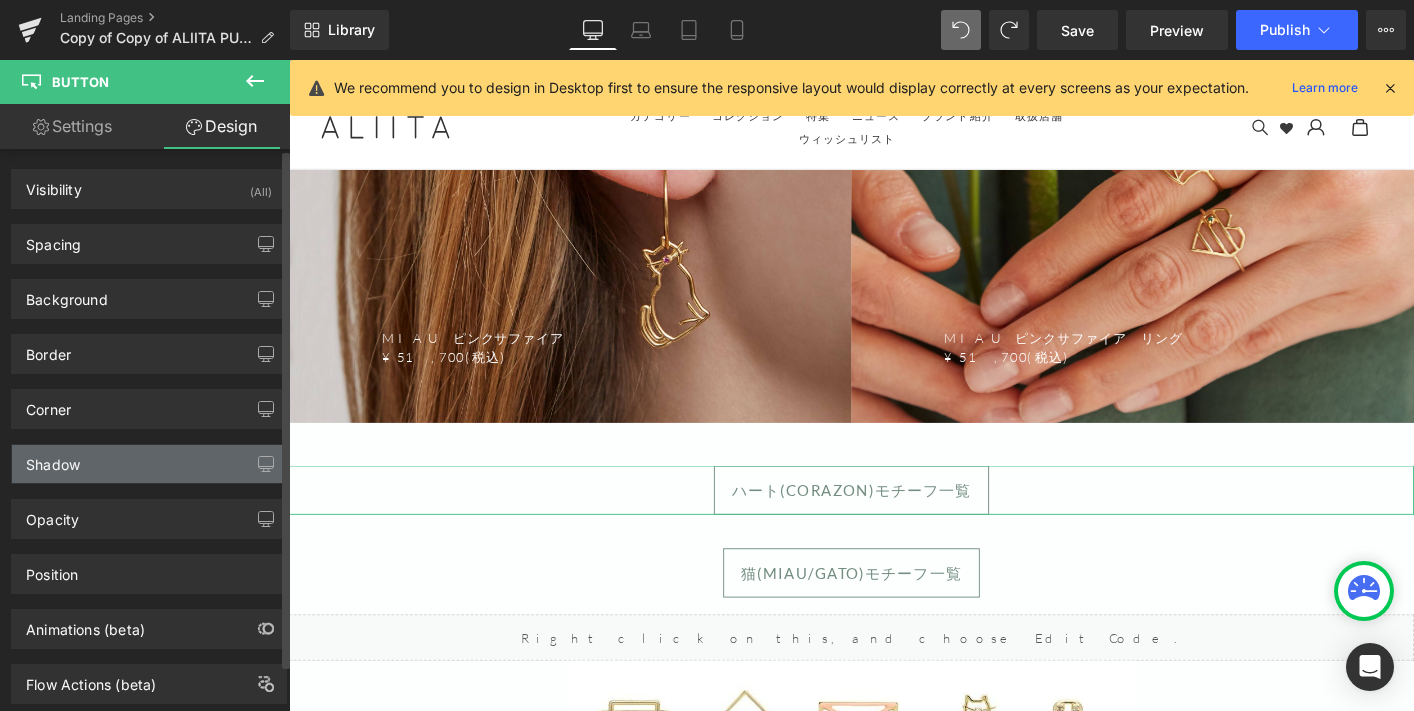 type on "36" 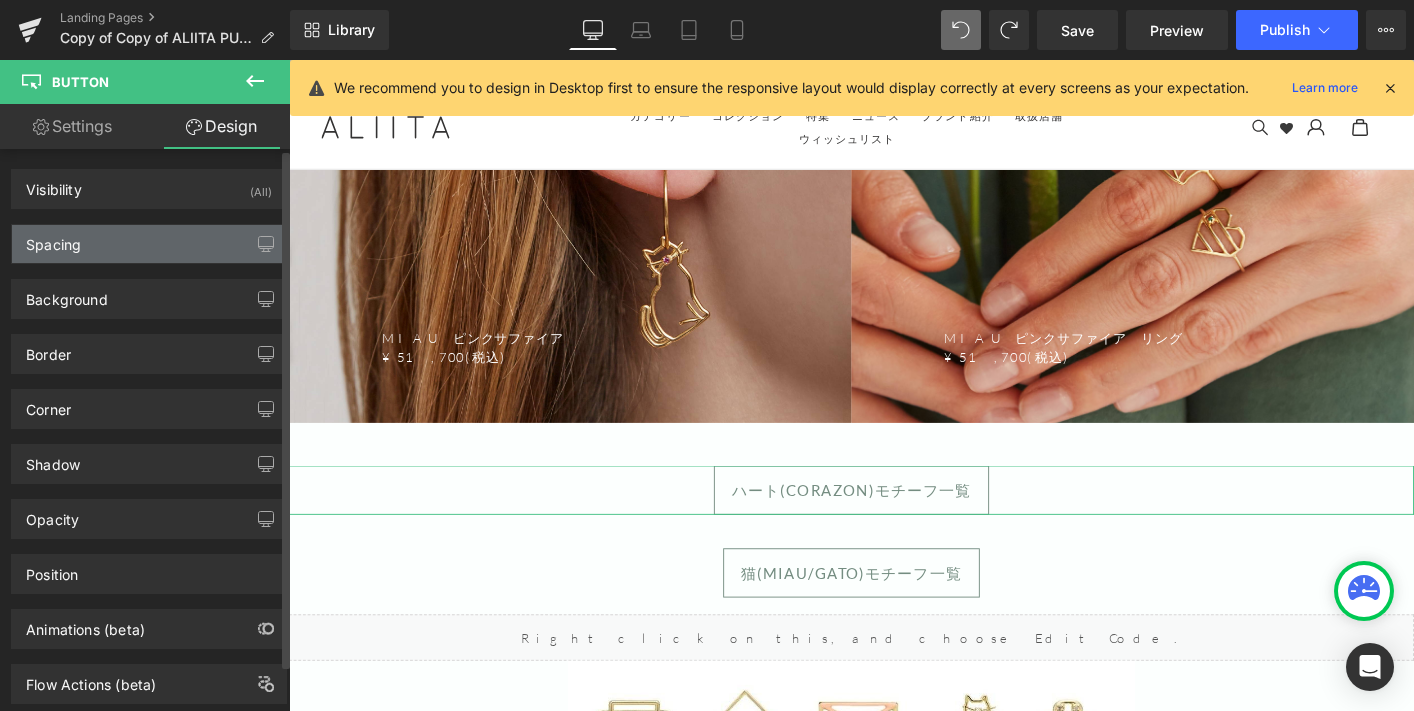 click on "Spacing" at bounding box center [149, 244] 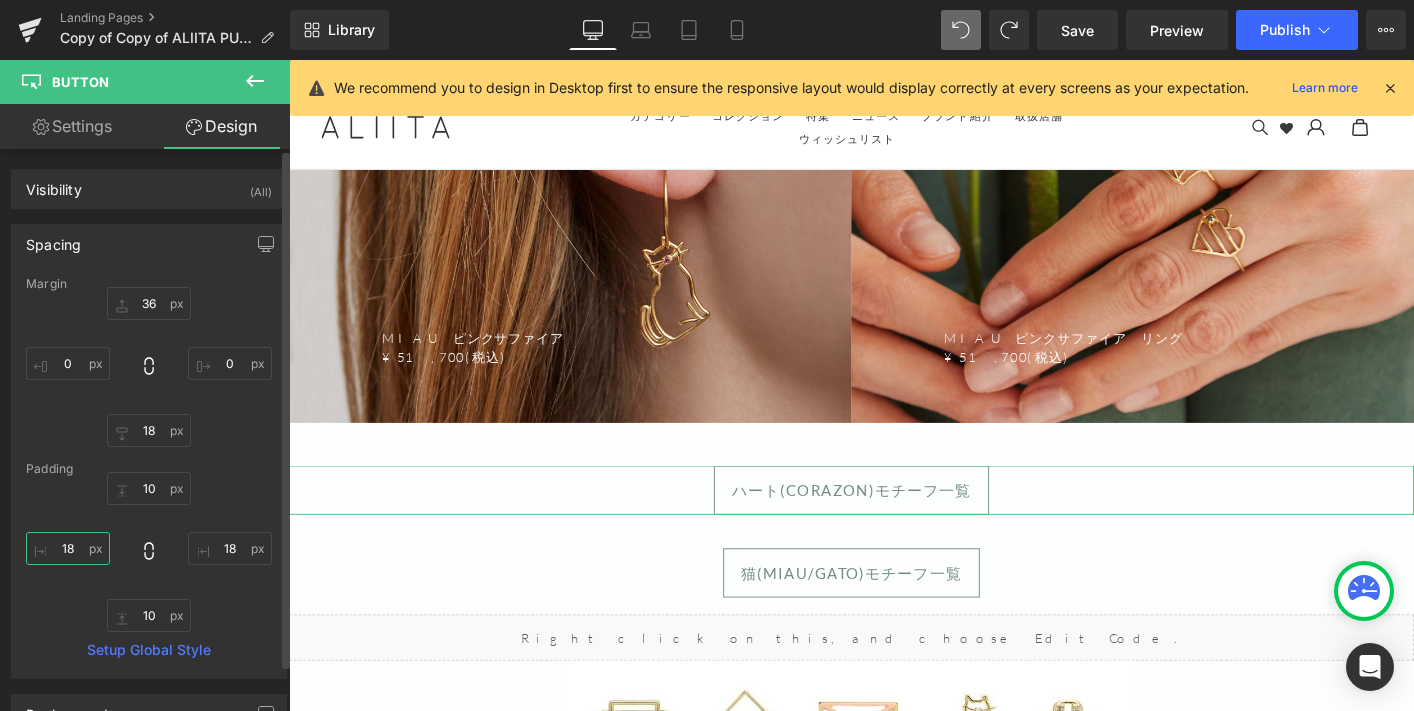 click on "18" at bounding box center [68, 548] 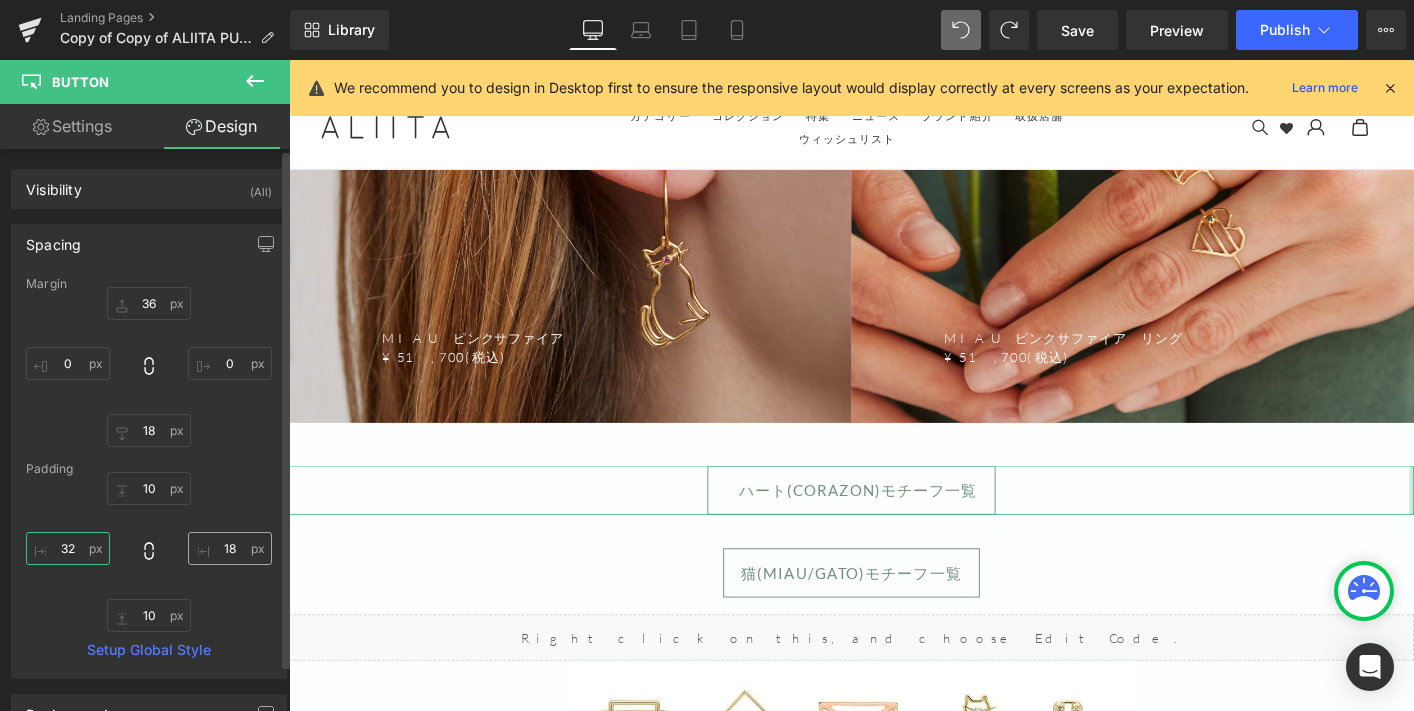 type on "32" 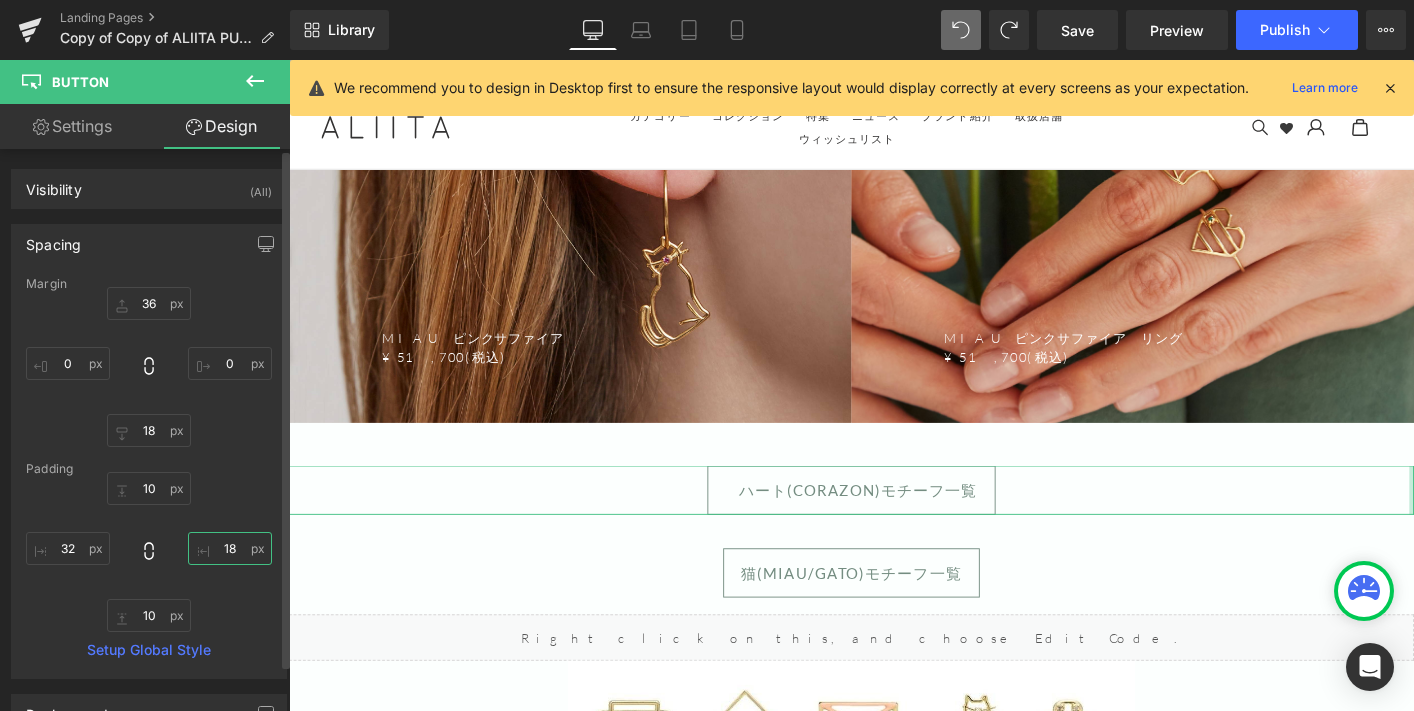 click on "18" at bounding box center [230, 548] 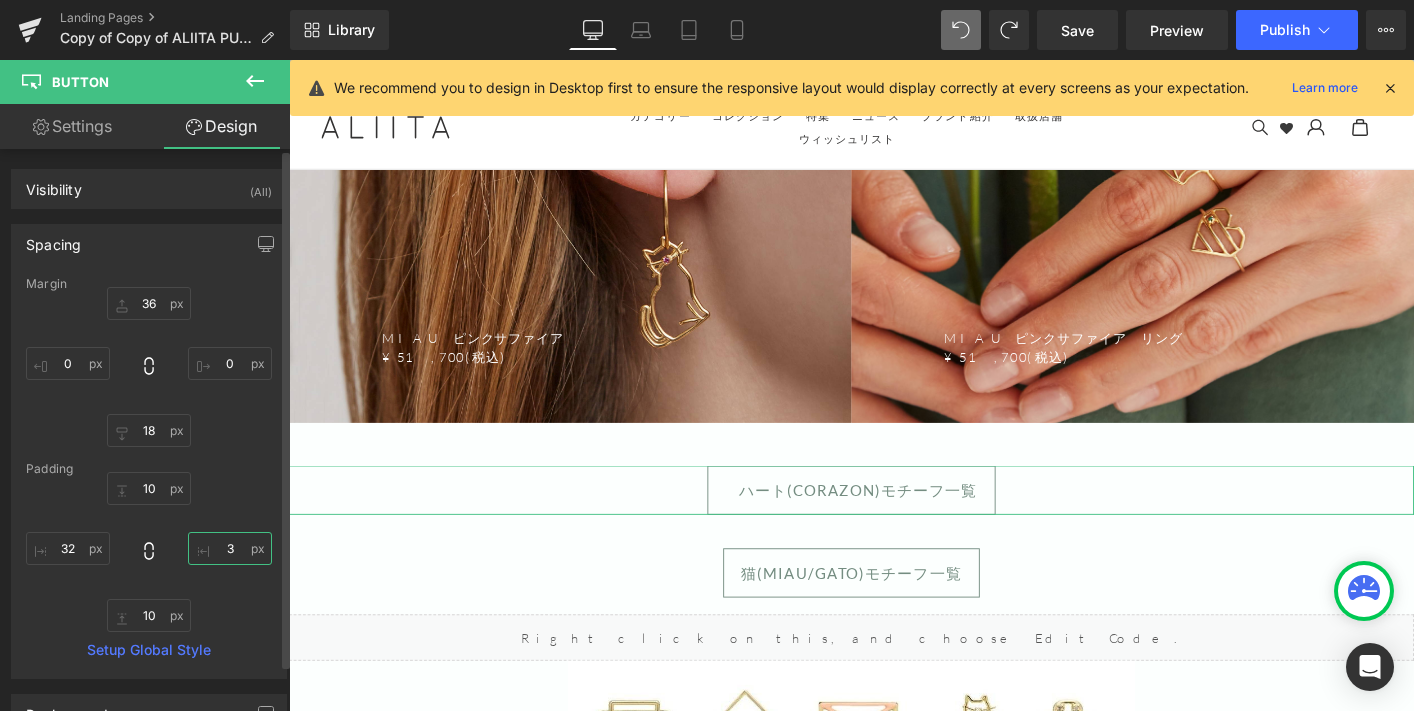 type on "32" 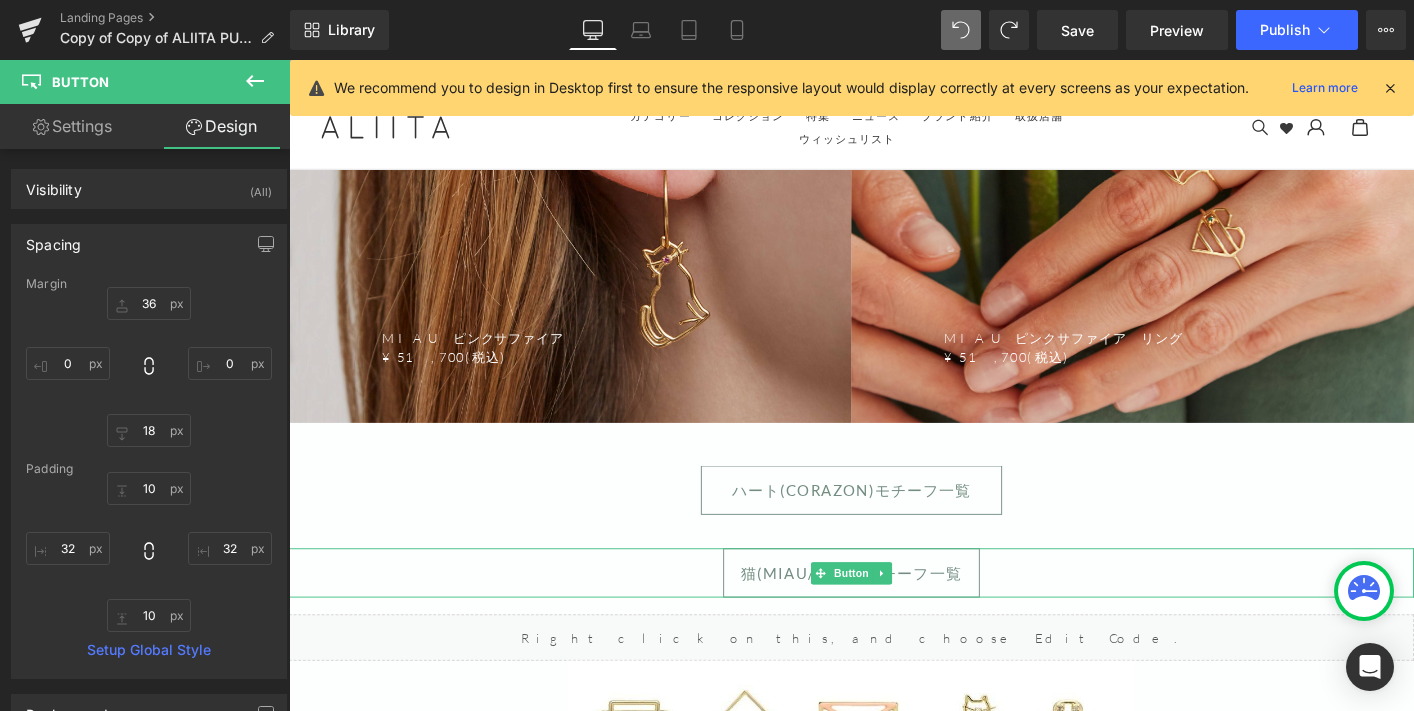 click on "猫(MIAU/GATO)モチーフ一覧" at bounding box center [894, 611] 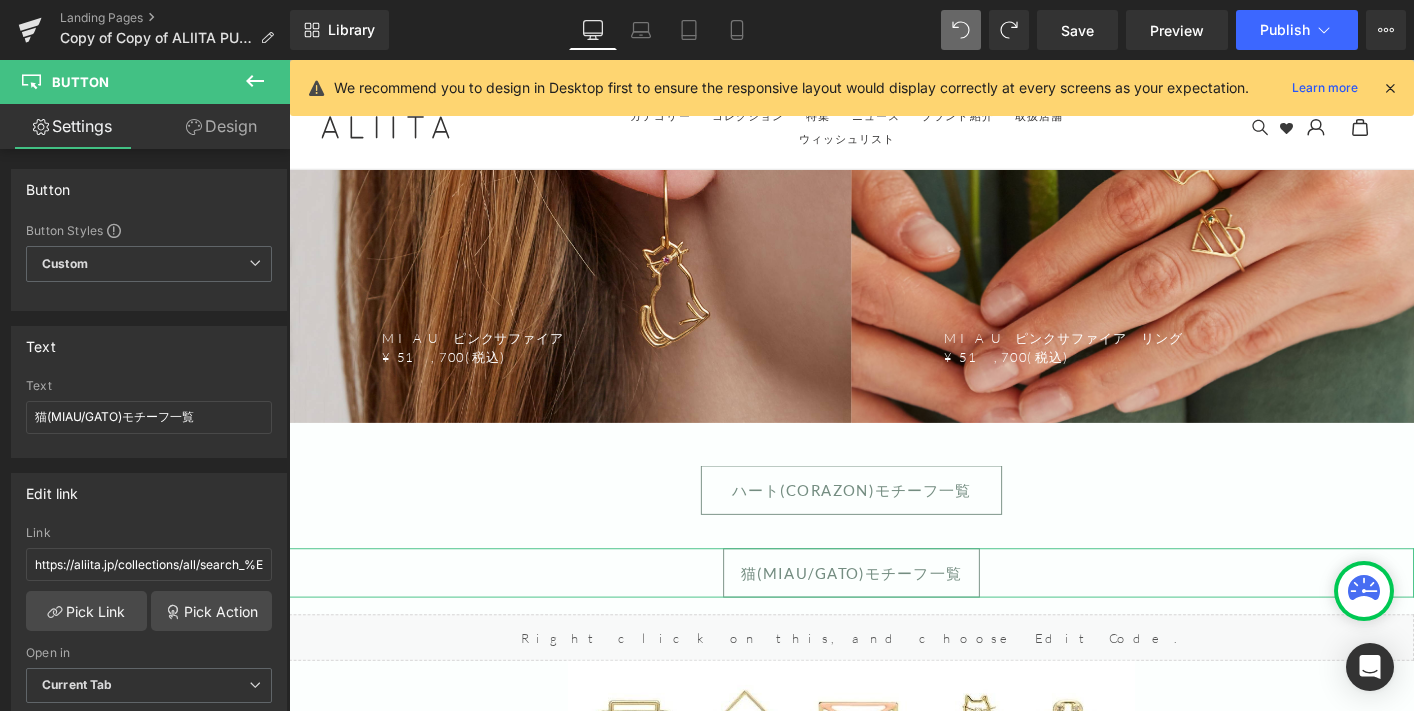click on "Design" at bounding box center [221, 126] 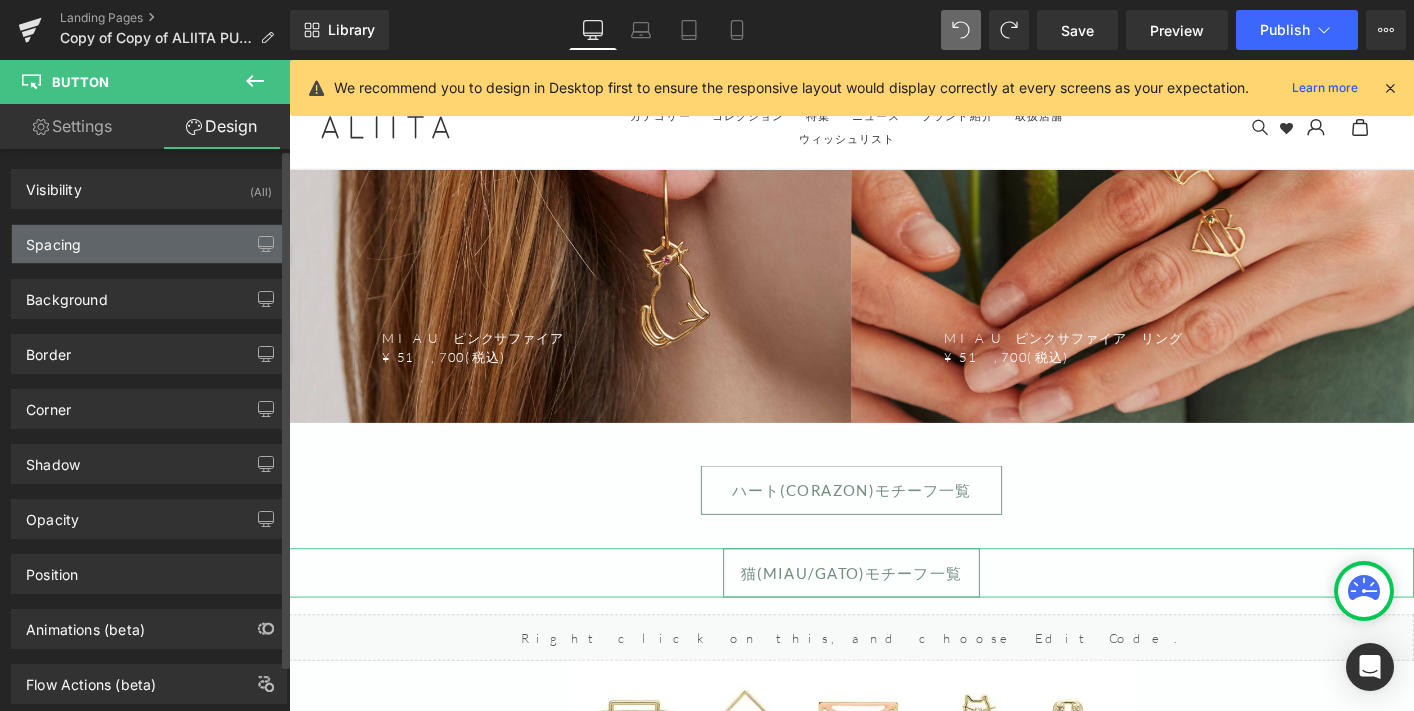 click on "Spacing" at bounding box center [149, 244] 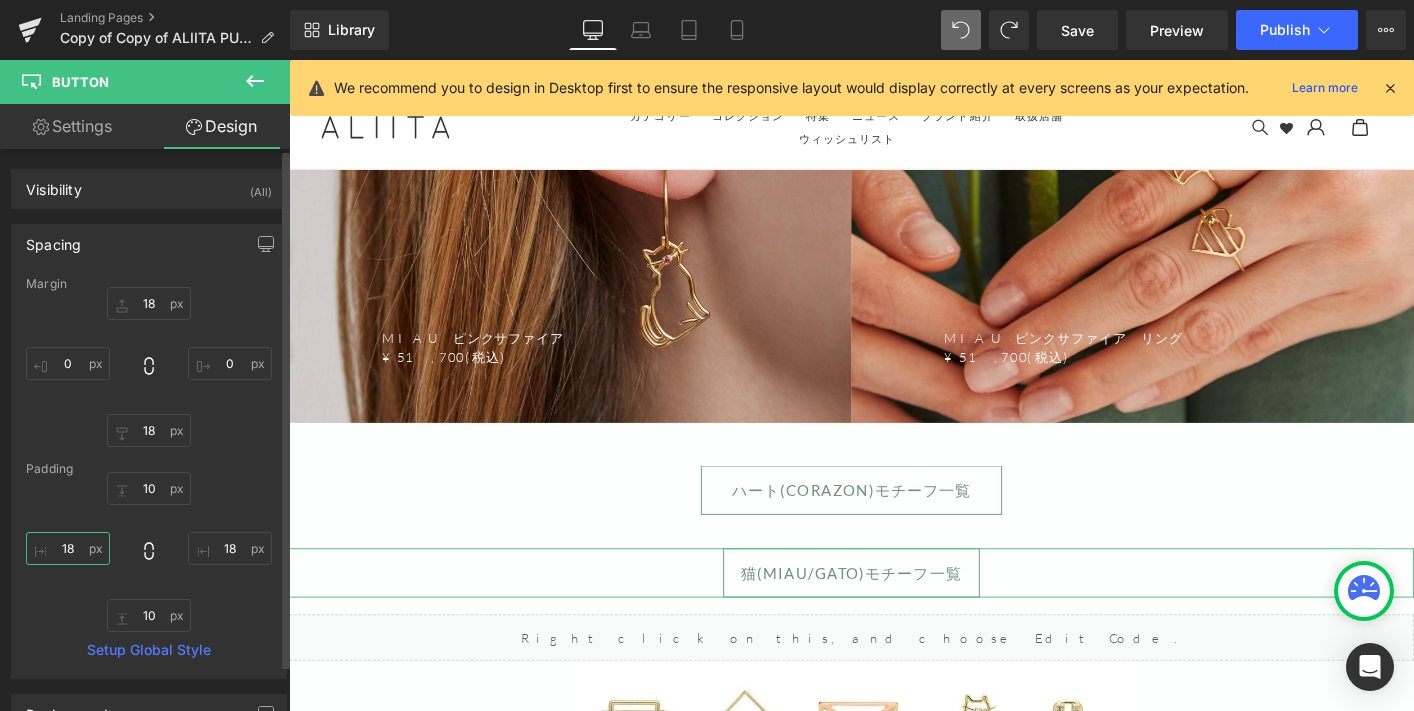 click on "18" at bounding box center (68, 548) 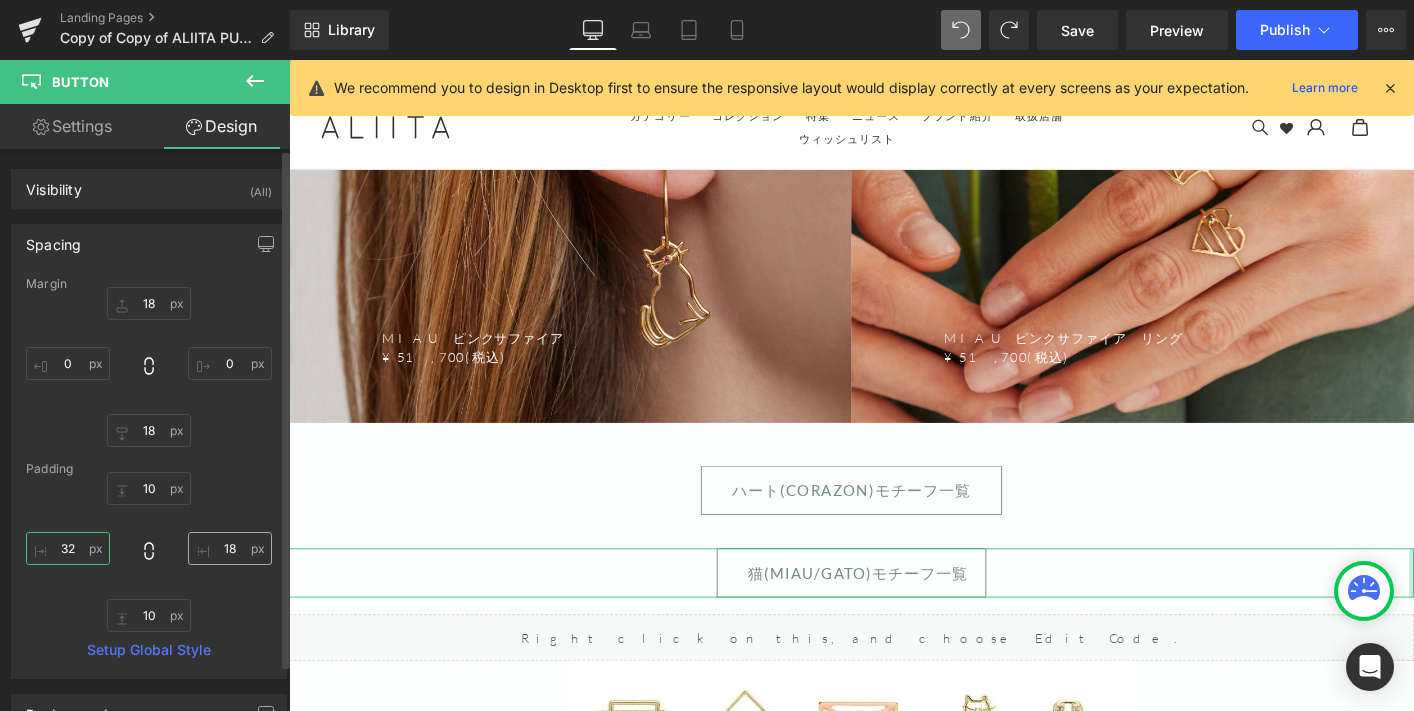 type on "32" 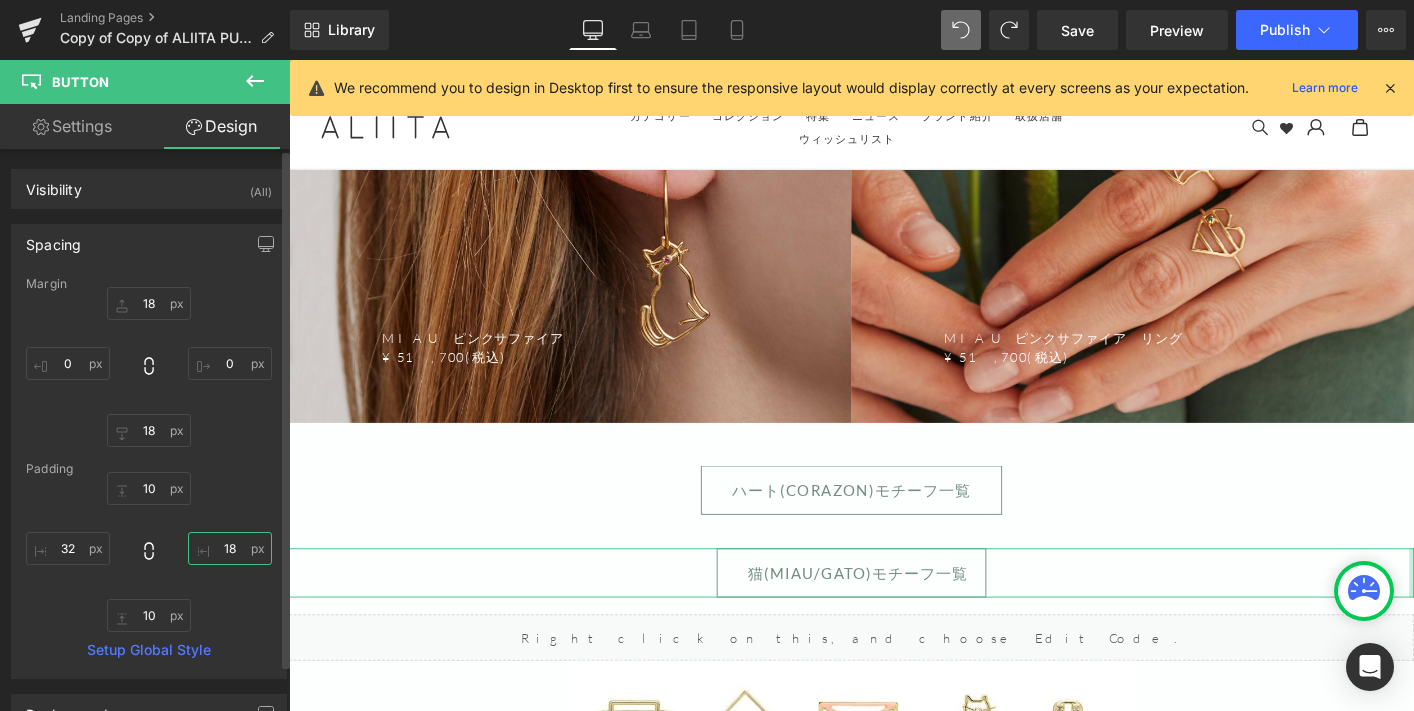 click on "18" at bounding box center (230, 548) 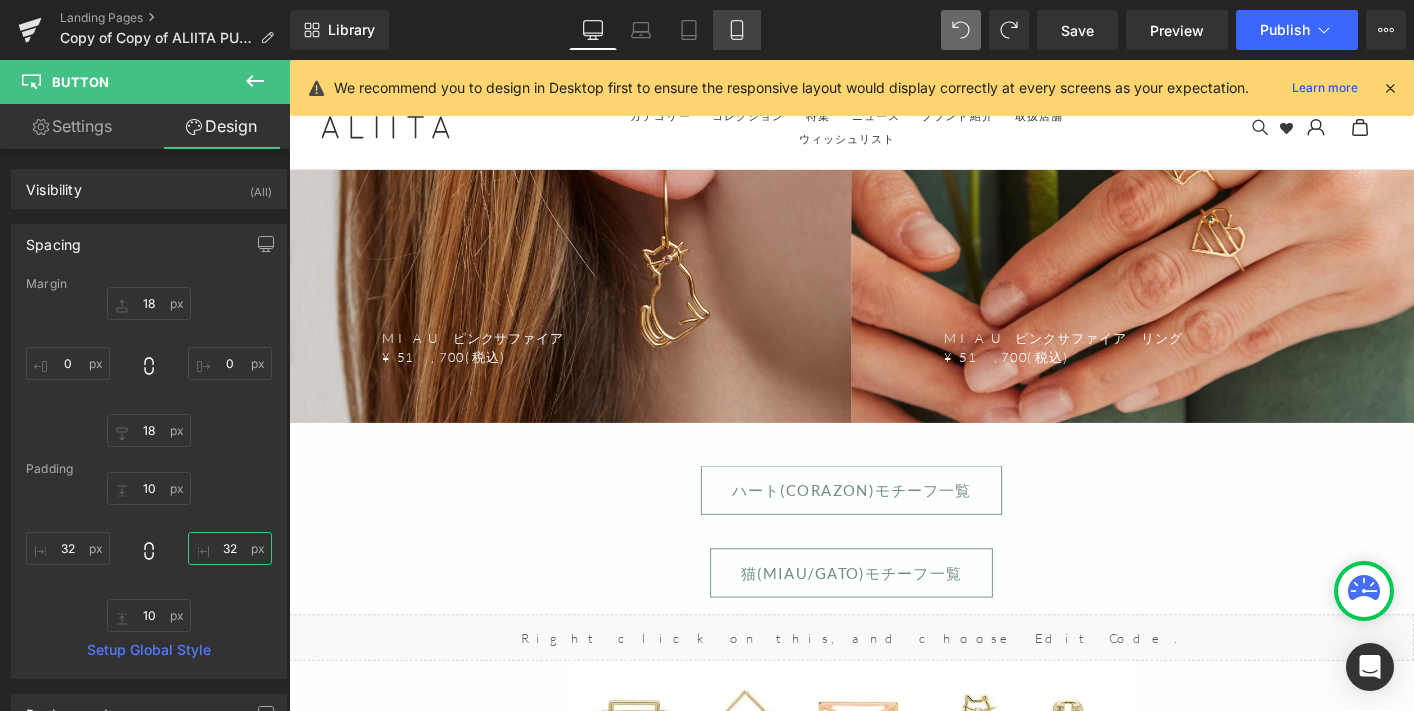 type on "32" 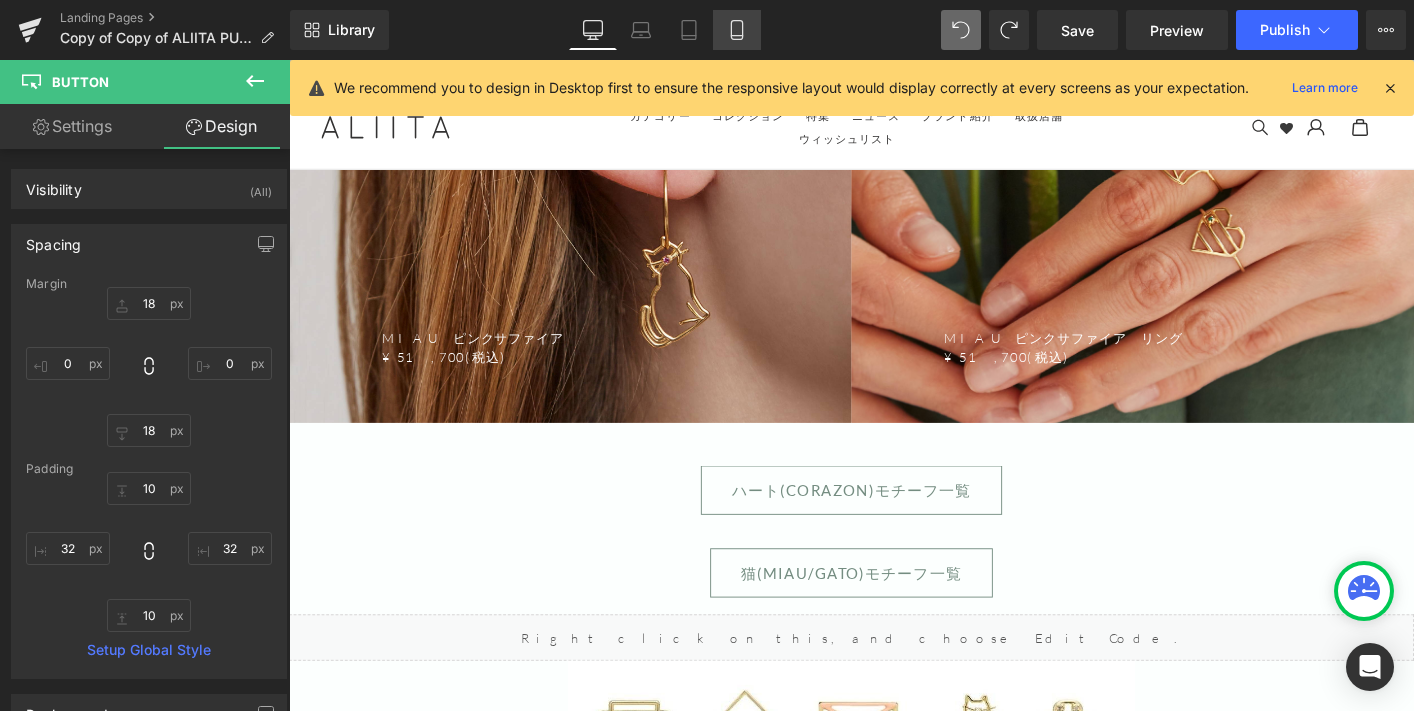 click 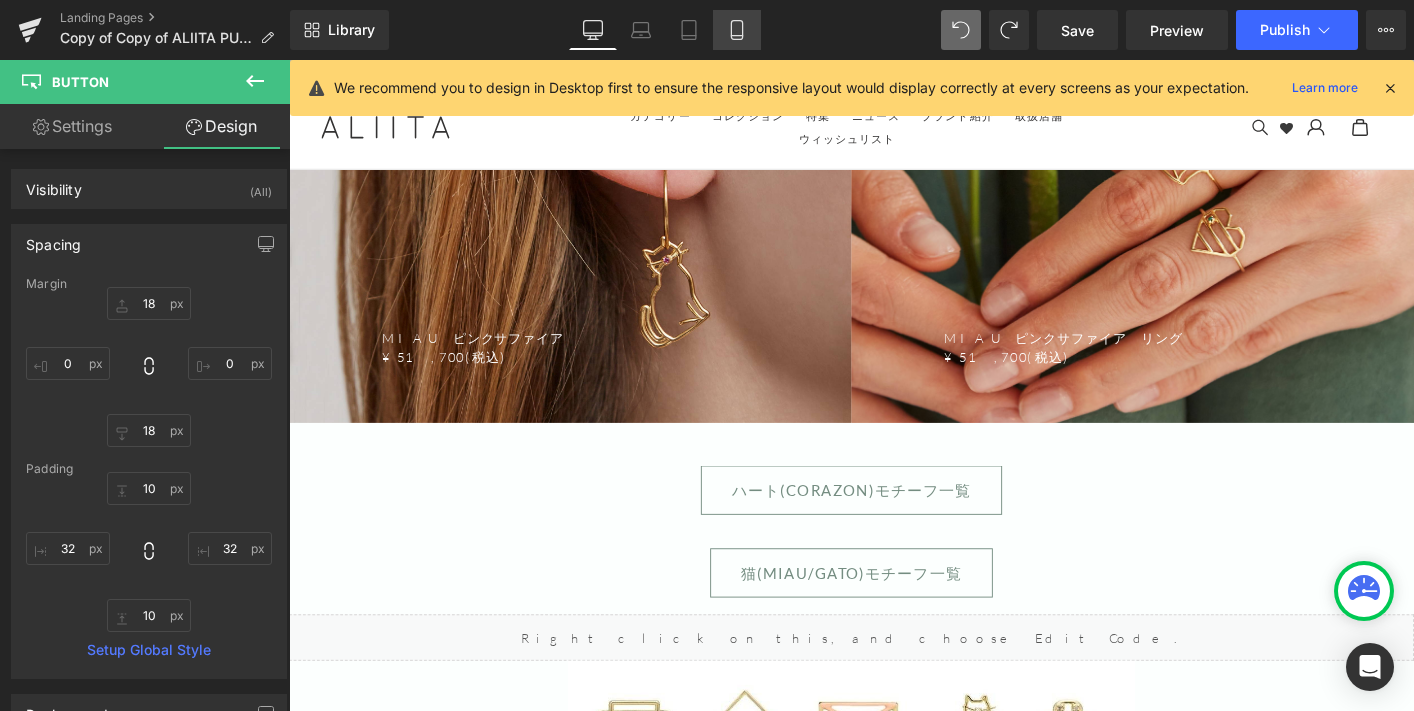 type on "18" 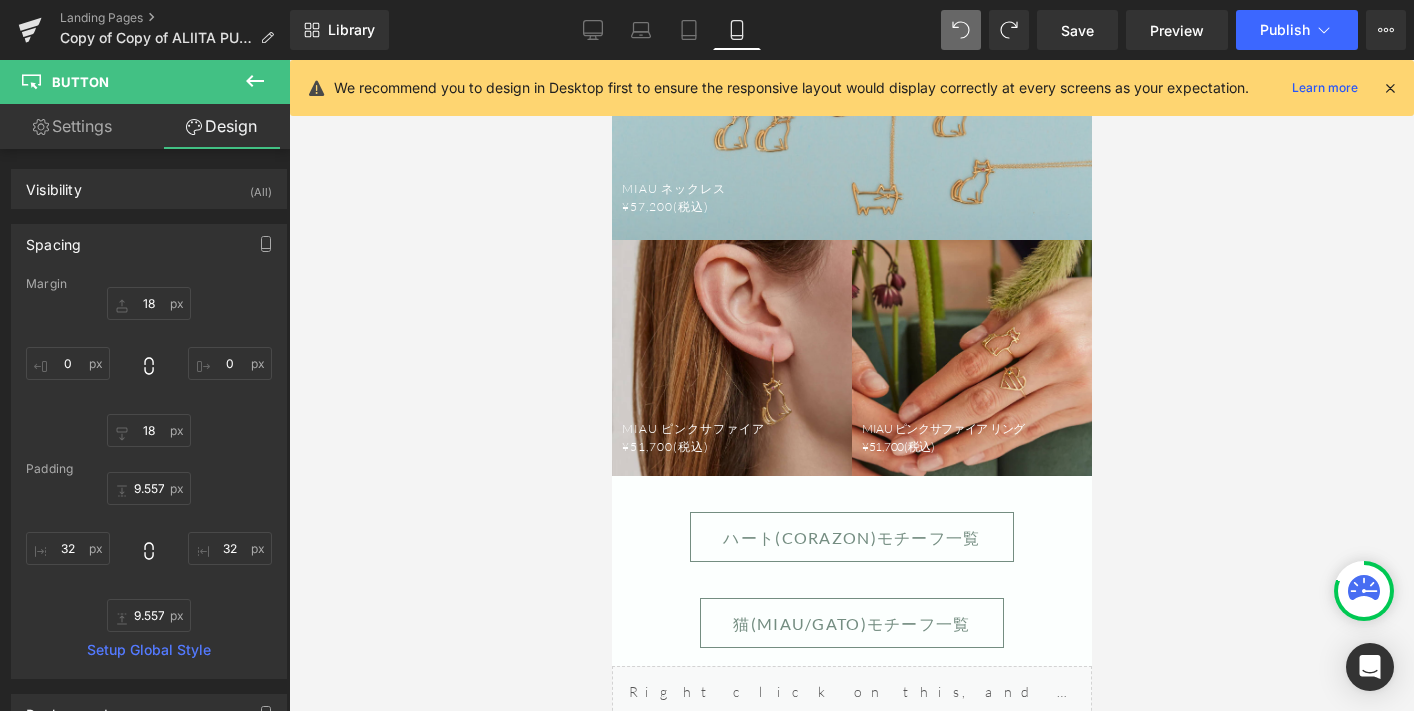 scroll, scrollTop: 5332, scrollLeft: 0, axis: vertical 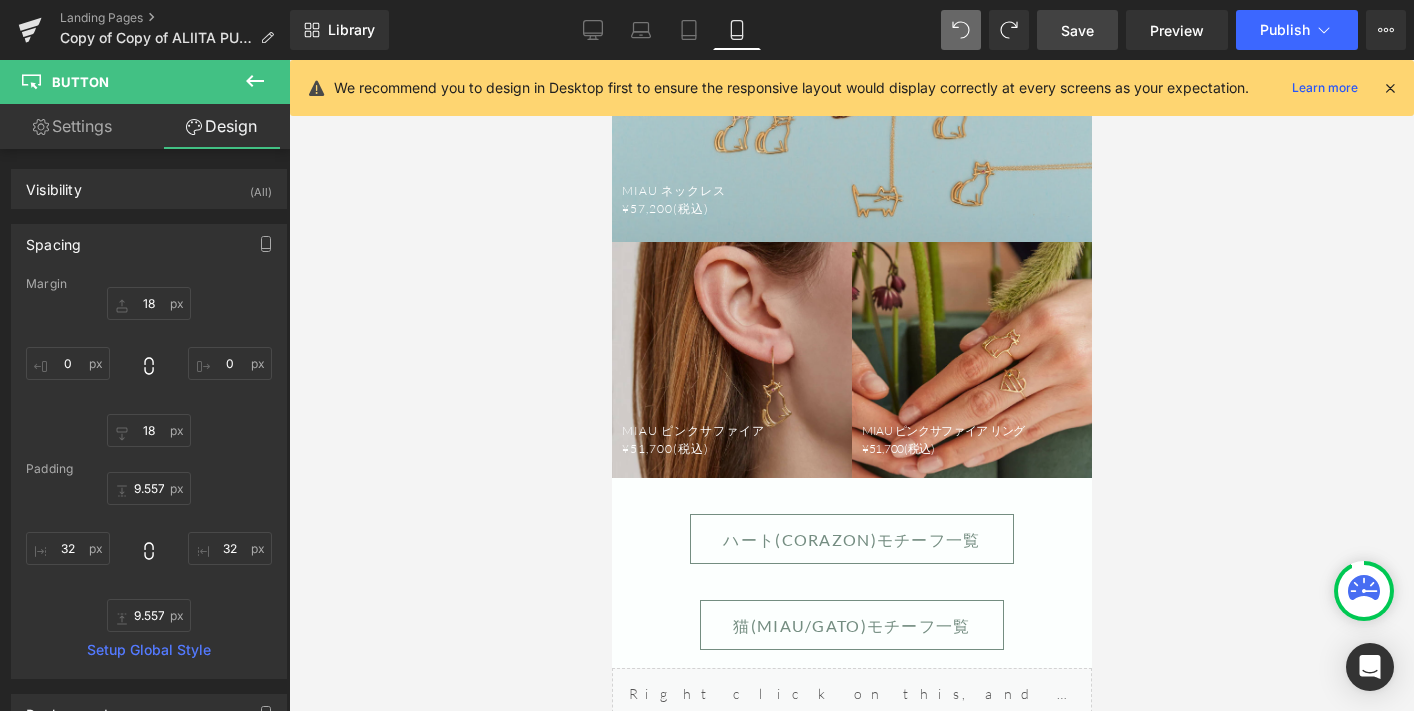 click on "Save" at bounding box center [1077, 30] 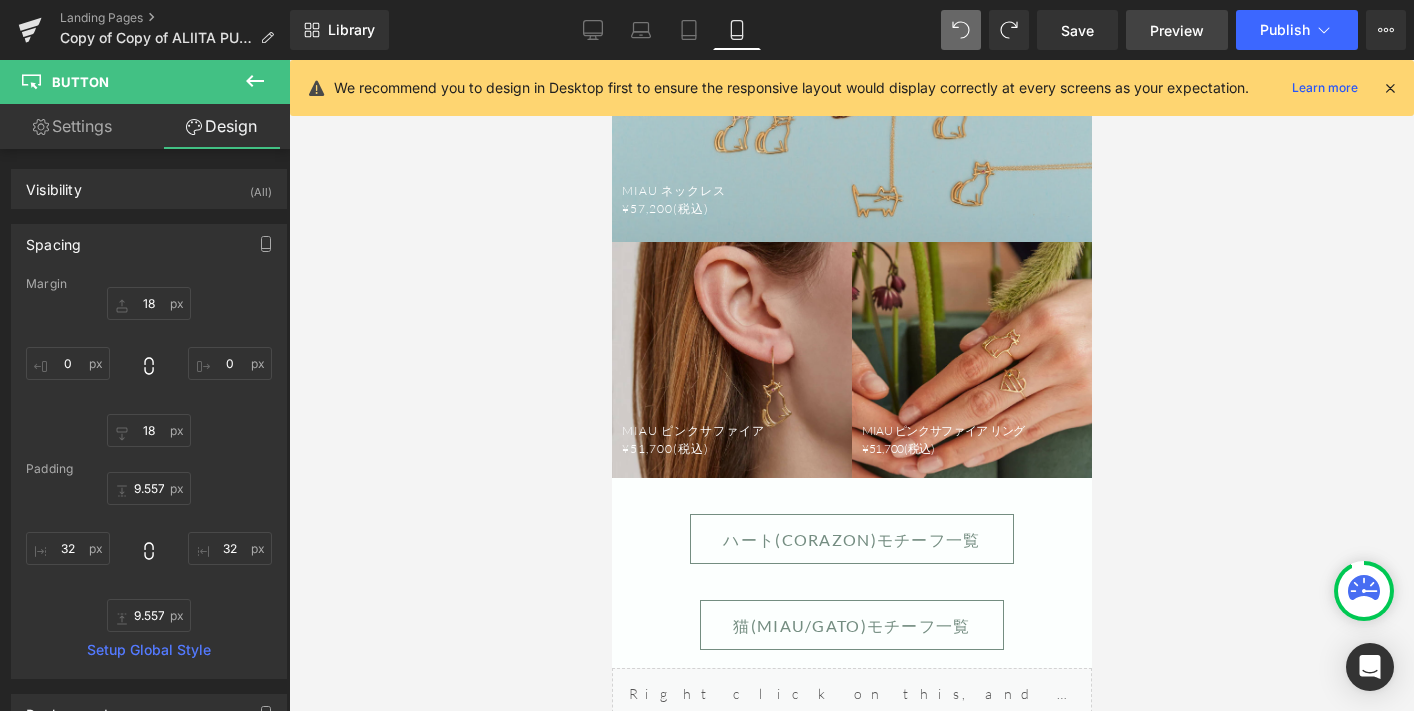 click on "Preview" at bounding box center (1177, 30) 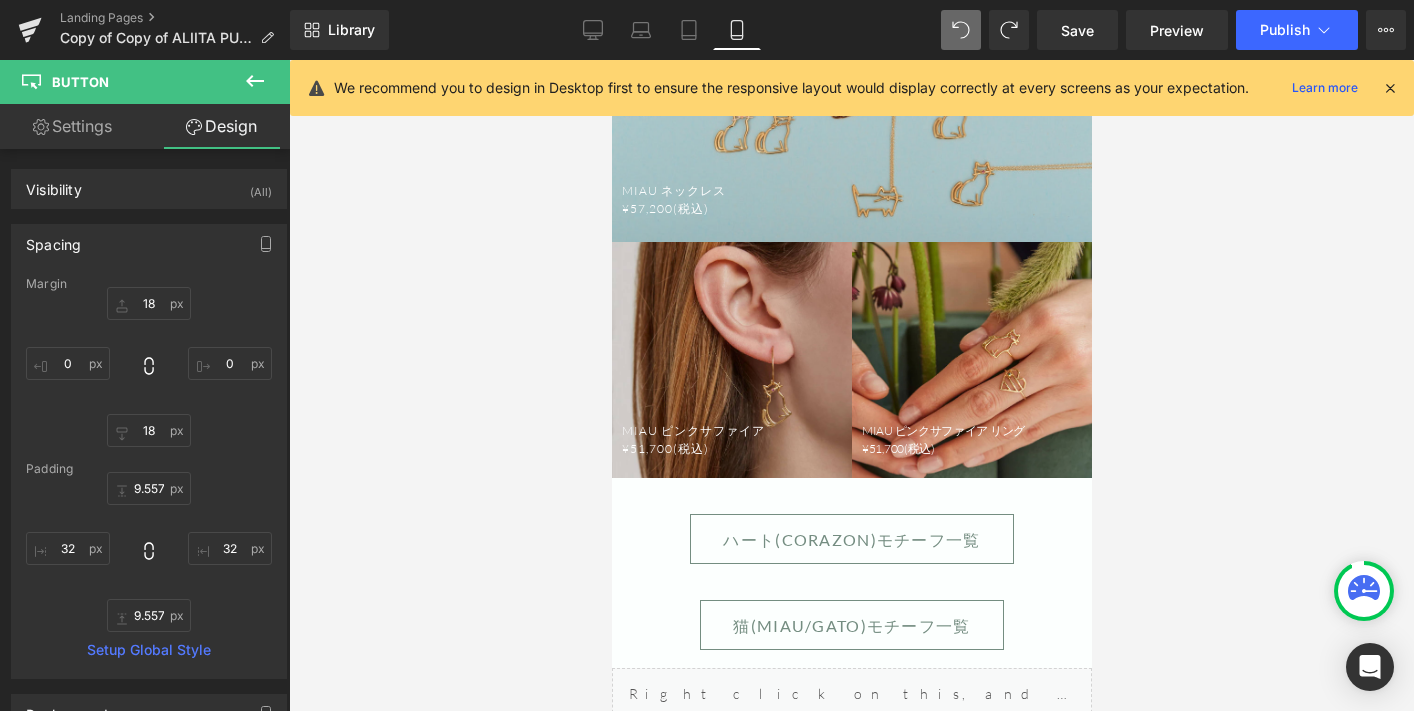 scroll, scrollTop: 5414, scrollLeft: 0, axis: vertical 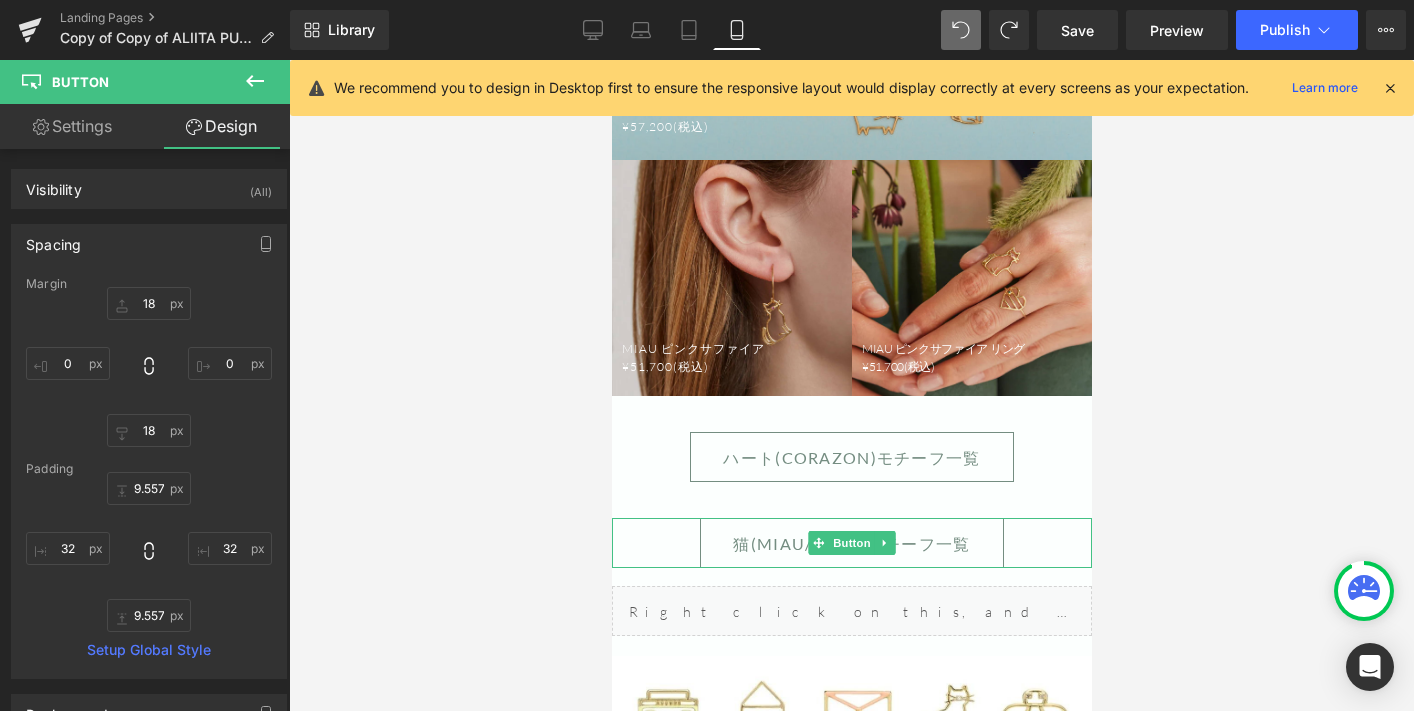 click on "猫(MIAU/GATO)モチーフ一覧" at bounding box center [851, 543] 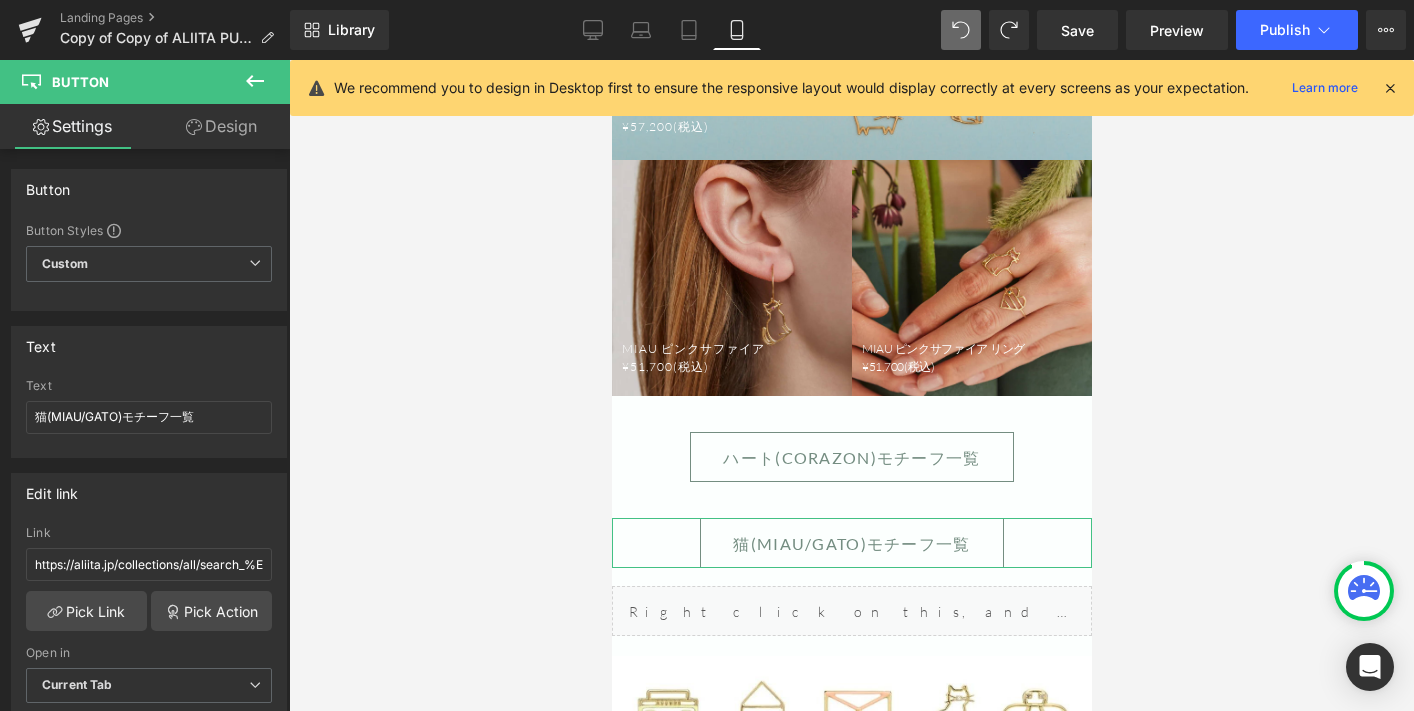 click on "Design" at bounding box center (221, 126) 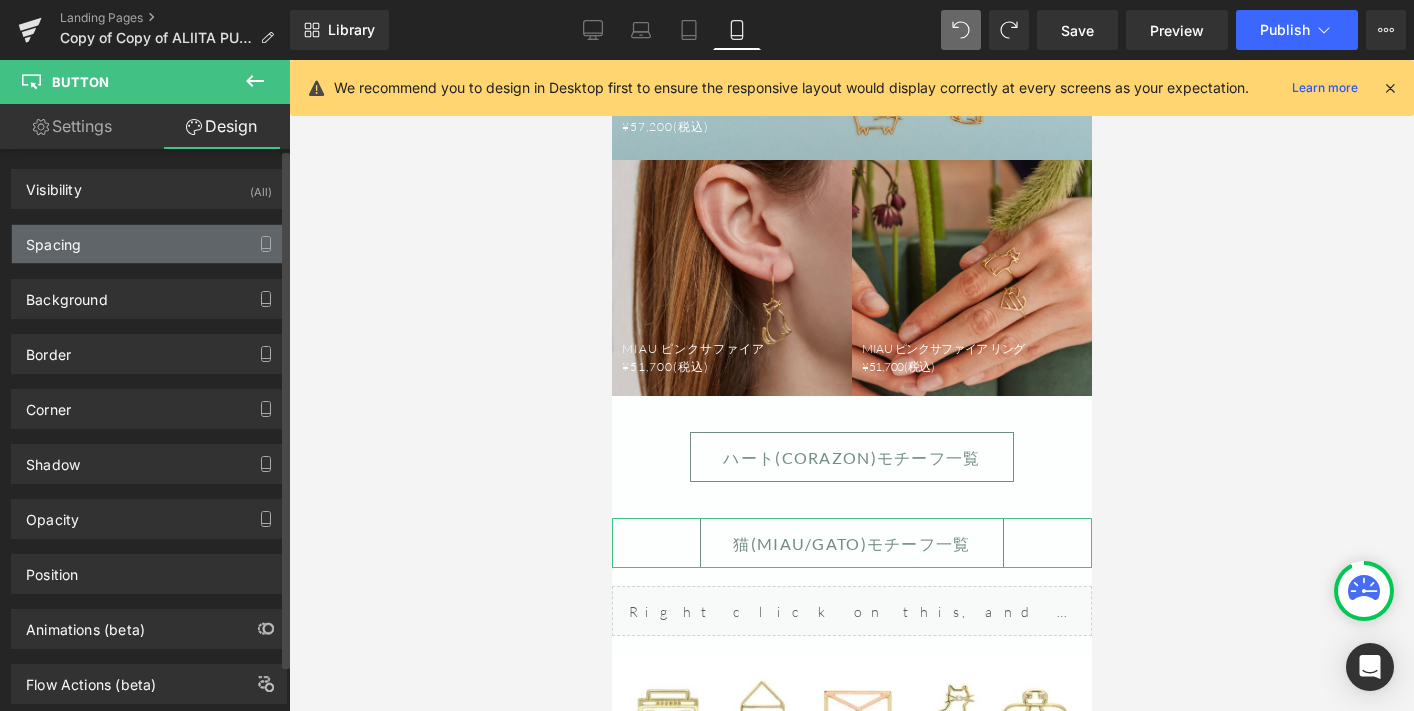 type on "18" 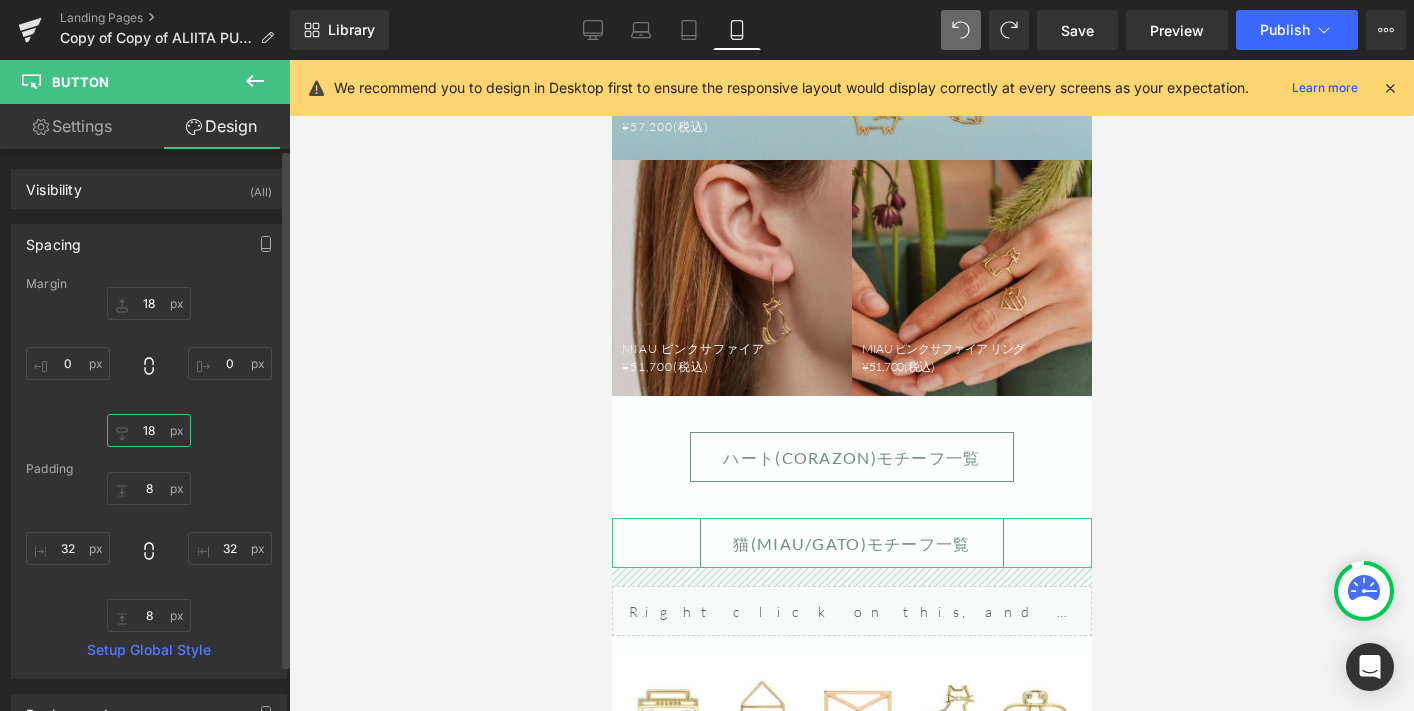 click on "18" at bounding box center (149, 430) 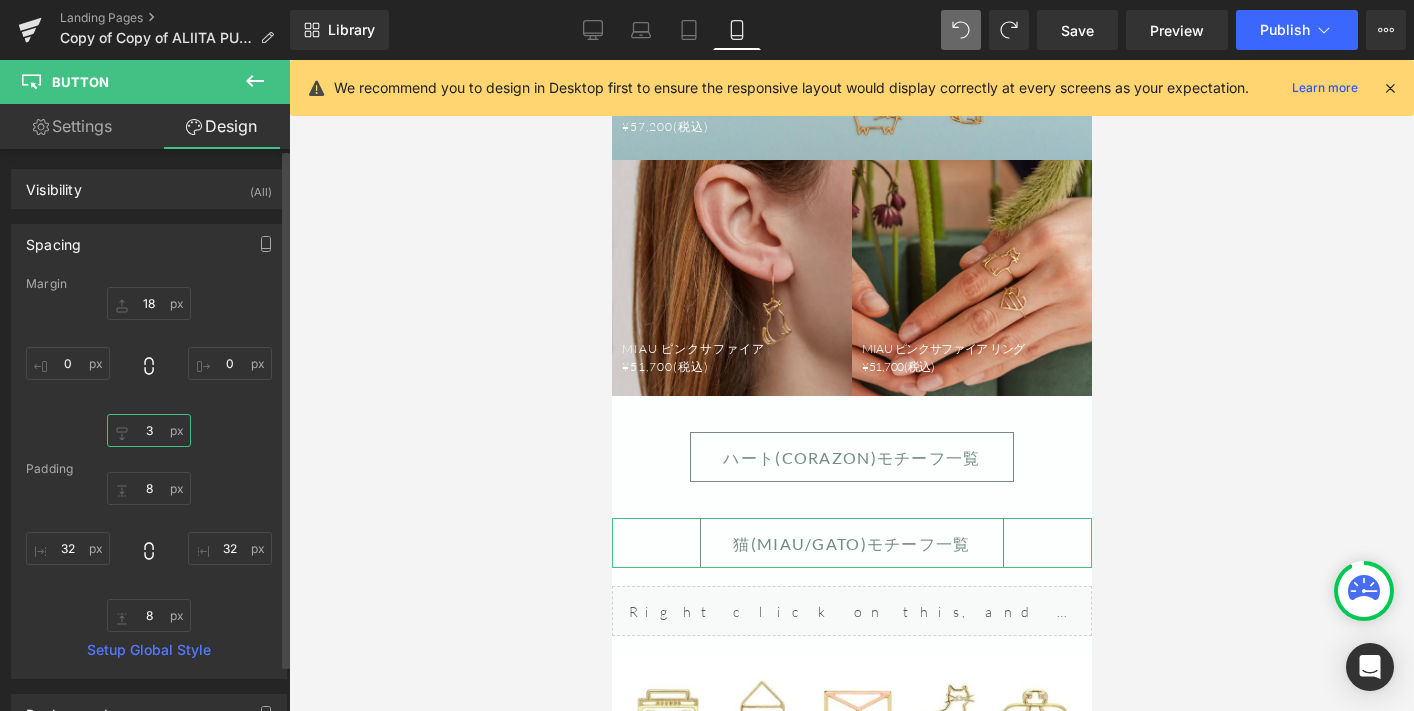 type on "36" 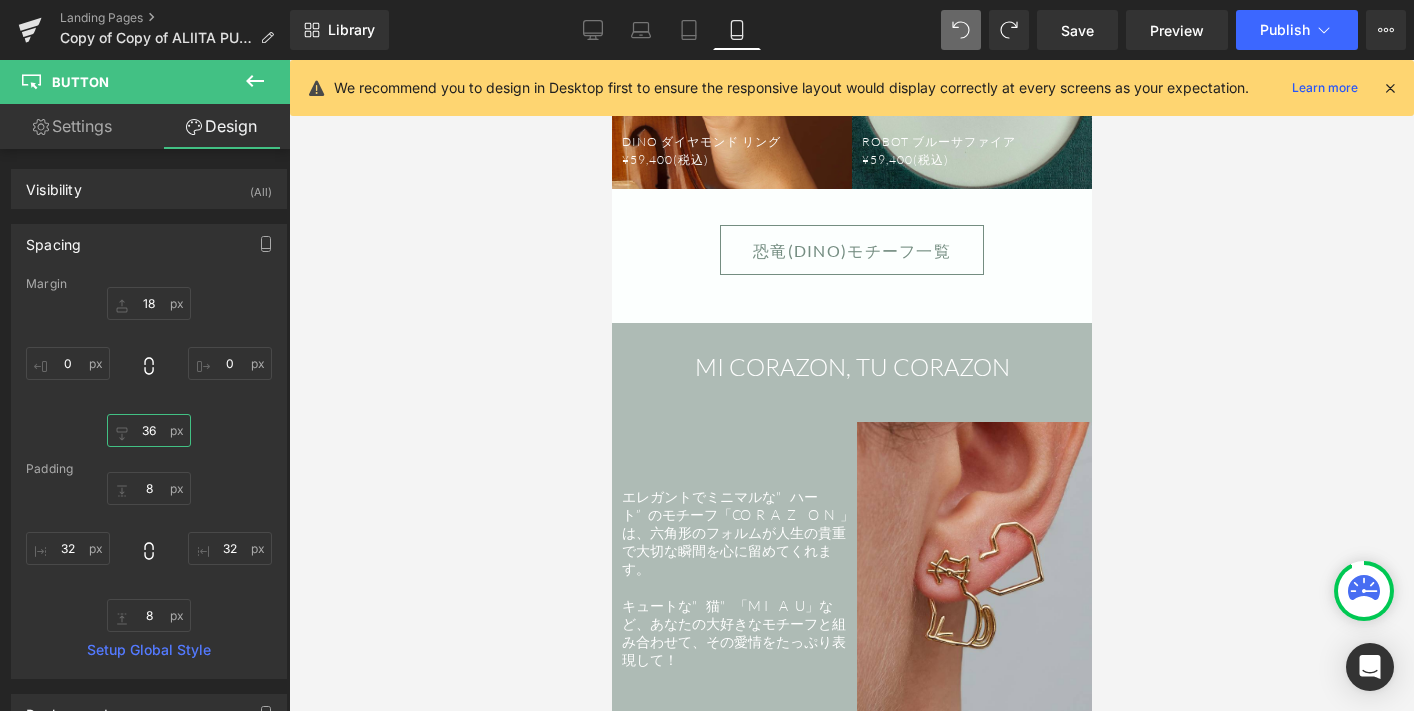scroll, scrollTop: 3767, scrollLeft: 0, axis: vertical 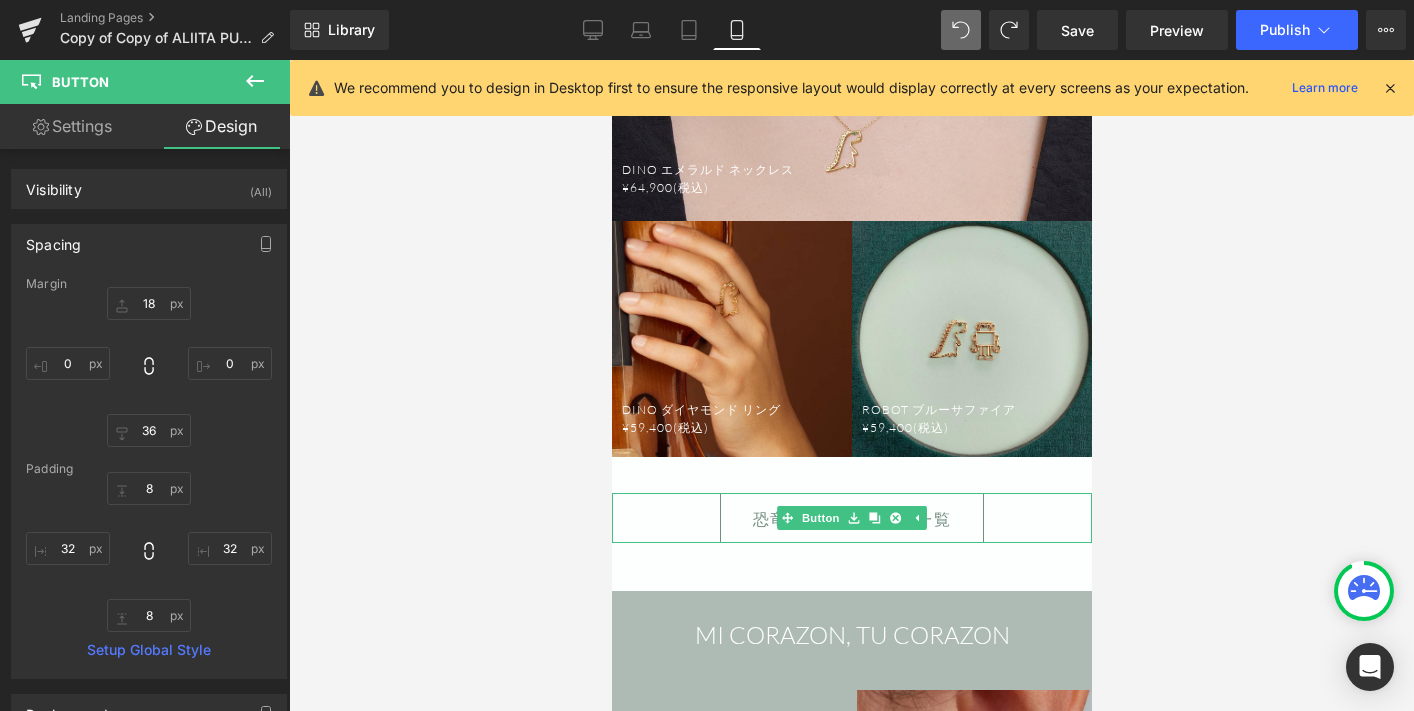 click on "恐竜(DINO)モチーフ一覧" at bounding box center (851, 518) 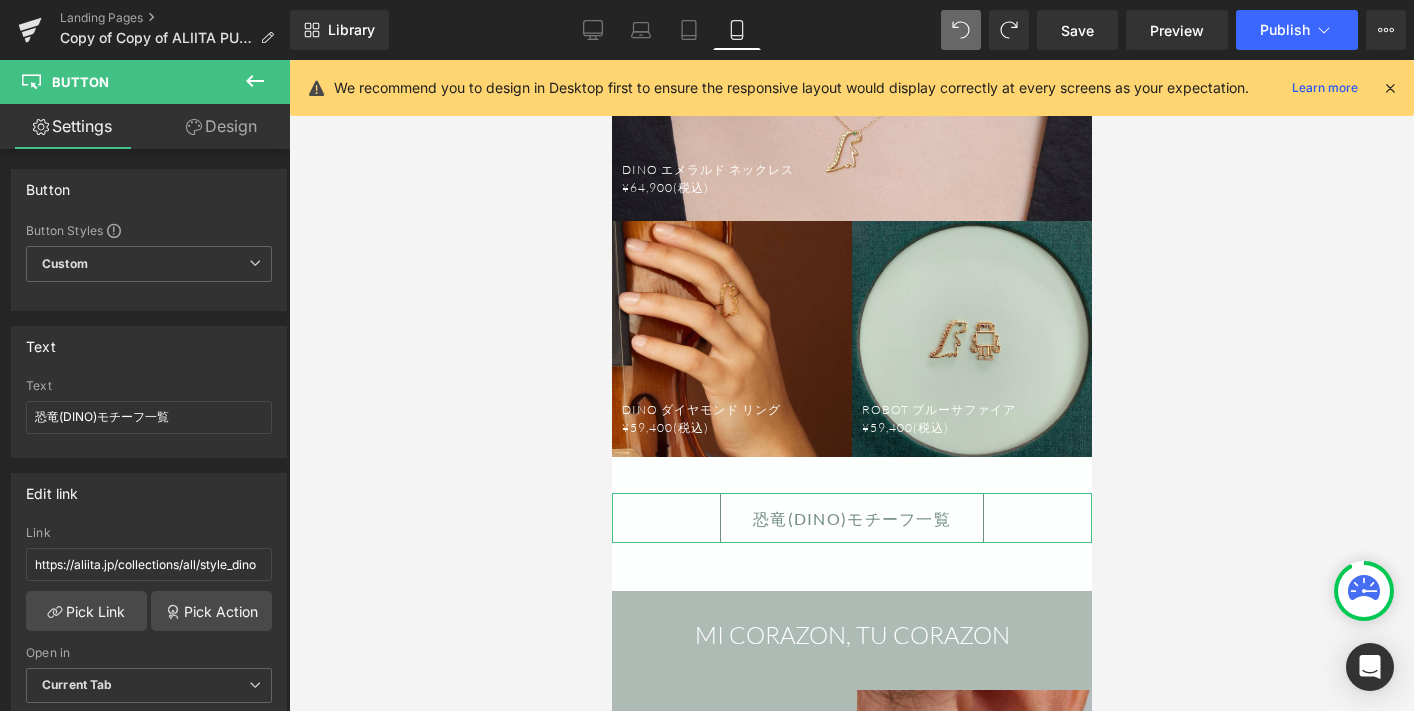 click on "Design" at bounding box center (221, 126) 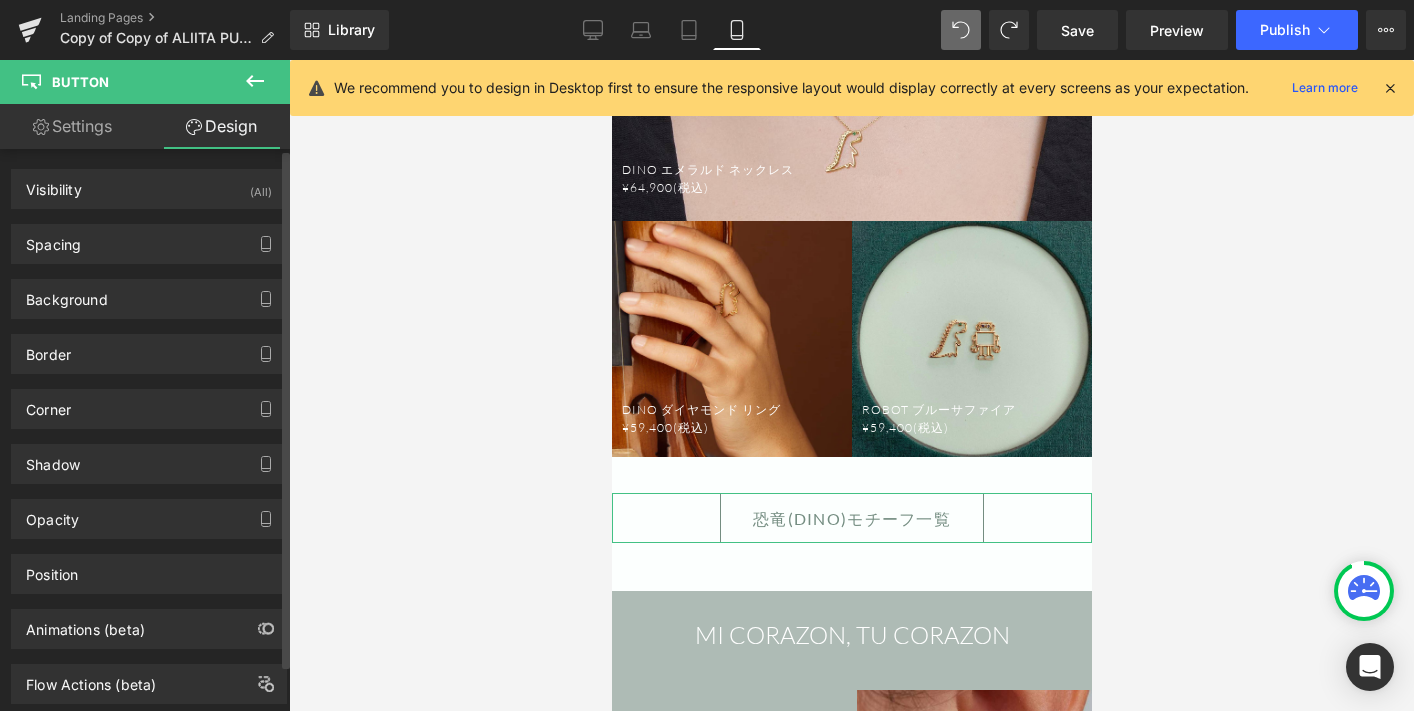 type on "36" 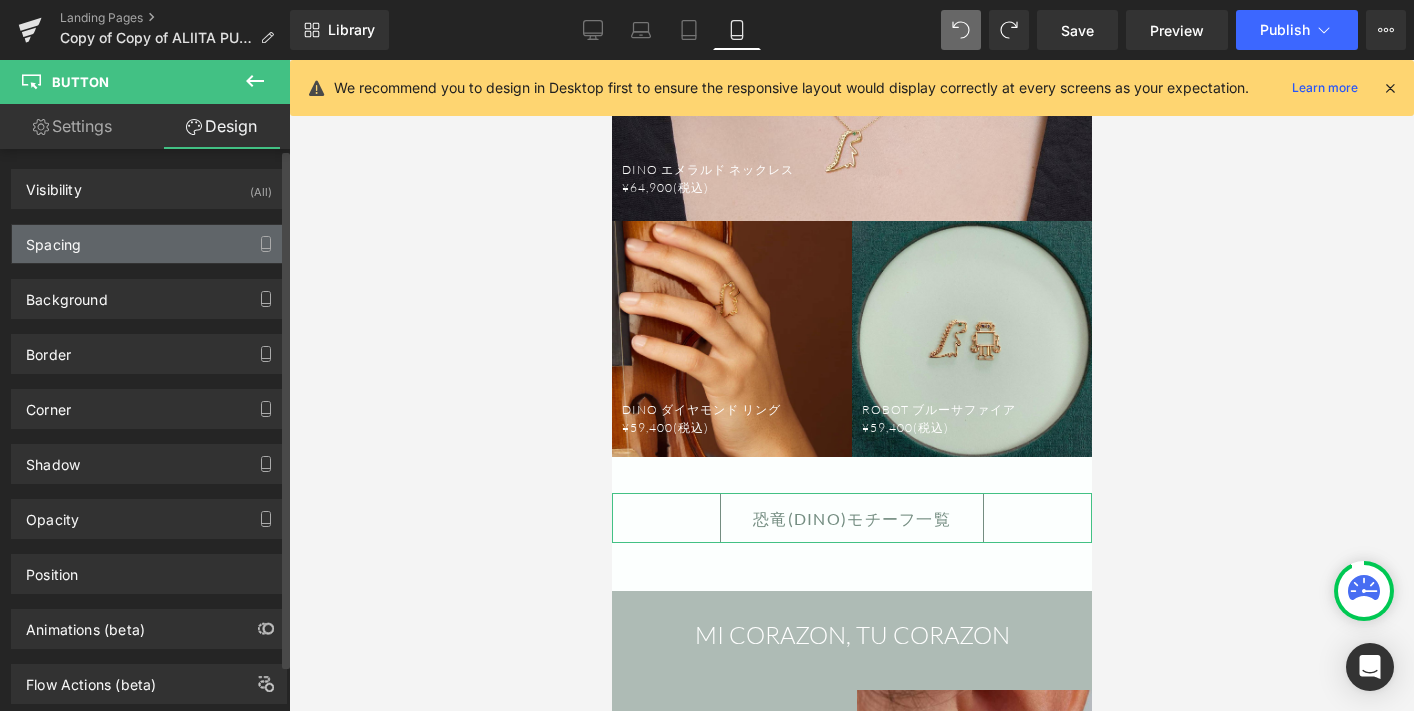 click on "Spacing" at bounding box center [149, 244] 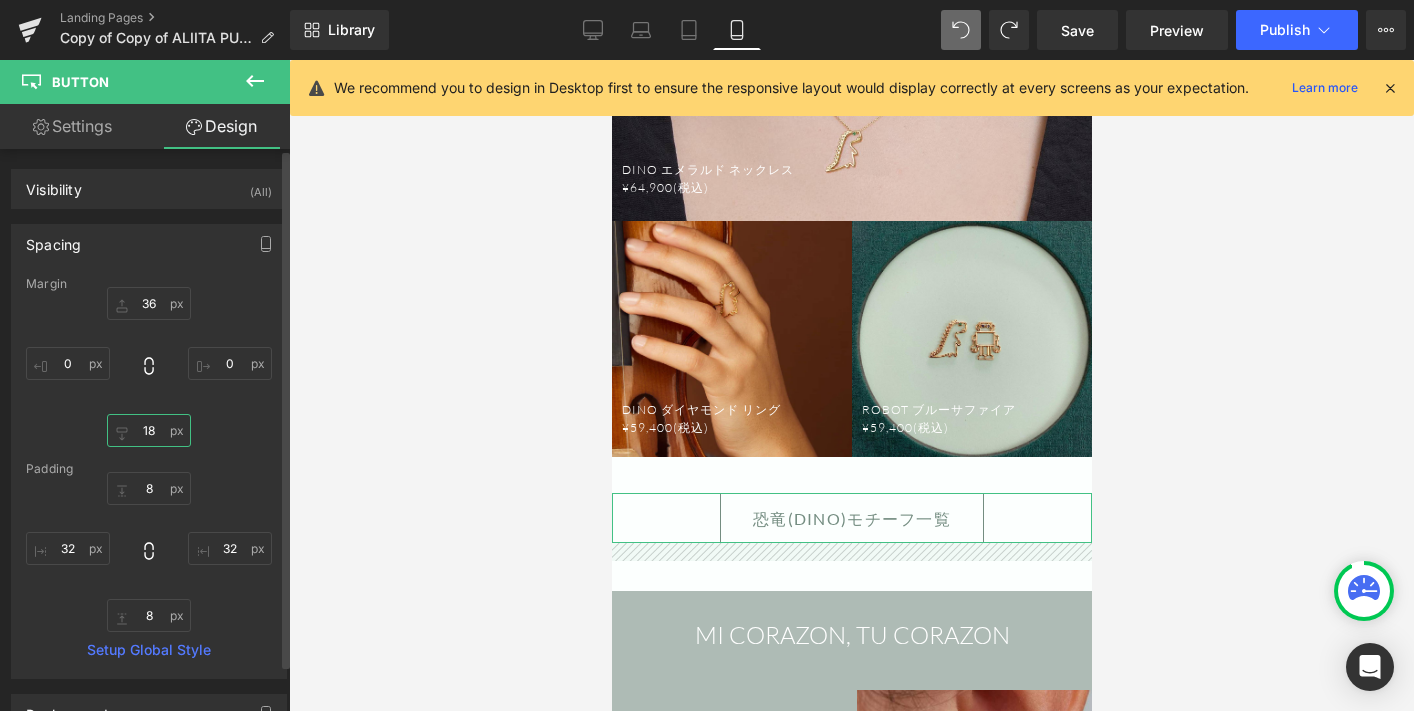 click on "18" at bounding box center (149, 430) 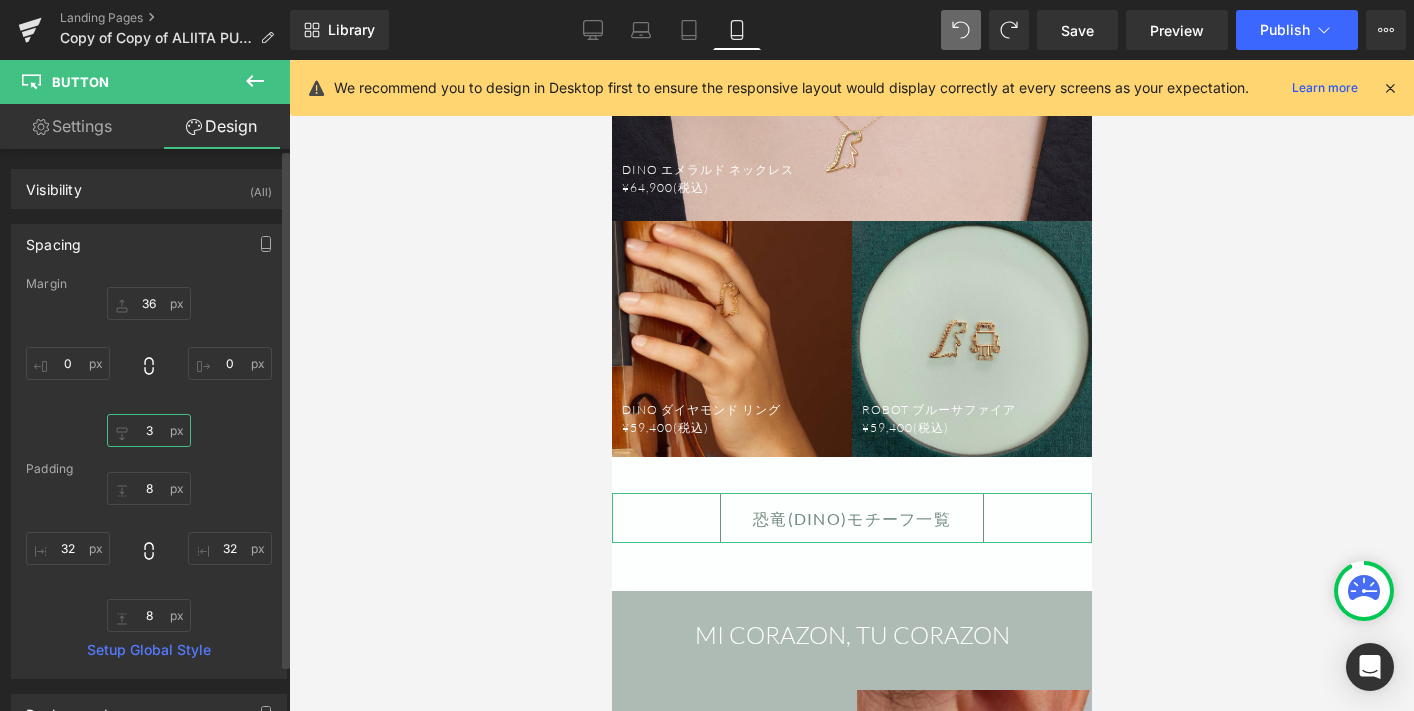 type on "36" 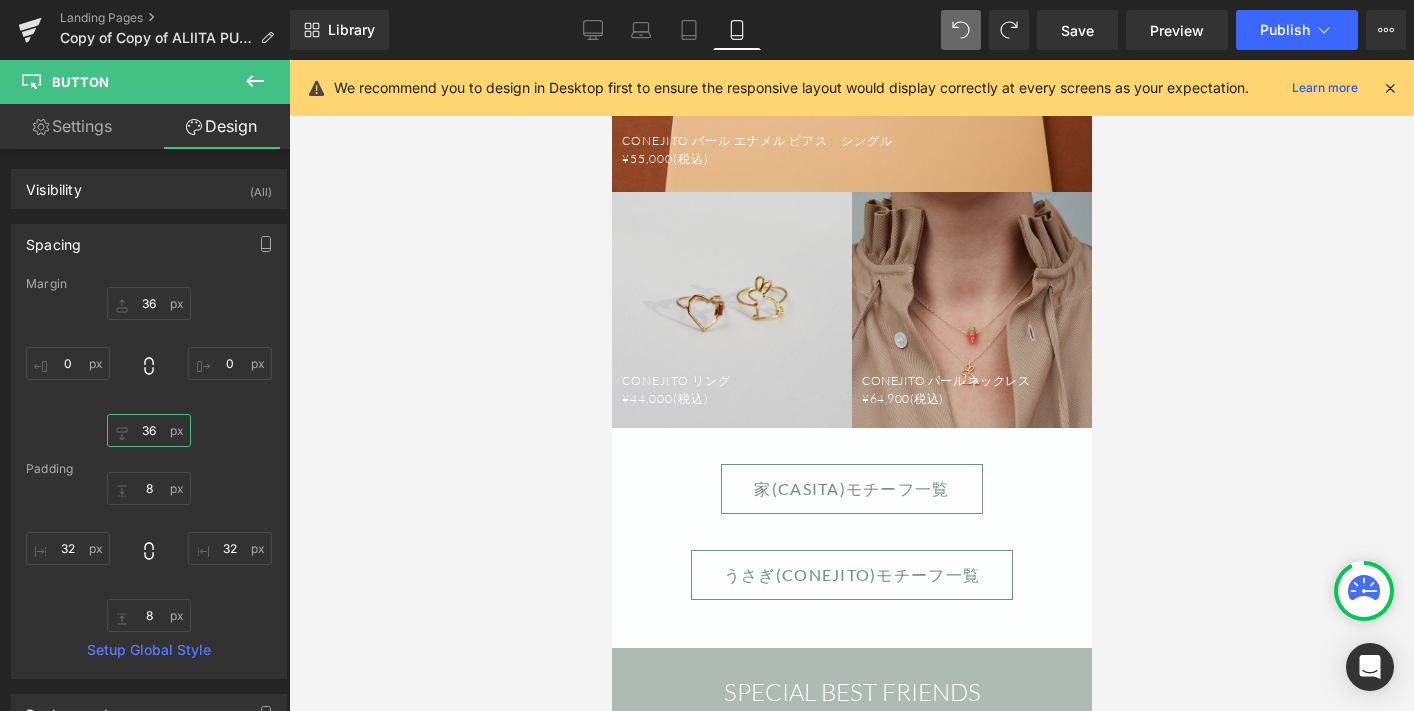 scroll, scrollTop: 2148, scrollLeft: 0, axis: vertical 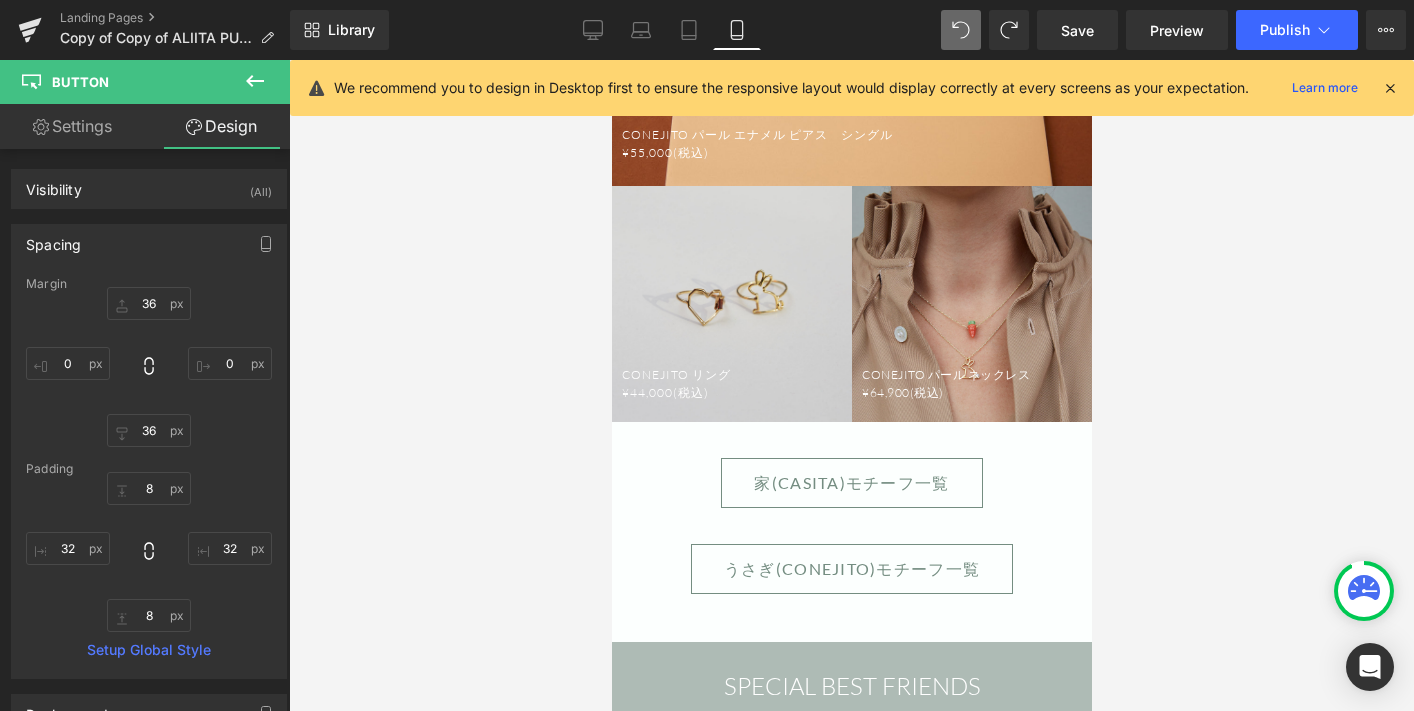 click on "うさぎ(CONEJITO)モチーフ一覧" at bounding box center [851, 569] 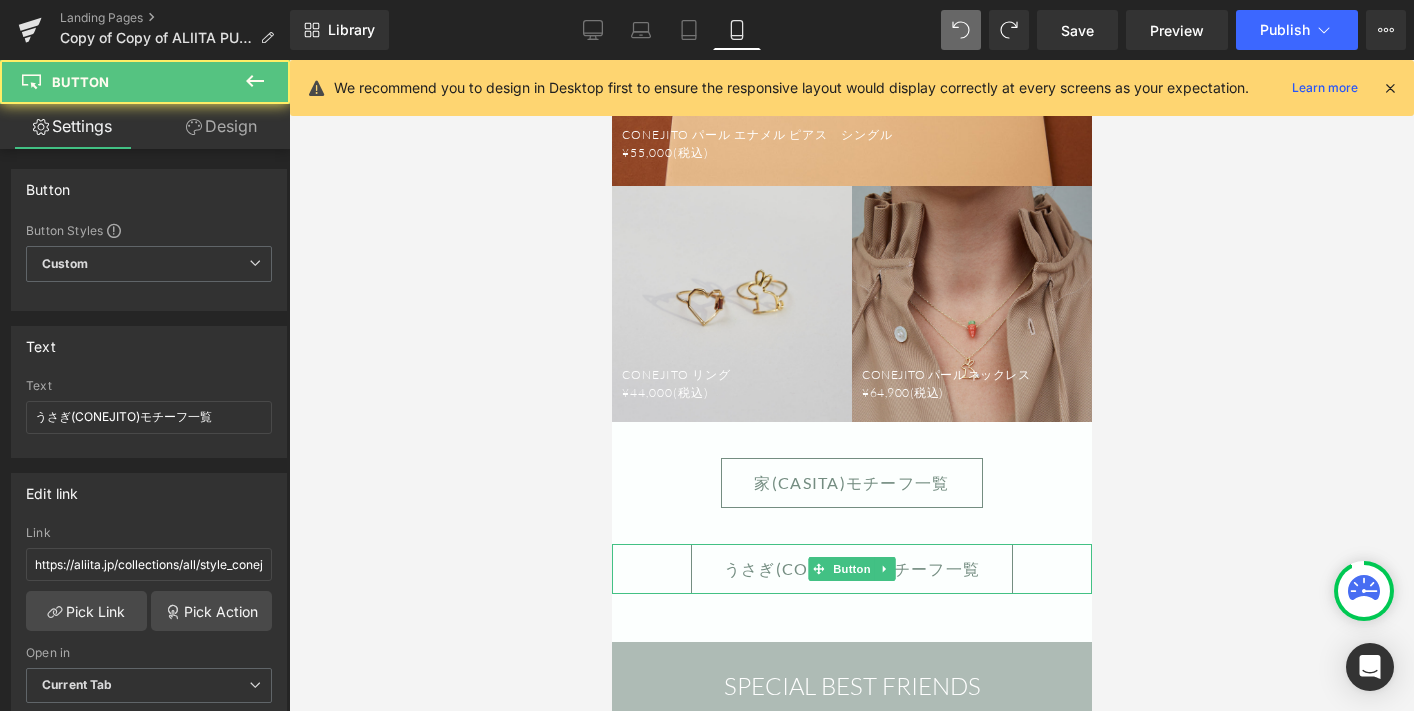 click on "うさぎ(CONEJITO)モチーフ一覧" at bounding box center (851, 569) 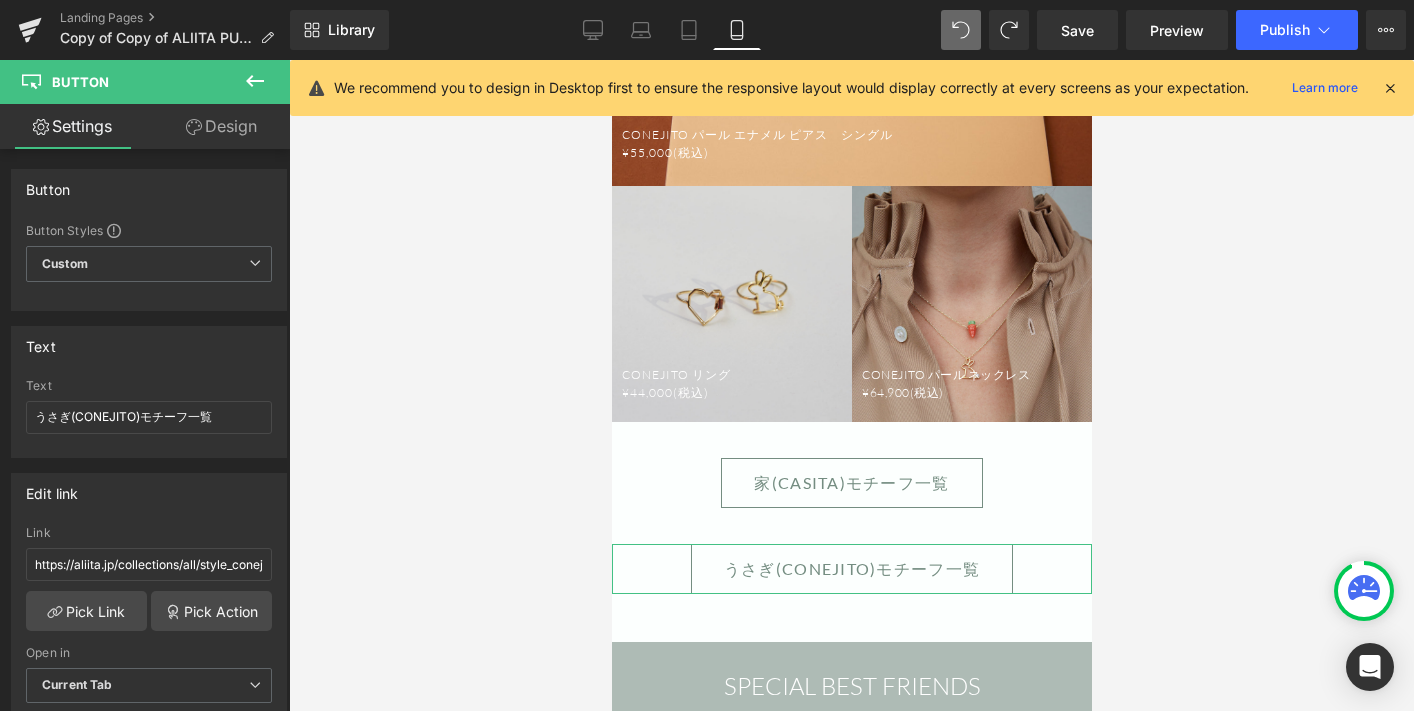 click on "Design" at bounding box center [221, 126] 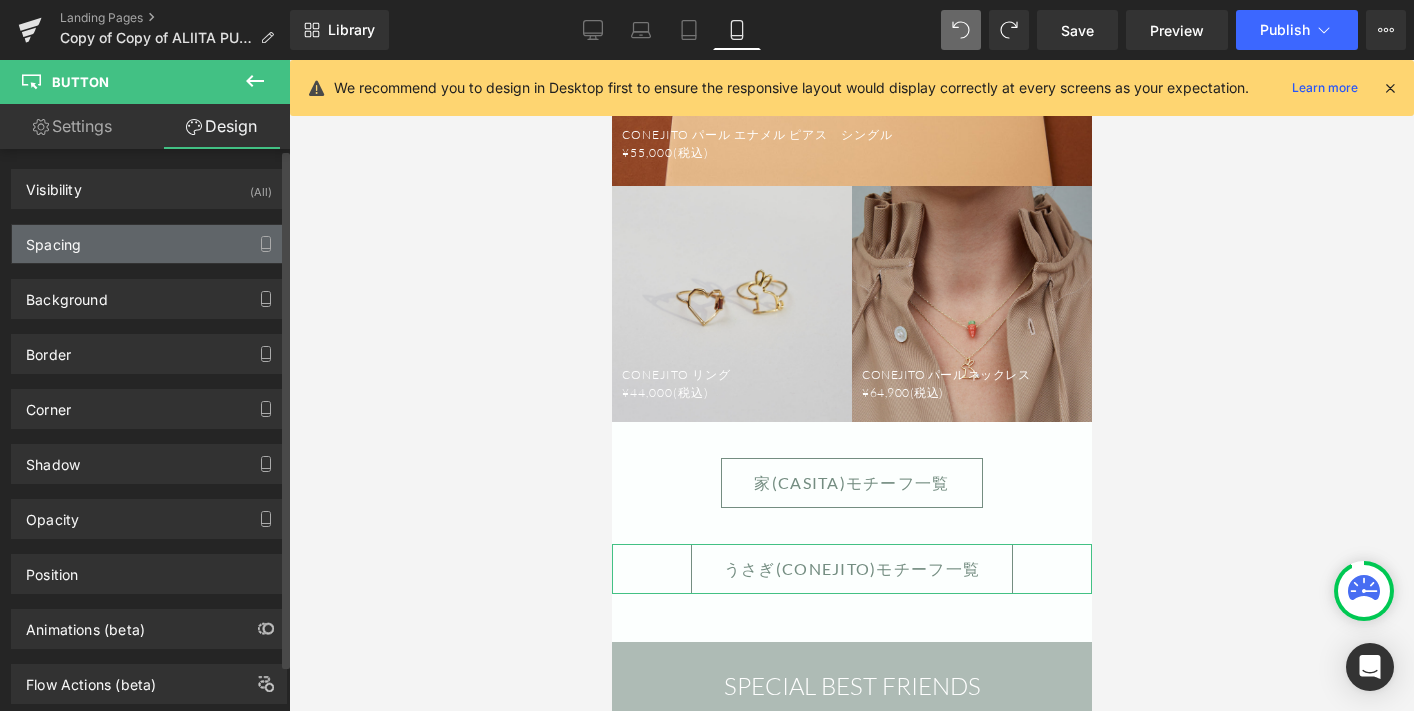 click on "Spacing" at bounding box center (149, 244) 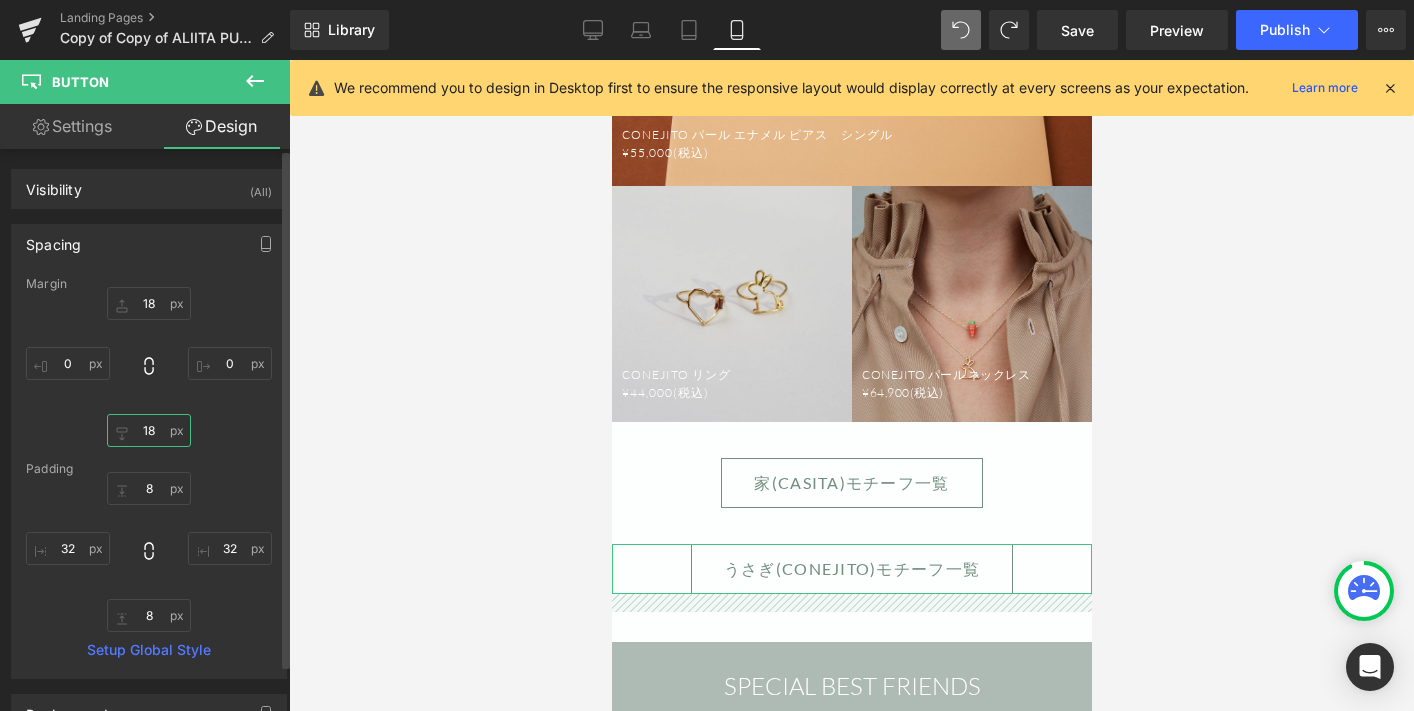 click on "18" at bounding box center (149, 430) 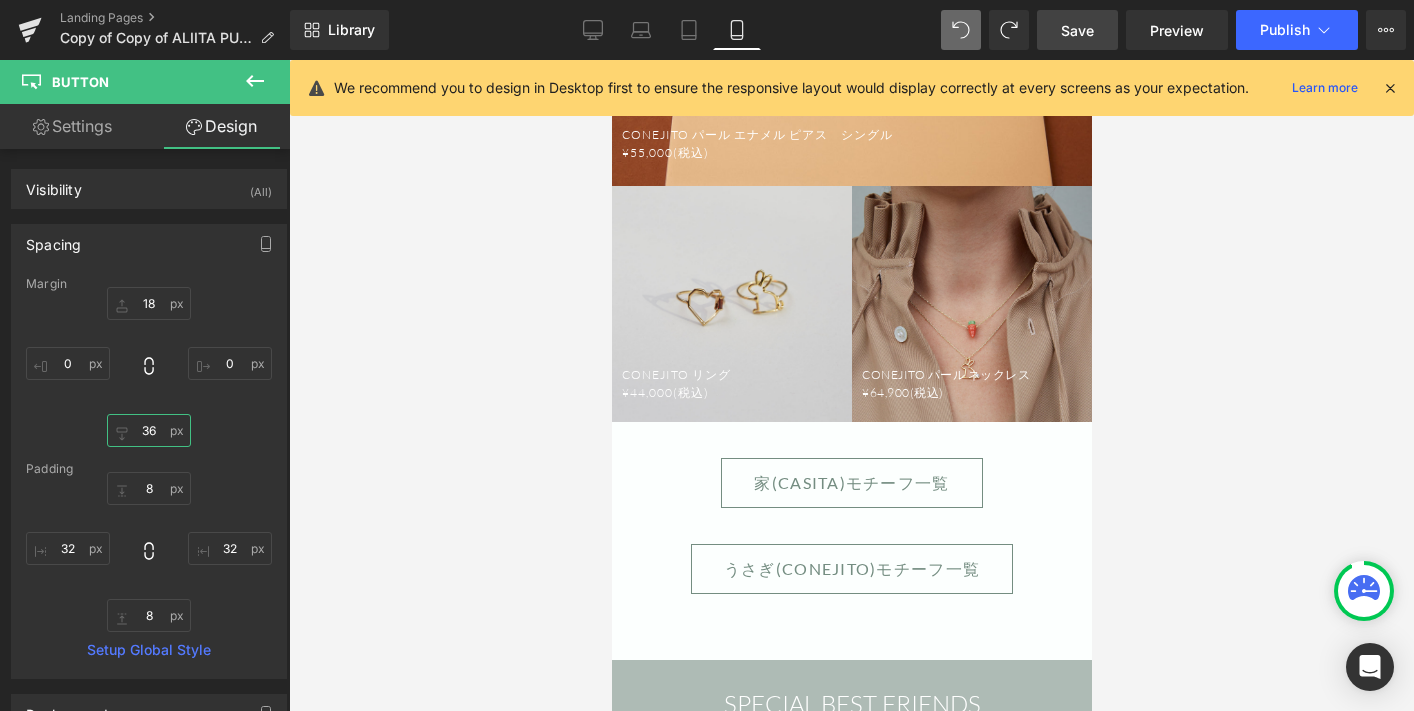 type on "36" 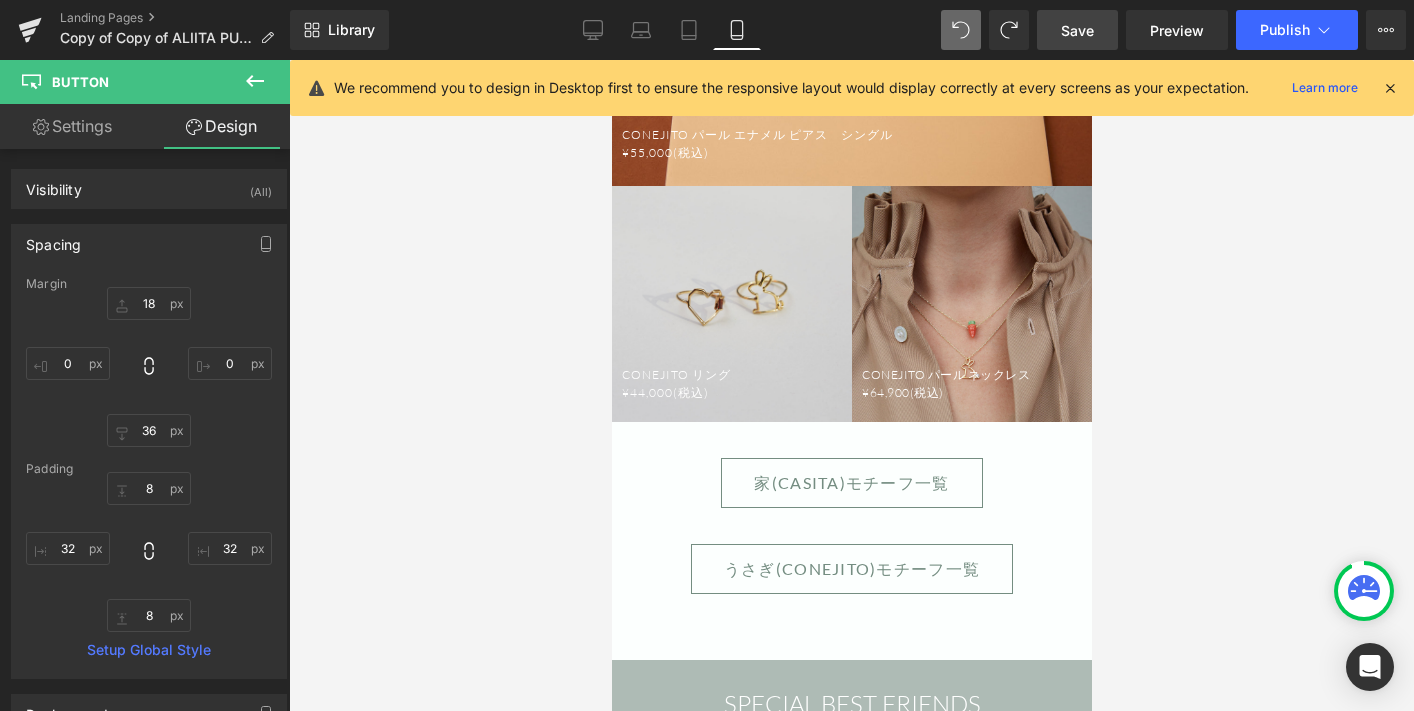 click on "Save" at bounding box center [1077, 30] 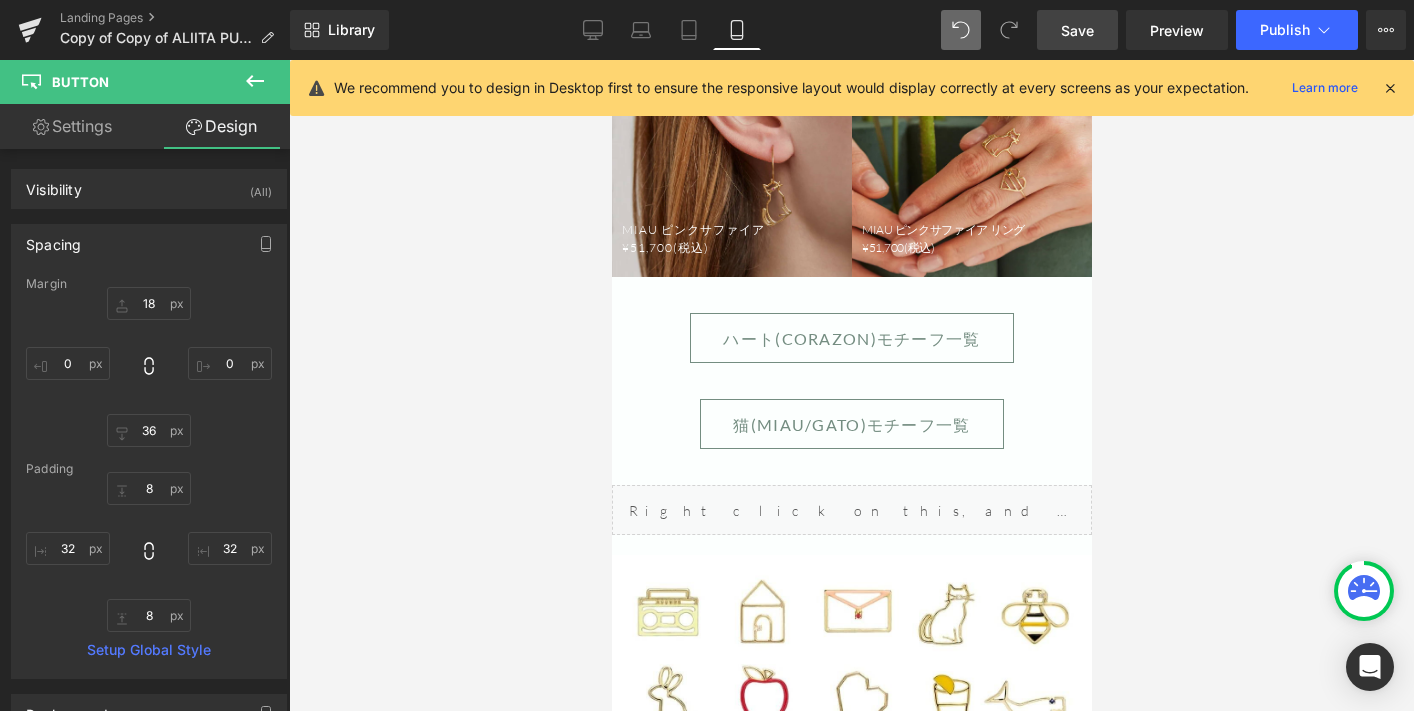 scroll, scrollTop: 5519, scrollLeft: 0, axis: vertical 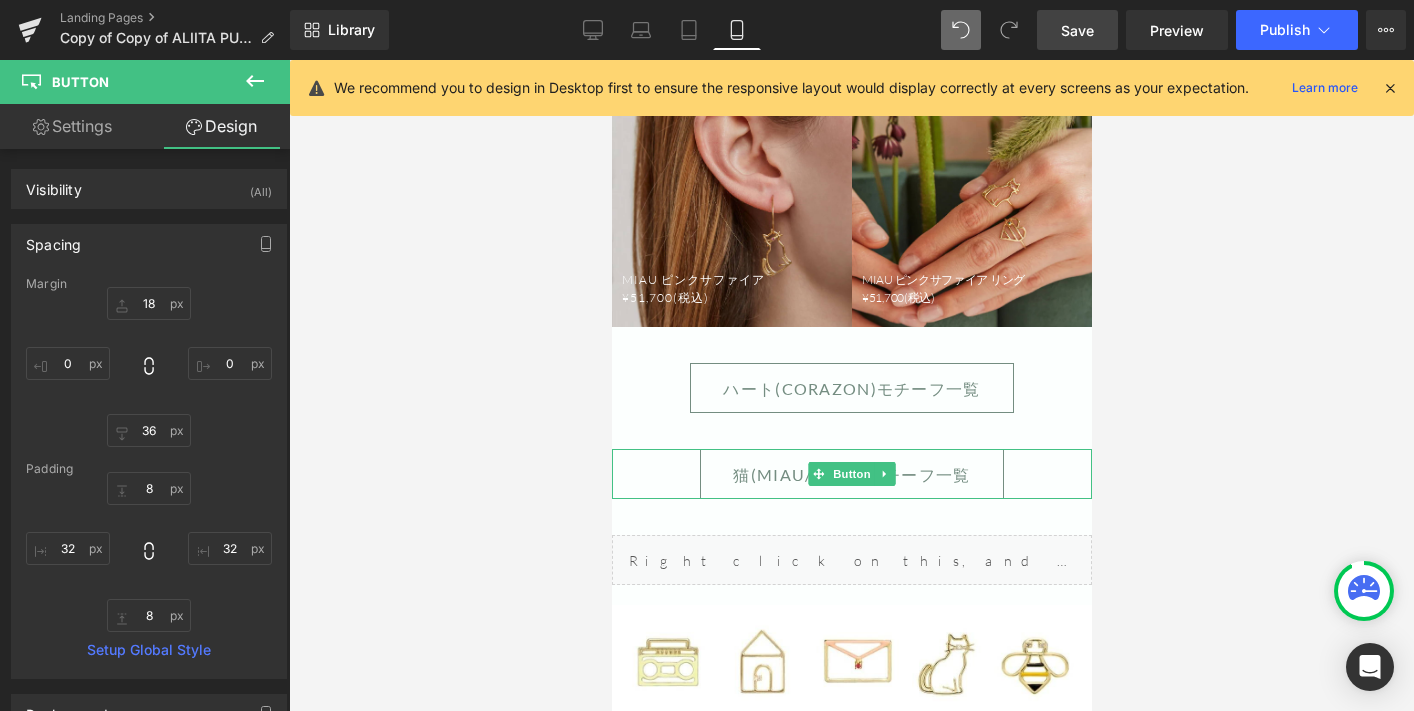 click on "猫(MIAU/GATO)モチーフ一覧" at bounding box center (851, 474) 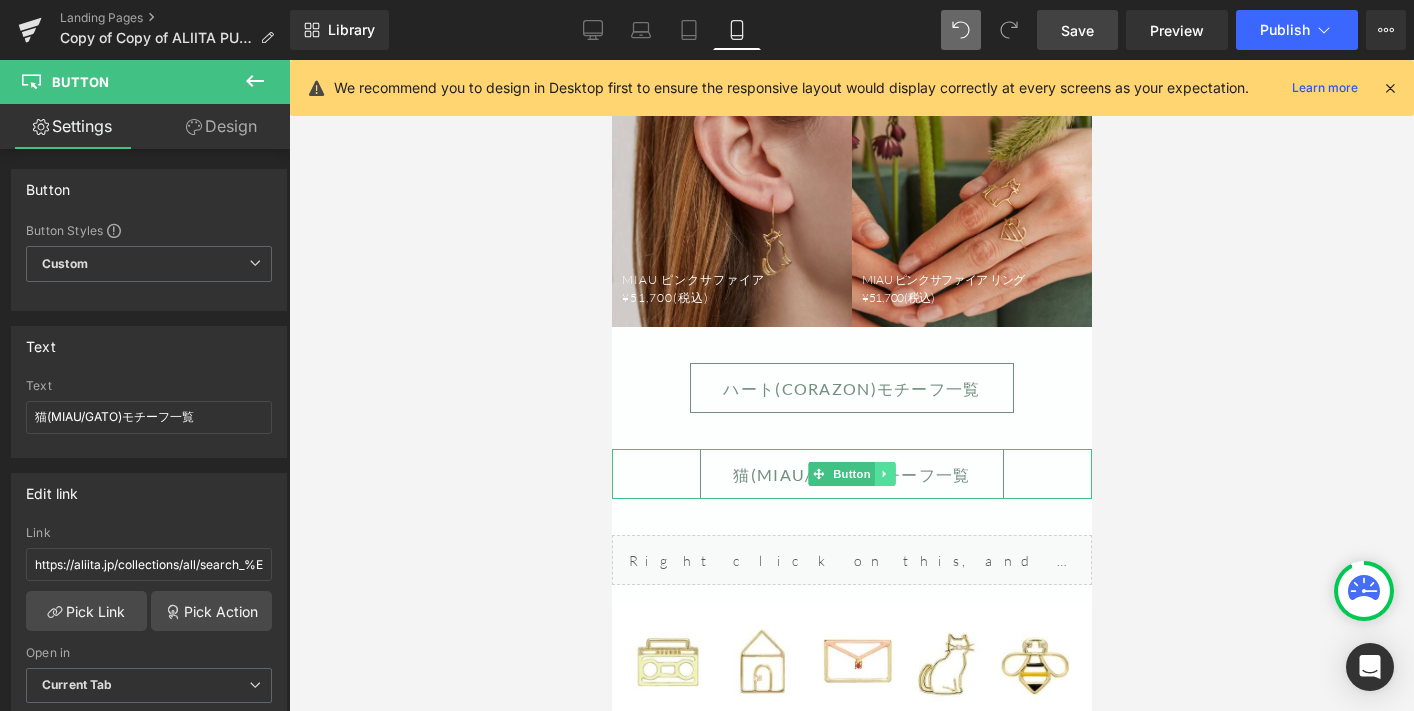 click 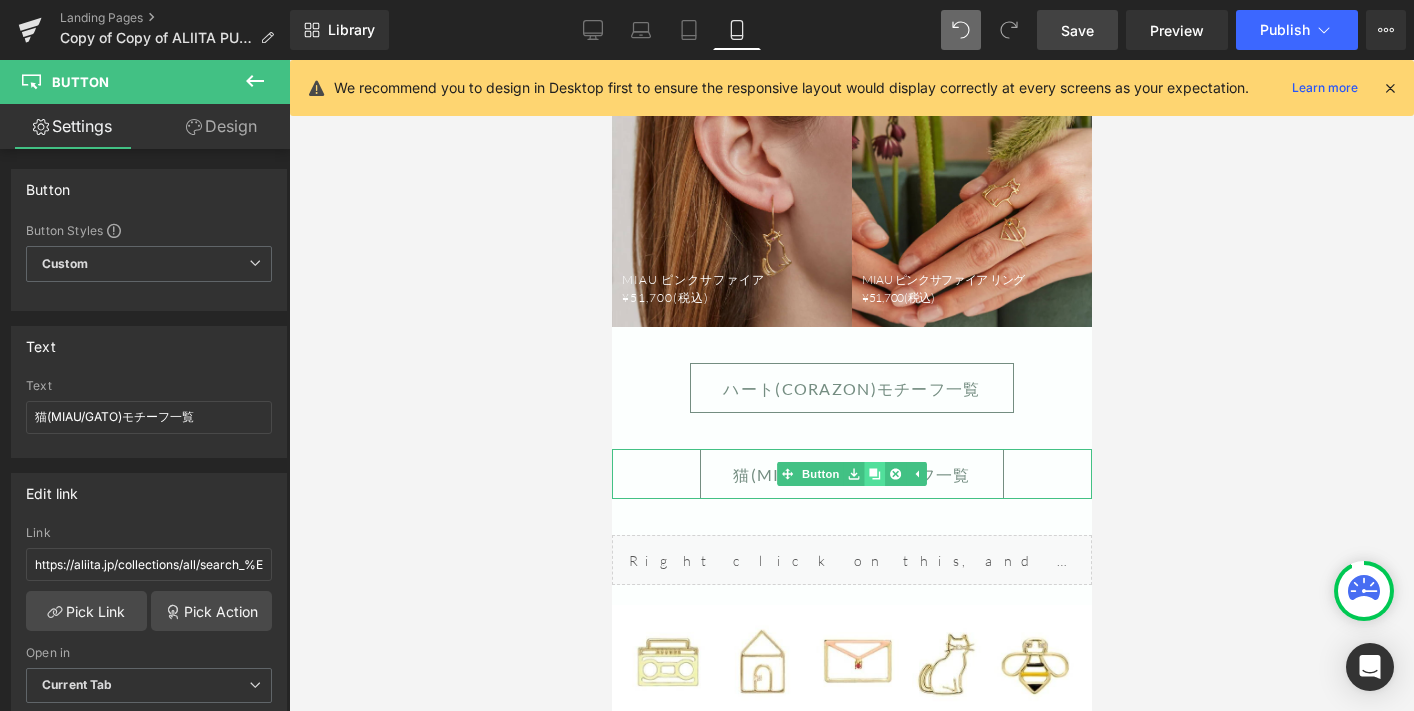click 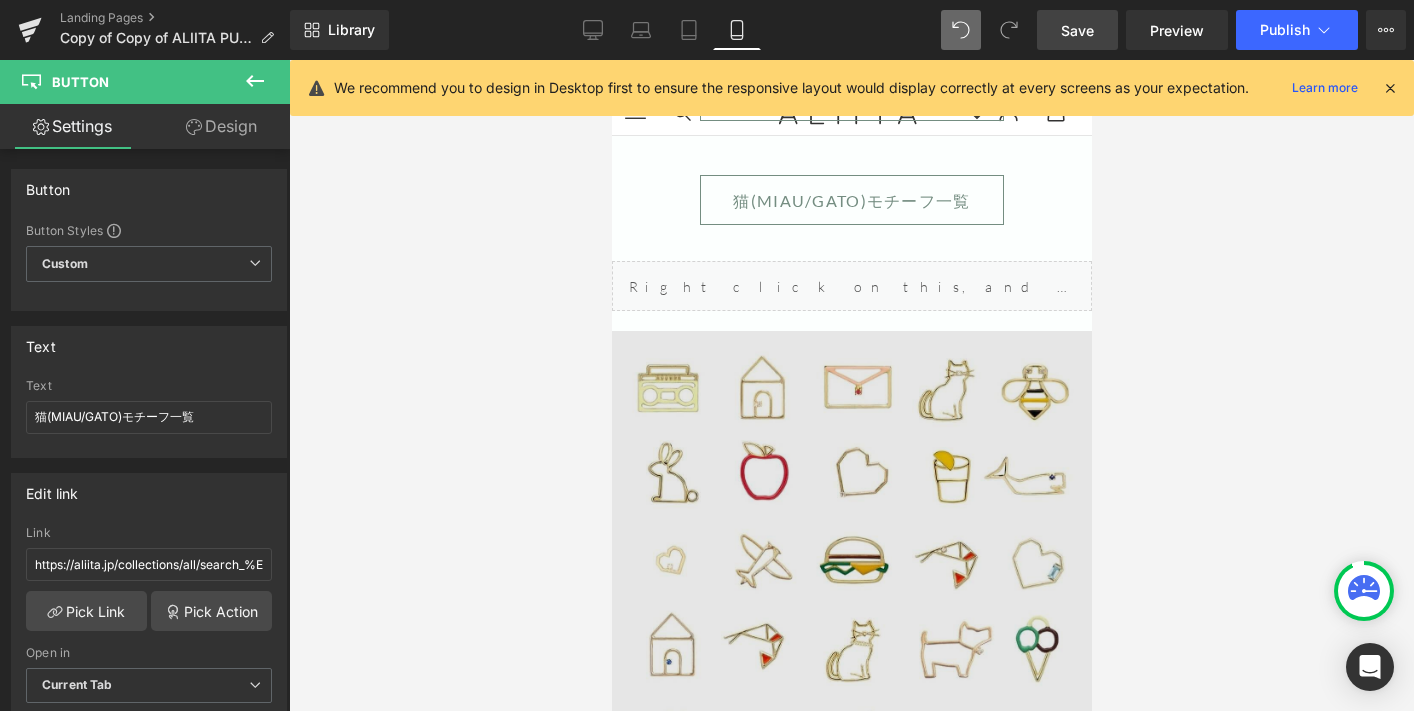 scroll, scrollTop: 5914, scrollLeft: 0, axis: vertical 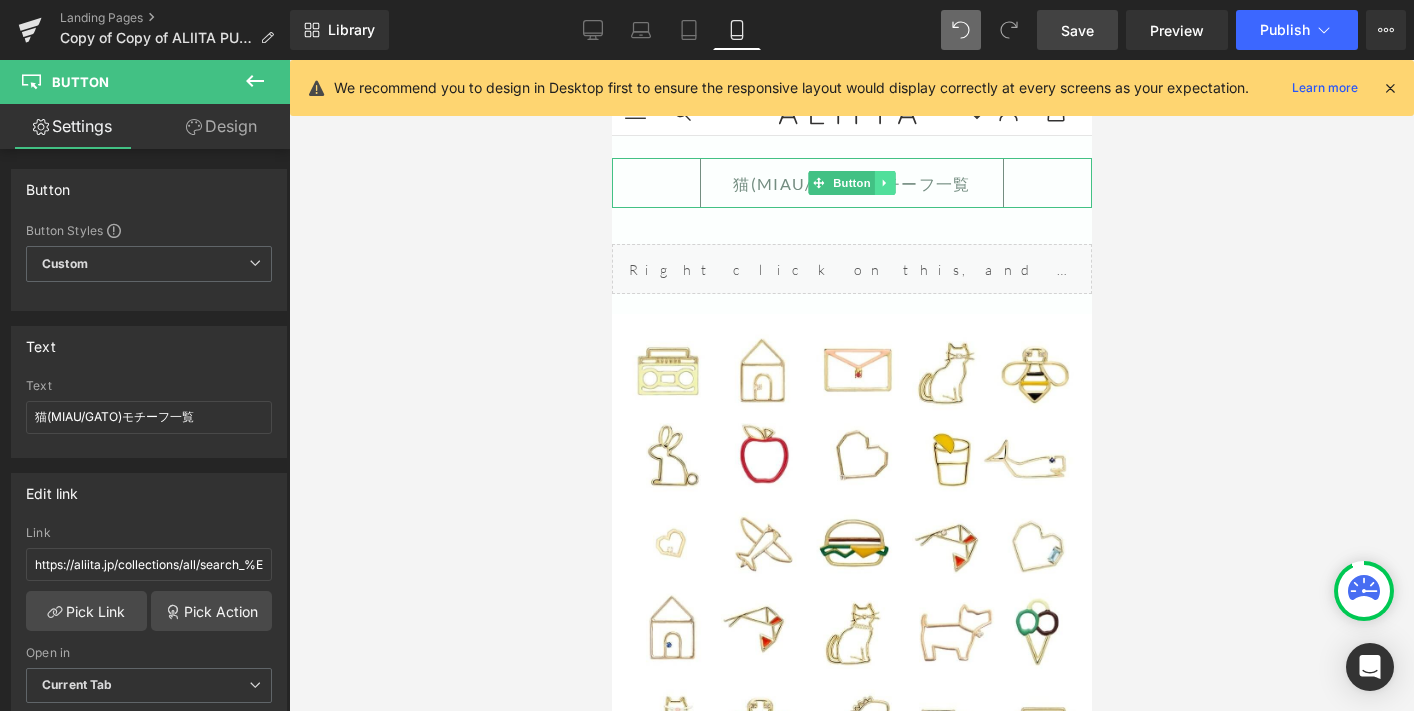 click 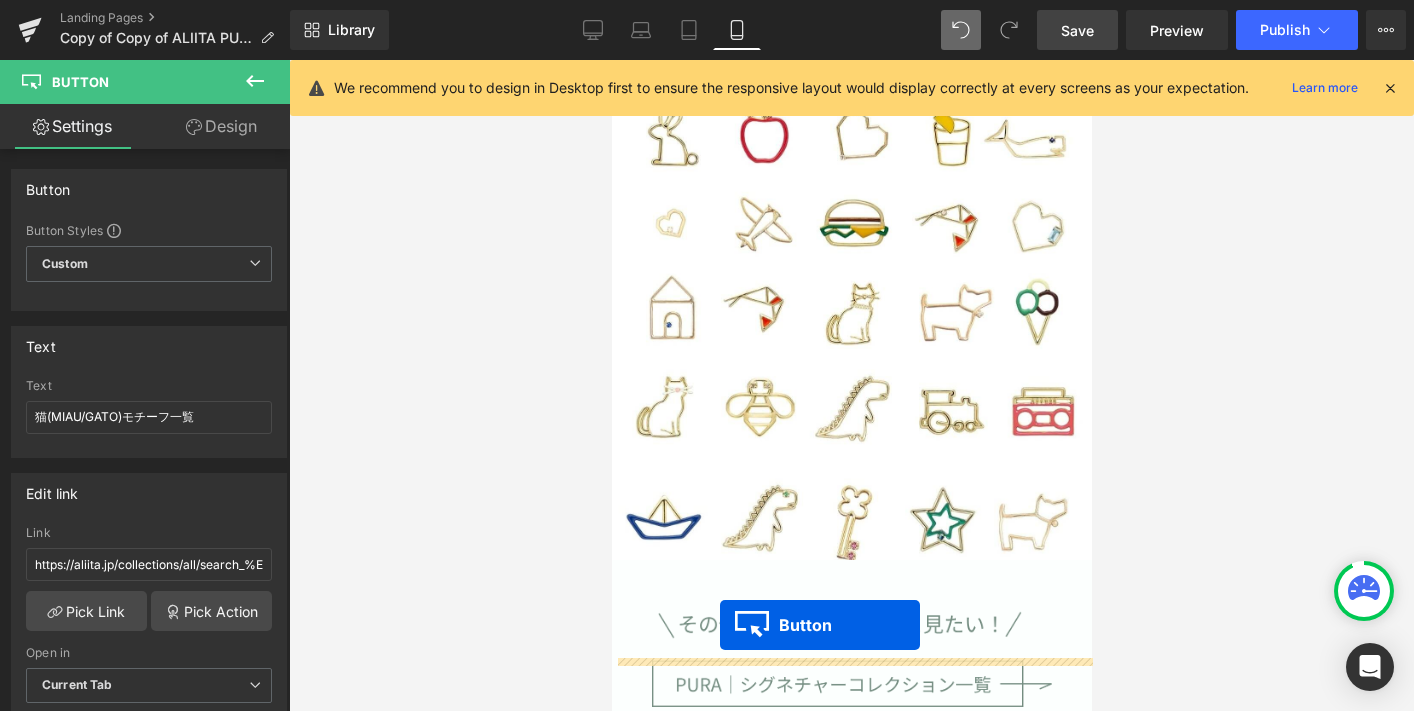 scroll, scrollTop: 6354, scrollLeft: 0, axis: vertical 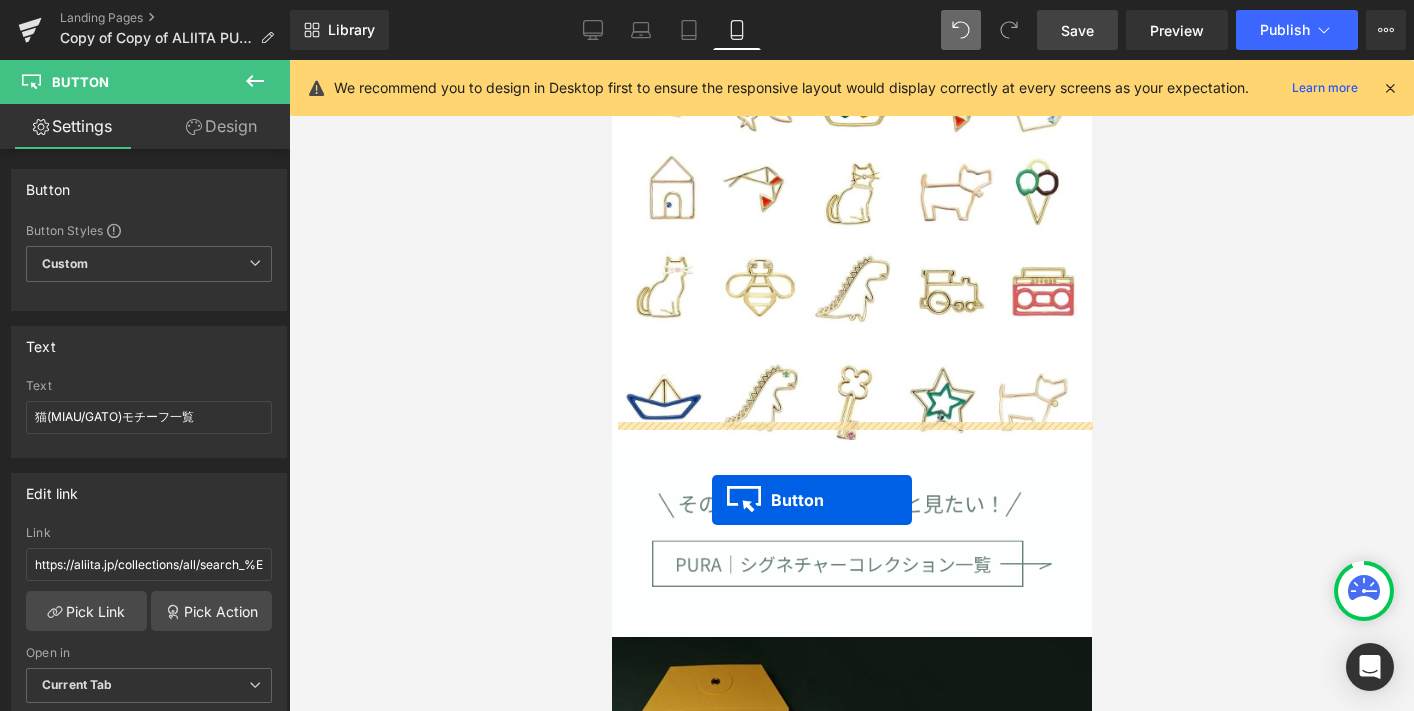 drag, startPoint x: 788, startPoint y: 159, endPoint x: 711, endPoint y: 500, distance: 349.58548 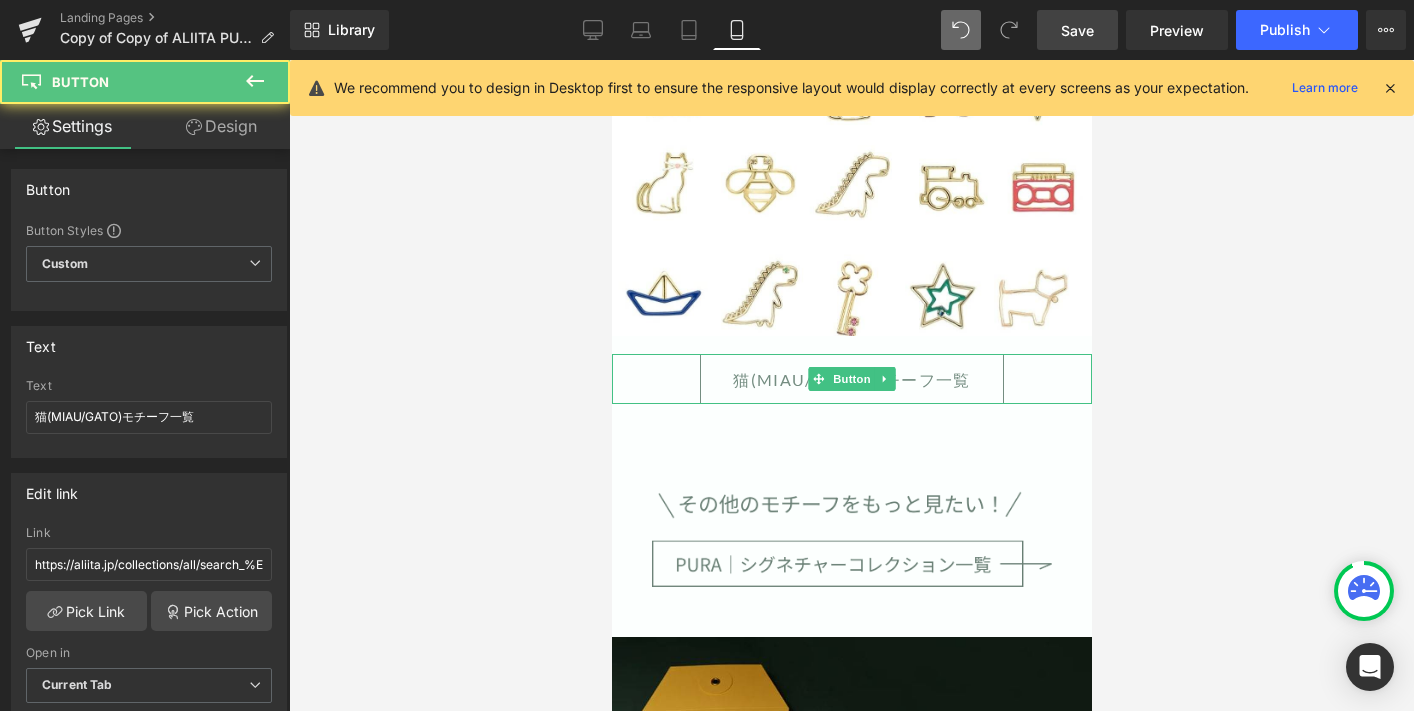 scroll, scrollTop: 6250, scrollLeft: 0, axis: vertical 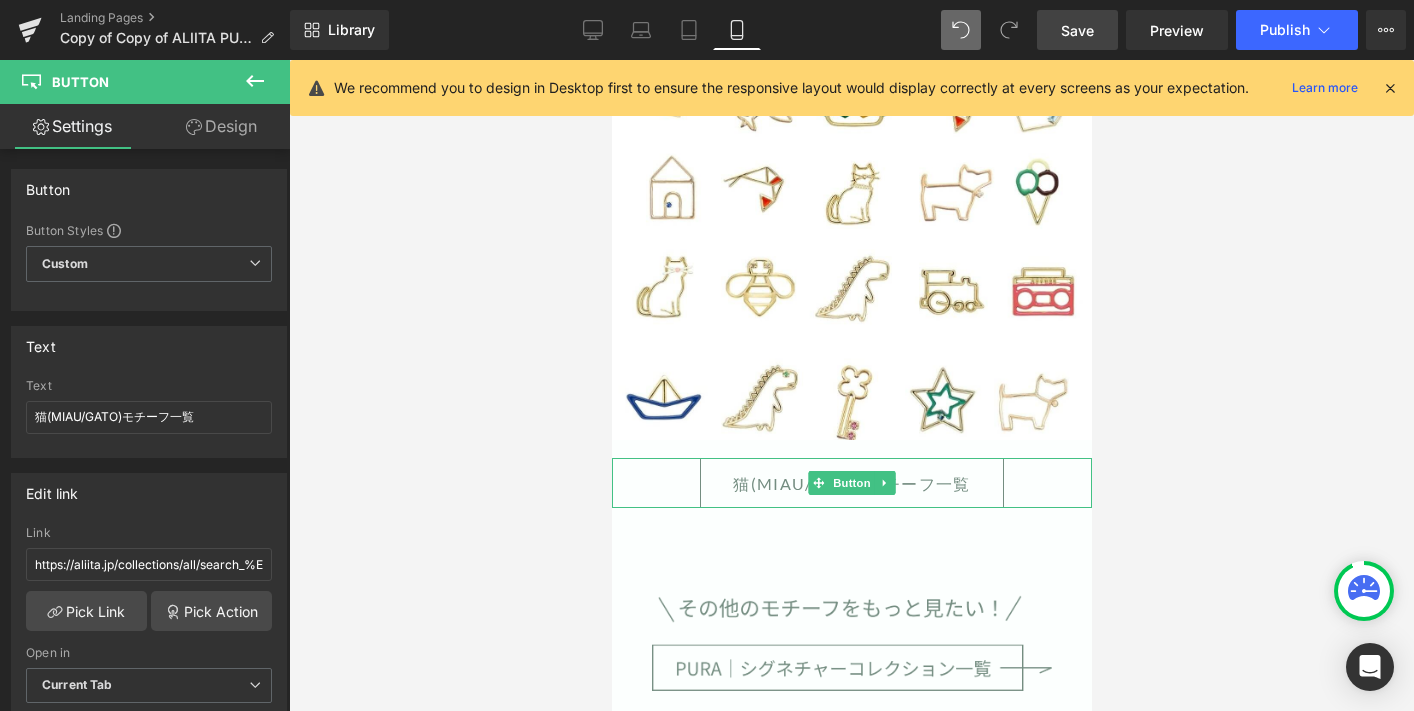 click on "猫(MIAU/GATO)モチーフ一覧" at bounding box center [851, 483] 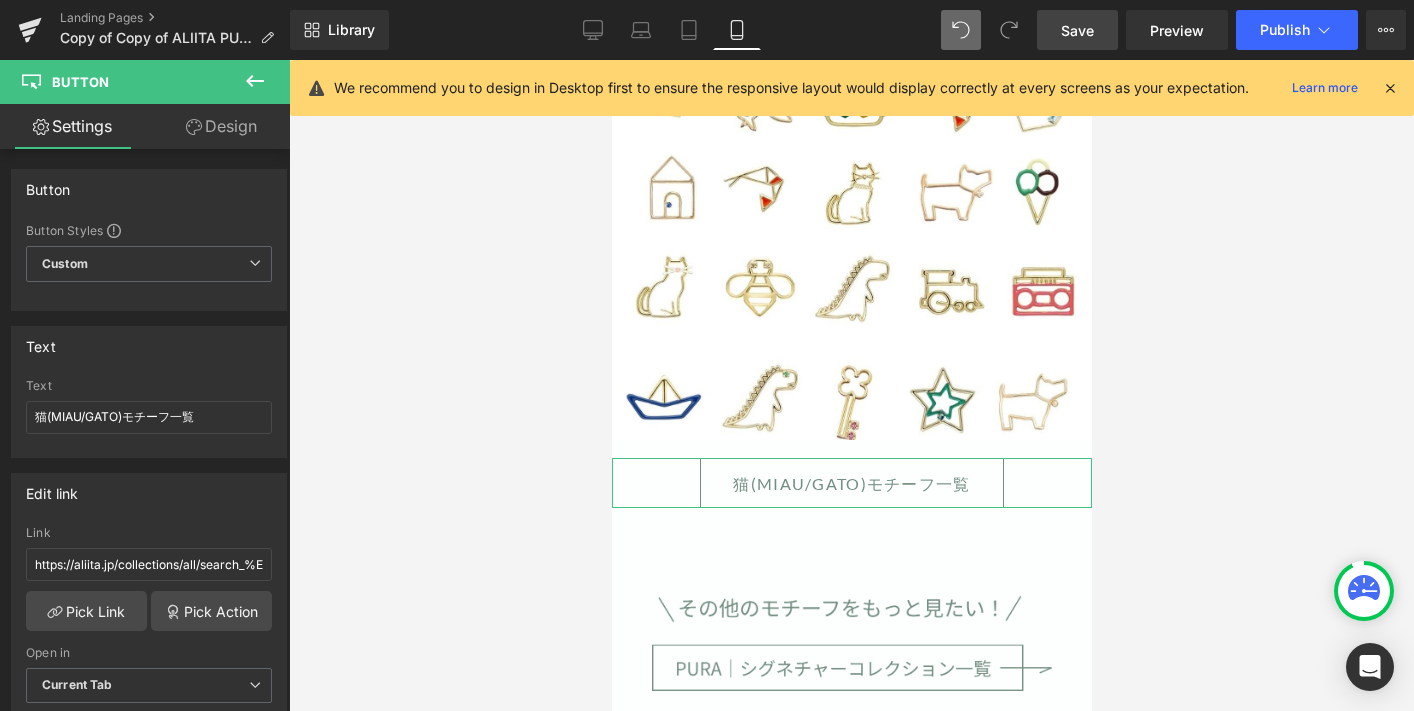 click on "Design" at bounding box center [221, 126] 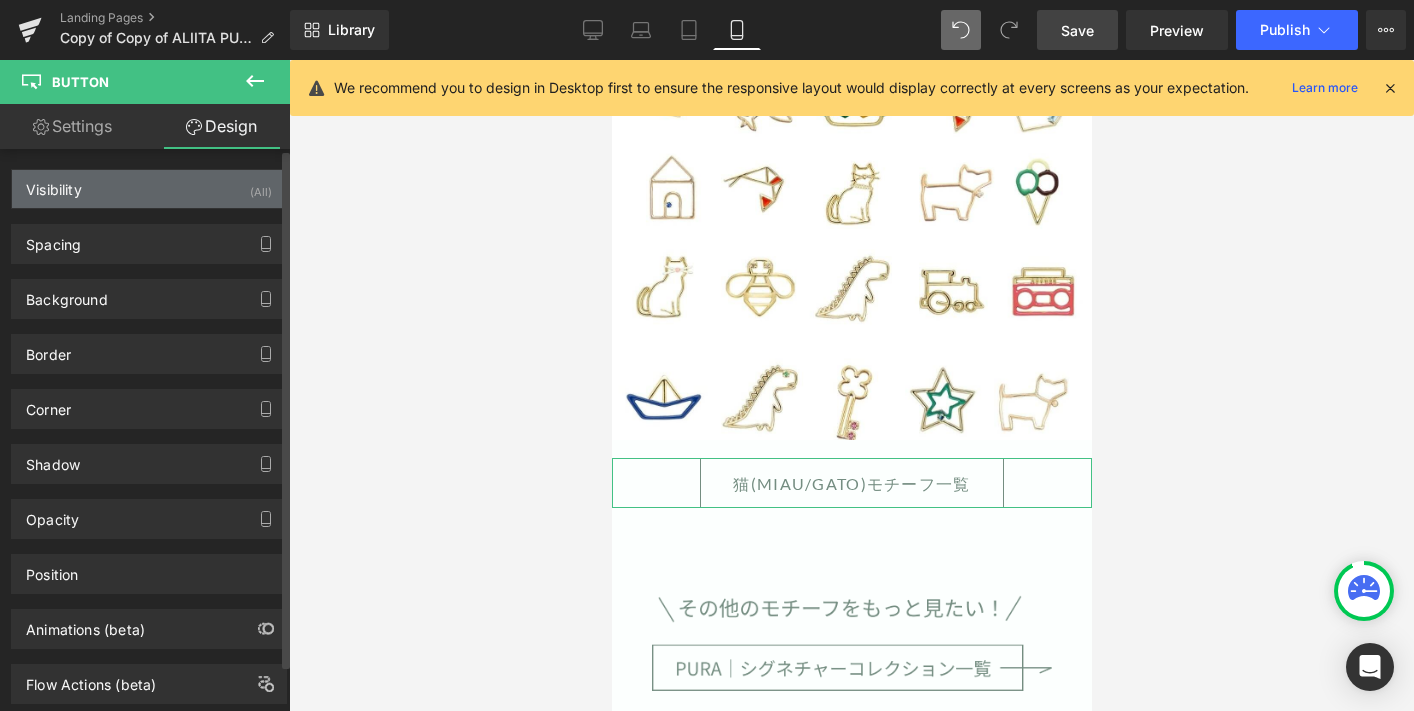 type on "18" 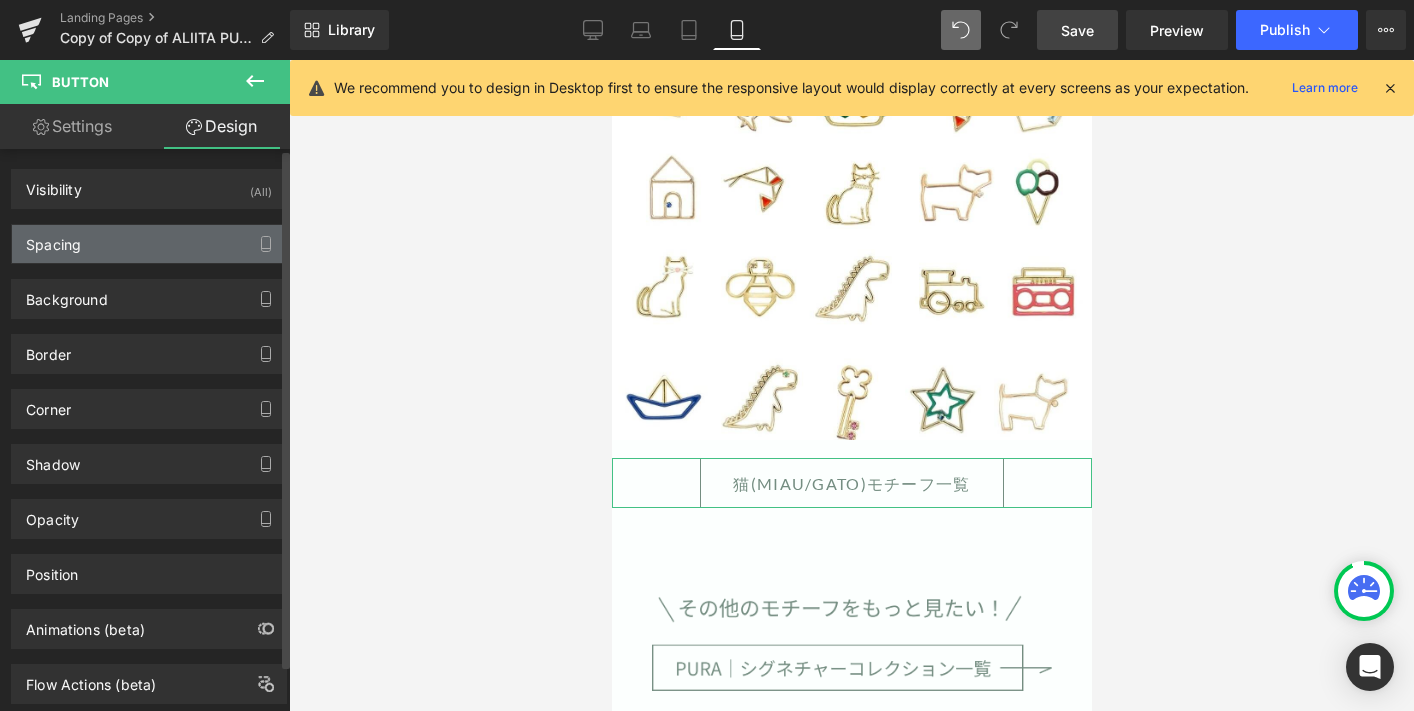 click on "Spacing" at bounding box center [149, 244] 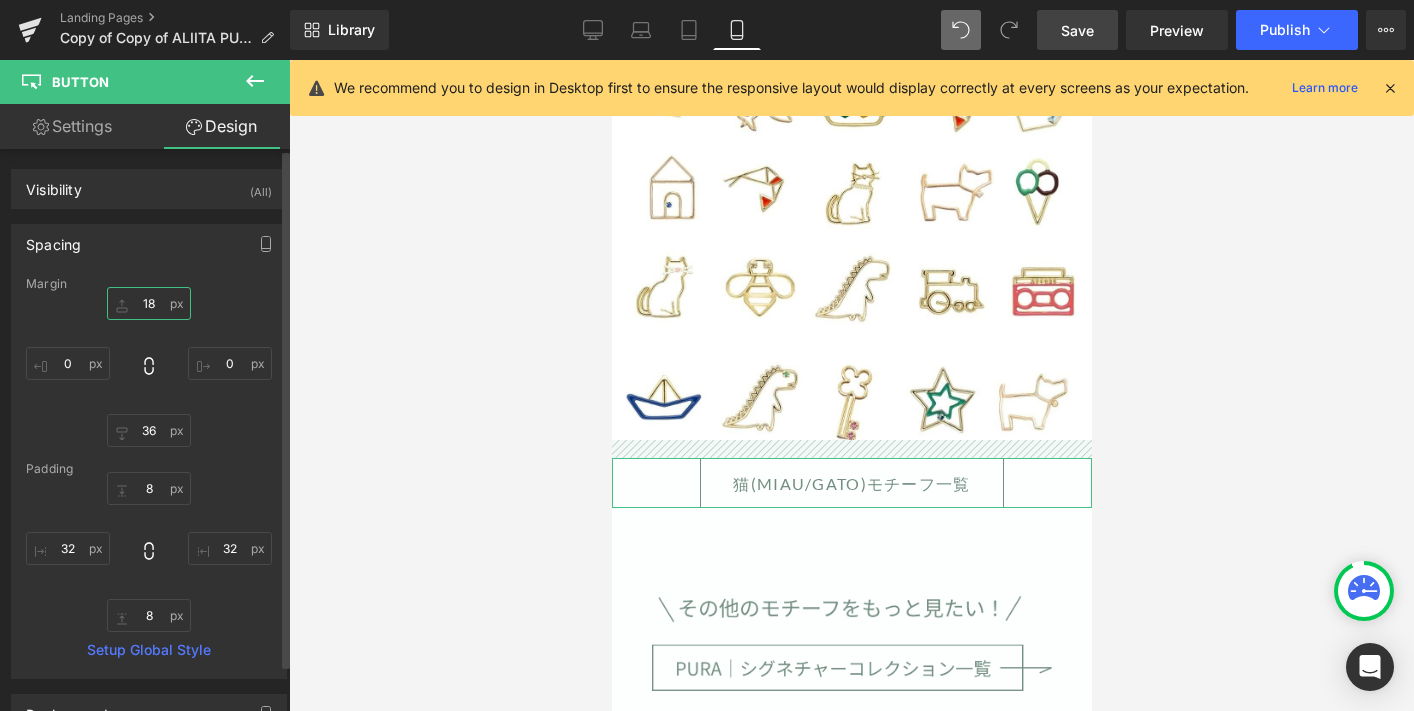click on "18" at bounding box center [149, 303] 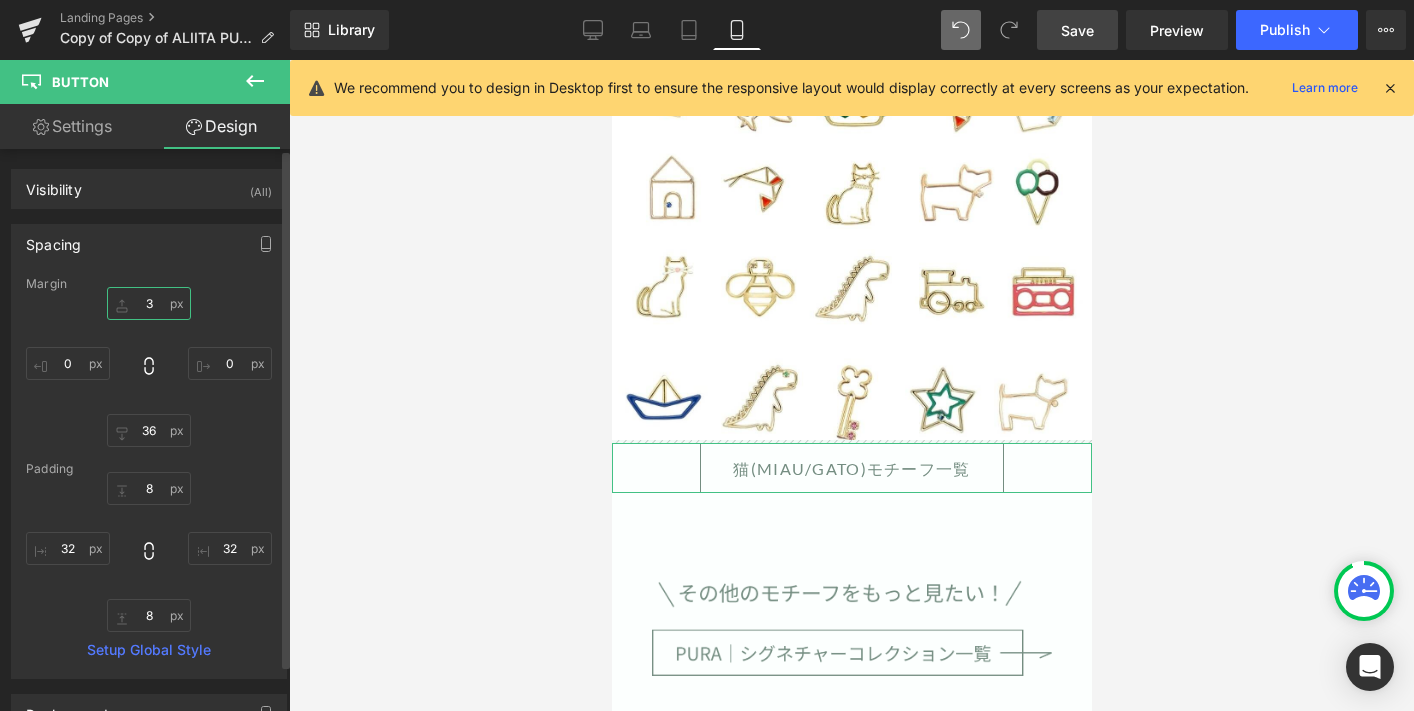 type on "36" 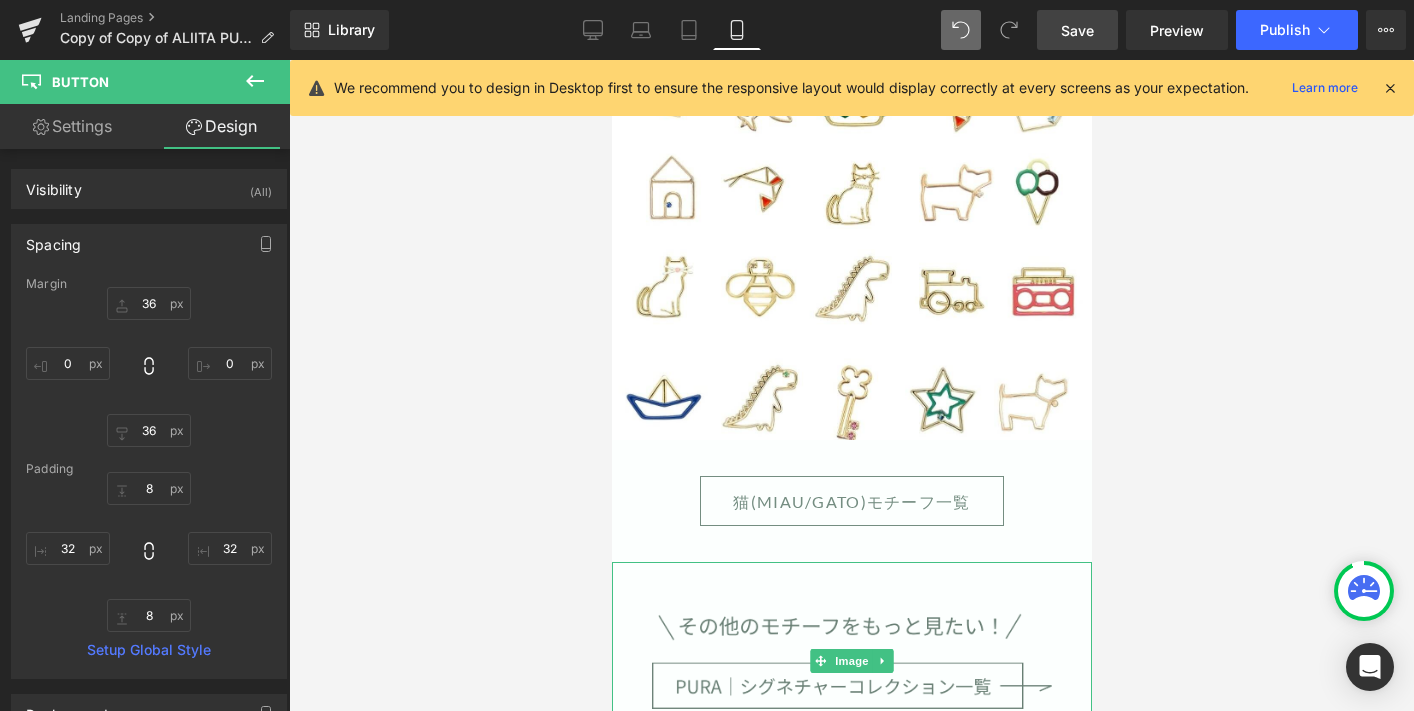 click at bounding box center [851, 660] 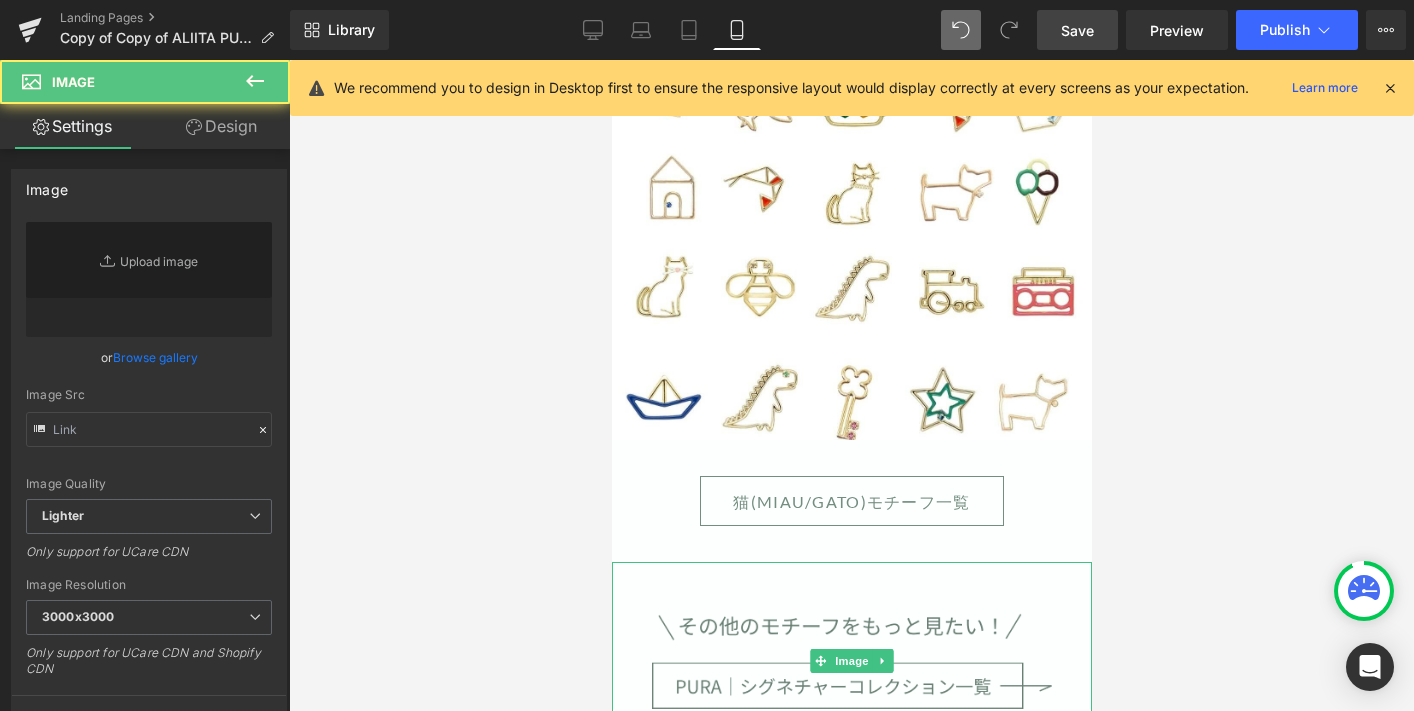 type on "https://ucarecdn.com/c93ba784-ba66-4588-ac16-d89ef2c27adf/-/format/auto/-/preview/3000x3000/-/quality/lighter/button-pura.png" 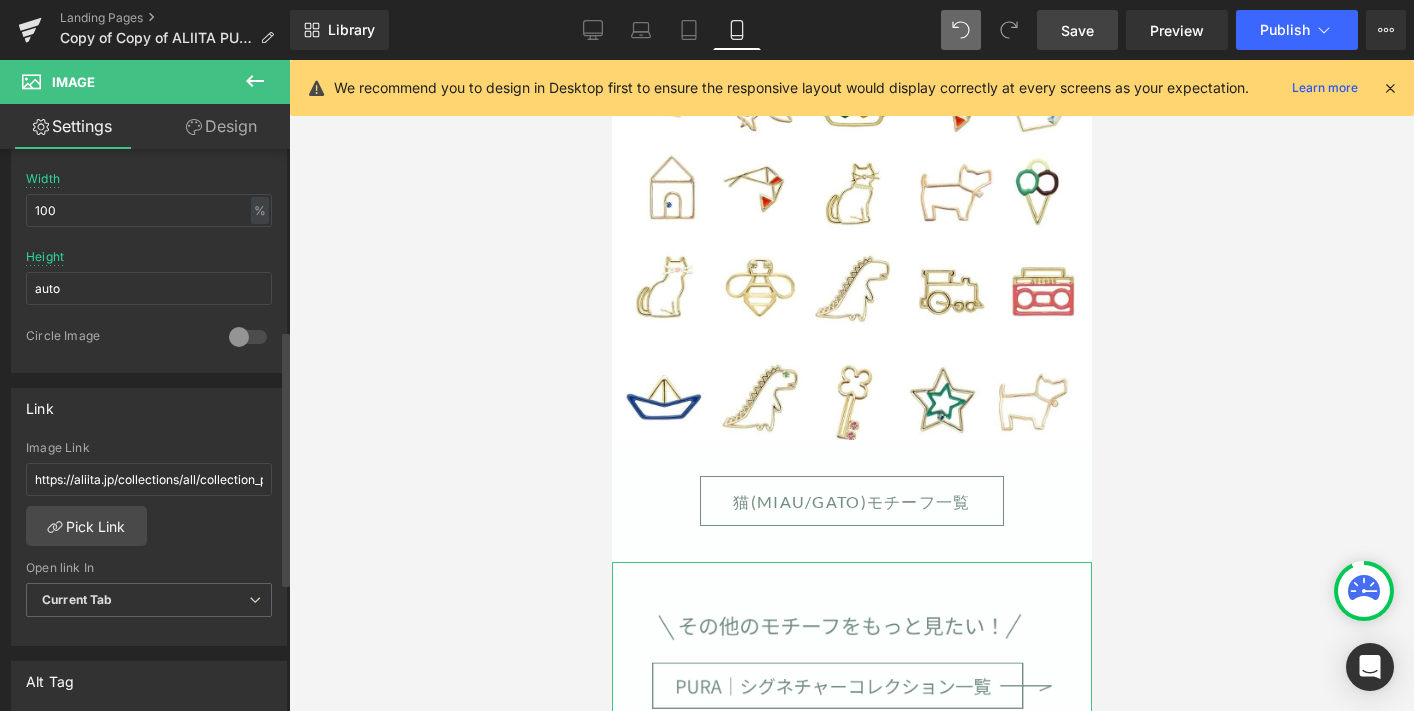 scroll, scrollTop: 757, scrollLeft: 0, axis: vertical 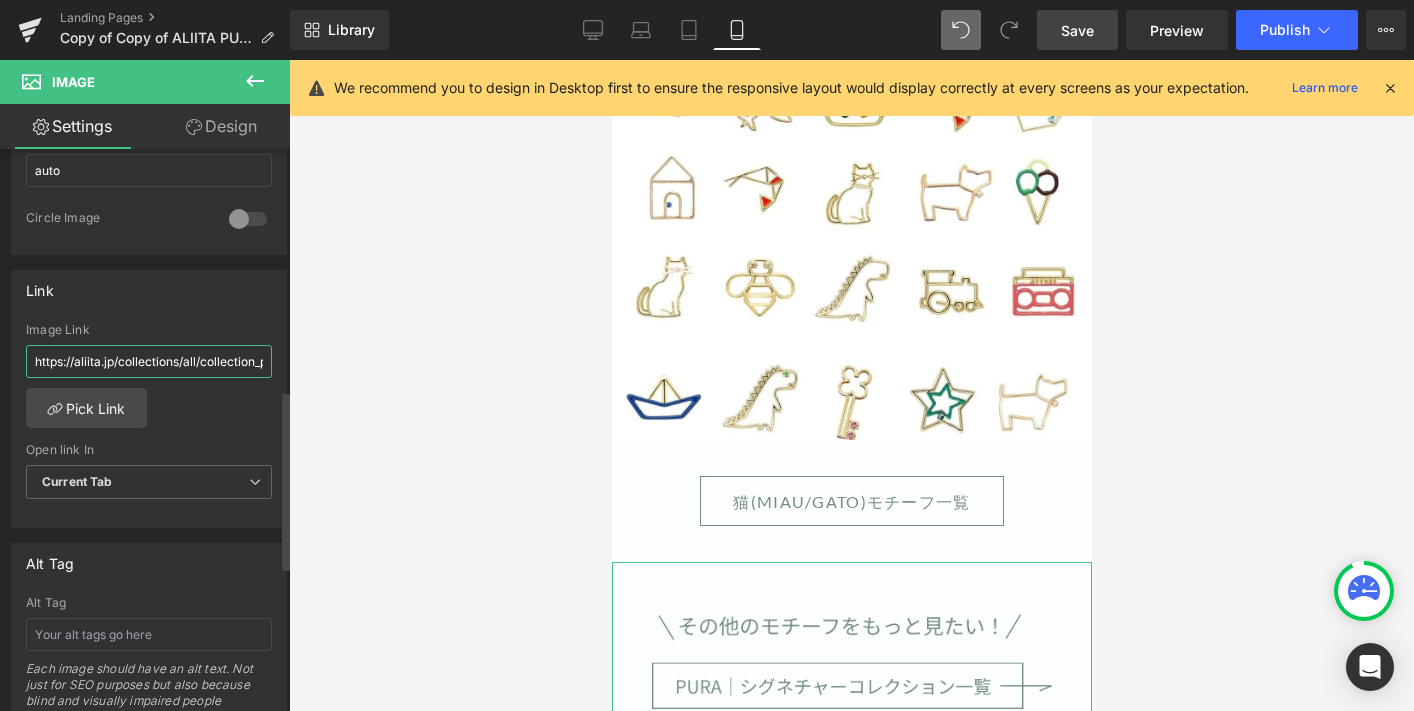 click on "https://aliita.jp/collections/all/collection_pura" at bounding box center [149, 361] 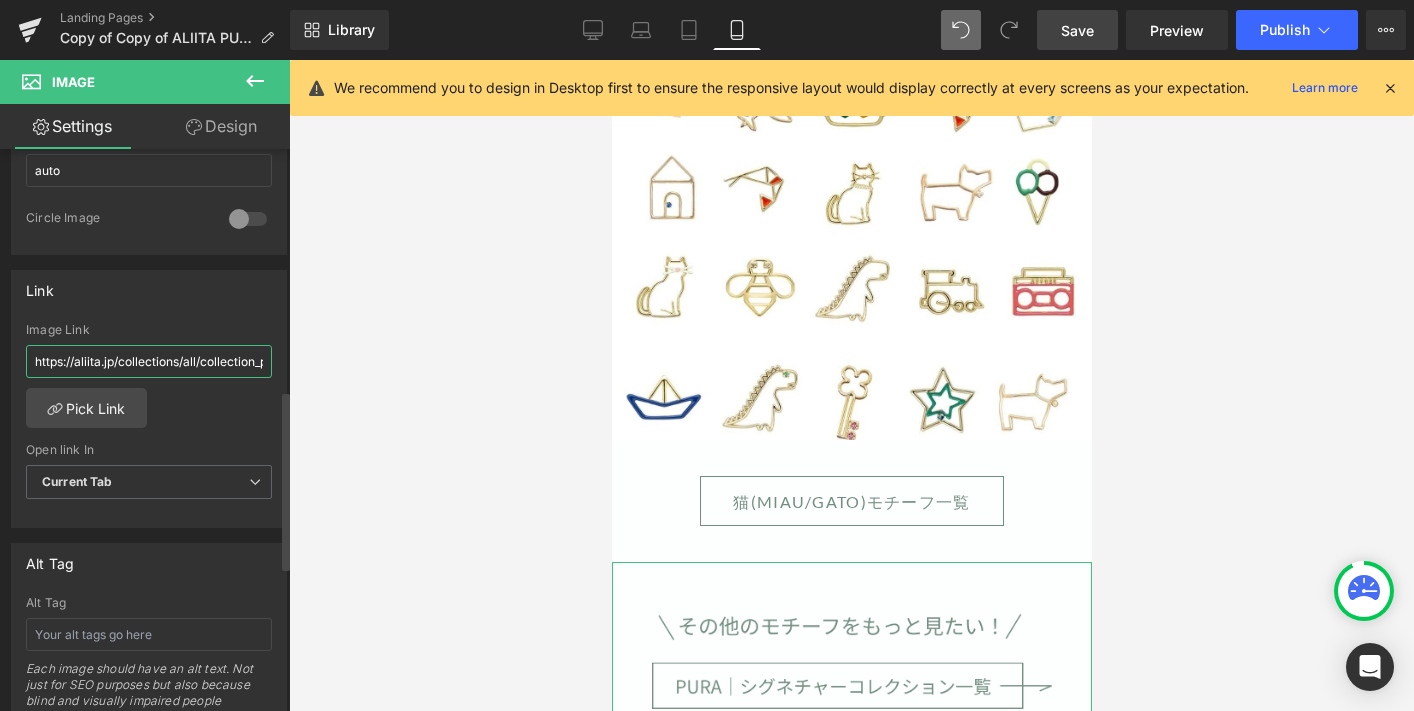 click on "https://aliita.jp/collections/all/collection_pura" at bounding box center [149, 361] 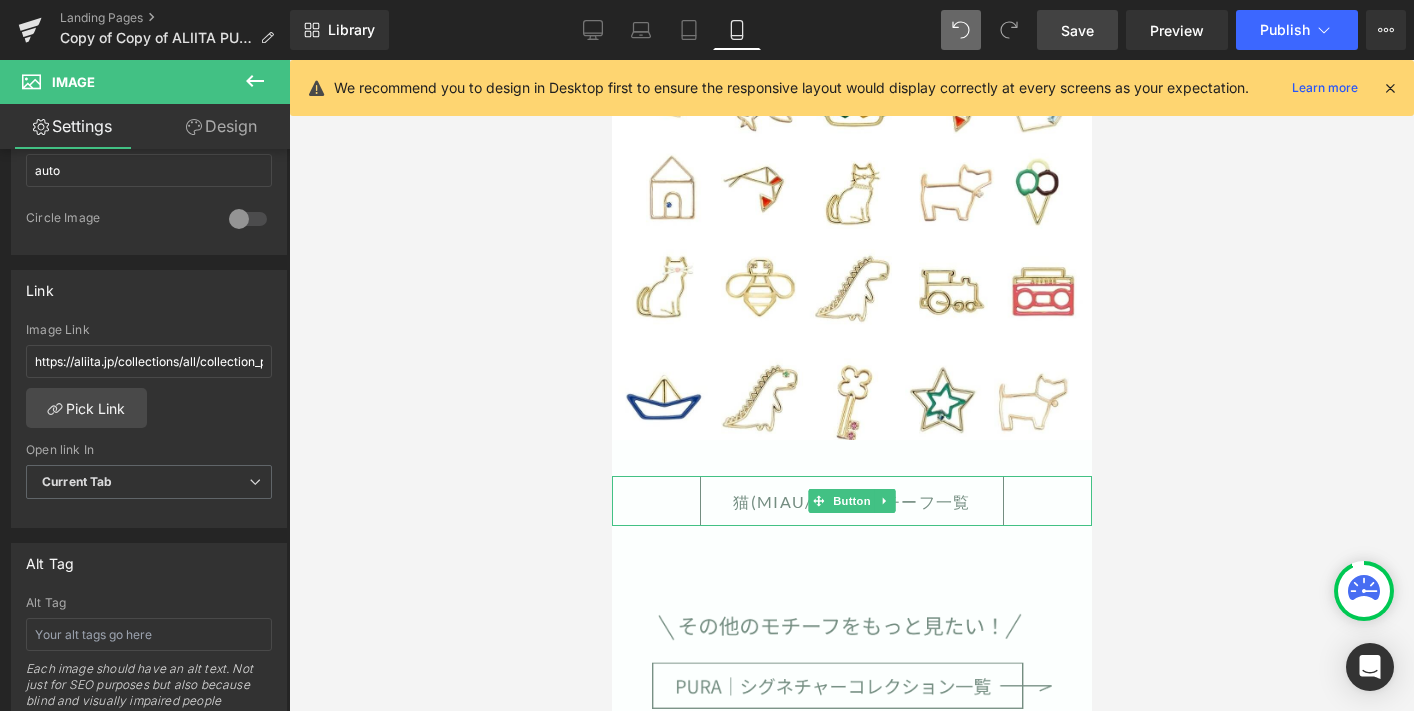 click on "猫(MIAU/GATO)モチーフ一覧" at bounding box center (851, 501) 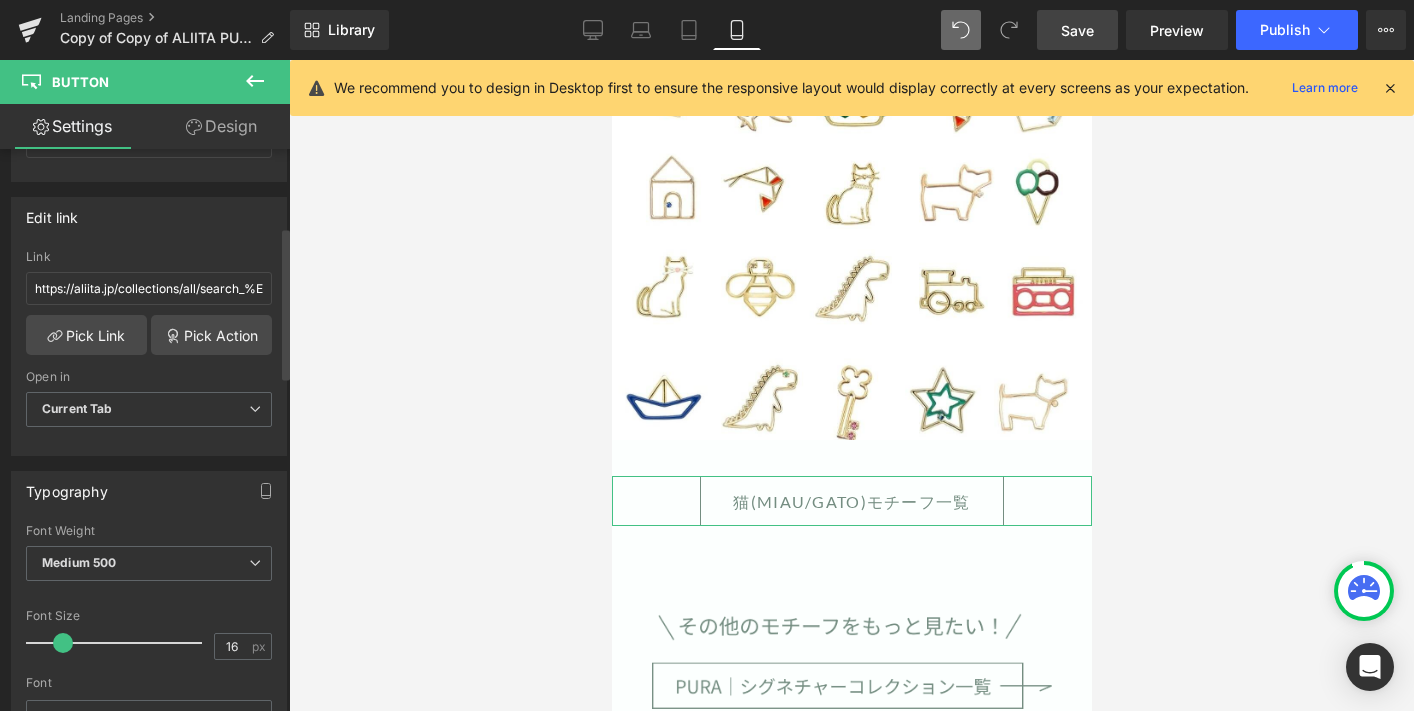 scroll, scrollTop: 287, scrollLeft: 0, axis: vertical 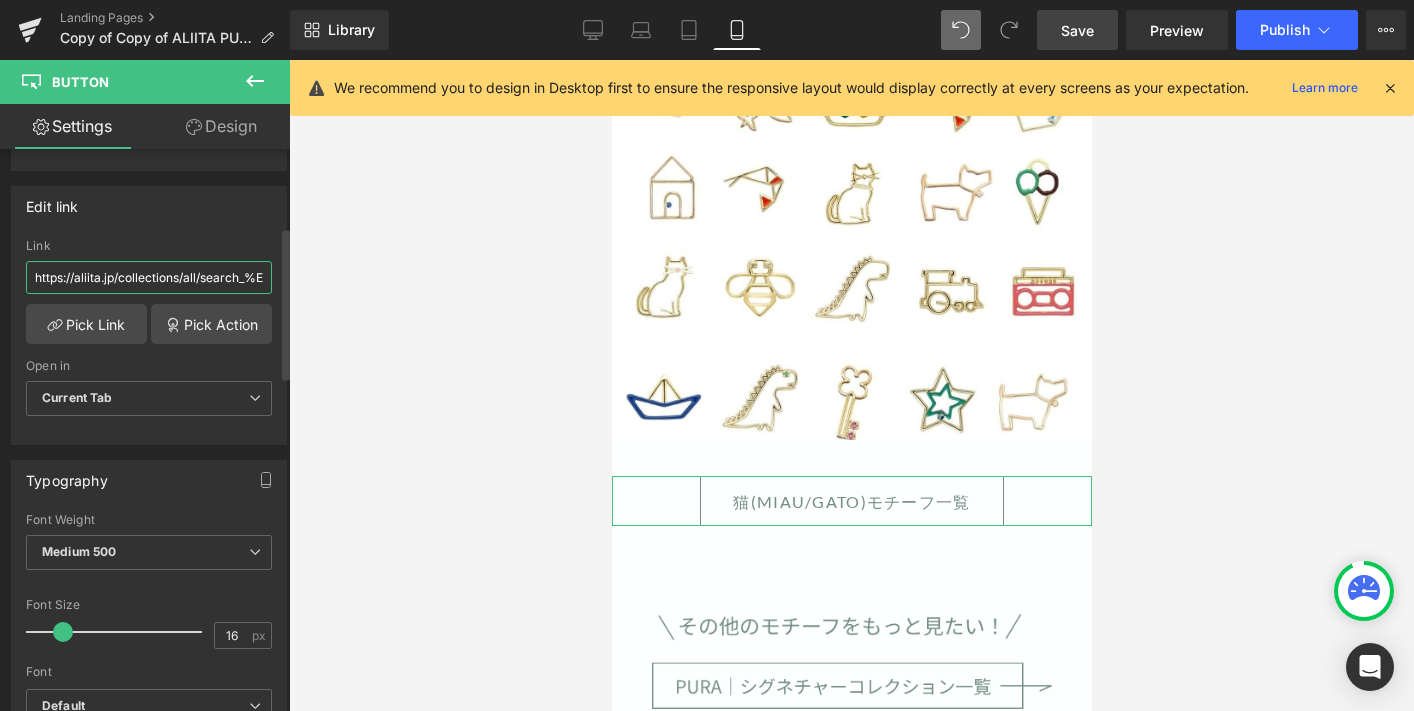 click on "https://aliita.jp/collections/all/search_%E3%83%8D%E3%82%B3" at bounding box center [149, 277] 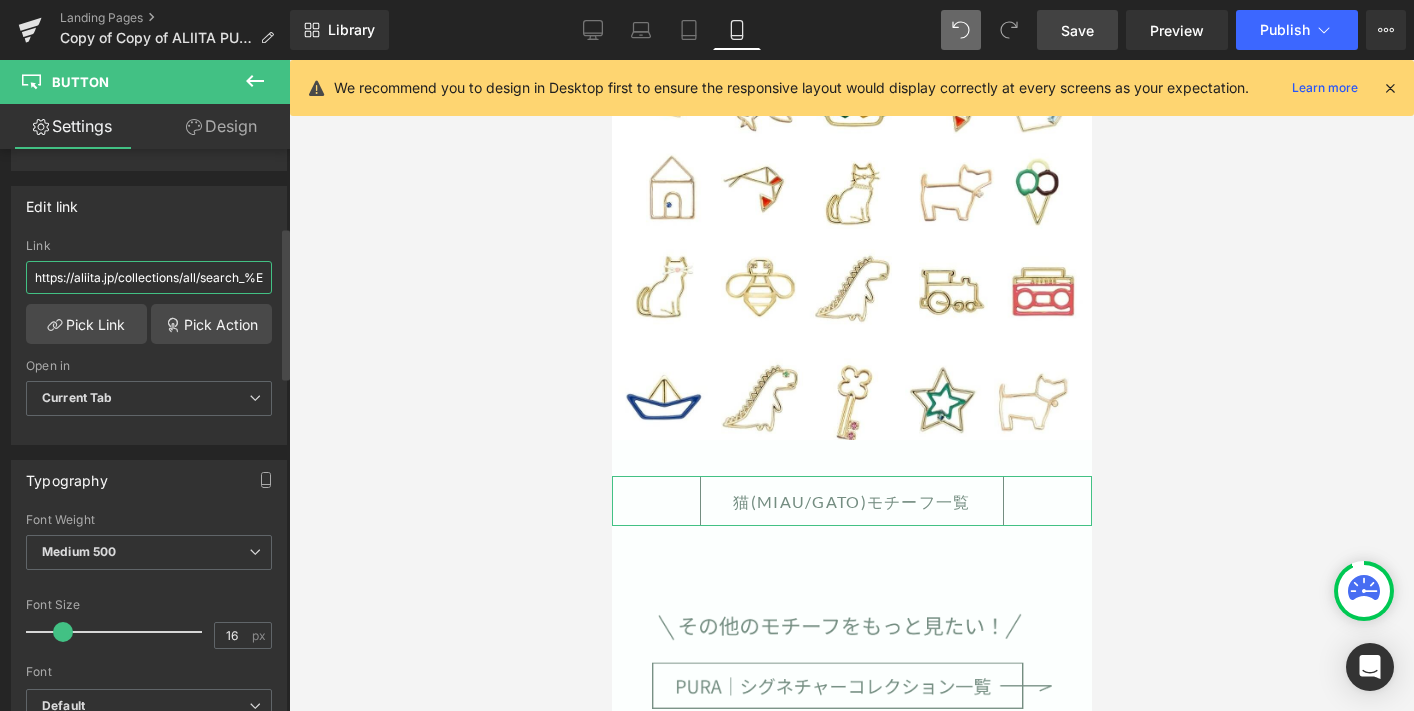 click on "https://aliita.jp/collections/all/search_%E3%83%8D%E3%82%B3" at bounding box center (149, 277) 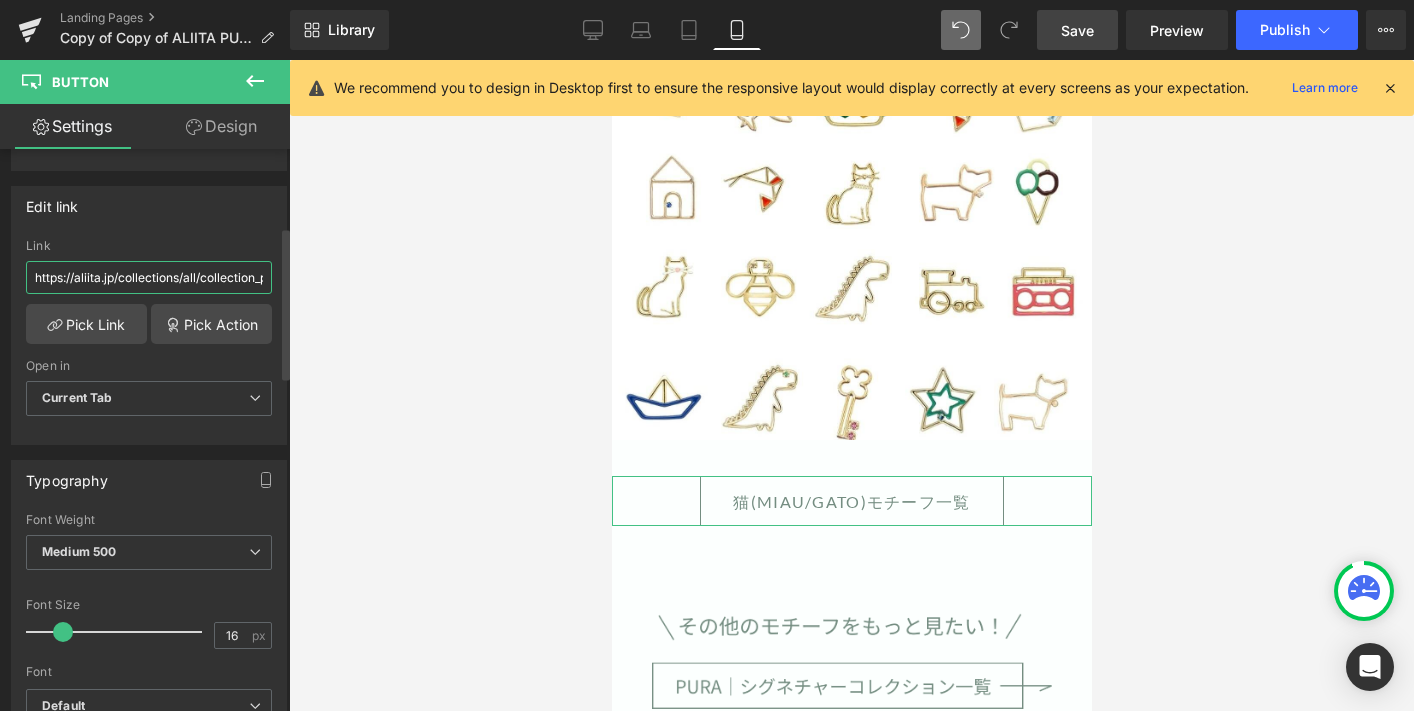 scroll, scrollTop: 0, scrollLeft: 33, axis: horizontal 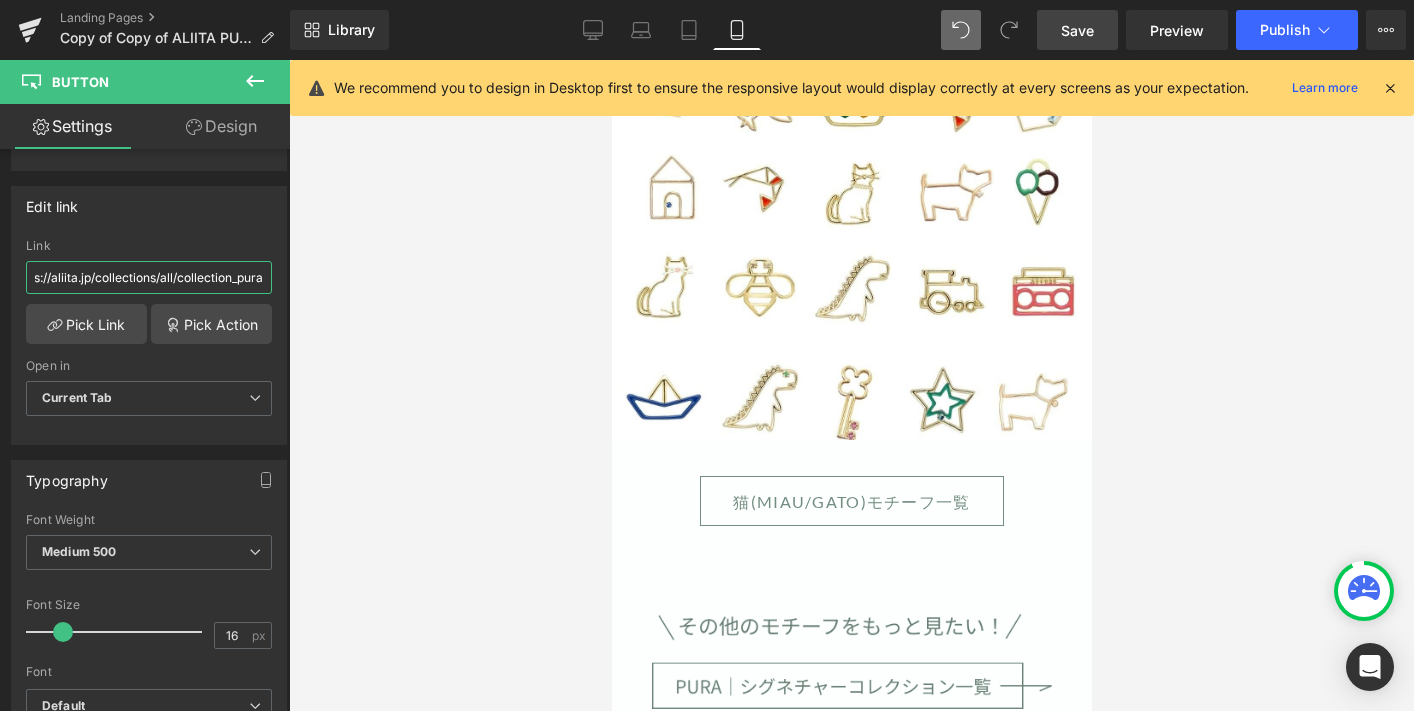 type on "https://aliita.jp/collections/all/collection_pura" 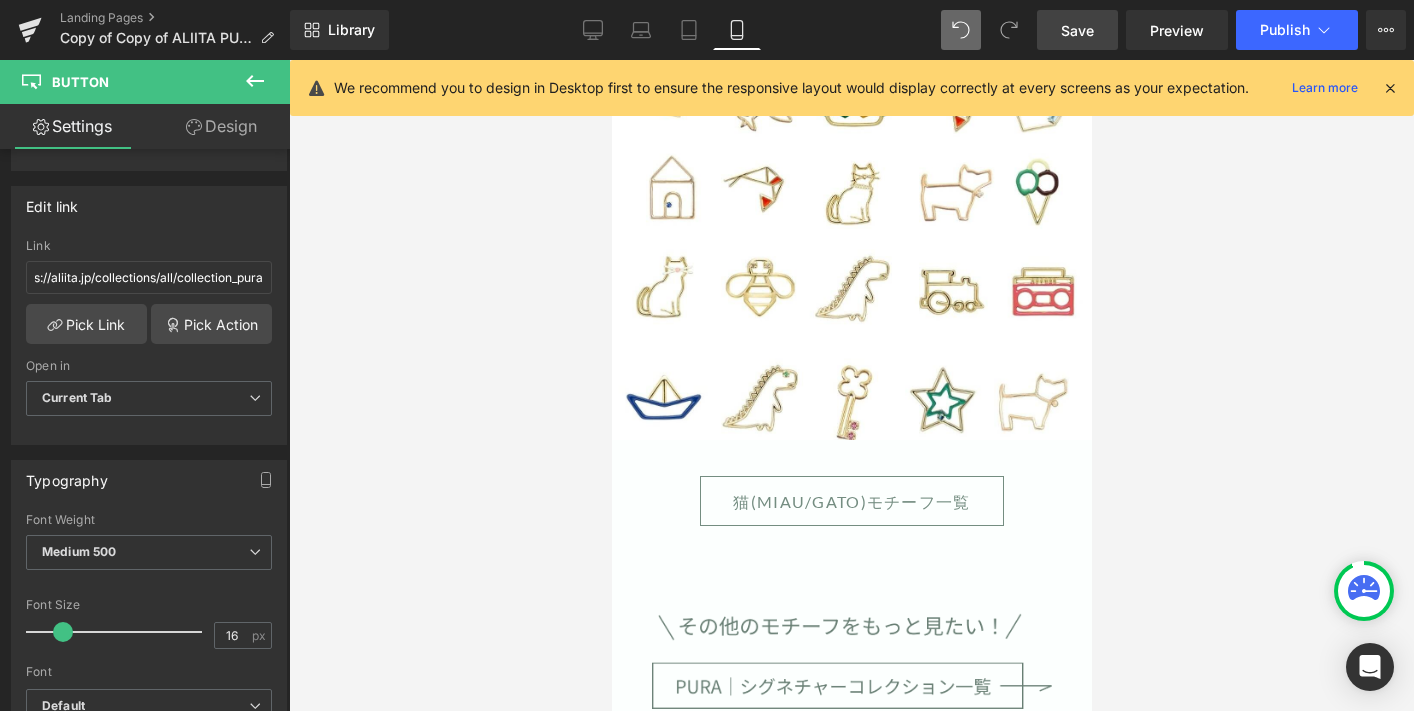 scroll, scrollTop: 0, scrollLeft: 0, axis: both 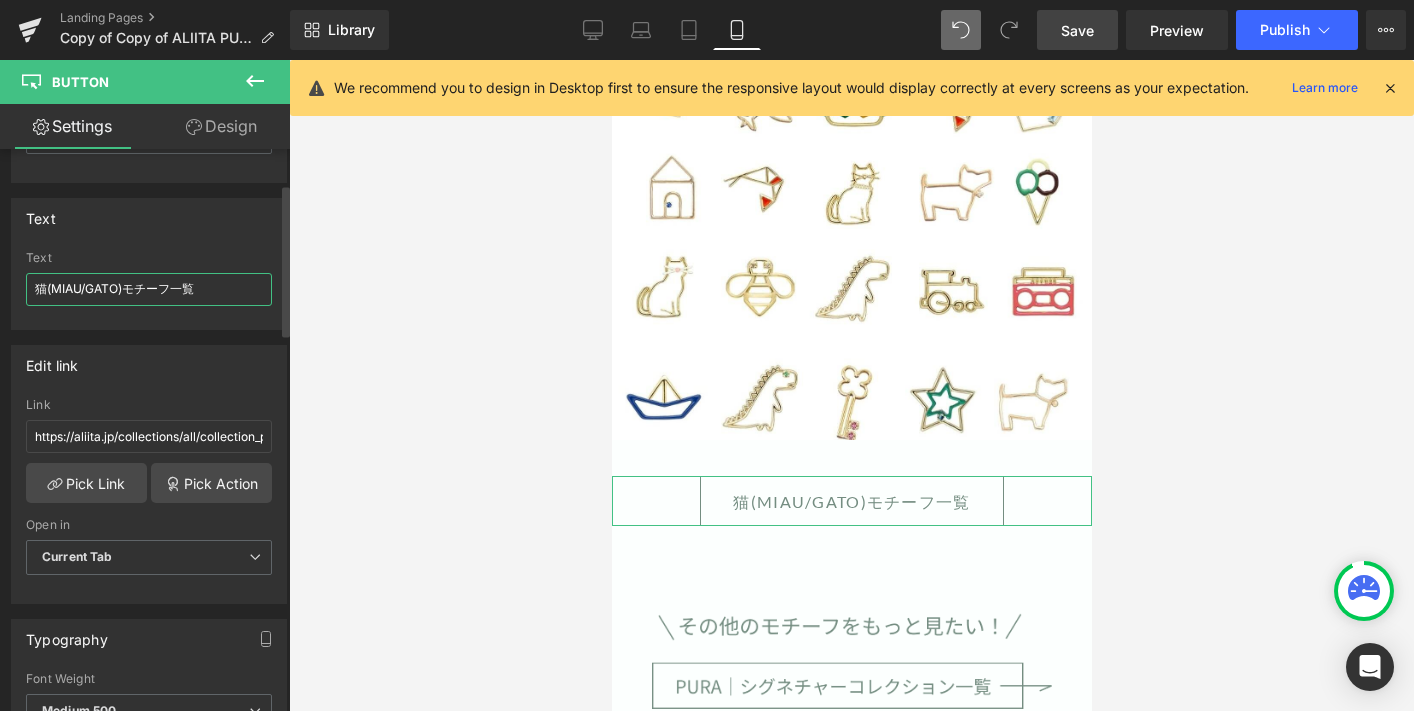 click on "猫(MIAU/GATO)モチーフ一覧" at bounding box center [149, 289] 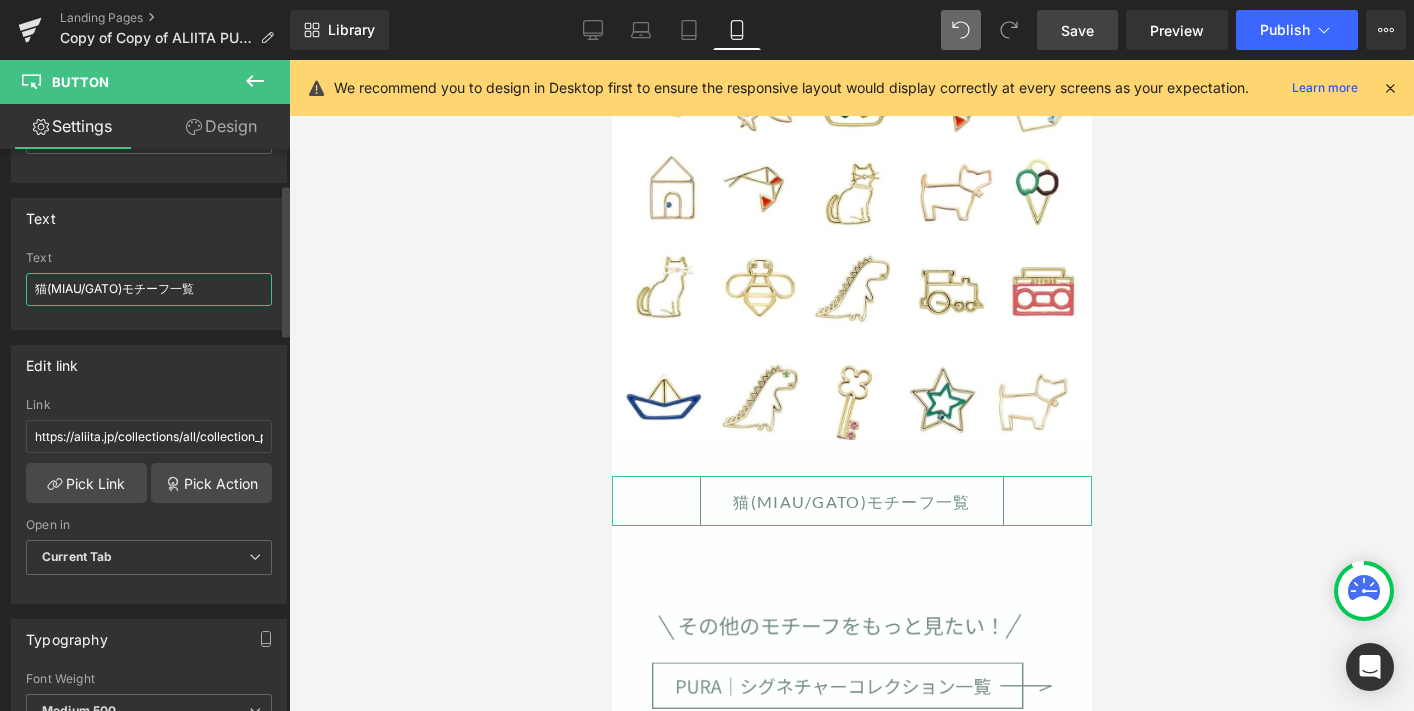 click on "猫(MIAU/GATO)モチーフ一覧" at bounding box center (149, 289) 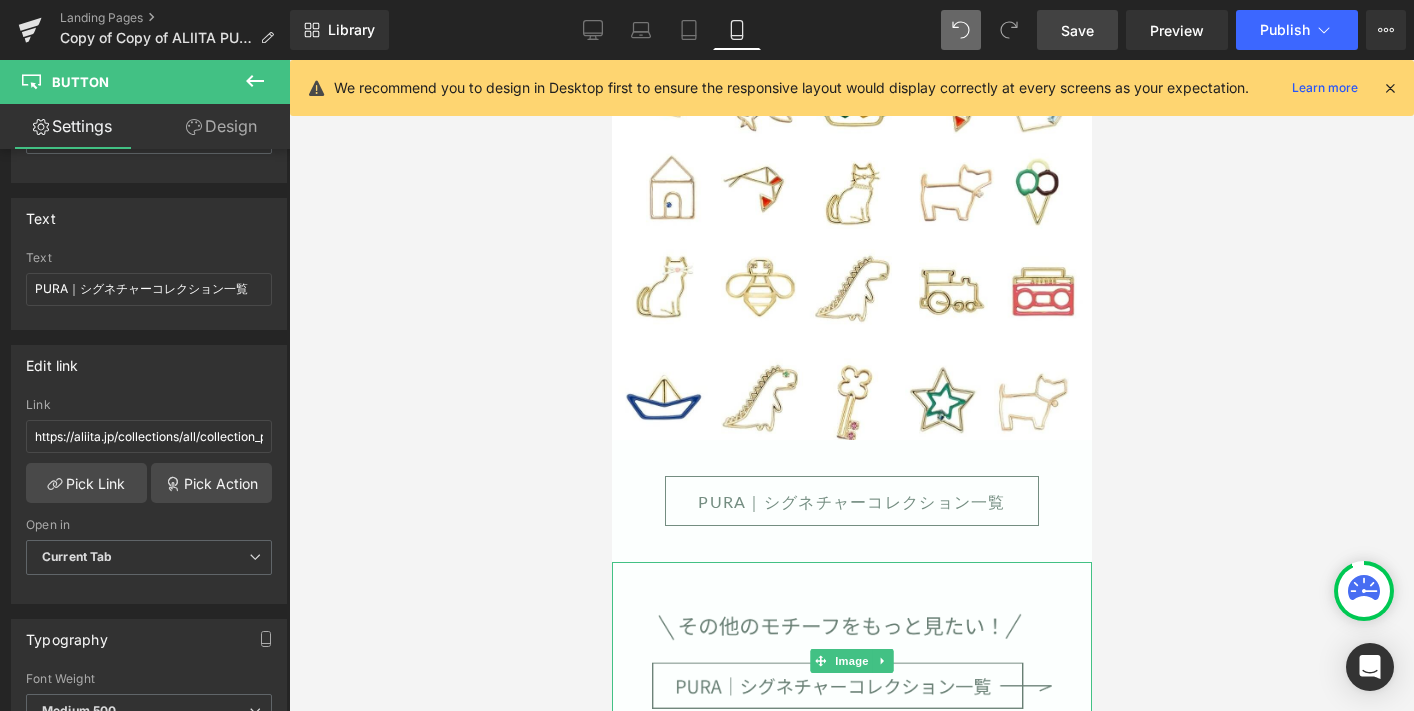 click at bounding box center [851, 660] 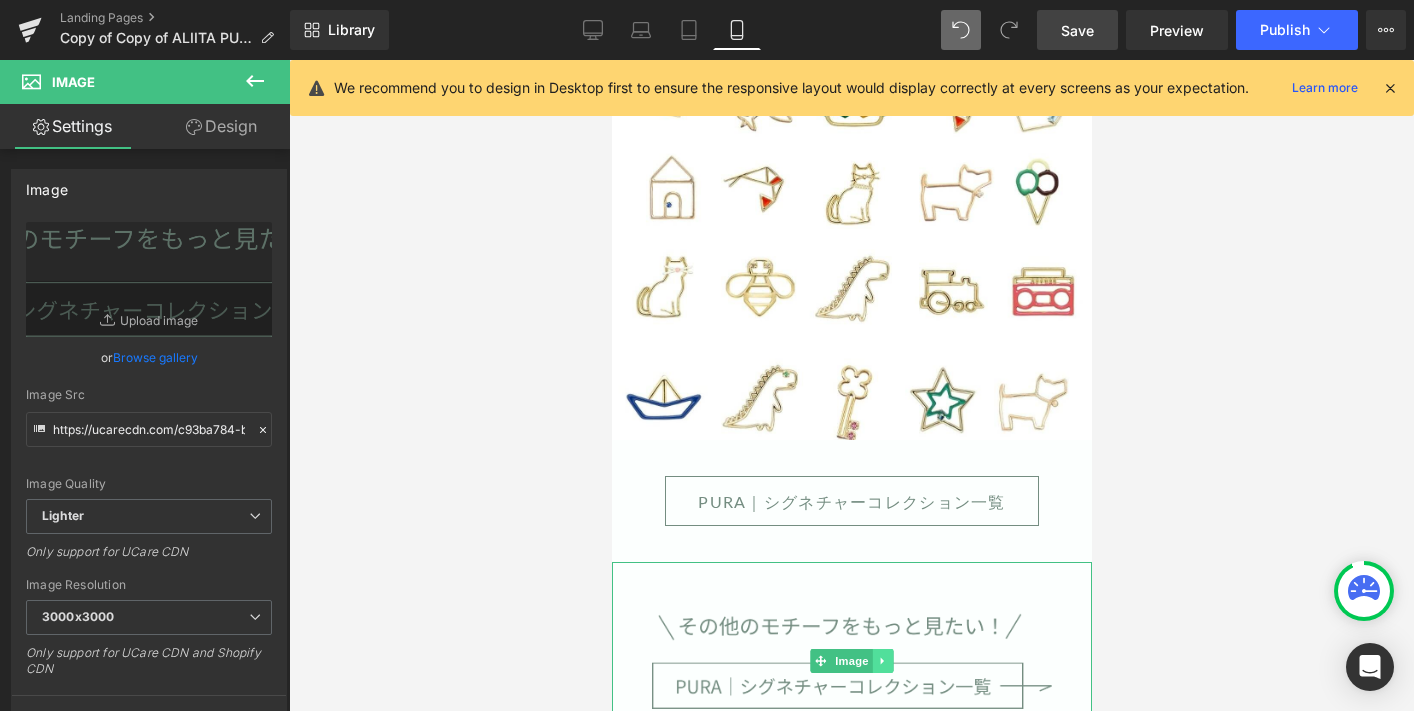 click 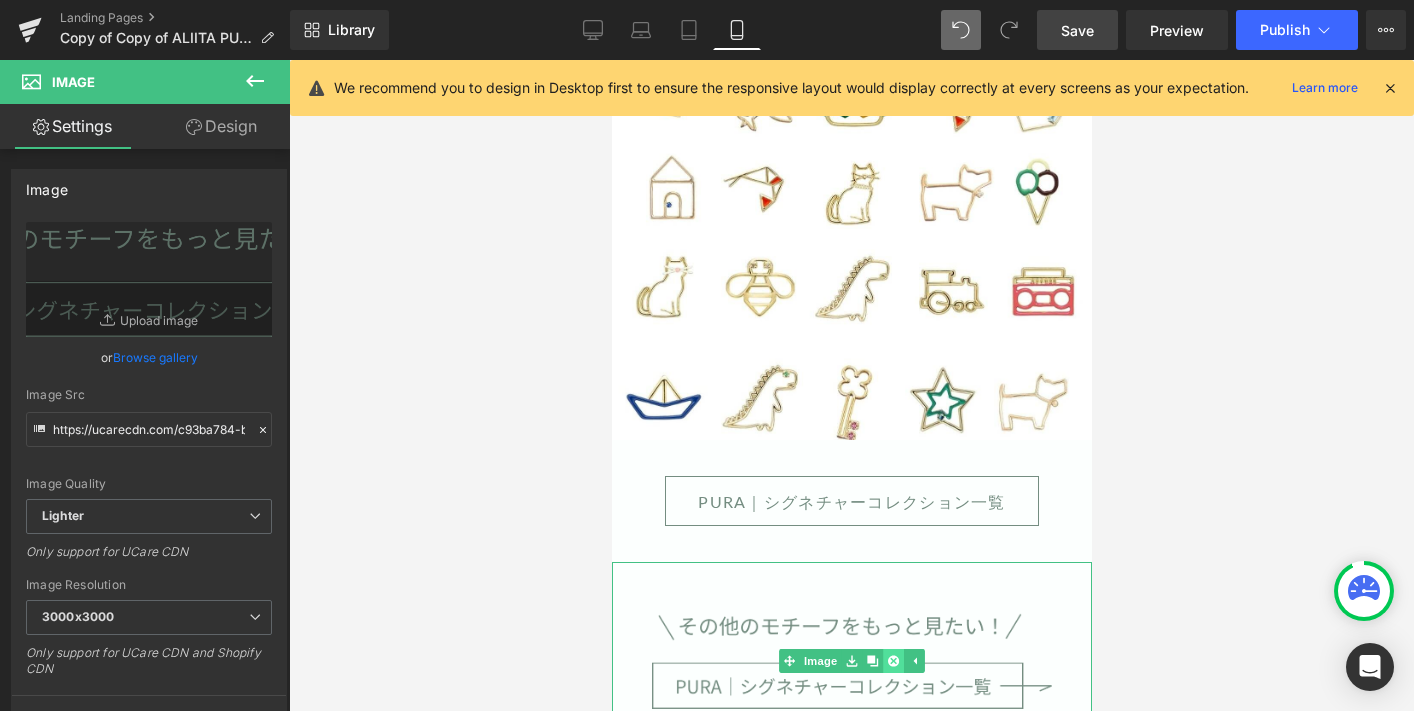 click 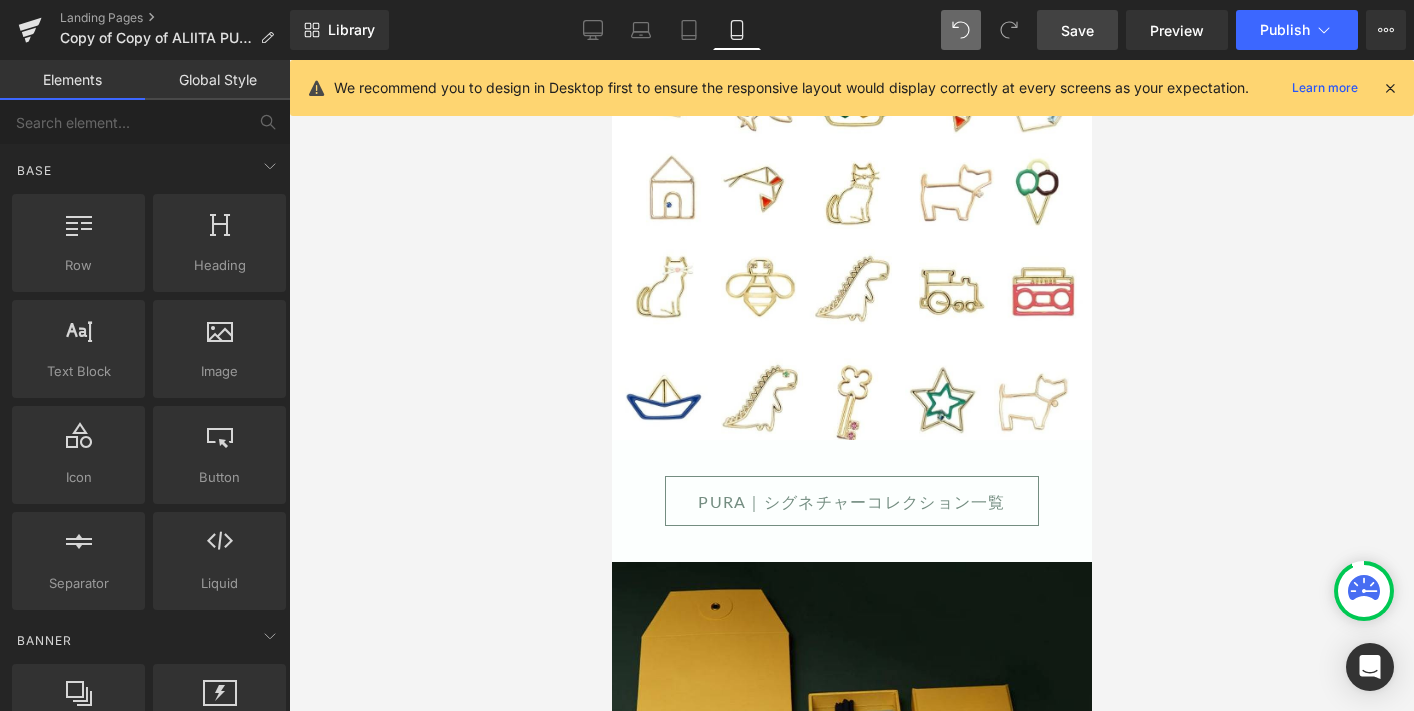 click on "Save" at bounding box center (1077, 30) 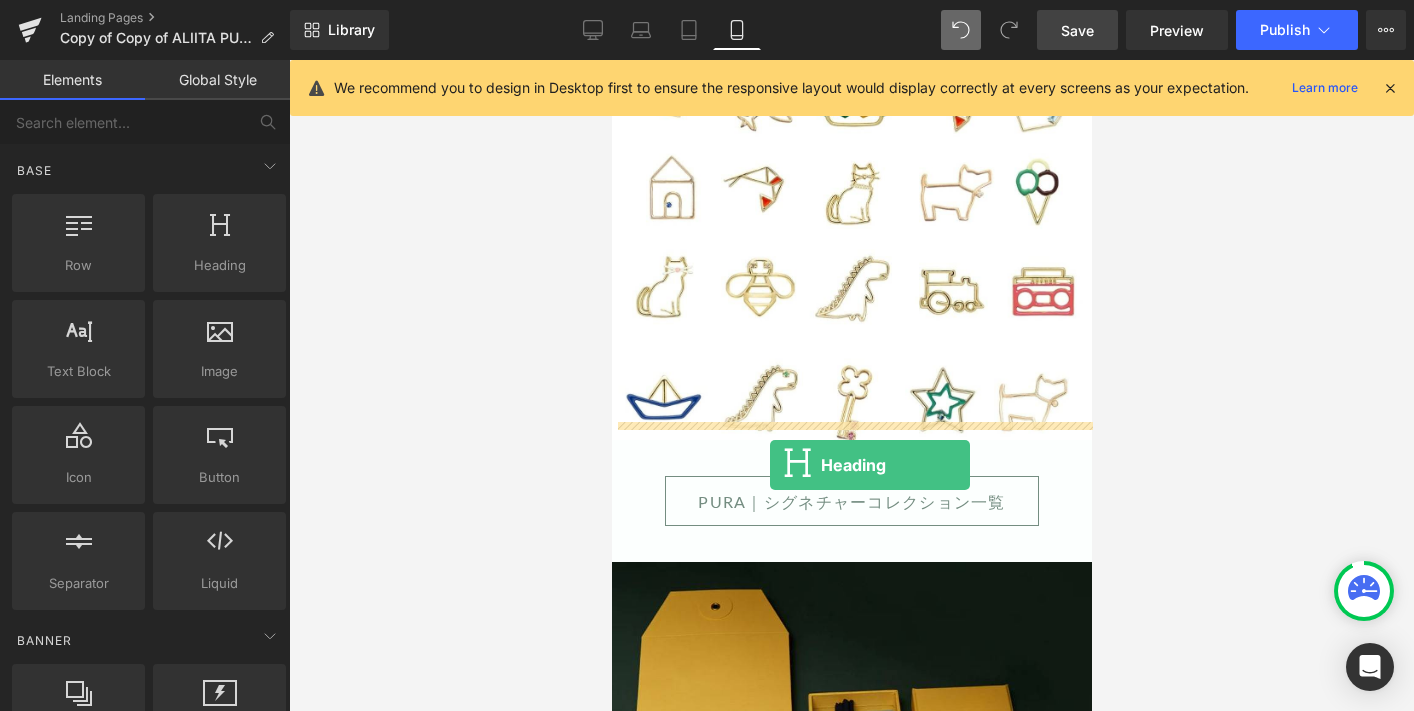 drag, startPoint x: 834, startPoint y: 315, endPoint x: 769, endPoint y: 465, distance: 163.47783 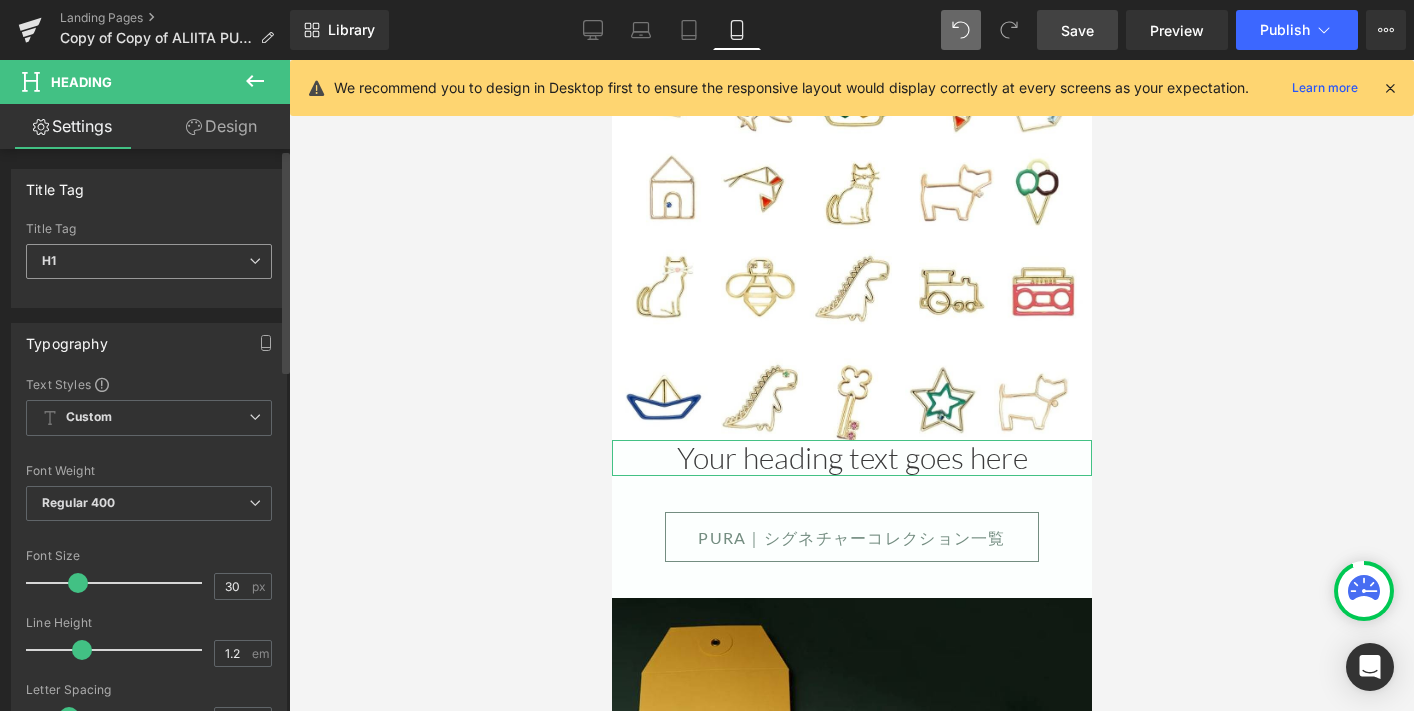 click on "H1" at bounding box center (149, 261) 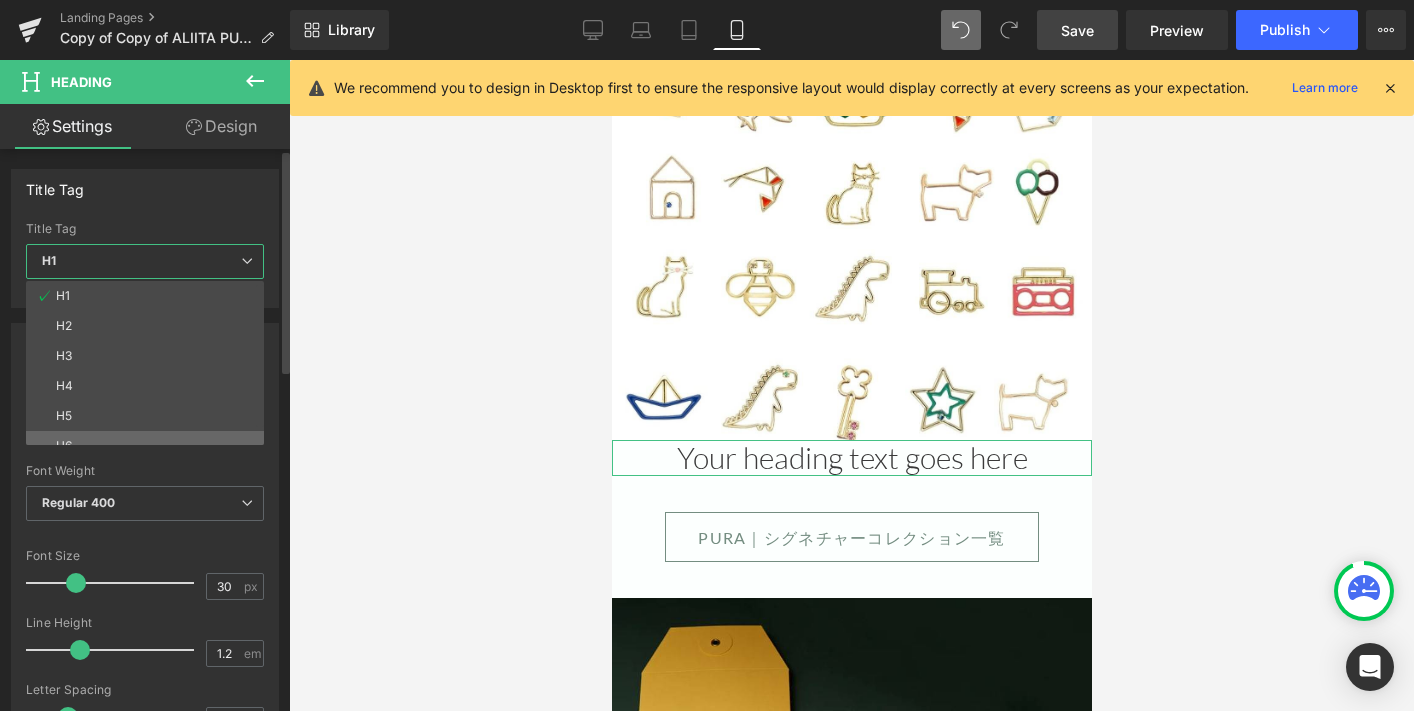click on "H6" at bounding box center [149, 446] 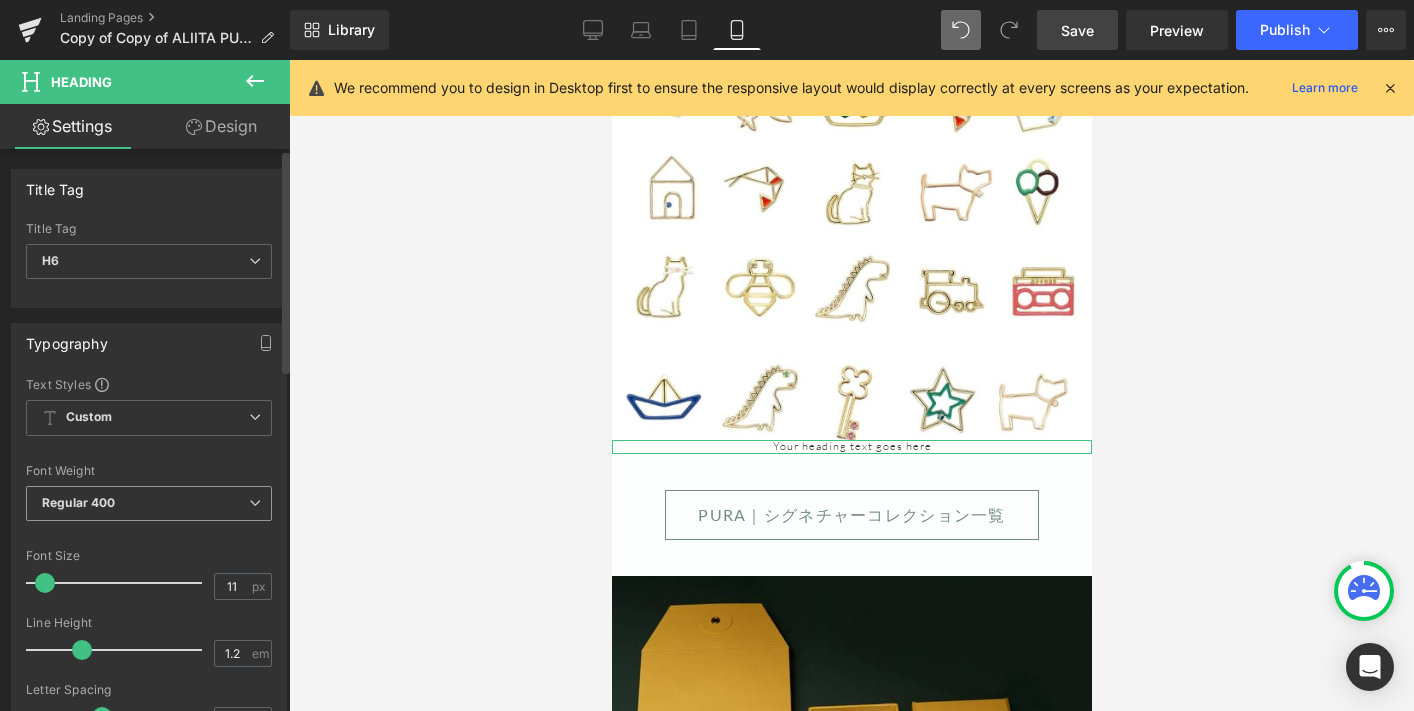 click on "Regular 400" at bounding box center (149, 503) 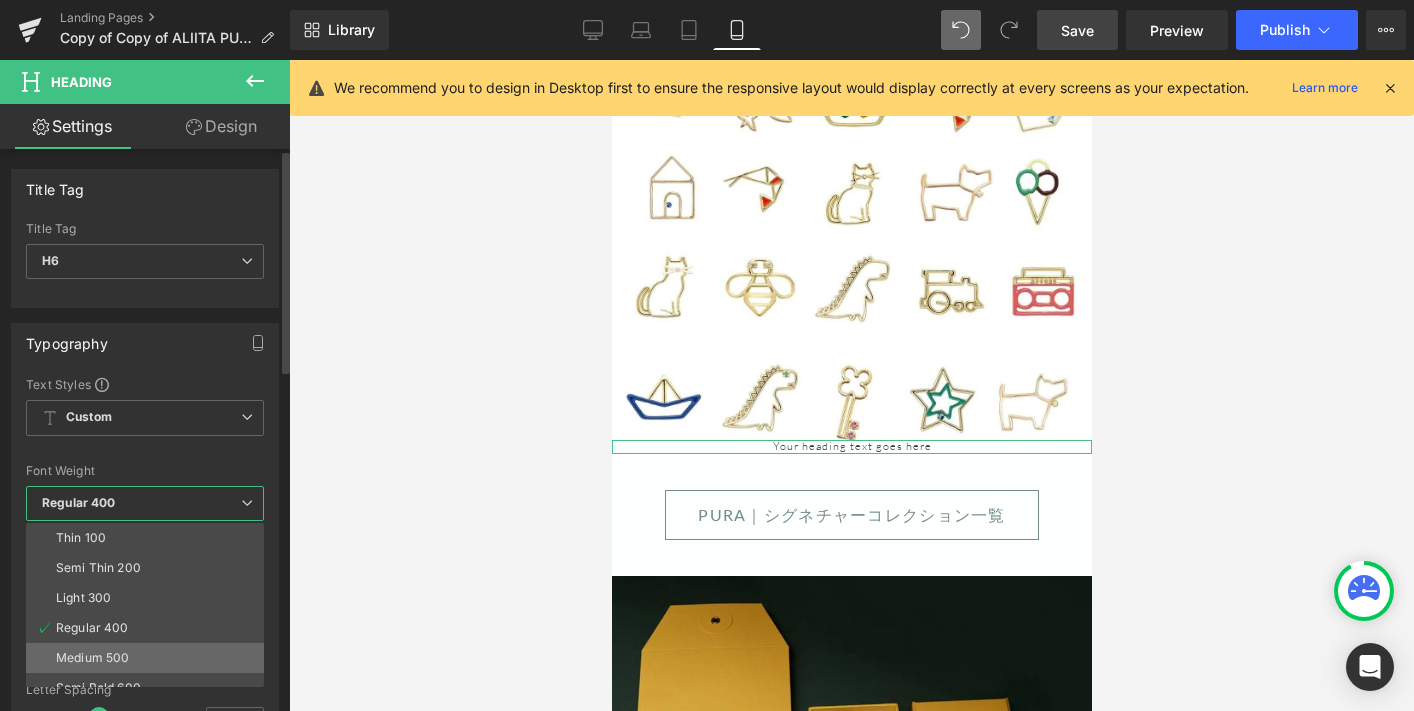 click on "Medium 500" at bounding box center [149, 658] 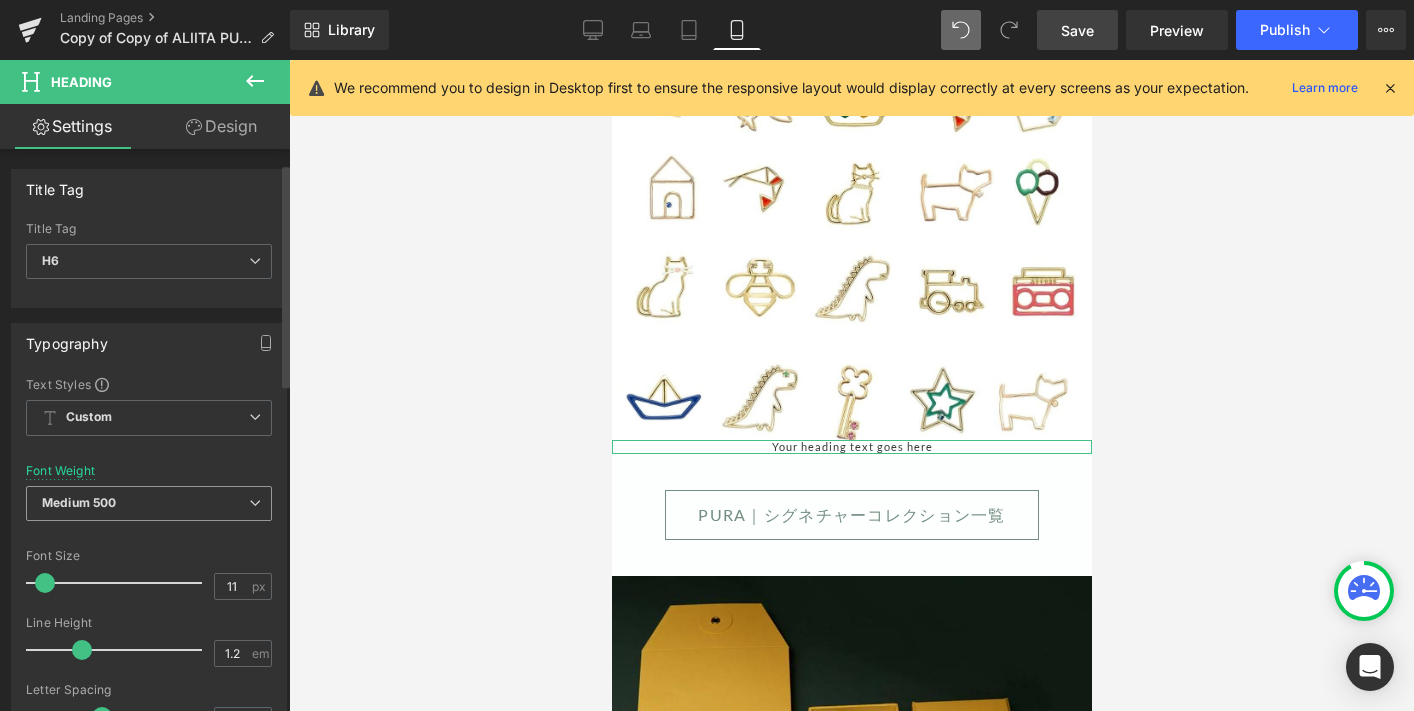 scroll, scrollTop: 69, scrollLeft: 0, axis: vertical 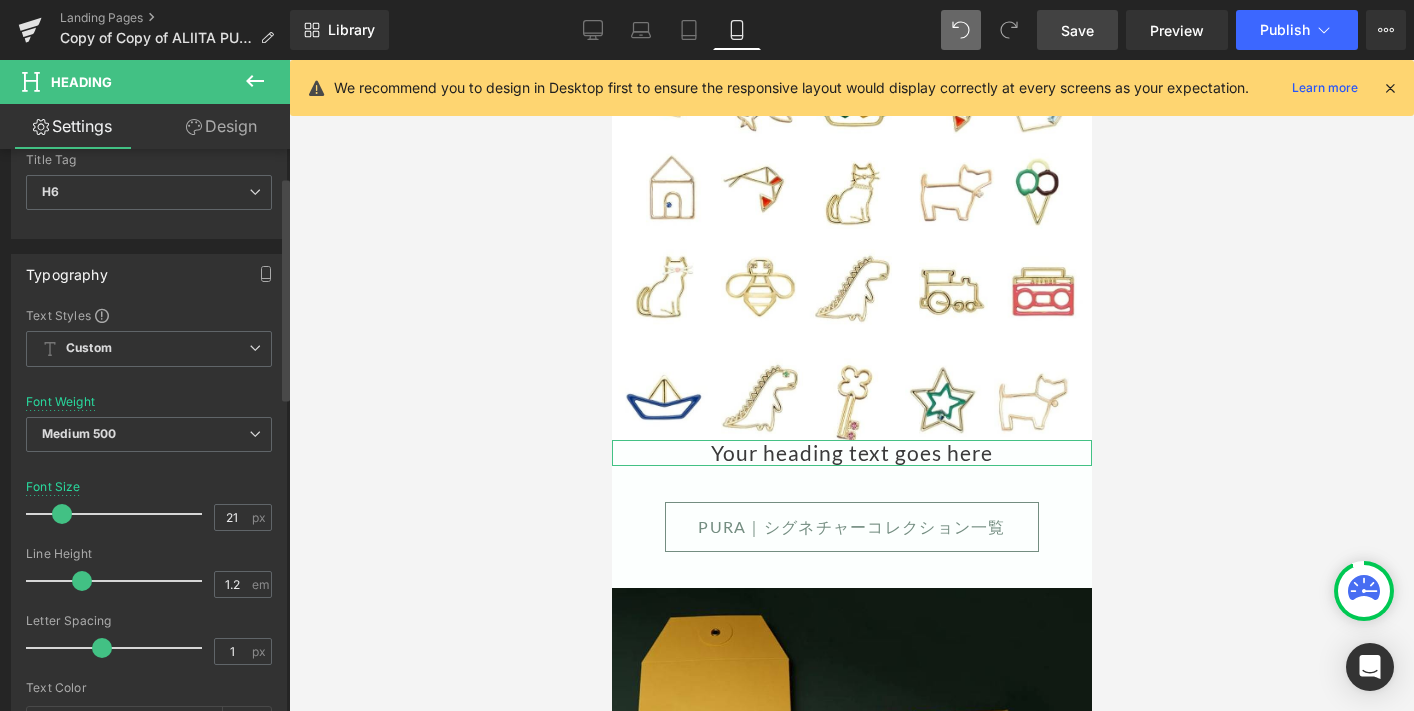 type on "20" 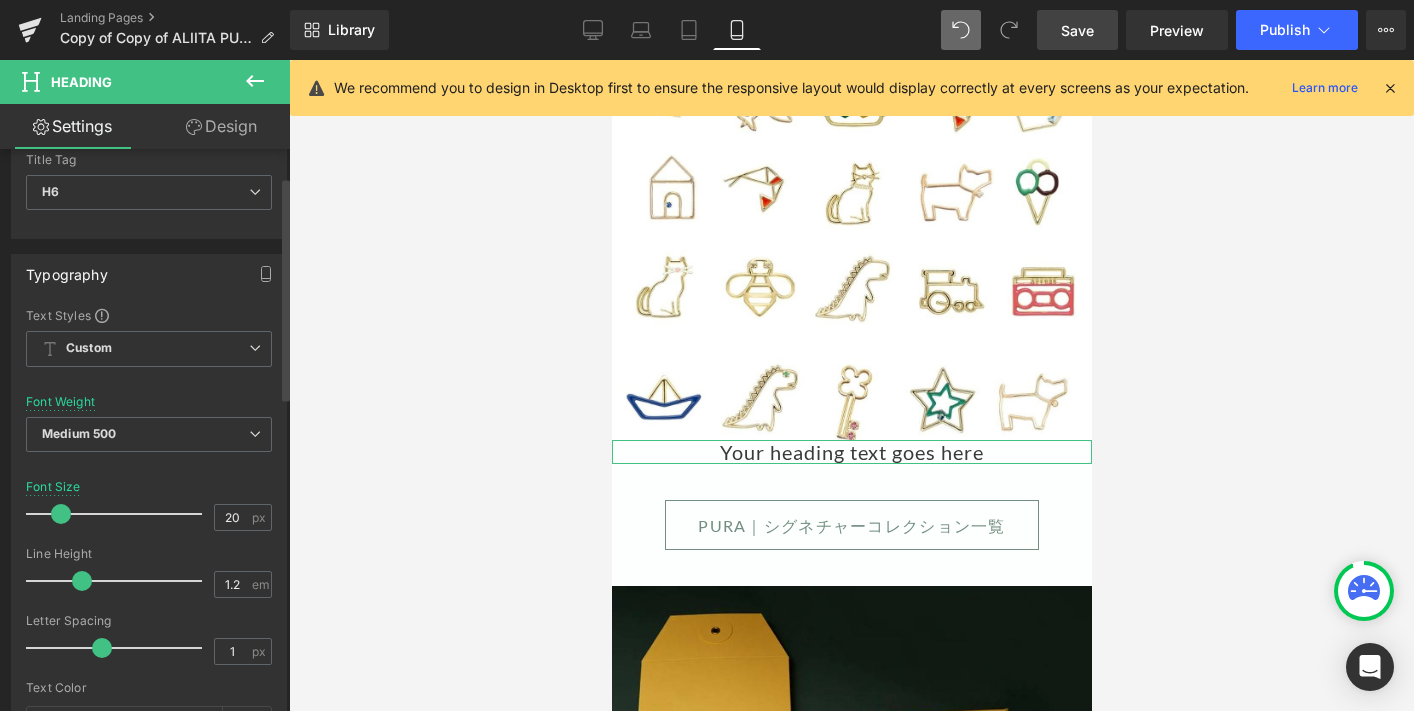 drag, startPoint x: 42, startPoint y: 509, endPoint x: 57, endPoint y: 510, distance: 15.033297 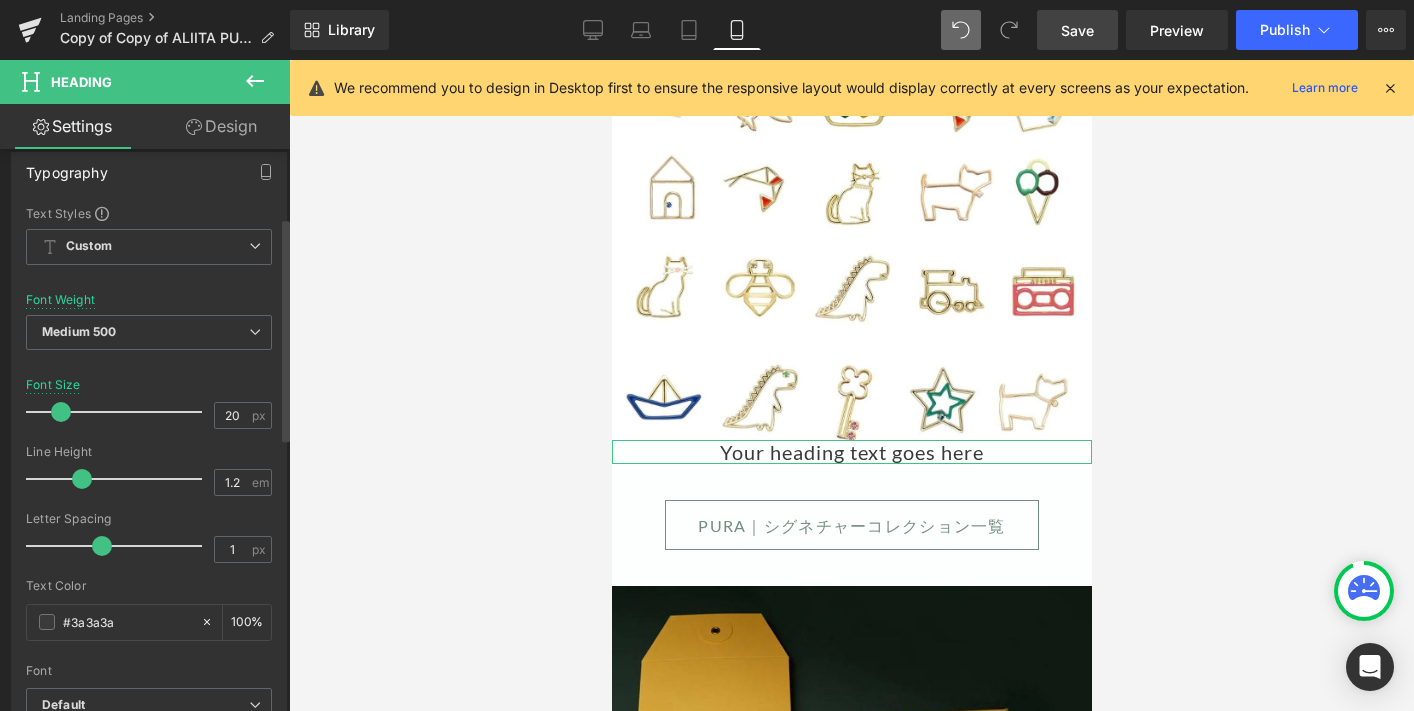 scroll, scrollTop: 196, scrollLeft: 0, axis: vertical 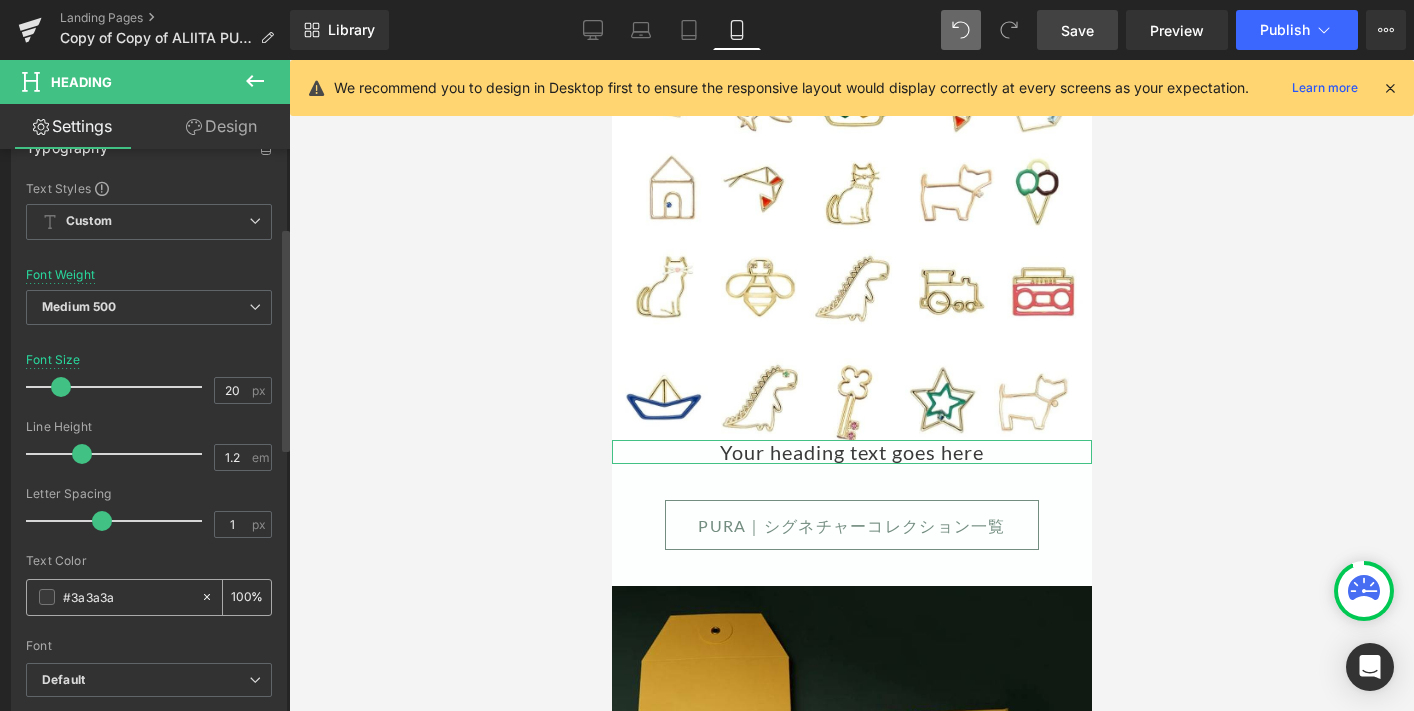 click on "#3a3a3a" at bounding box center [127, 597] 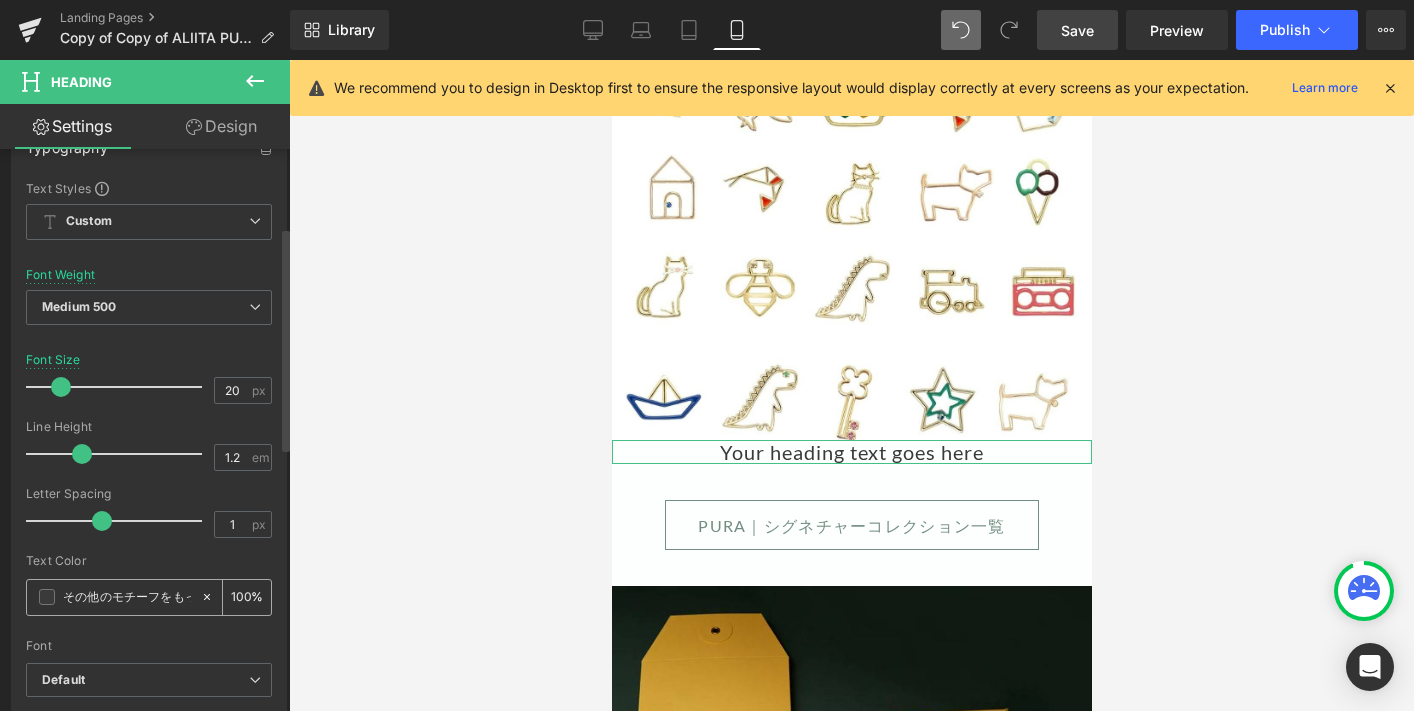 type on "0" 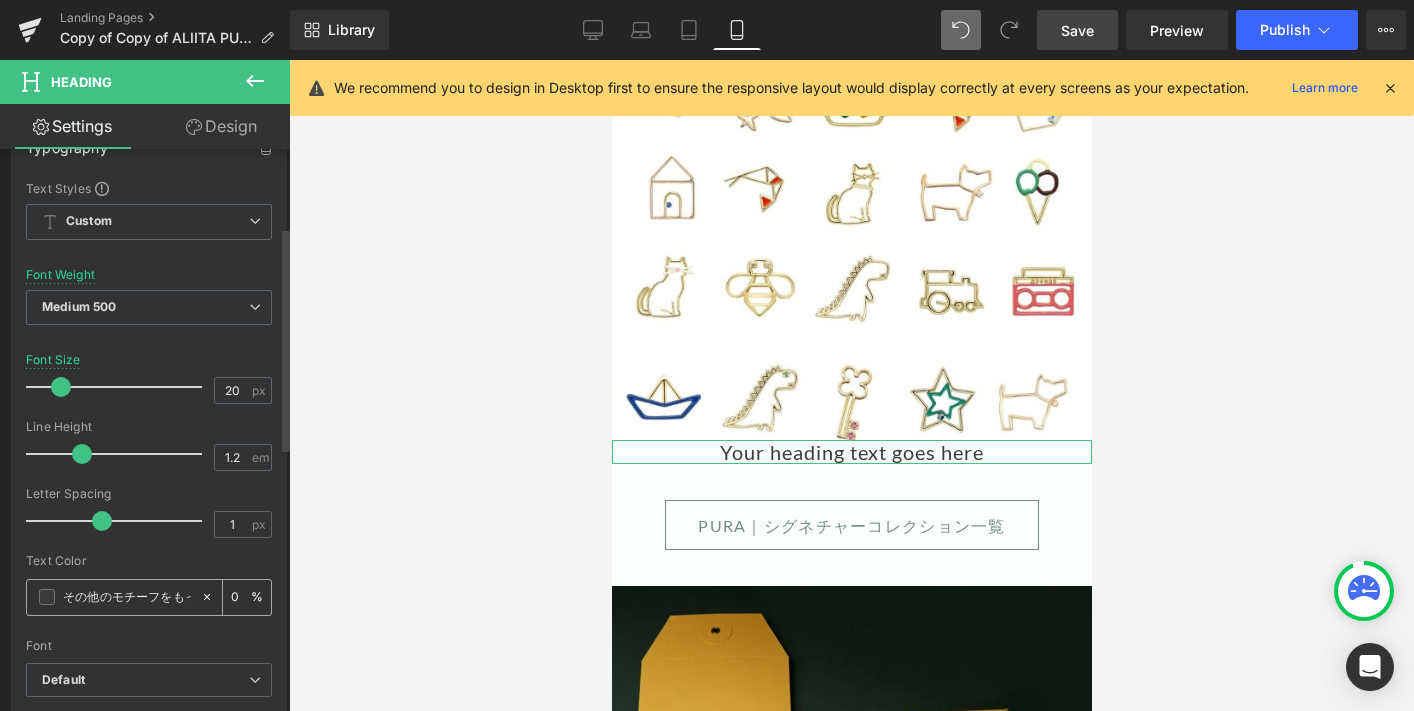 scroll, scrollTop: 0, scrollLeft: 73, axis: horizontal 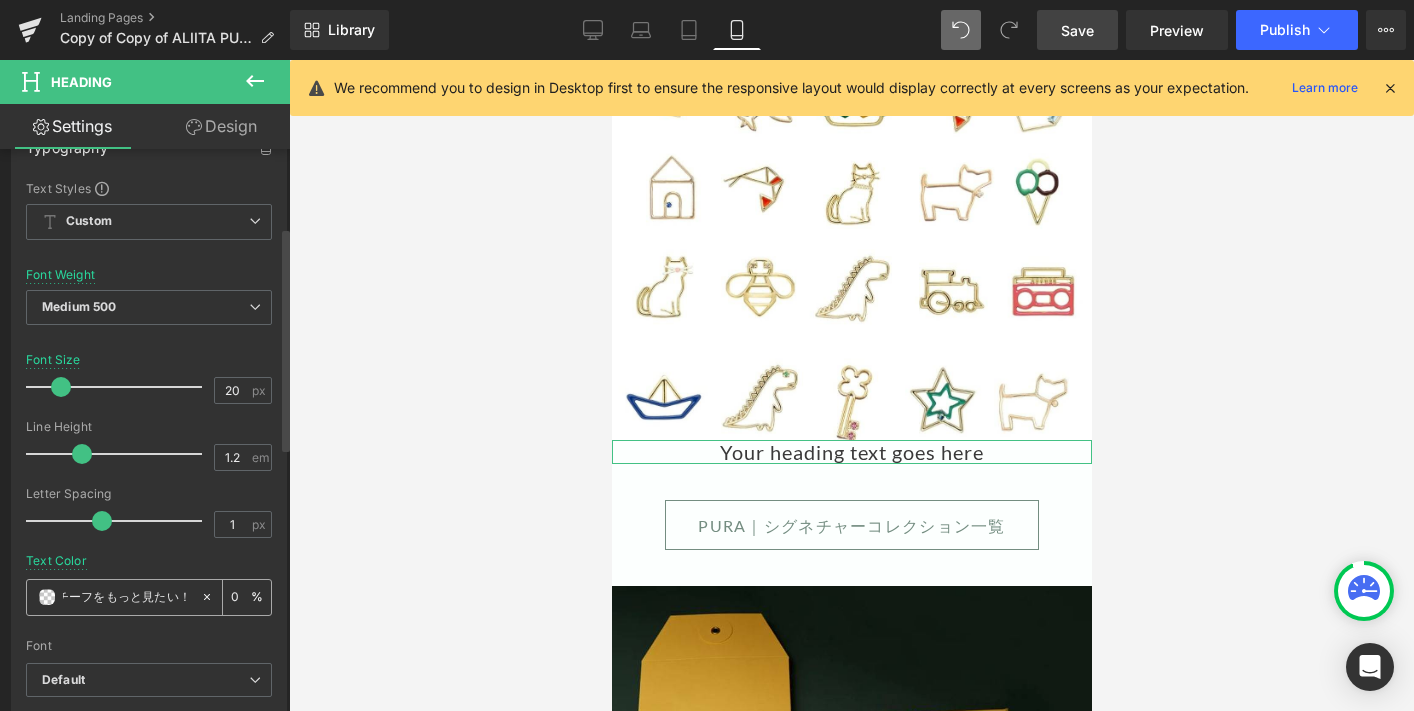 type on "#3a3a3a" 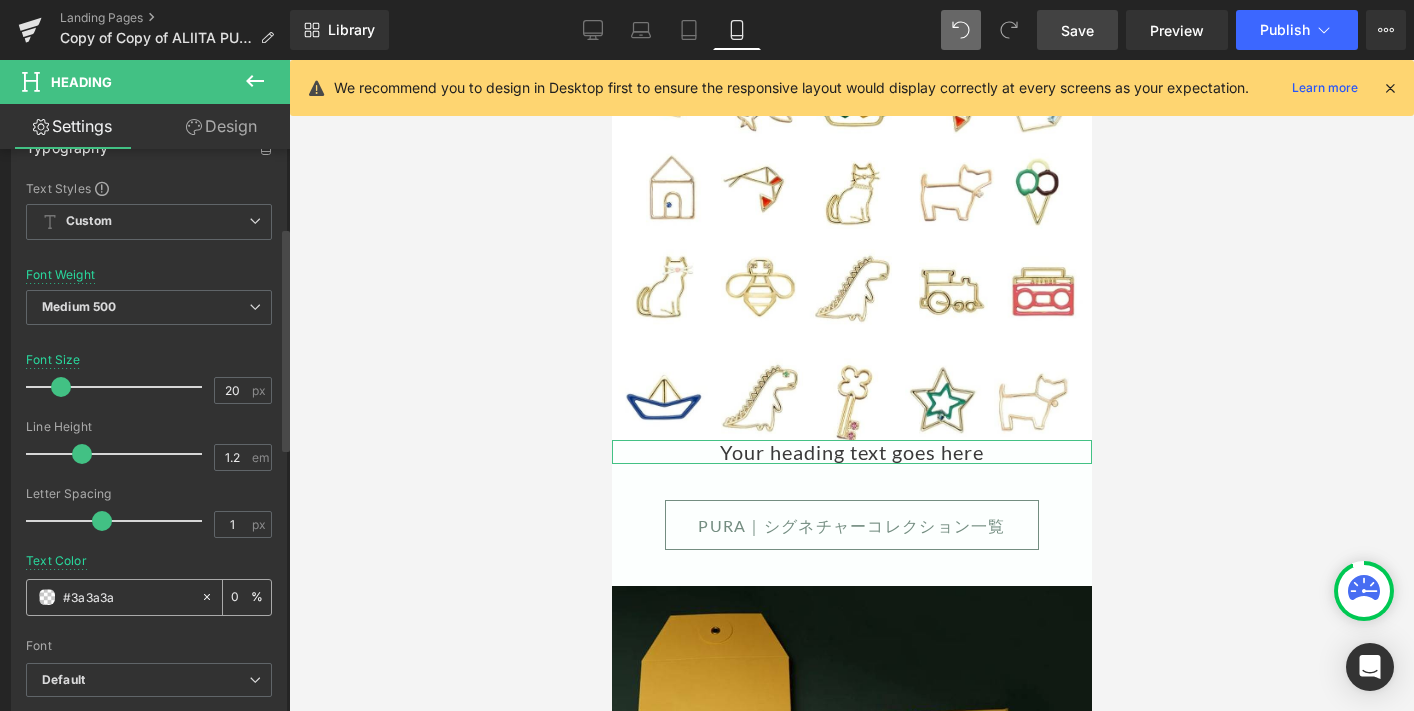 type on "100" 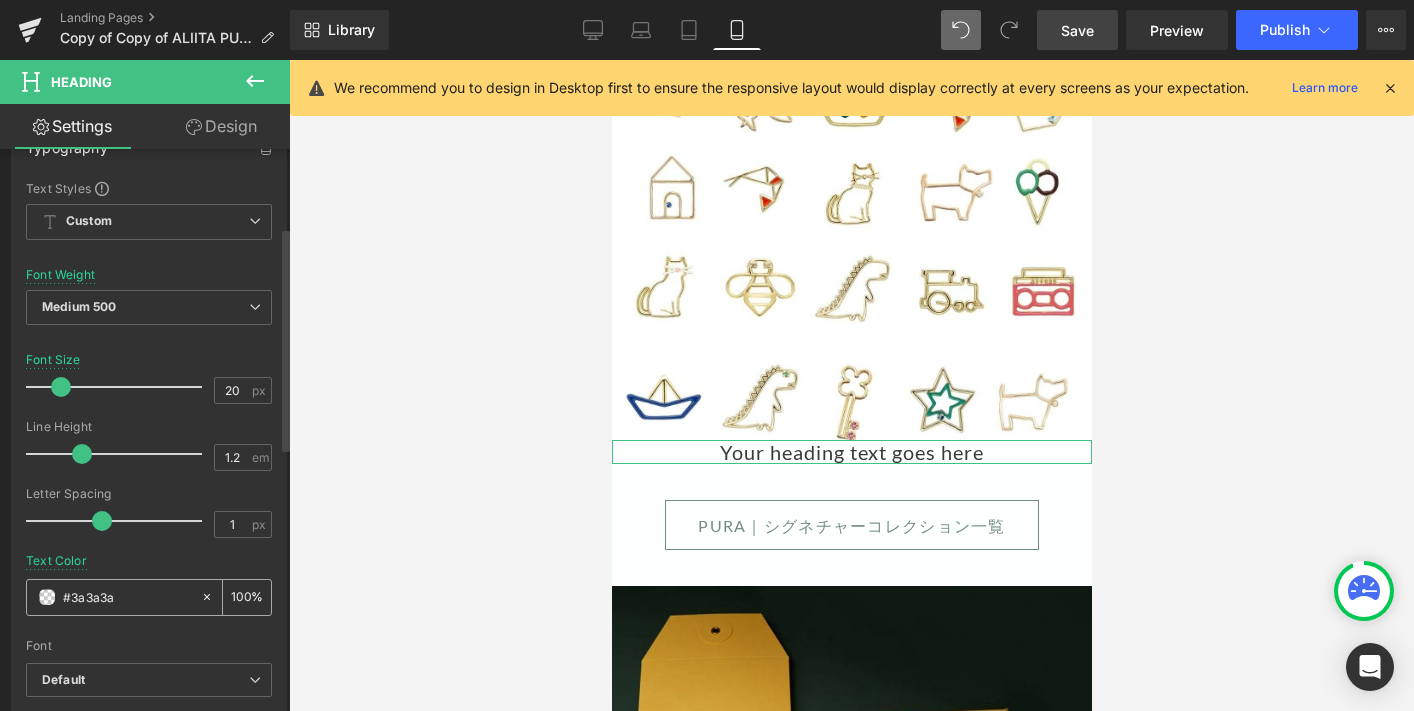scroll, scrollTop: 0, scrollLeft: 0, axis: both 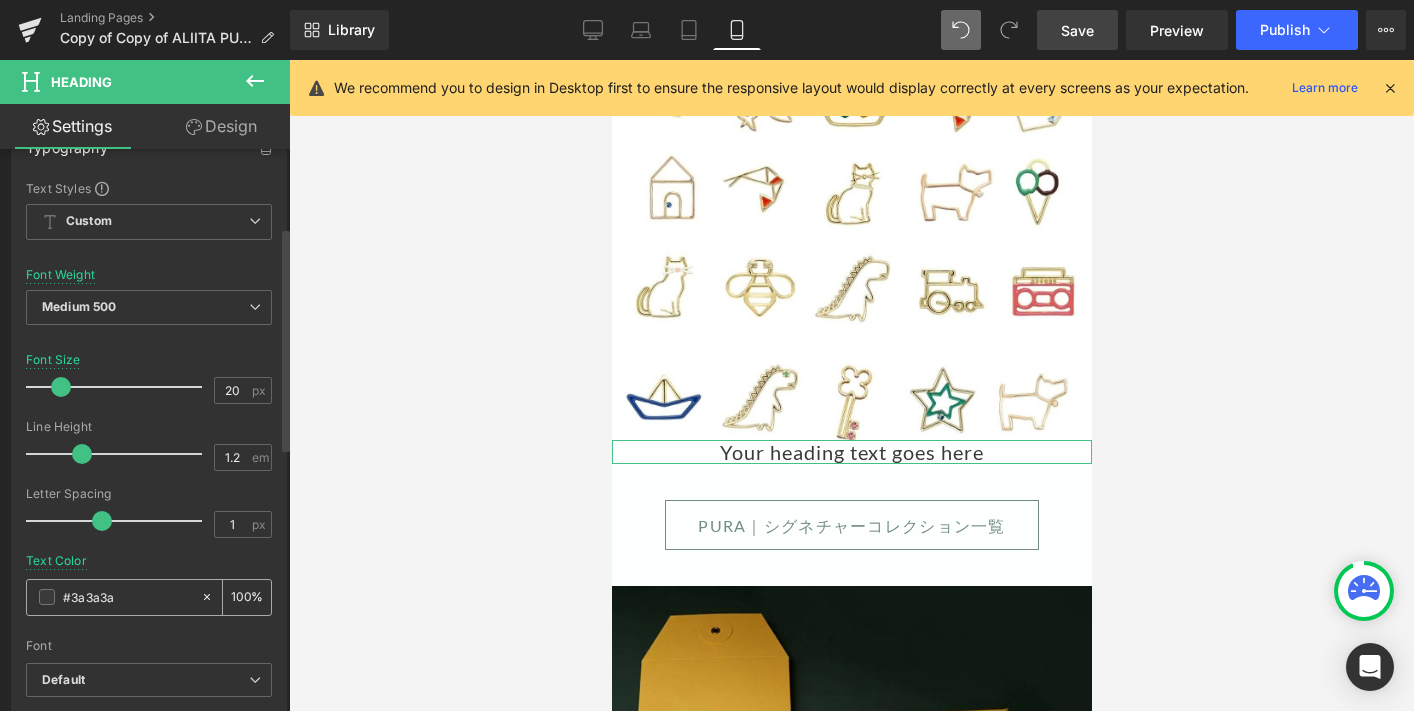 paste on "748D81" 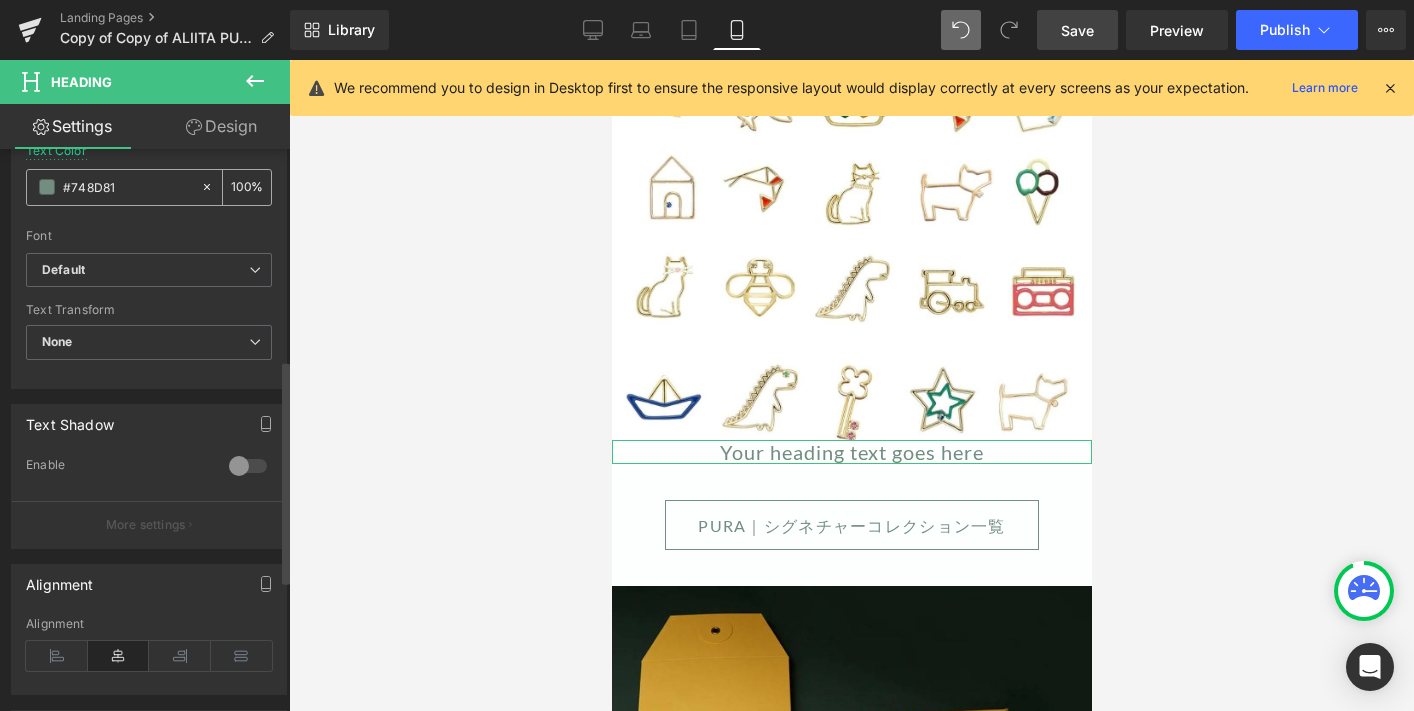 scroll, scrollTop: 609, scrollLeft: 0, axis: vertical 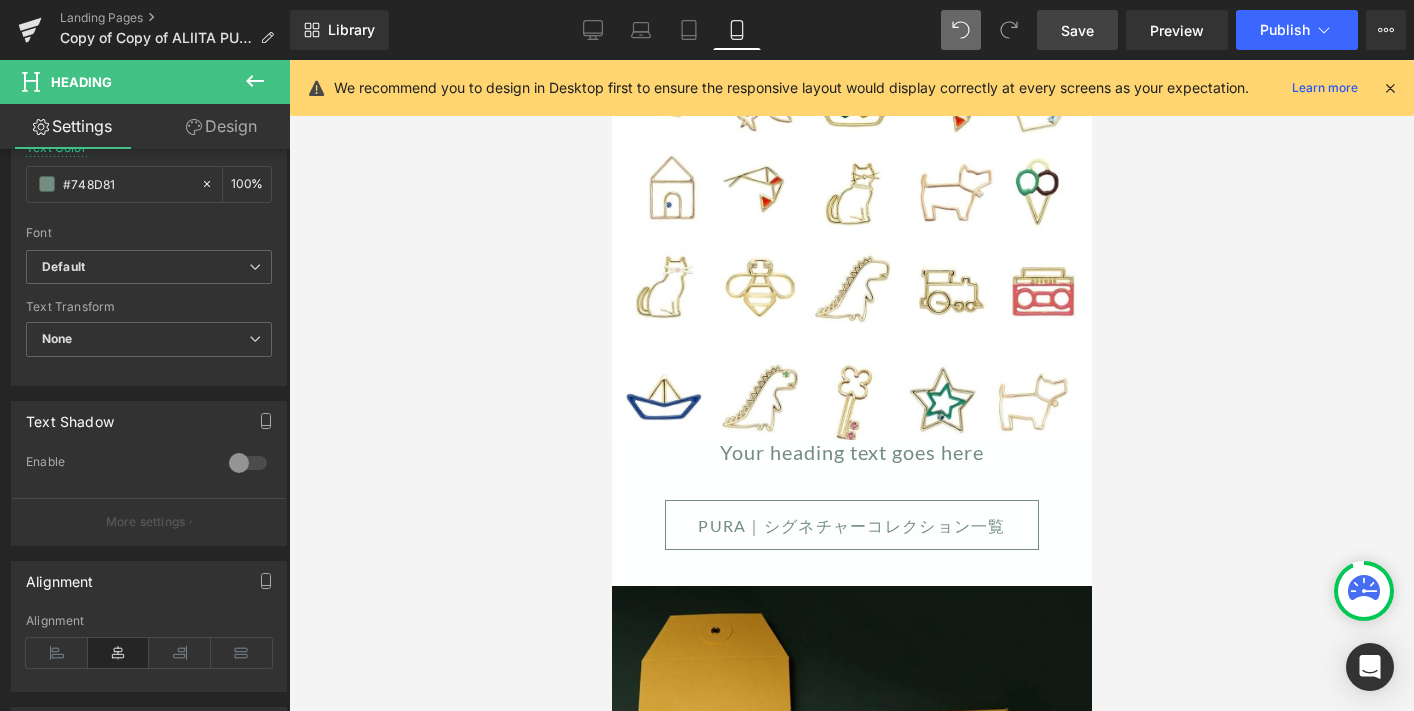 type on "#748d81" 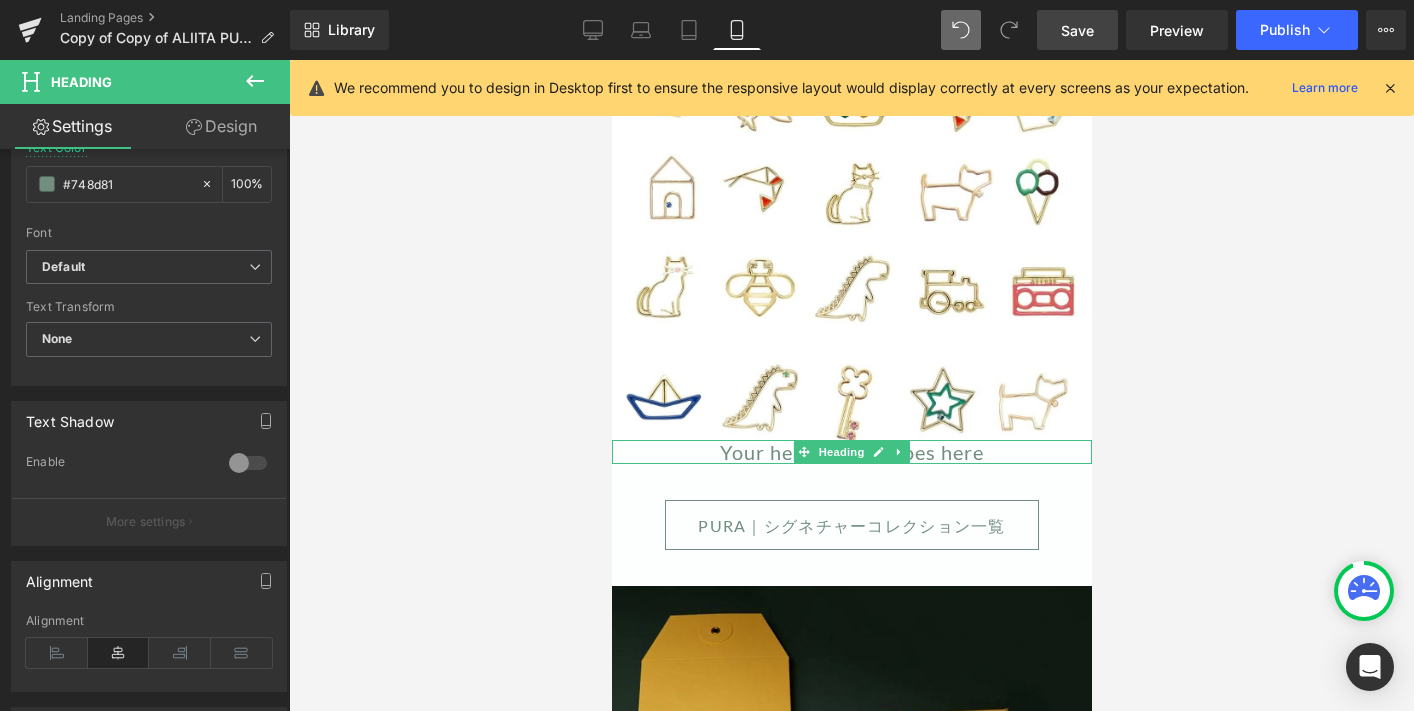 click on "Your heading text goes here" at bounding box center (851, 452) 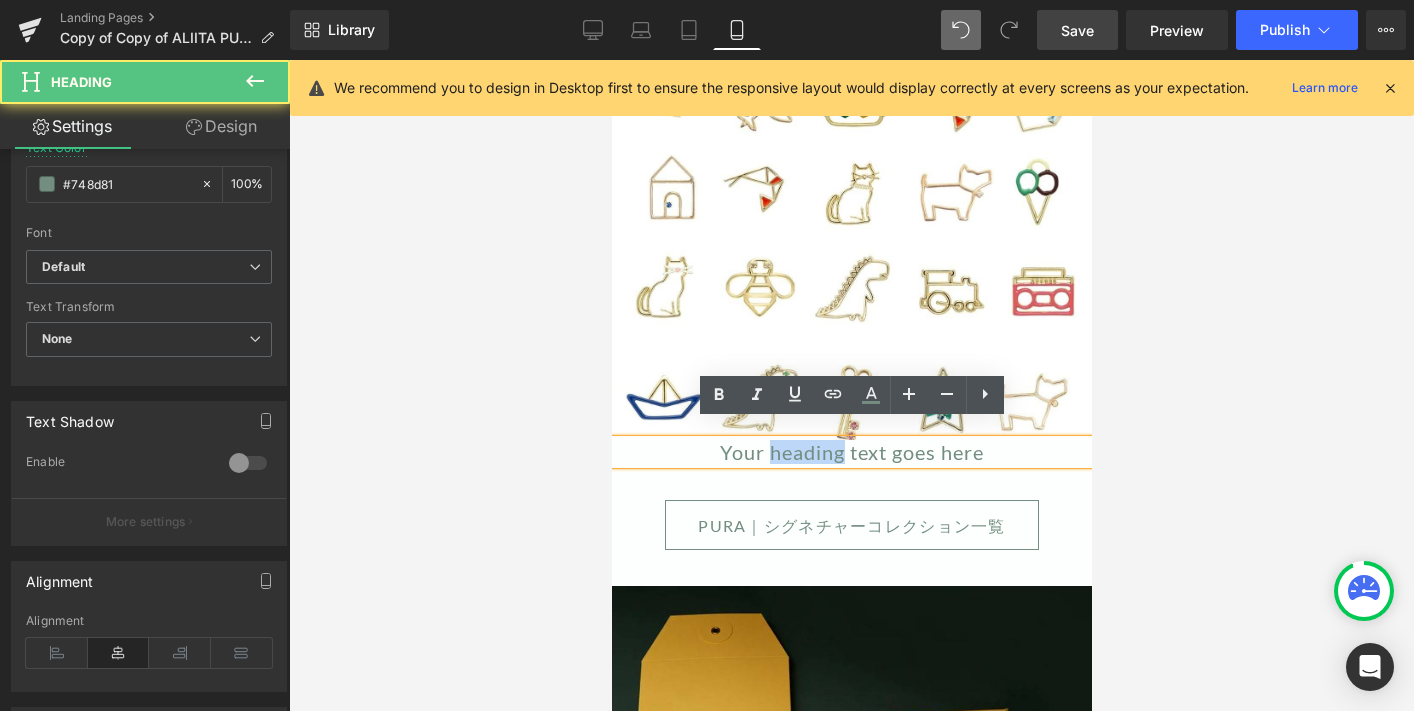 click on "Your heading text goes here" at bounding box center [851, 452] 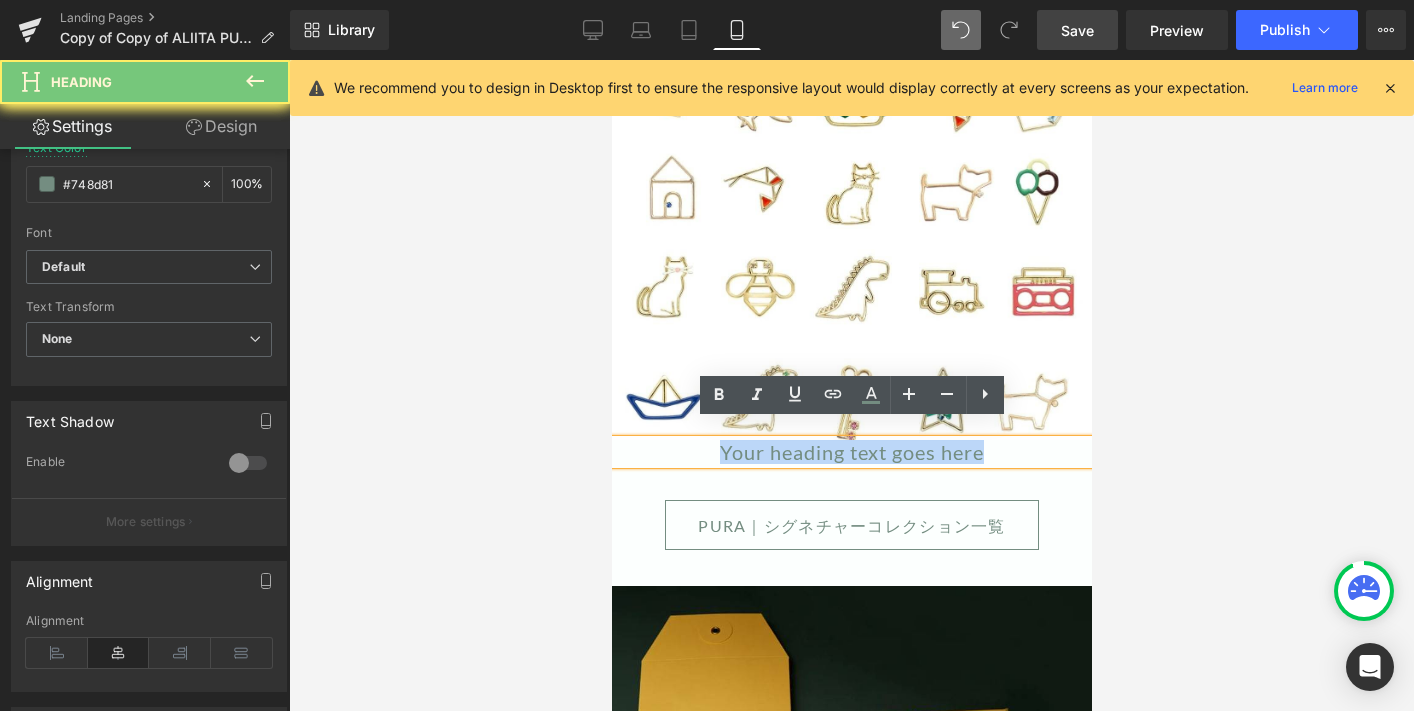 click on "Your heading text goes here" at bounding box center (851, 452) 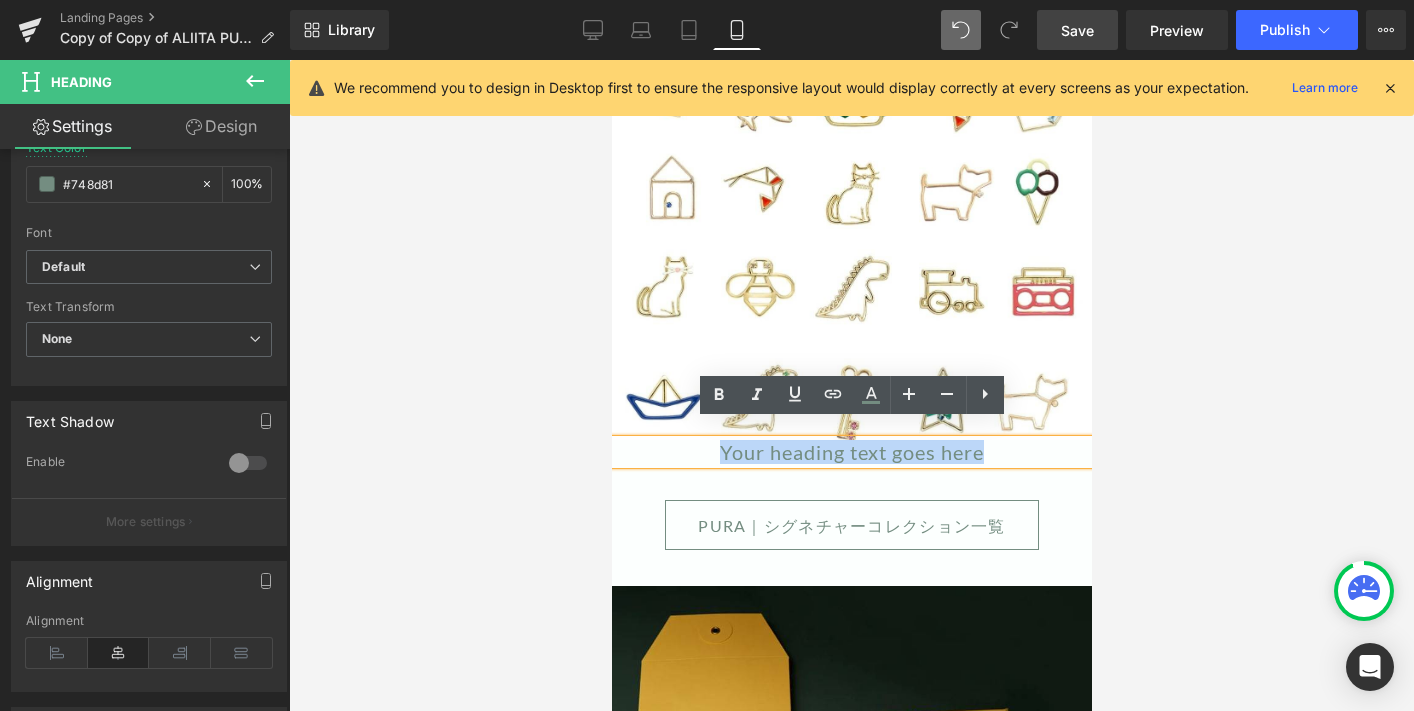 type 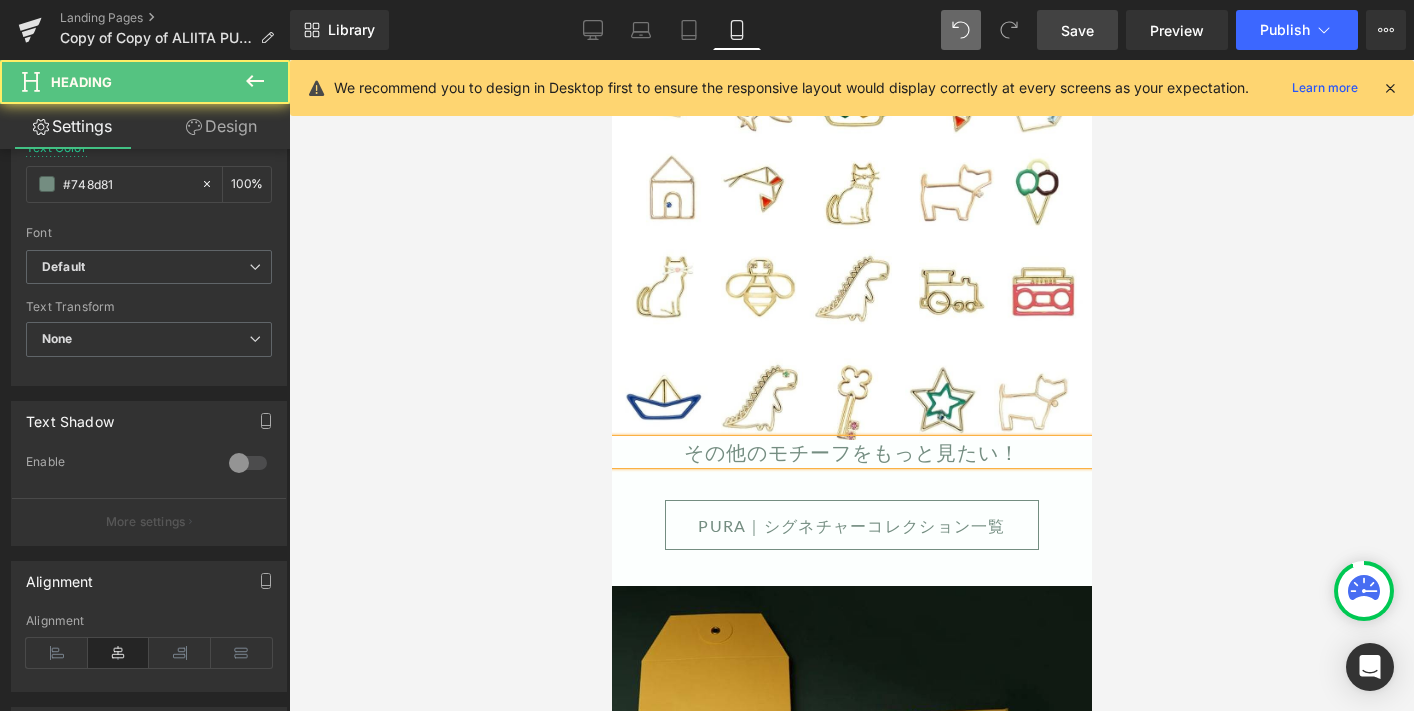 click on "その他のモチーフをもっと見たい！" at bounding box center [851, 452] 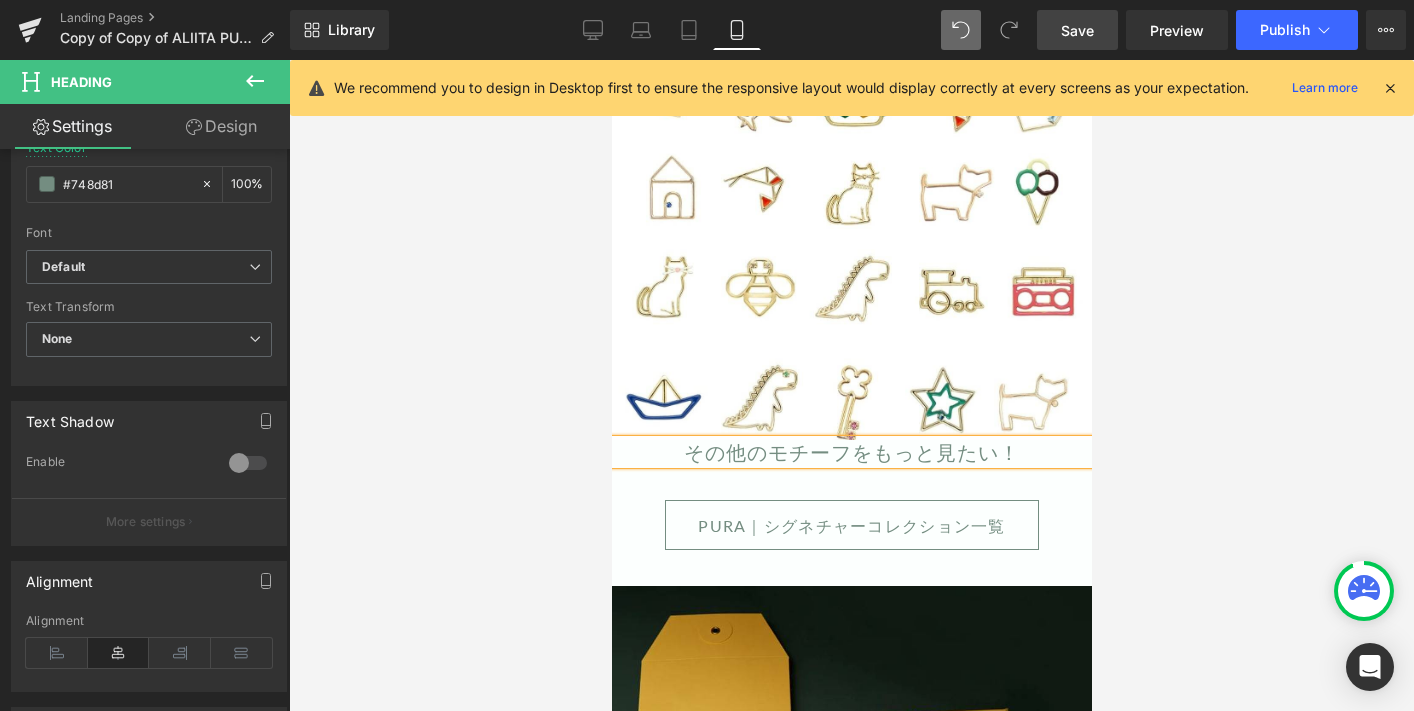 click on "その他のモチーフをもっと見たい！" at bounding box center (851, 452) 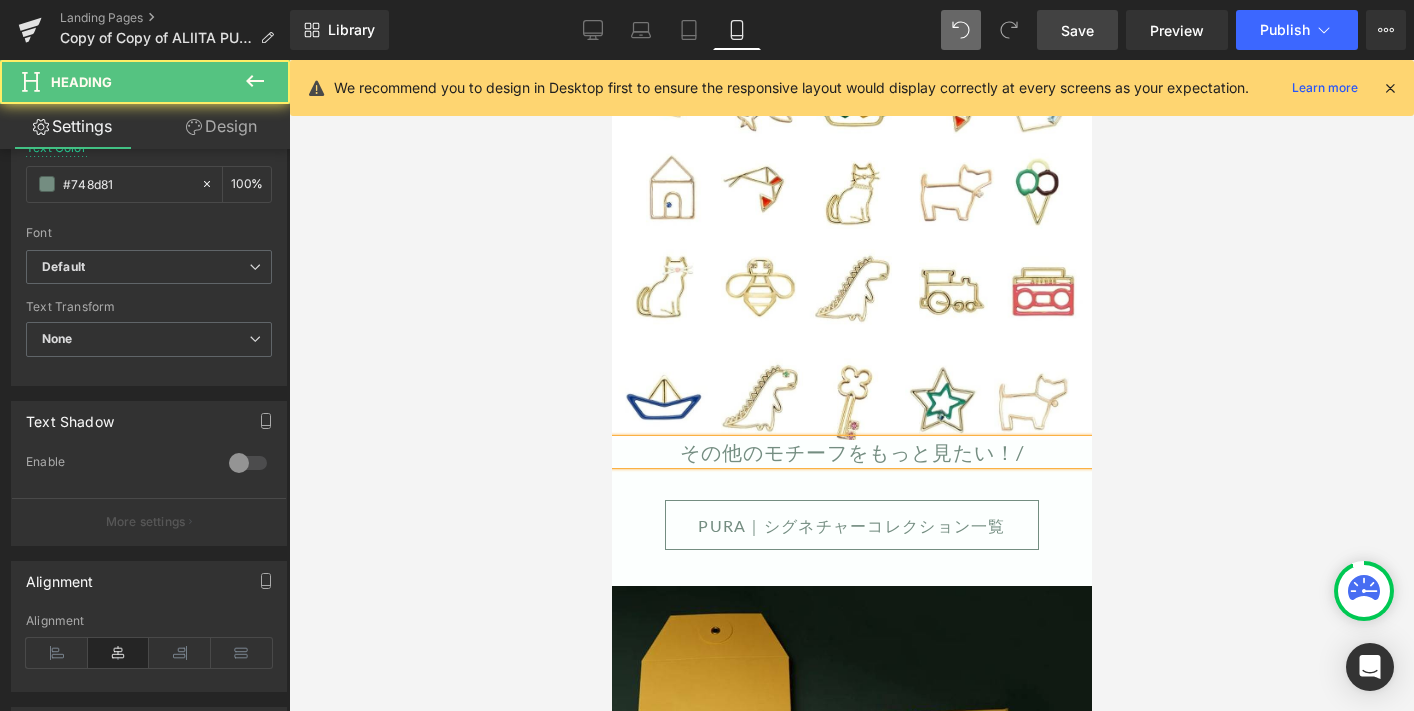 click on "その他のモチーフをもっと見たい！/" at bounding box center [851, 452] 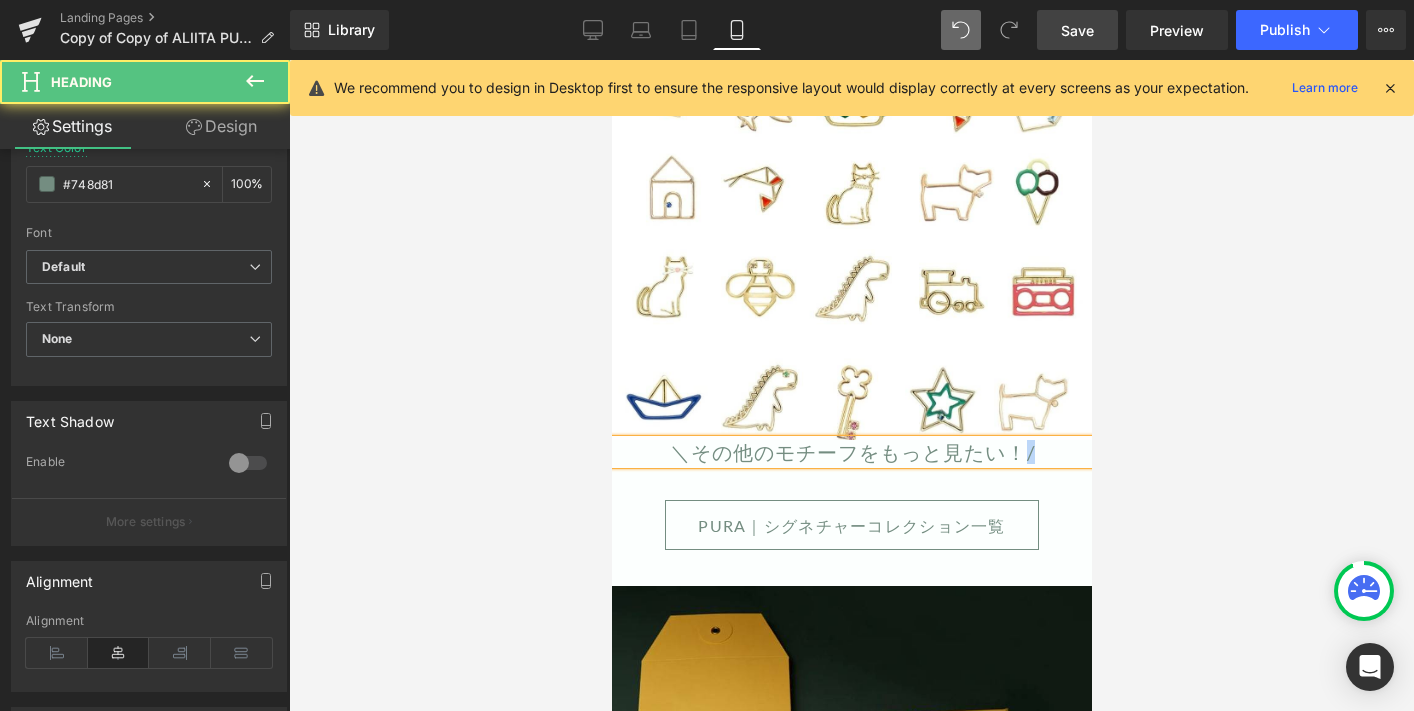 drag, startPoint x: 1021, startPoint y: 431, endPoint x: 1036, endPoint y: 431, distance: 15 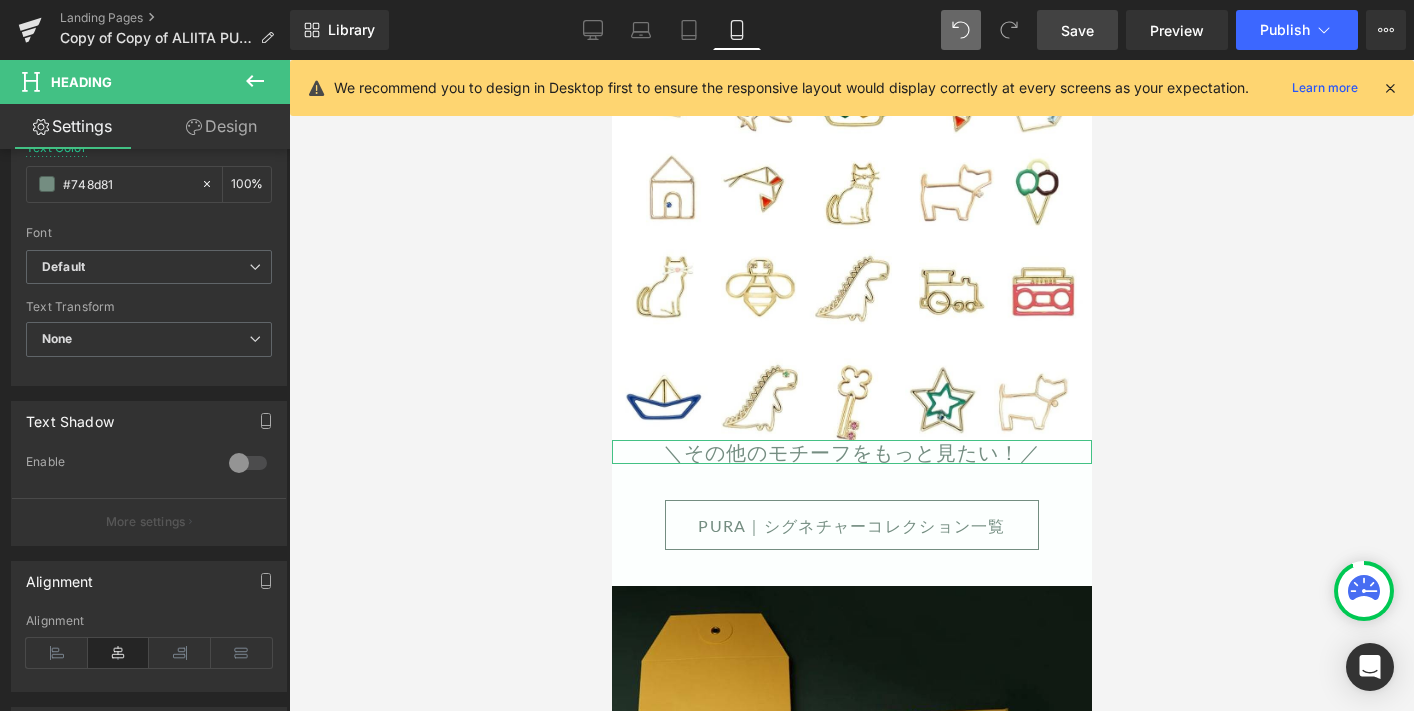 click on "Design" at bounding box center (221, 126) 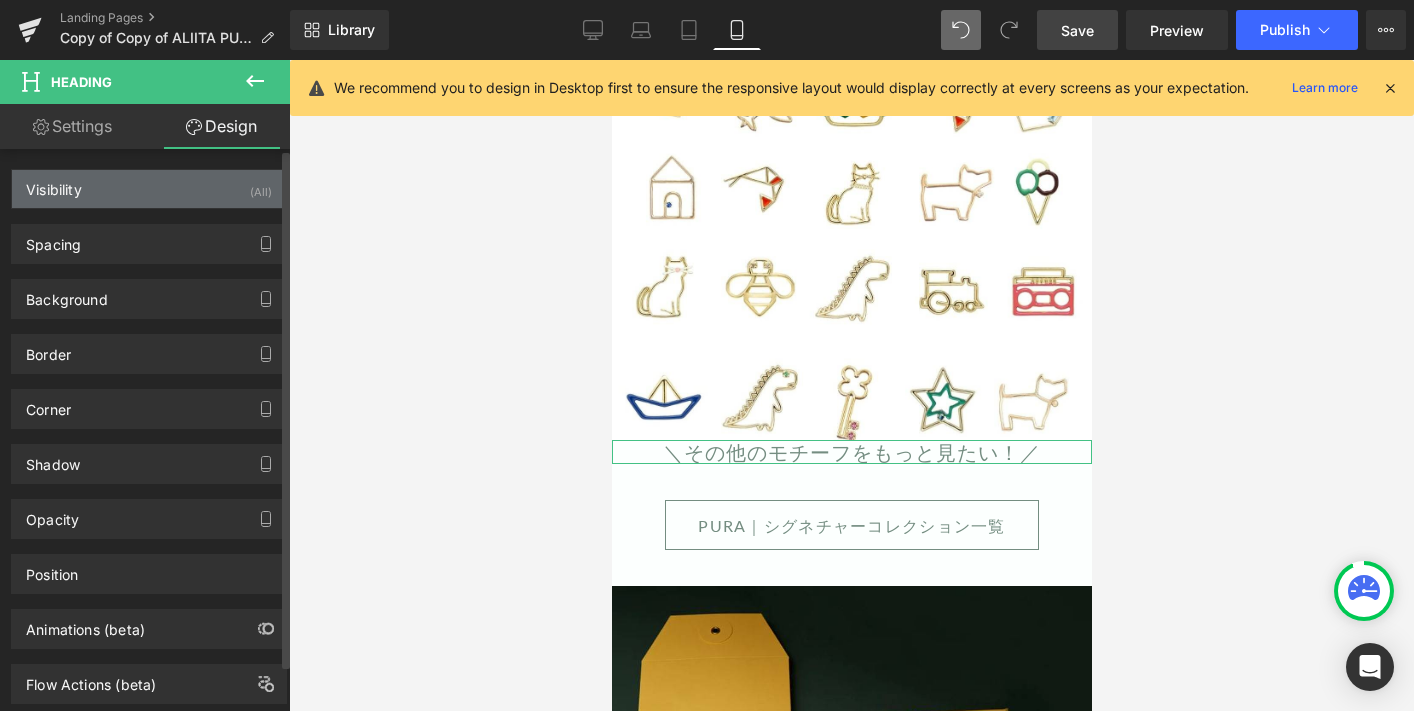 type on "0" 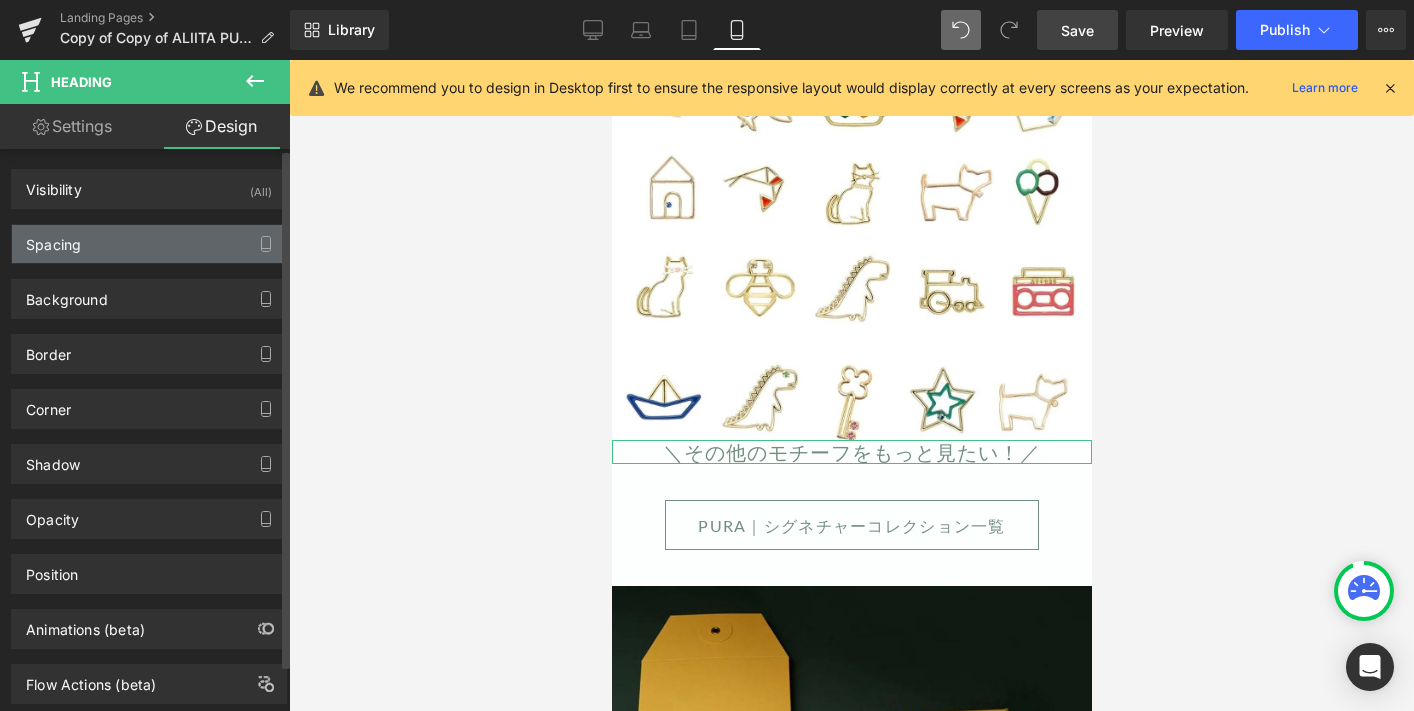 click on "Spacing" at bounding box center [149, 244] 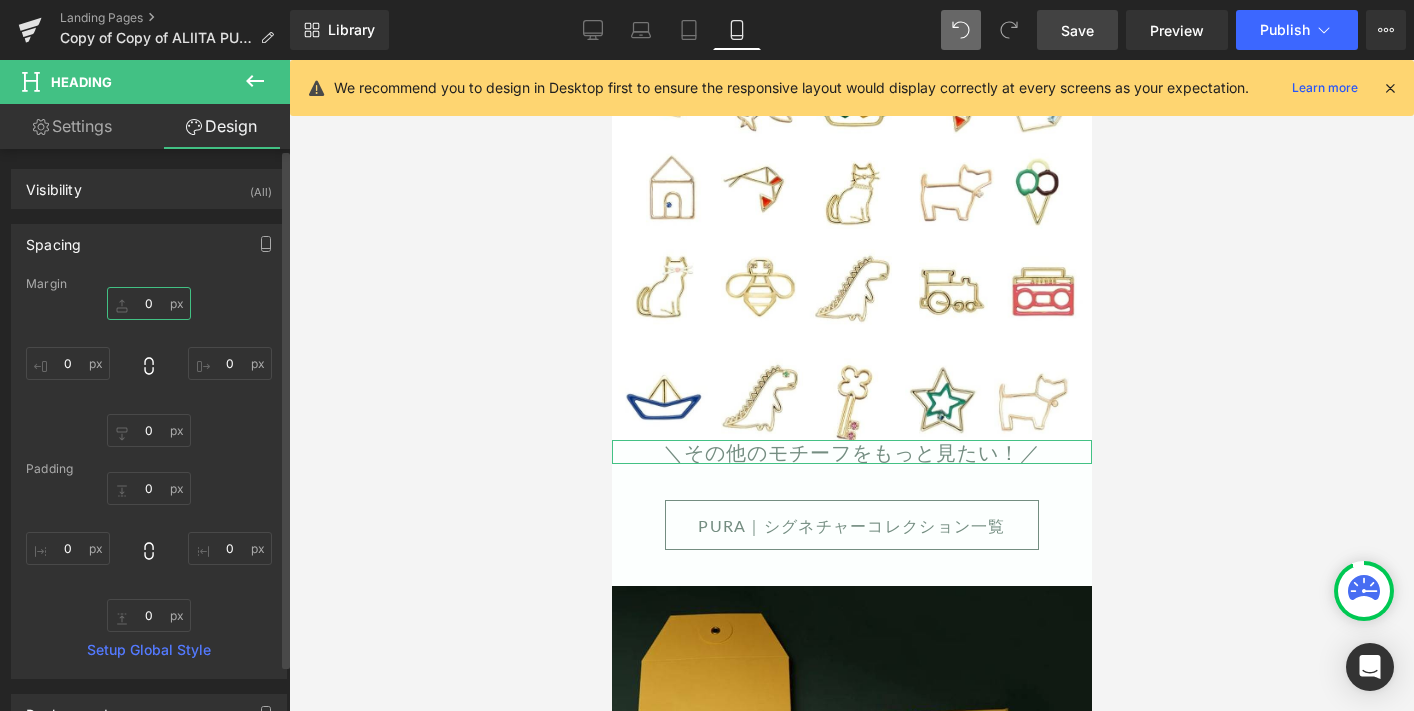 click on "0" at bounding box center (149, 303) 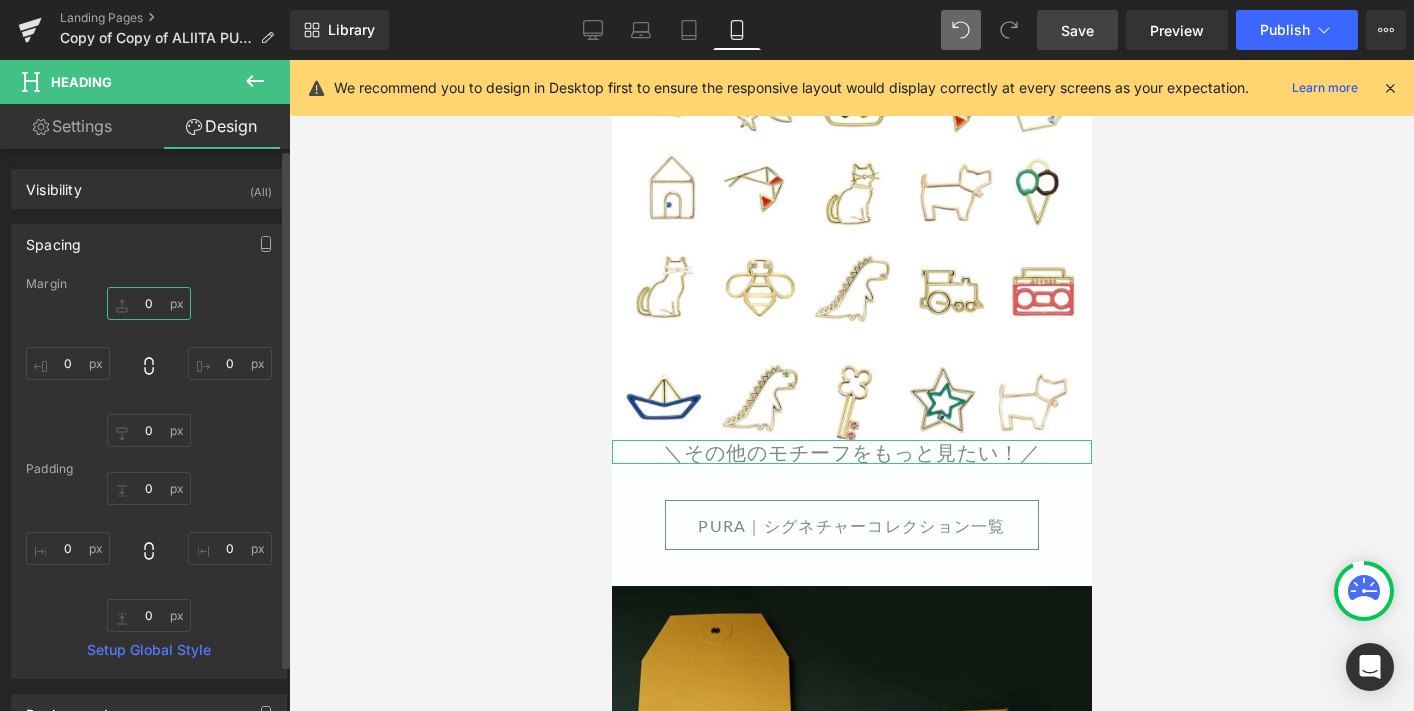type on "３" 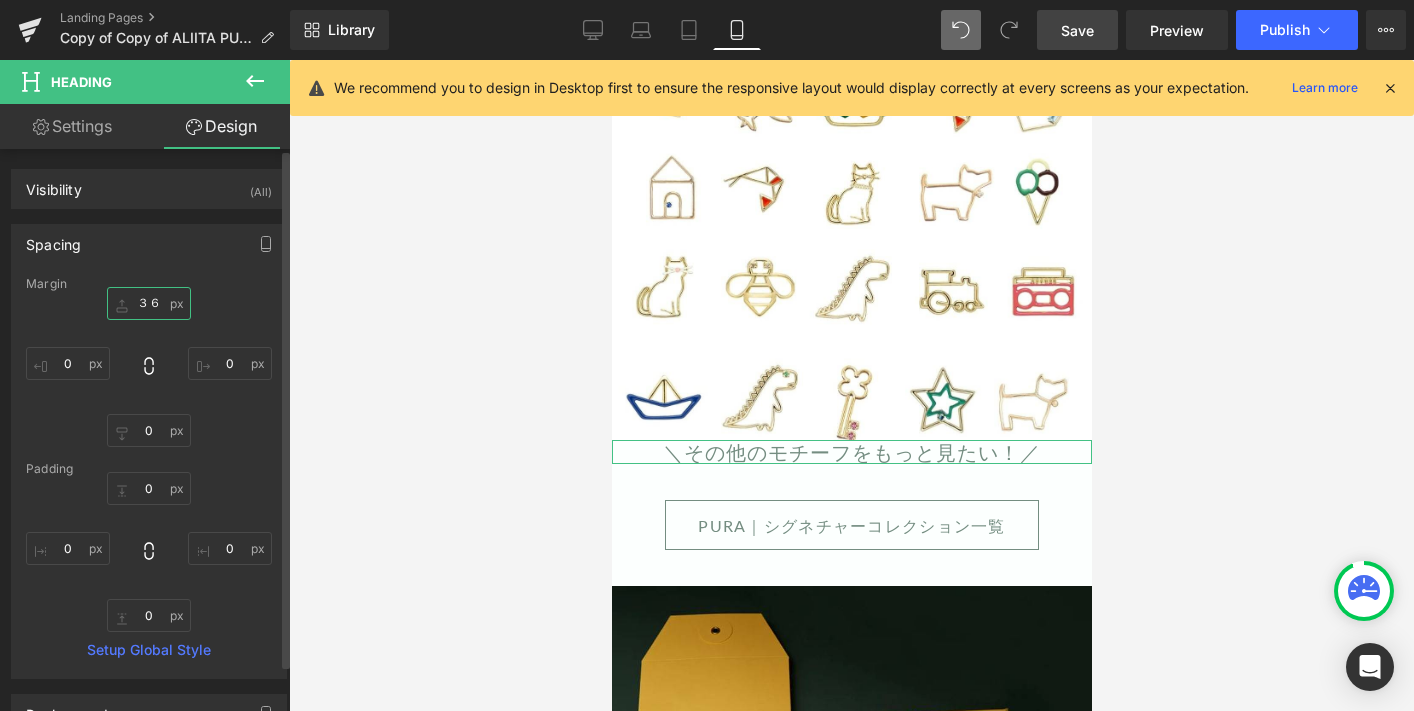 type on "３６3" 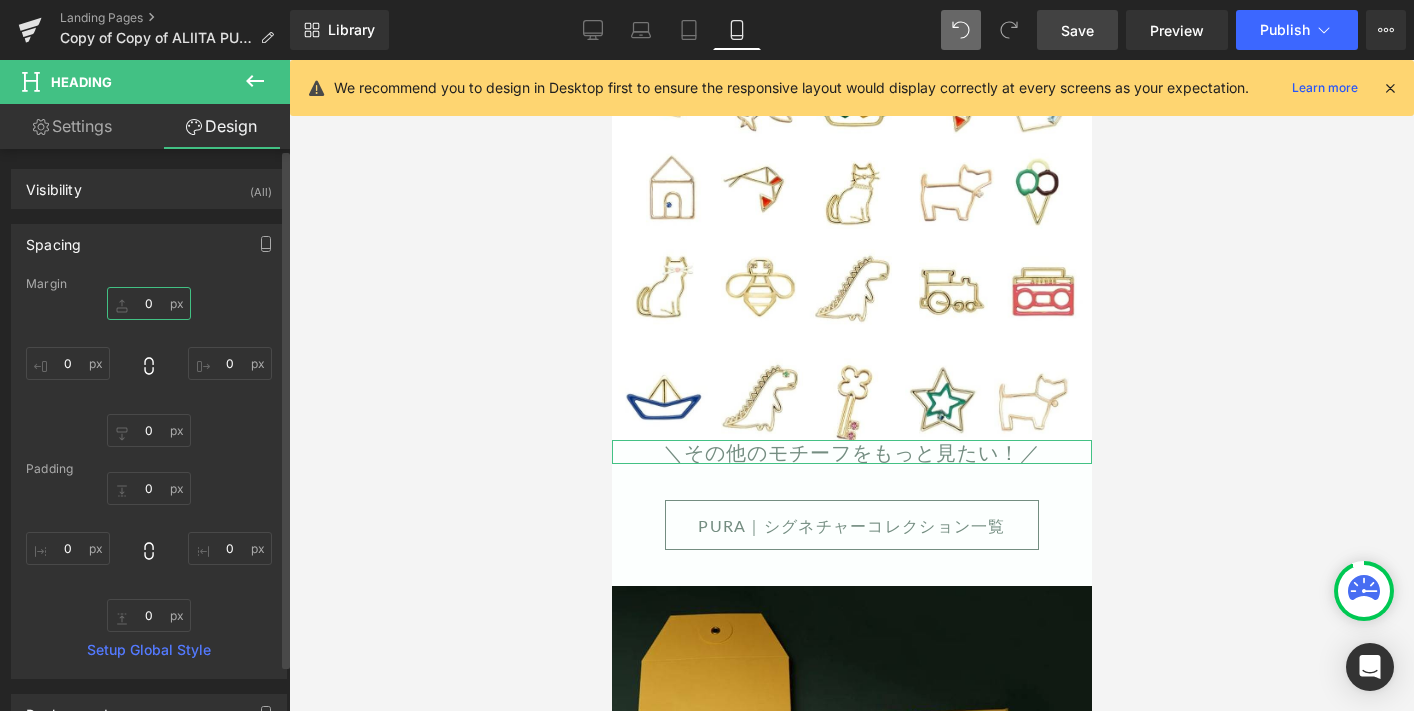 scroll, scrollTop: 0, scrollLeft: 0, axis: both 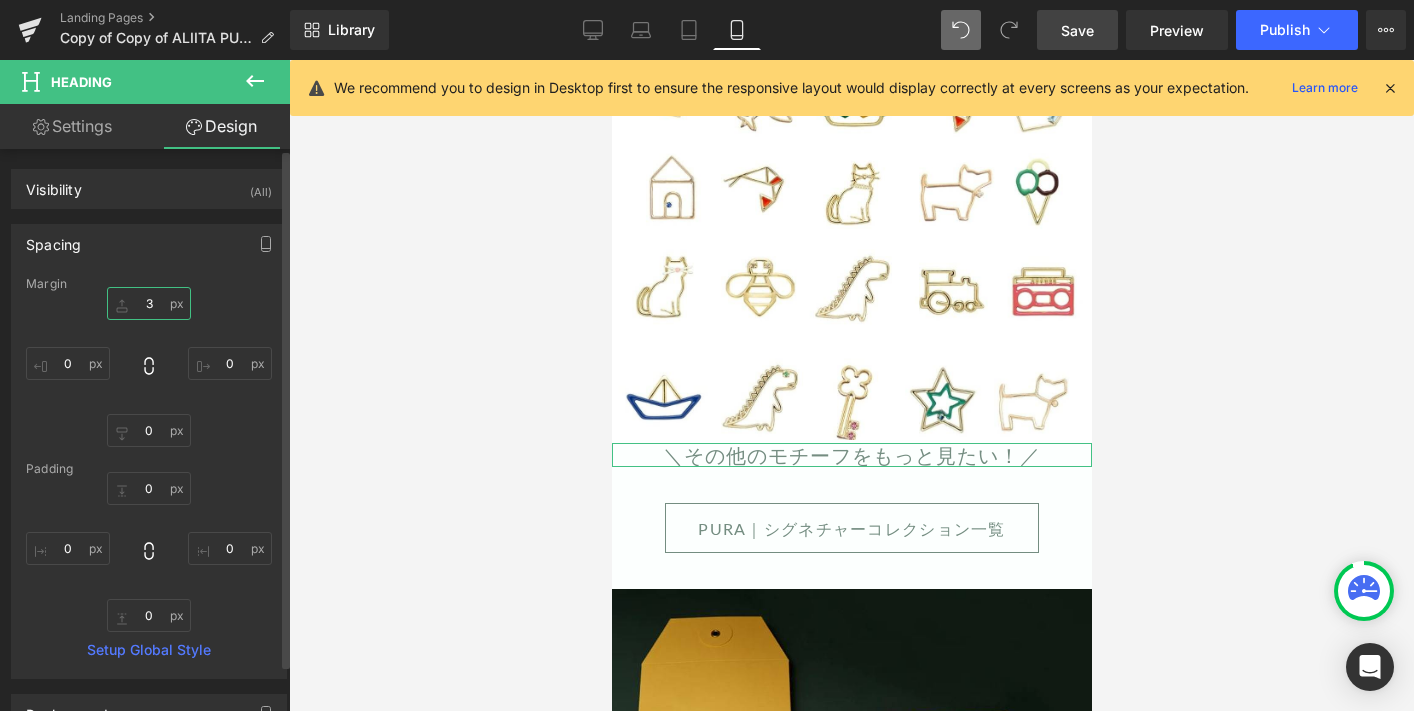 type on "36" 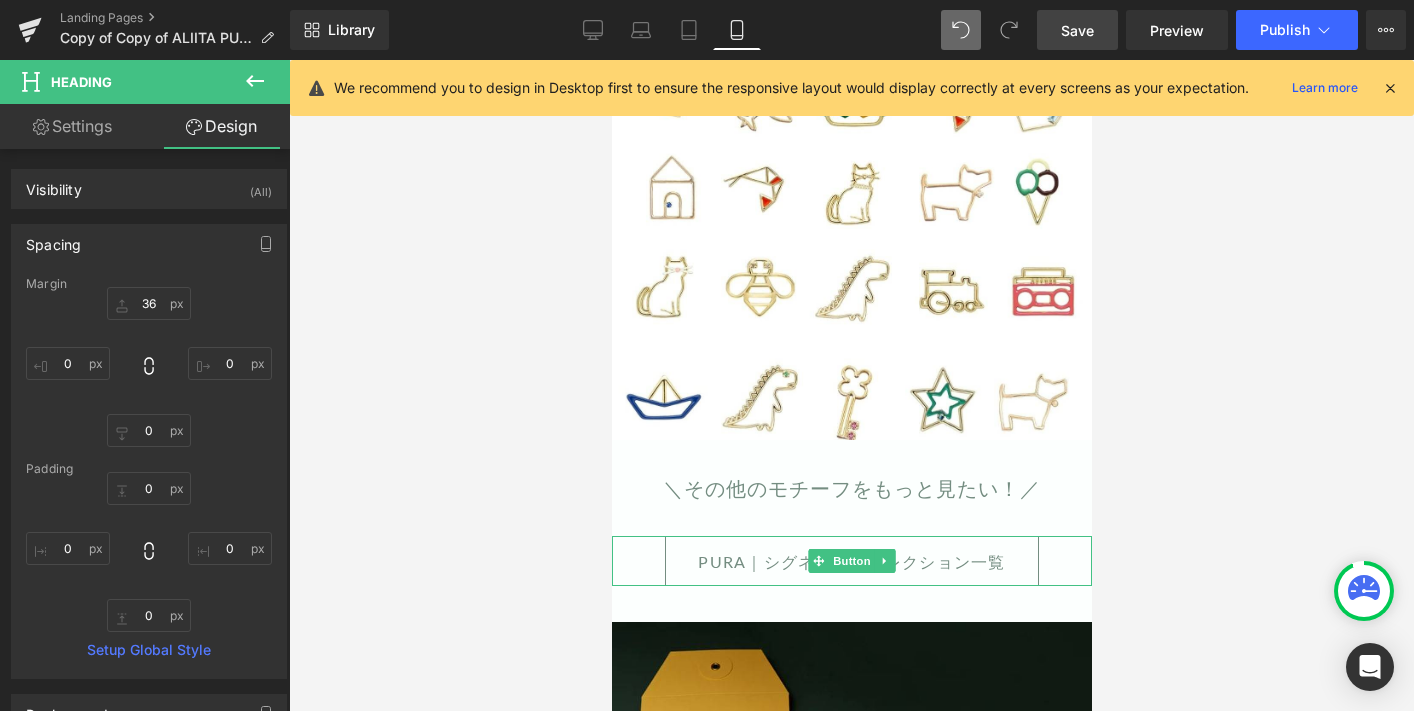 click on "PURA｜シグネチャーコレクション一覧" at bounding box center [851, 561] 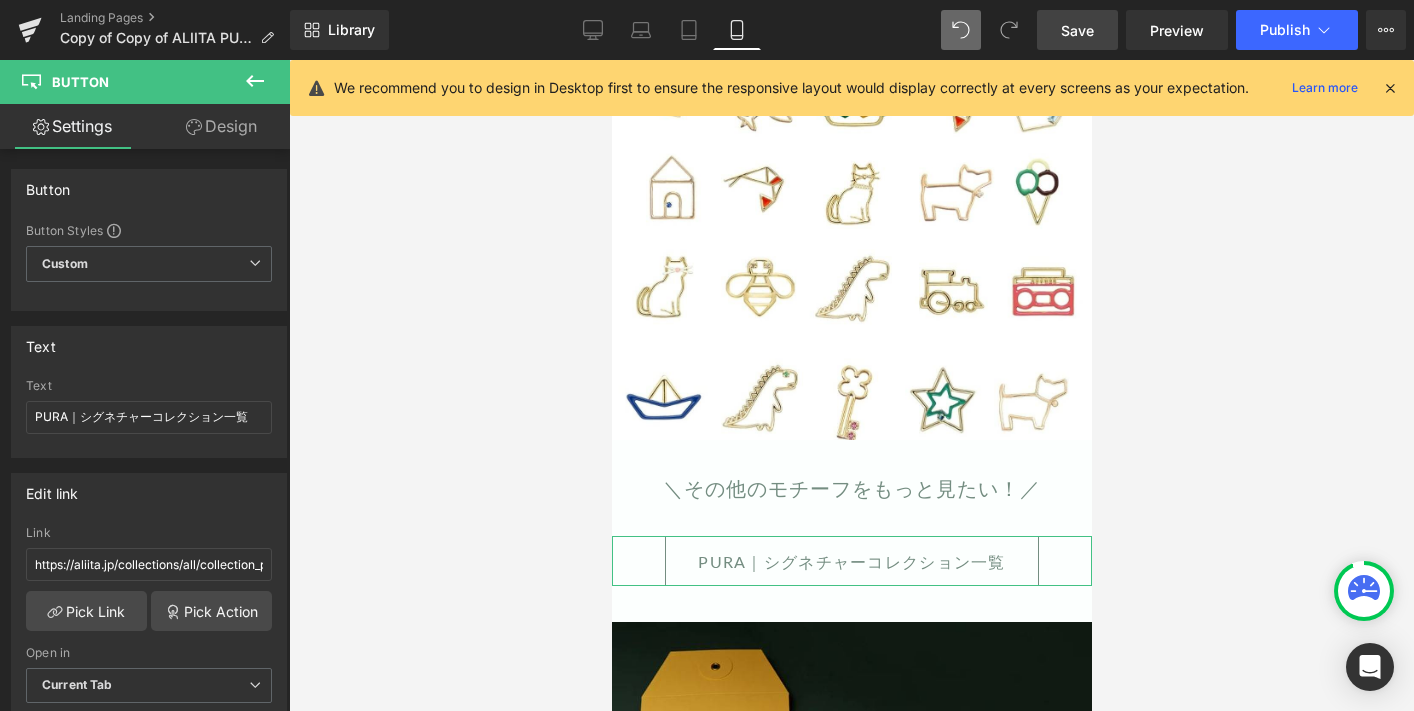 click on "Design" at bounding box center (221, 126) 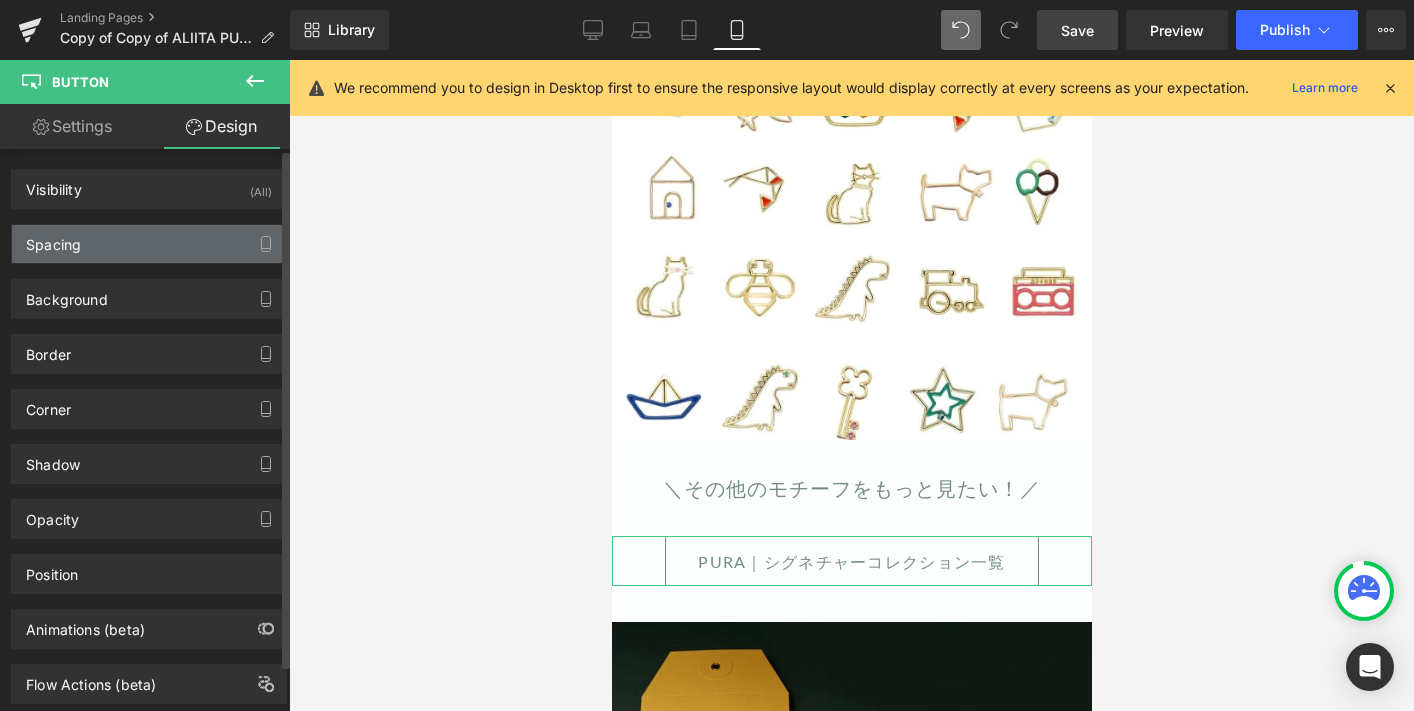 type on "36" 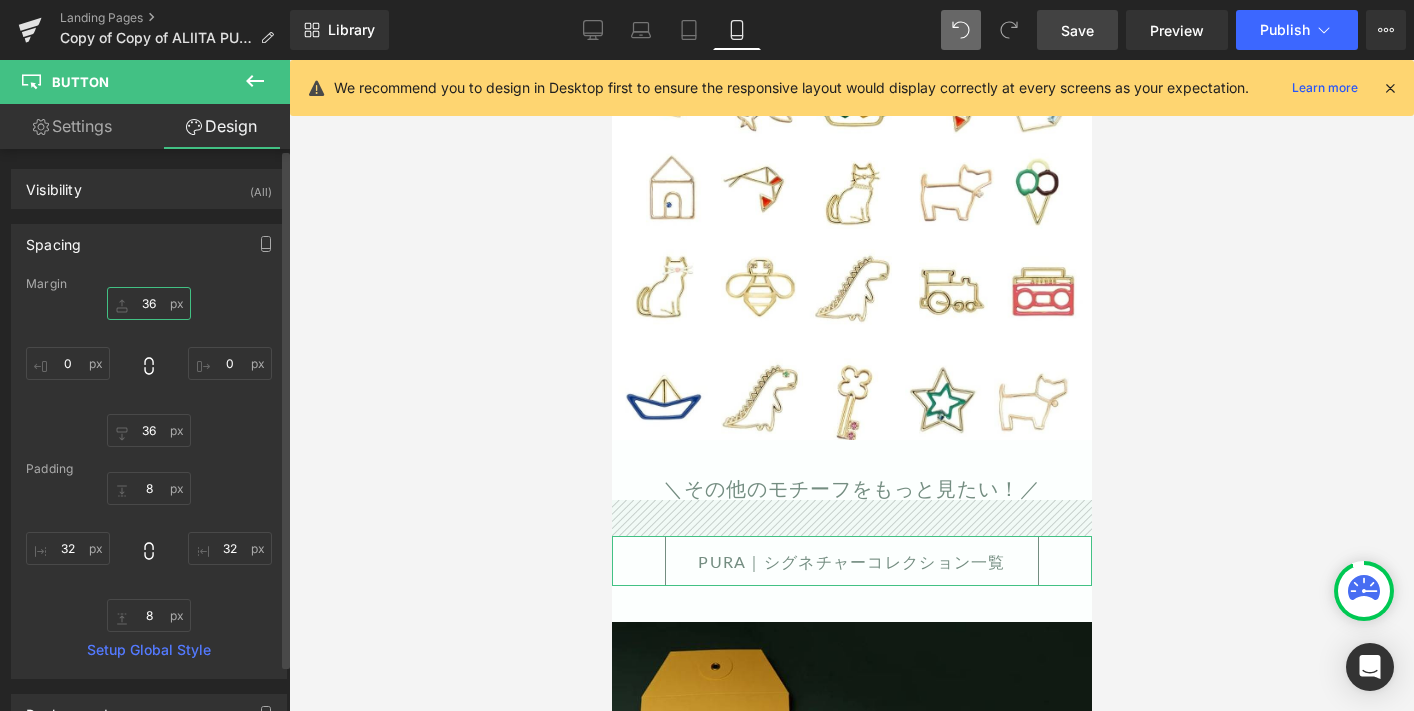 click on "36" at bounding box center [149, 303] 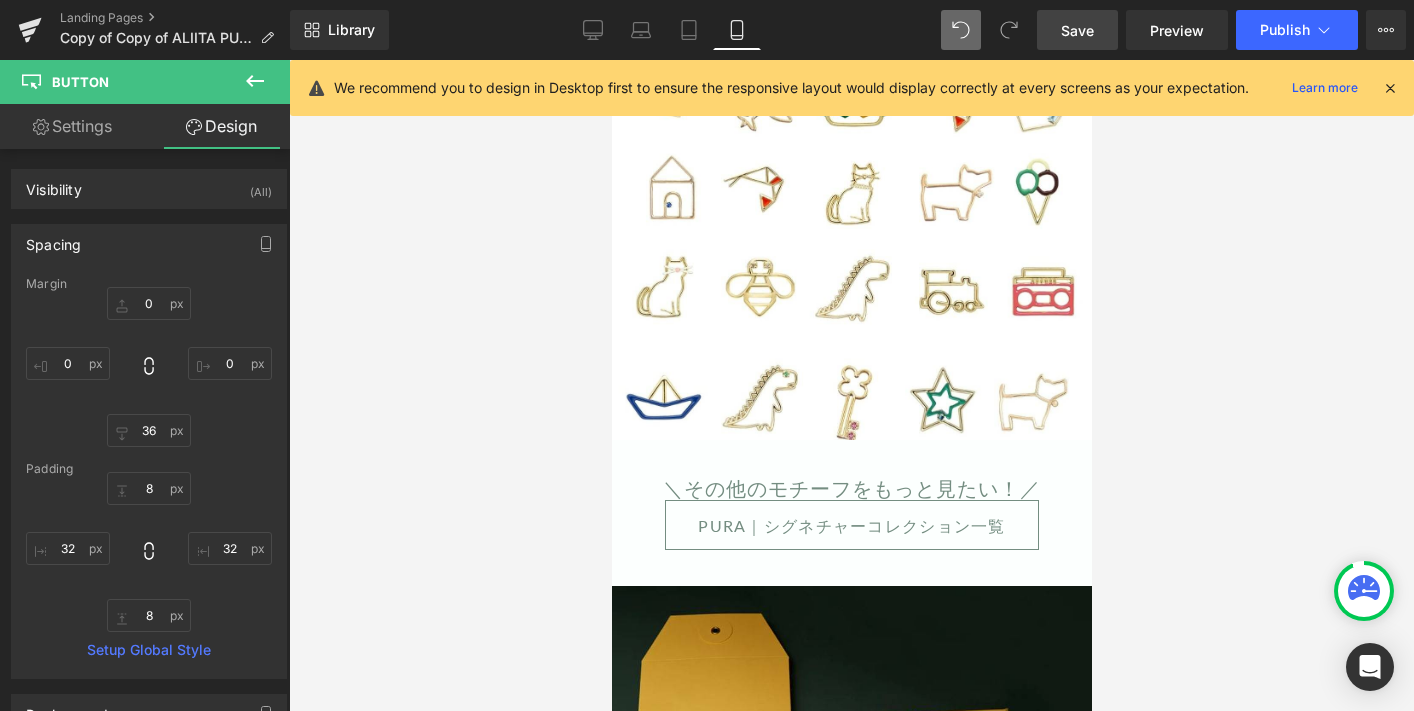 click on "Save" at bounding box center [1077, 30] 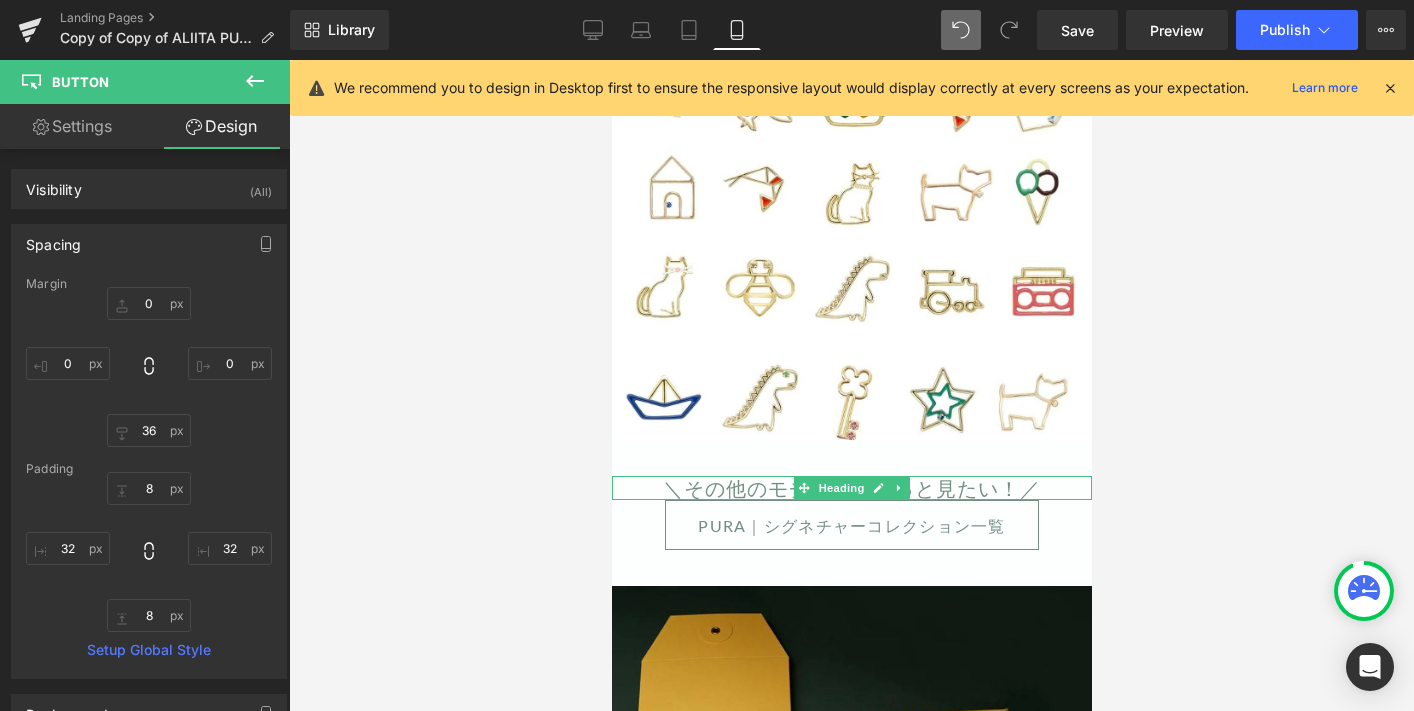 click on "＼その他のモチーフをもっと見たい！／" at bounding box center (851, 488) 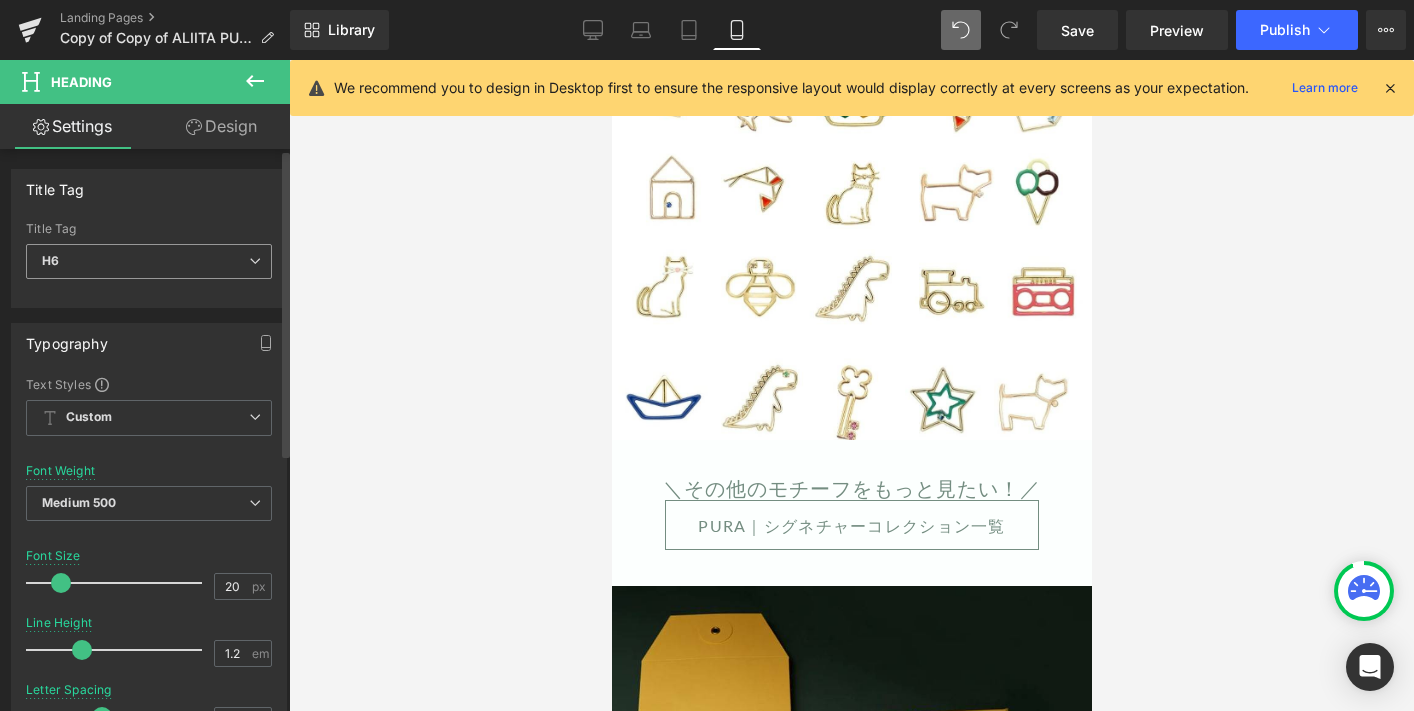 click on "H6" at bounding box center [149, 261] 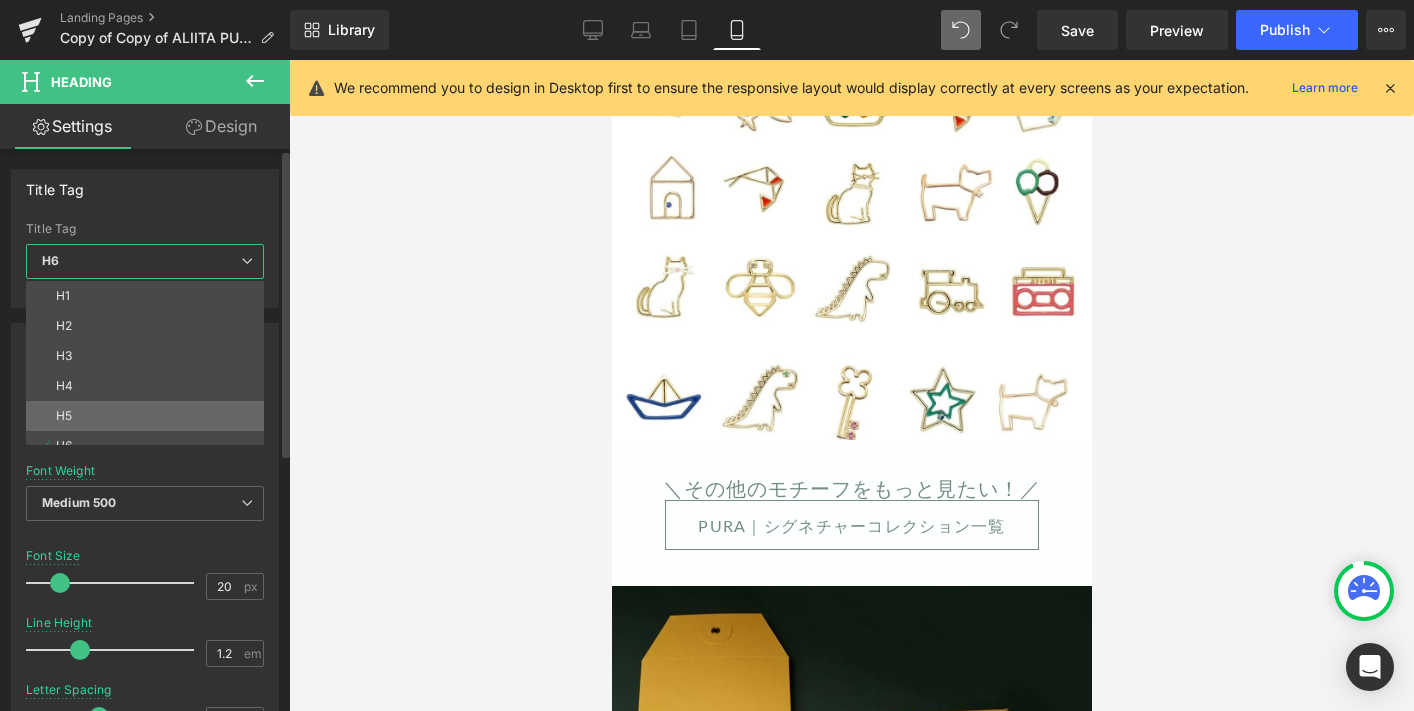 click on "H5" at bounding box center (149, 416) 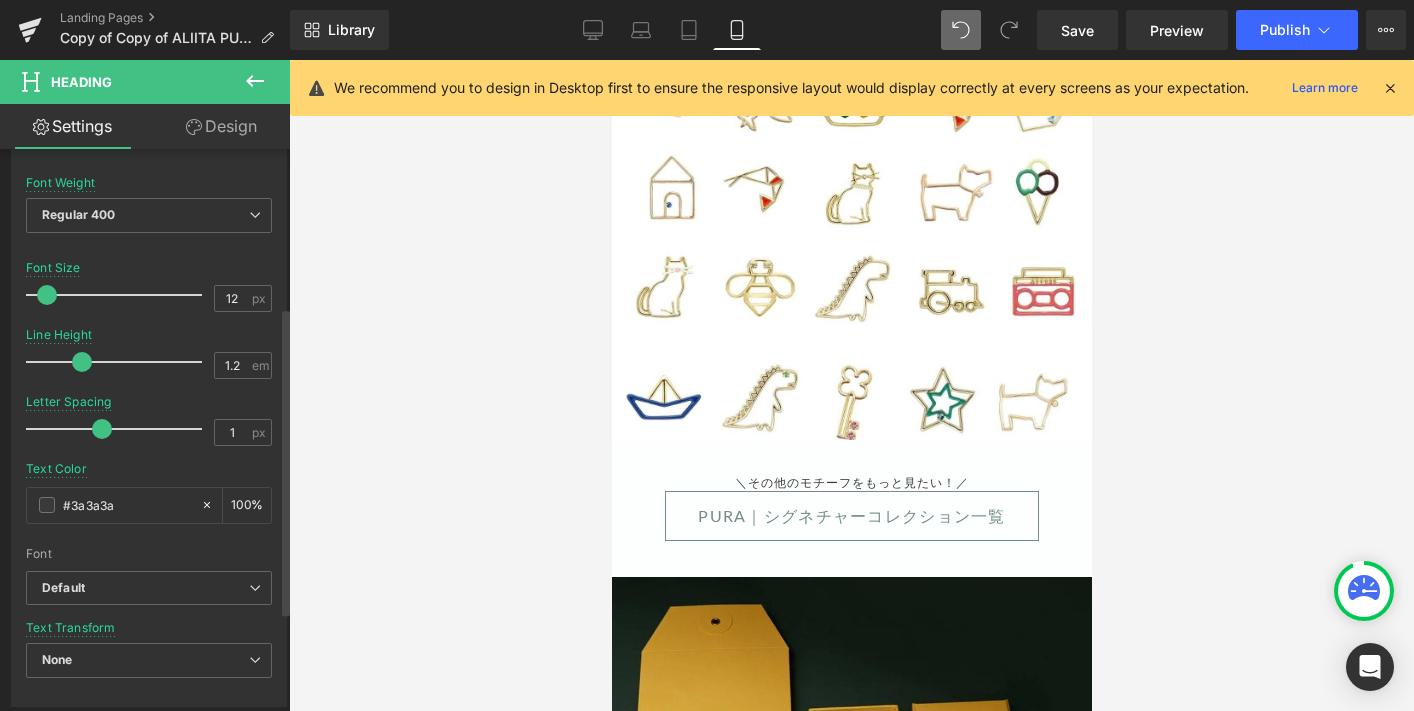 scroll, scrollTop: 324, scrollLeft: 0, axis: vertical 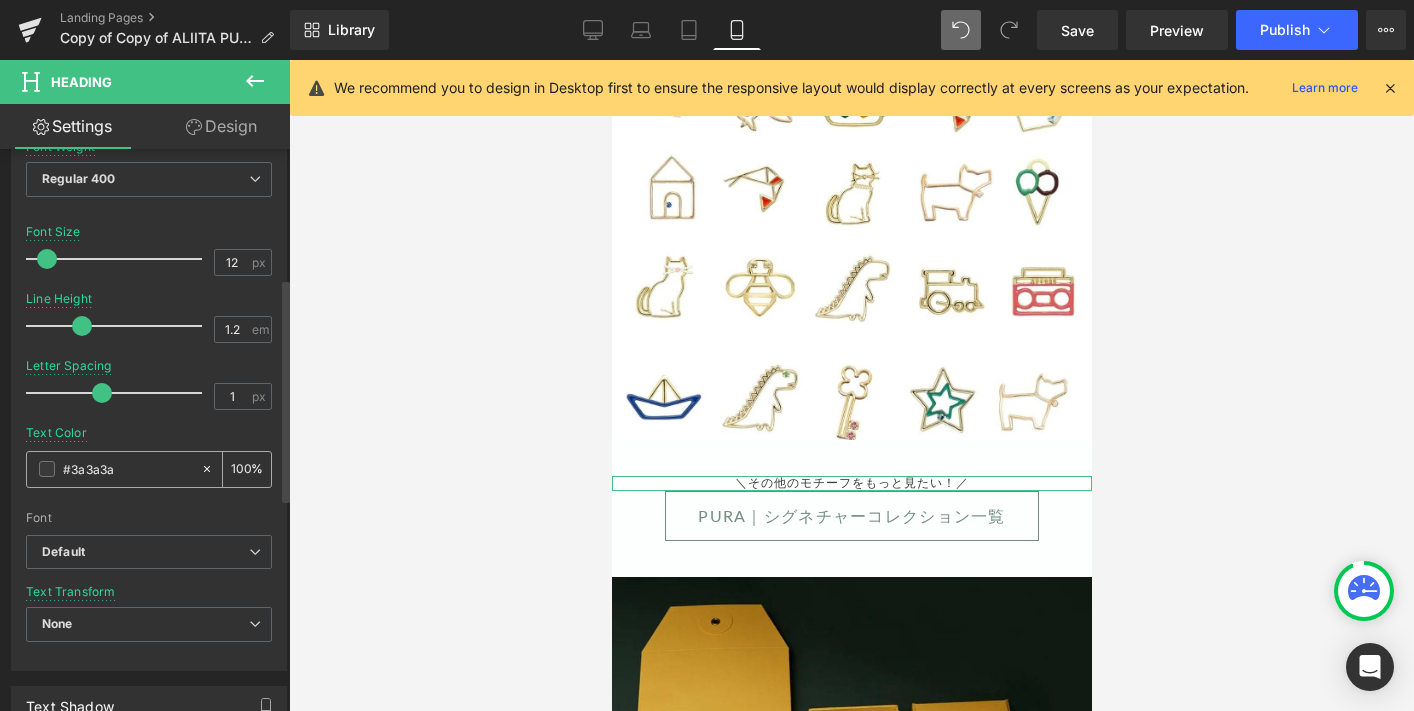 click on "#3a3a3a" at bounding box center [127, 469] 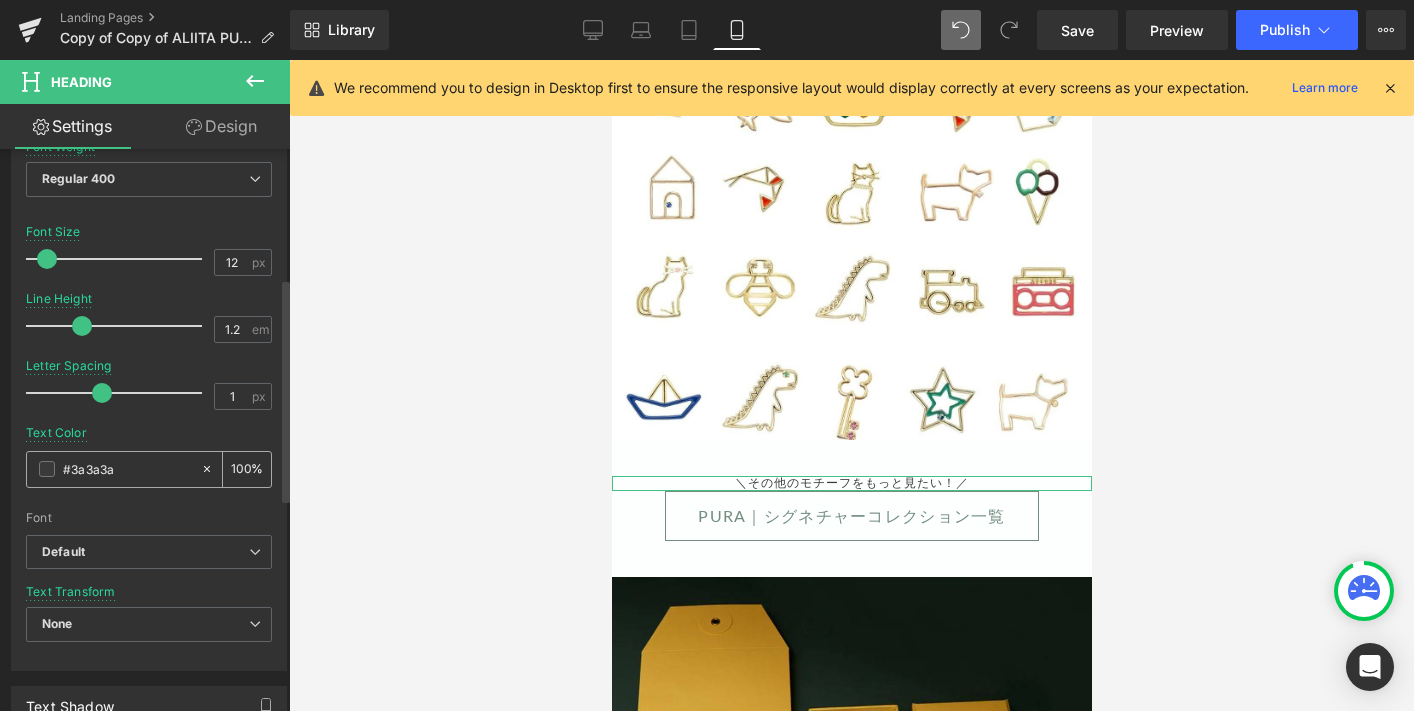 click on "#3a3a3a" at bounding box center [127, 469] 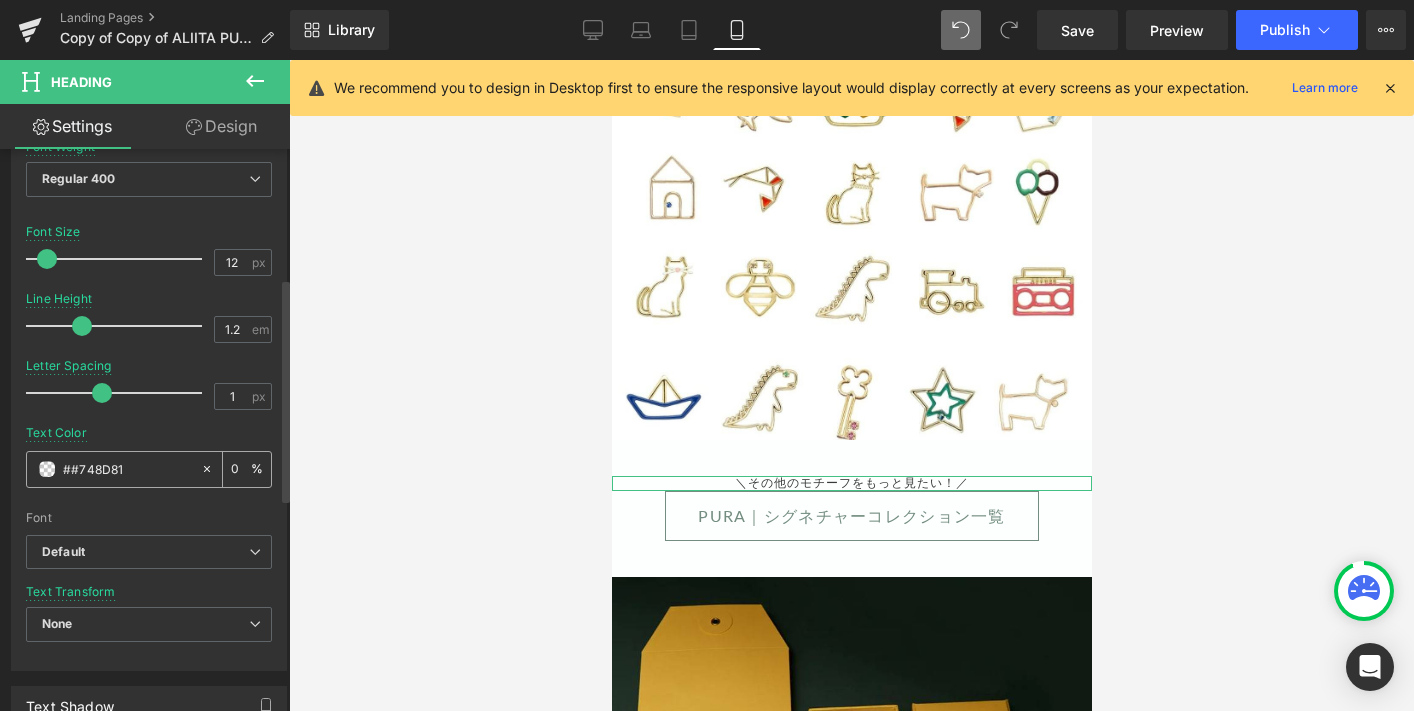 click on "##748D81" at bounding box center (127, 469) 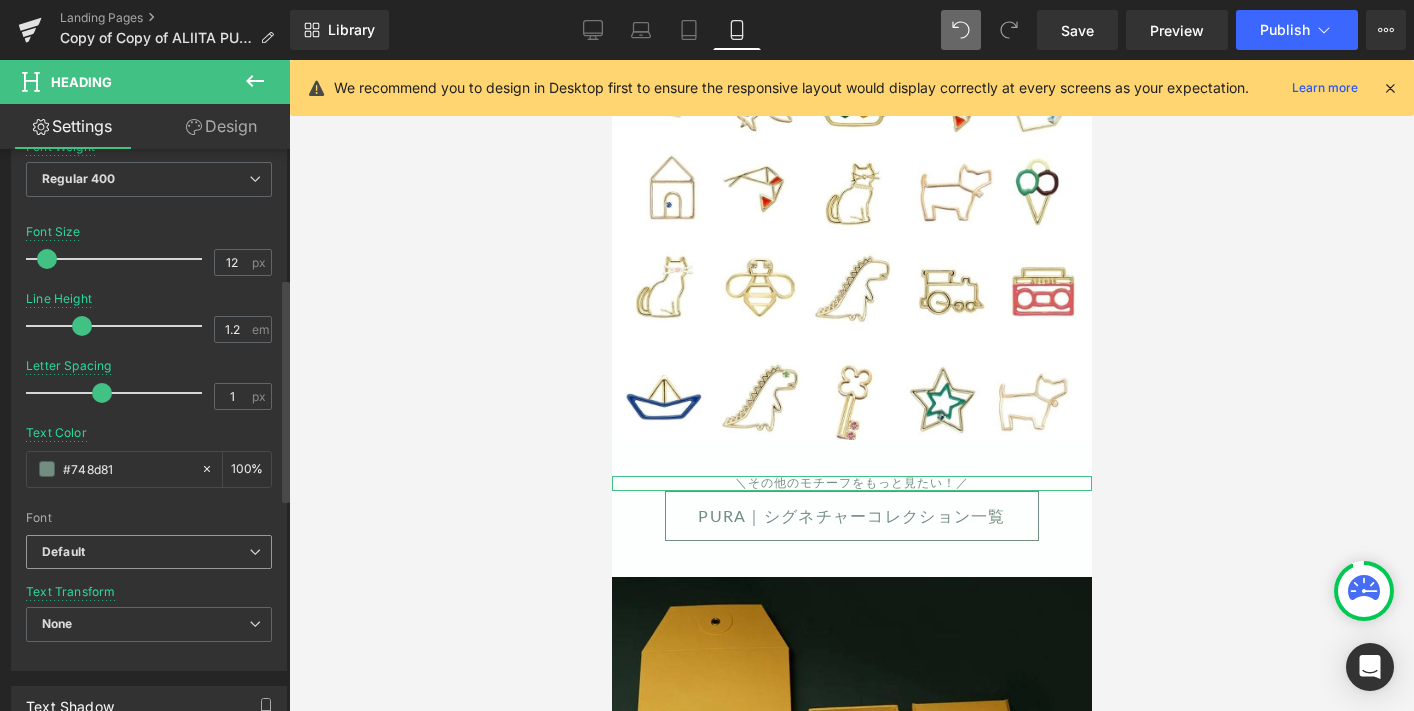 click on "Default" at bounding box center [145, 552] 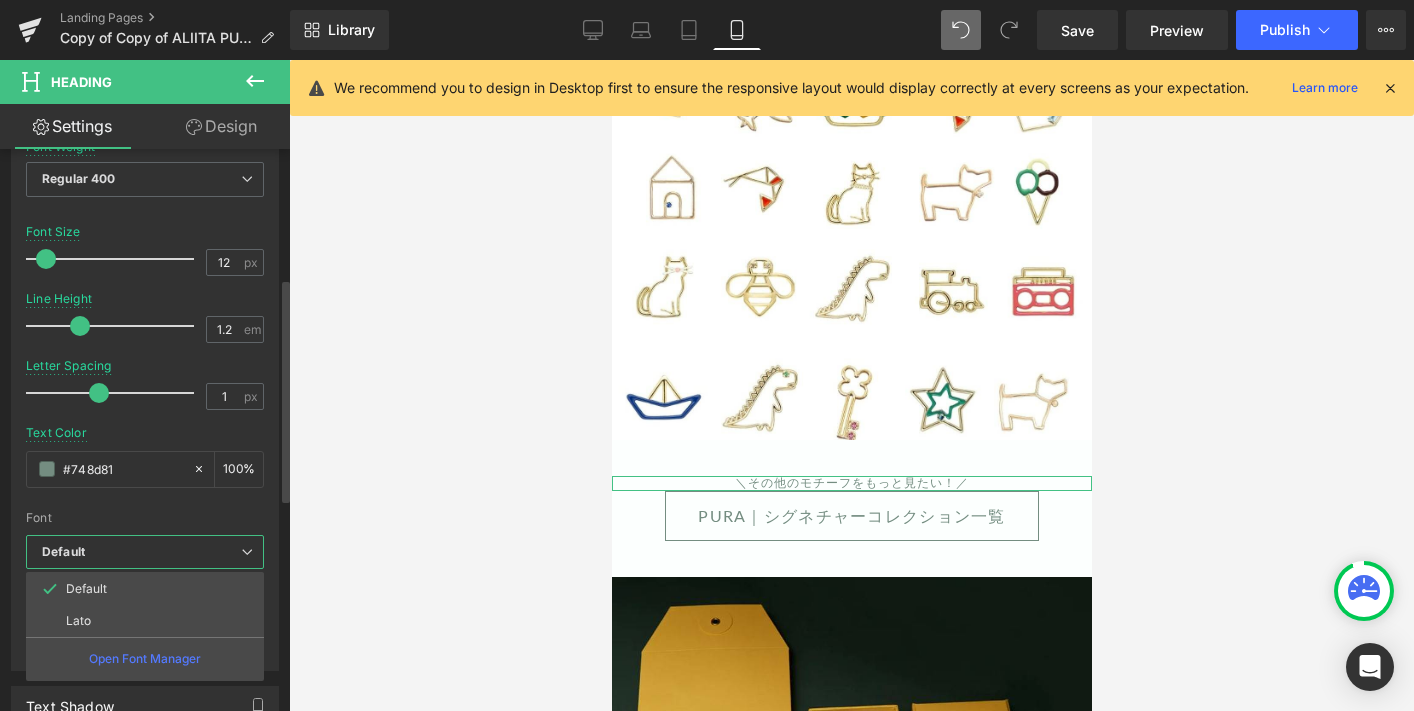 click on "Default" at bounding box center [141, 552] 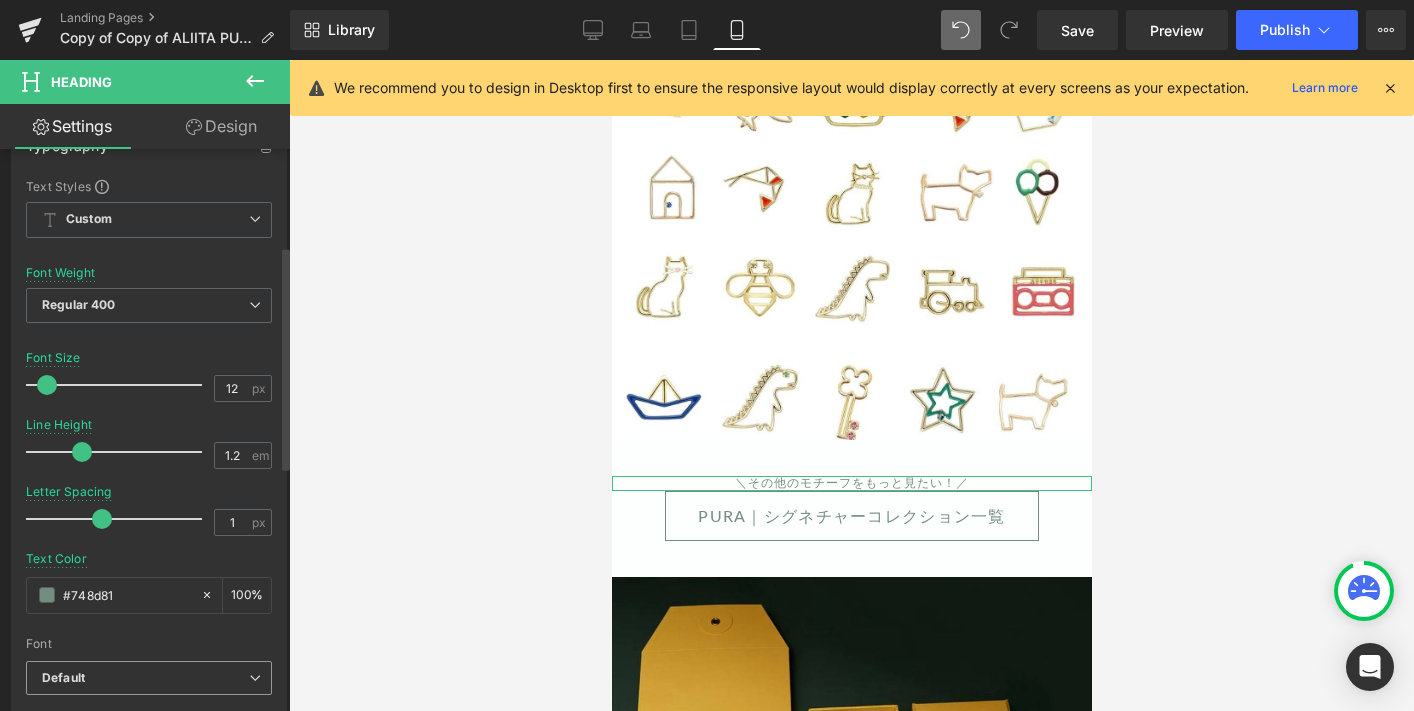 scroll, scrollTop: 175, scrollLeft: 0, axis: vertical 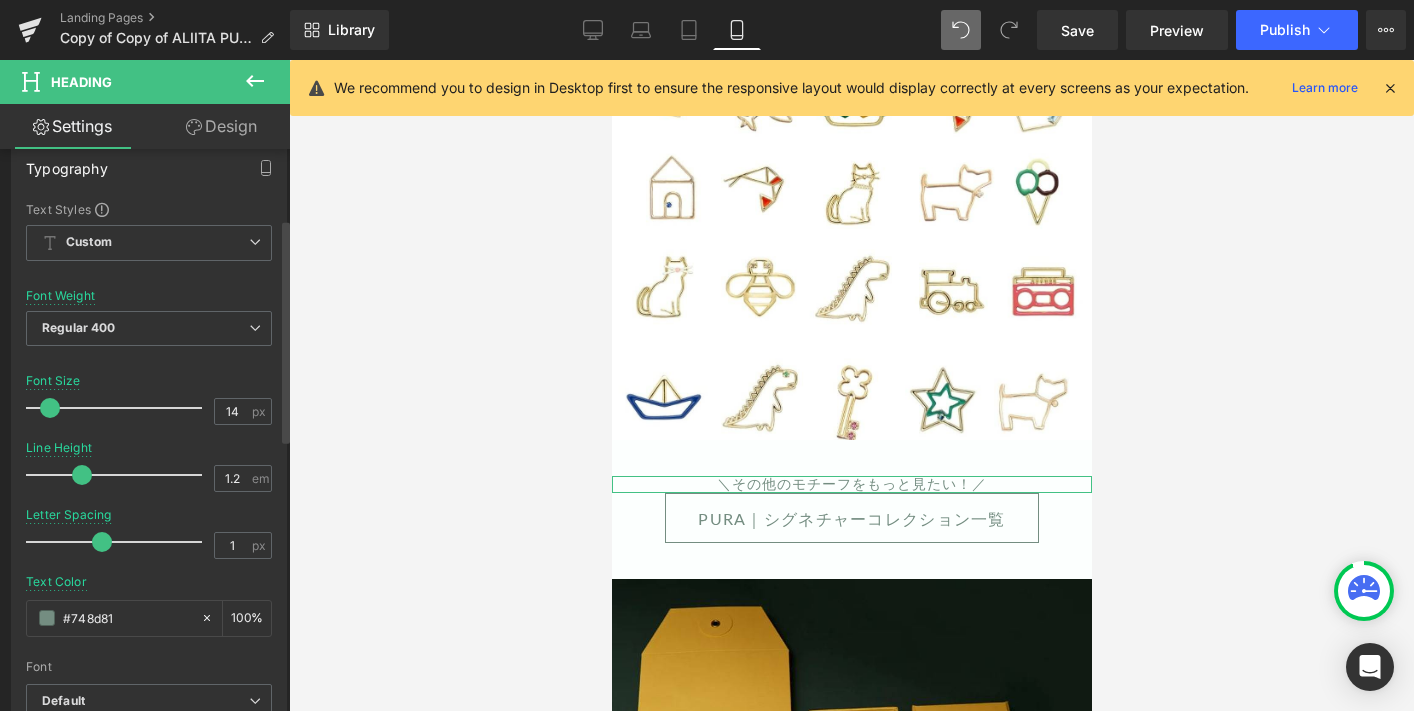 click at bounding box center [50, 408] 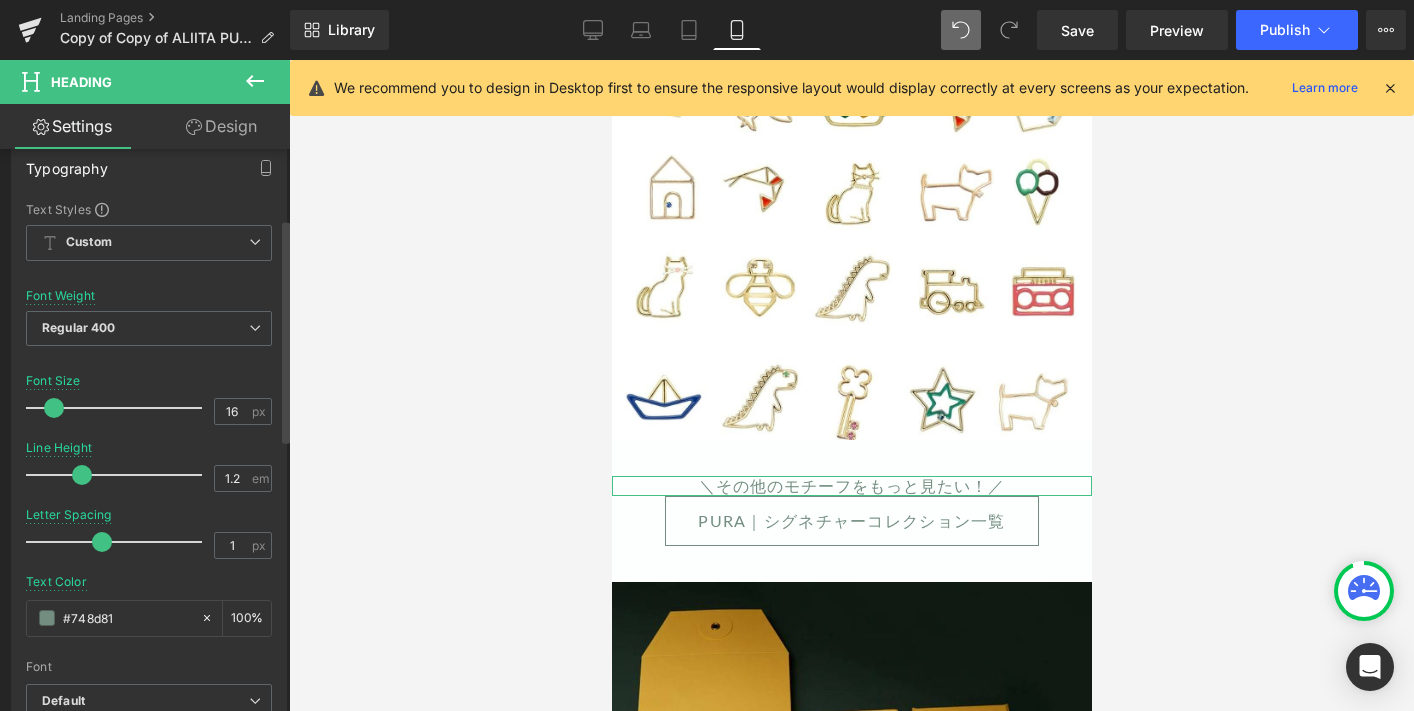 click at bounding box center (54, 408) 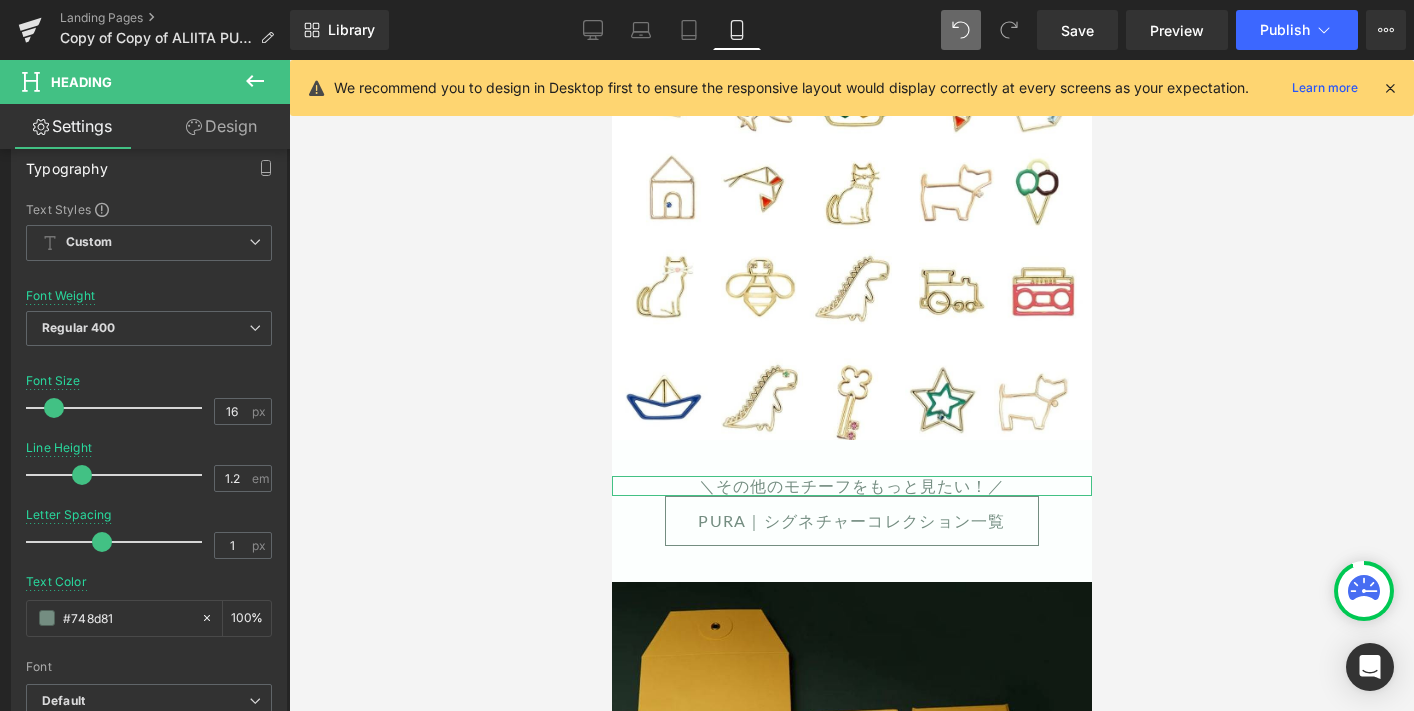 click on "Design" at bounding box center [221, 126] 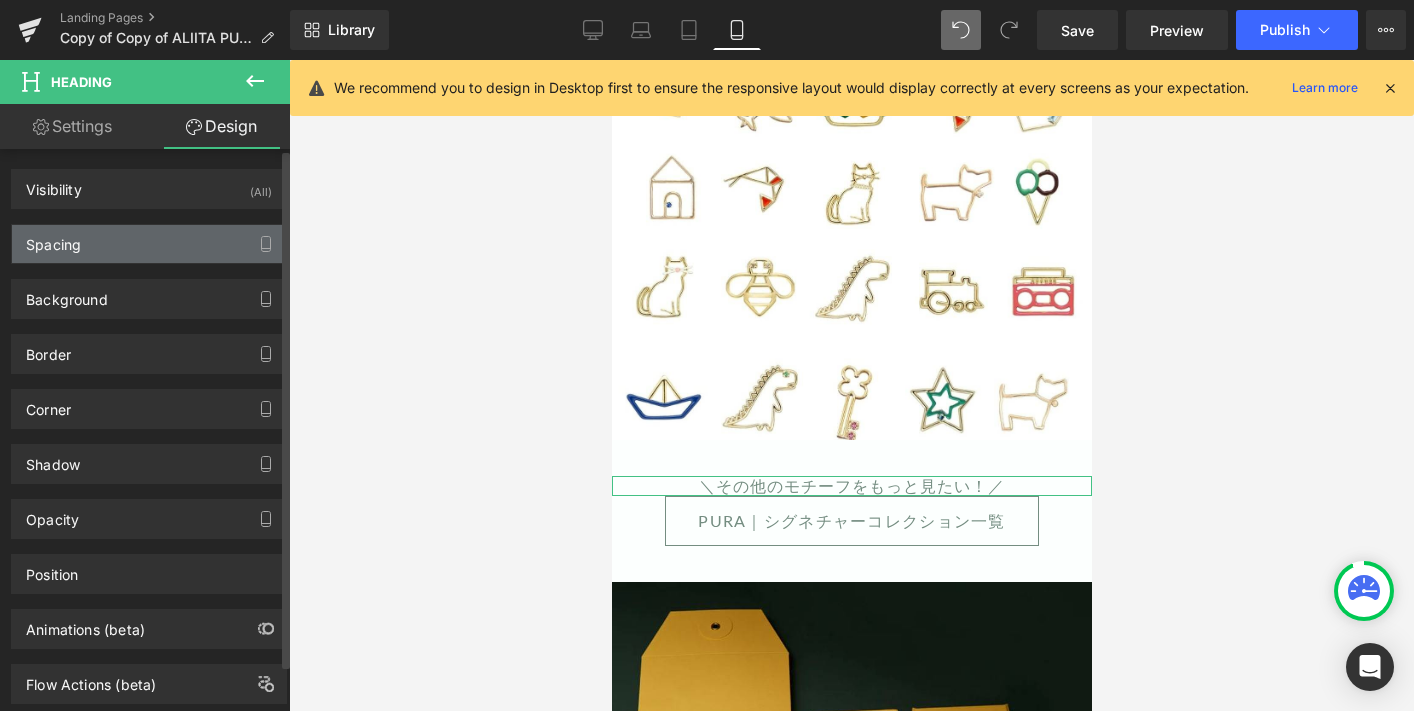 click on "Spacing" at bounding box center [149, 244] 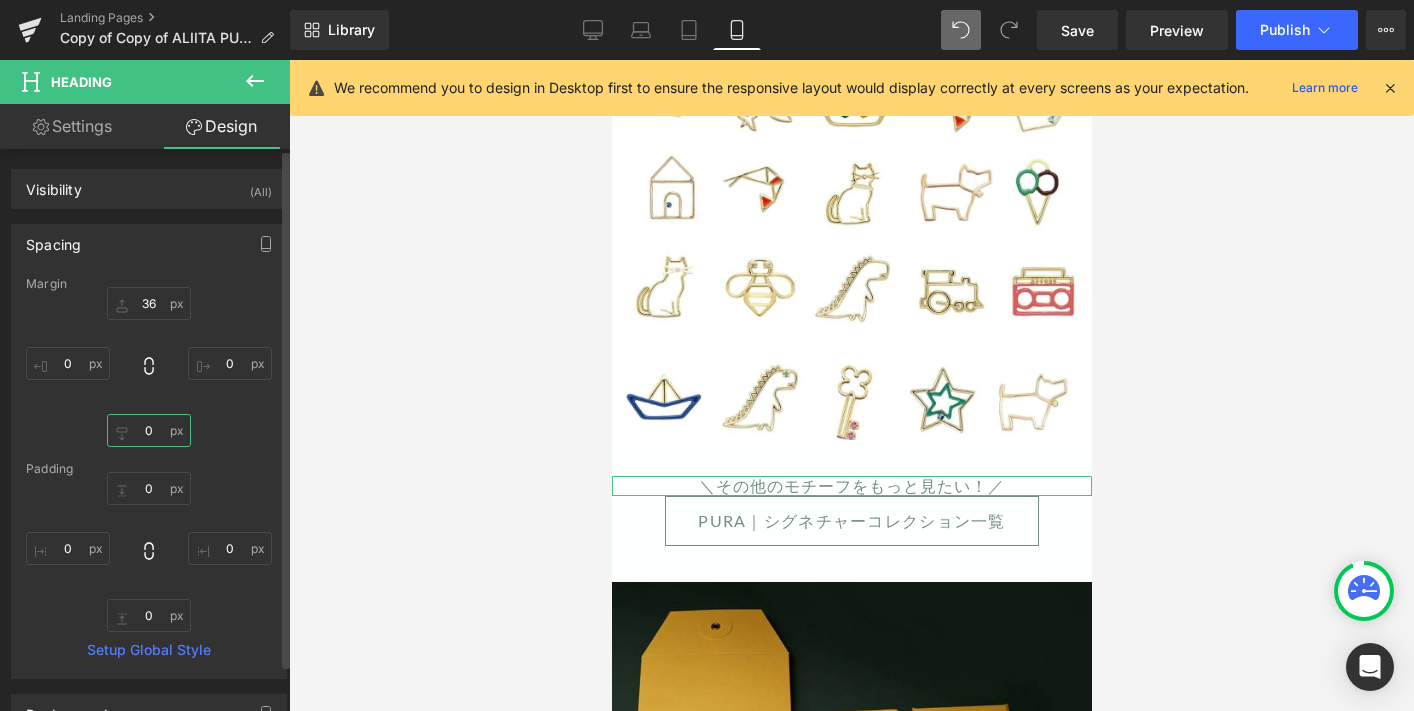 click on "0" at bounding box center [149, 430] 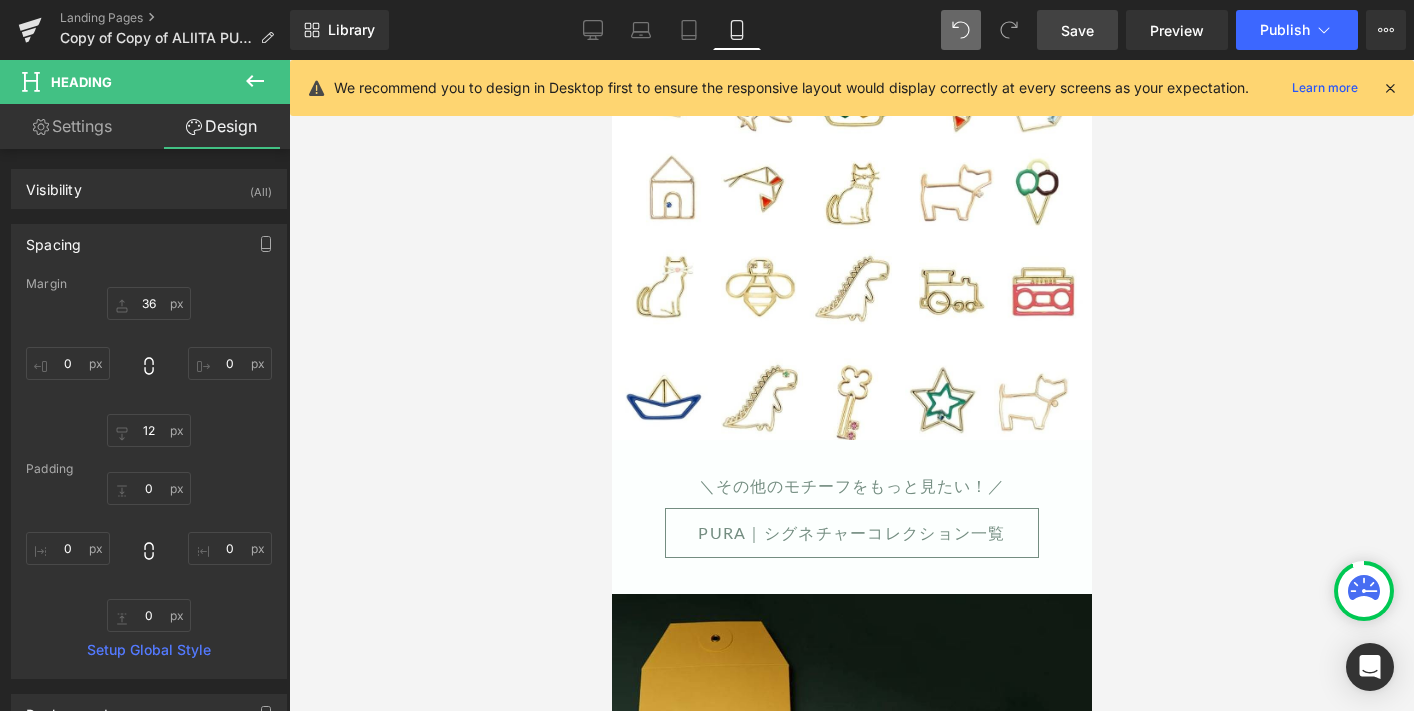 click on "Save" at bounding box center [1077, 30] 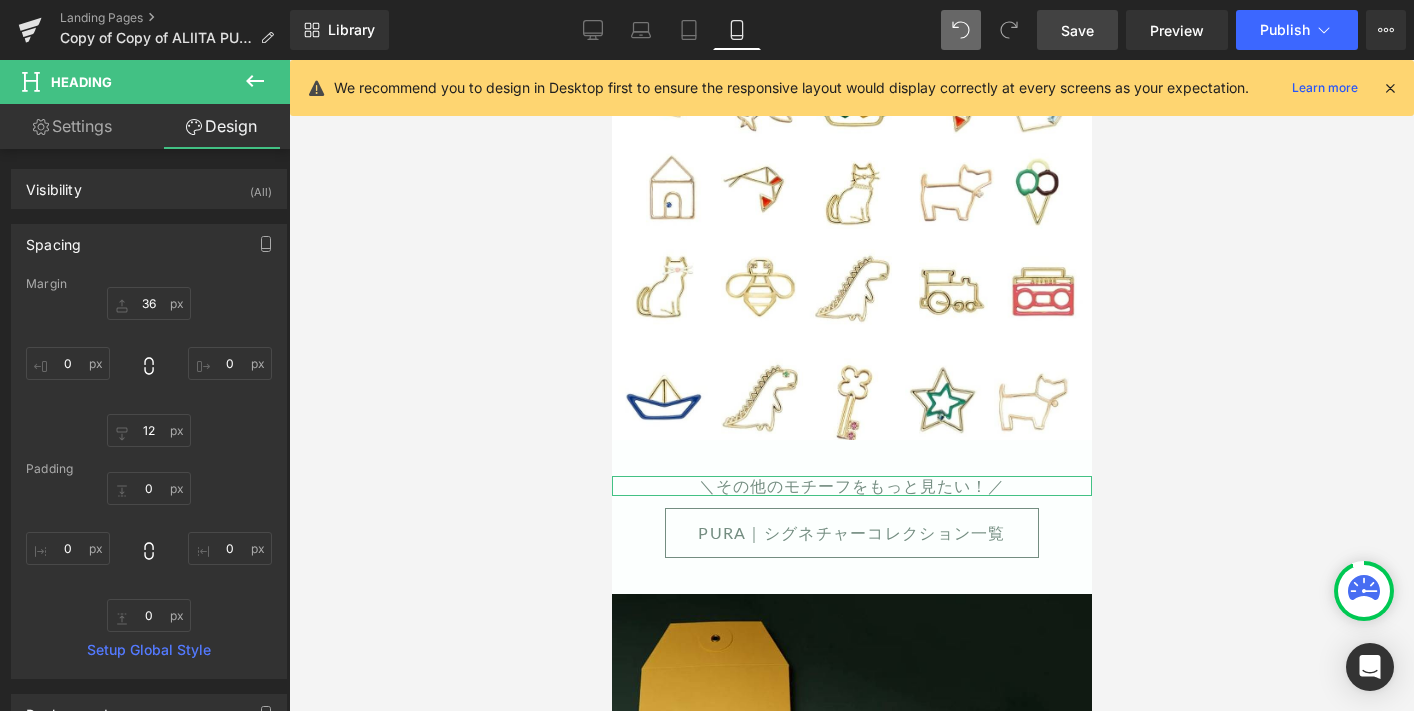 click on "Settings" at bounding box center (72, 126) 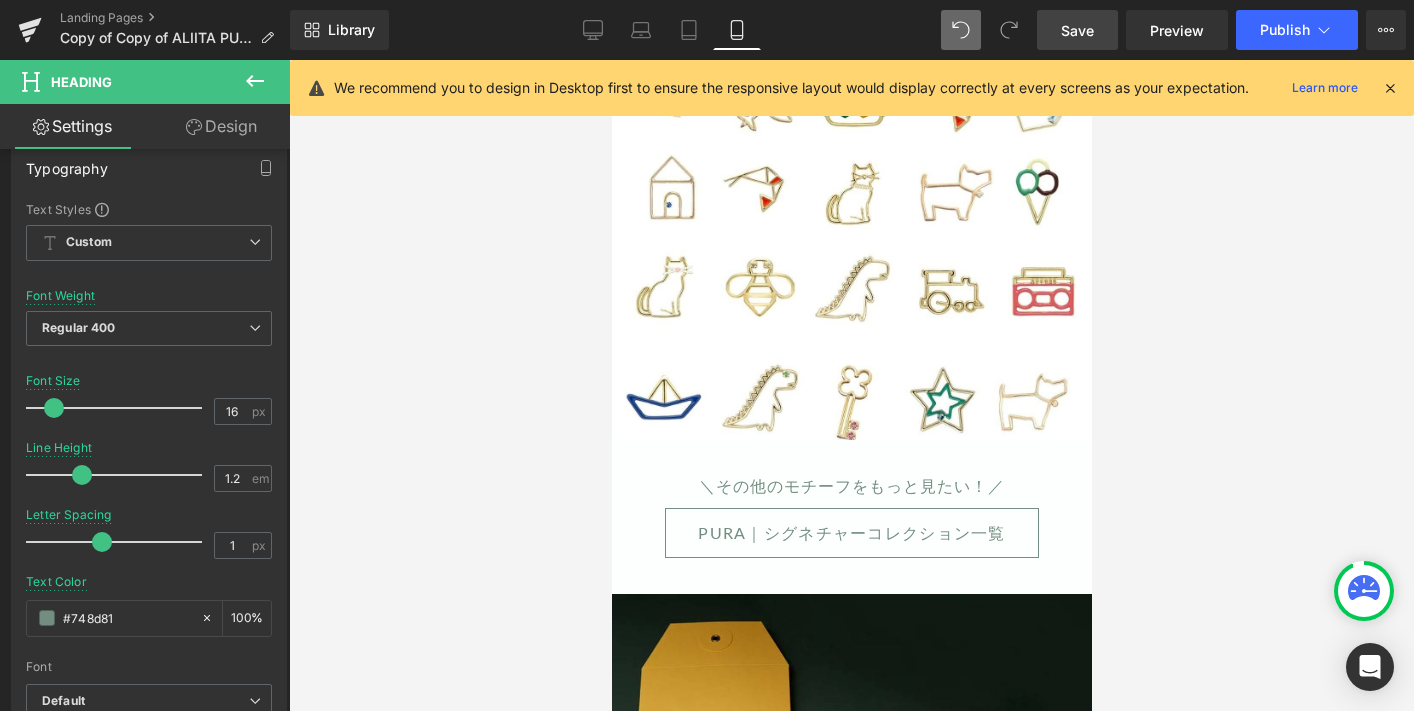 click 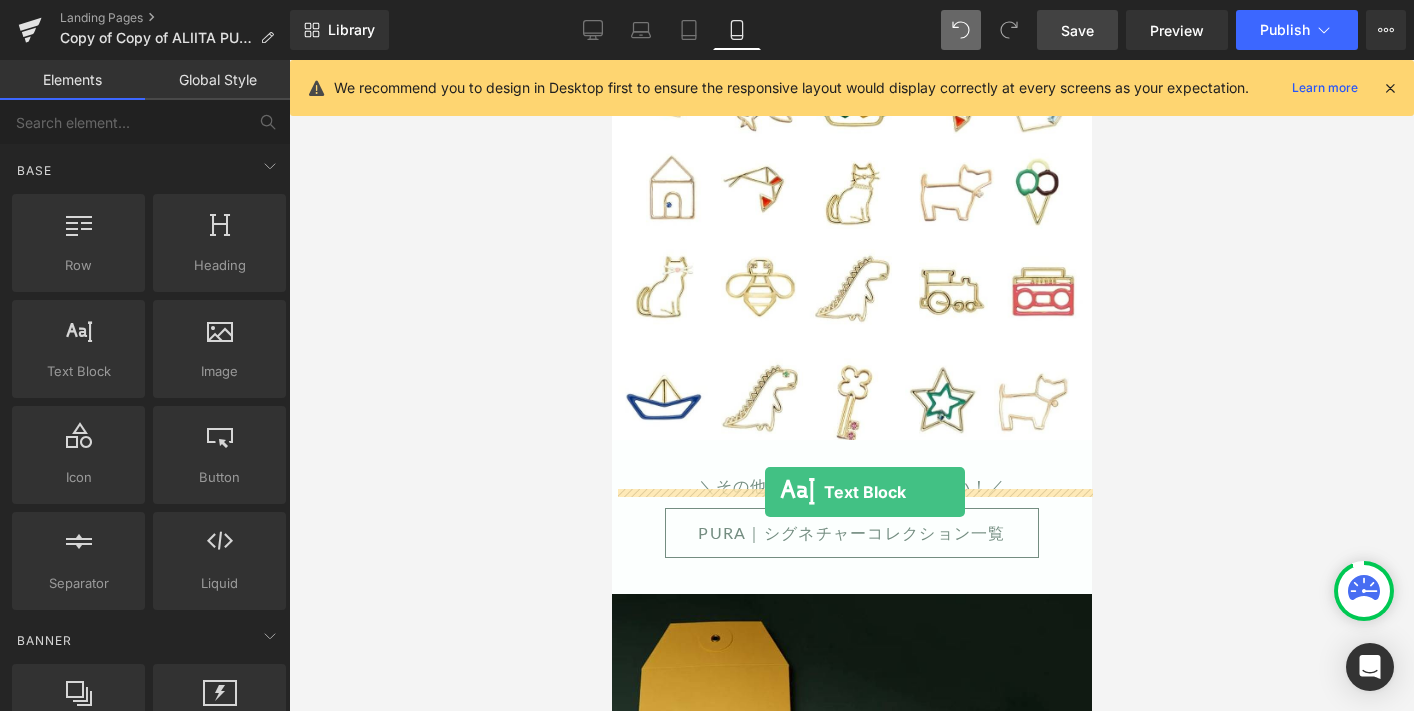 drag, startPoint x: 687, startPoint y: 410, endPoint x: 762, endPoint y: 490, distance: 109.65856 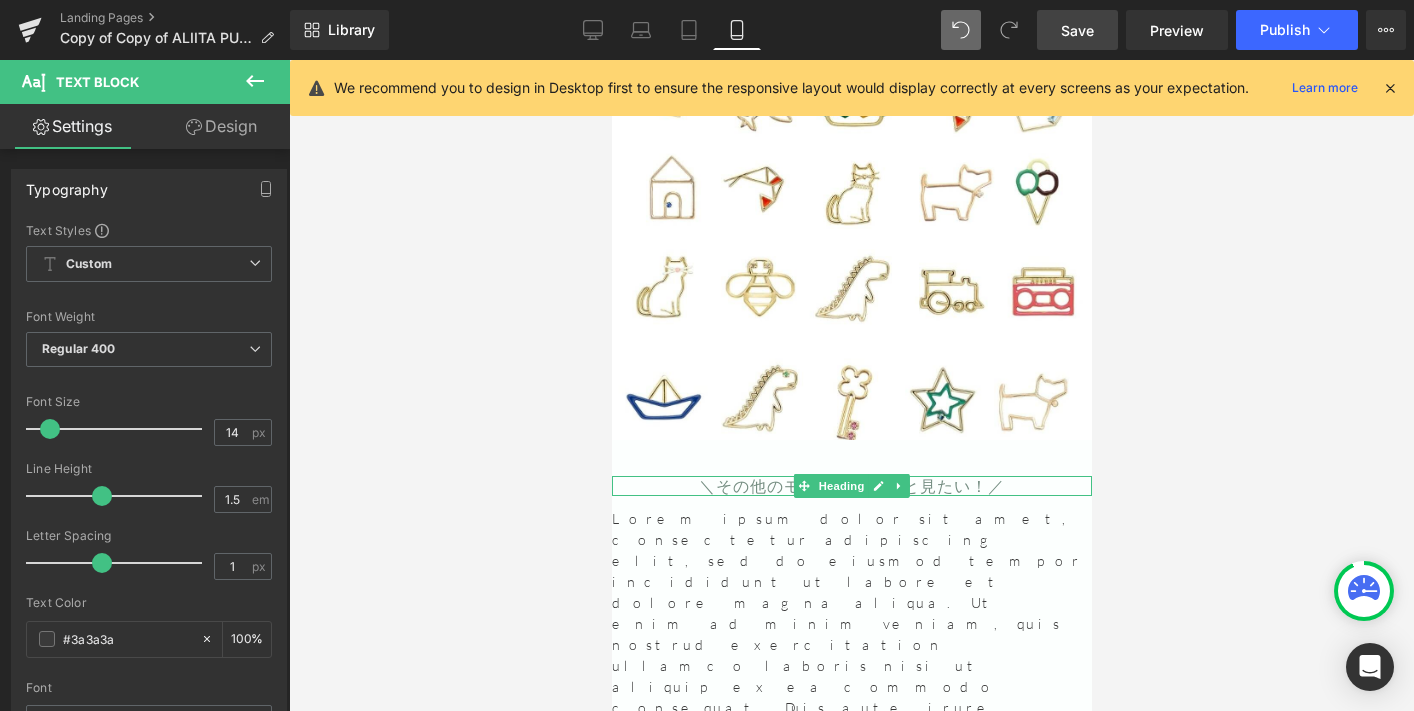 click on "＼その他のモチーフをもっと見たい！／" at bounding box center (851, 485) 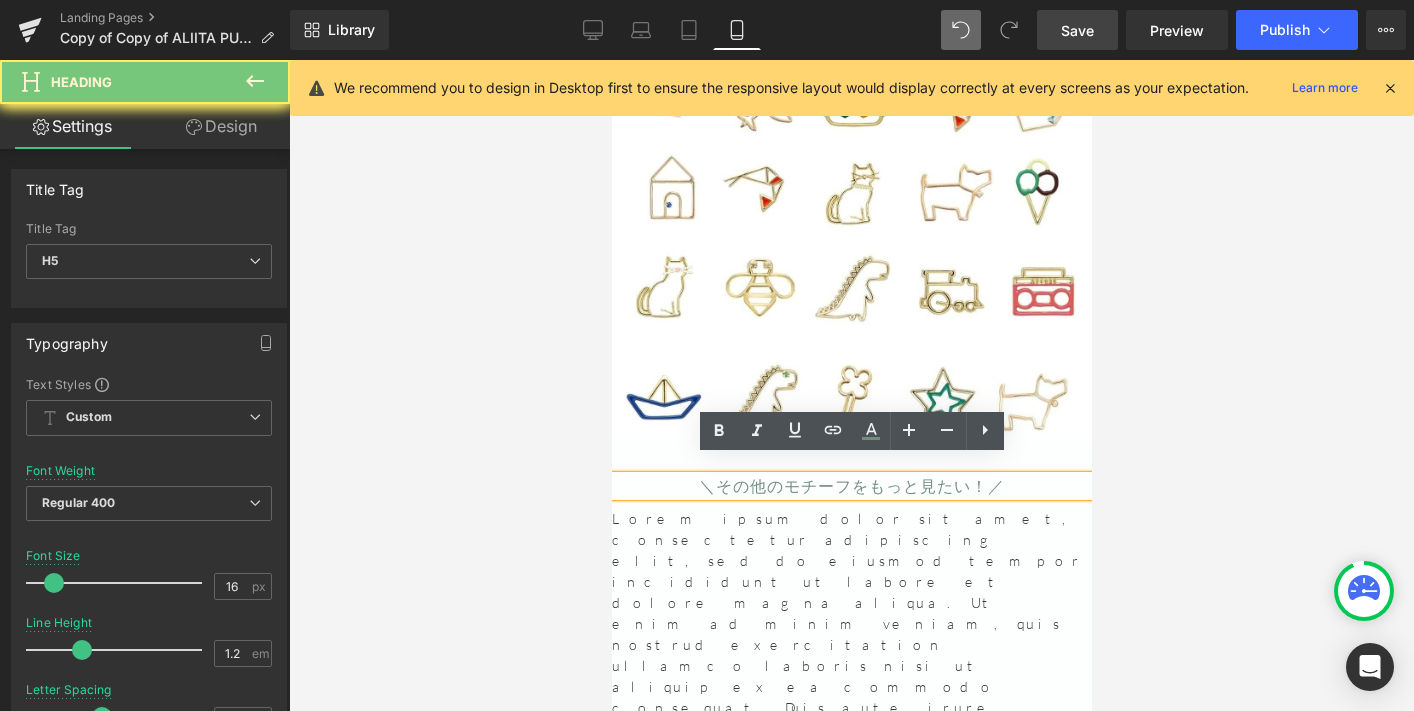 click on "＼その他のモチーフをもっと見たい！／" at bounding box center (851, 485) 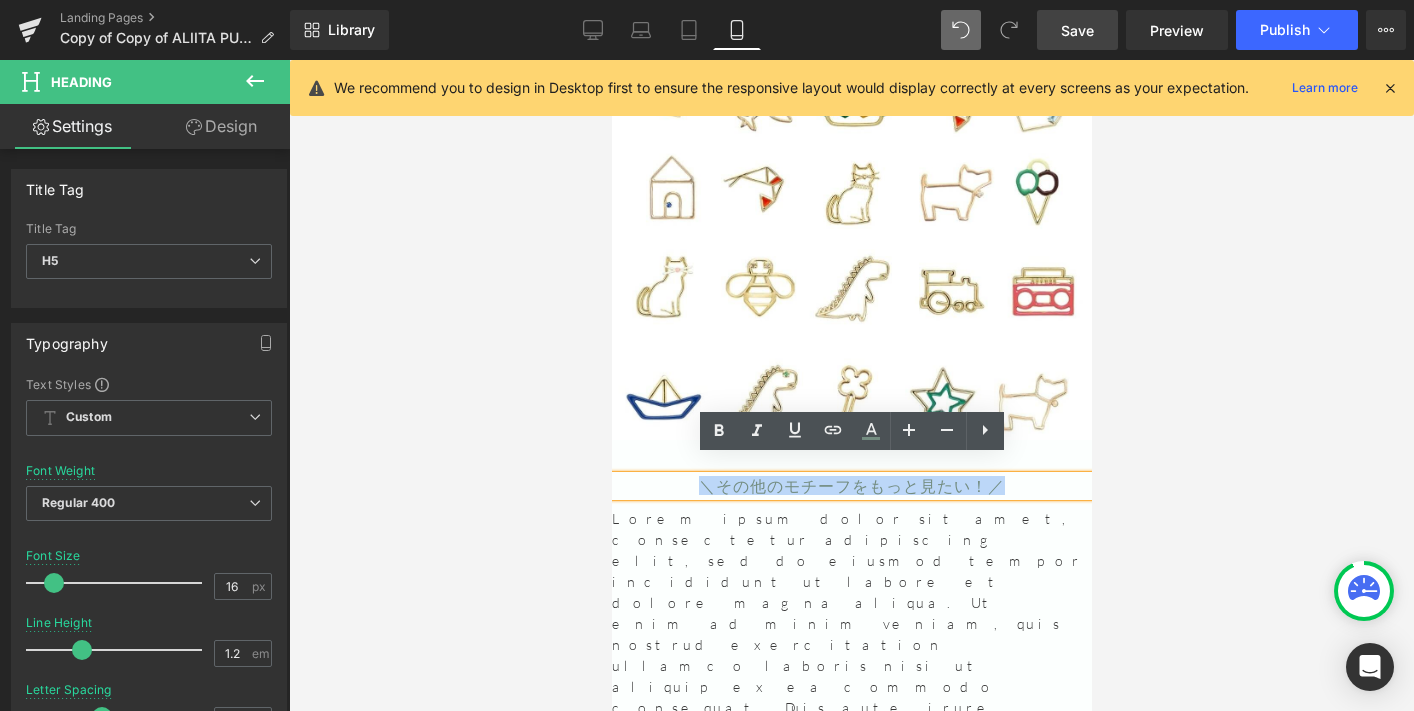 copy on "＼その他のモチーフをもっと見たい！／" 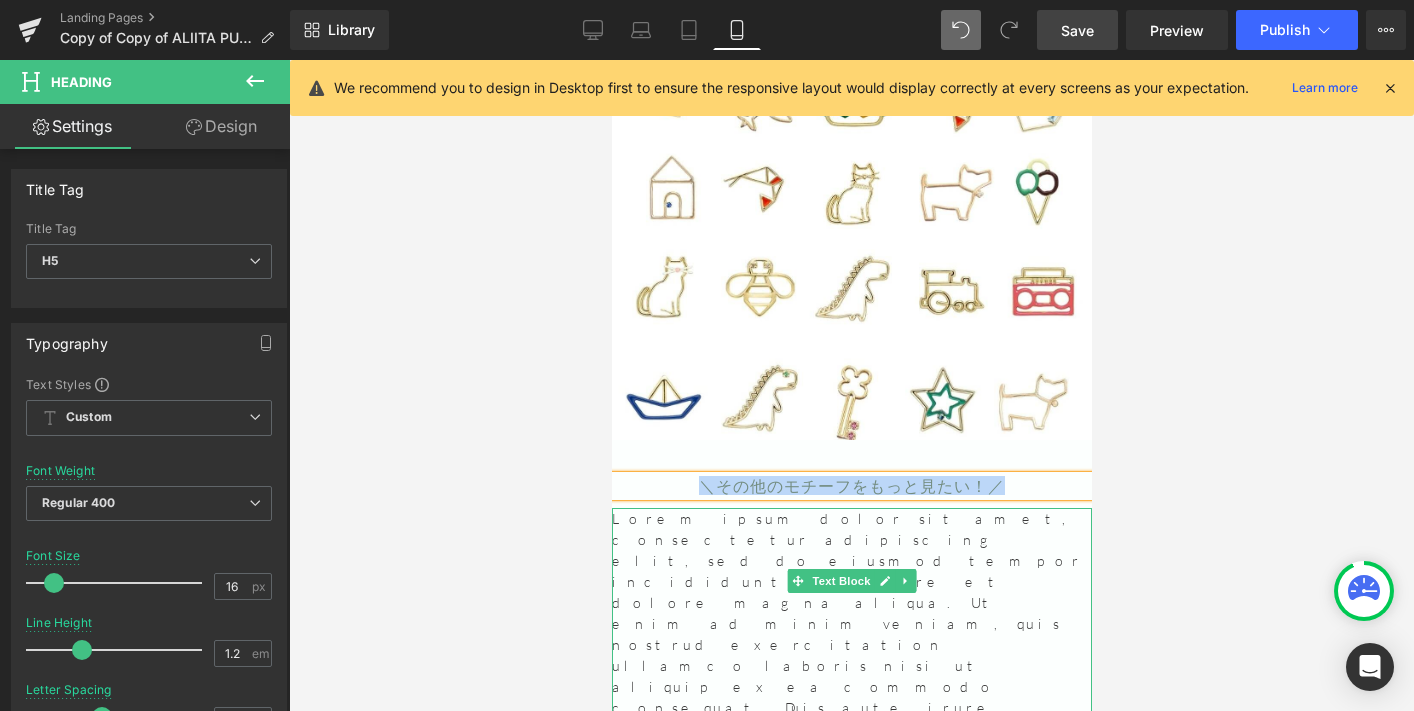click on "Lorem ipsum dolor sit amet, consectetur adipiscing elit, sed do eiusmod tempor incididunt ut labore et dolore magna aliqua. Ut enim ad minim veniam, quis nostrud exercitation ullamco laboris nisi ut aliquip ex ea commodo consequat. Duis aute irure dolor in reprehenderit in voluptate velit esse cillum dolore eu fugiat nulla pariatur. Excepteur sint occaecat cupidatat non proident, sunt in culpa qui officia deserunt mollit anim id est laborum." at bounding box center (851, 697) 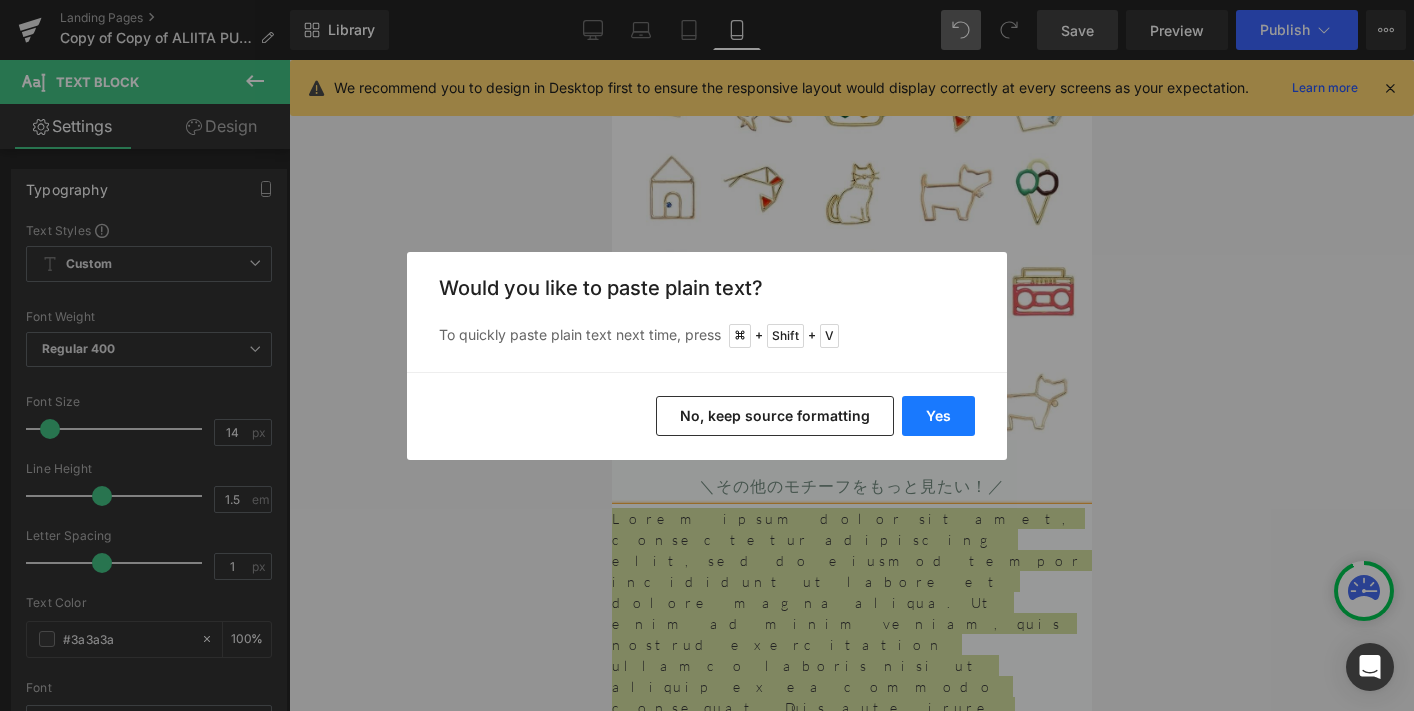 click on "Yes" at bounding box center (938, 416) 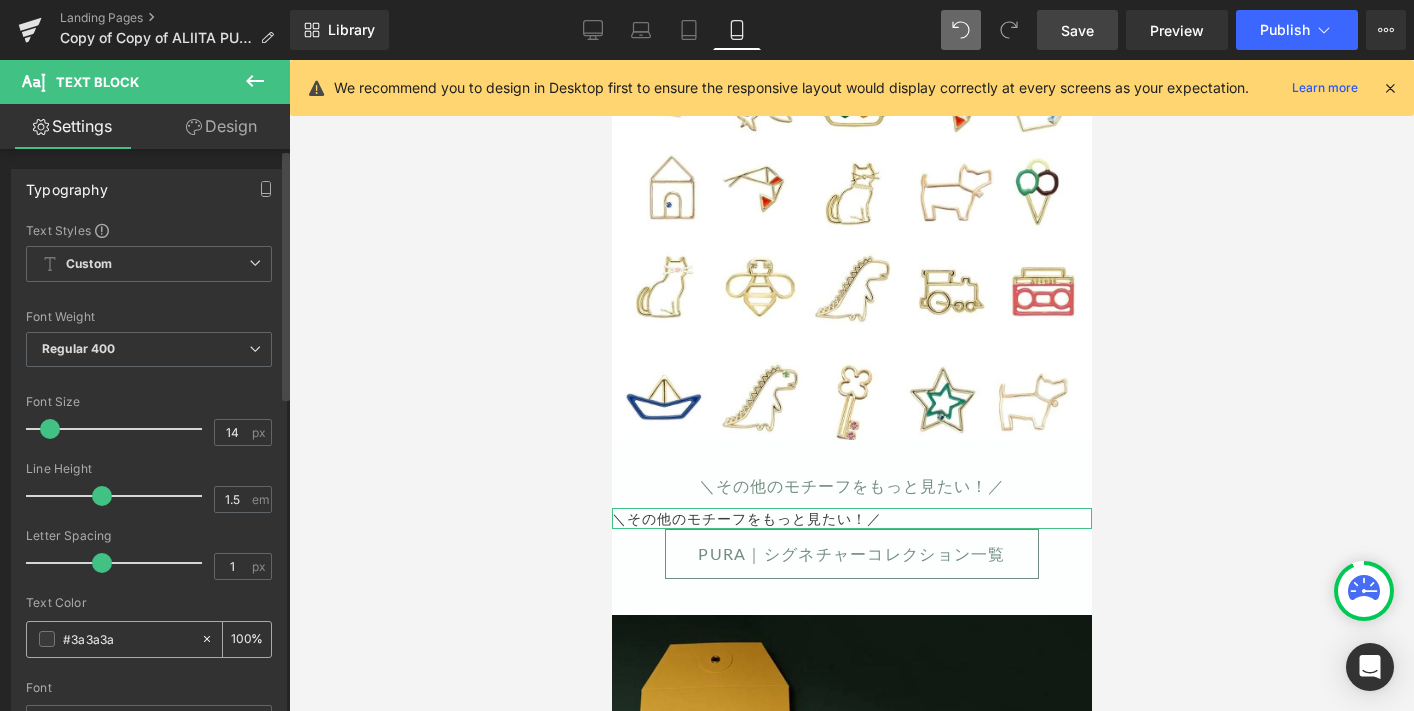 click on "#3a3a3a" at bounding box center (127, 639) 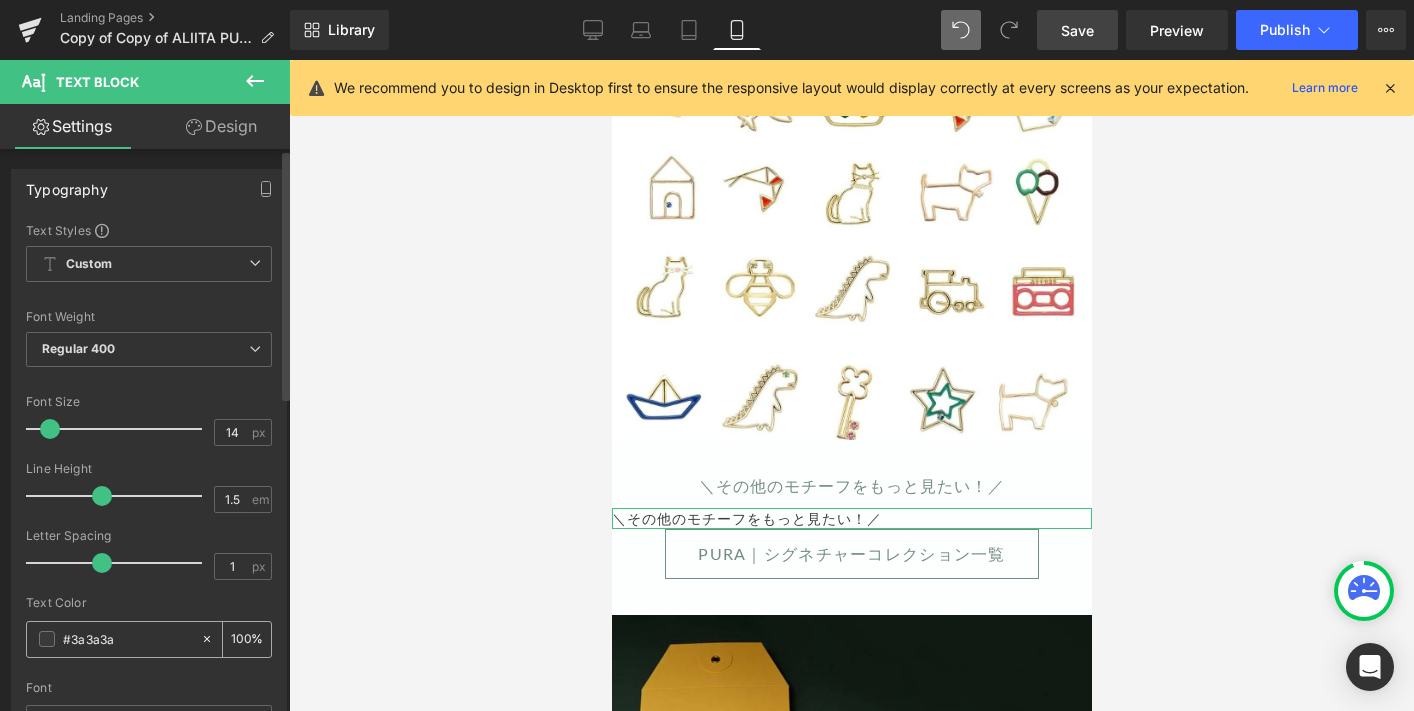 drag, startPoint x: 56, startPoint y: 638, endPoint x: 161, endPoint y: 638, distance: 105 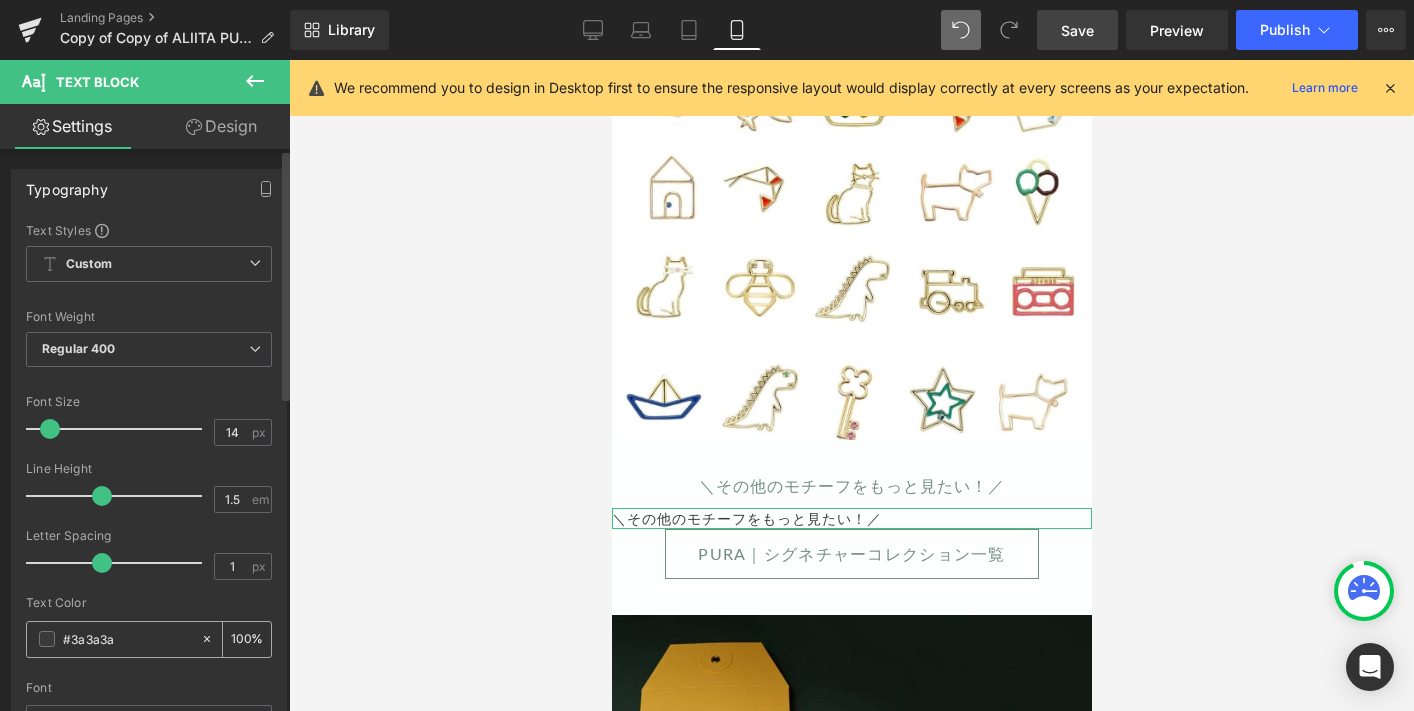 click on "#3a3a3a" at bounding box center (113, 639) 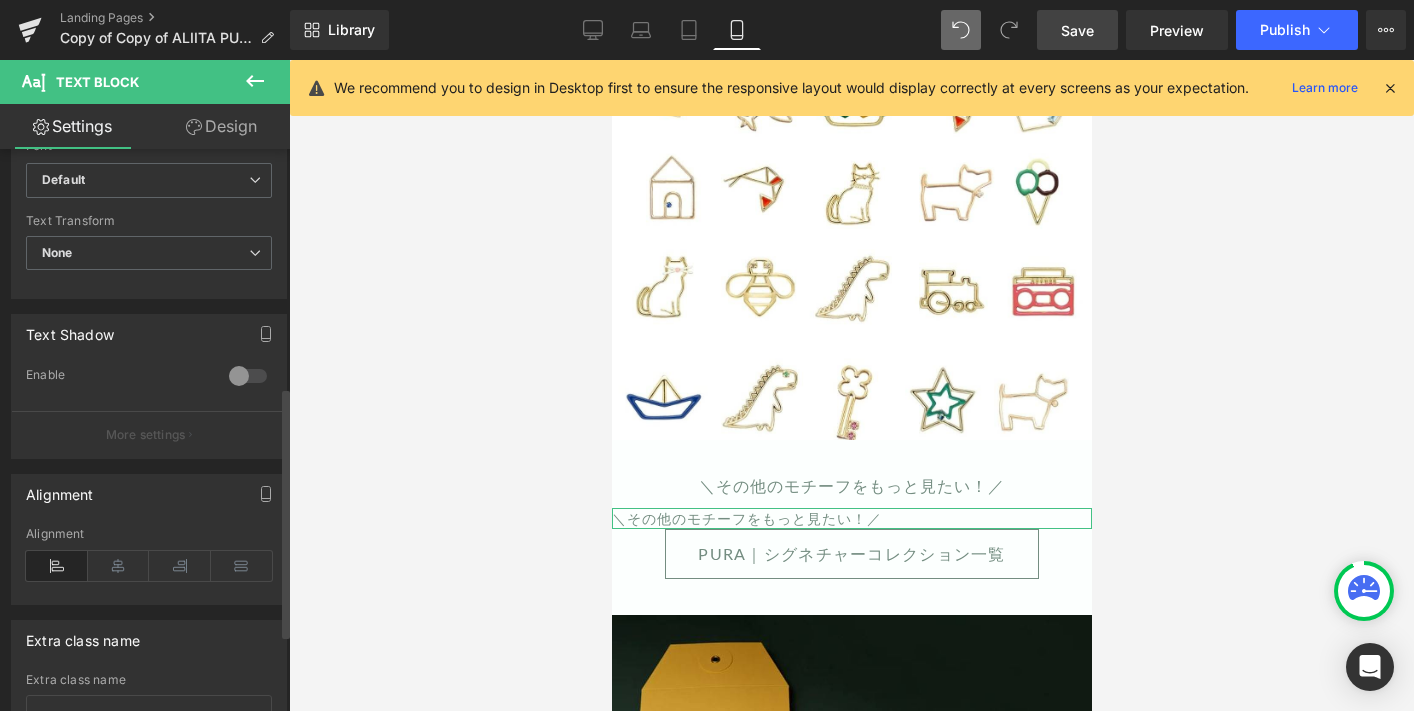 scroll, scrollTop: 590, scrollLeft: 0, axis: vertical 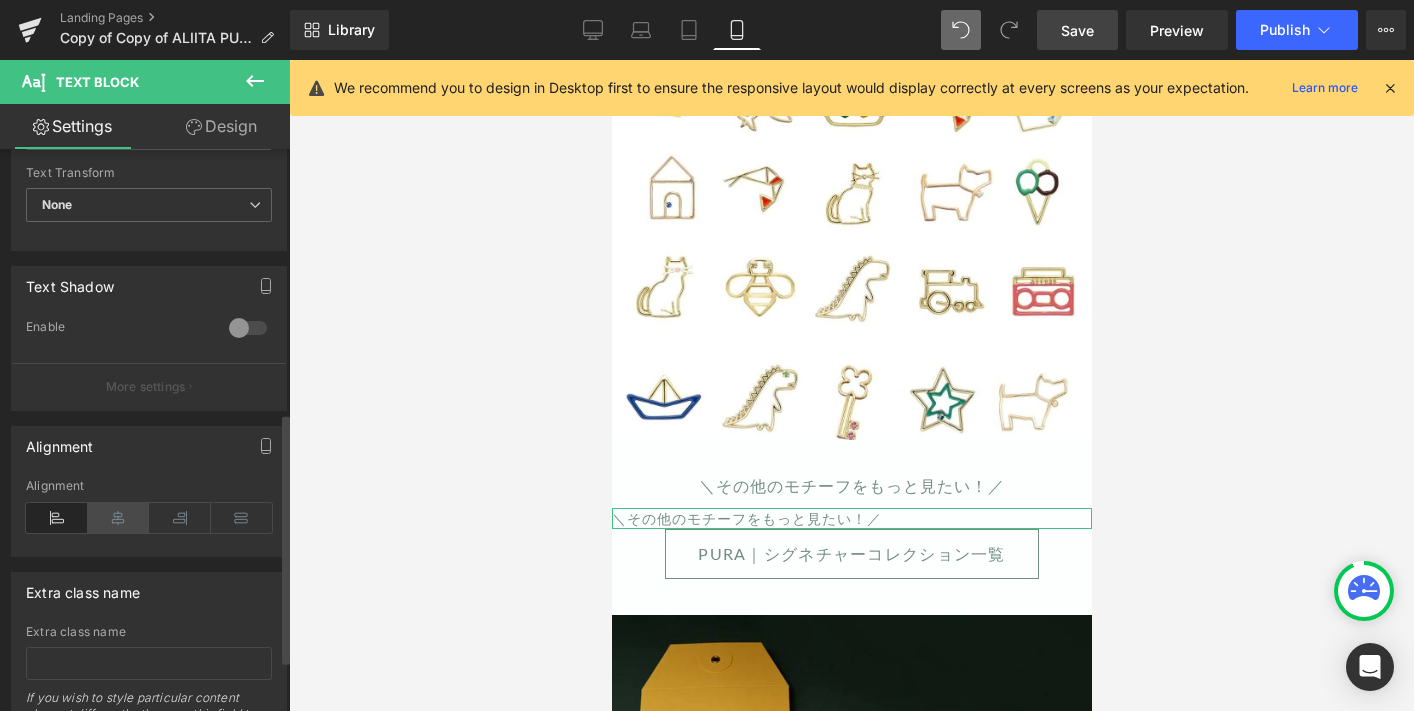 click at bounding box center (119, 518) 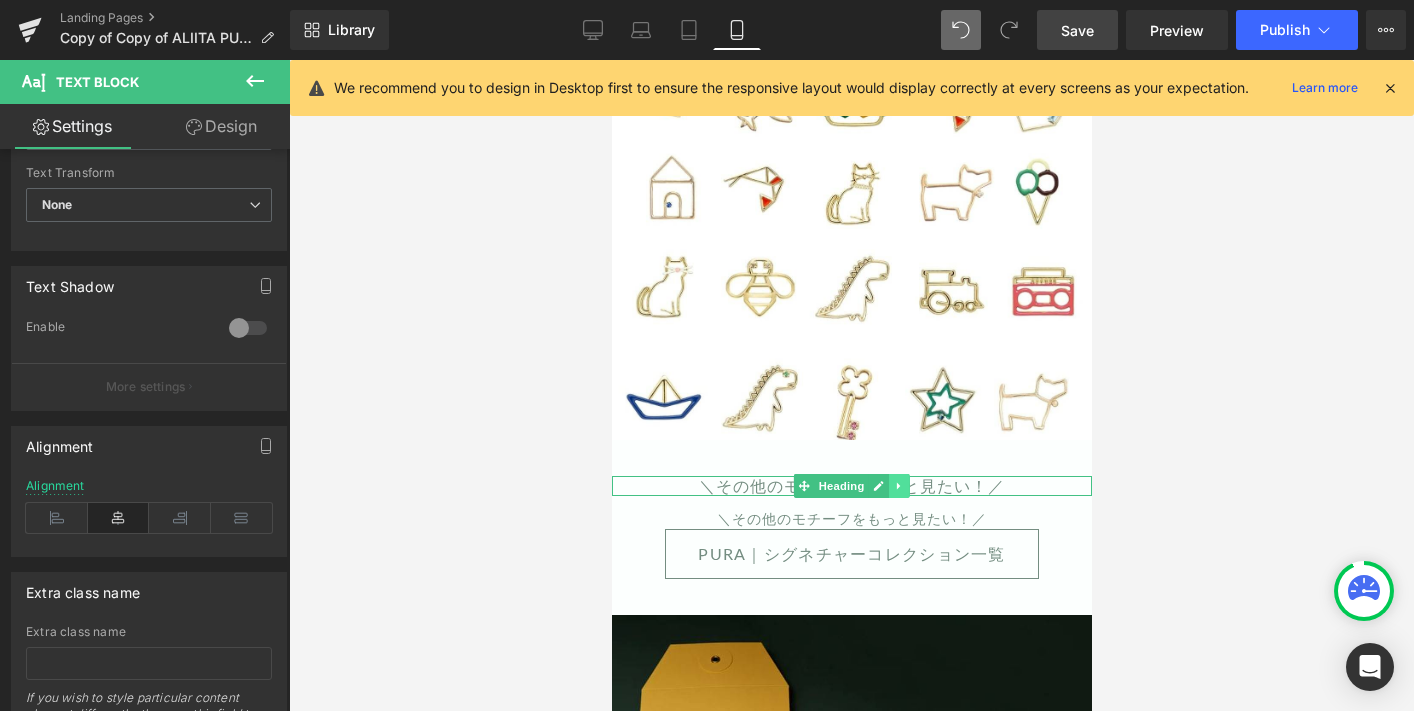 click 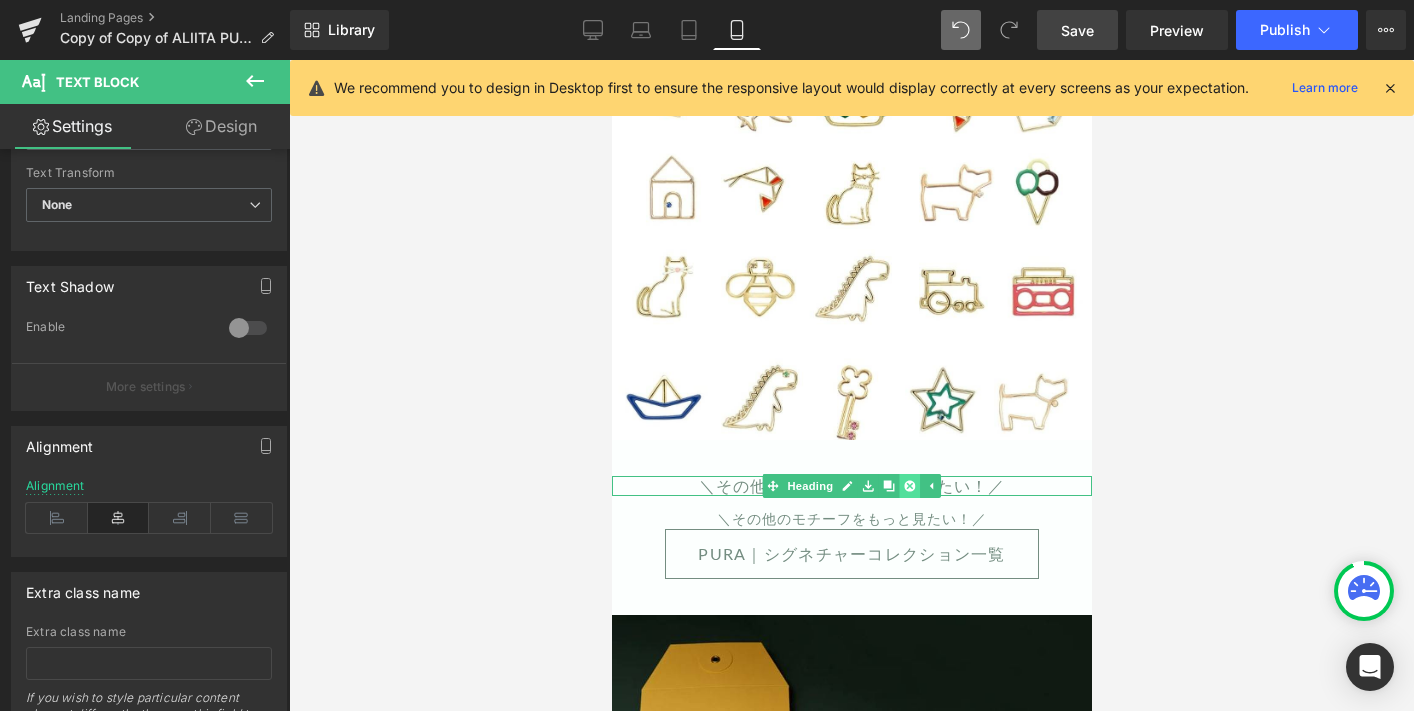 click 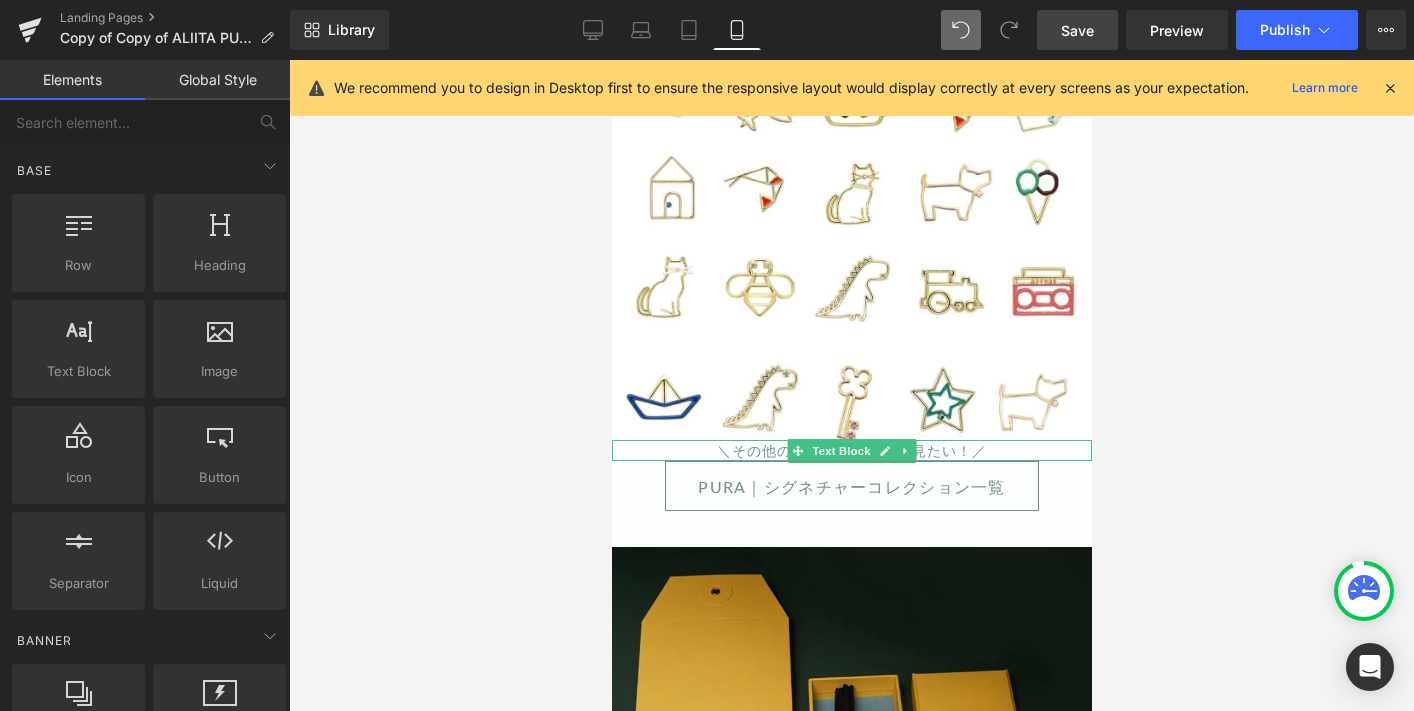 click on "＼その他のモチーフをもっと見たい！／" at bounding box center [851, 450] 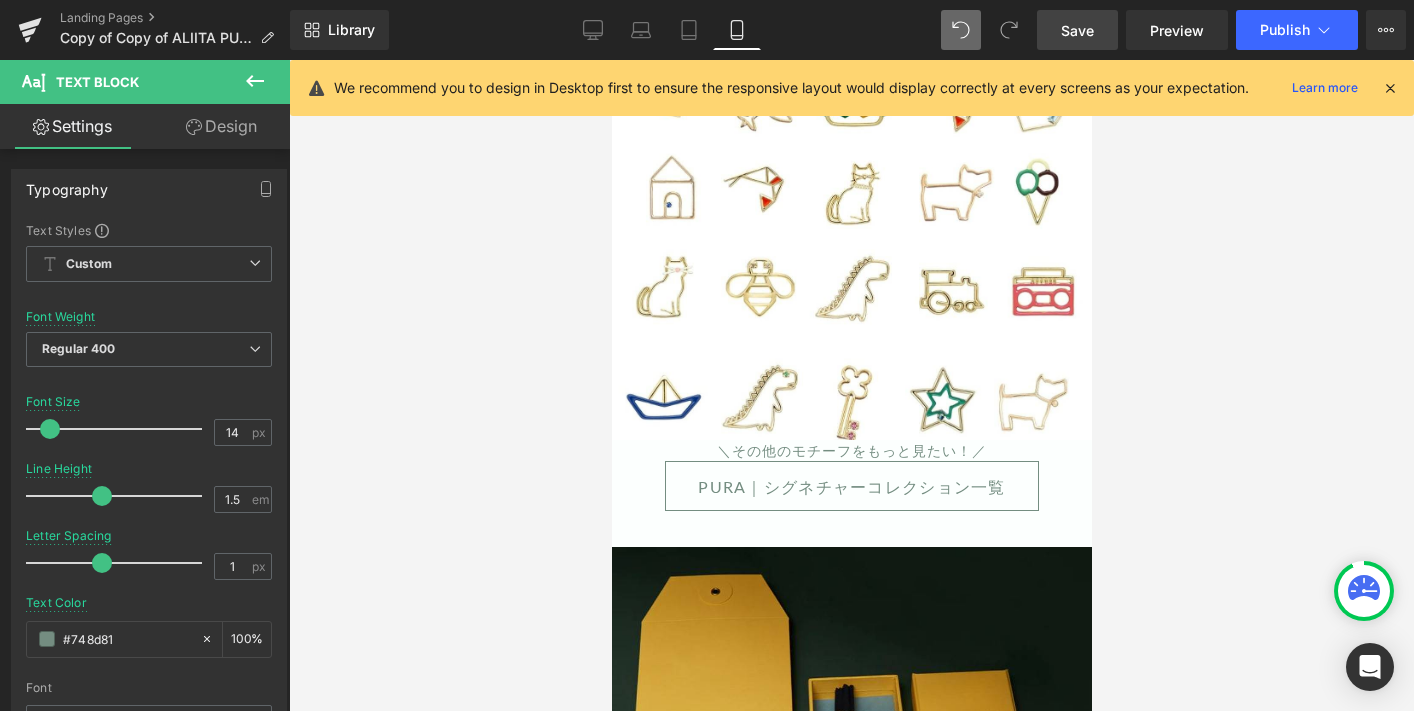 click on "Design" at bounding box center [221, 126] 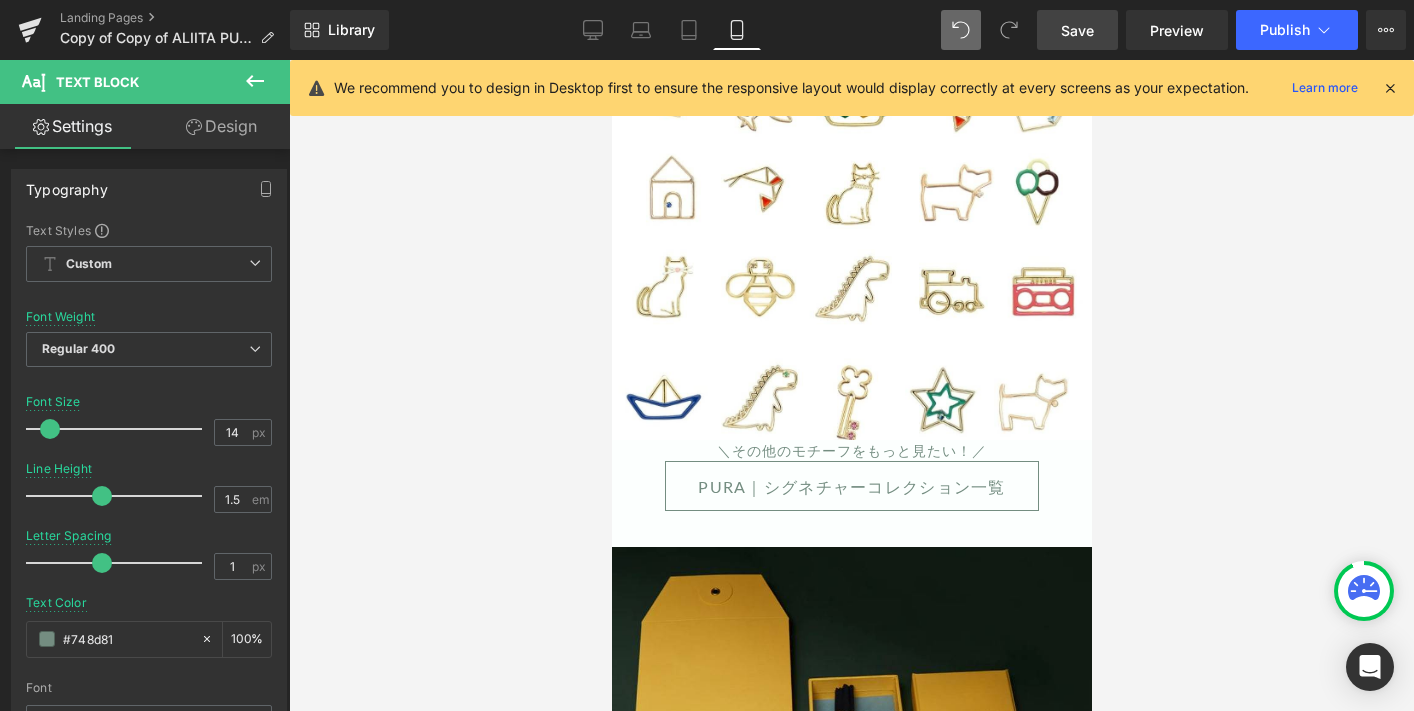 click on "Spacing" at bounding box center [0, 0] 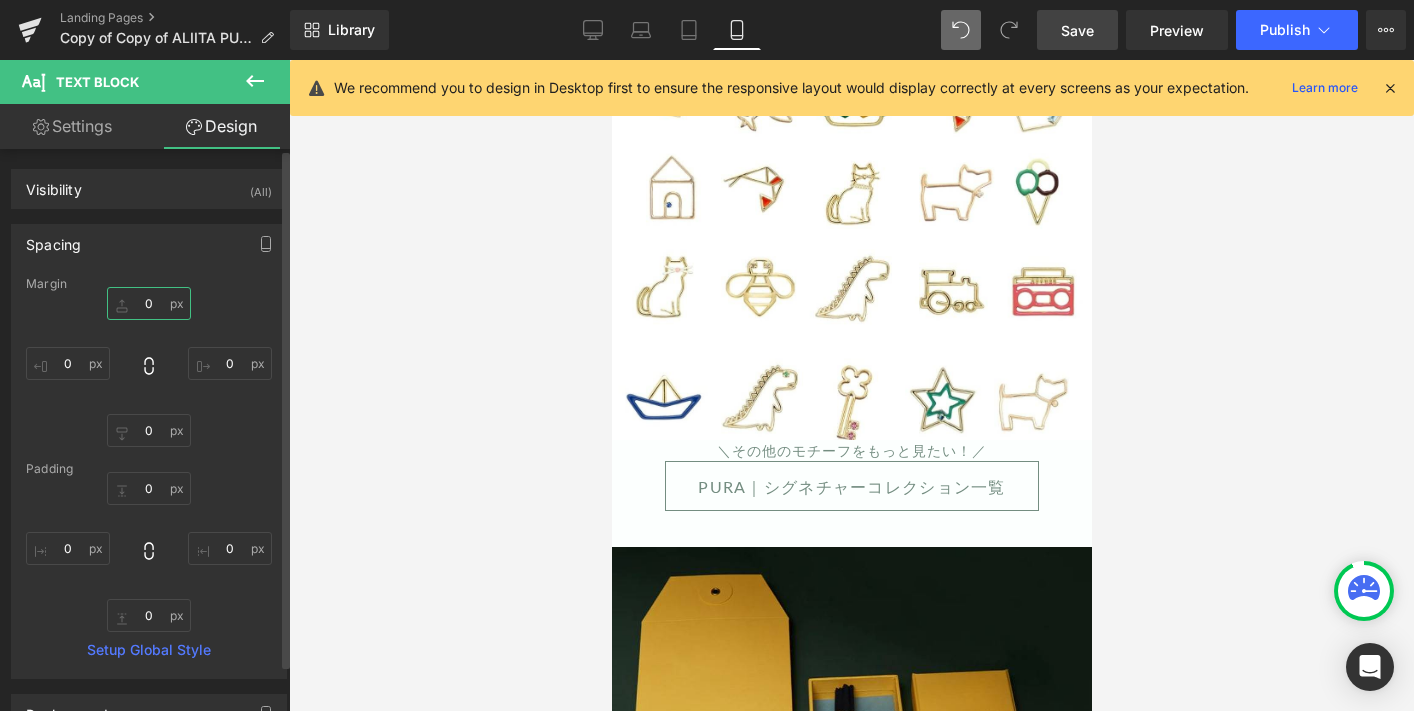 click on "0" at bounding box center [149, 303] 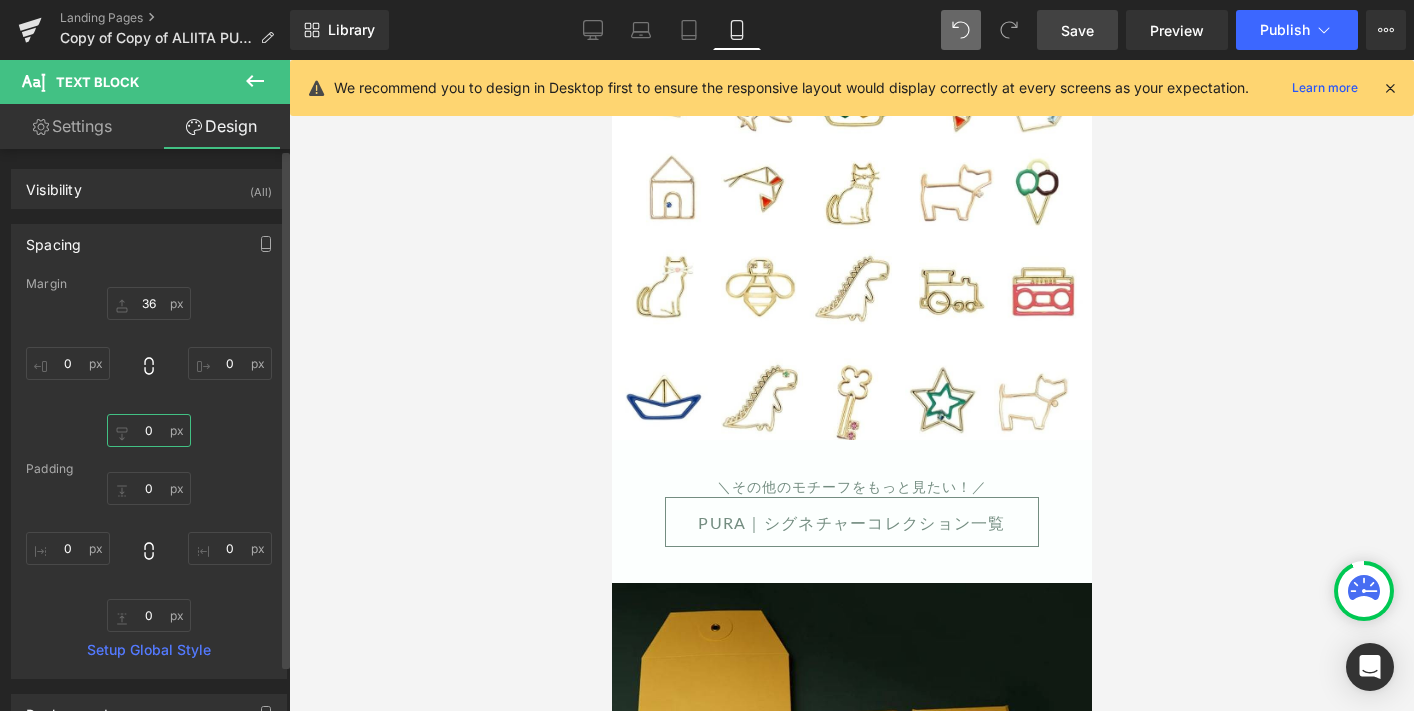 click on "0" at bounding box center [149, 430] 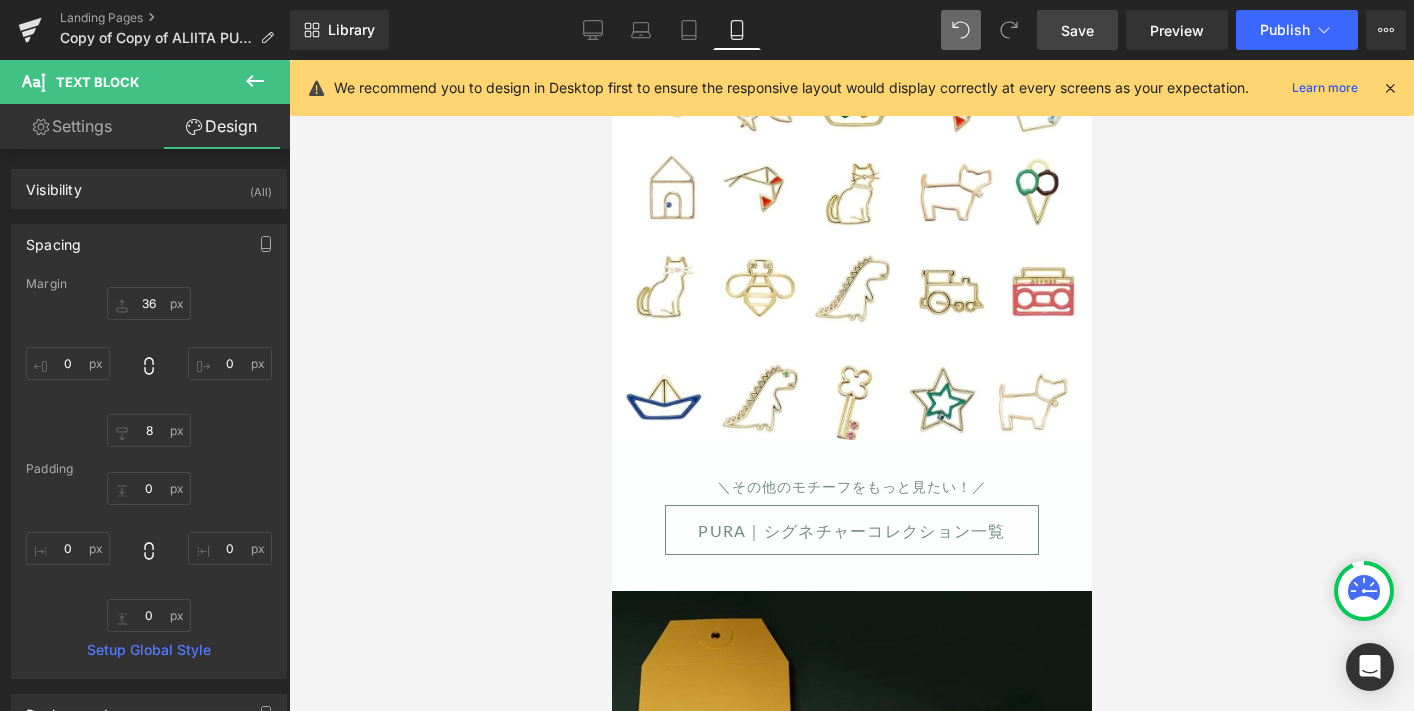 click on "Save" at bounding box center [1077, 30] 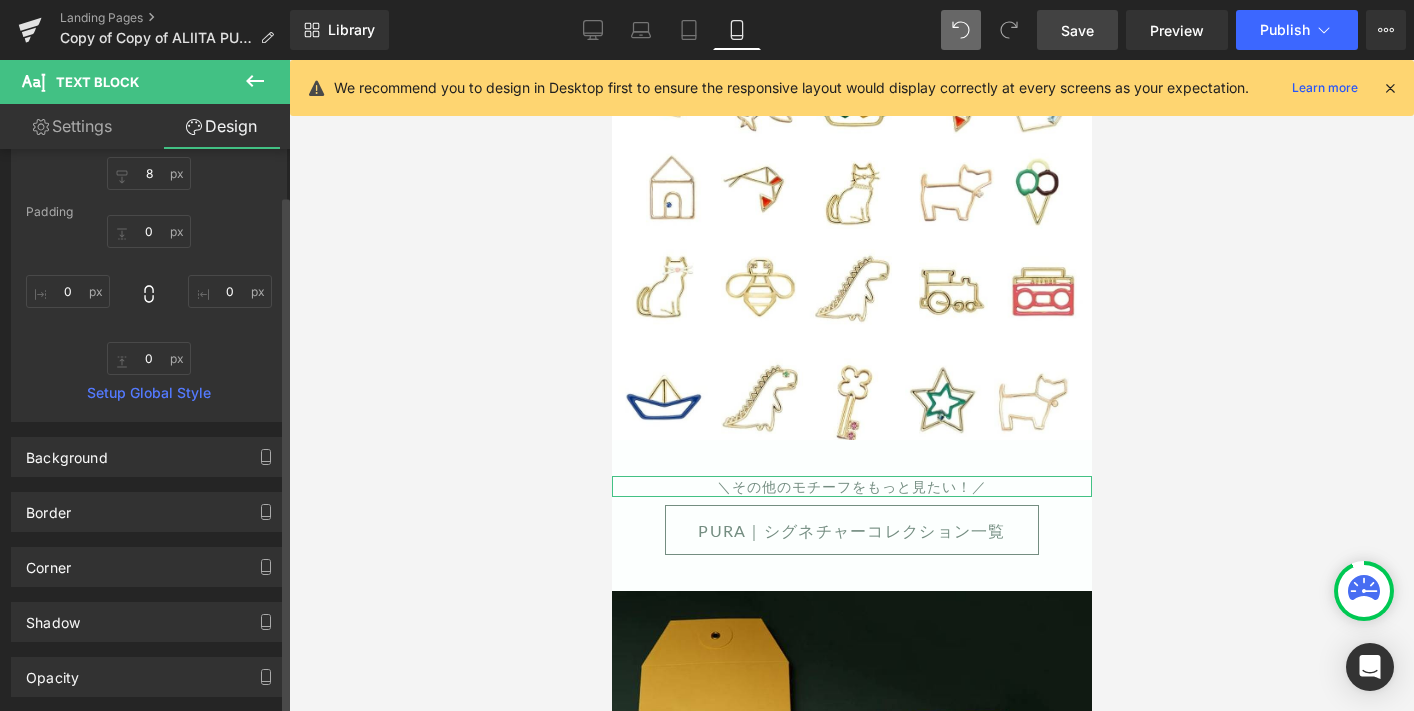scroll, scrollTop: 273, scrollLeft: 0, axis: vertical 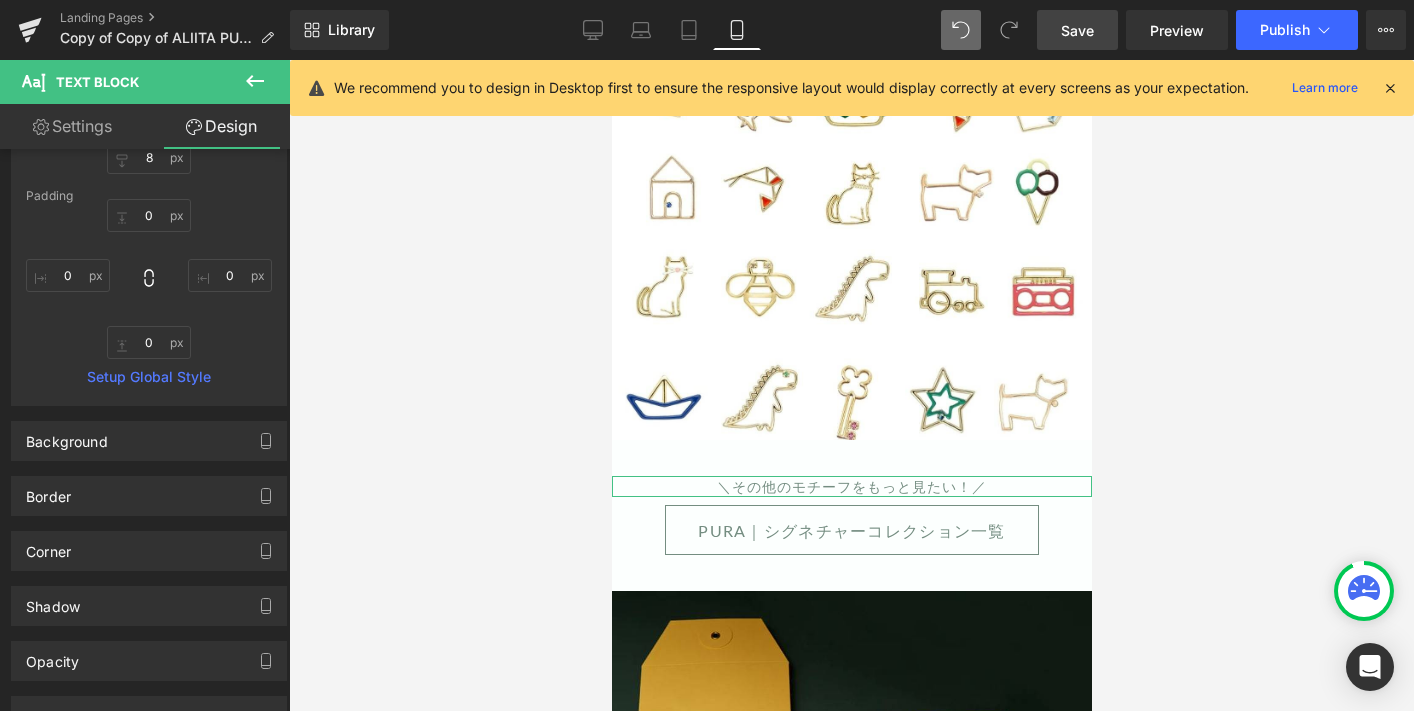 click on "Settings" at bounding box center (72, 126) 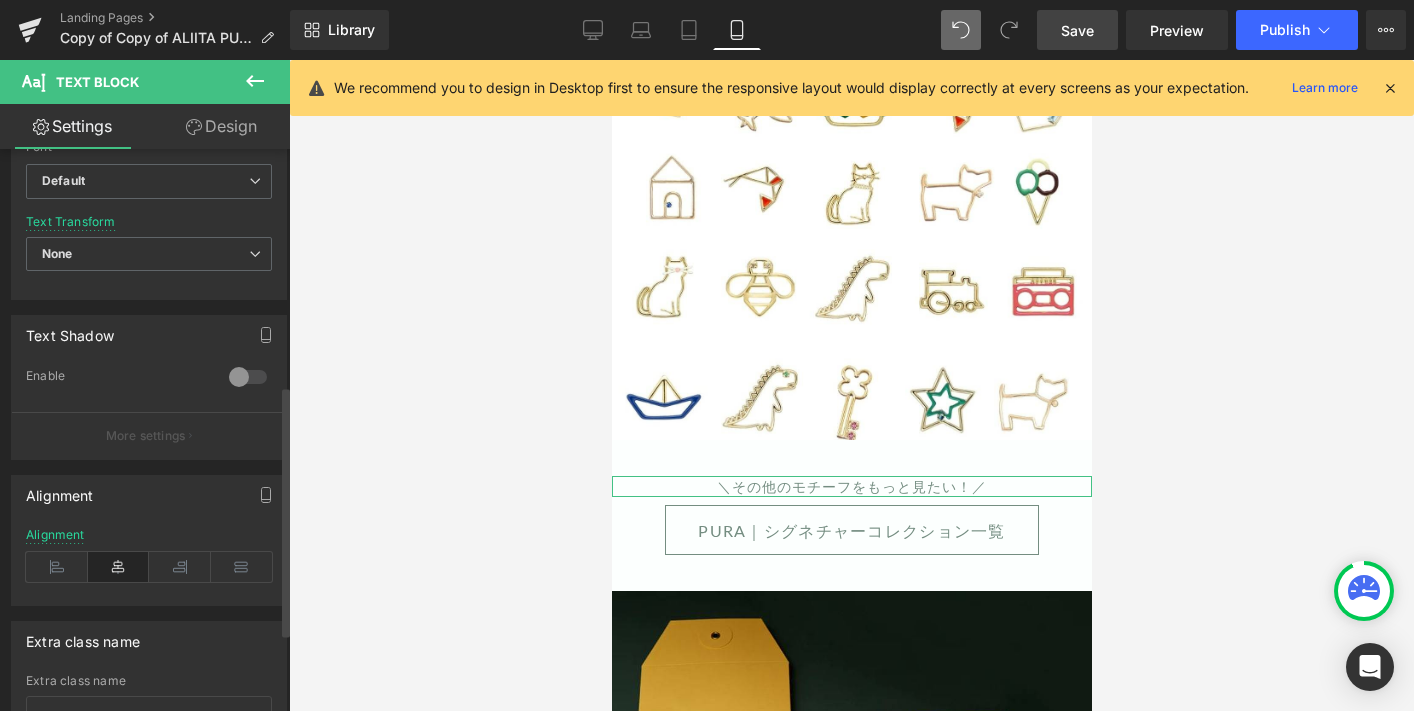 scroll, scrollTop: 704, scrollLeft: 0, axis: vertical 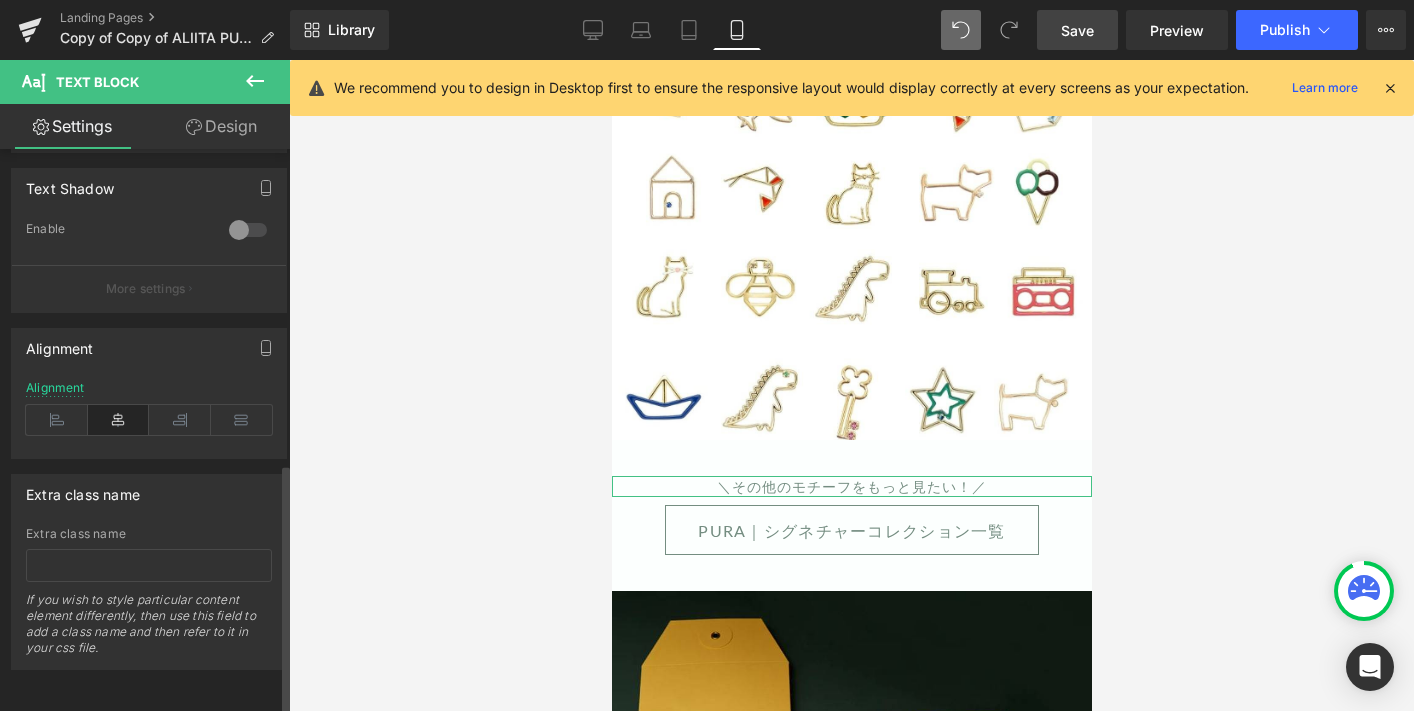 click at bounding box center (119, 420) 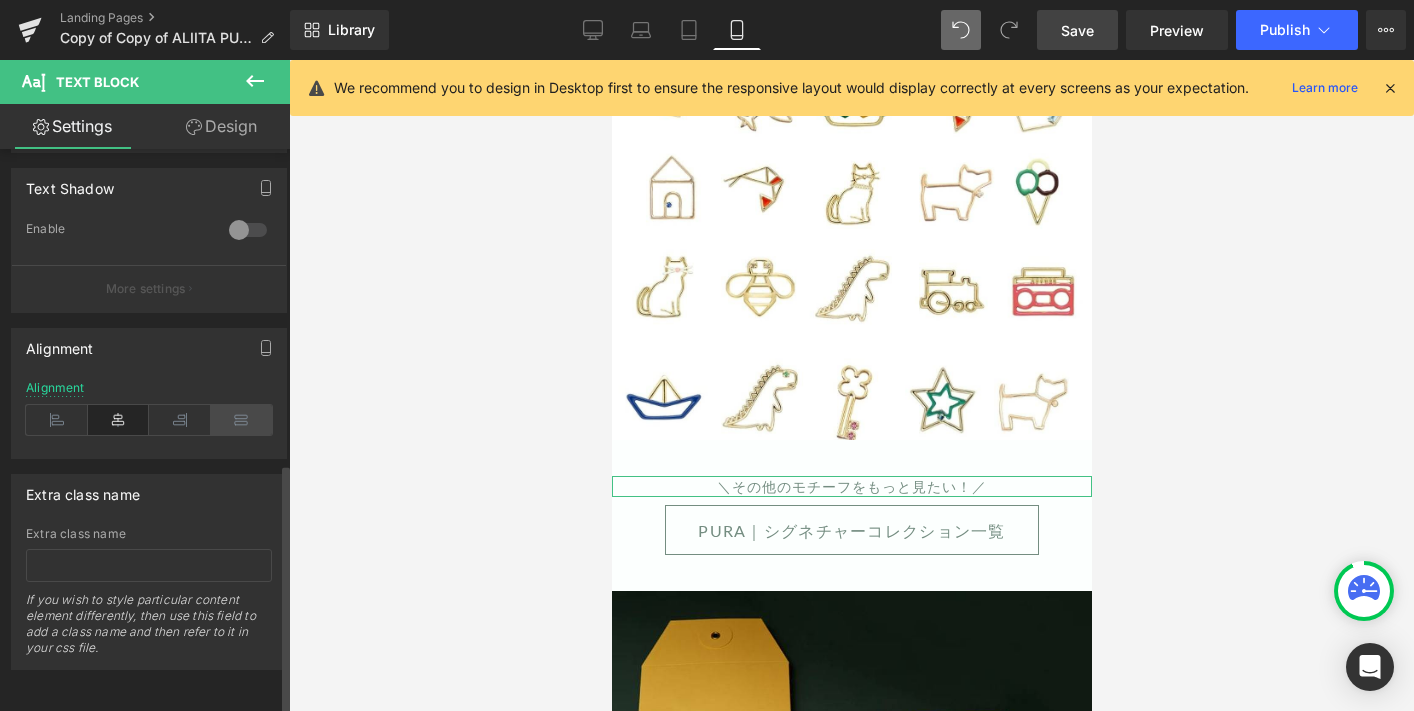 click at bounding box center (242, 420) 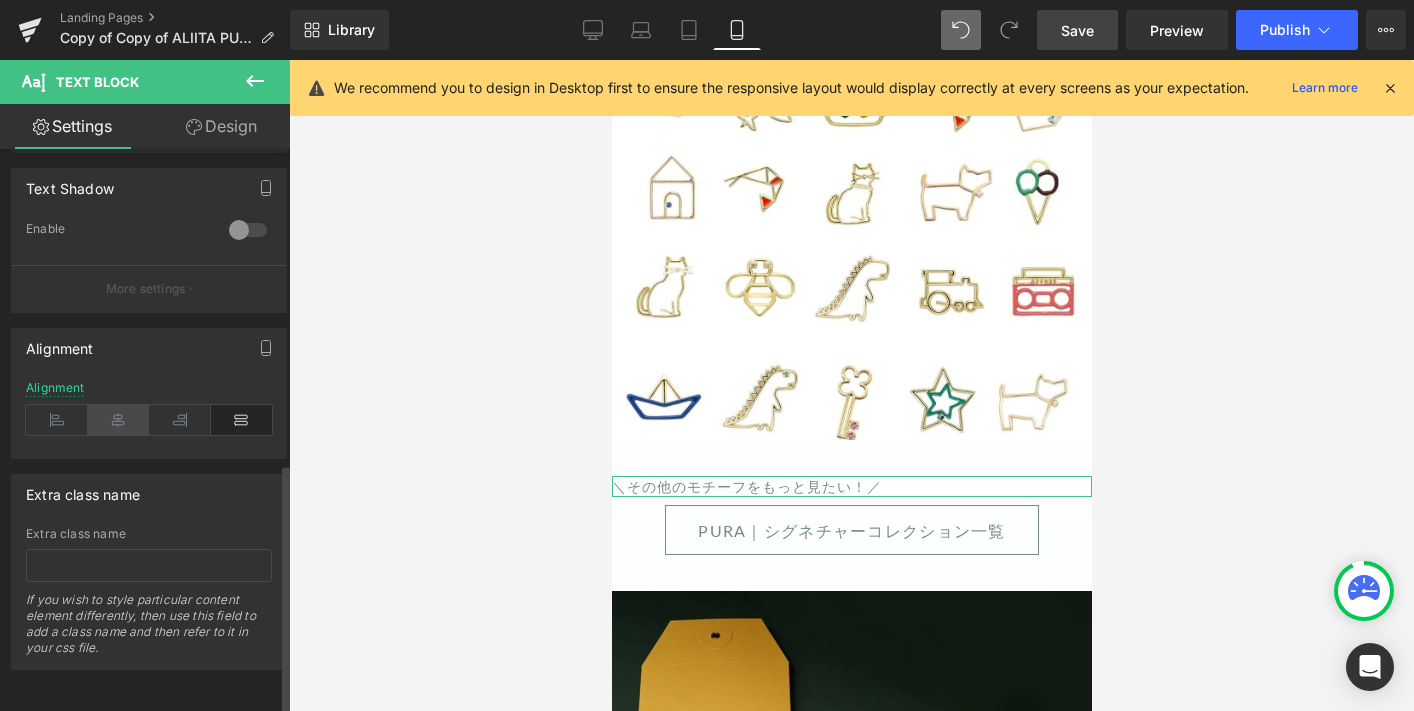 click at bounding box center [119, 420] 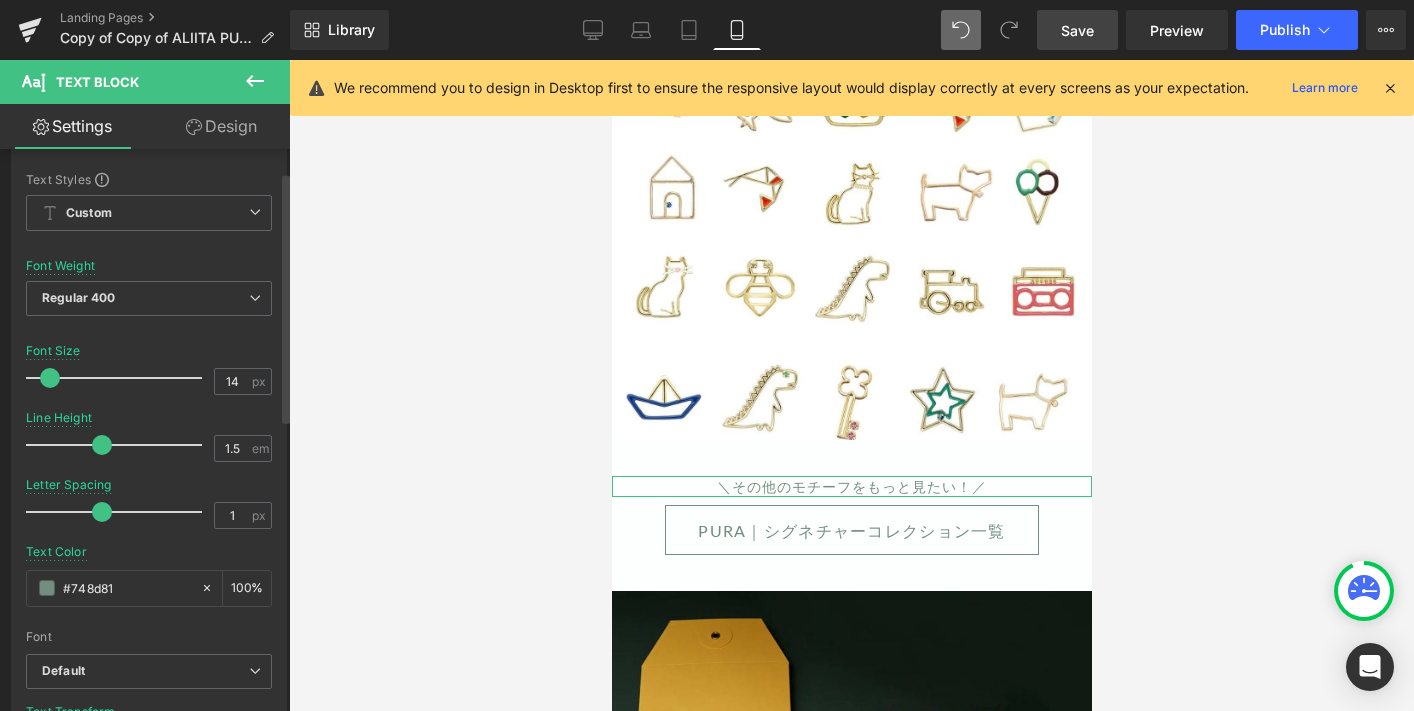 scroll, scrollTop: 0, scrollLeft: 0, axis: both 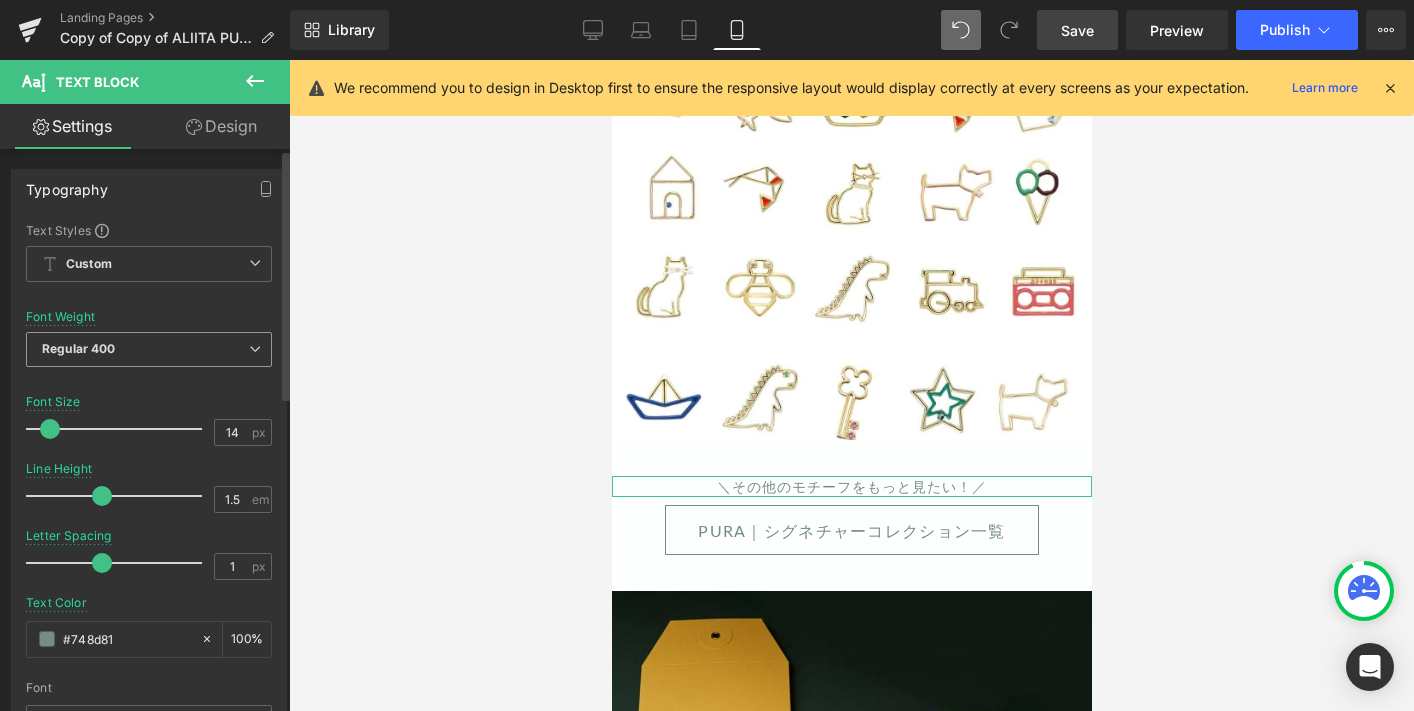 click on "Regular 400" at bounding box center [149, 349] 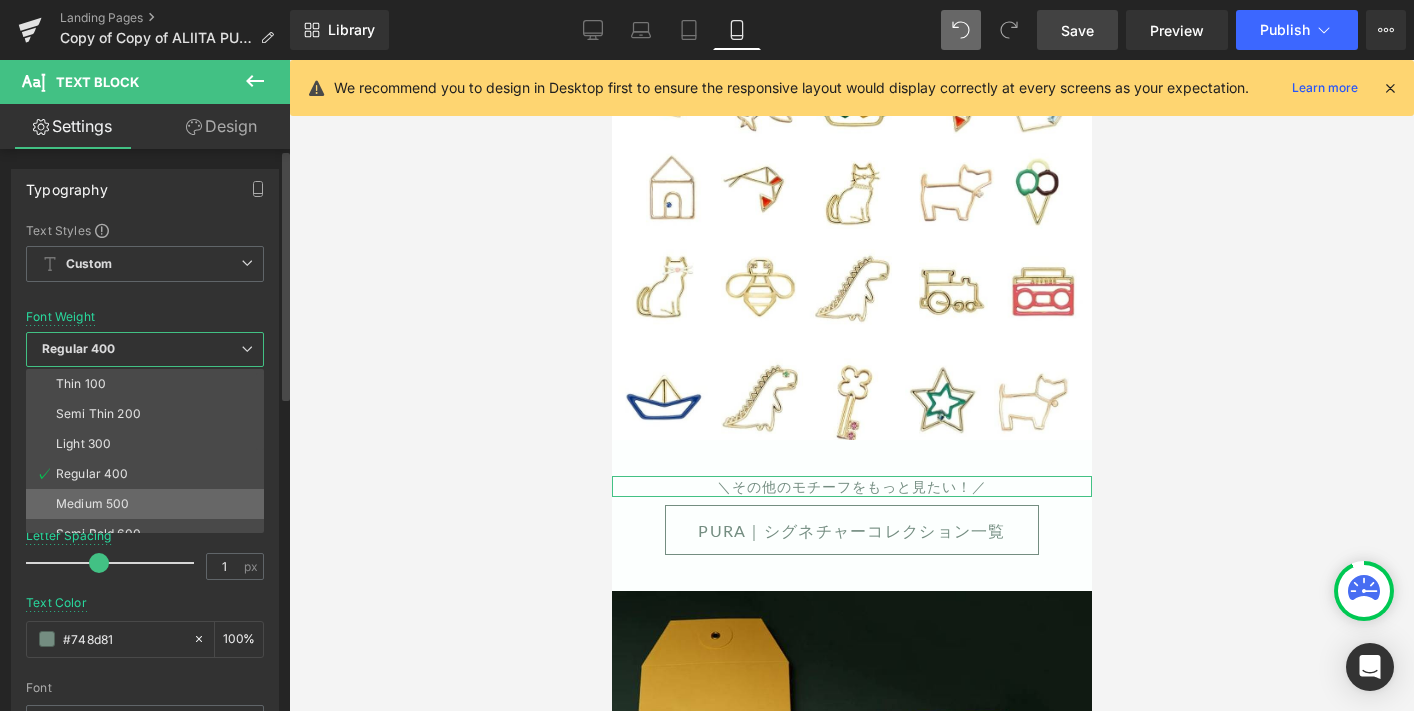 click on "Medium 500" at bounding box center [149, 504] 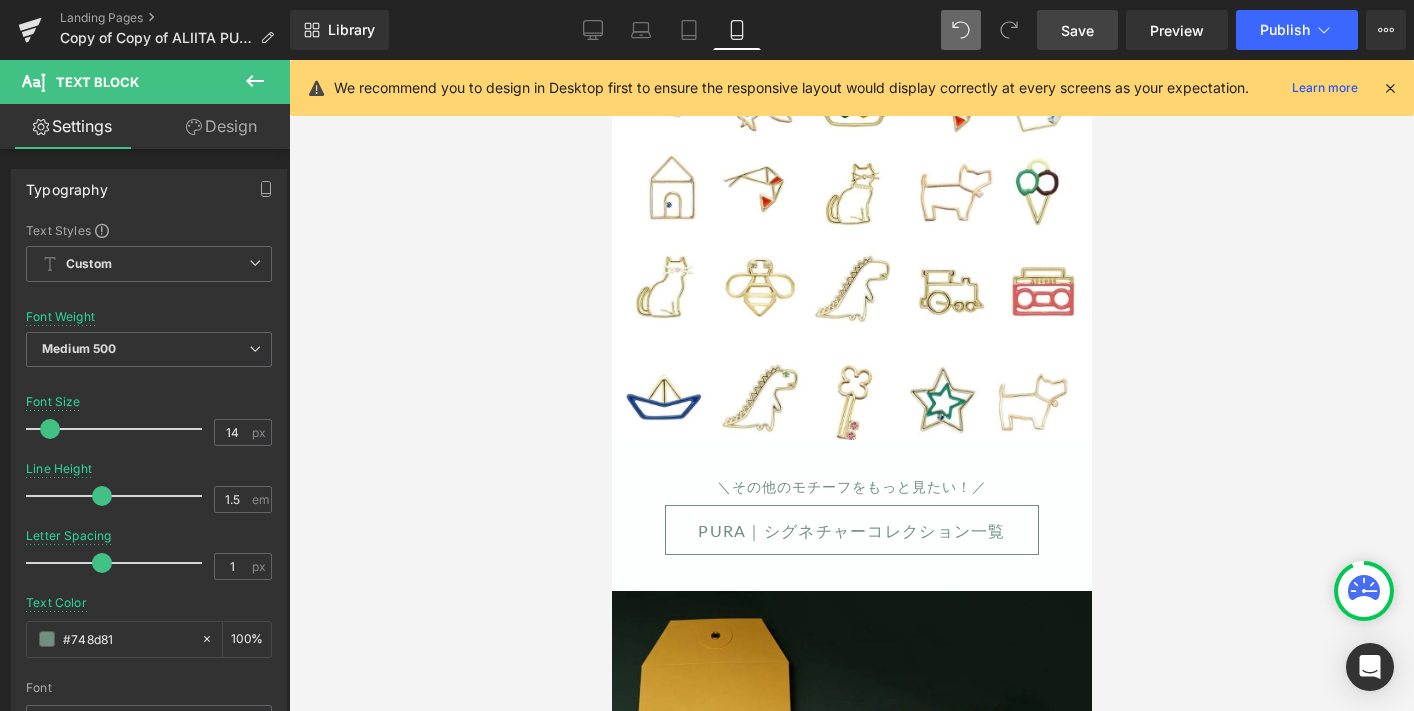 click on "Save" at bounding box center (1077, 30) 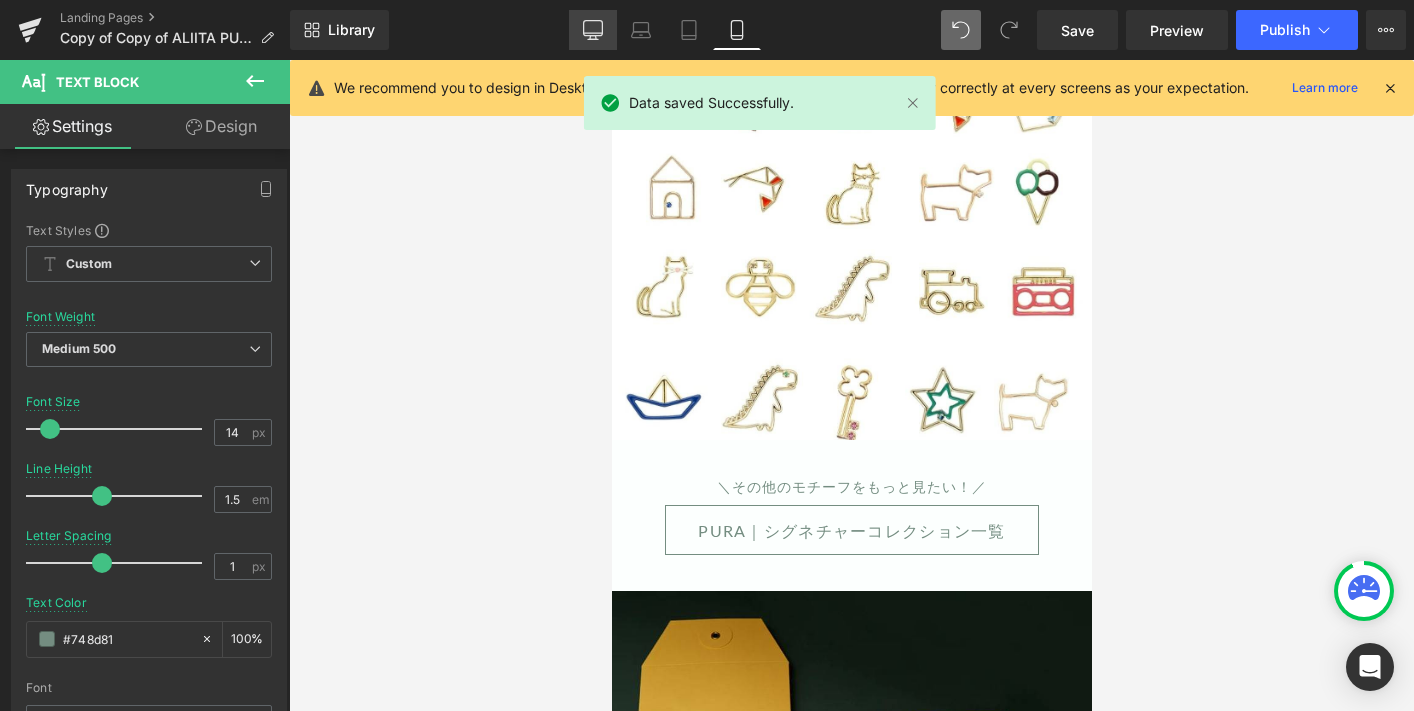 click 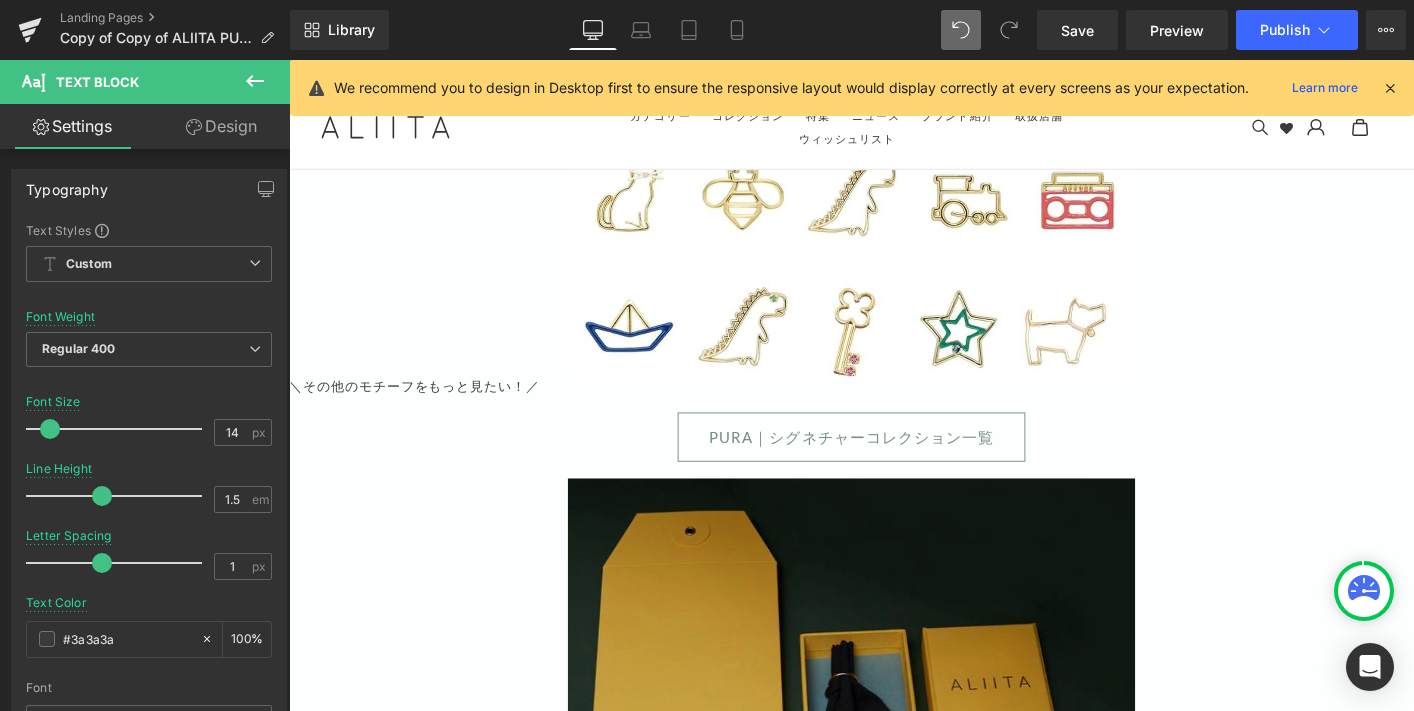 scroll, scrollTop: 11329, scrollLeft: 0, axis: vertical 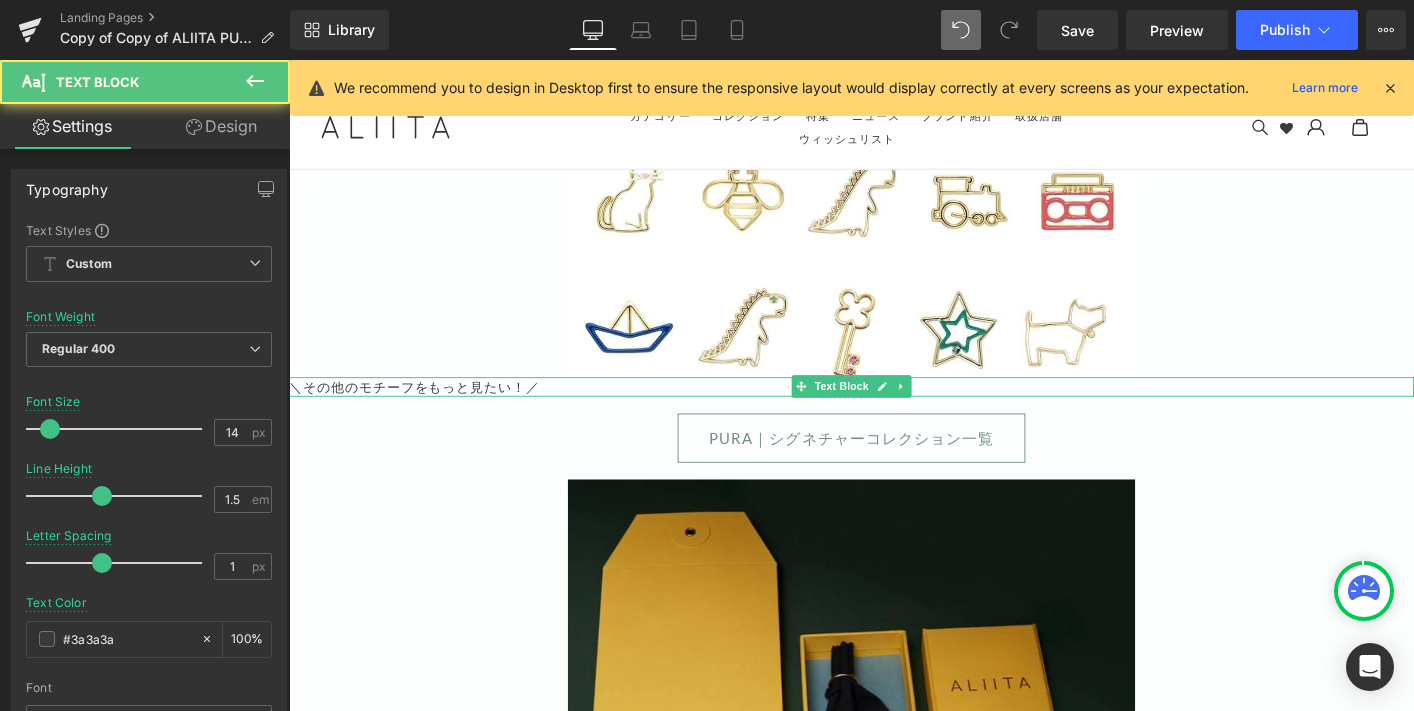 click on "＼その他のモチーフをもっと見たい！／" at bounding box center (894, 411) 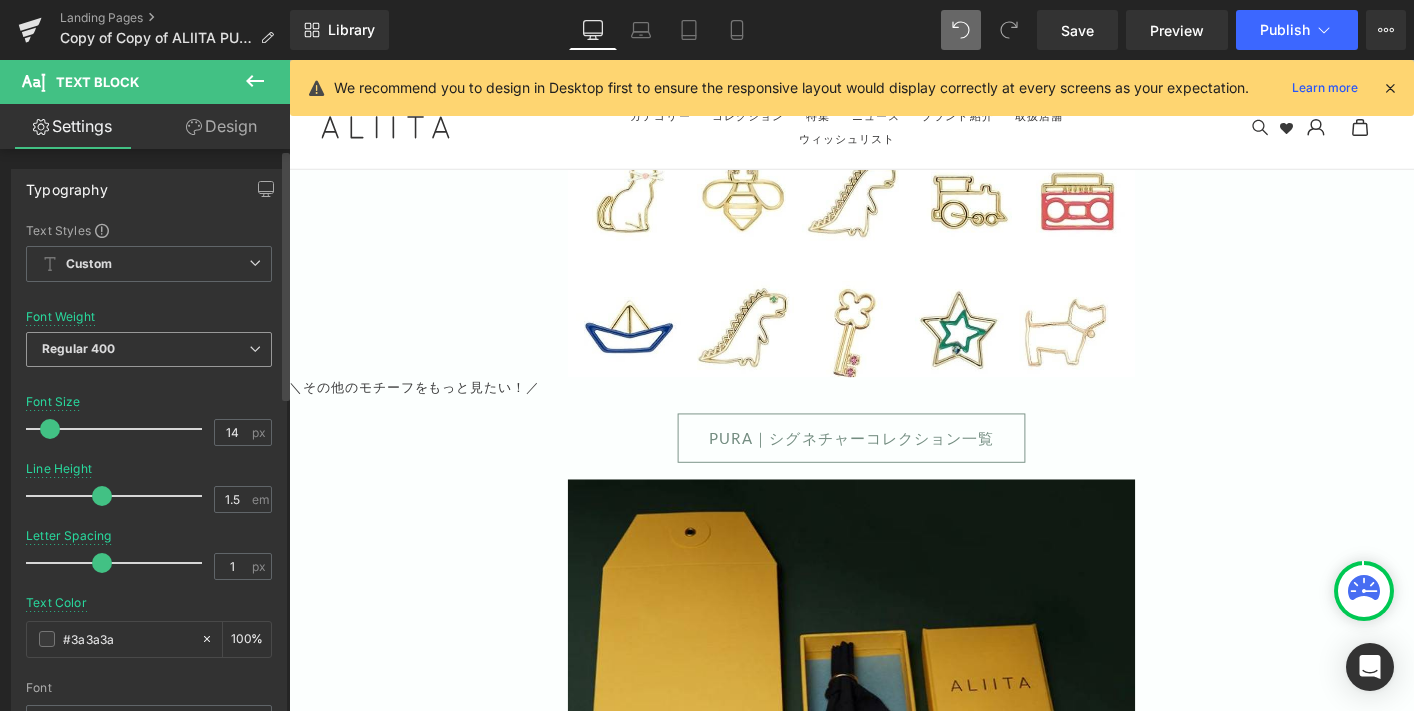 click on "Regular 400" at bounding box center (149, 349) 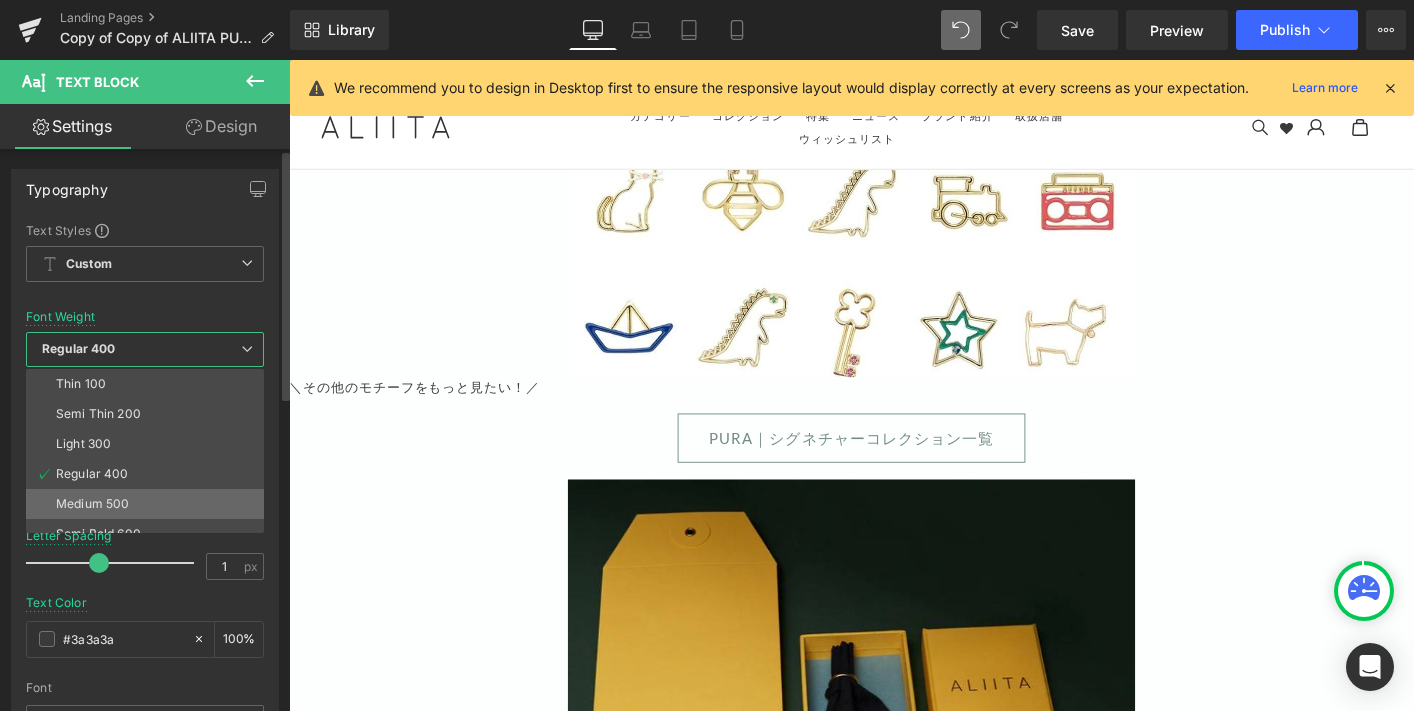 click on "Medium 500" at bounding box center (149, 504) 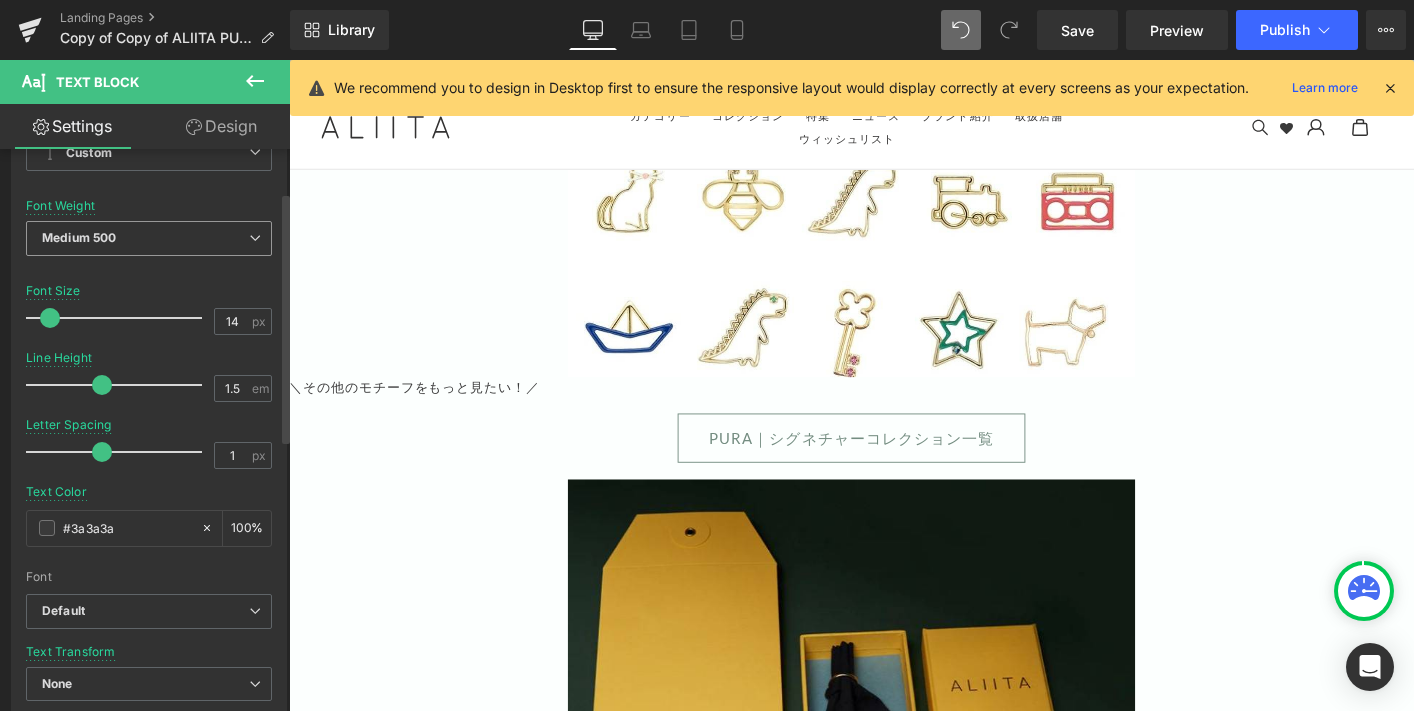 scroll, scrollTop: 112, scrollLeft: 0, axis: vertical 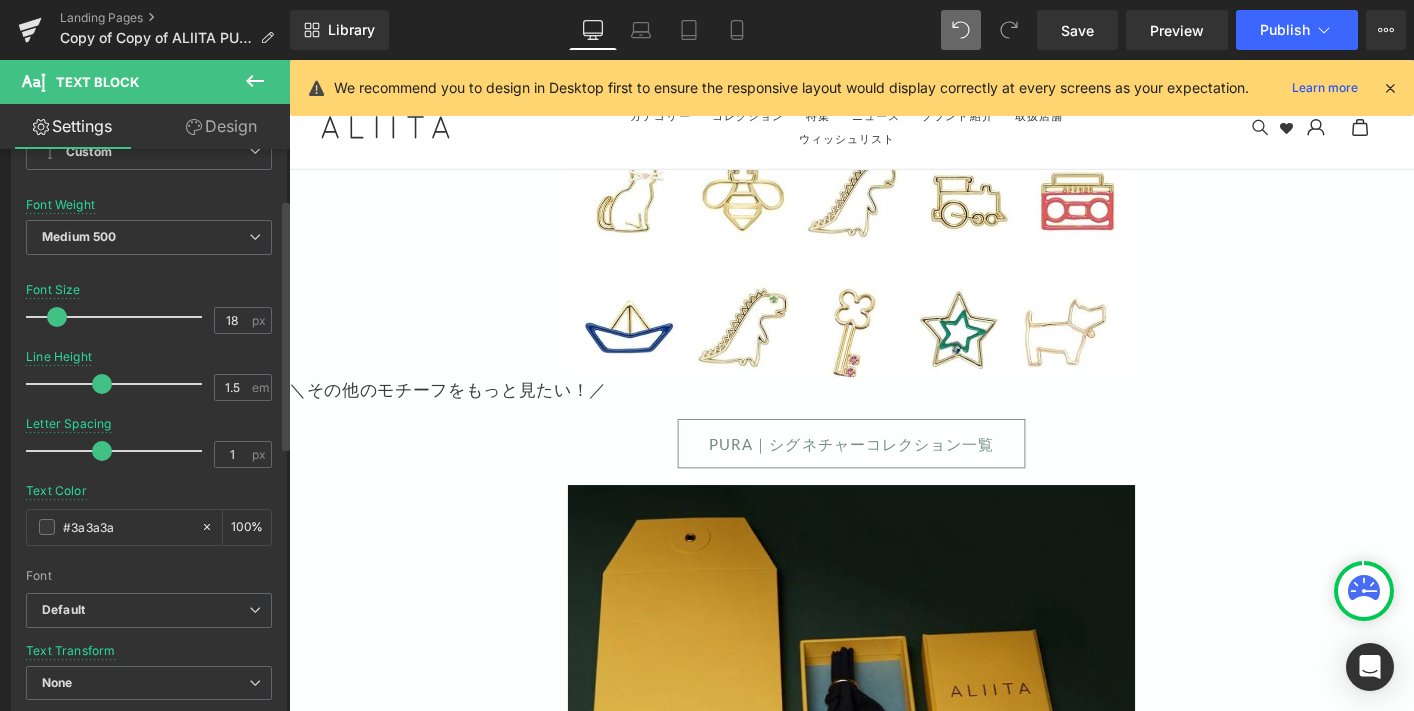 click at bounding box center (57, 317) 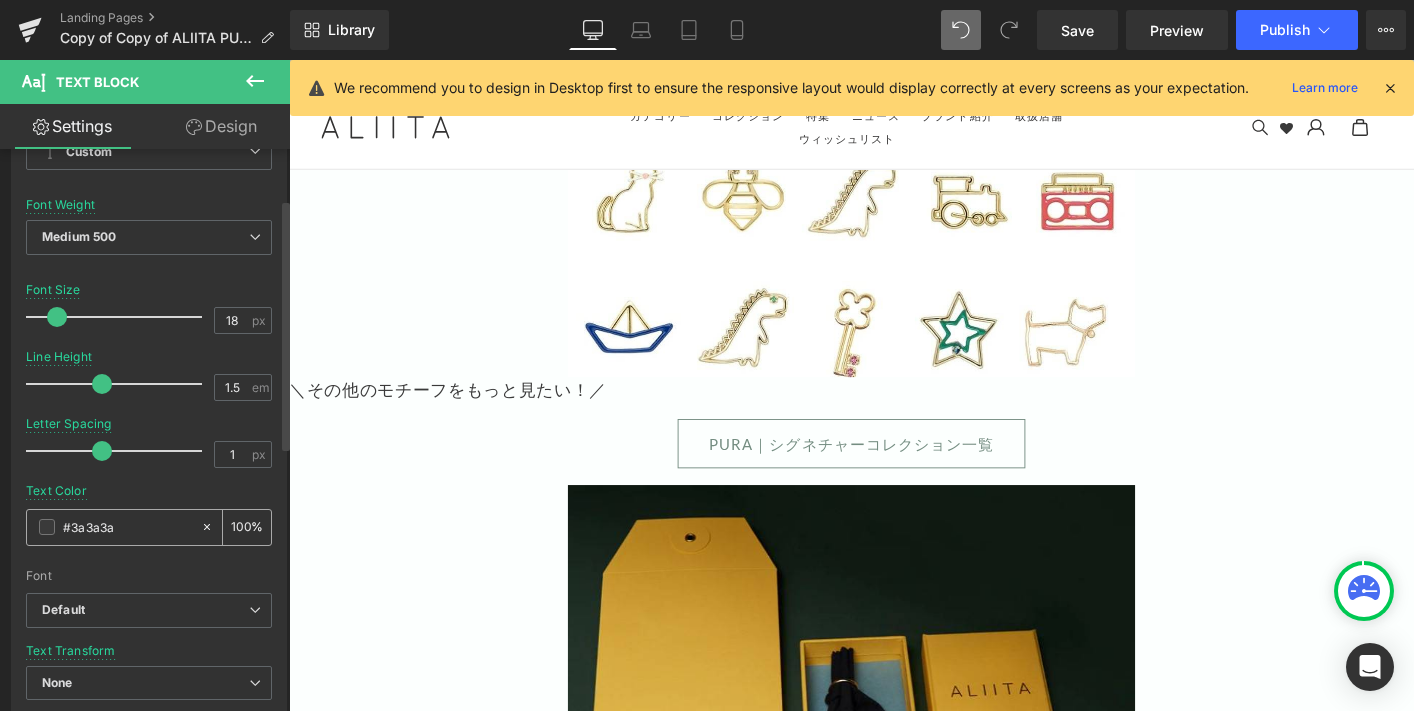 click on "#3a3a3a" at bounding box center [113, 527] 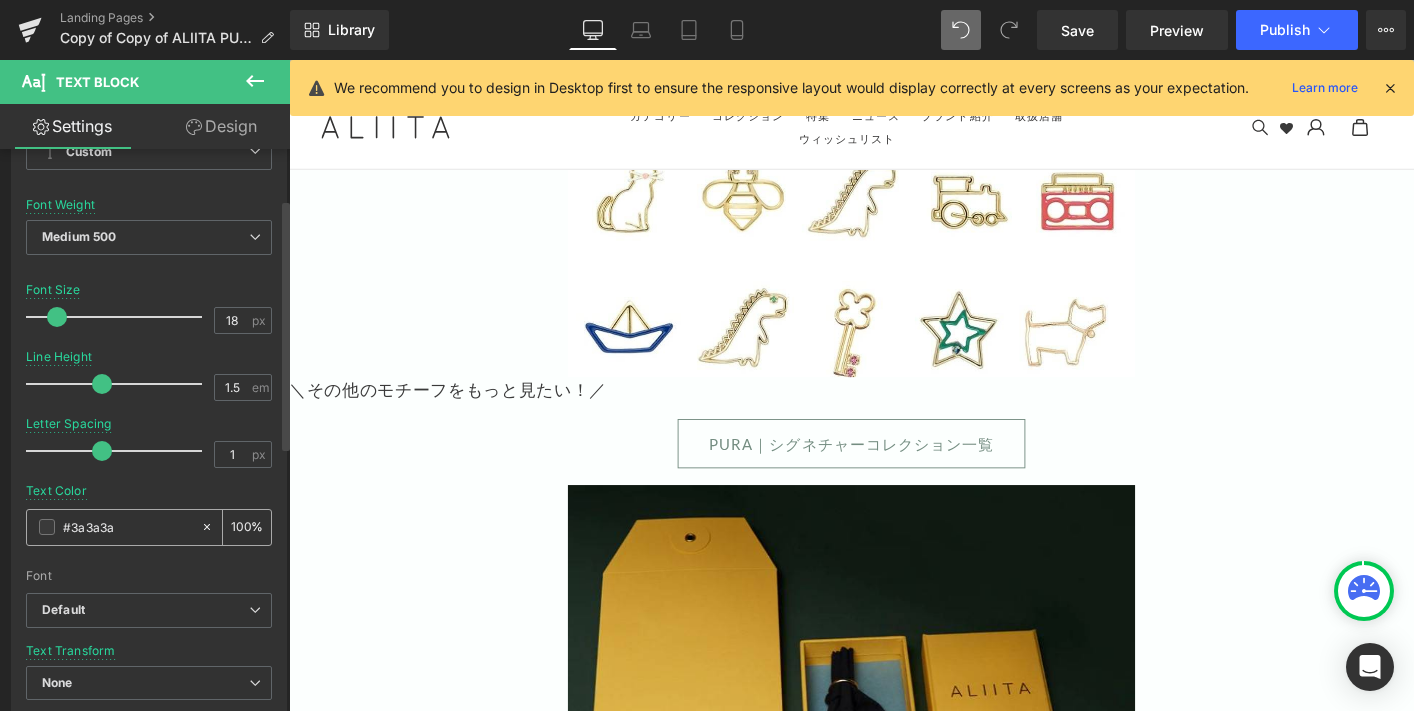 paste on "748D81" 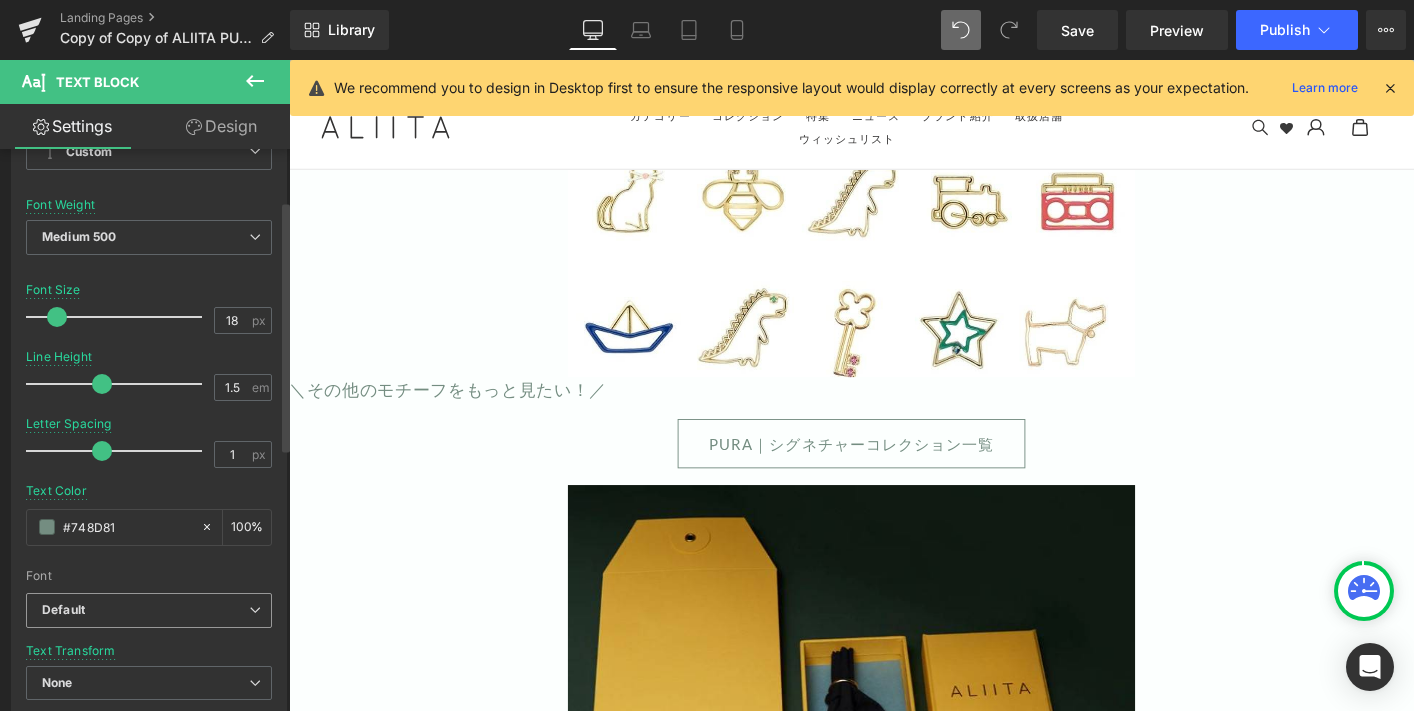scroll, scrollTop: 449, scrollLeft: 0, axis: vertical 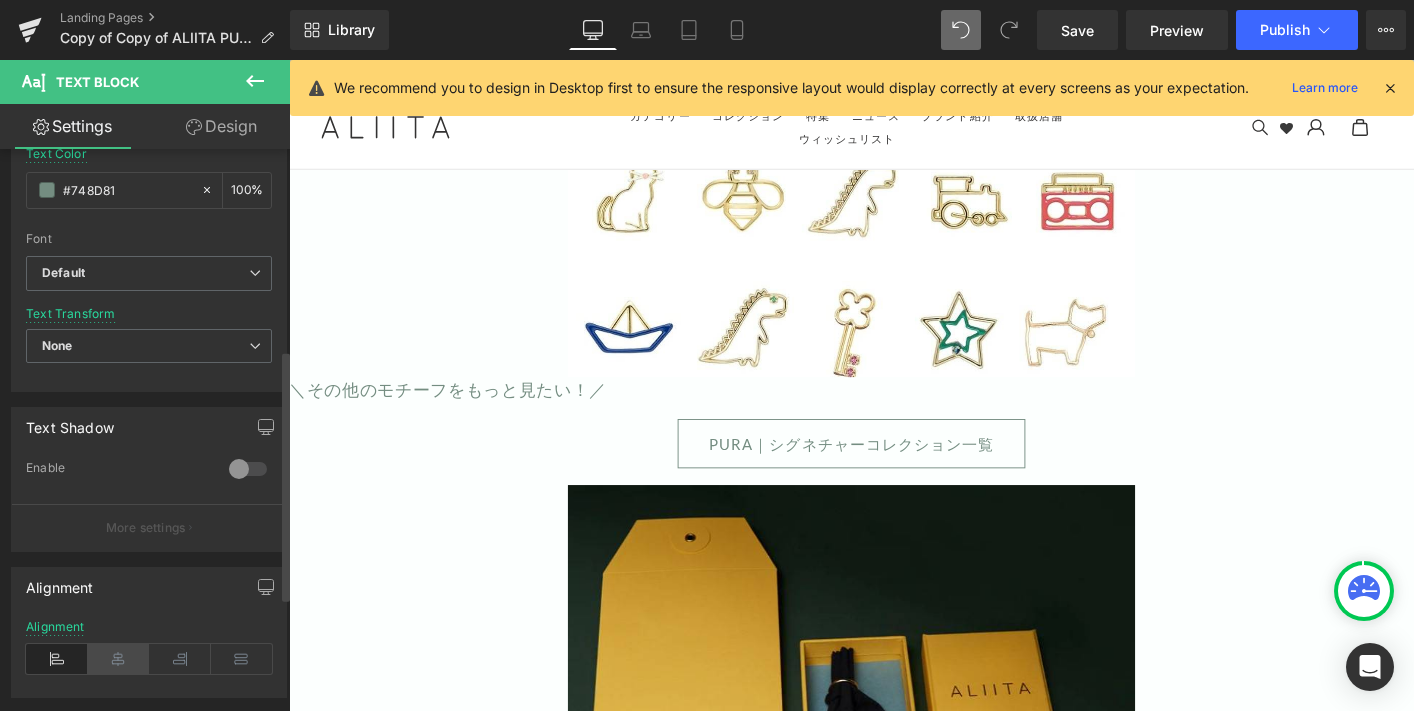 click at bounding box center (119, 659) 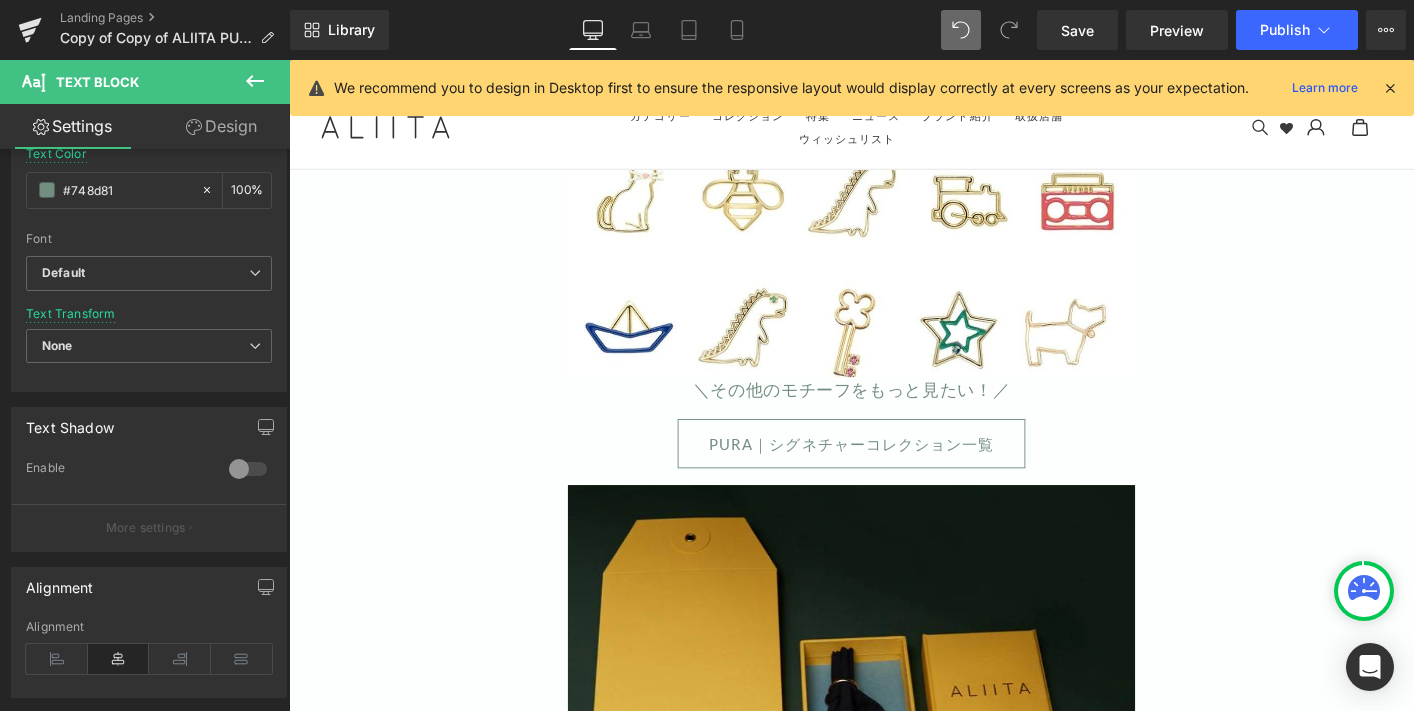 click on "Design" at bounding box center (221, 126) 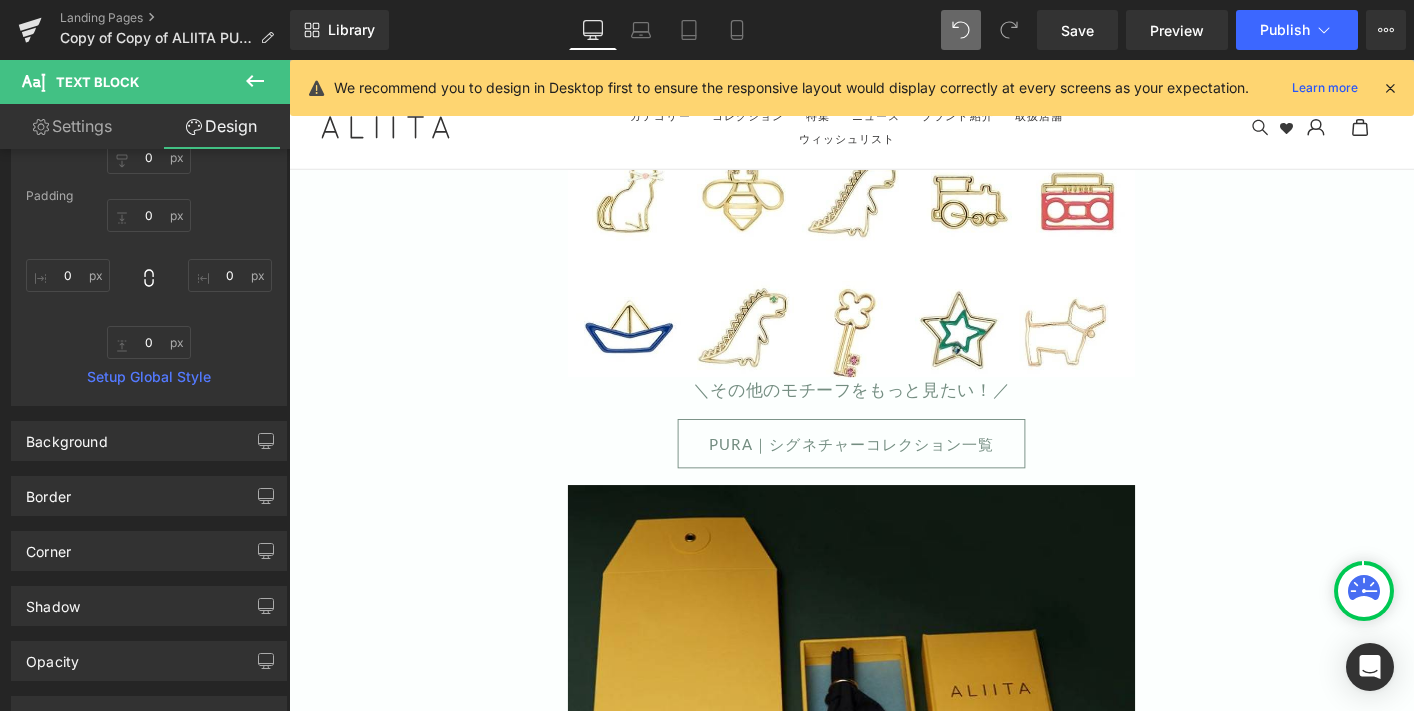 scroll, scrollTop: 50, scrollLeft: 0, axis: vertical 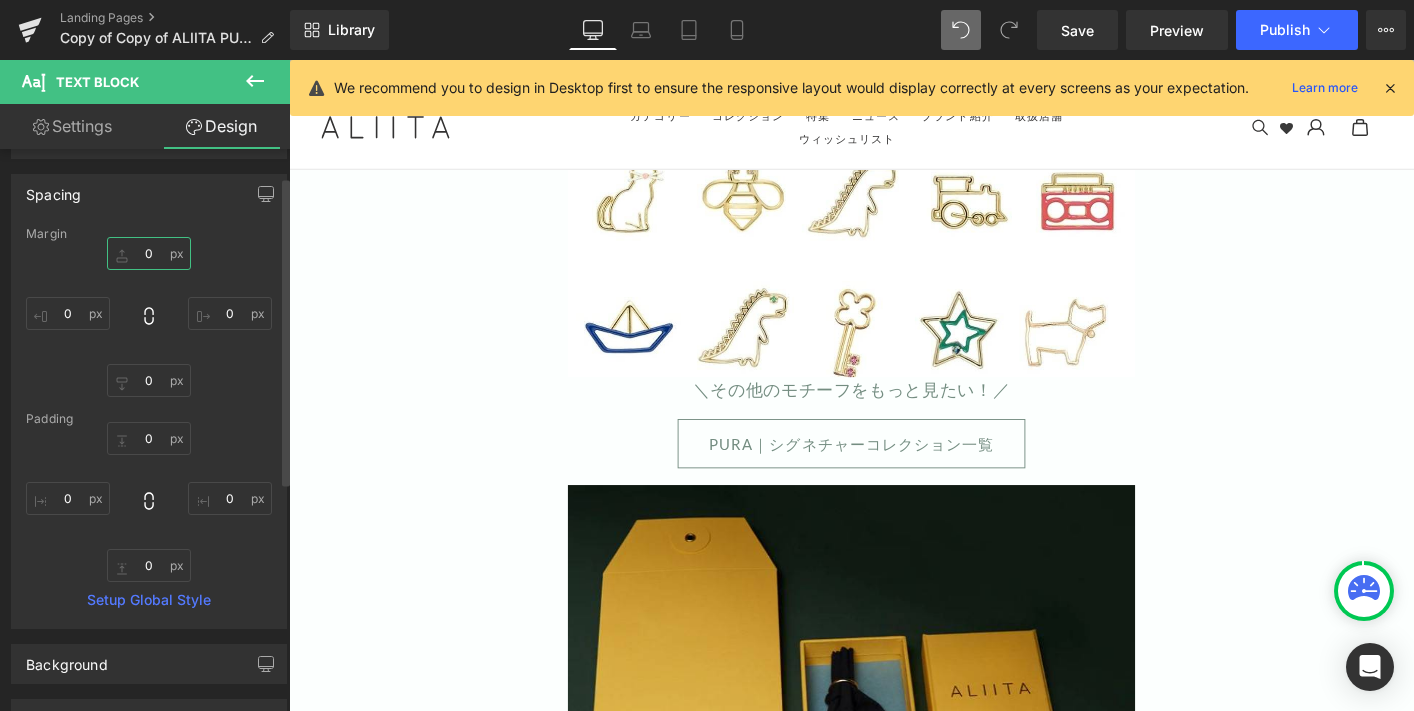 click on "0" at bounding box center [149, 253] 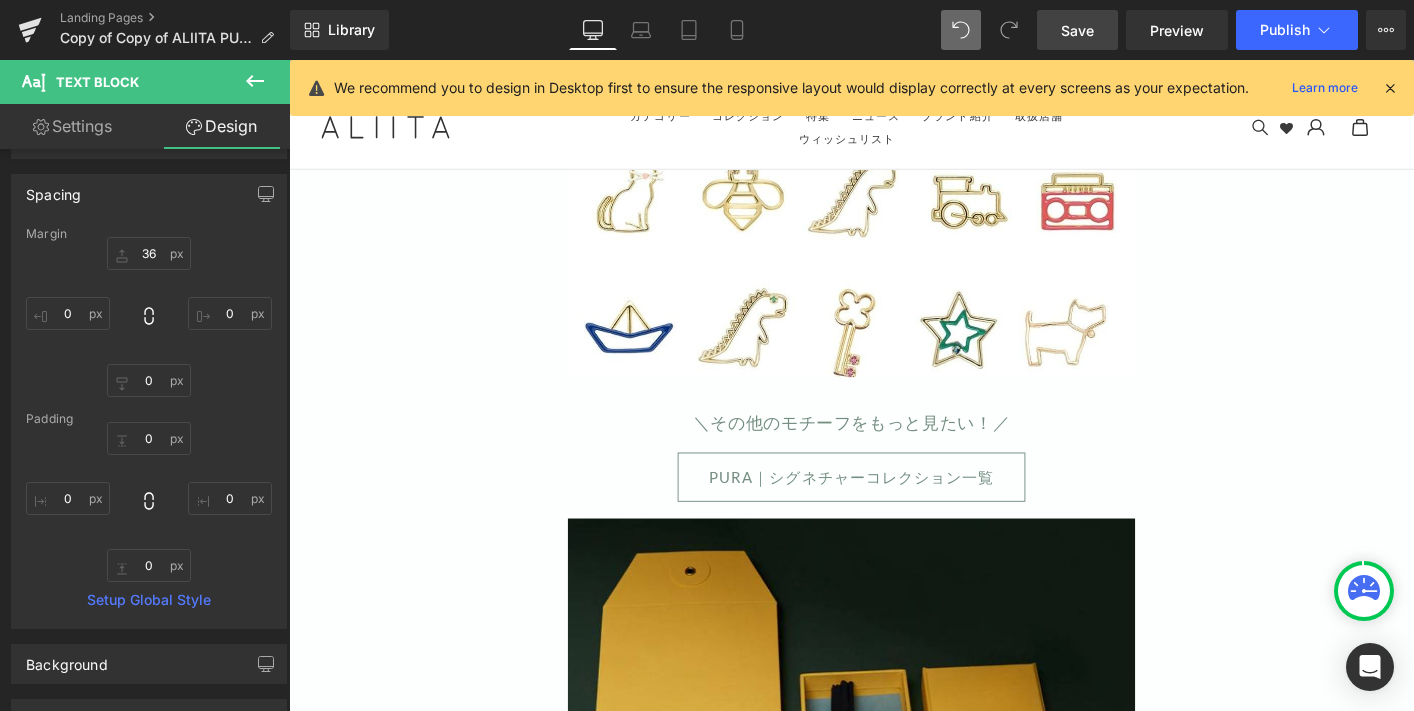 click on "Save" at bounding box center (1077, 30) 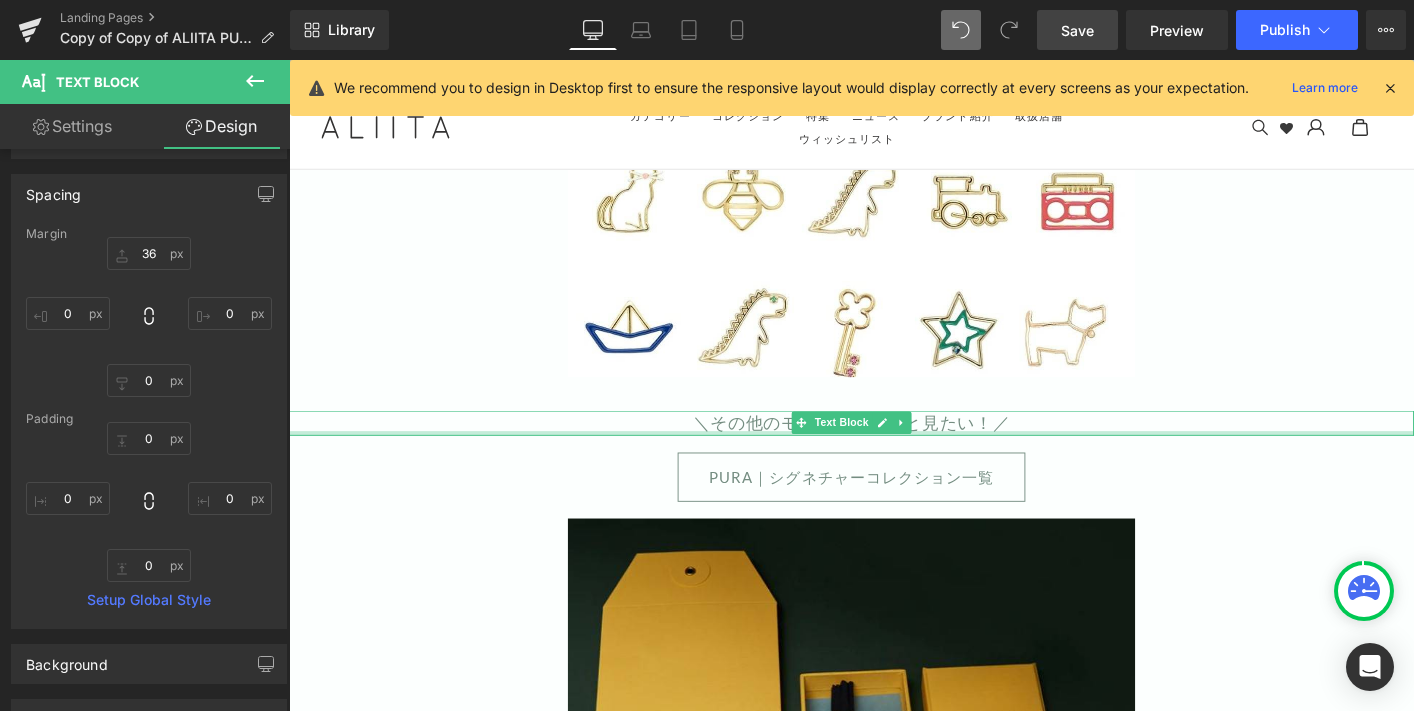 click at bounding box center [894, 461] 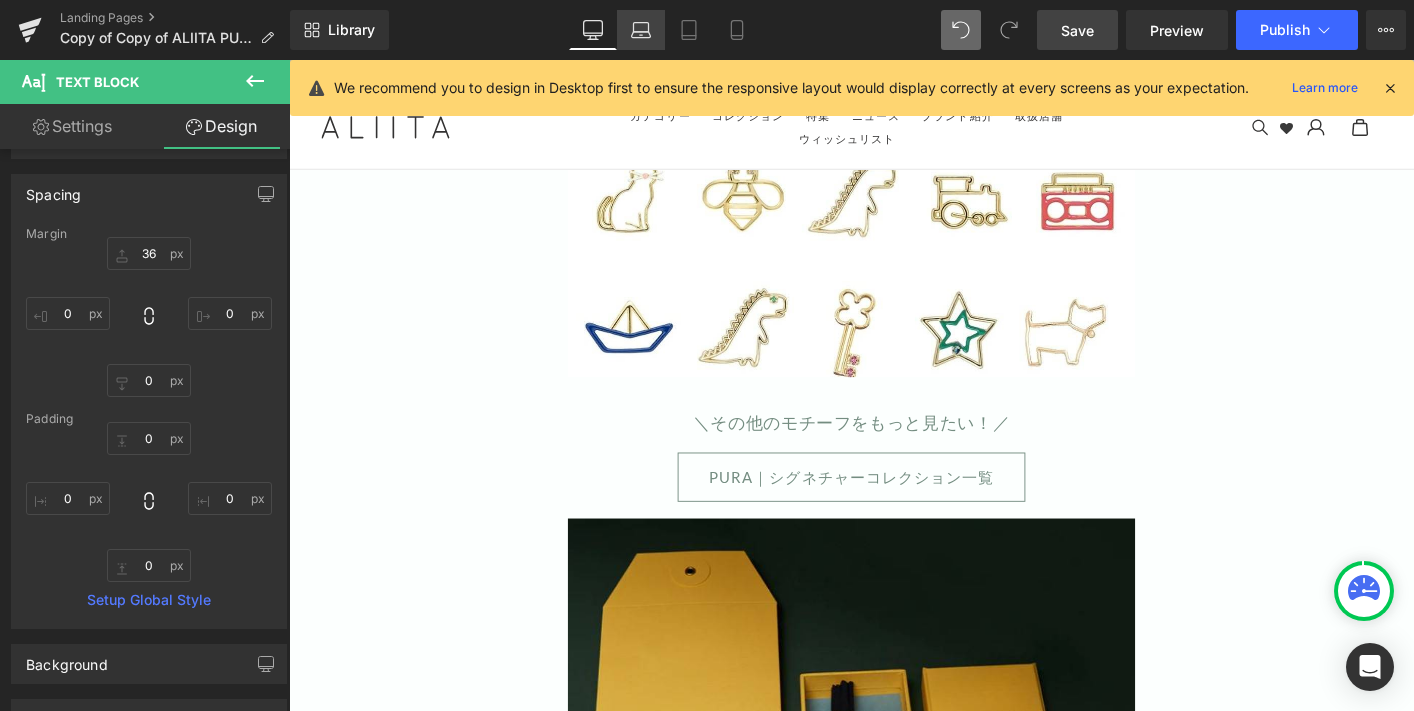 click on "Laptop" at bounding box center (641, 30) 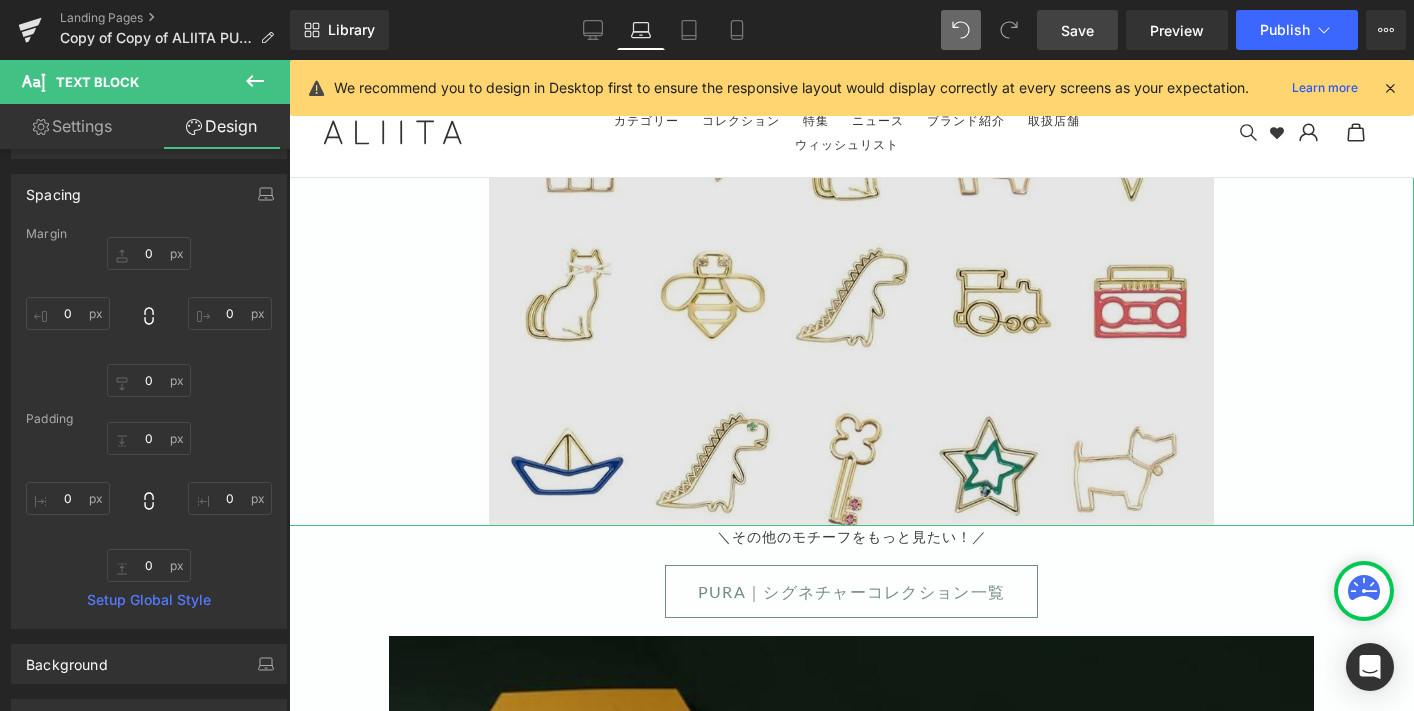 scroll, scrollTop: 10858, scrollLeft: 0, axis: vertical 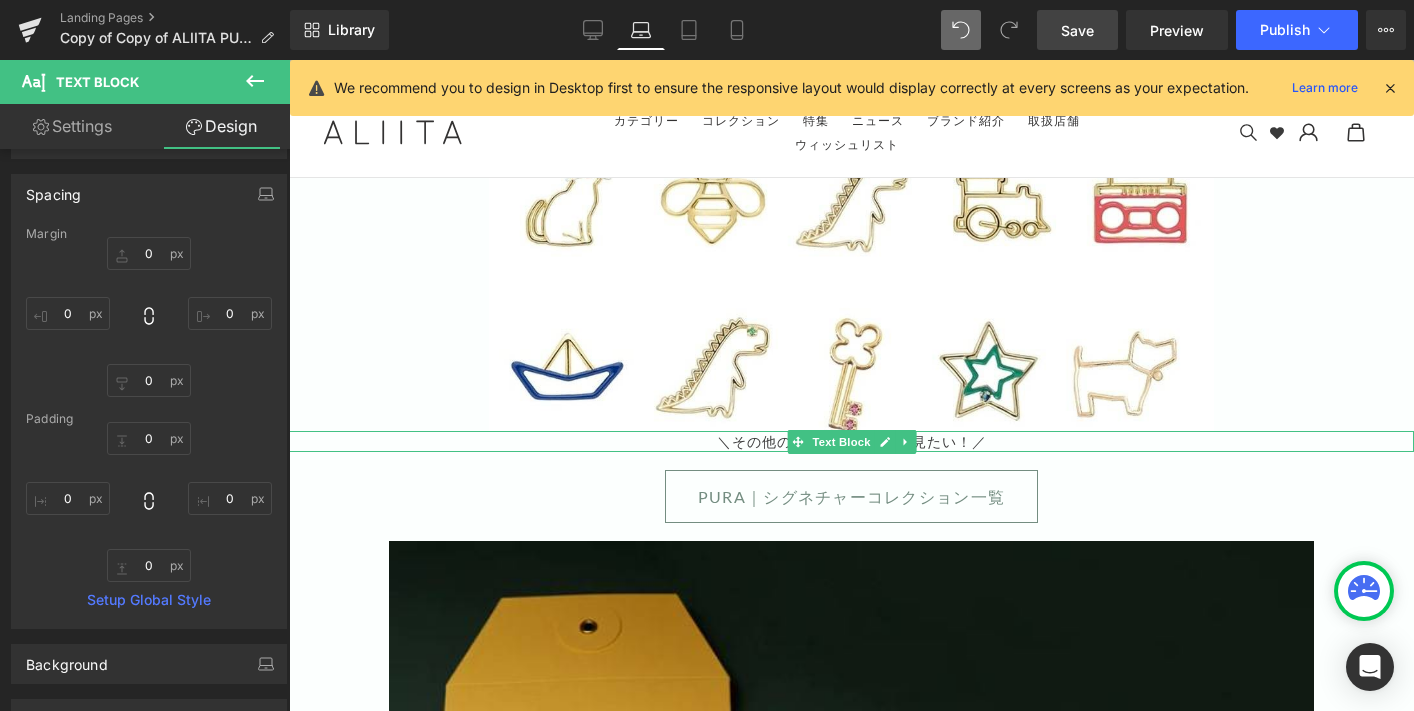 click on "＼その他のモチーフをもっと見たい！／" at bounding box center [851, 441] 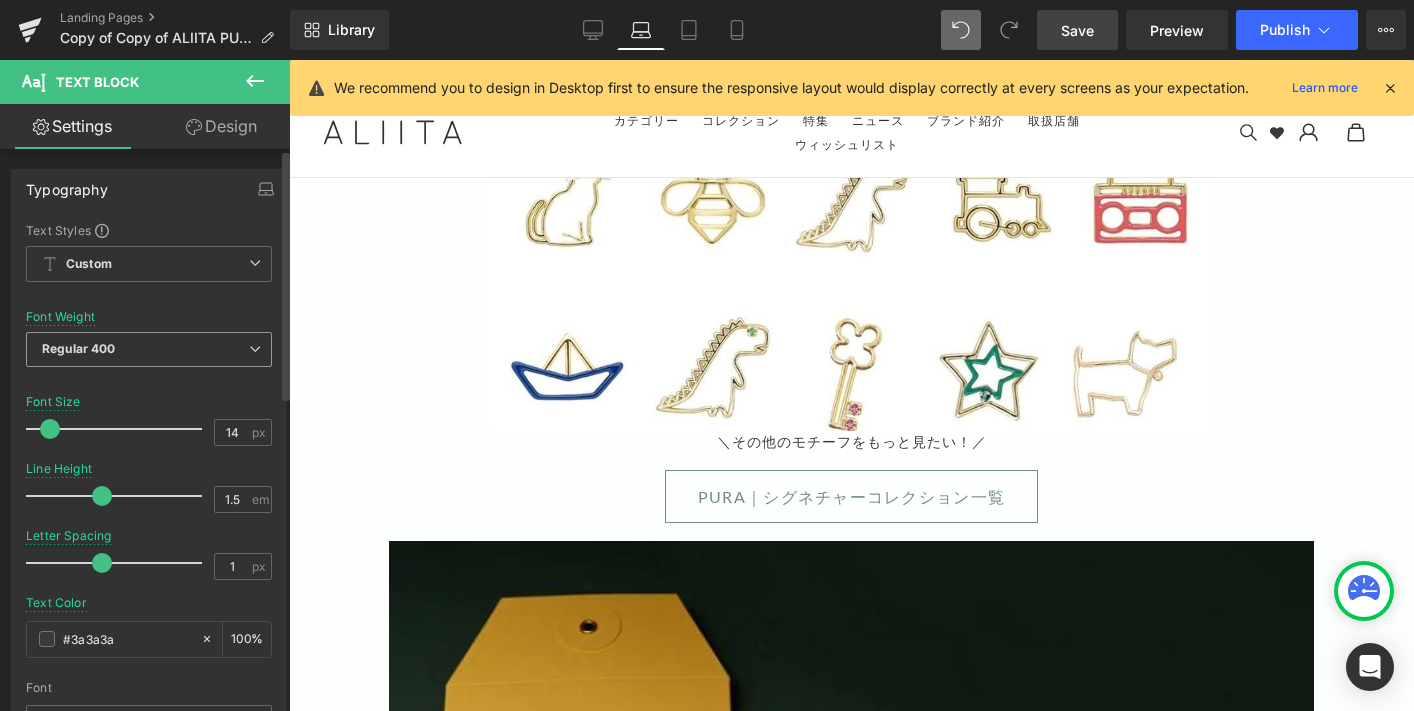 click on "Regular 400" at bounding box center [149, 349] 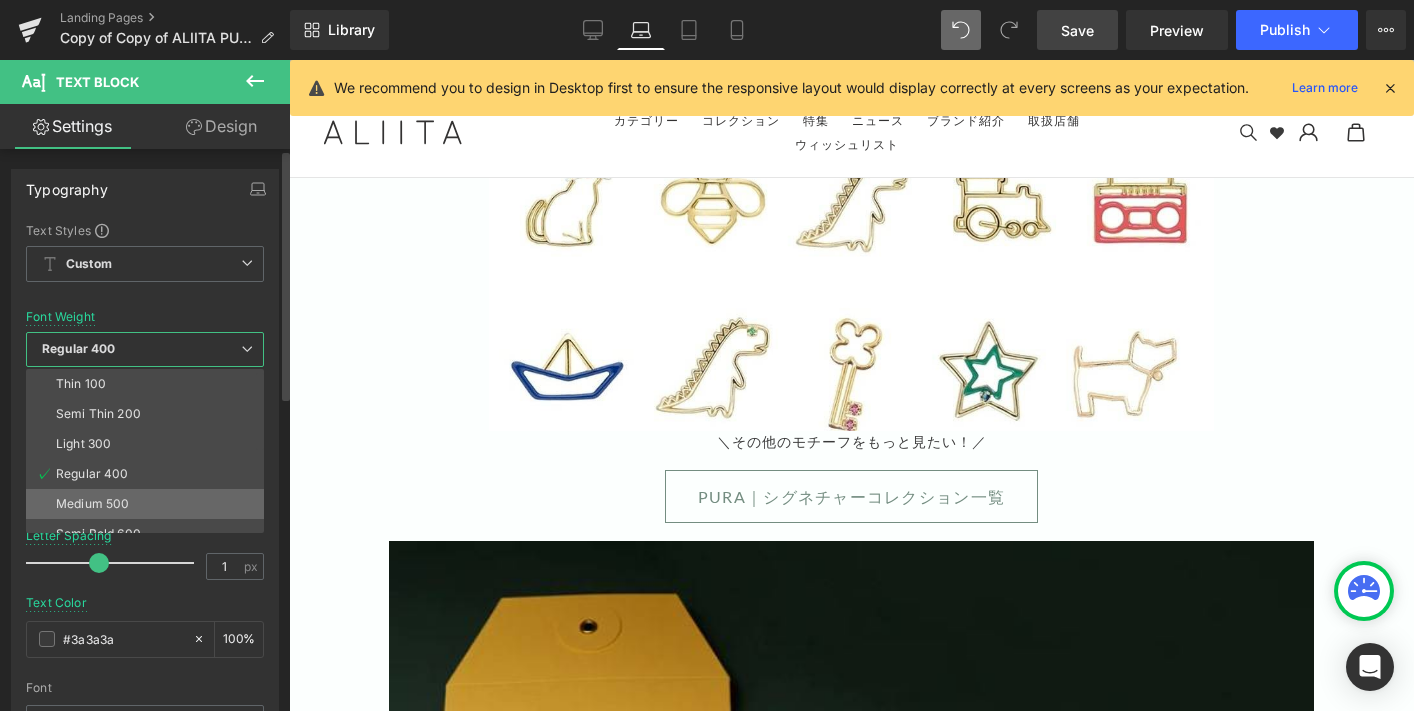 click on "Medium 500" at bounding box center (149, 504) 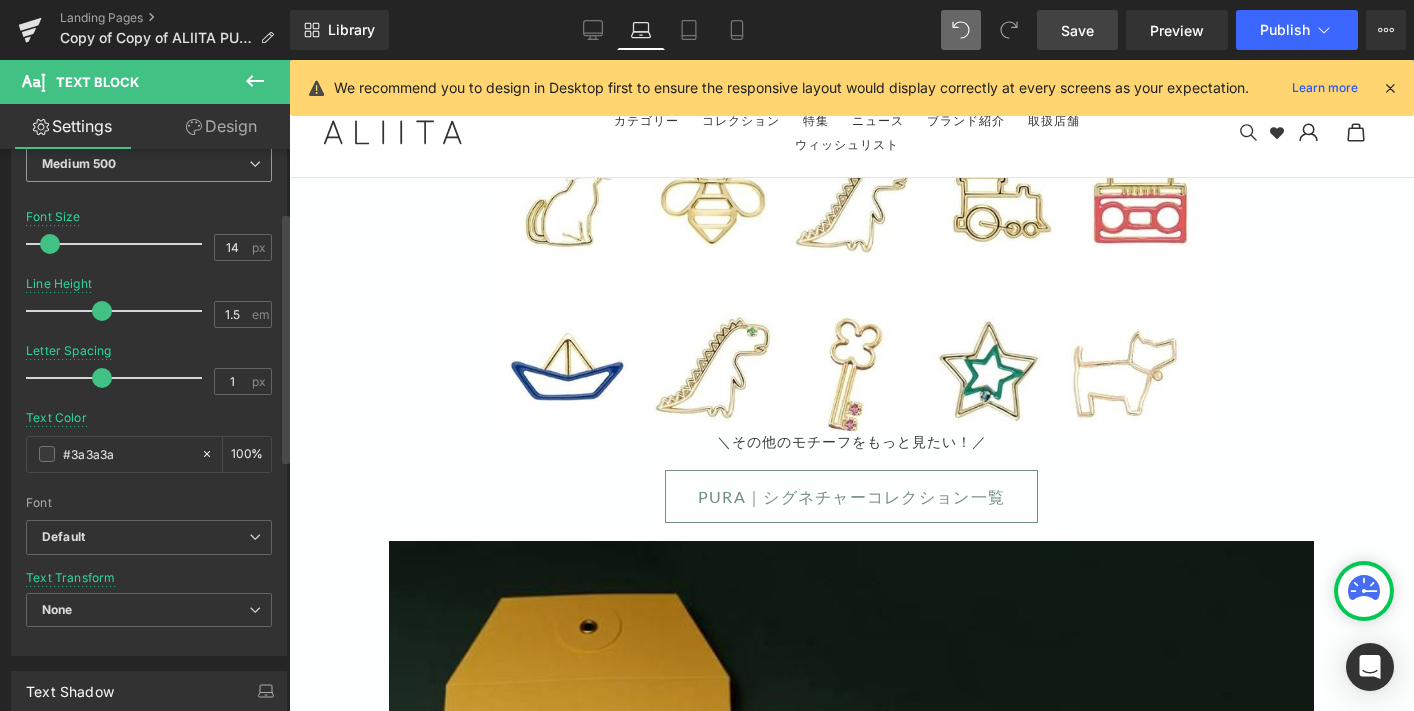 scroll, scrollTop: 205, scrollLeft: 0, axis: vertical 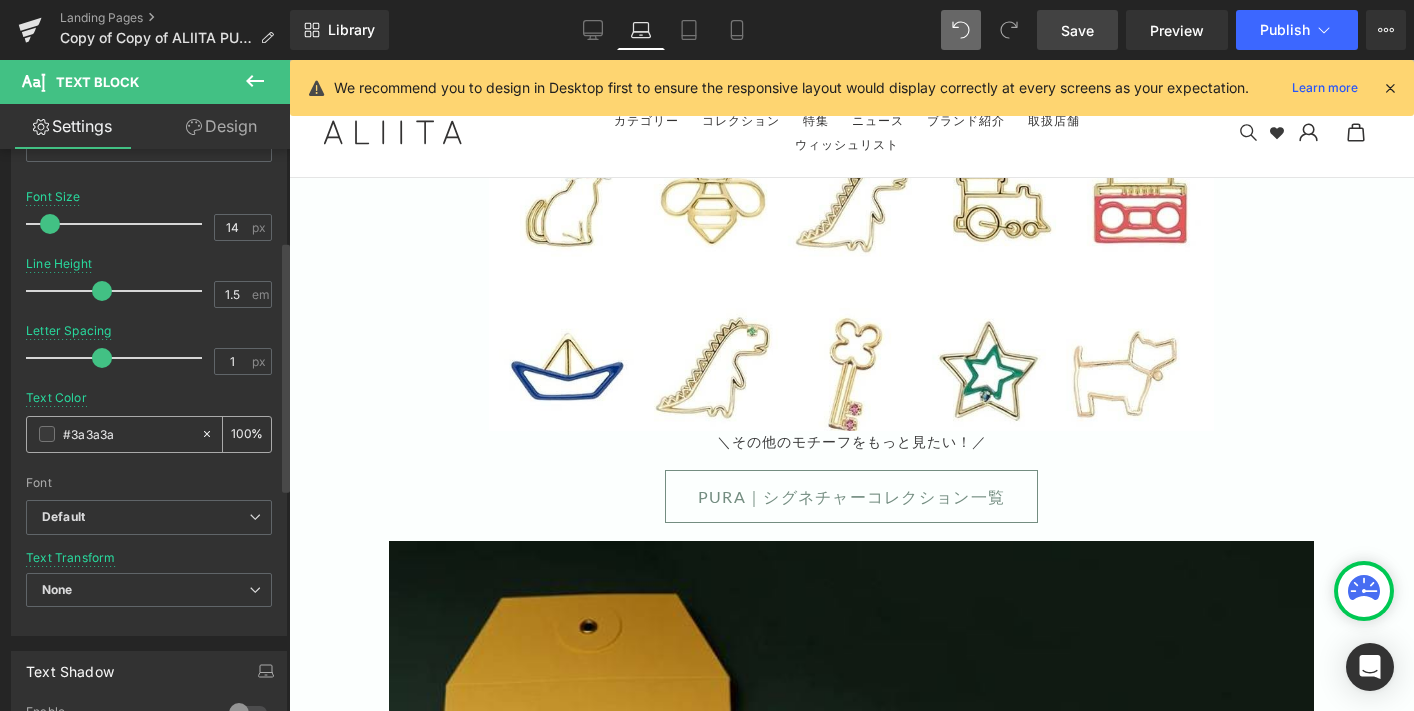 click on "#3a3a3a" at bounding box center (127, 434) 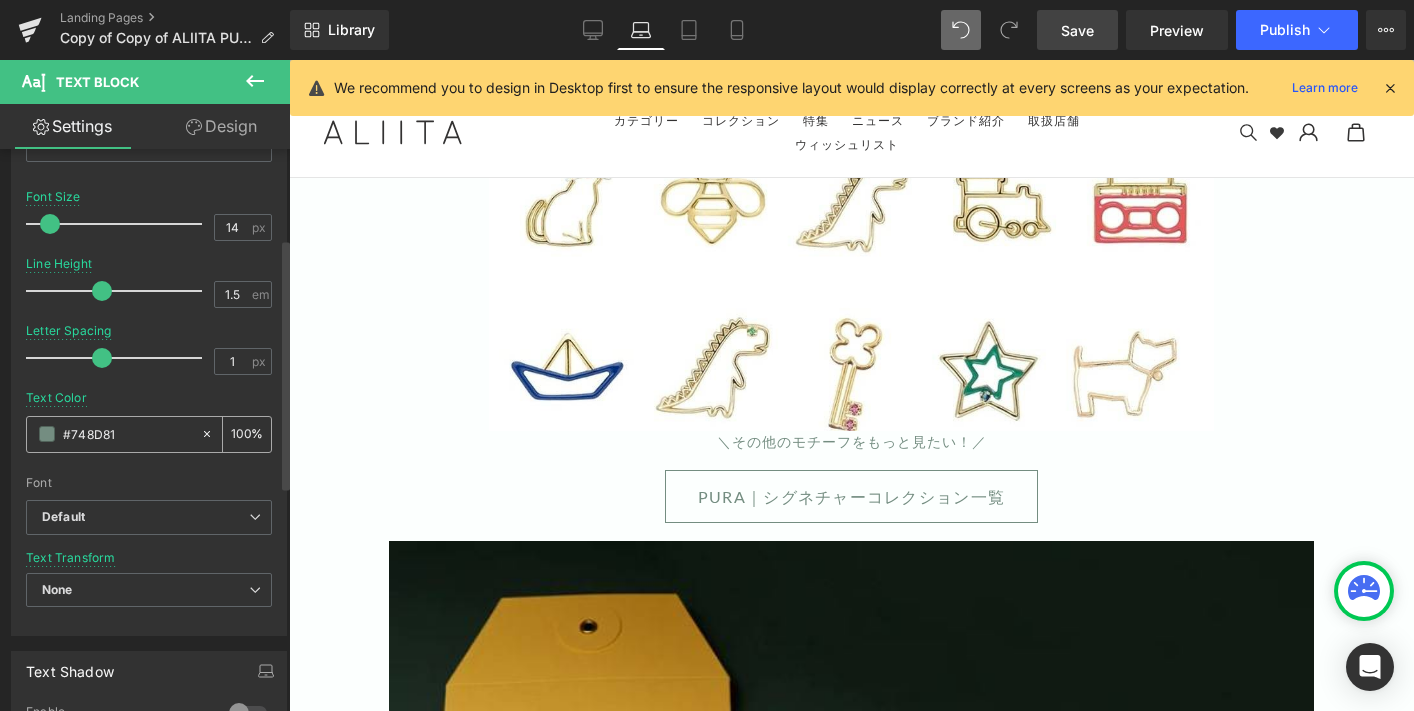 scroll, scrollTop: 0, scrollLeft: 0, axis: both 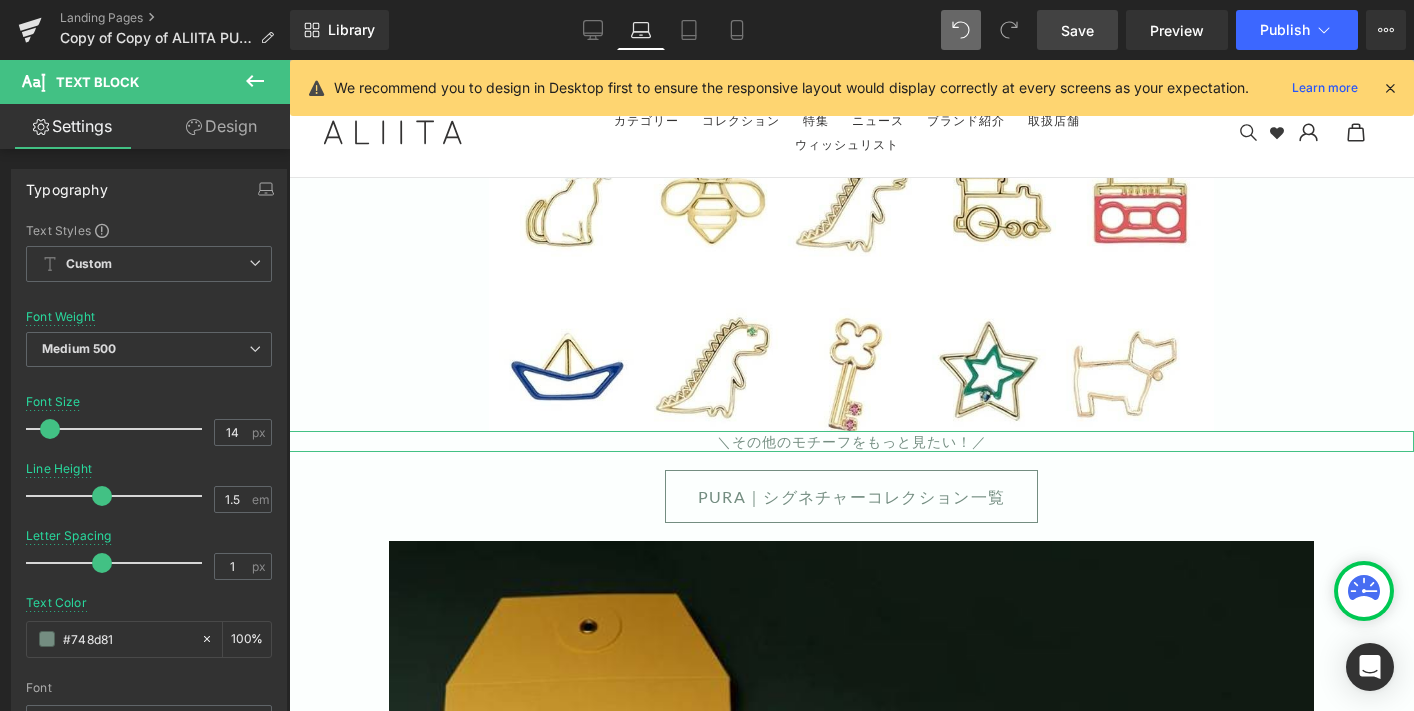 click on "Design" at bounding box center [221, 126] 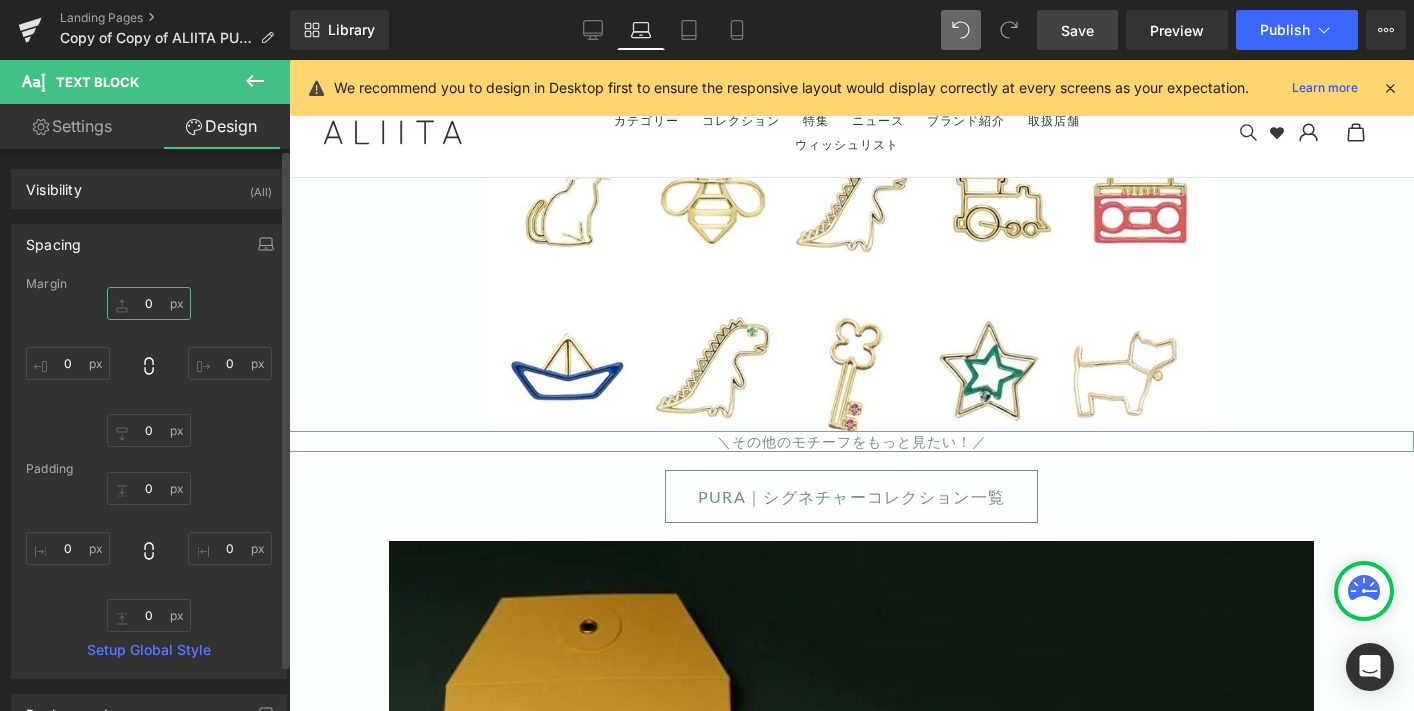 click on "0" at bounding box center (149, 303) 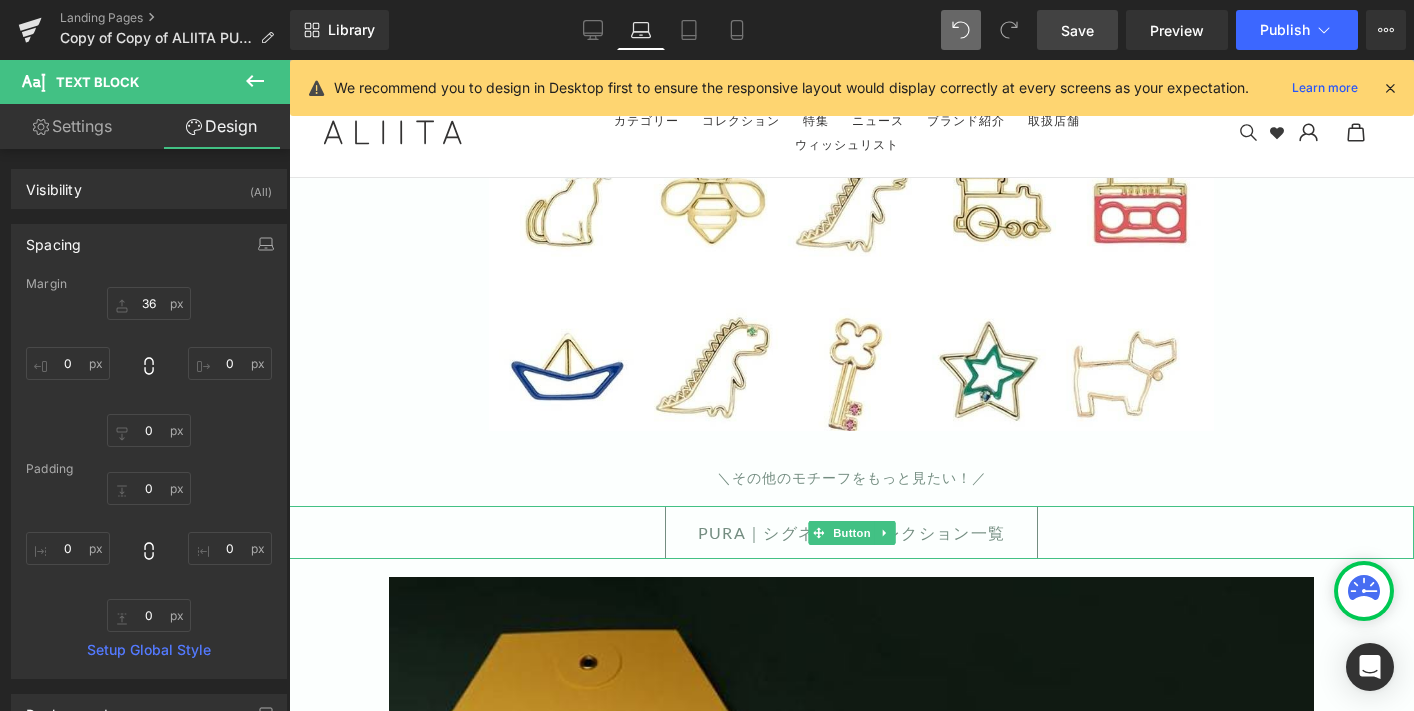 click on "PURA｜シグネチャーコレクション一覧" at bounding box center [851, 532] 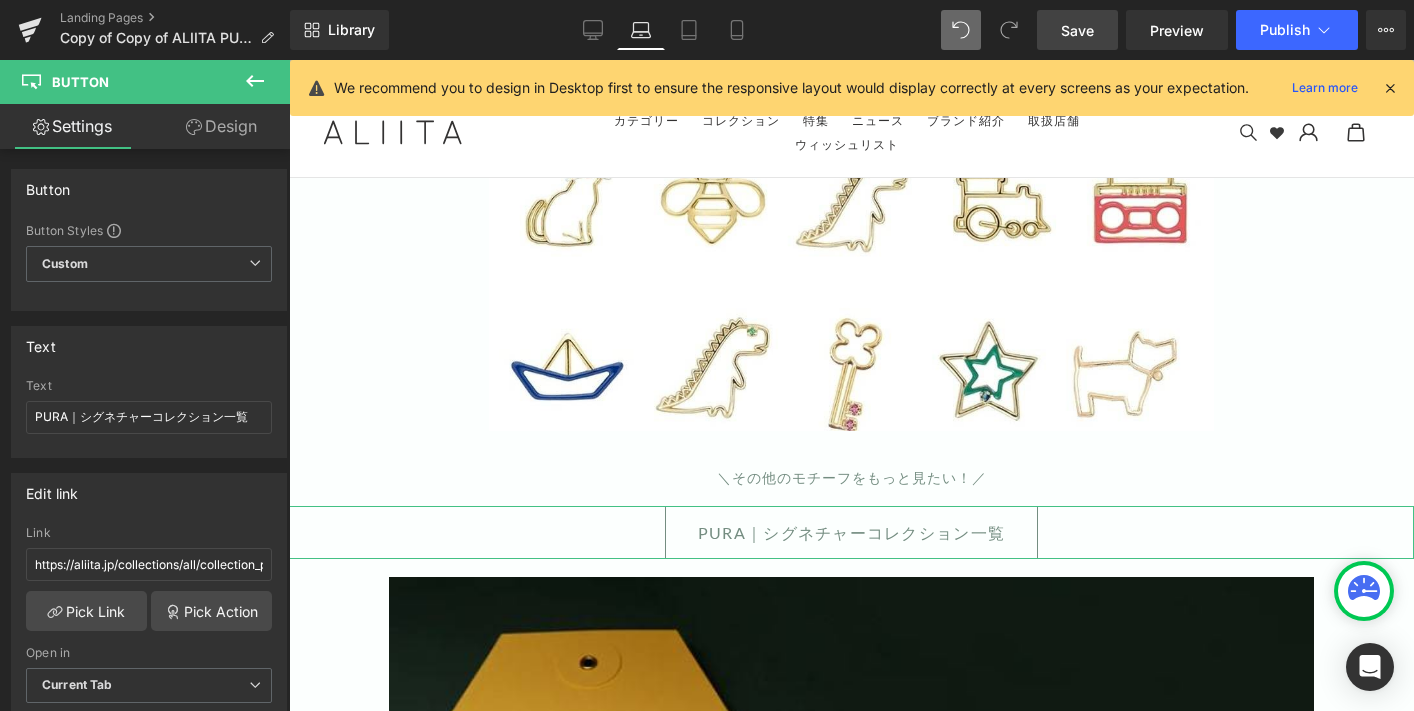 click on "Design" at bounding box center (221, 126) 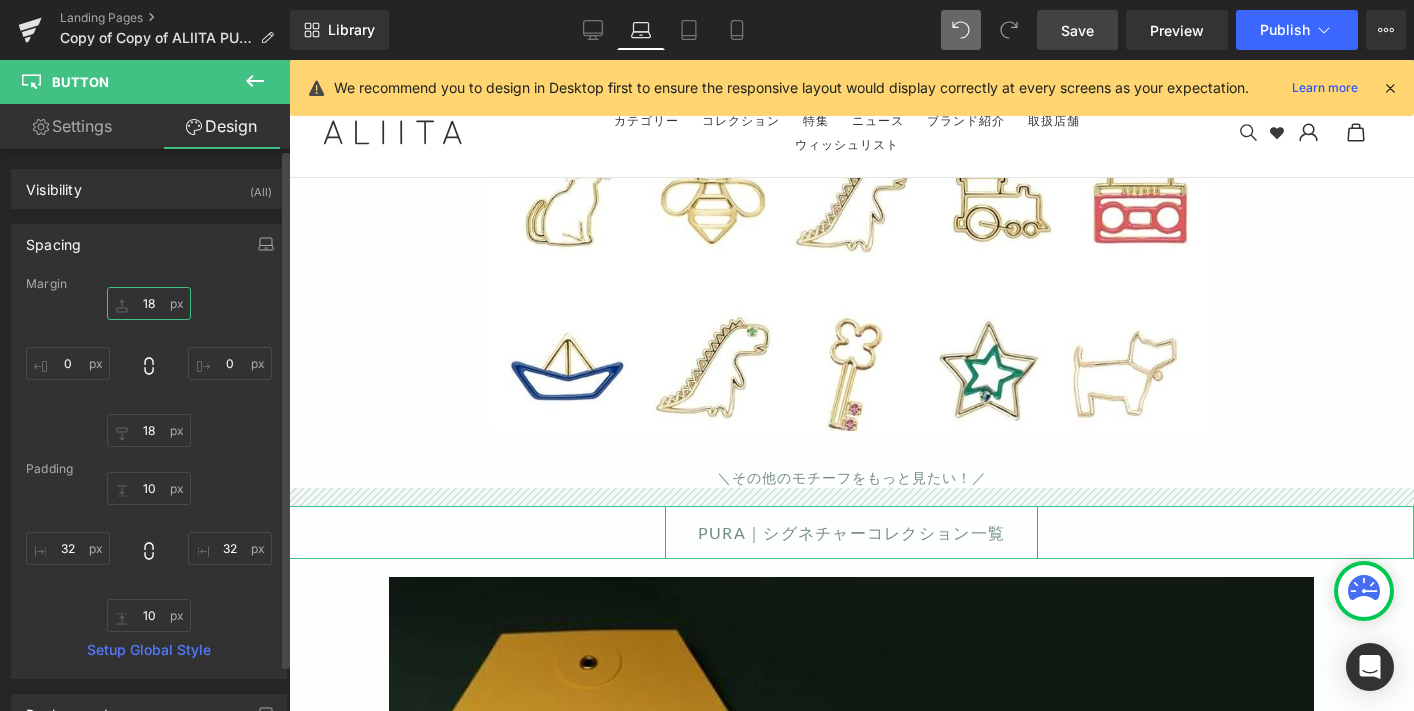 click on "18" at bounding box center [149, 303] 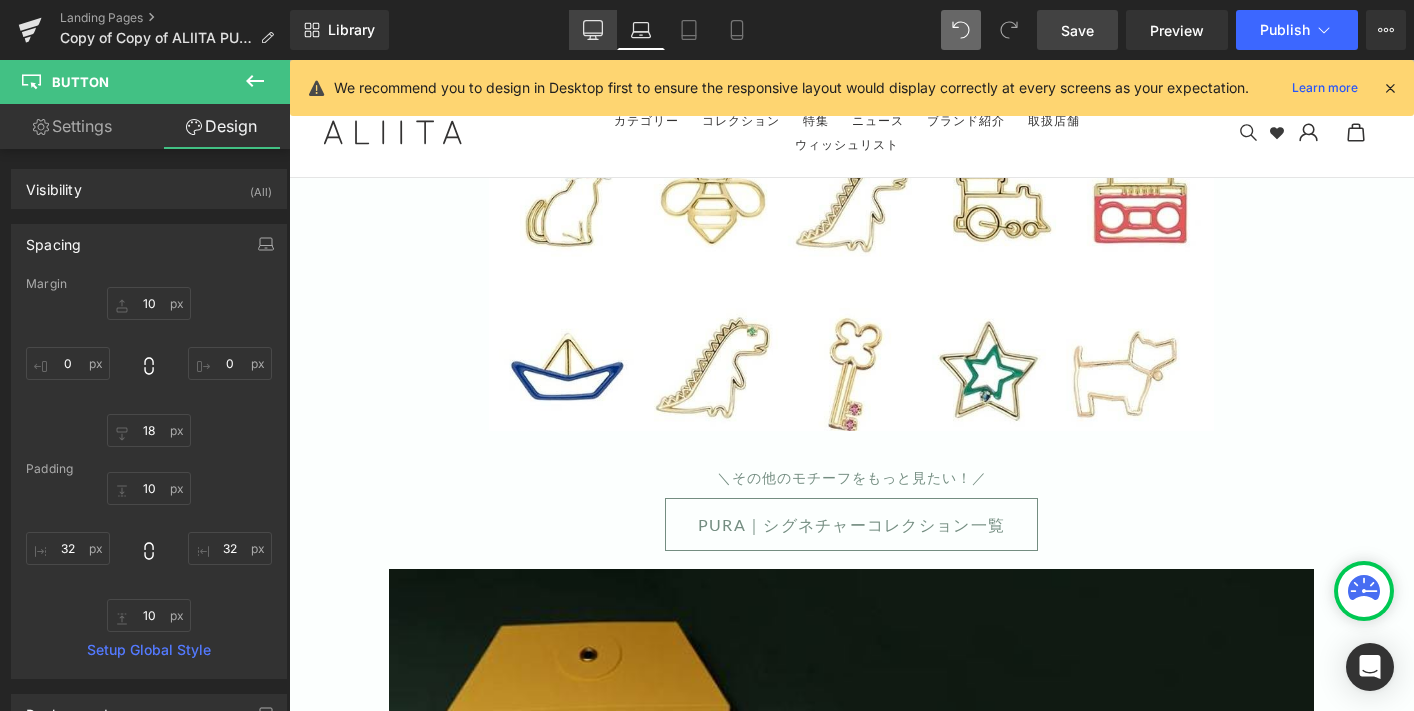 click on "Desktop" at bounding box center [593, 30] 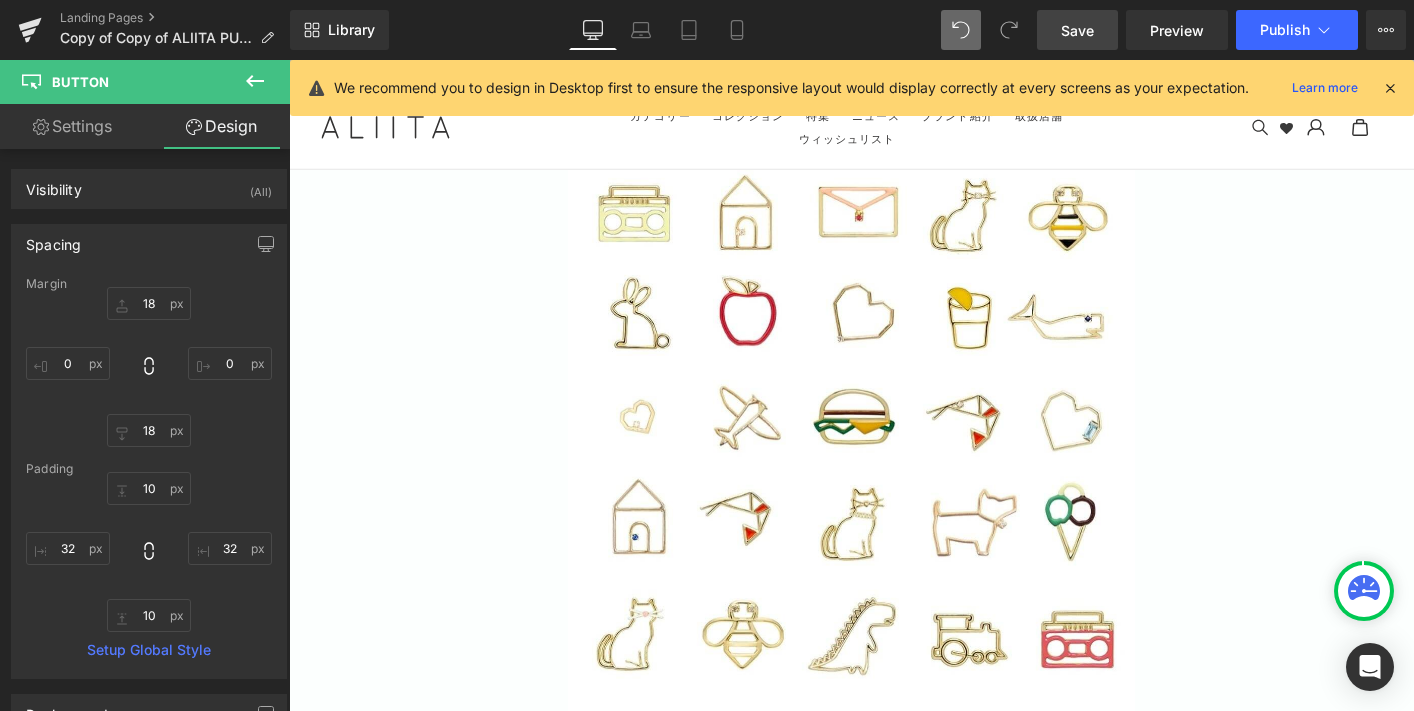 scroll, scrollTop: 11549, scrollLeft: 0, axis: vertical 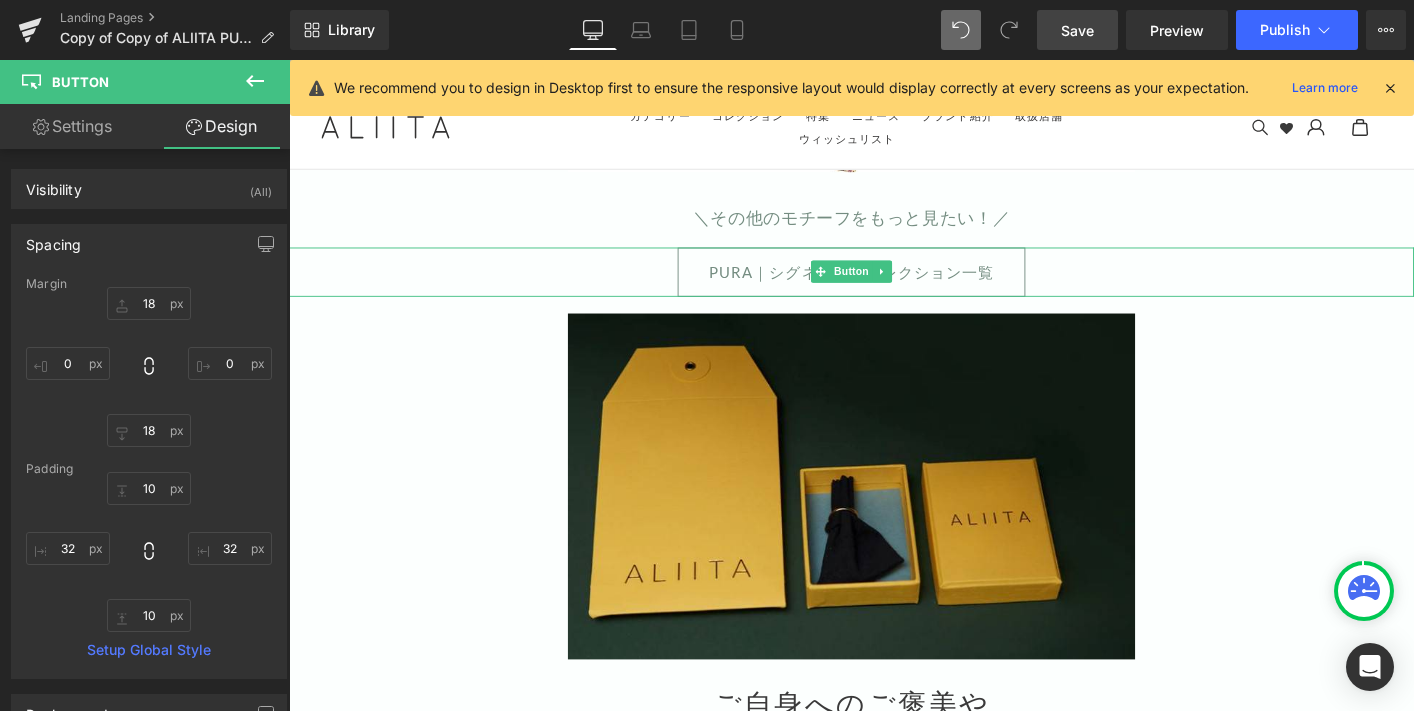 click on "PURA｜シグネチャーコレクション一覧" at bounding box center [894, 288] 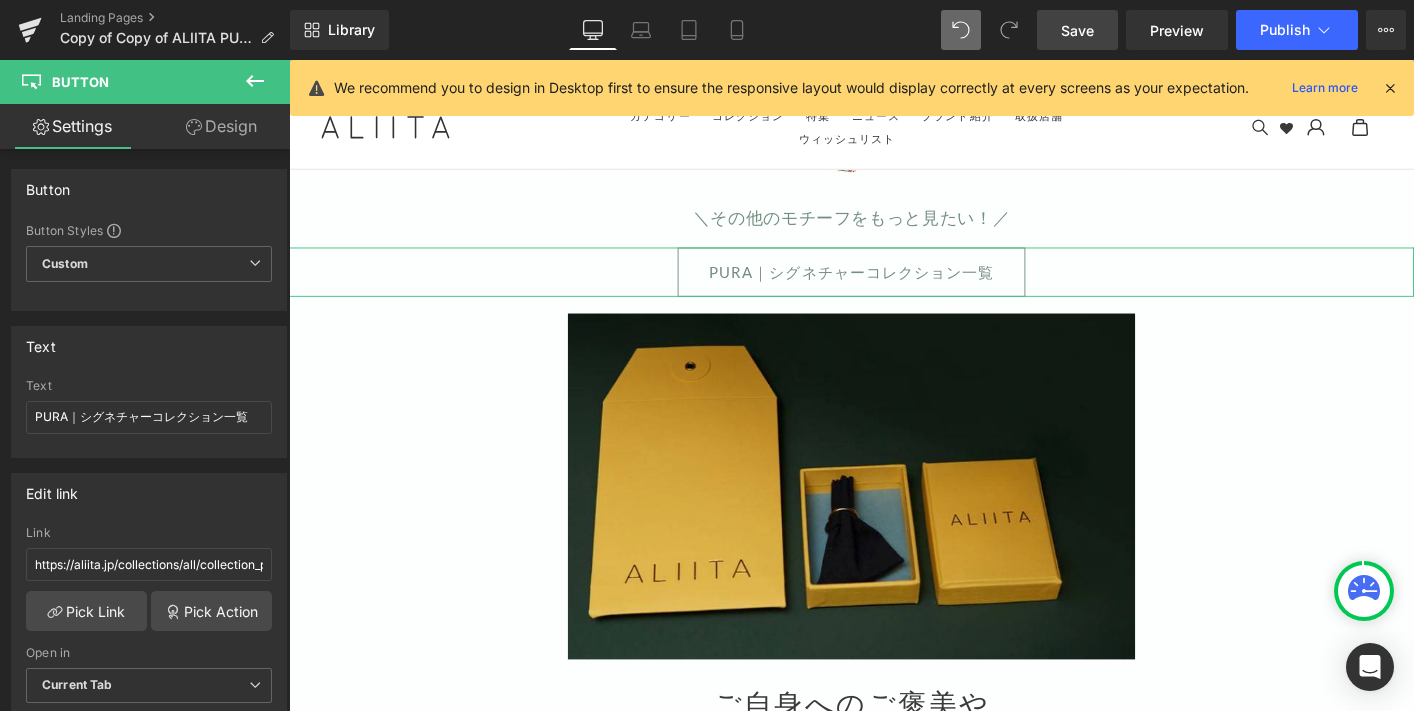 click on "Design" at bounding box center [221, 126] 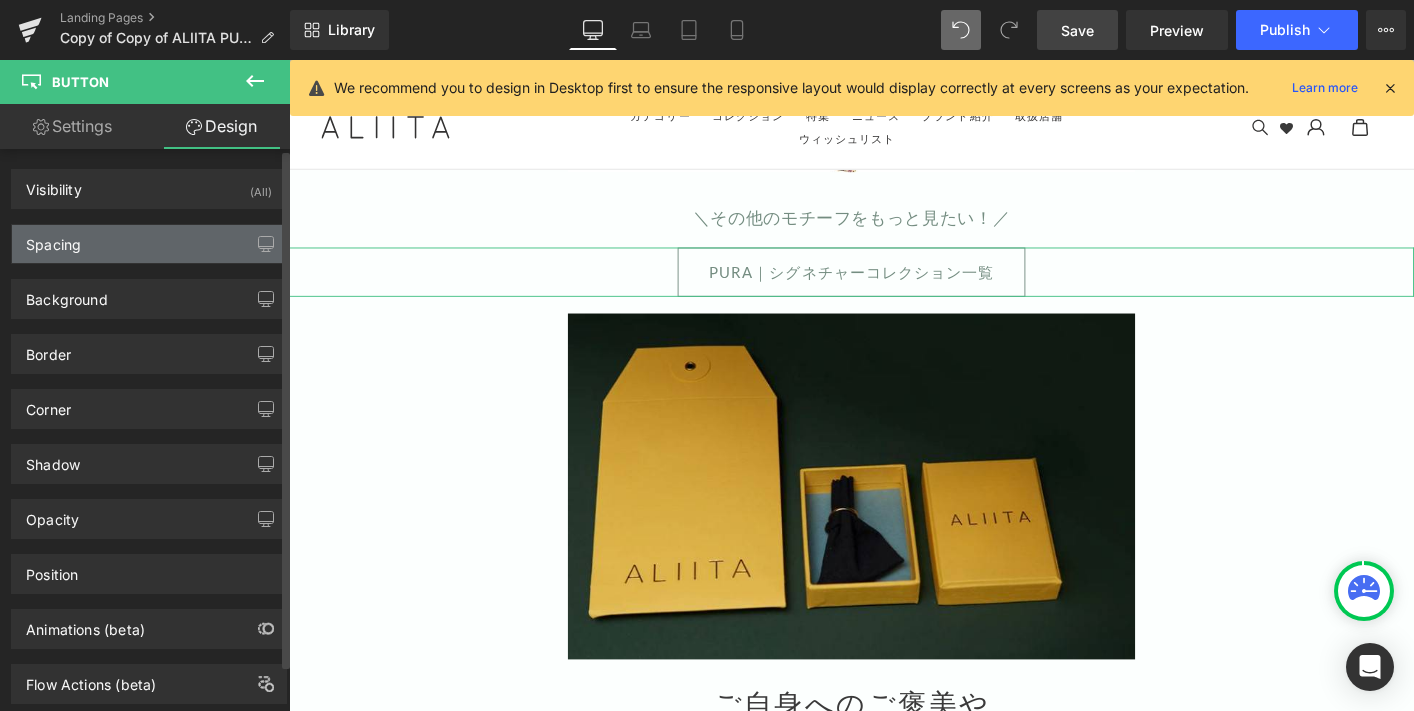 click on "Spacing" at bounding box center (149, 244) 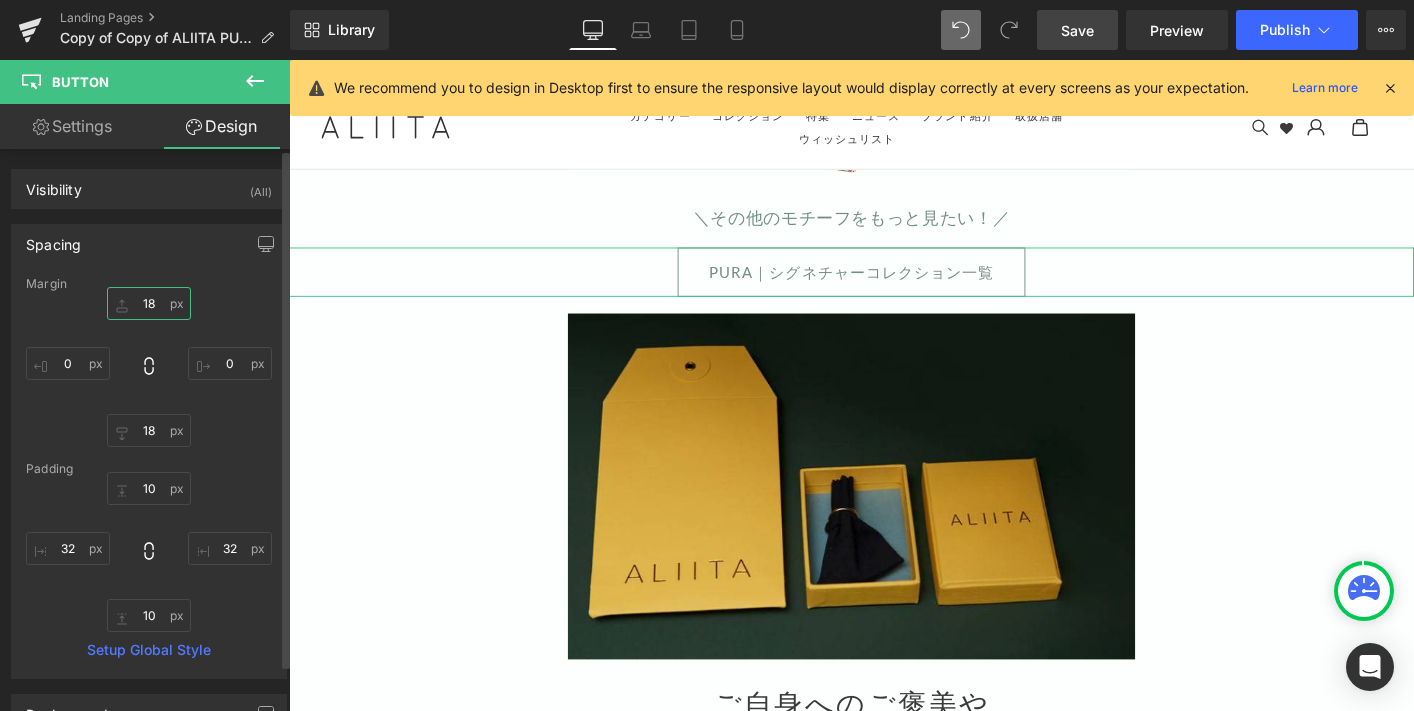 click on "18" at bounding box center [149, 303] 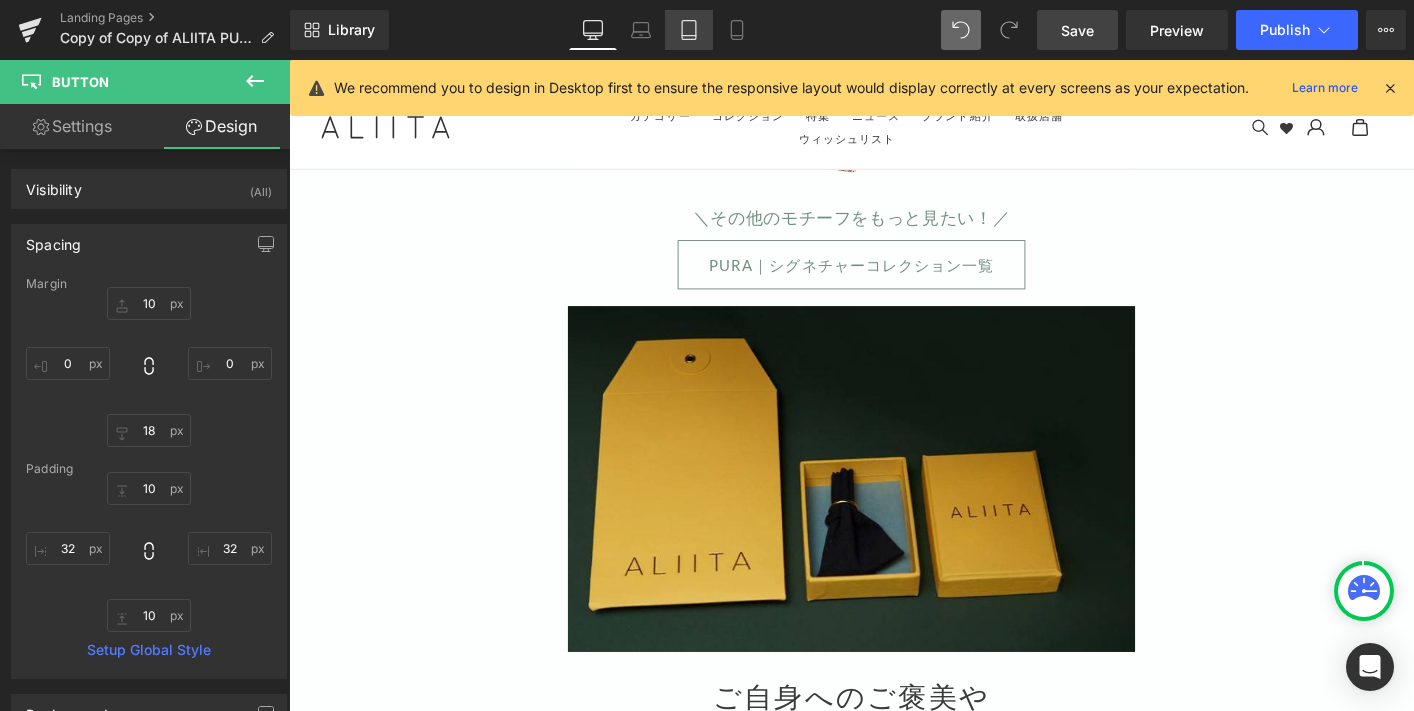 click 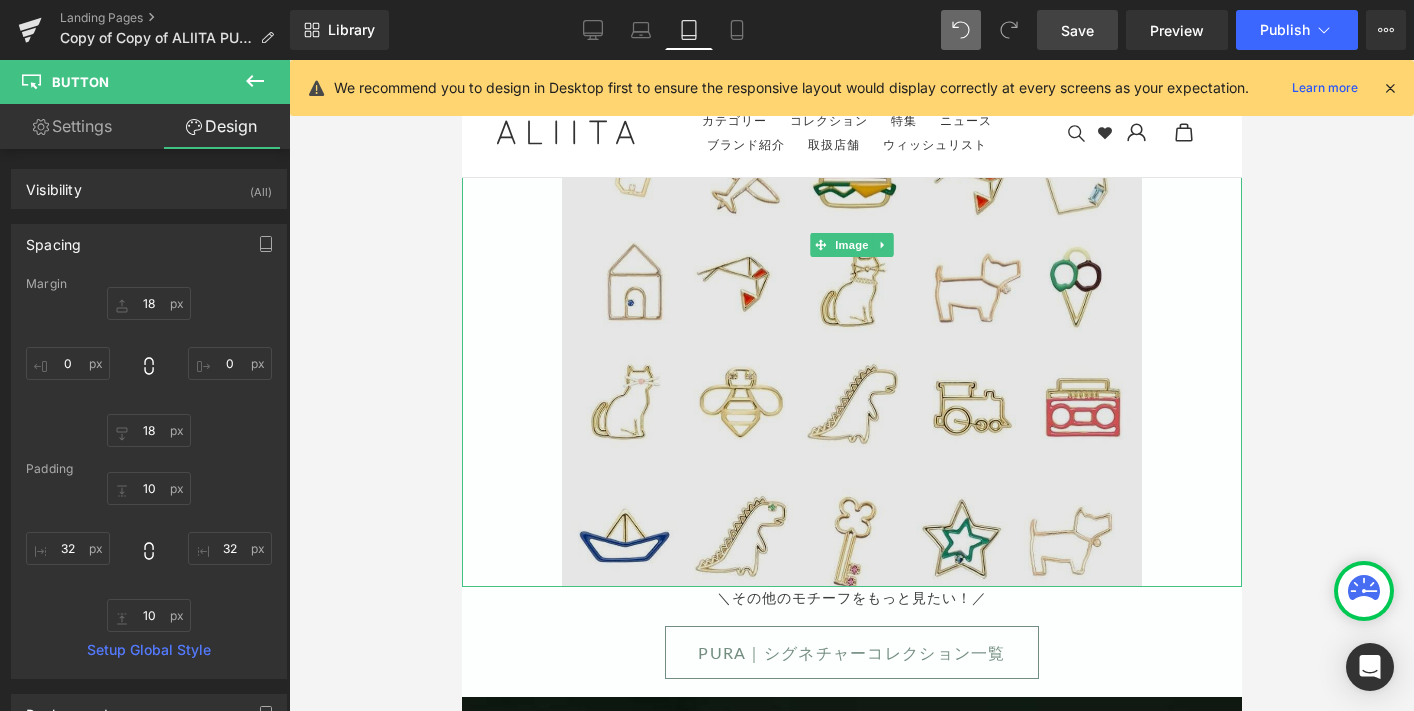scroll, scrollTop: 8796, scrollLeft: 0, axis: vertical 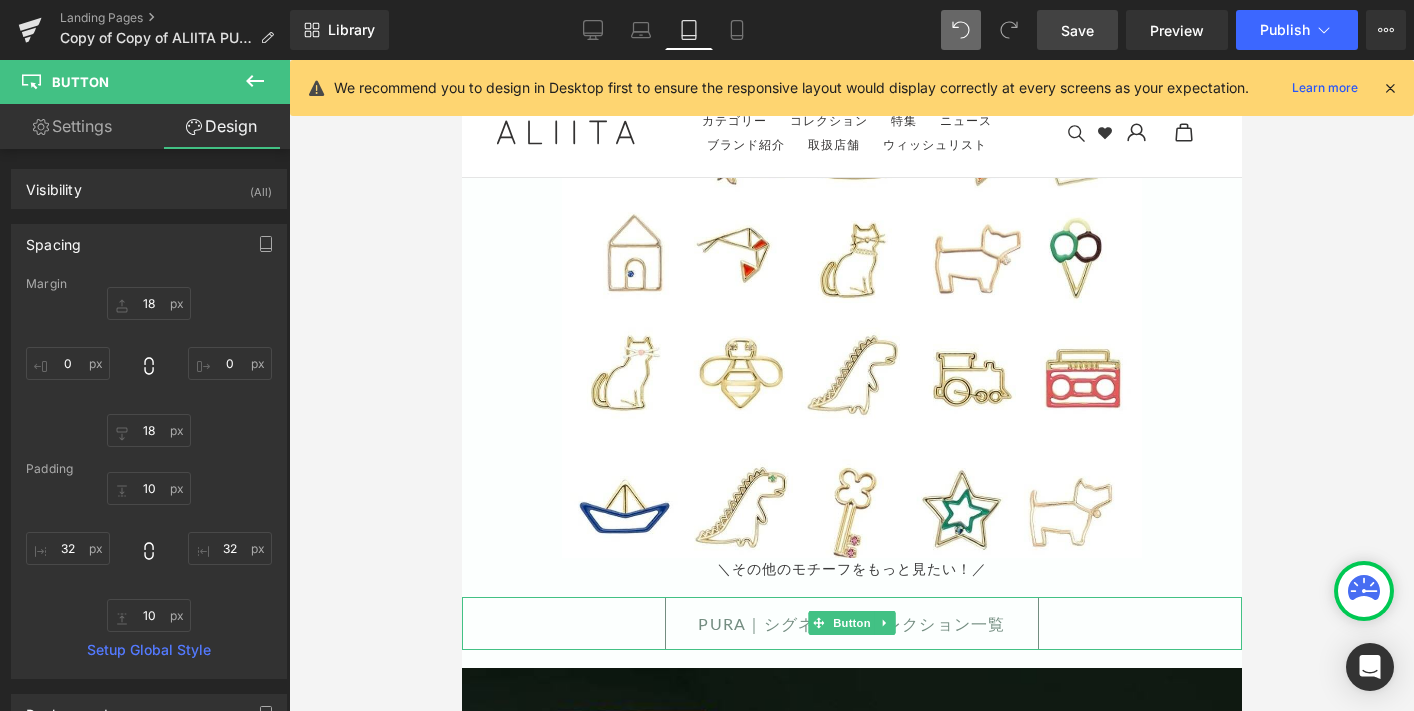 click on "PURA｜シグネチャーコレクション一覧" at bounding box center [851, 623] 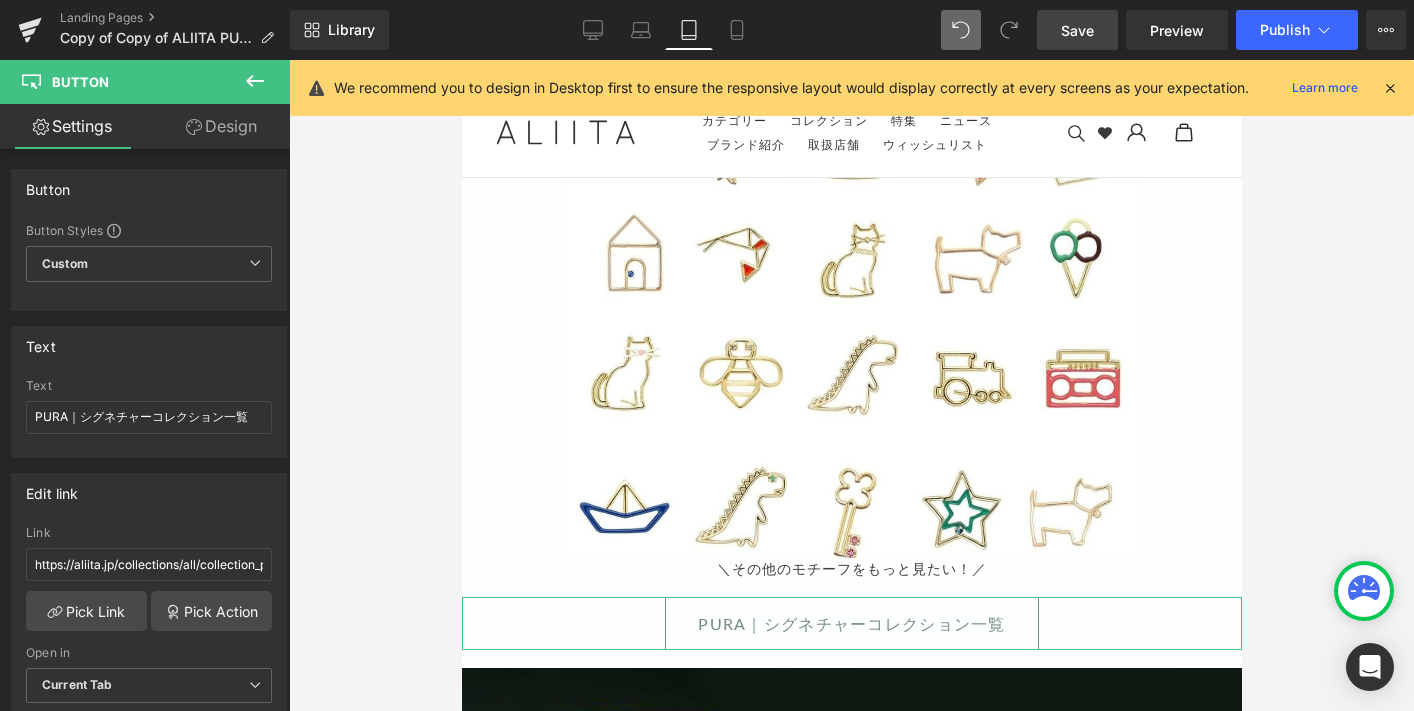 click on "Design" at bounding box center (221, 126) 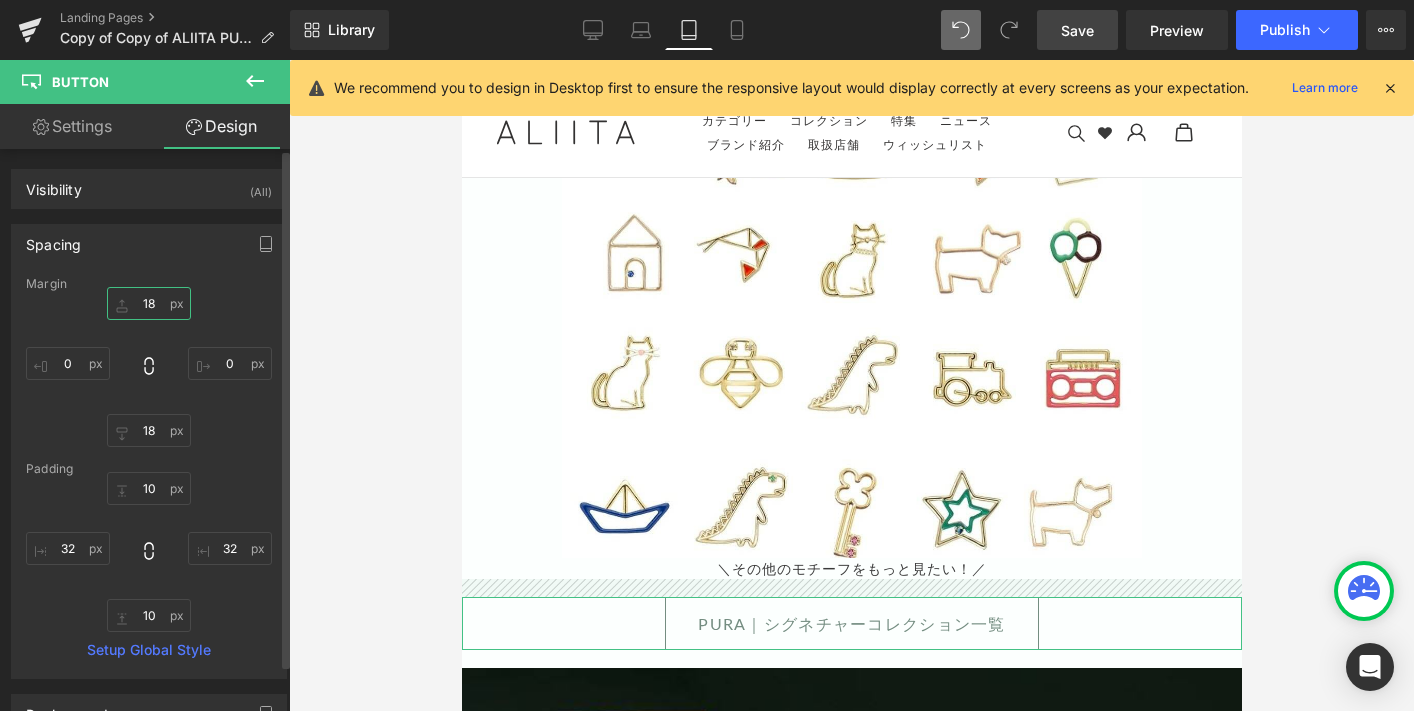 click on "18" at bounding box center (149, 303) 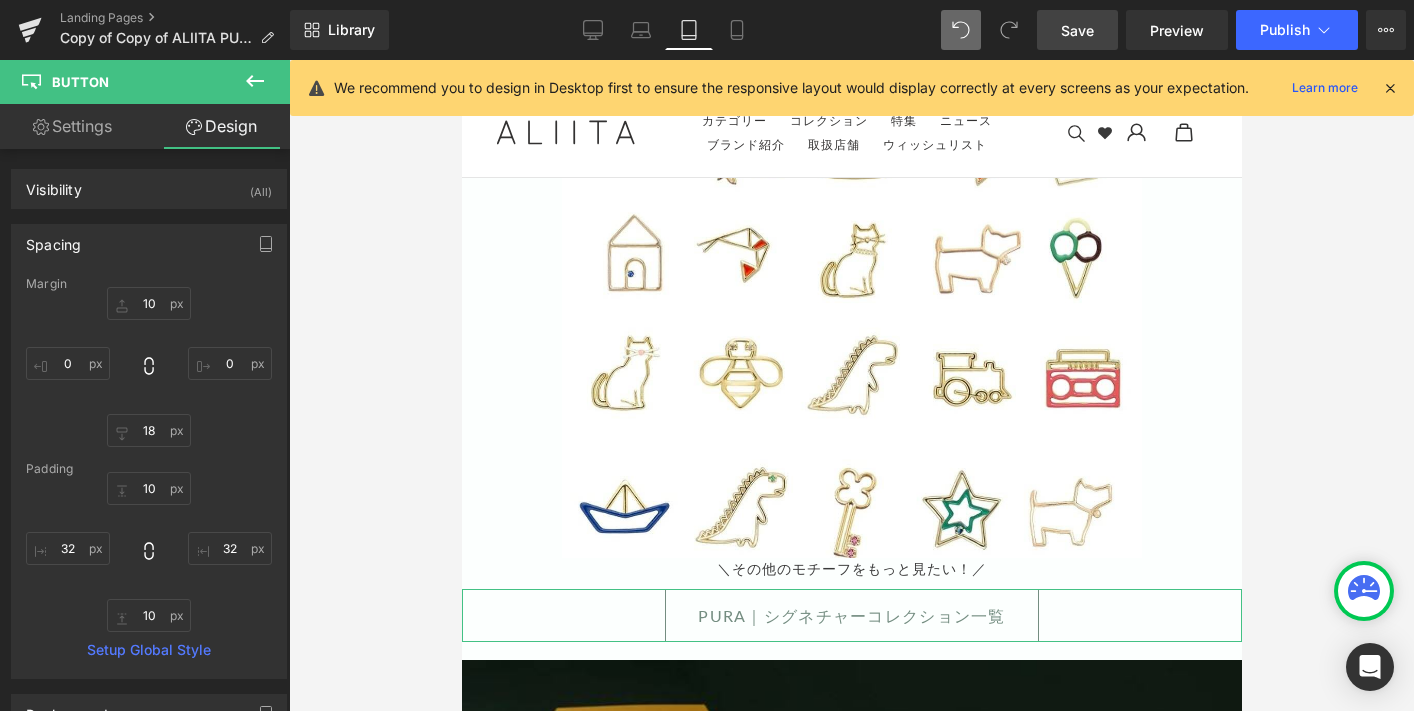click on "Settings" at bounding box center (72, 126) 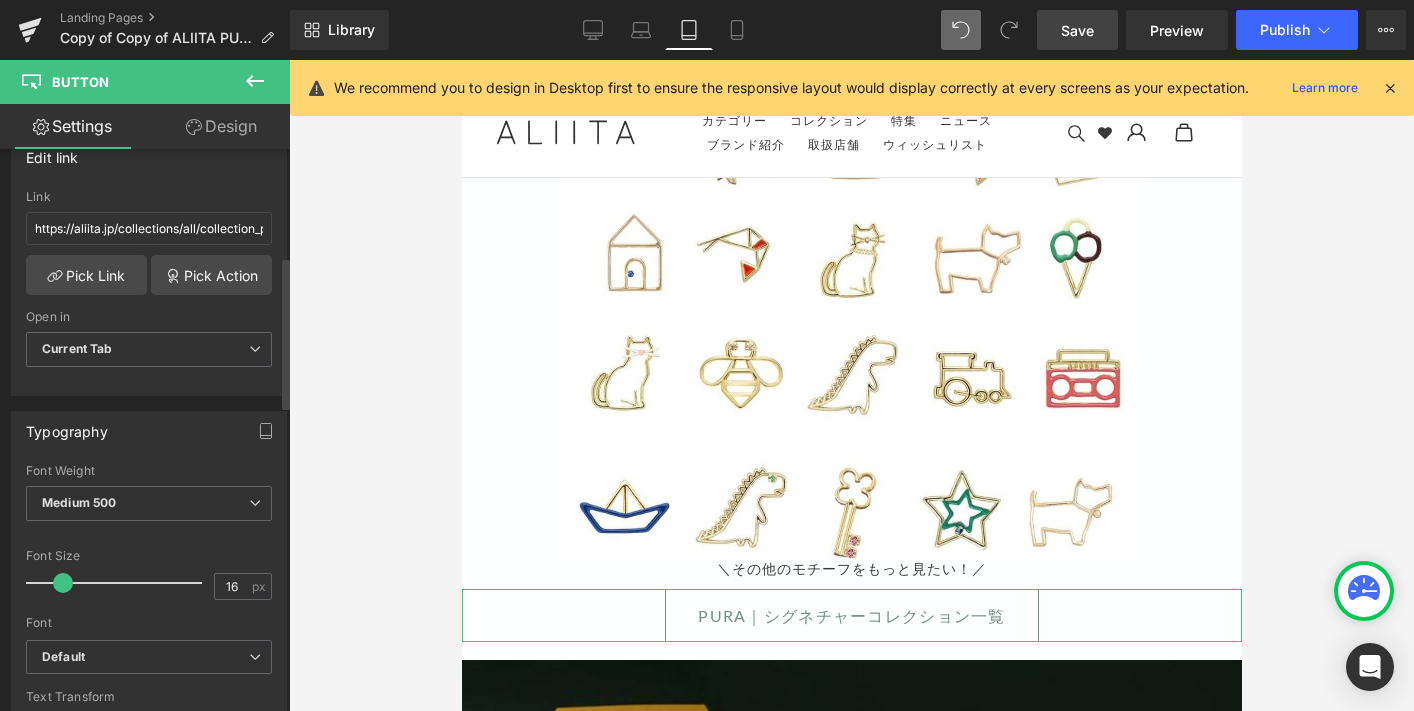 scroll, scrollTop: 560, scrollLeft: 0, axis: vertical 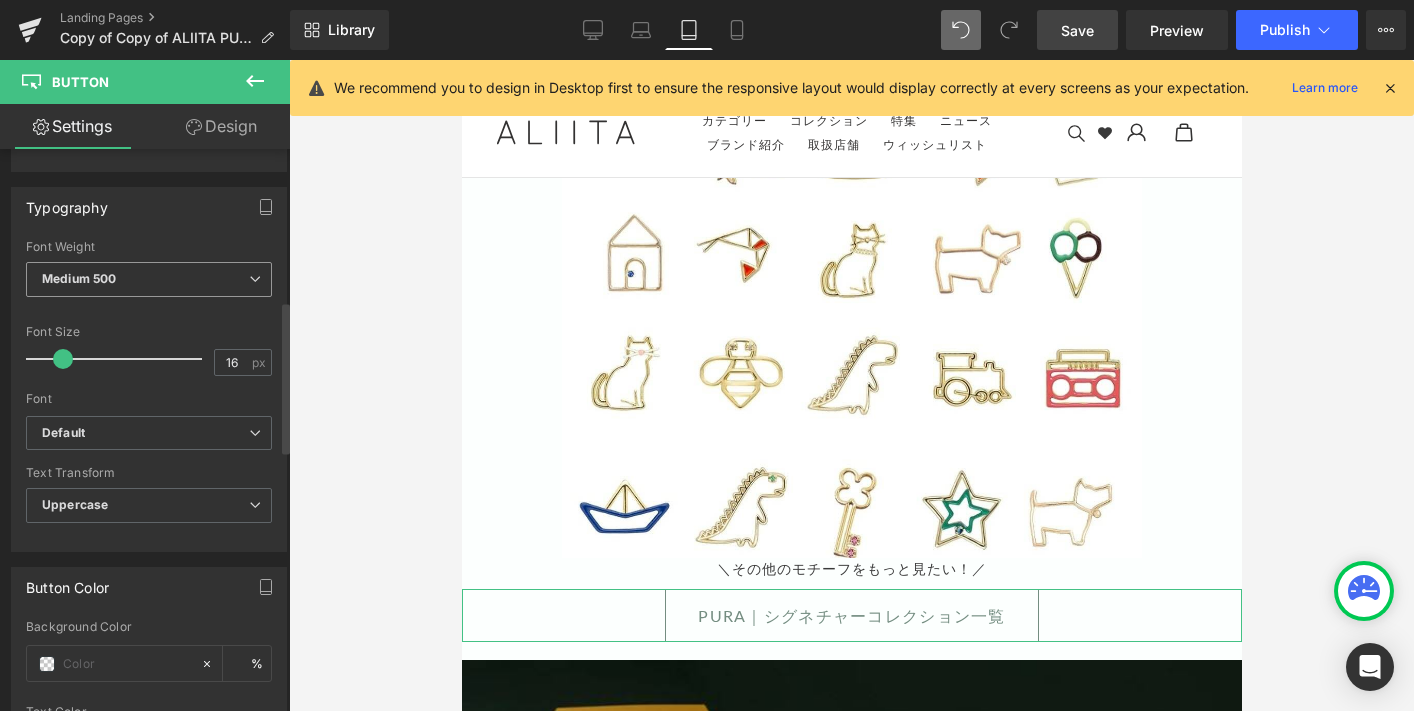click on "Medium 500" at bounding box center (149, 279) 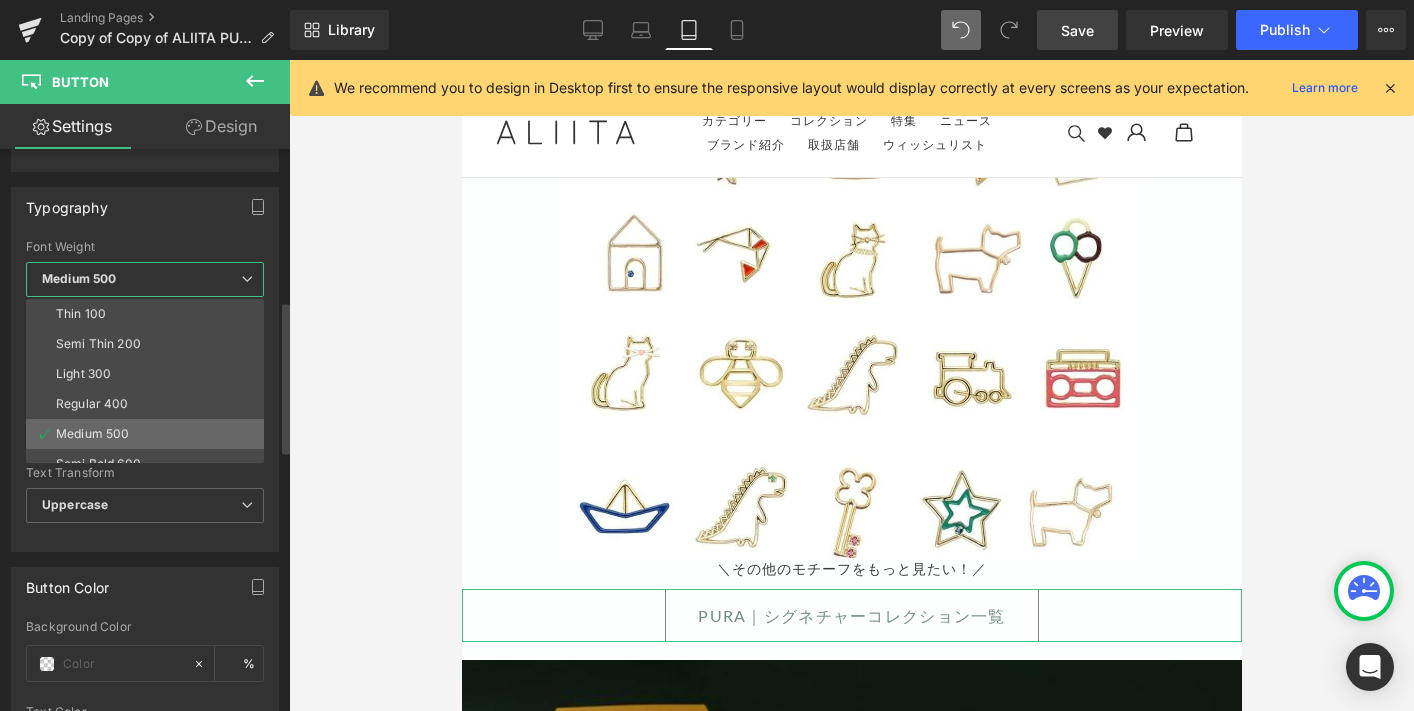 click on "Medium 500" at bounding box center (149, 434) 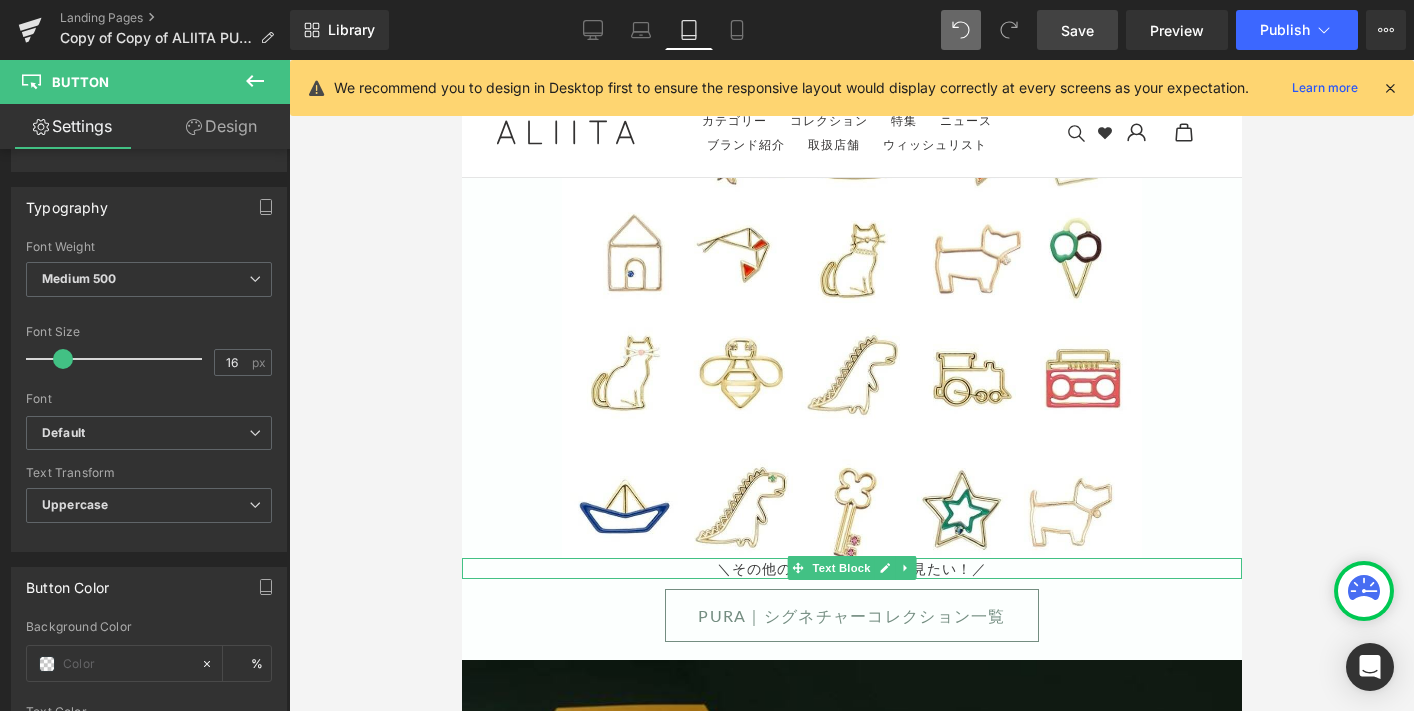 click on "＼その他のモチーフをもっと見たい！／" at bounding box center [851, 568] 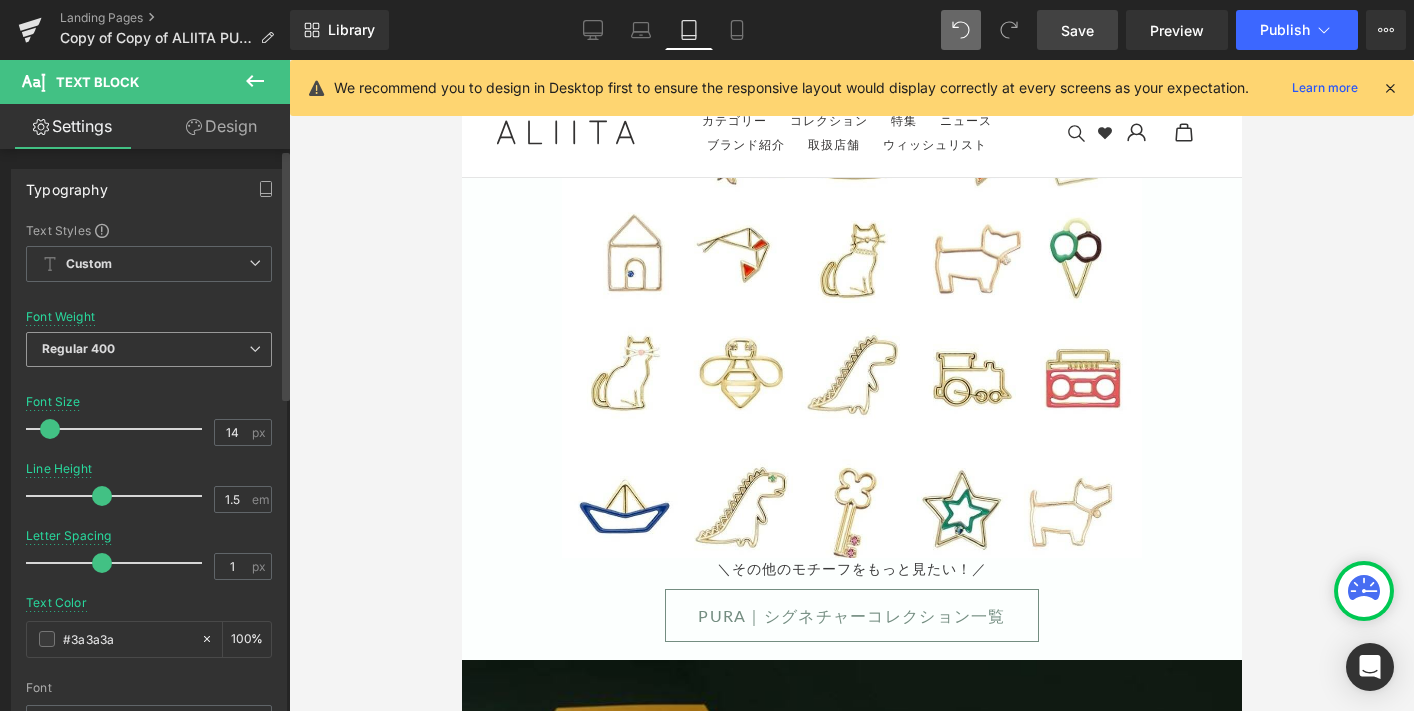 click on "Regular 400" at bounding box center [149, 349] 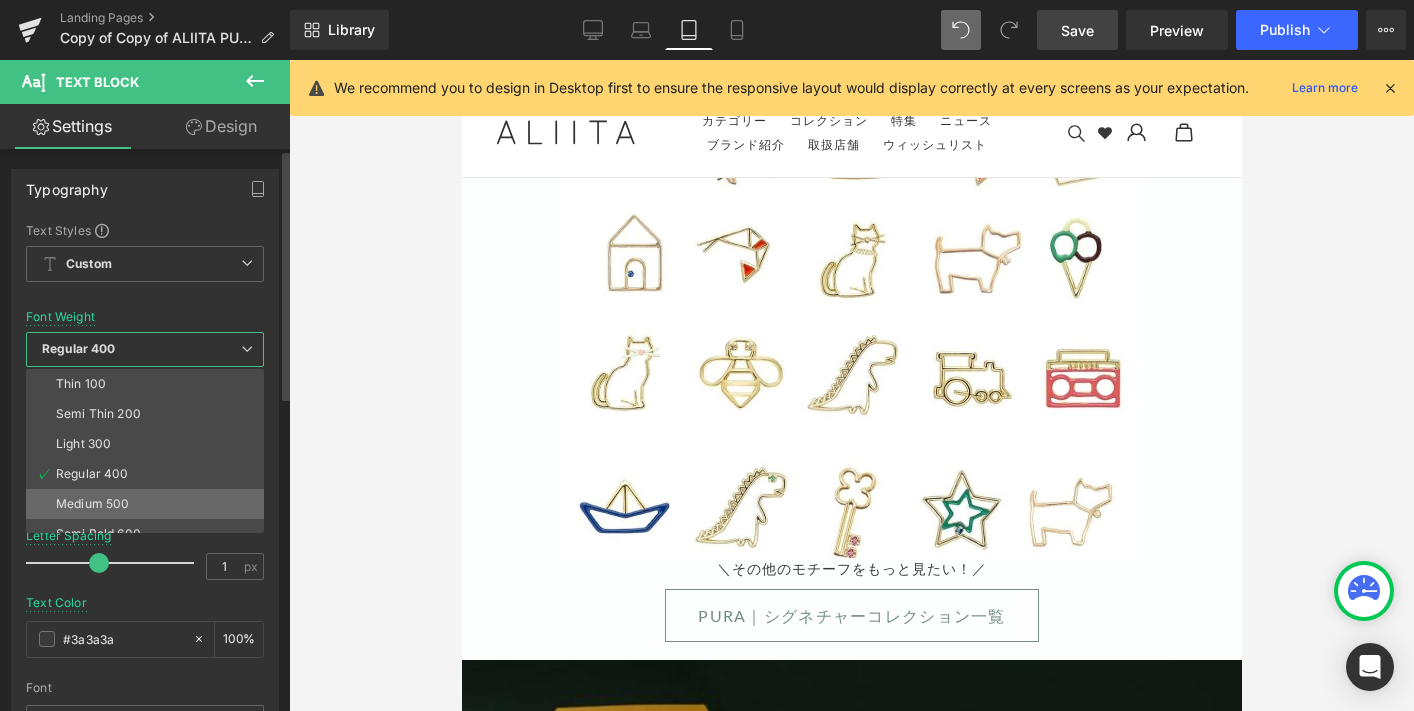 click on "Medium 500" at bounding box center (92, 504) 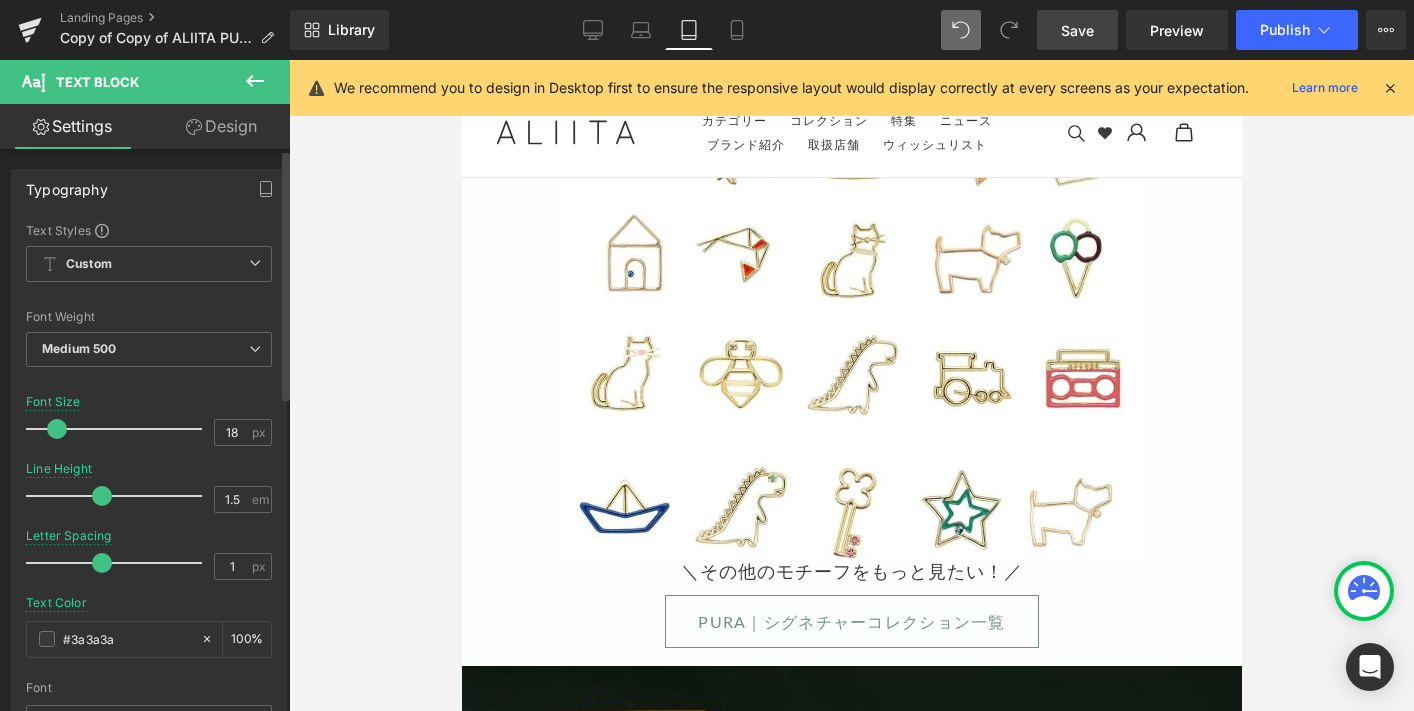 click at bounding box center (57, 429) 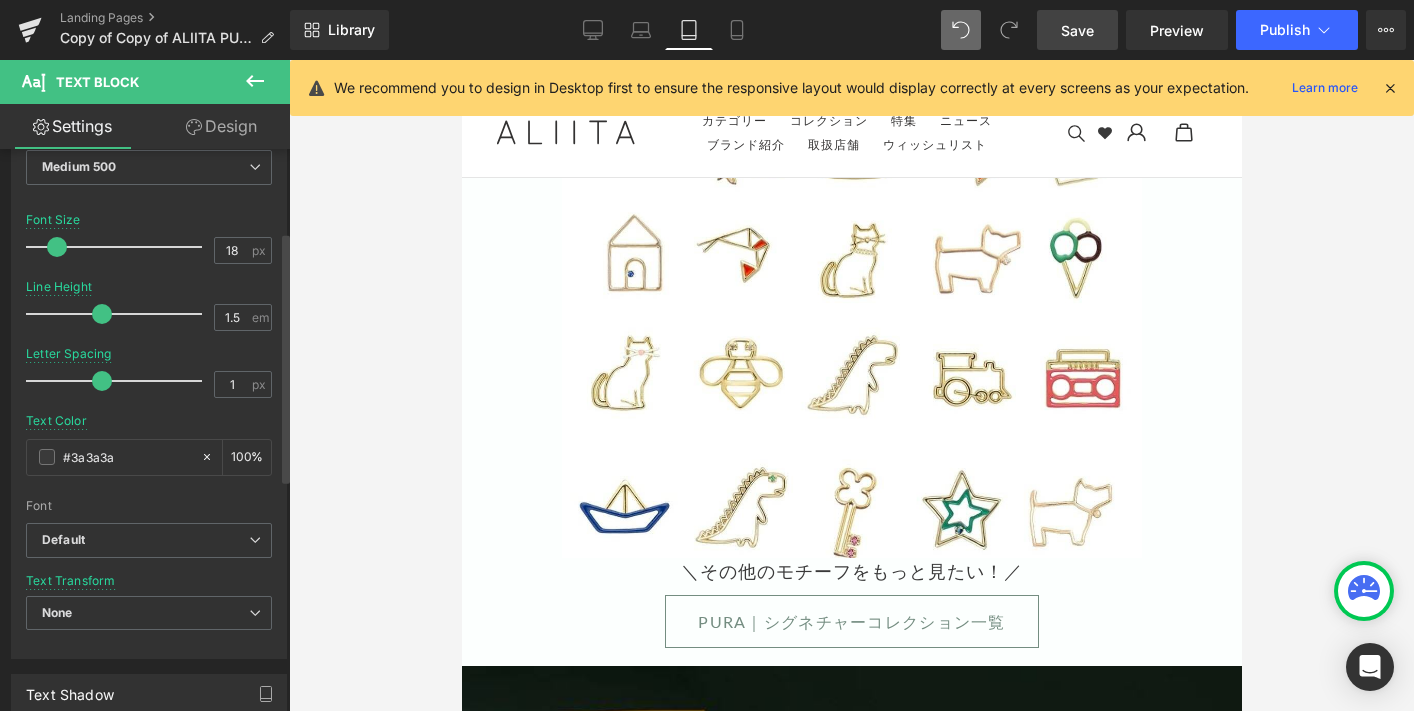 scroll, scrollTop: 185, scrollLeft: 0, axis: vertical 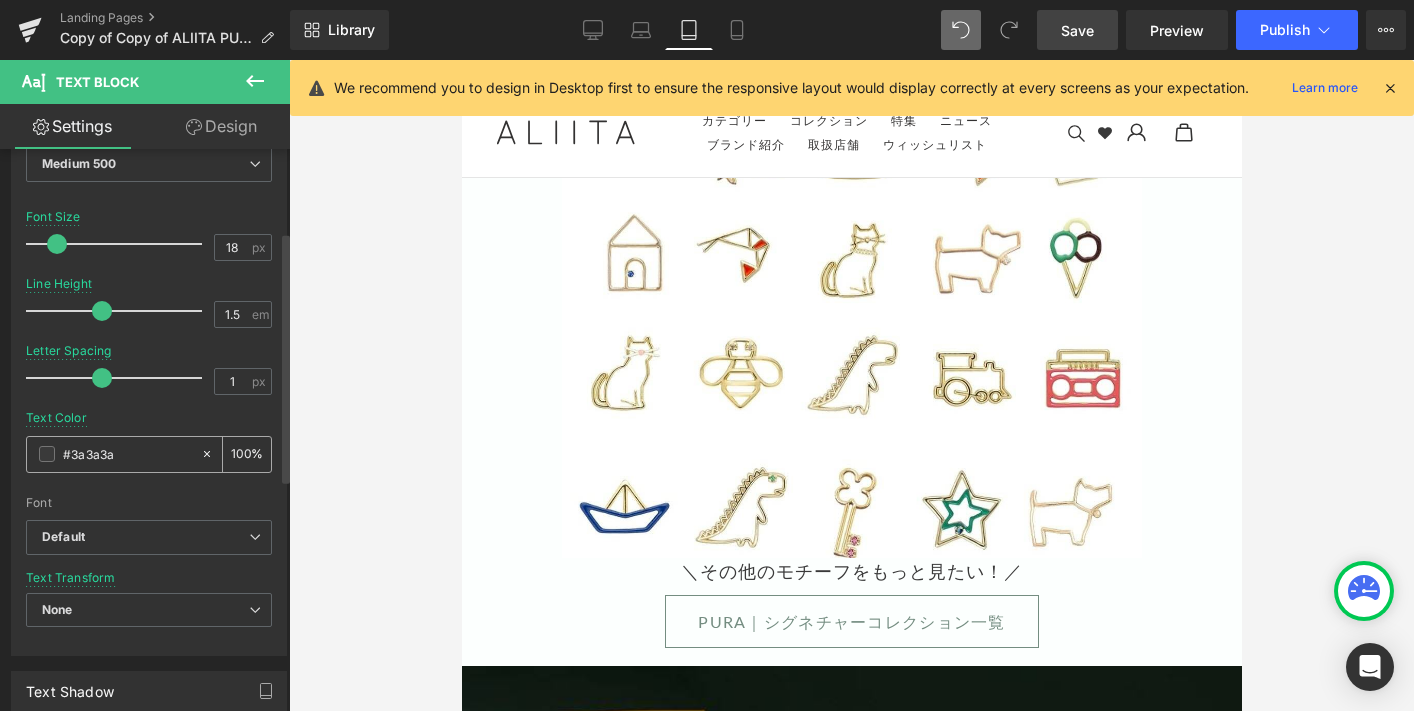 drag, startPoint x: 125, startPoint y: 452, endPoint x: 38, endPoint y: 452, distance: 87 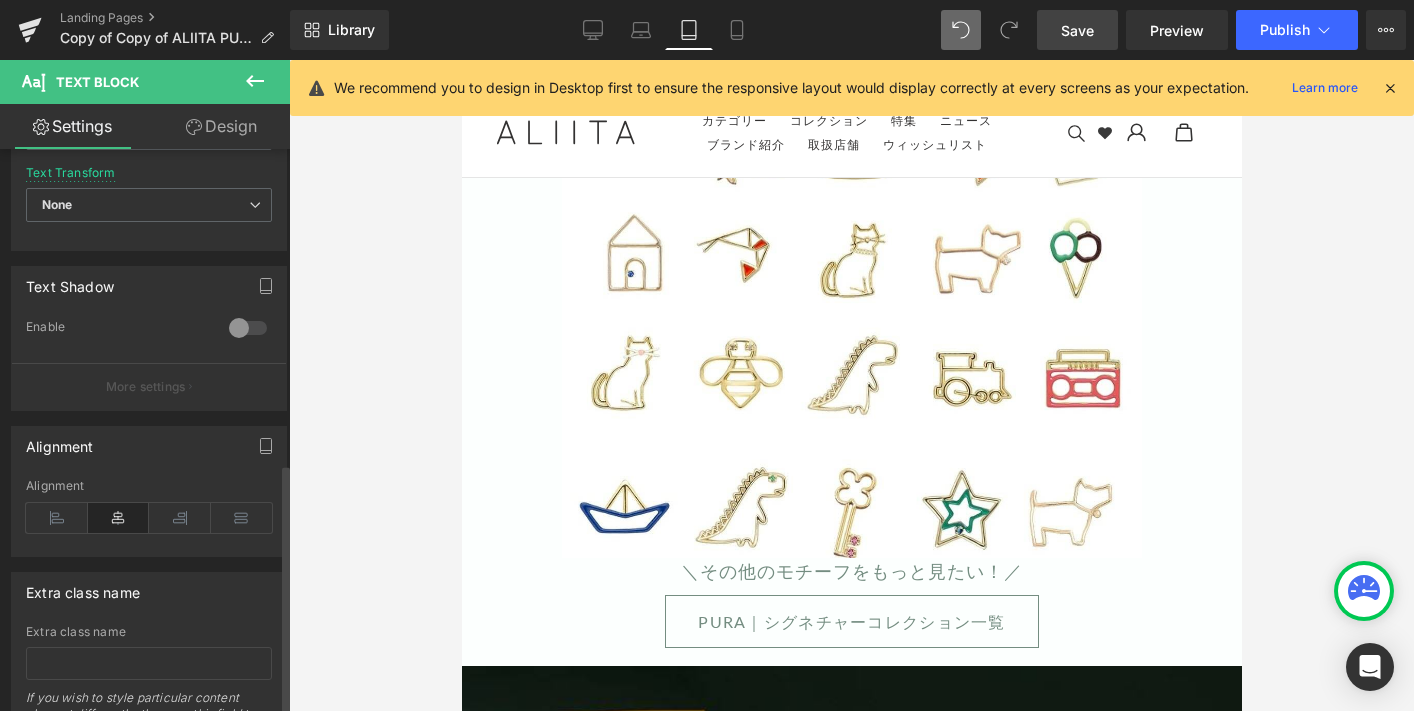 scroll, scrollTop: 704, scrollLeft: 0, axis: vertical 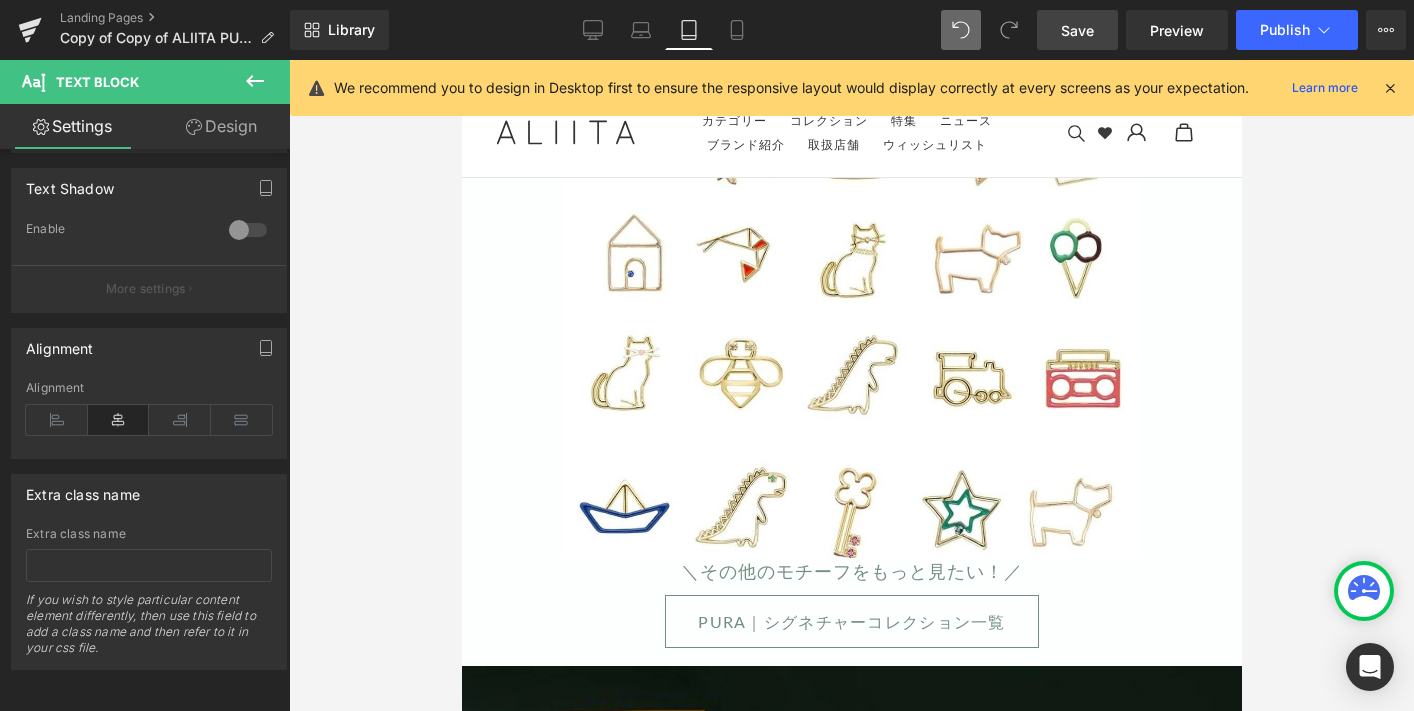 click on "Design" at bounding box center [221, 126] 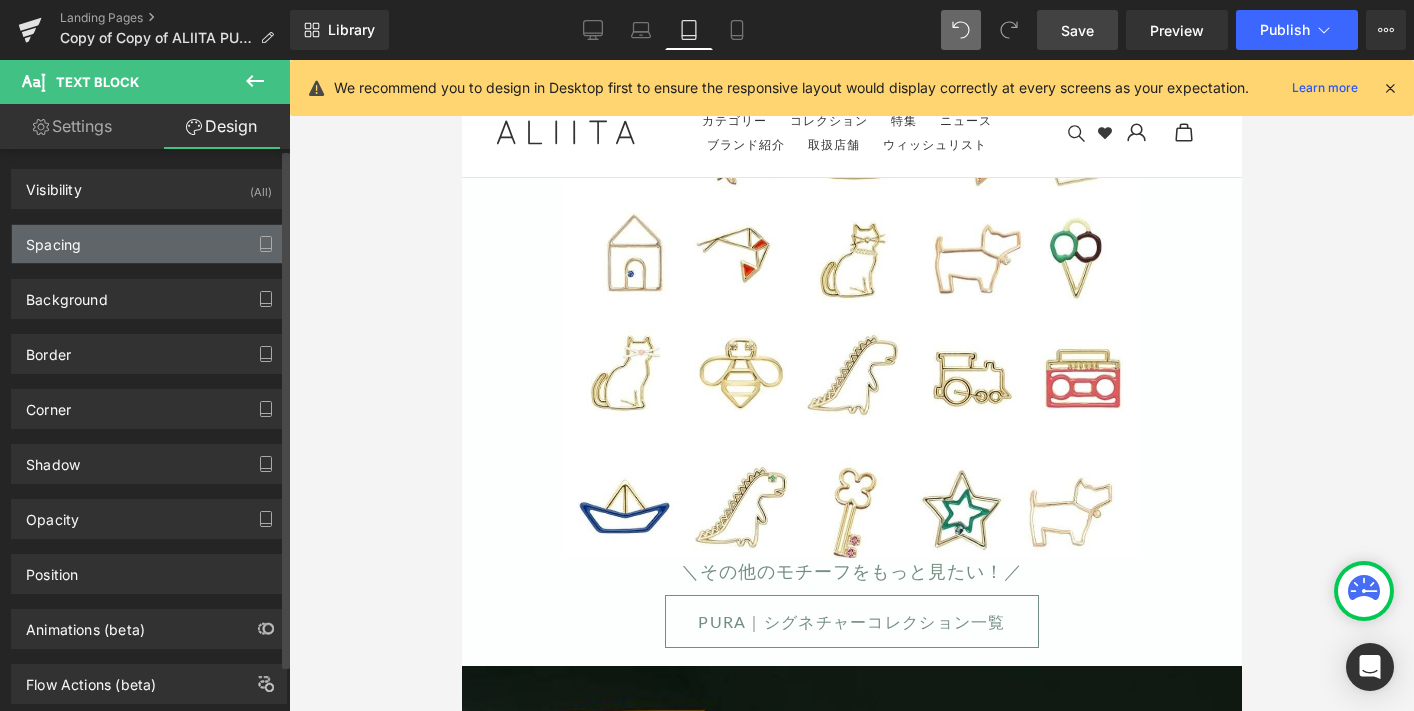 click on "Spacing" at bounding box center [149, 244] 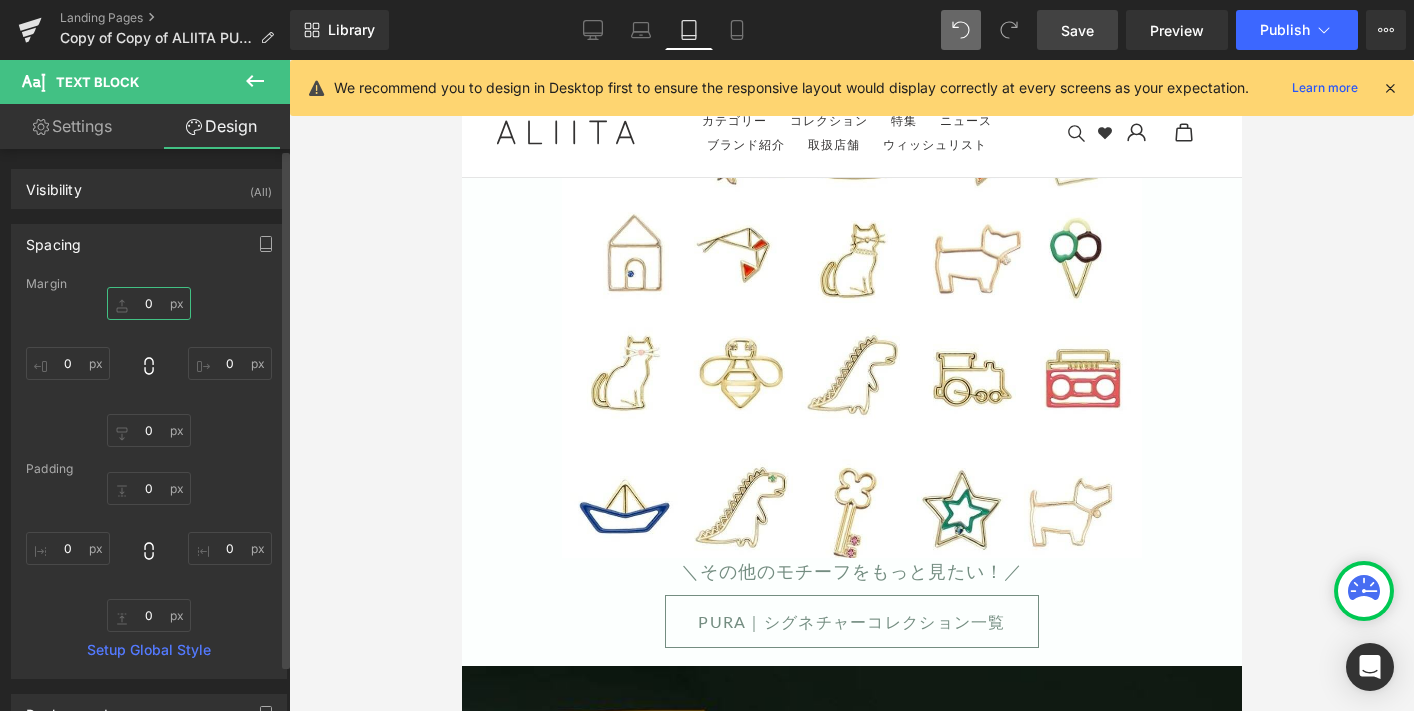 click on "0" at bounding box center (149, 303) 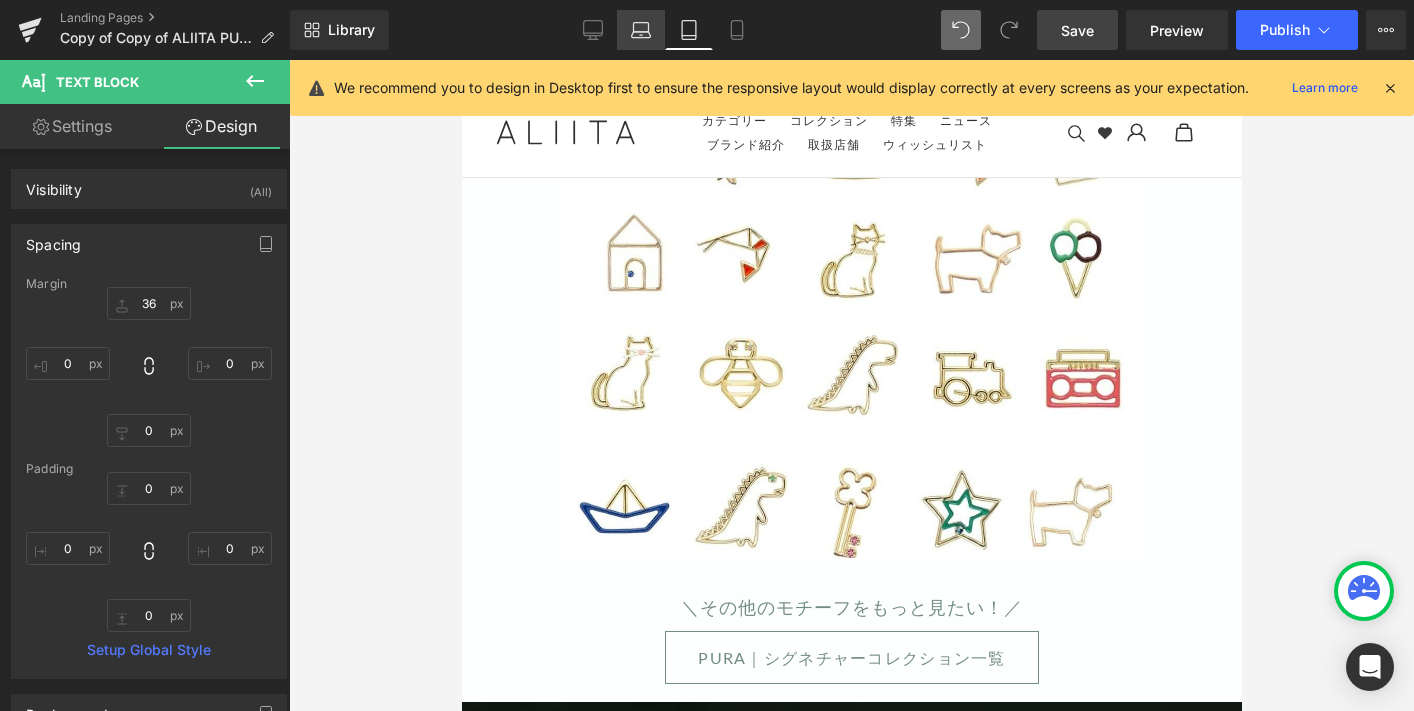 click on "Laptop" at bounding box center [641, 30] 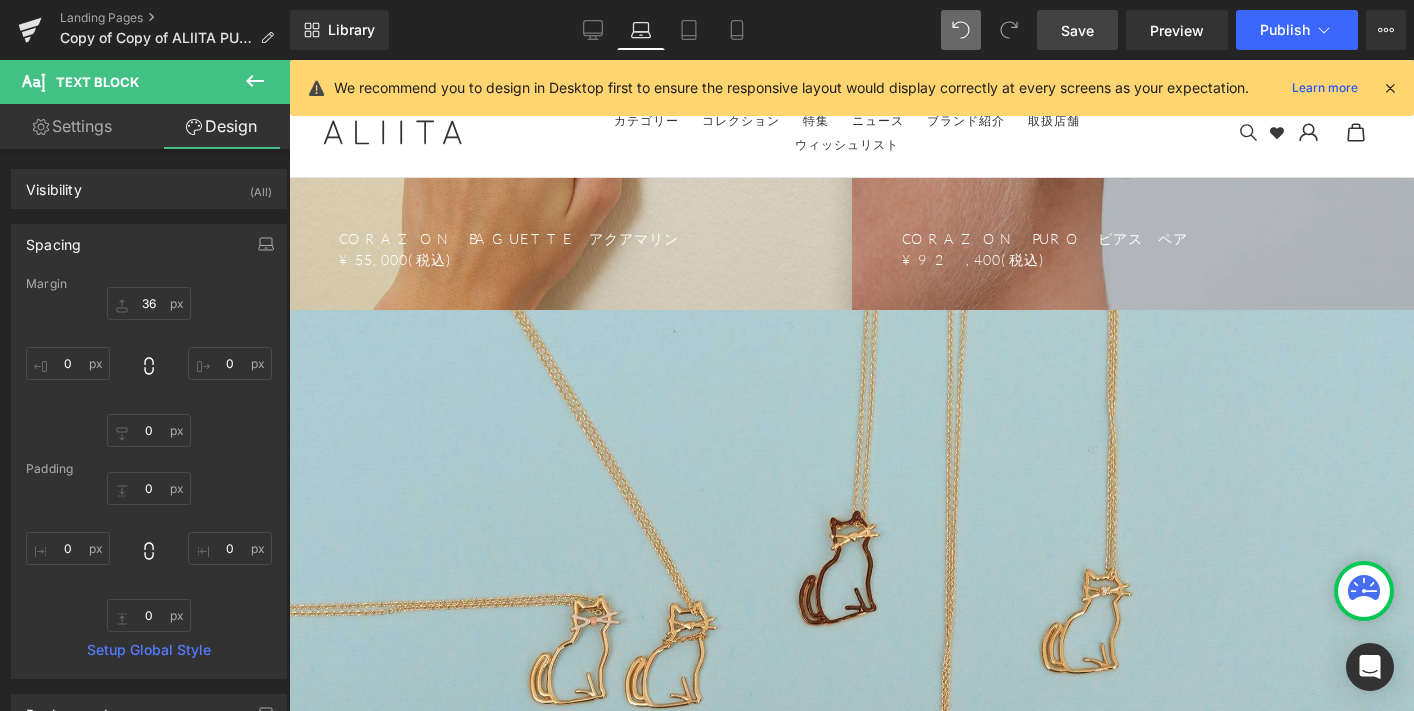scroll, scrollTop: 10967, scrollLeft: 0, axis: vertical 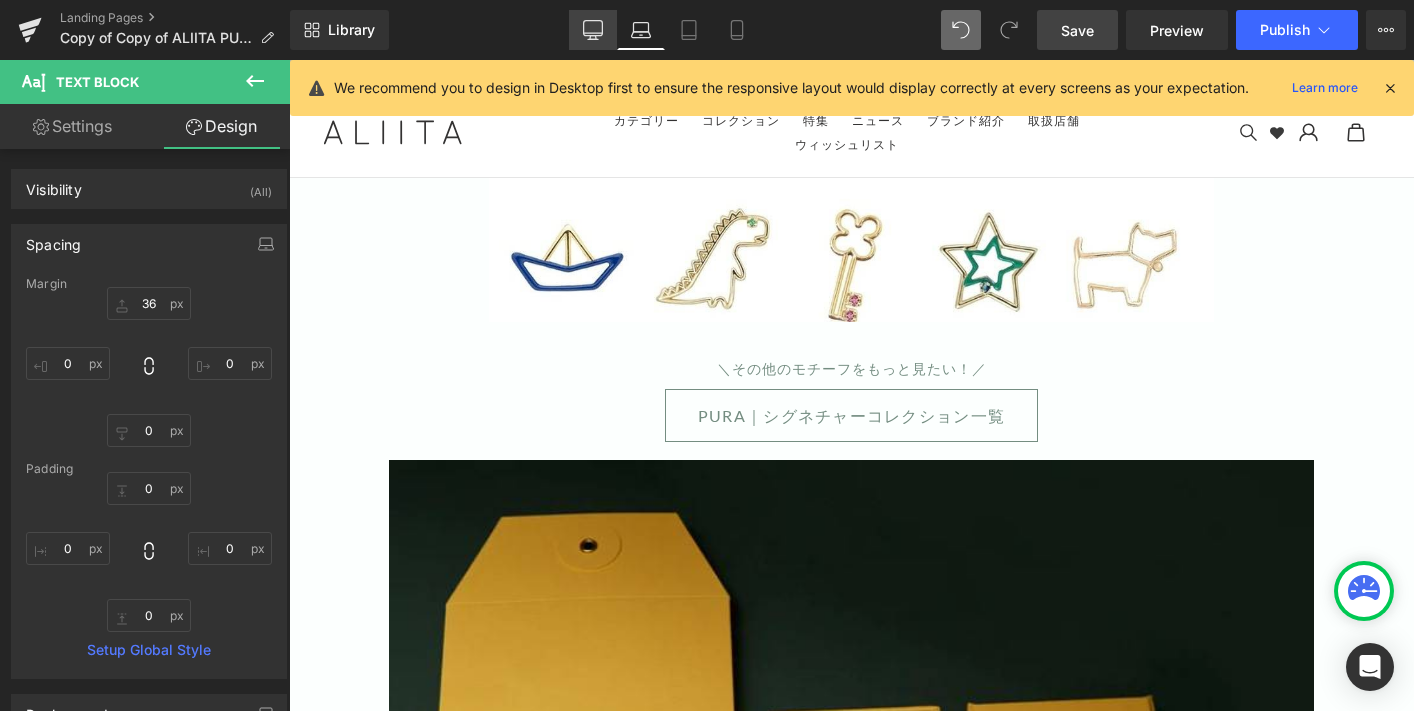 click 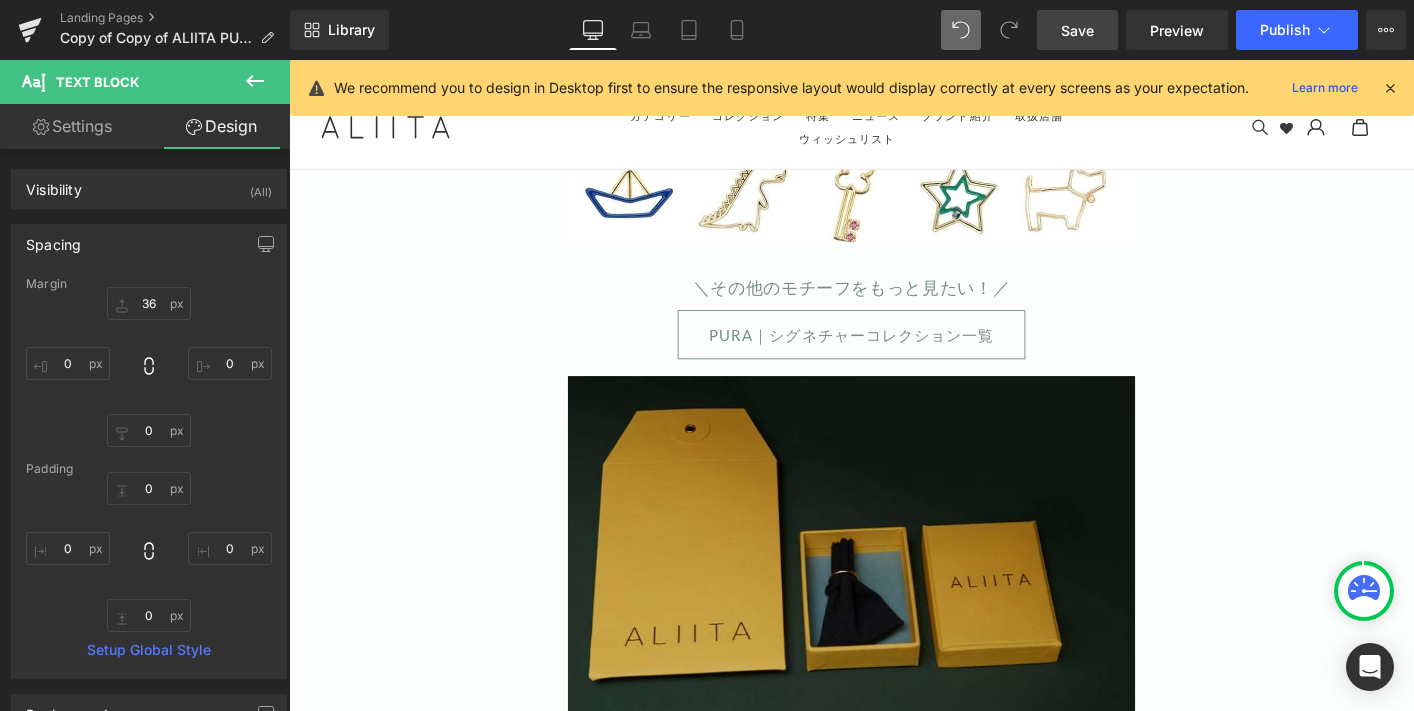 scroll, scrollTop: 11439, scrollLeft: 0, axis: vertical 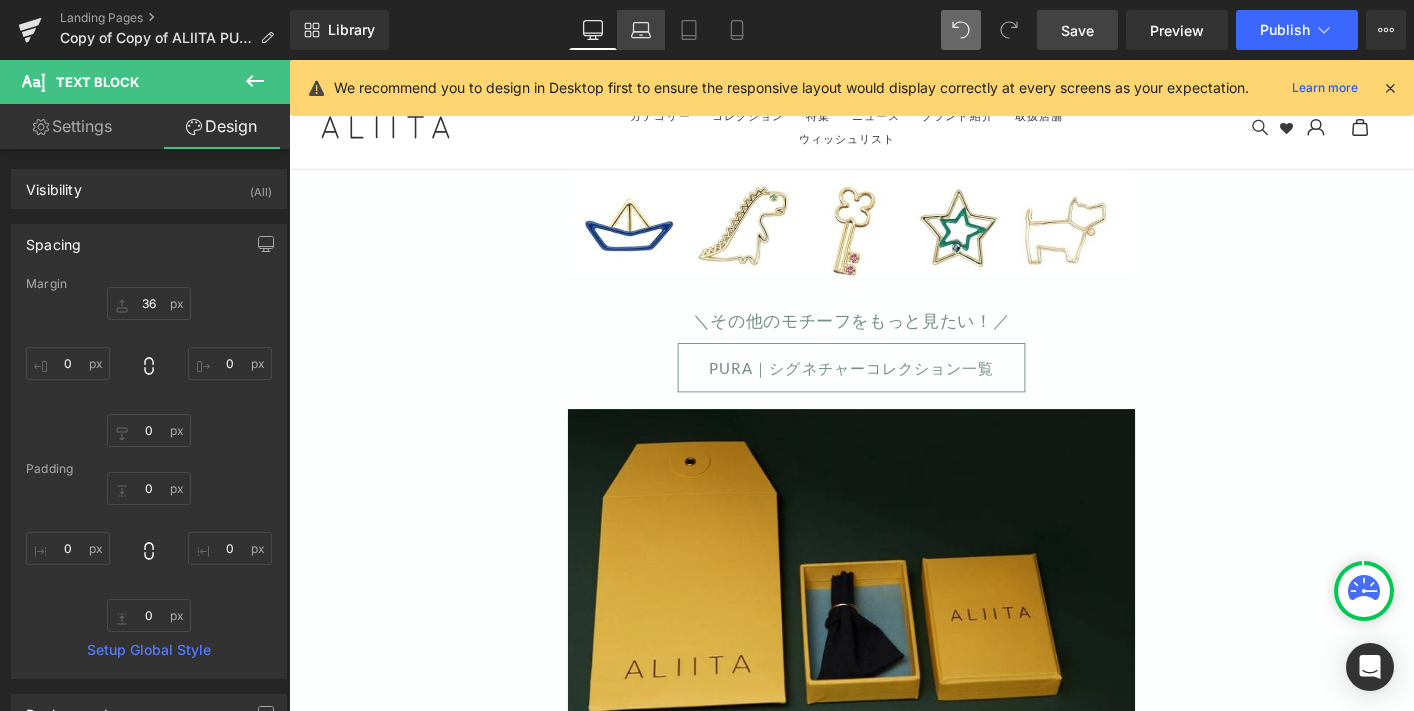 click on "Laptop" at bounding box center (641, 30) 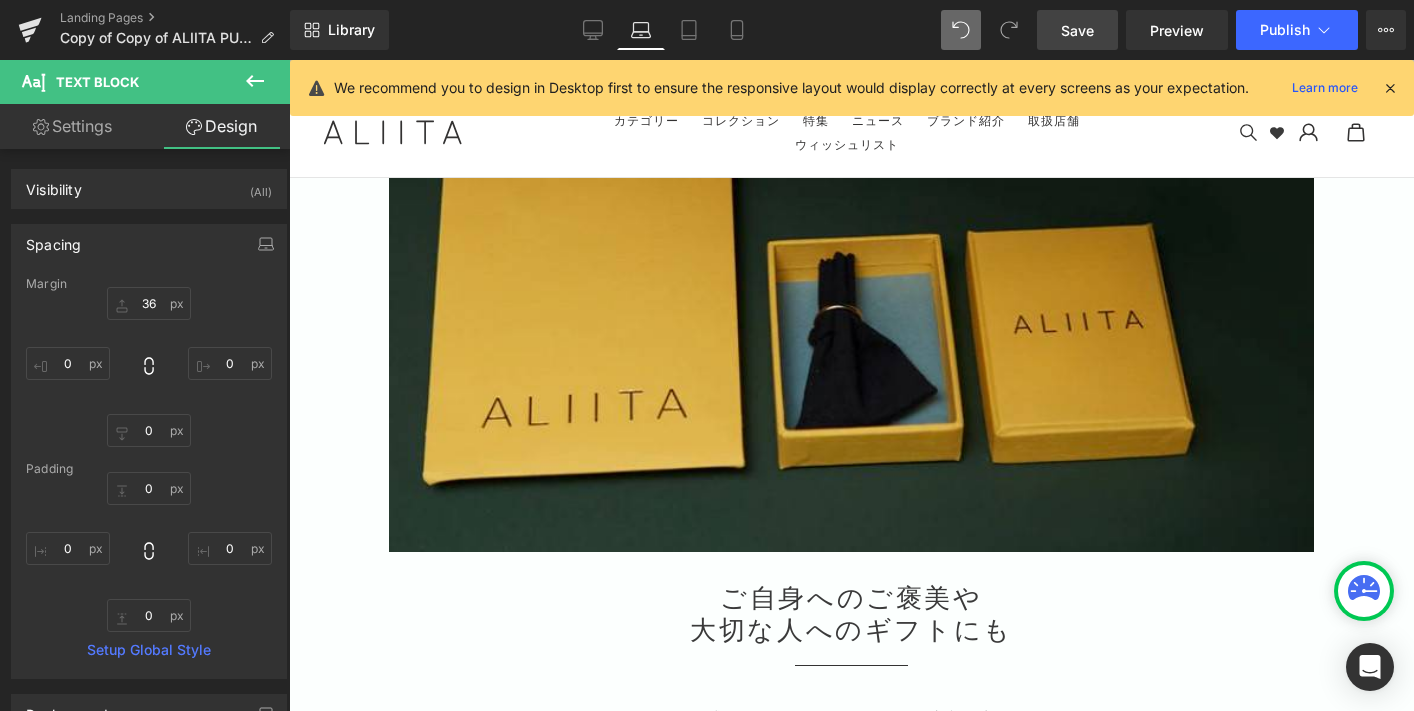 scroll, scrollTop: 10762, scrollLeft: 0, axis: vertical 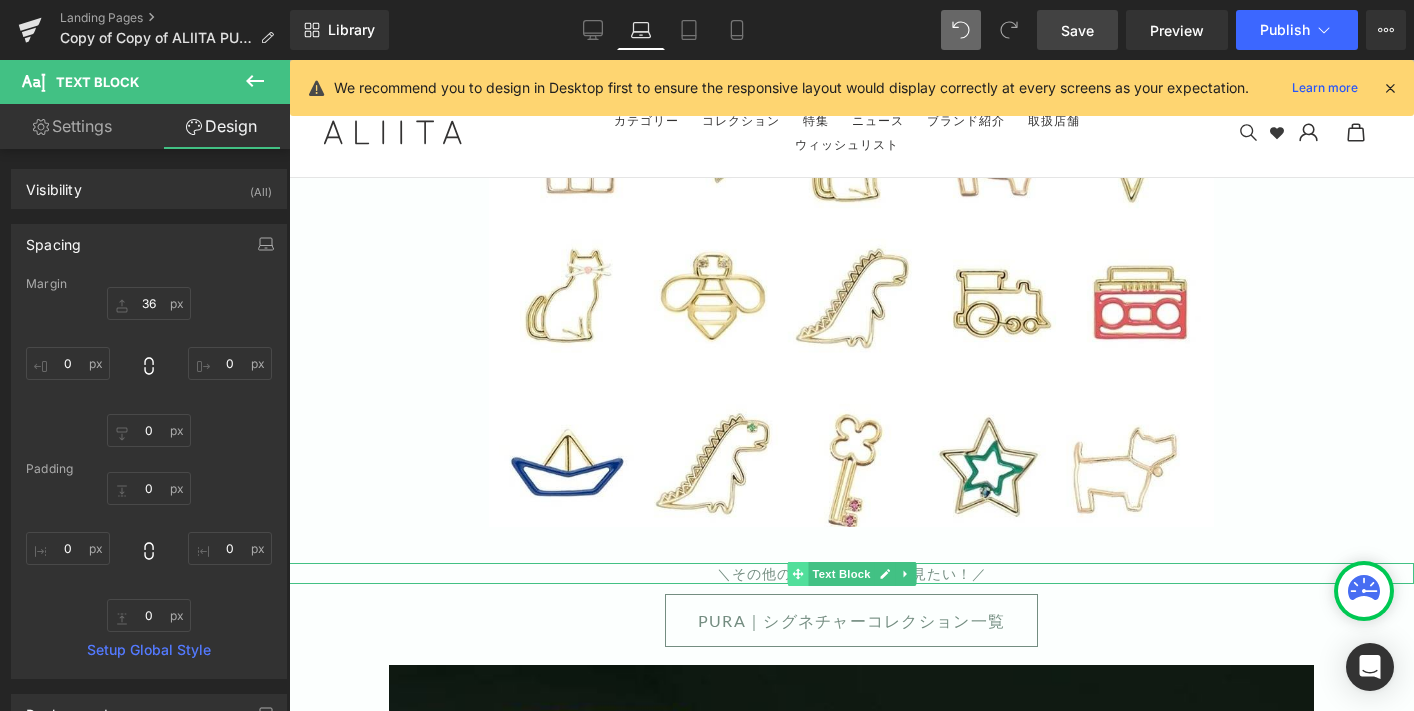 click 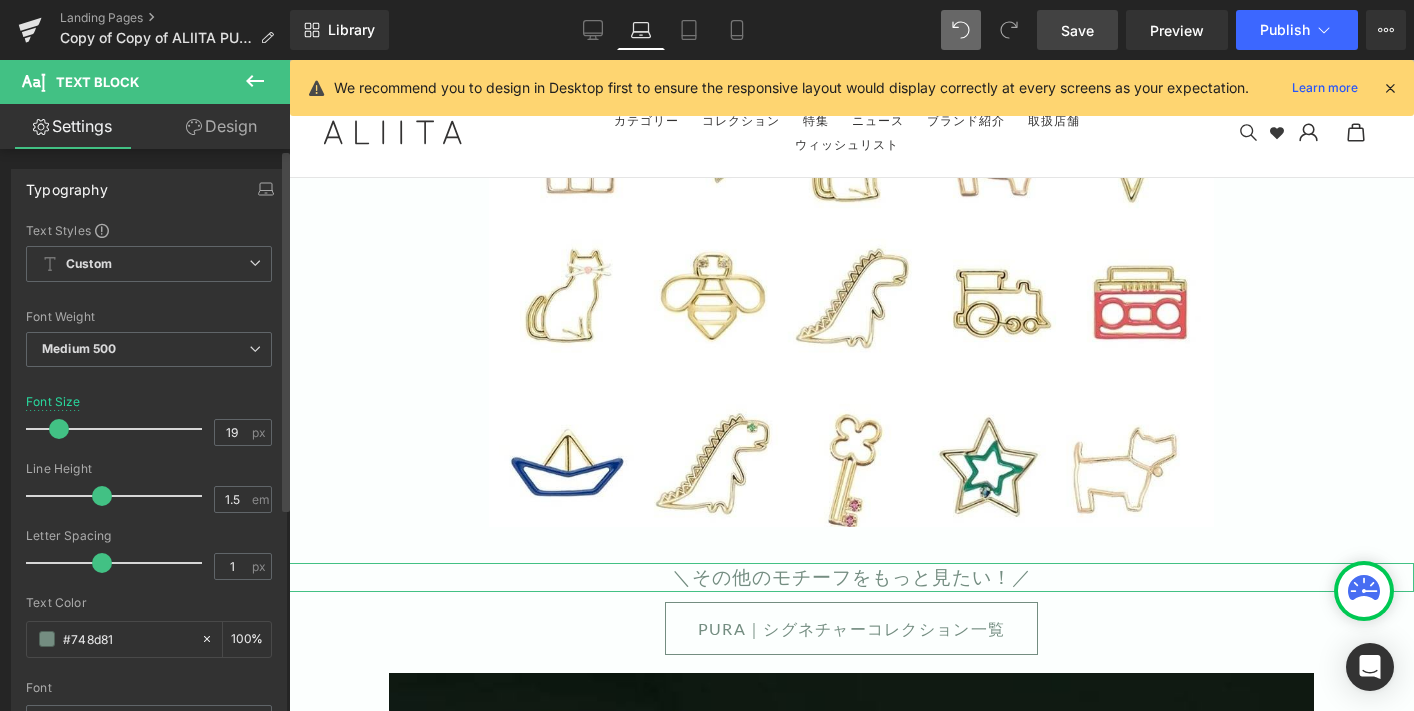 click at bounding box center (59, 429) 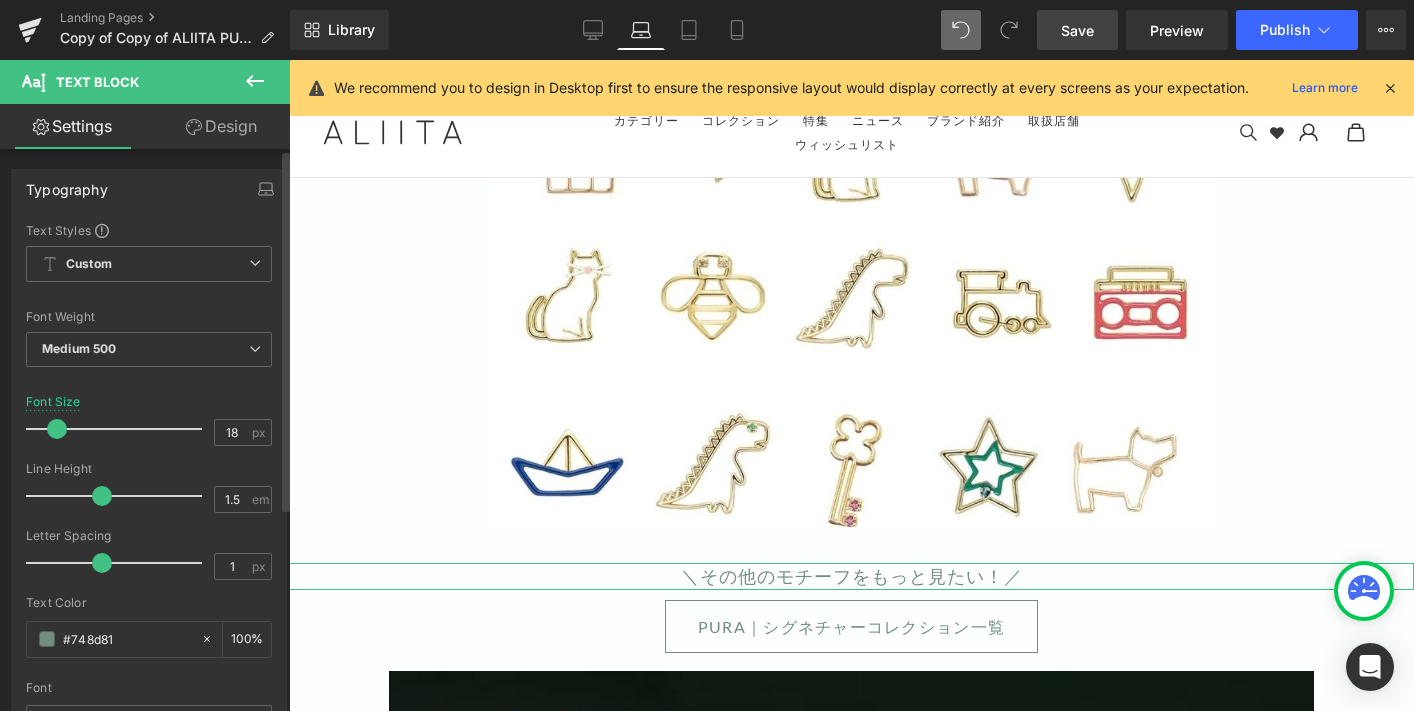click at bounding box center [57, 429] 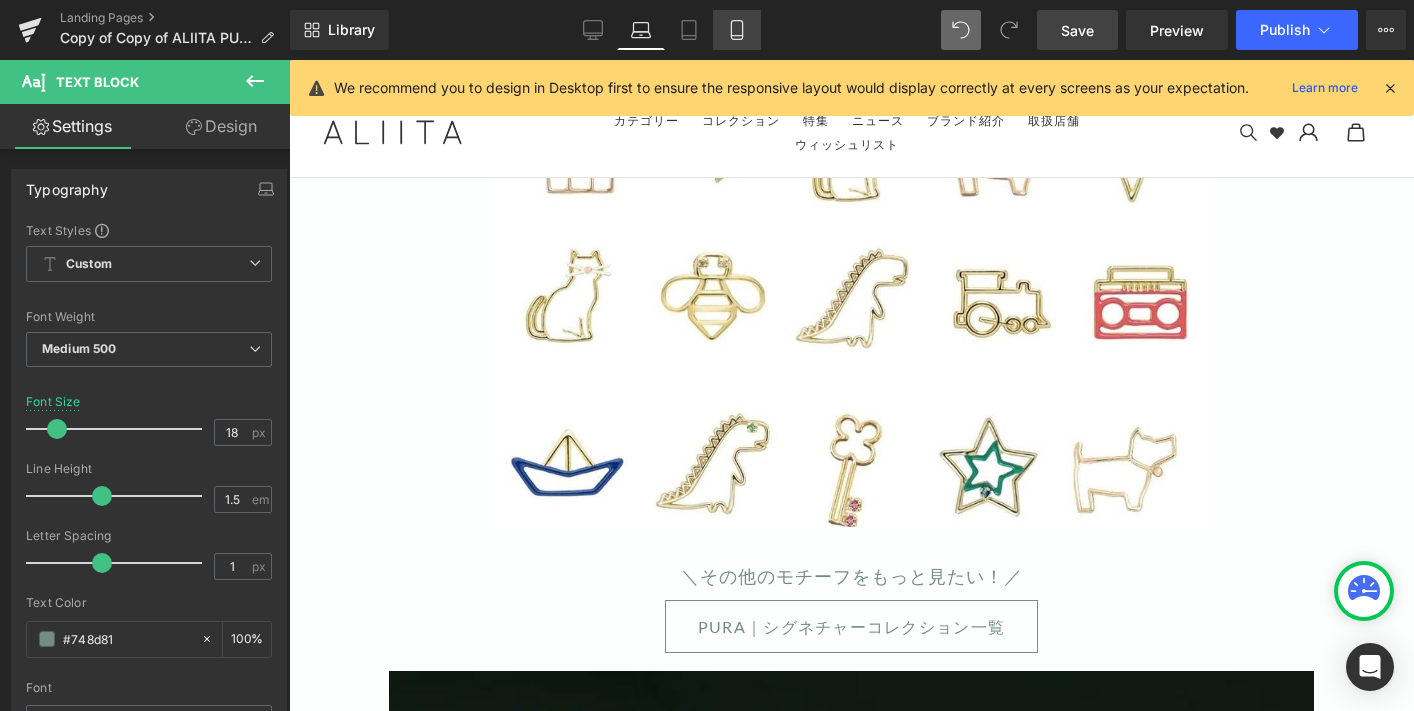 click 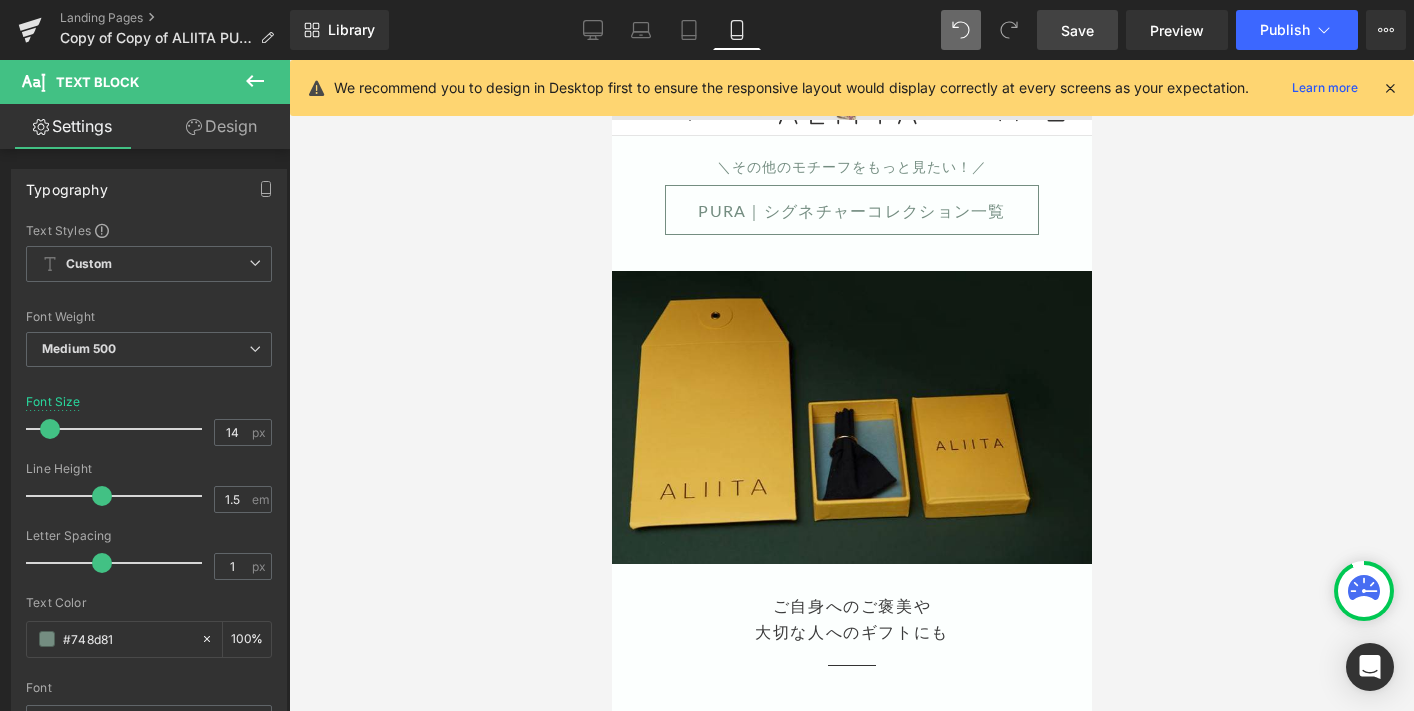 scroll, scrollTop: 6278, scrollLeft: 0, axis: vertical 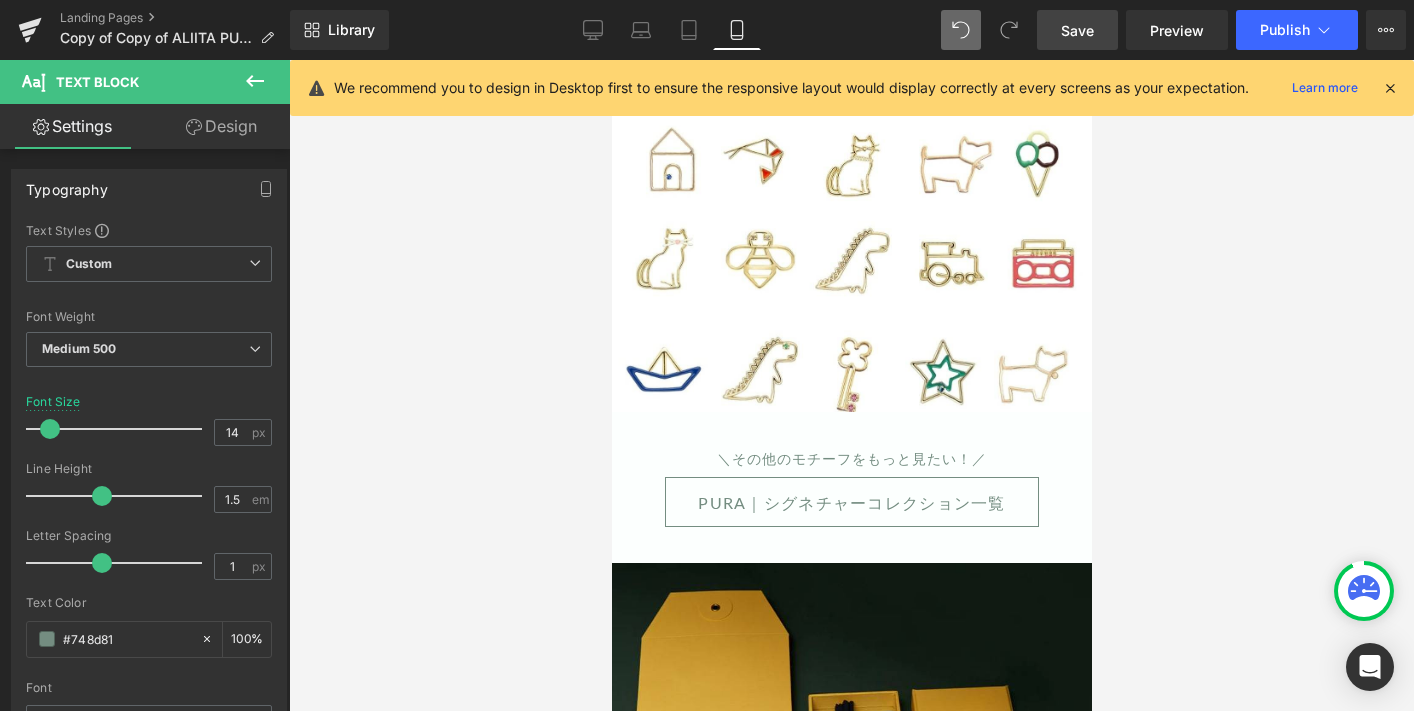 click on "Save" at bounding box center (1077, 30) 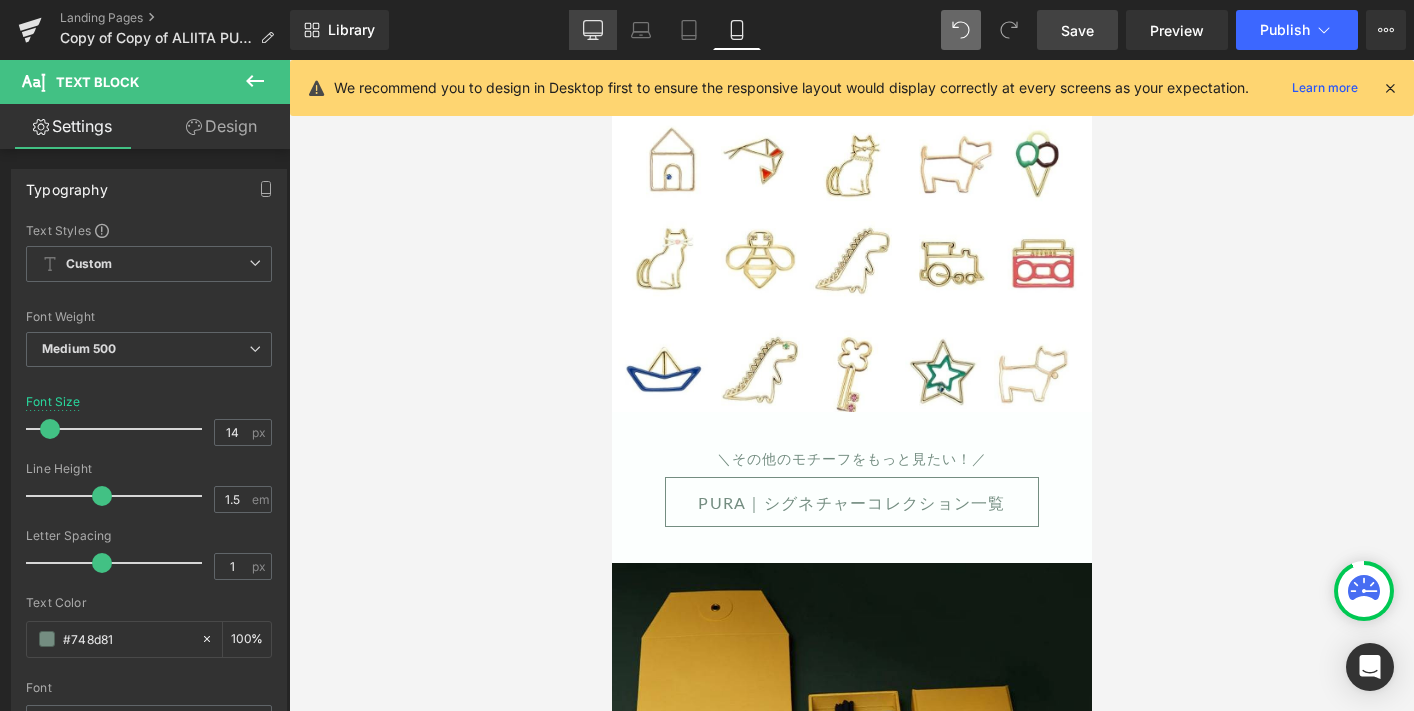 click 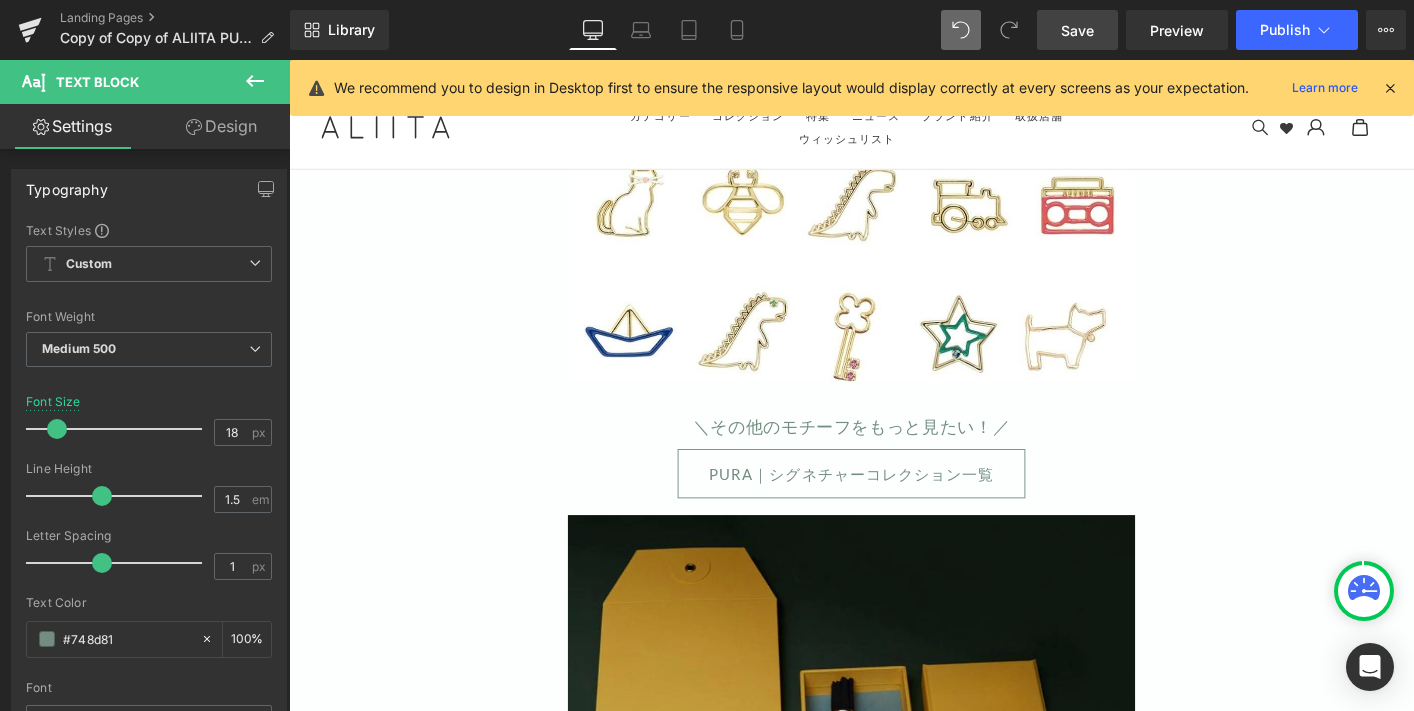scroll, scrollTop: 11263, scrollLeft: 0, axis: vertical 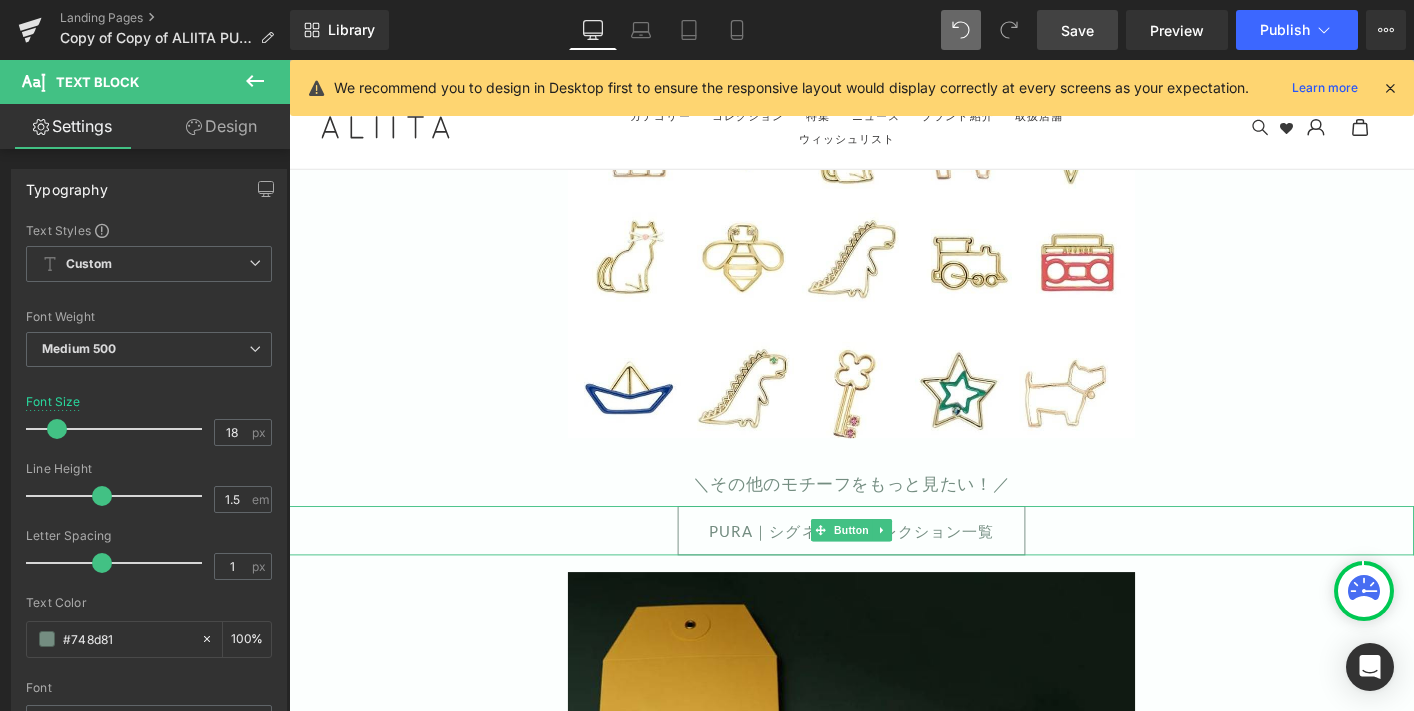 click on "PURA｜シグネチャーコレクション一覧" at bounding box center (894, 566) 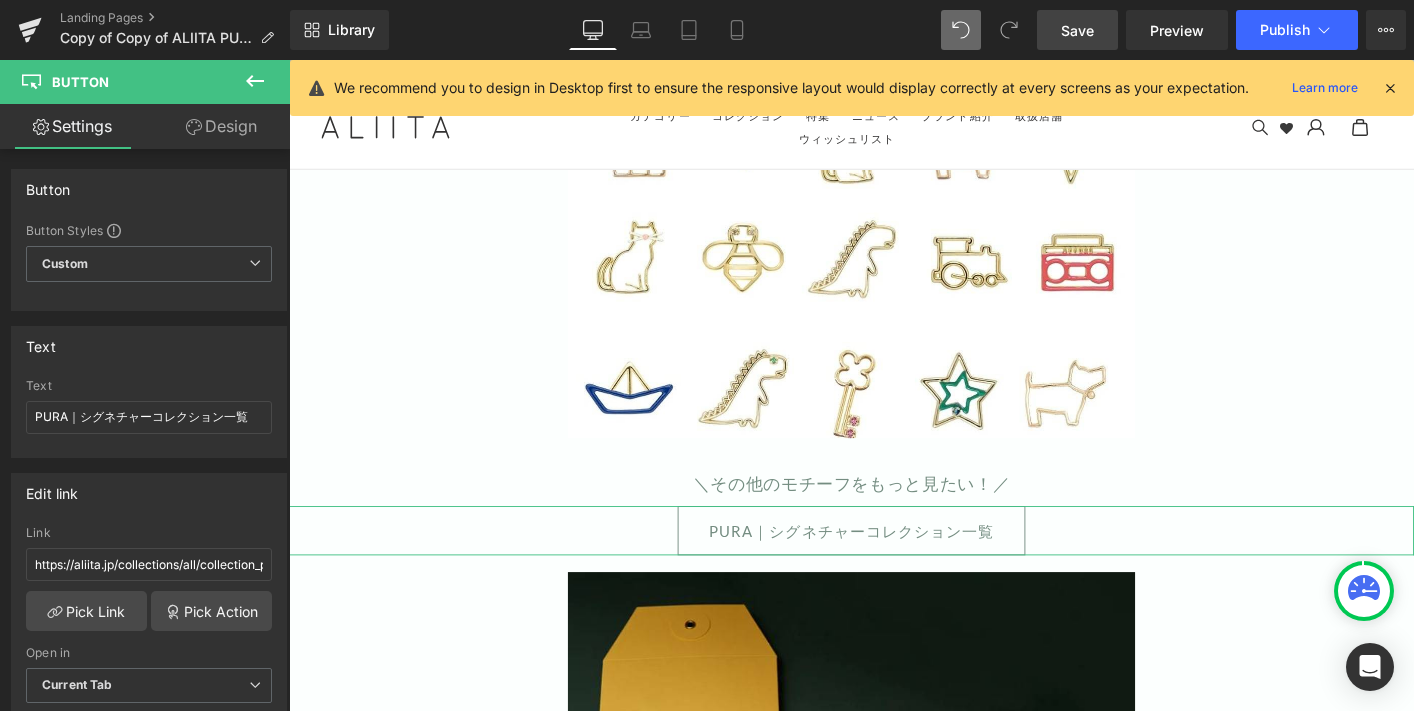 click on "Design" at bounding box center (221, 126) 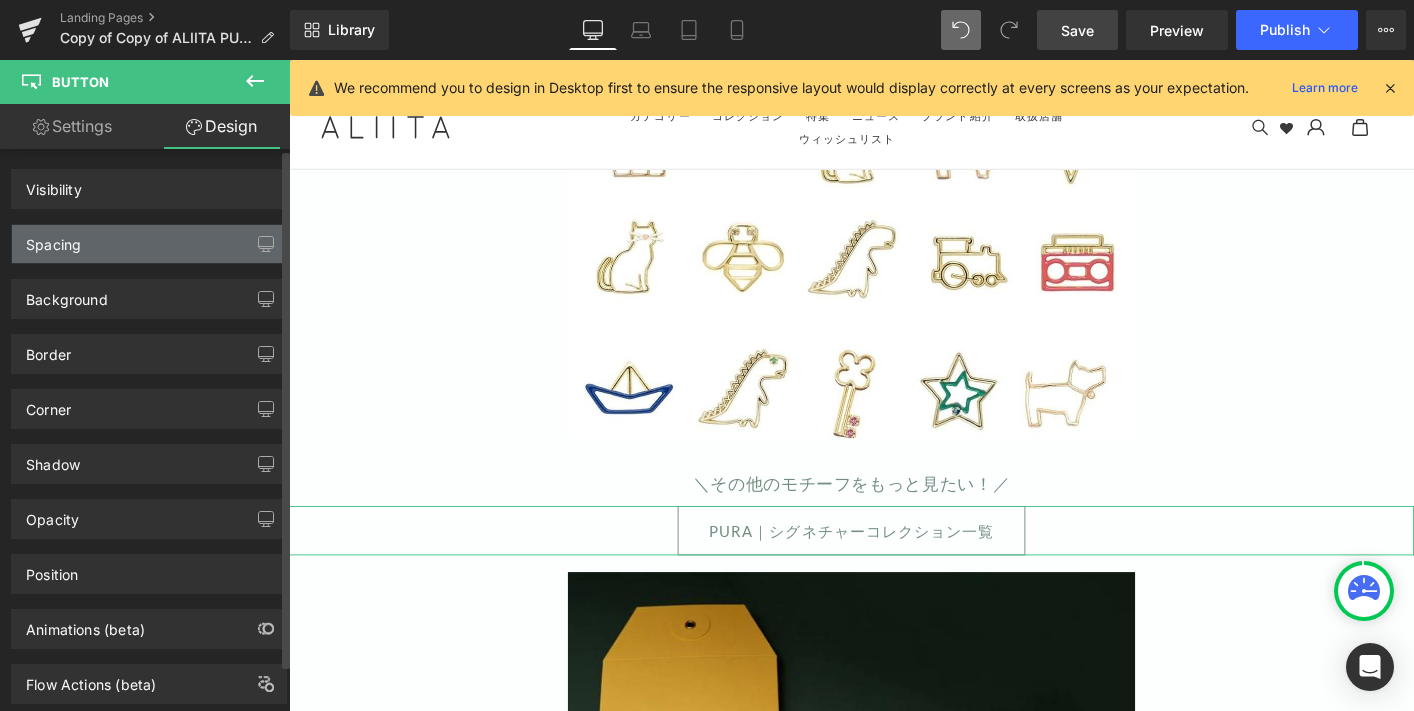 click on "Spacing" at bounding box center [149, 244] 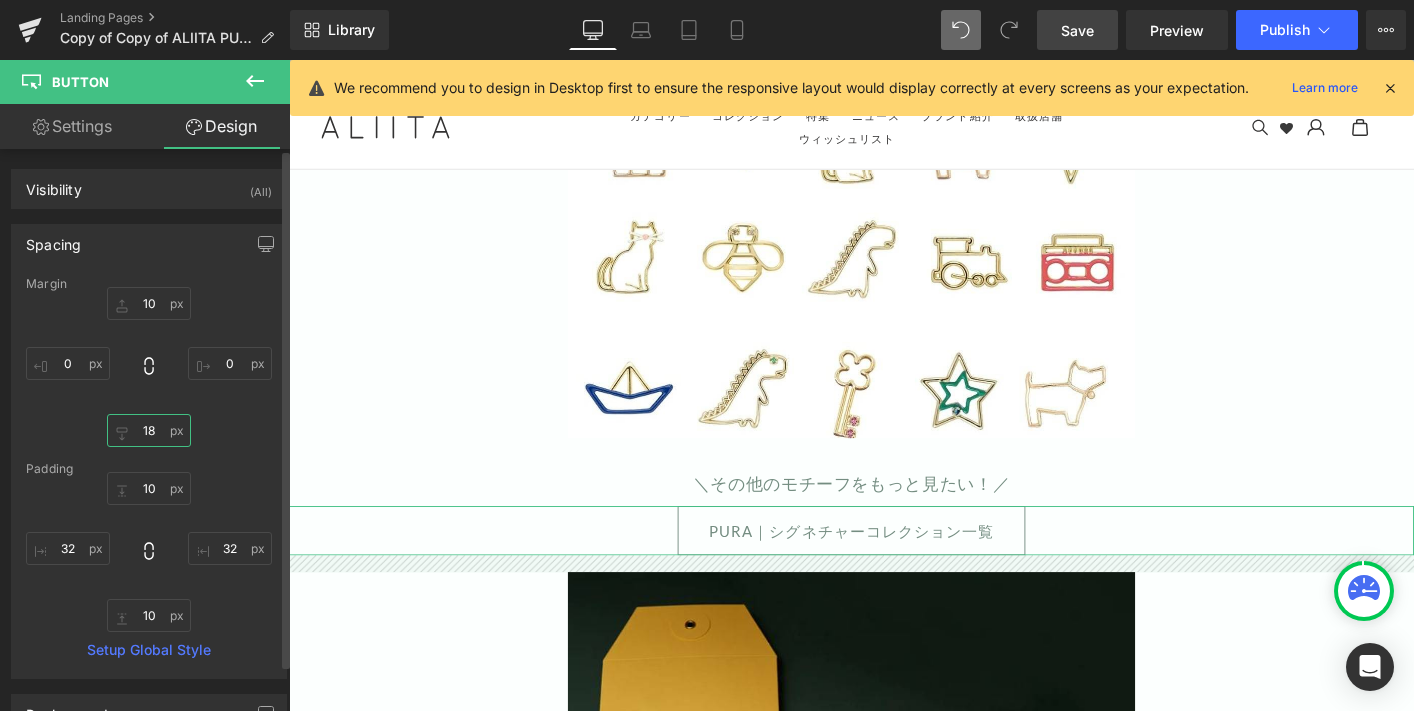 click on "18" at bounding box center (149, 430) 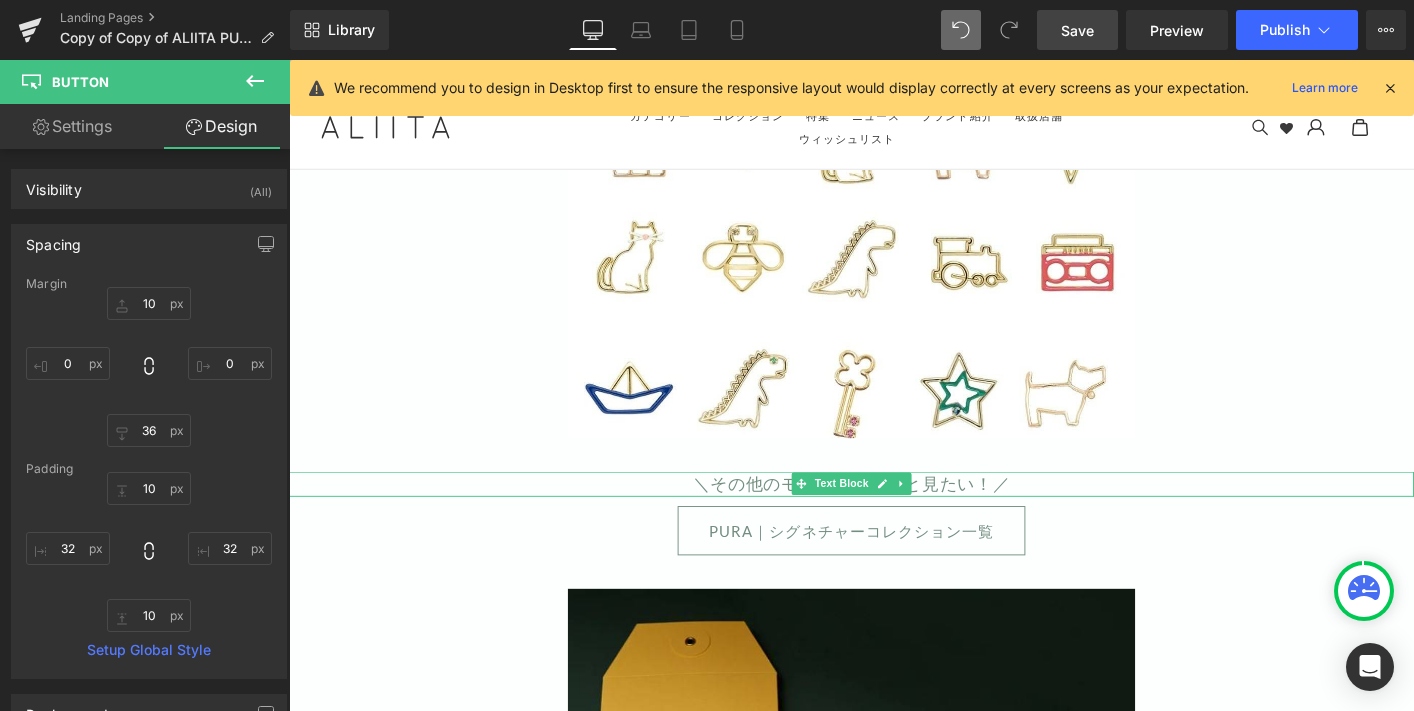 click on "＼その他のモチーフをもっと見たい！／" at bounding box center (894, 516) 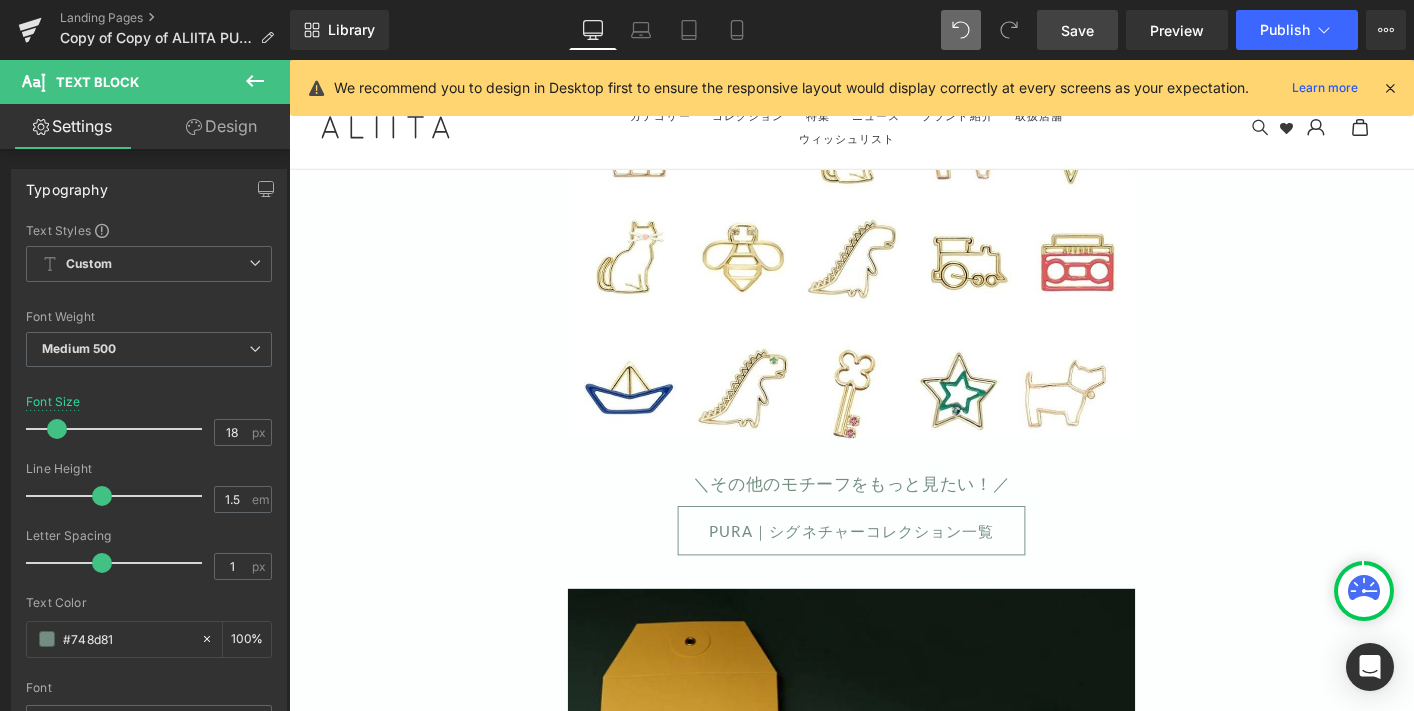 click on "Design" at bounding box center [221, 126] 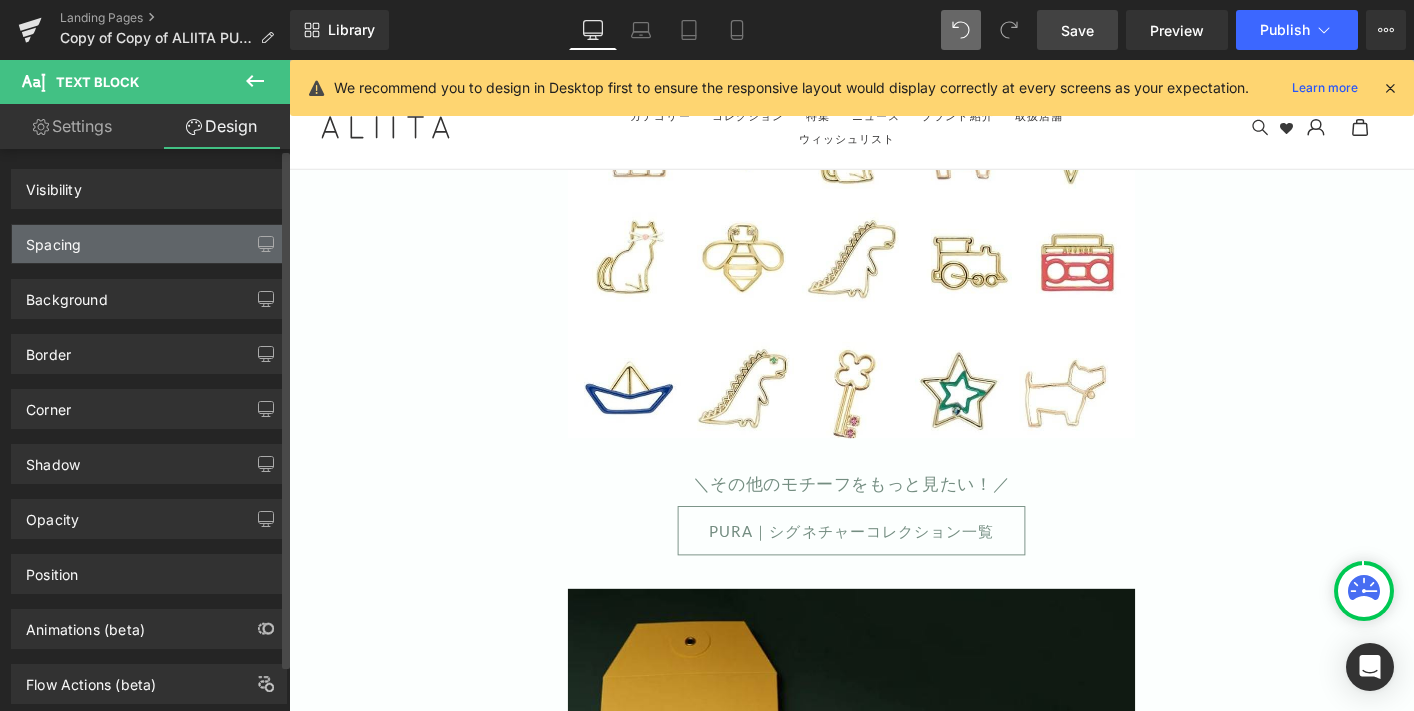 click on "Spacing" at bounding box center [149, 244] 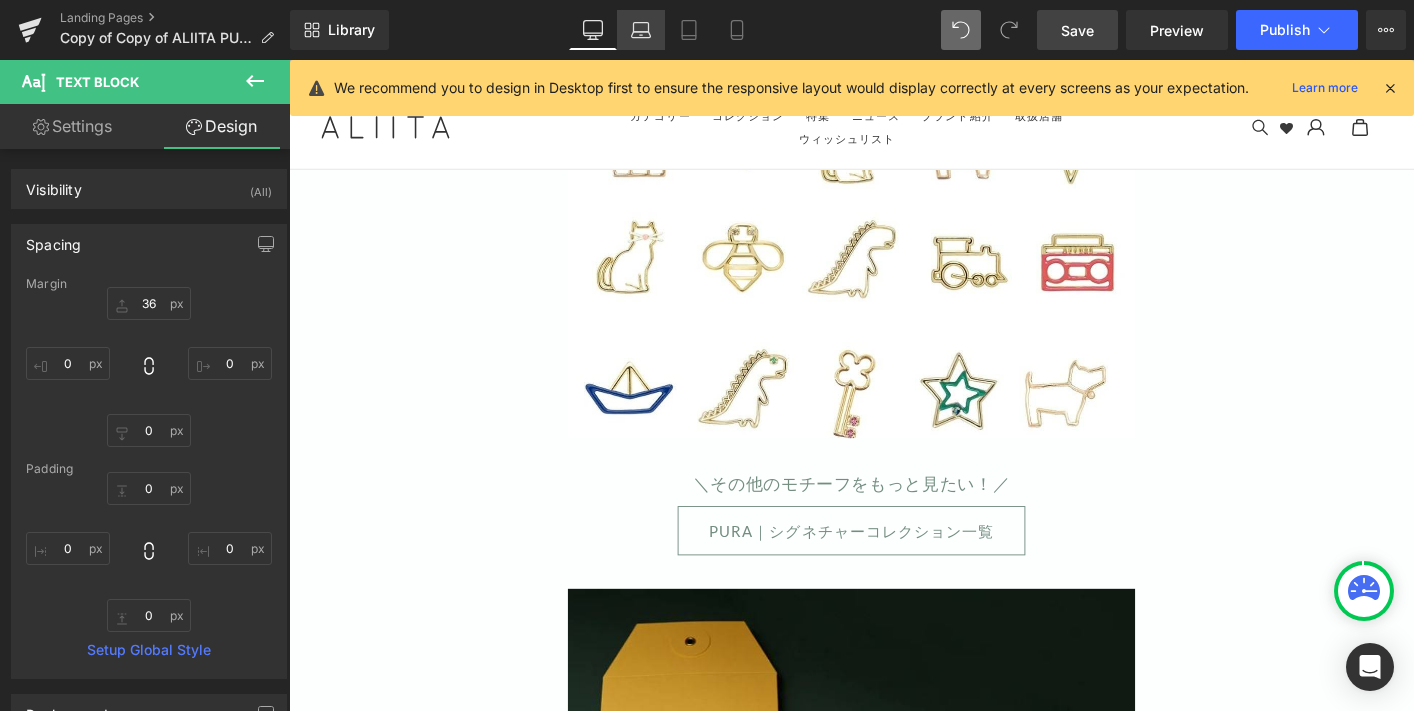 click 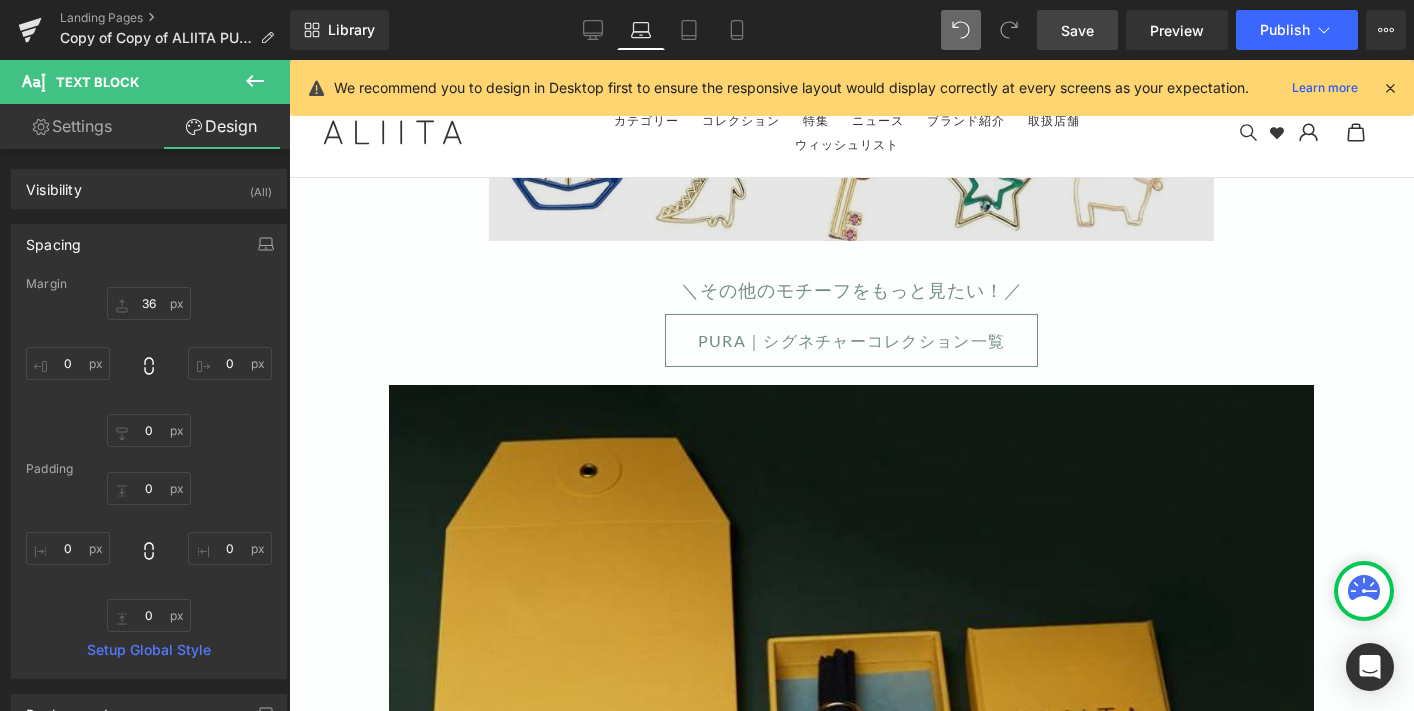 scroll, scrollTop: 10916, scrollLeft: 0, axis: vertical 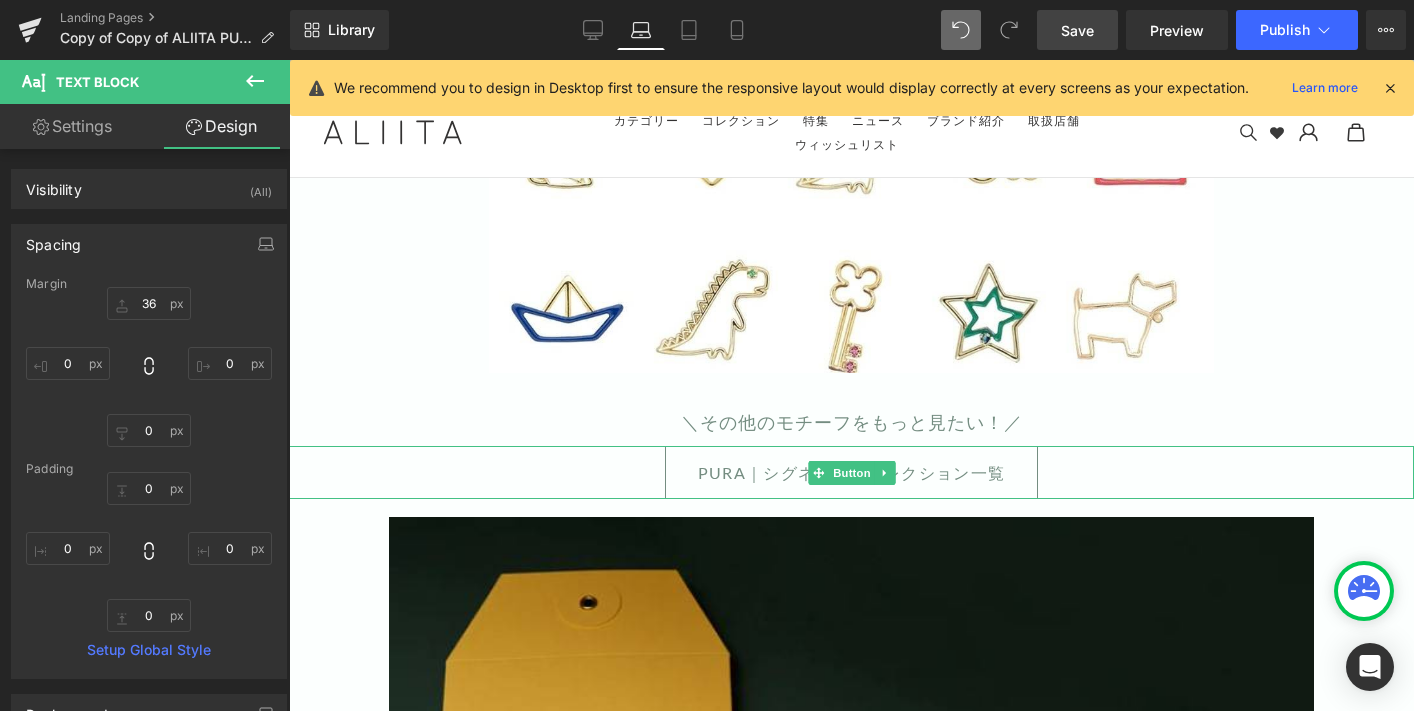 click on "PURA｜シグネチャーコレクション一覧" at bounding box center (851, 472) 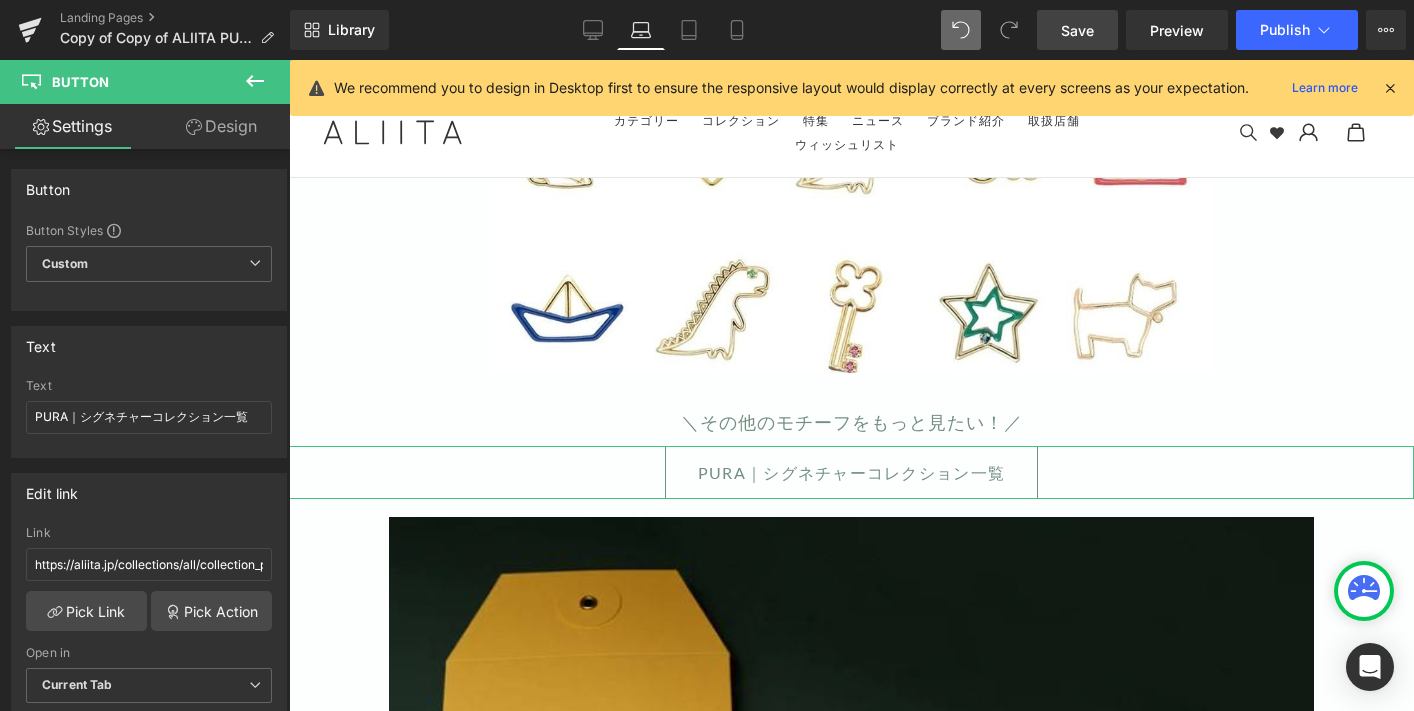 click on "Design" at bounding box center [221, 126] 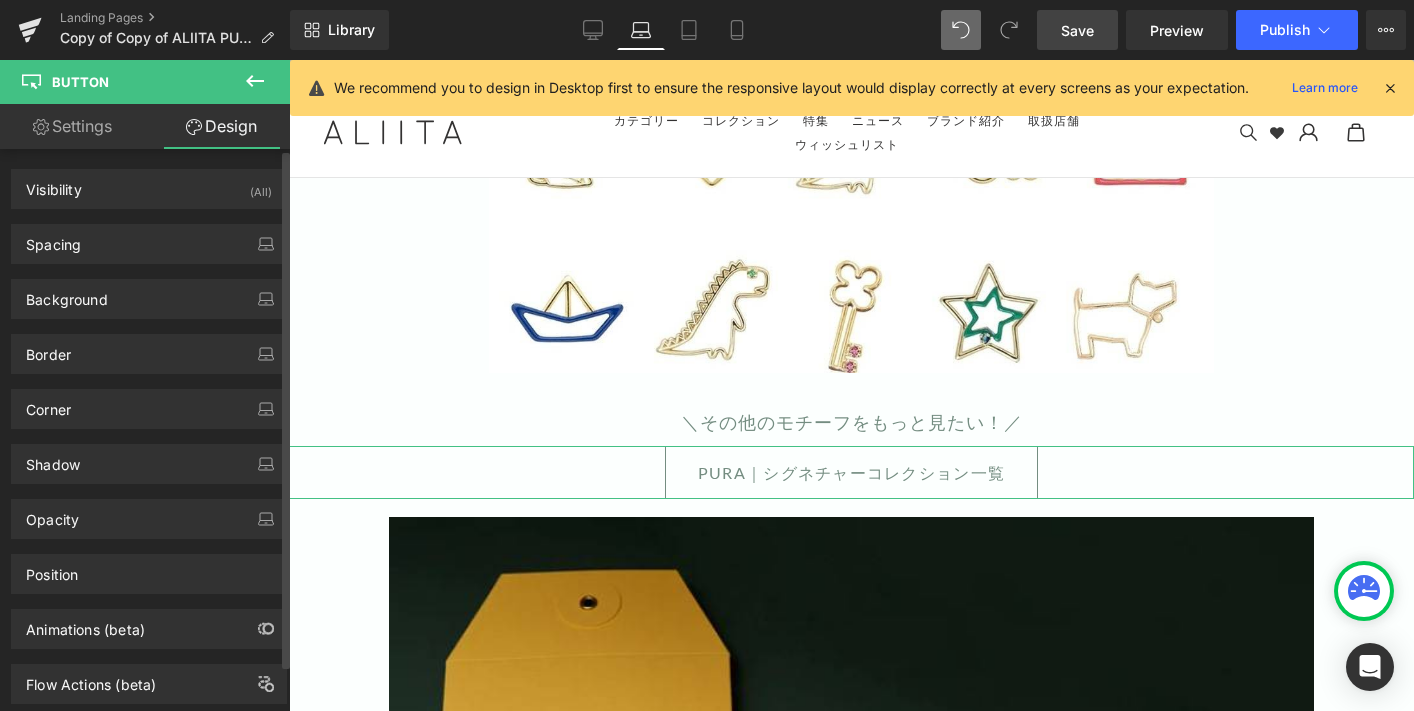 click on "Background
Color & Image color
transparent Color transparent 0 %
Image  Replace Image  Upload image or  Browse gallery Image Src Image Quality Lighter Lightest
Lighter
Lighter Lightest Only support for UCare CDN
More settings" at bounding box center [149, 291] 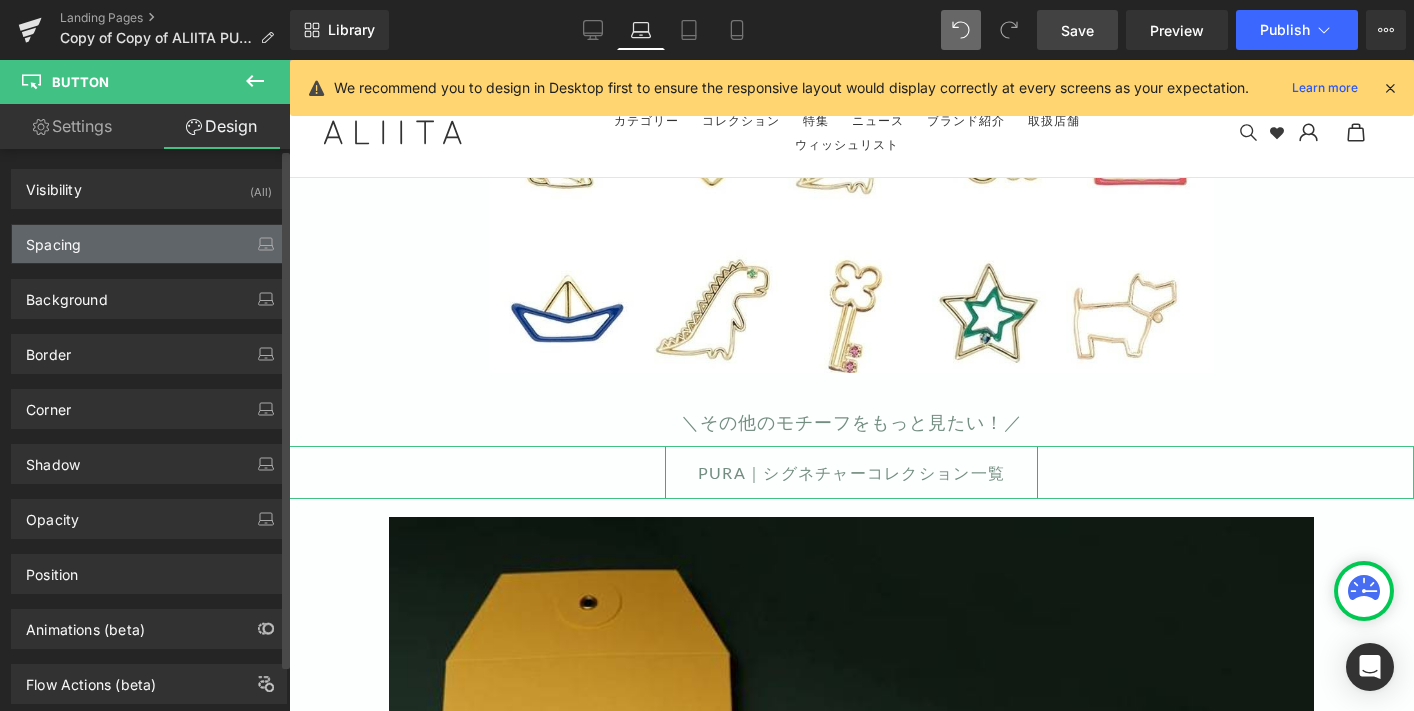 click on "Spacing" at bounding box center (149, 244) 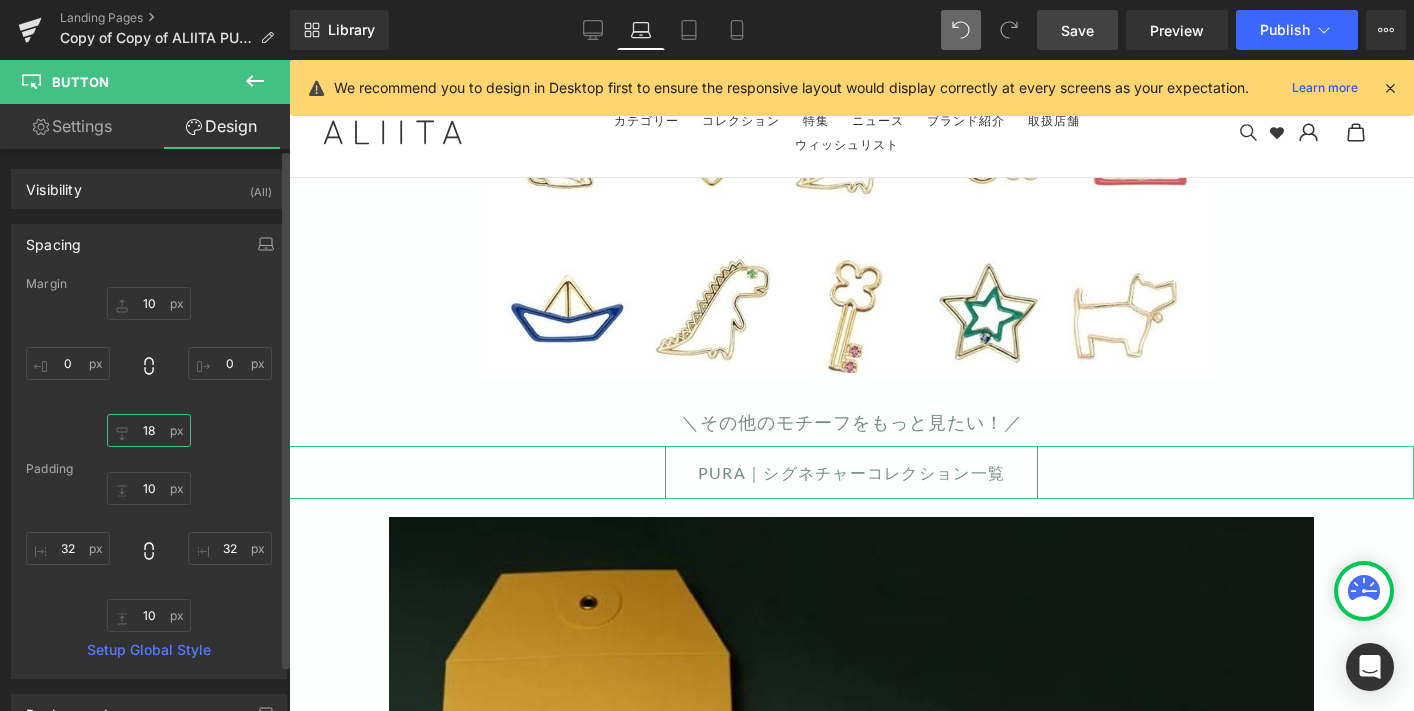 click on "18" at bounding box center [149, 430] 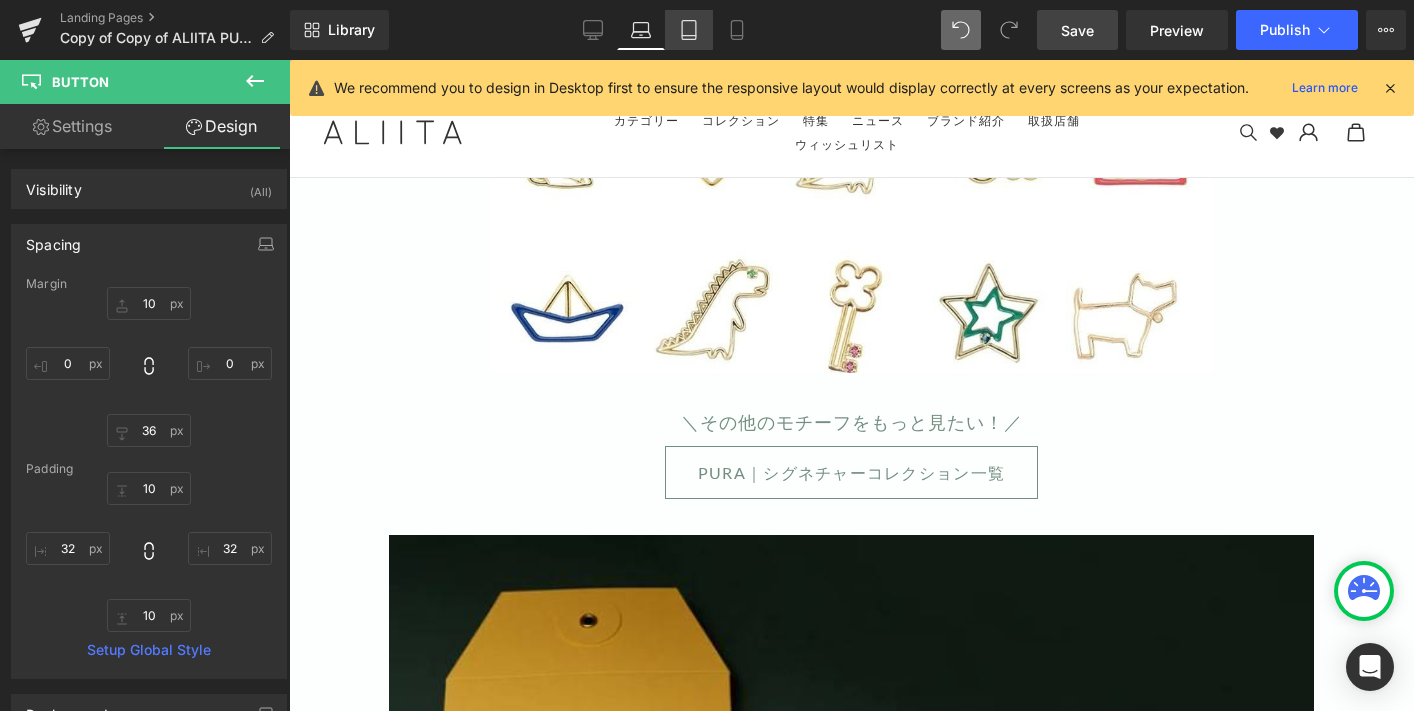 click on "Tablet" at bounding box center [689, 30] 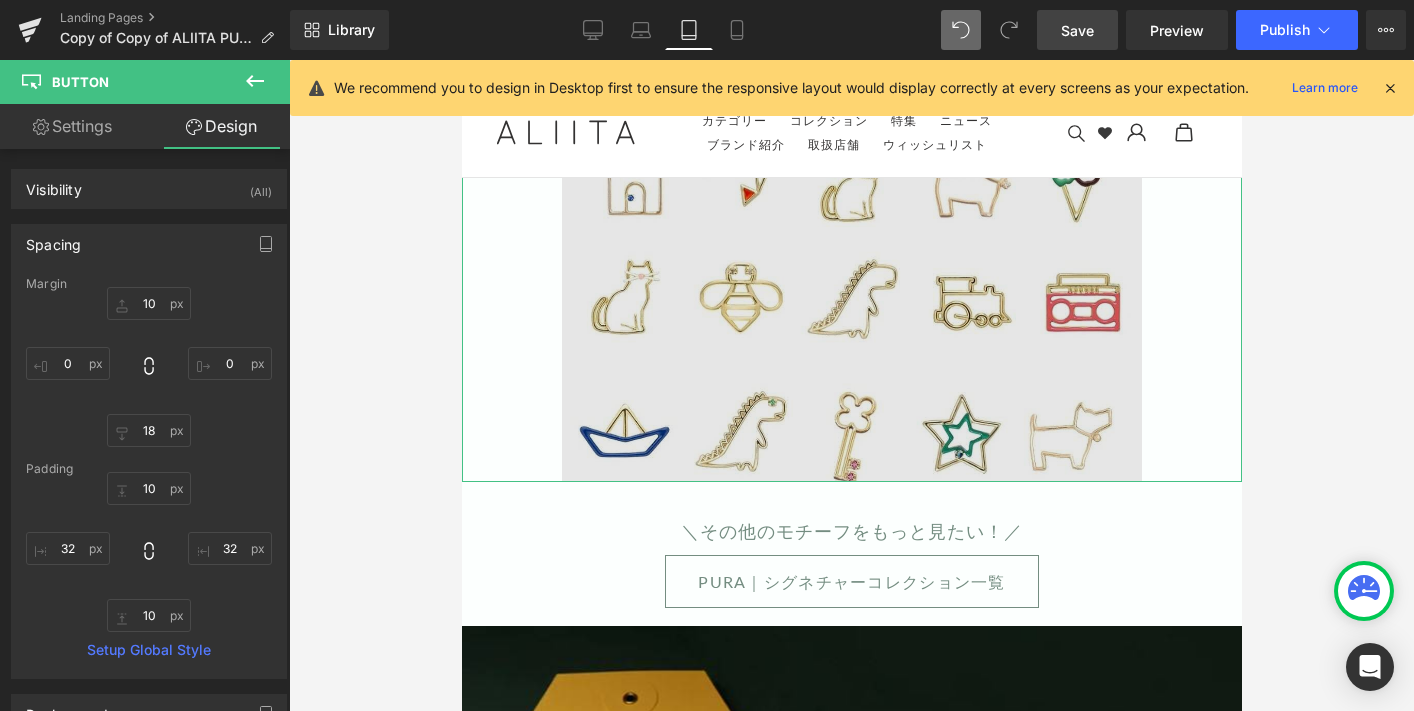 scroll, scrollTop: 8881, scrollLeft: 0, axis: vertical 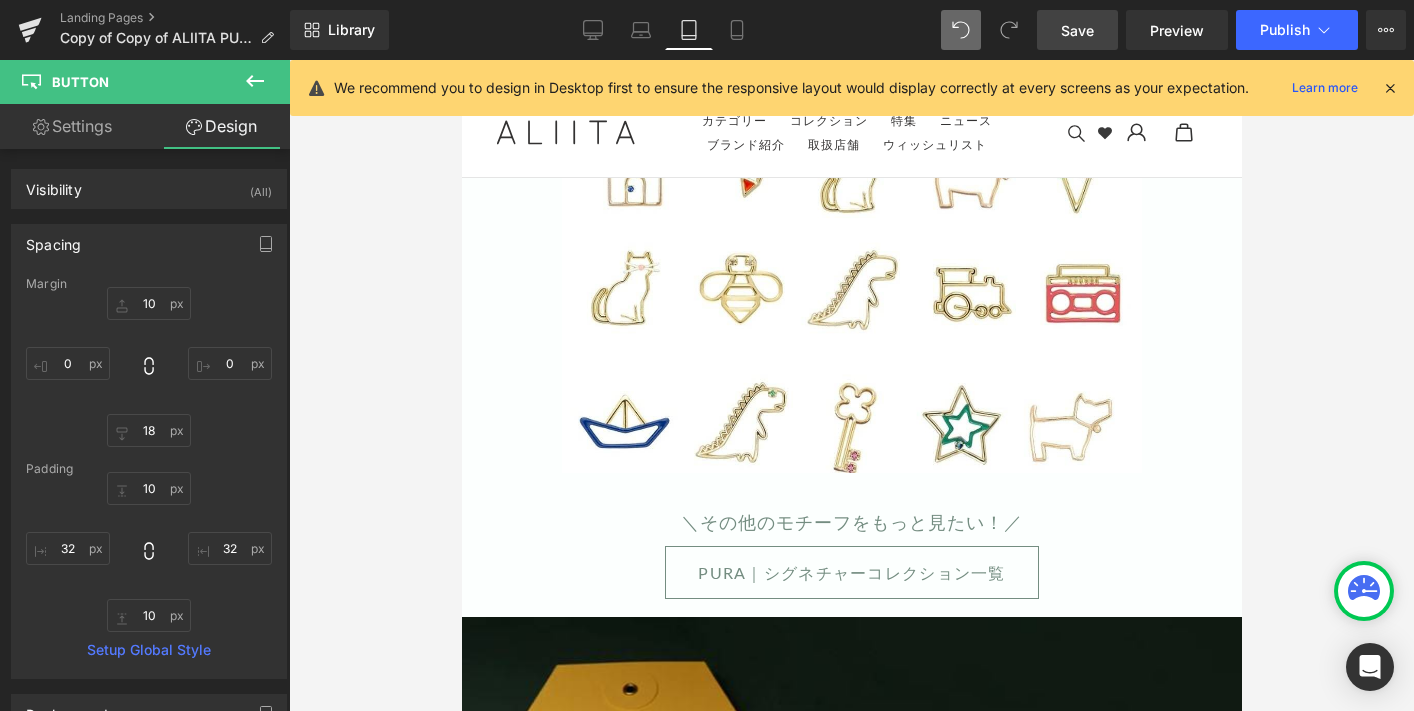 click on "PURA｜シグネチャーコレクション一覧" at bounding box center [851, 572] 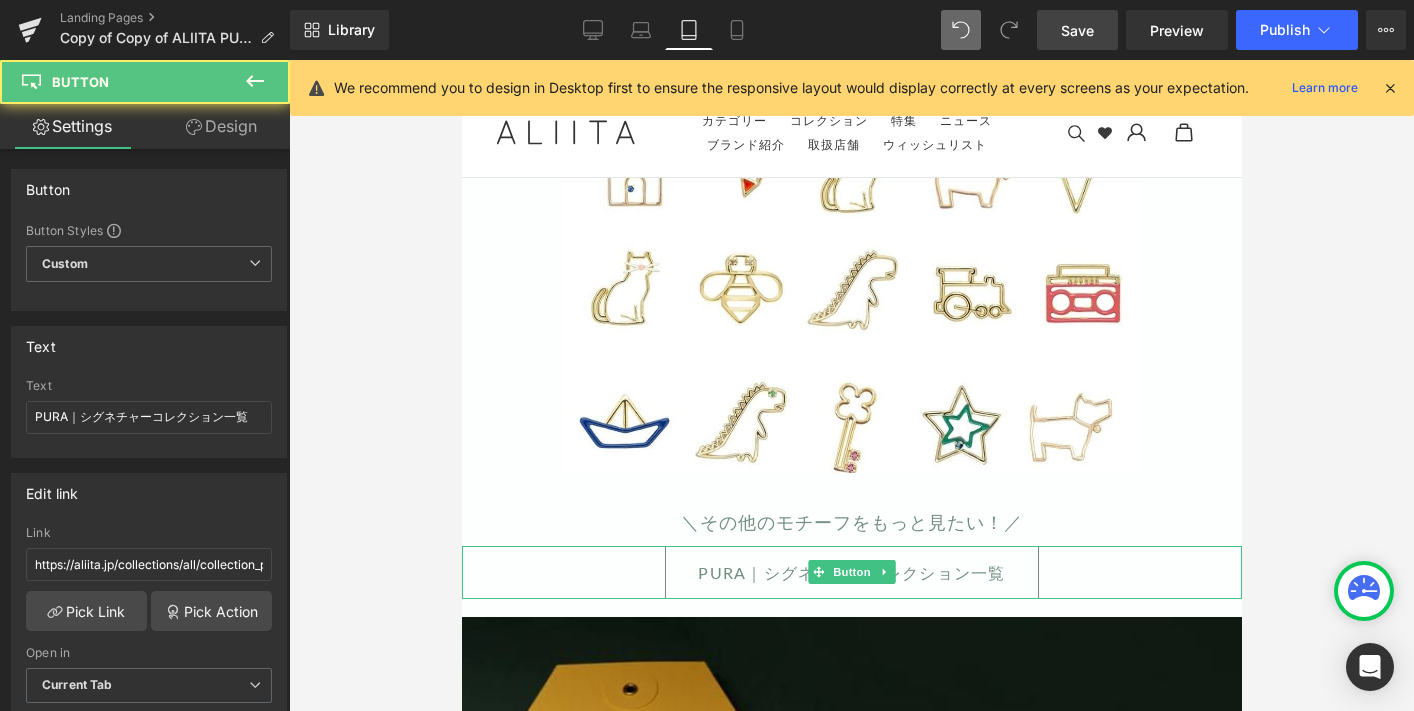 click on "PURA｜シグネチャーコレクション一覧" at bounding box center (851, 572) 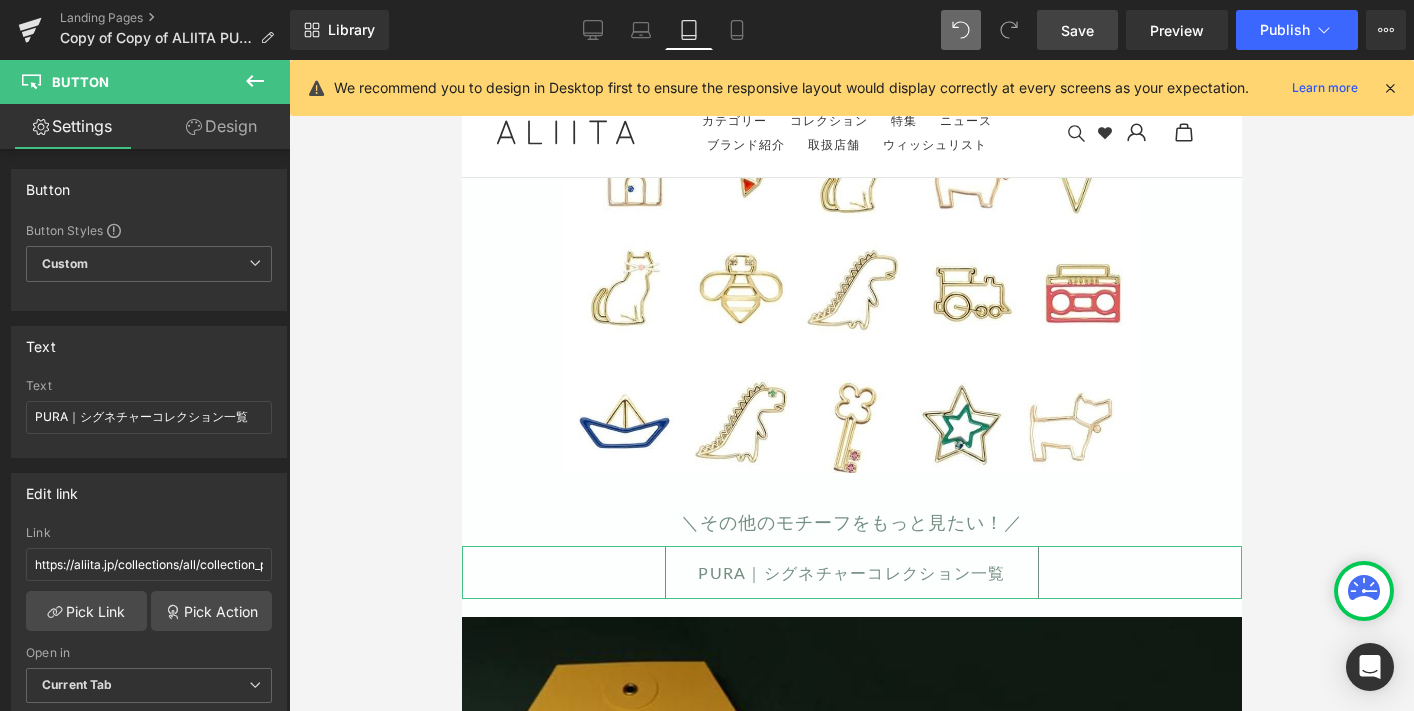 click on "Design" at bounding box center [221, 126] 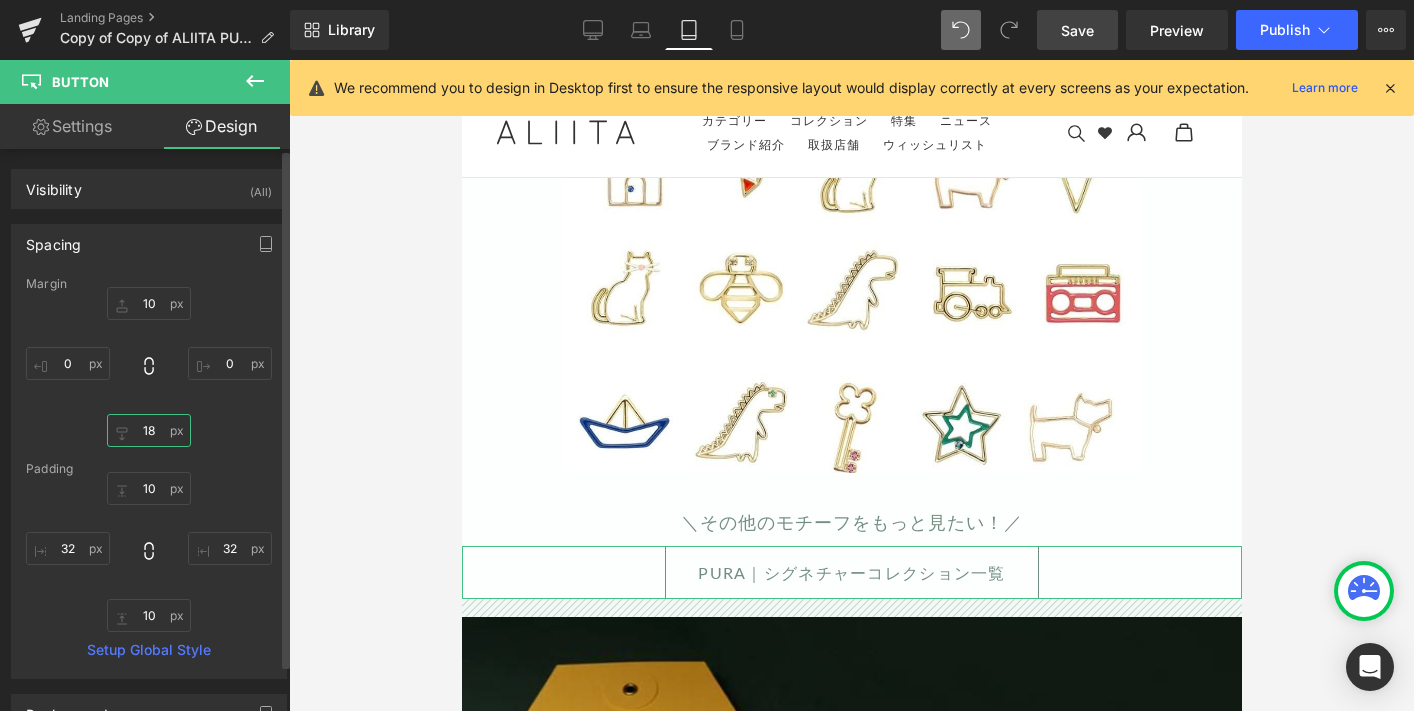 click on "18" at bounding box center (149, 430) 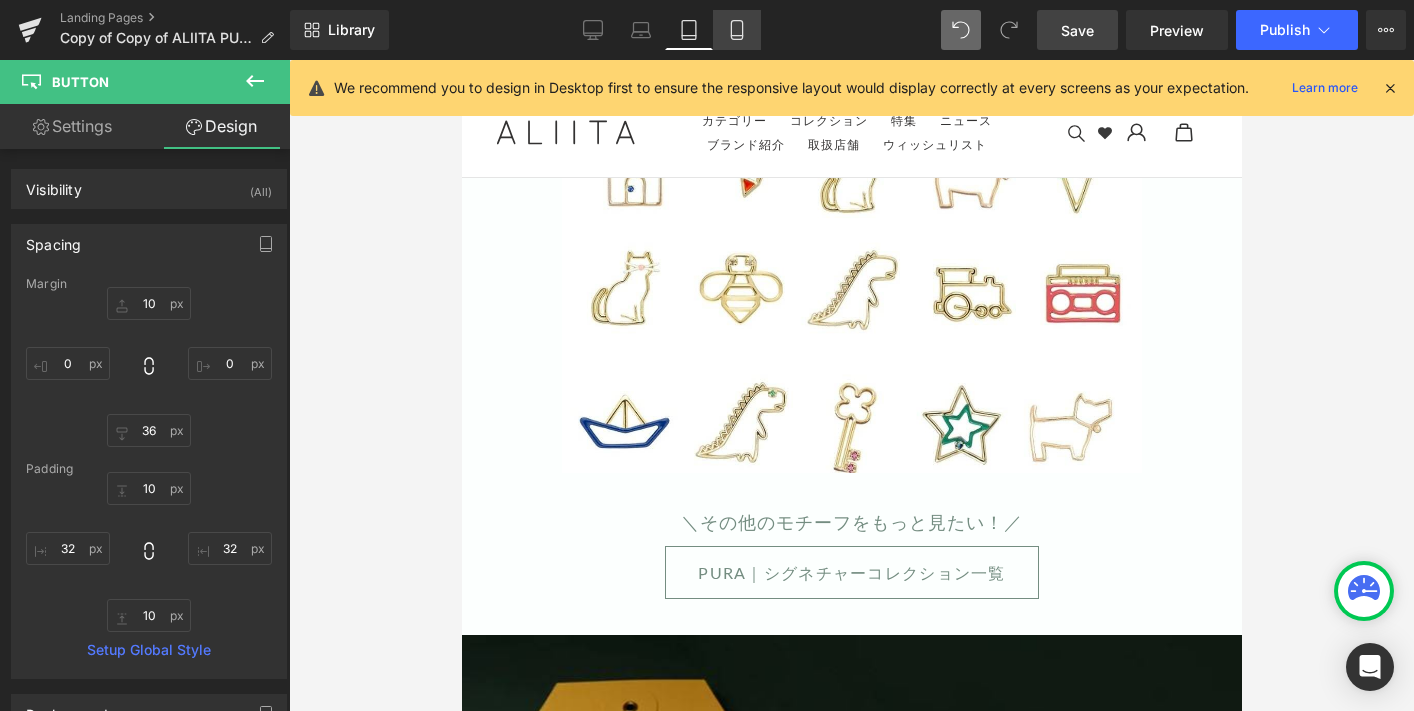 click on "Mobile" at bounding box center [737, 30] 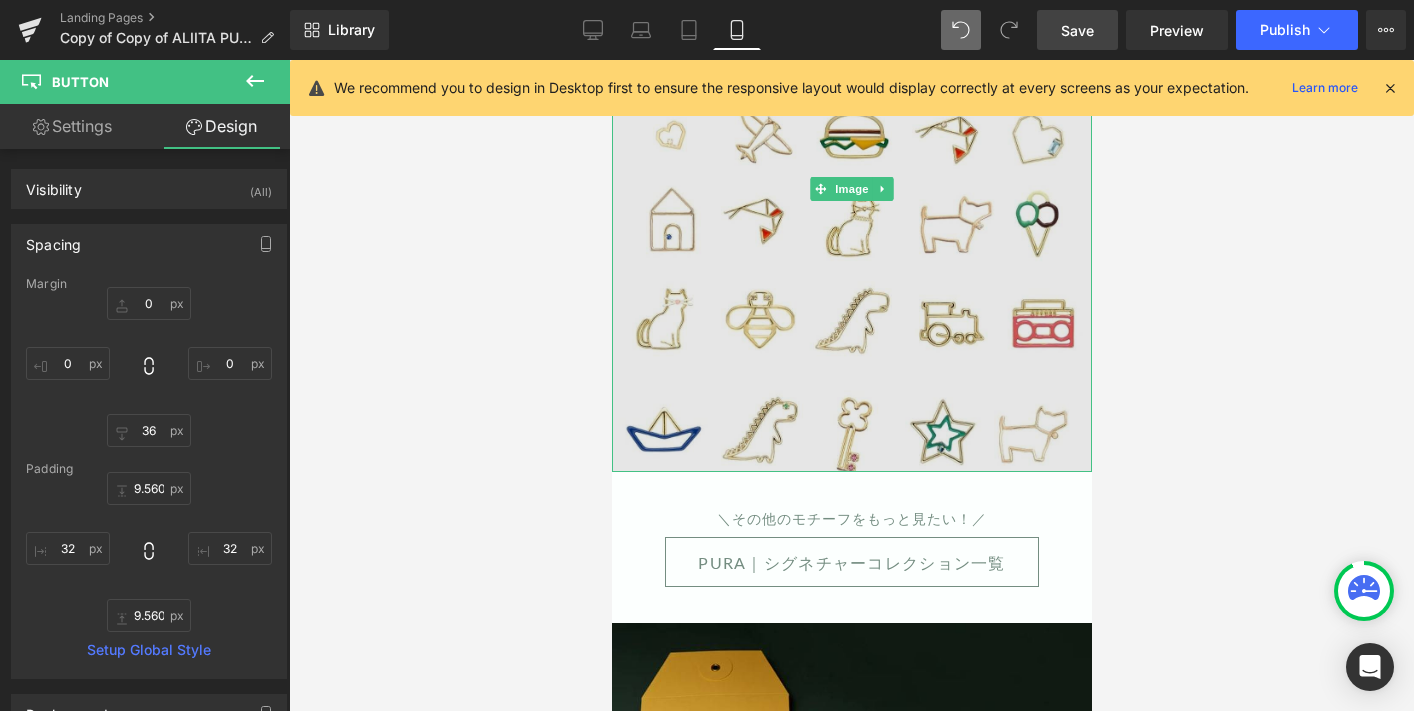 scroll, scrollTop: 6394, scrollLeft: 0, axis: vertical 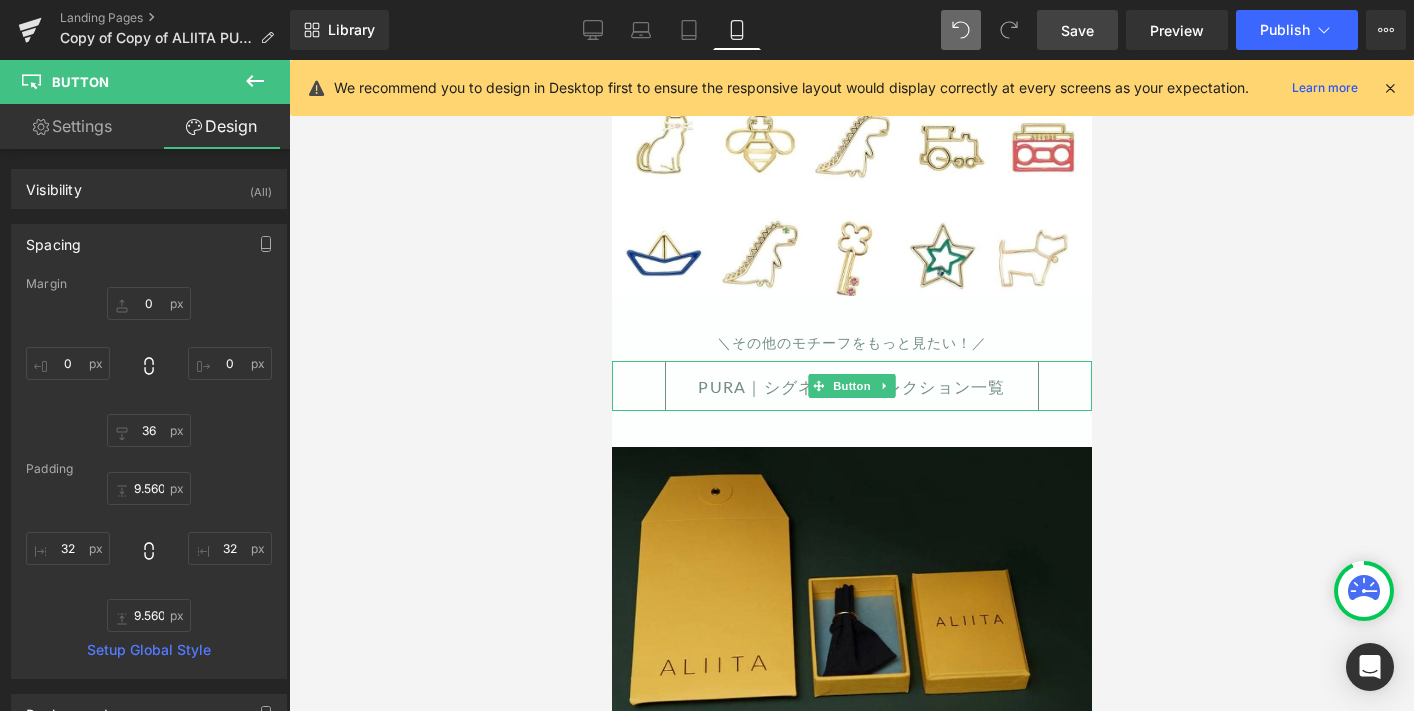 click on "PURA｜シグネチャーコレクション一覧" at bounding box center [851, 386] 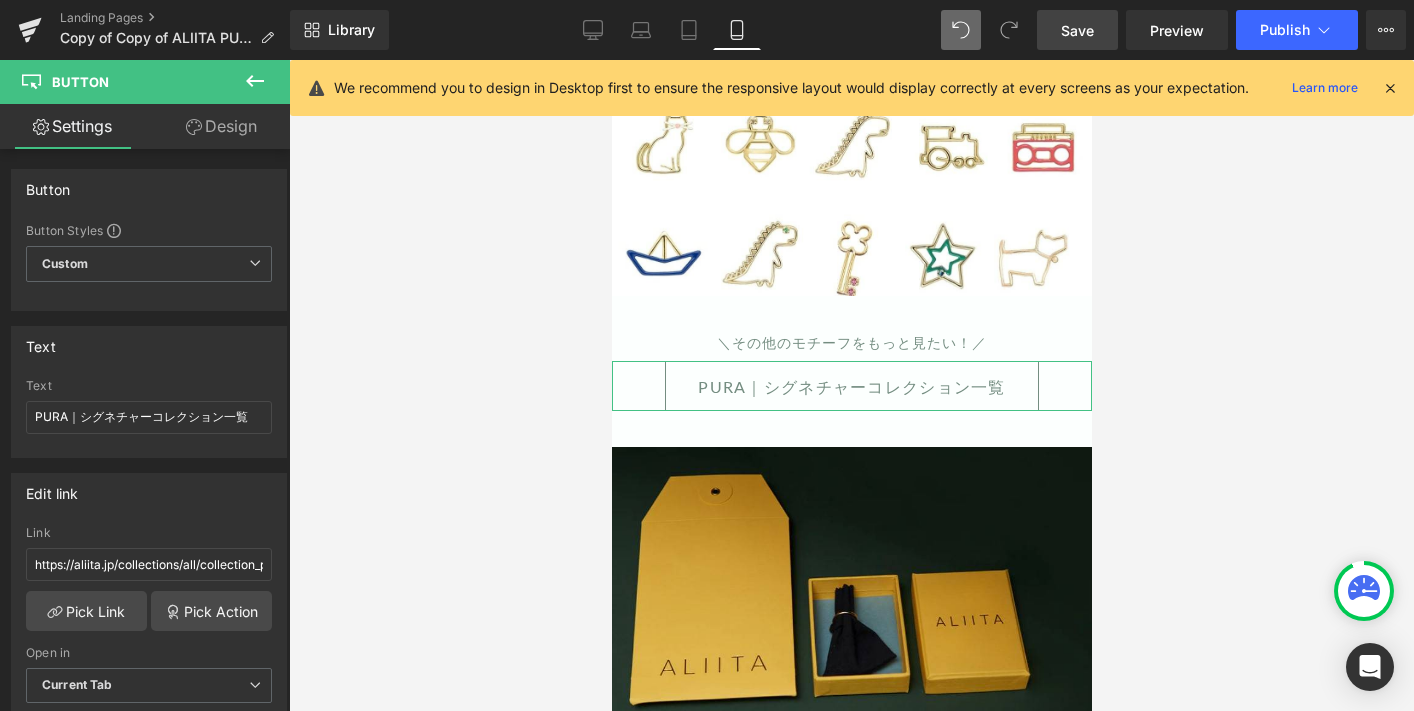 click on "Design" at bounding box center [221, 126] 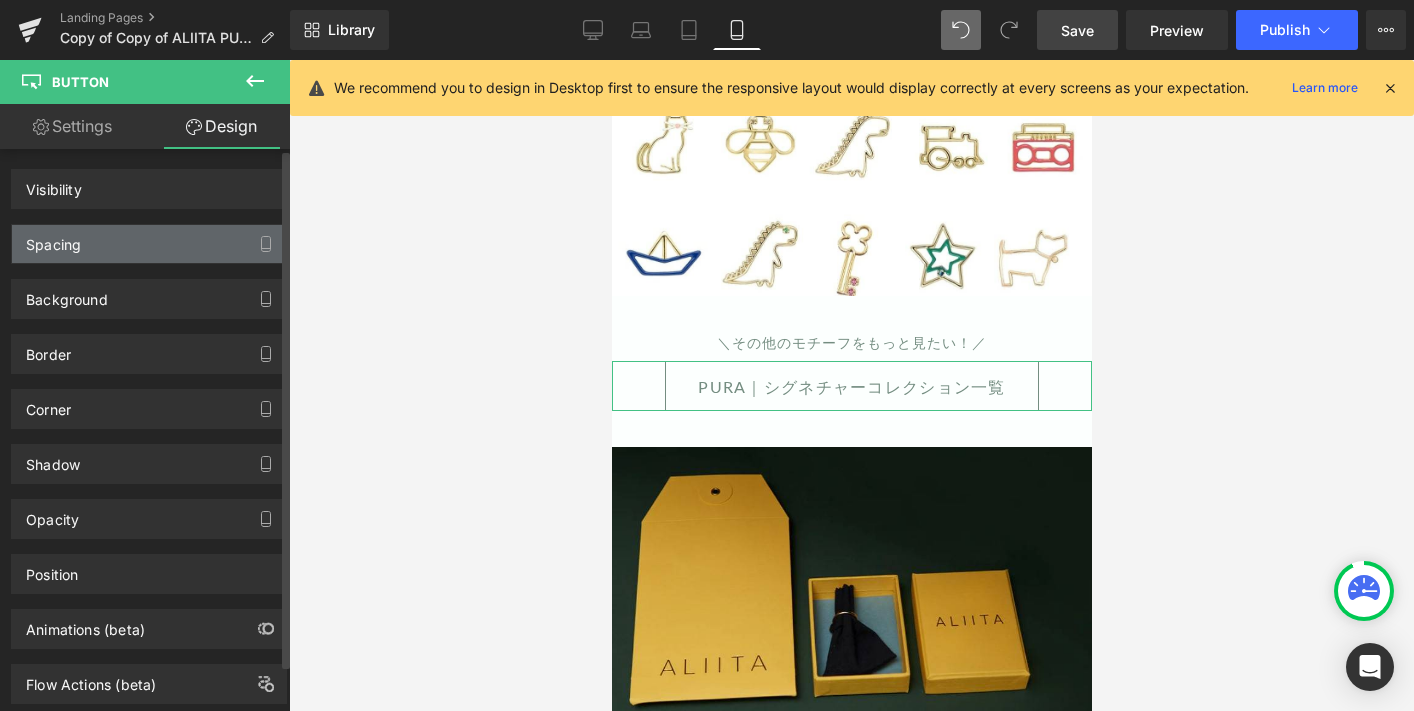 click on "Spacing" at bounding box center (149, 244) 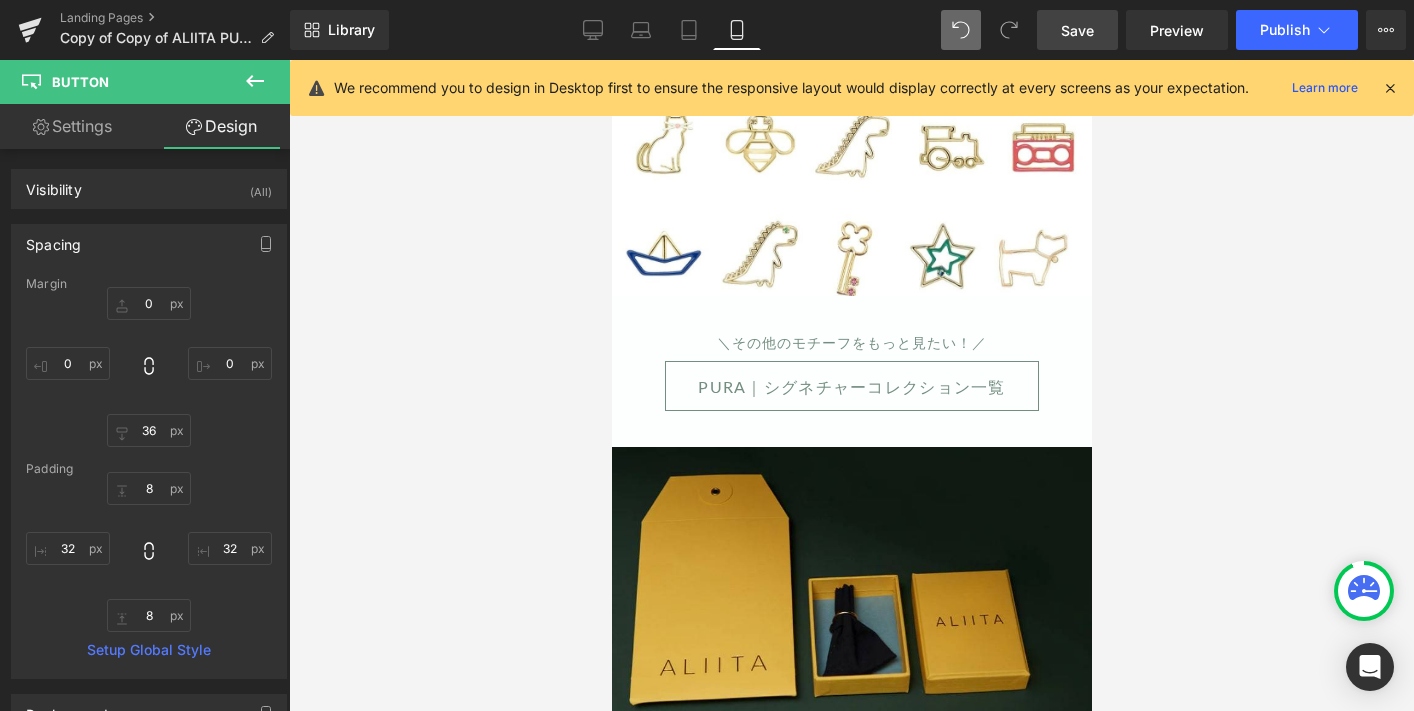 click on "Save" at bounding box center (1077, 30) 